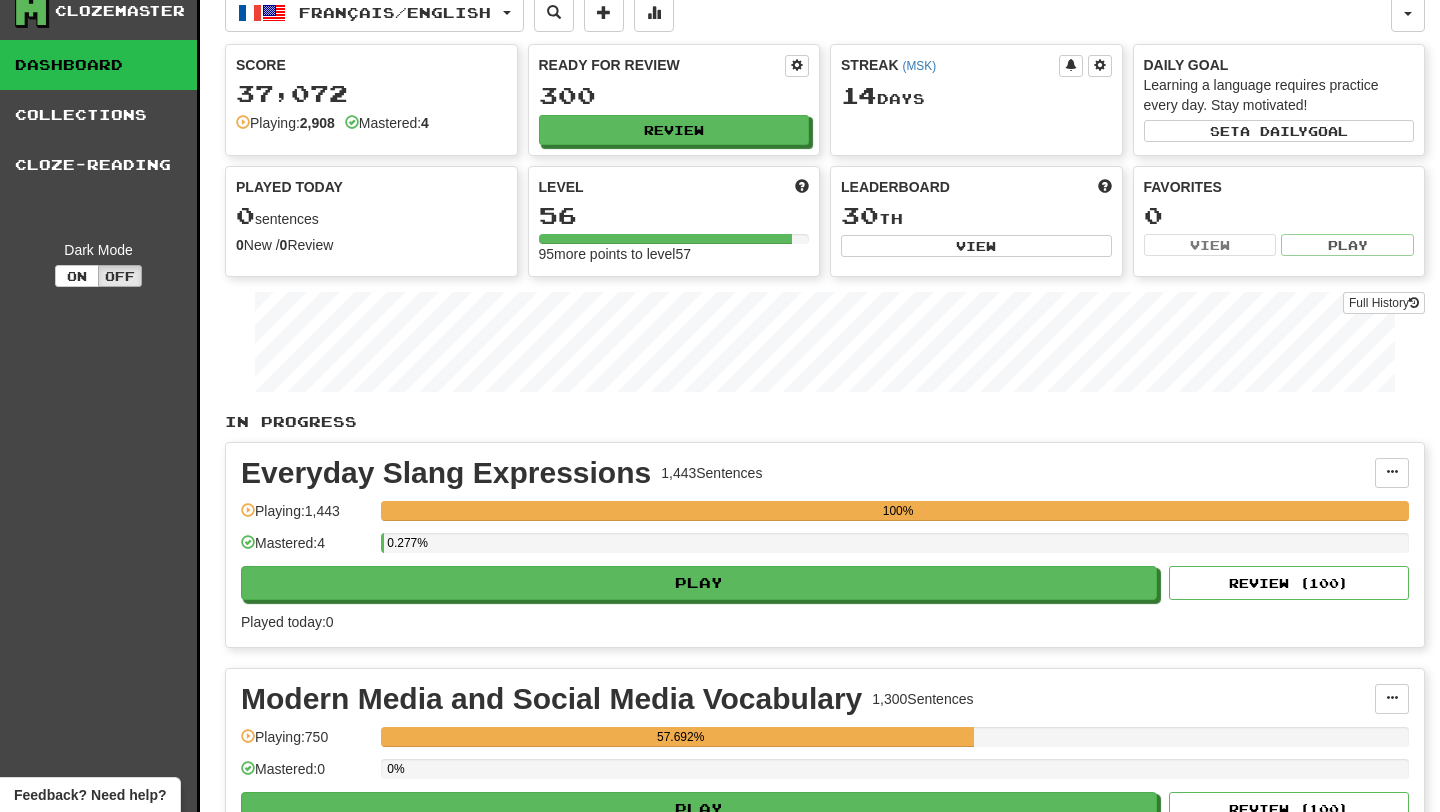 scroll, scrollTop: 0, scrollLeft: 0, axis: both 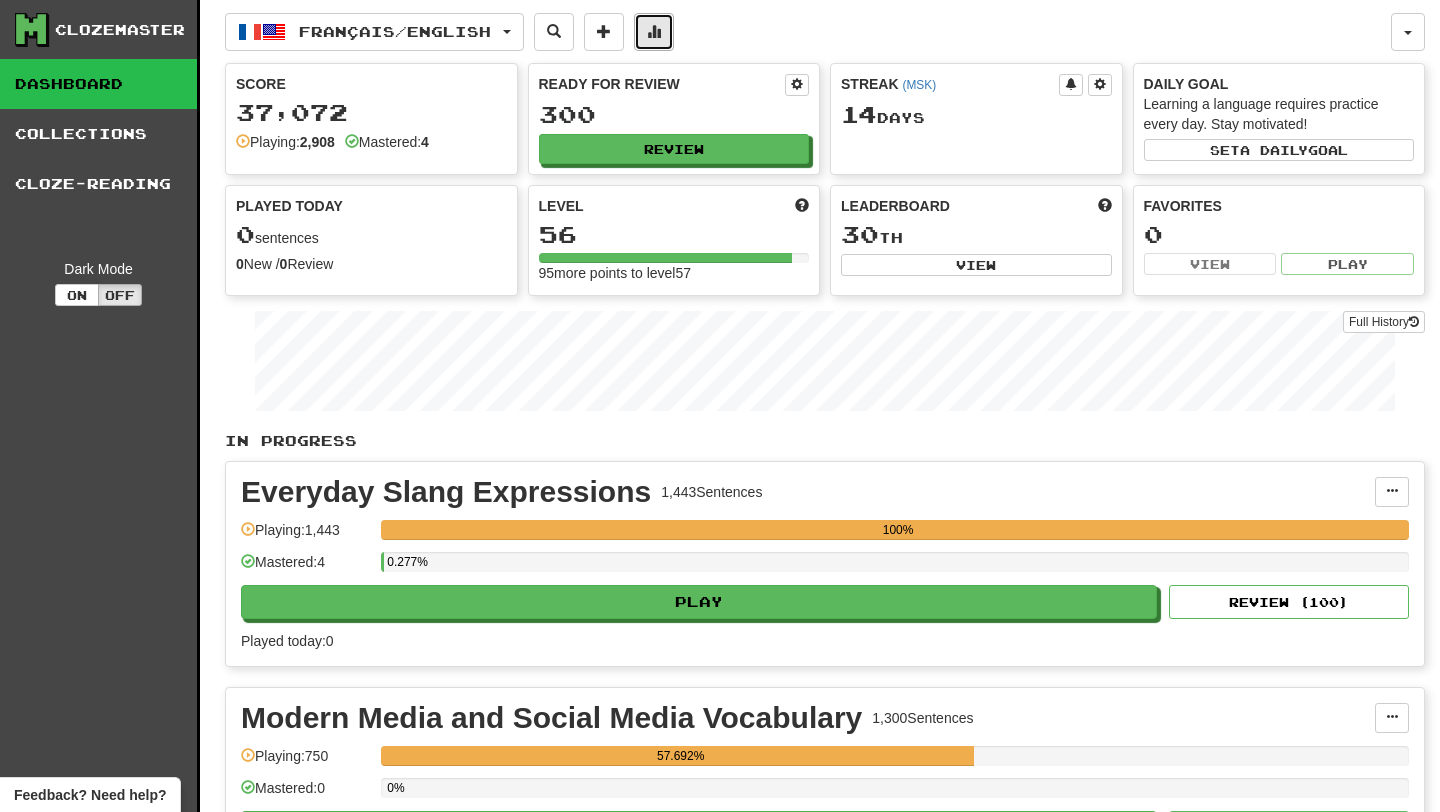 click at bounding box center (654, 31) 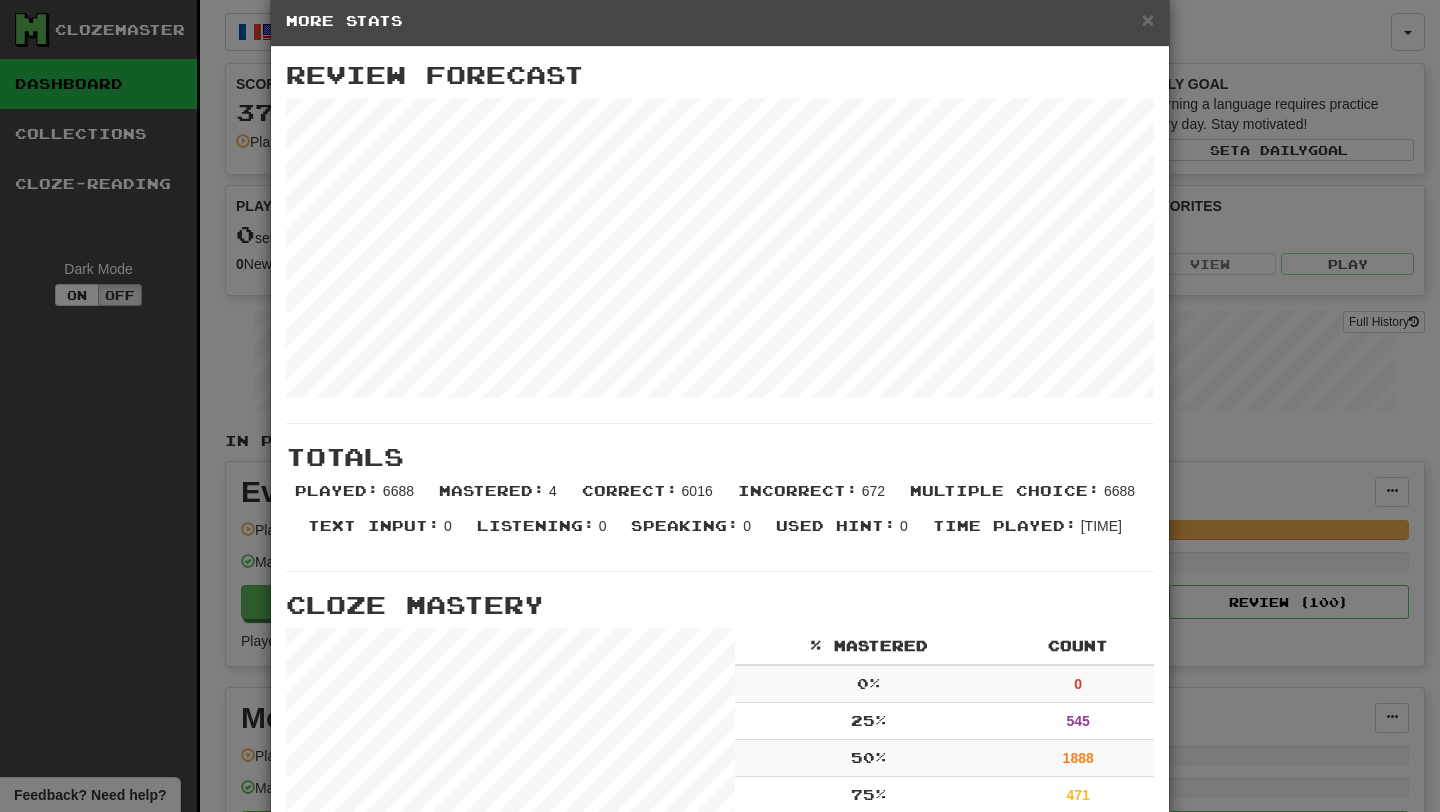 scroll, scrollTop: 0, scrollLeft: 0, axis: both 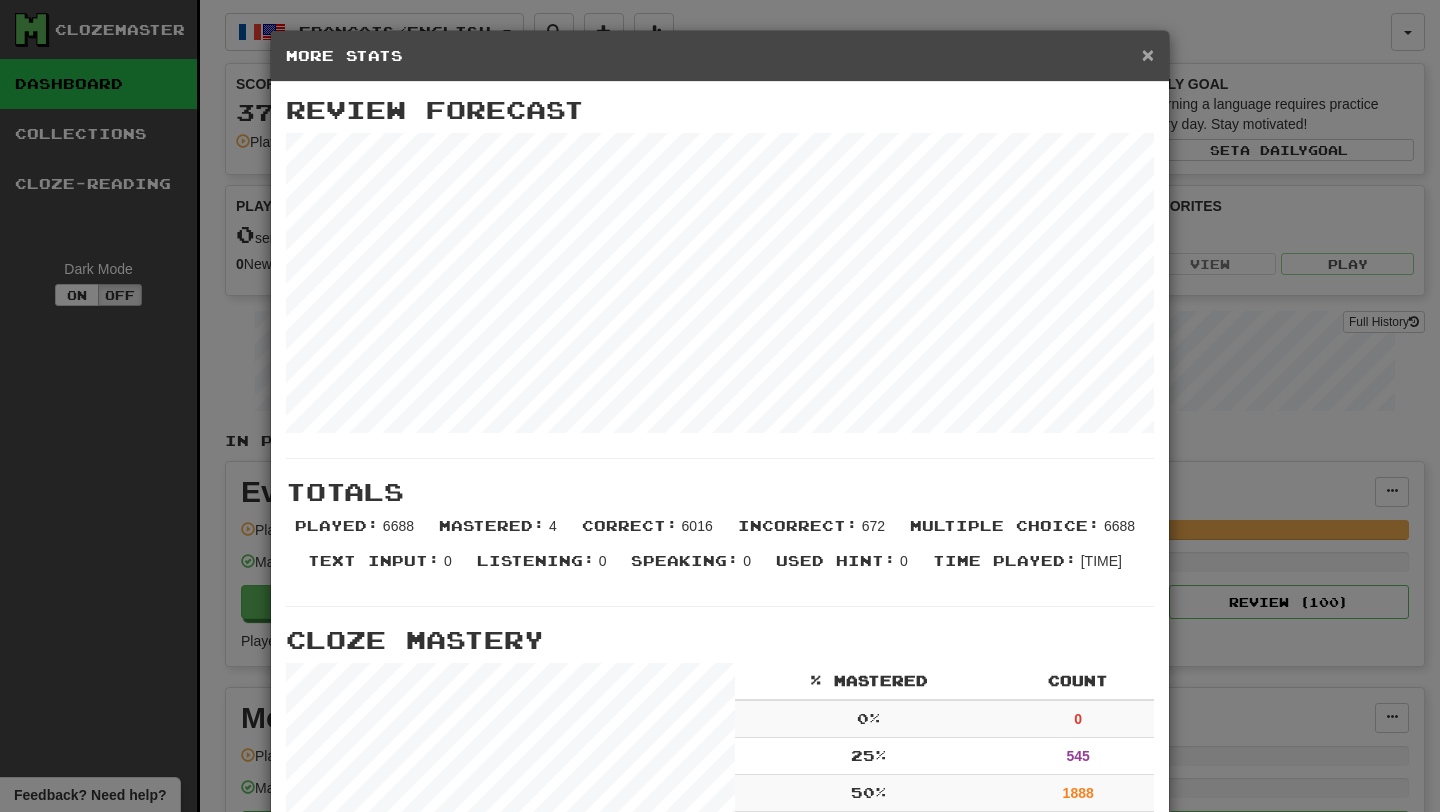 click on "×" at bounding box center (1148, 54) 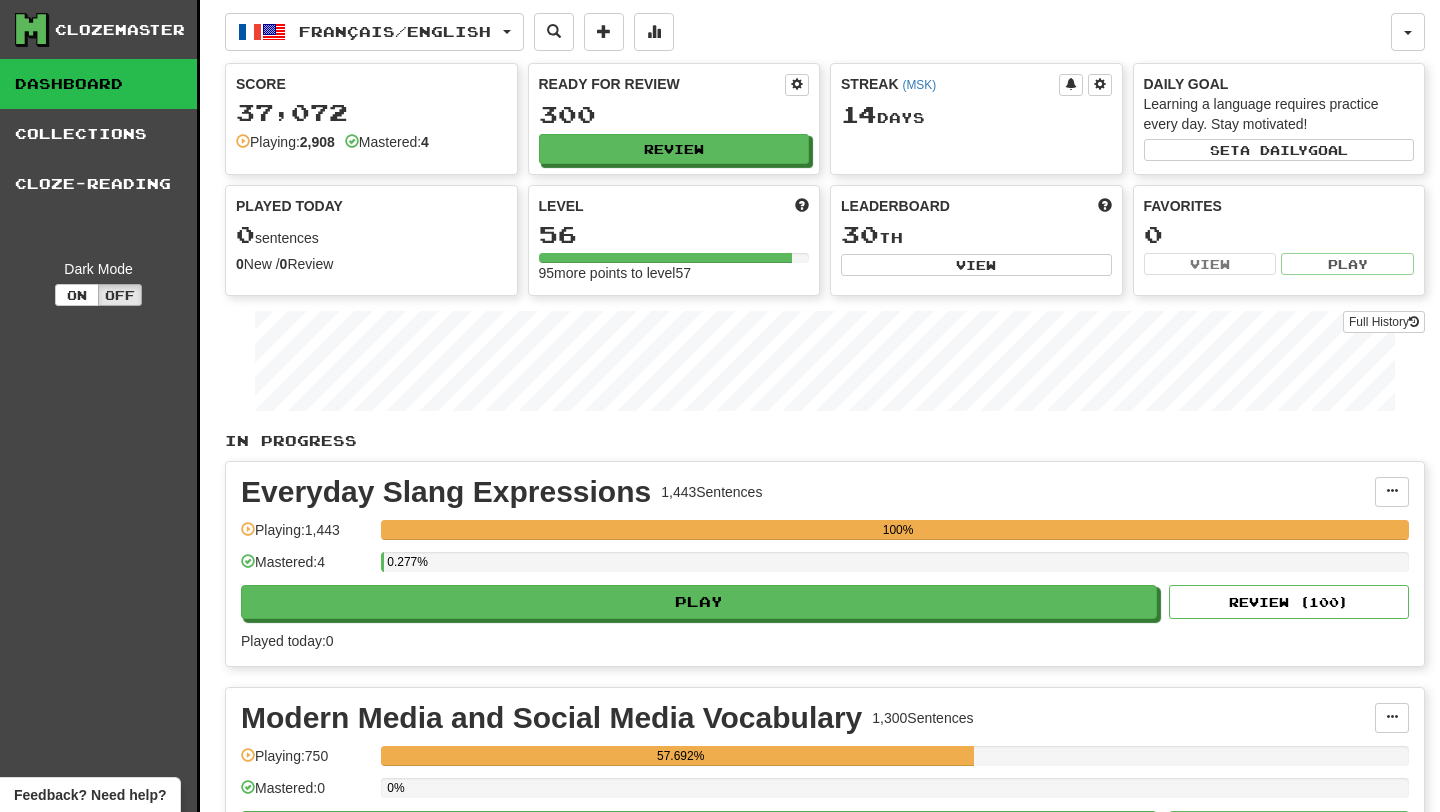 scroll, scrollTop: 339, scrollLeft: 0, axis: vertical 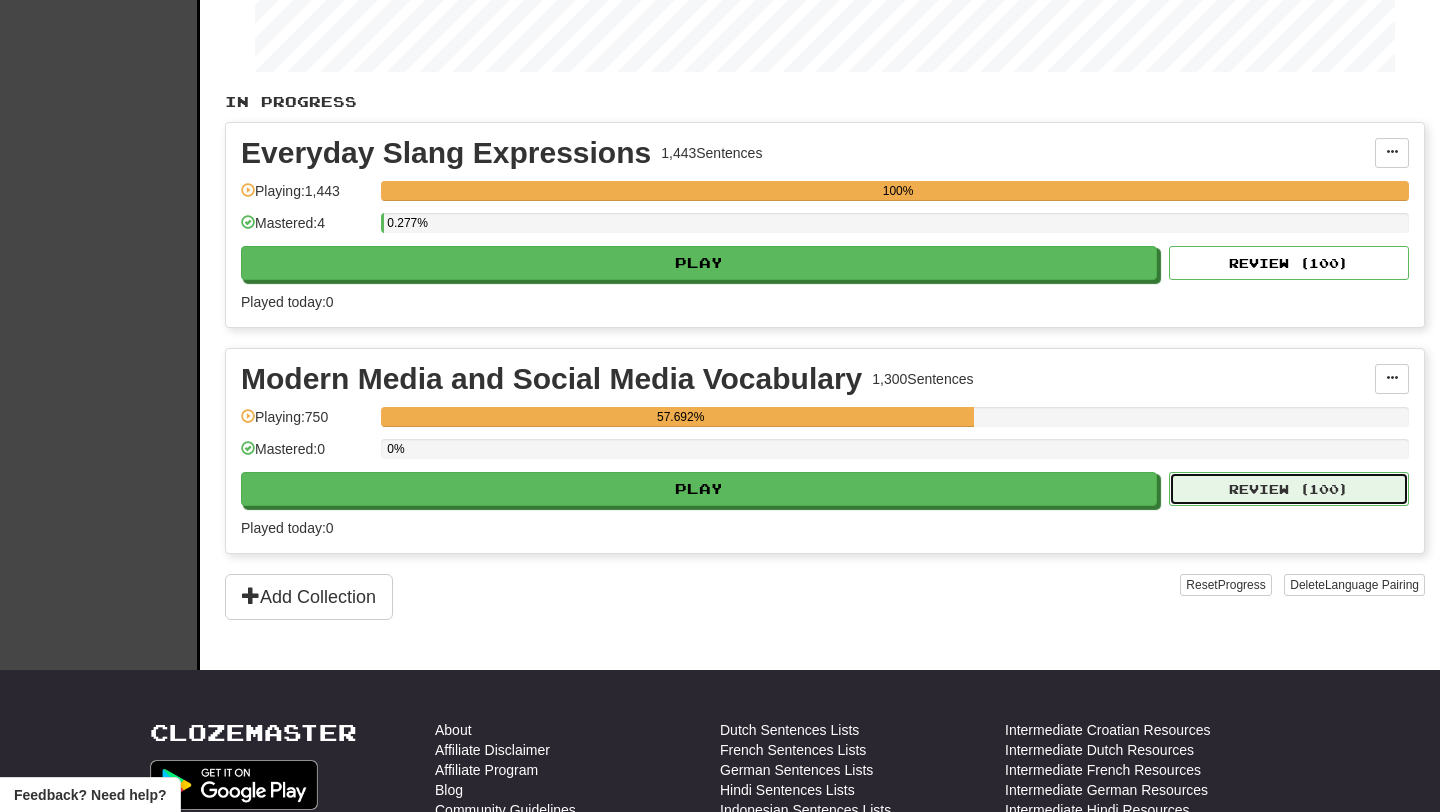 click on "Review ( 100 )" at bounding box center (1289, 489) 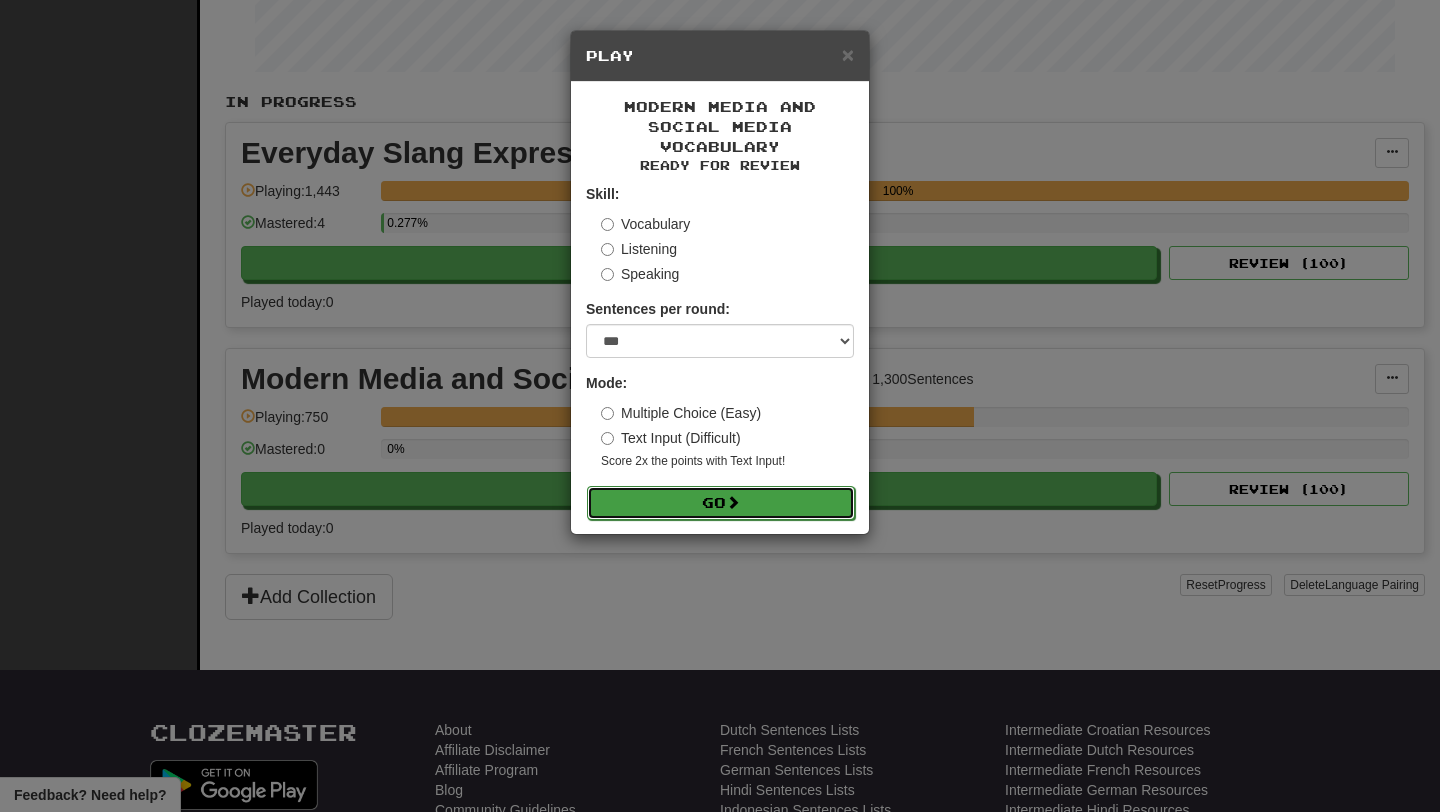 click on "Go" at bounding box center (721, 503) 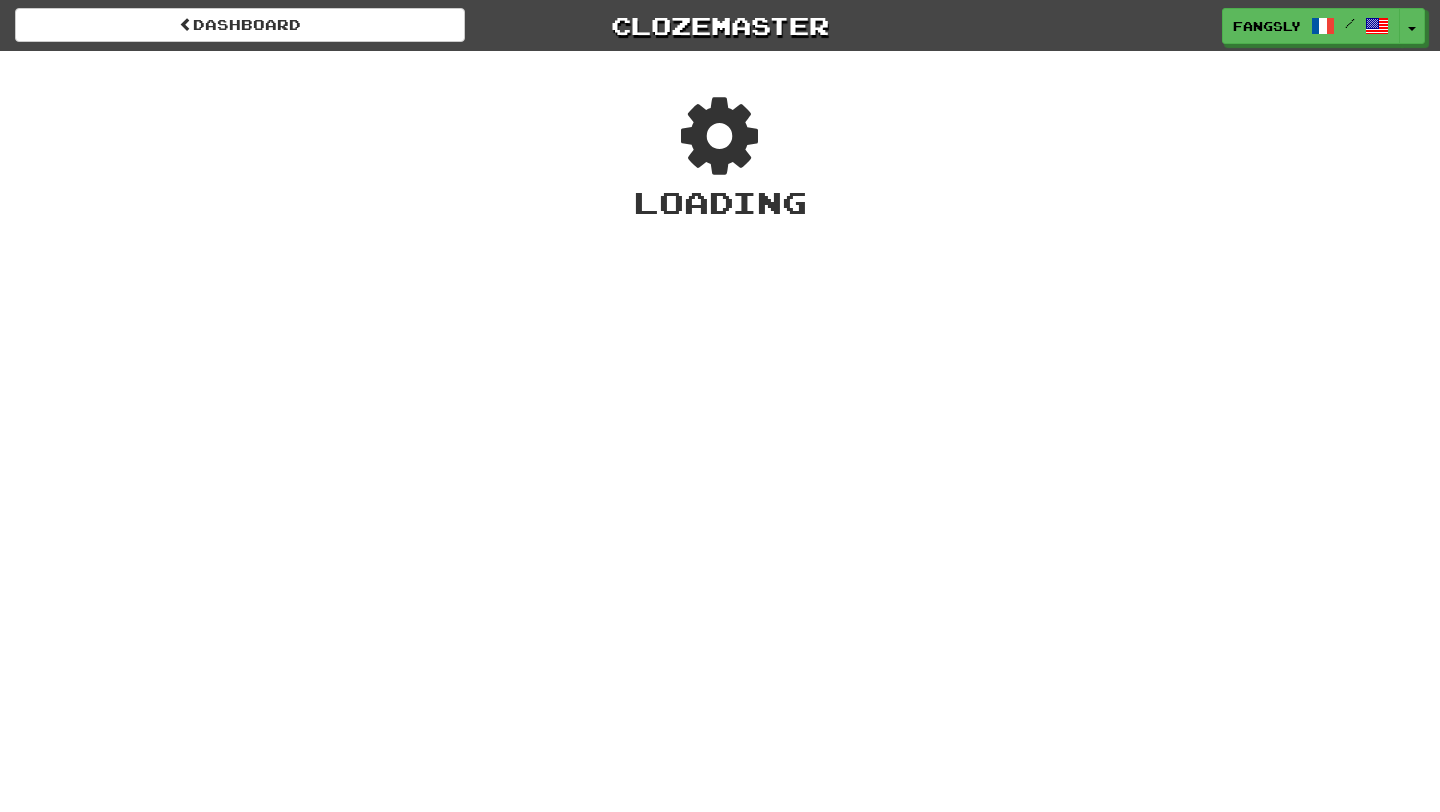 scroll, scrollTop: 0, scrollLeft: 0, axis: both 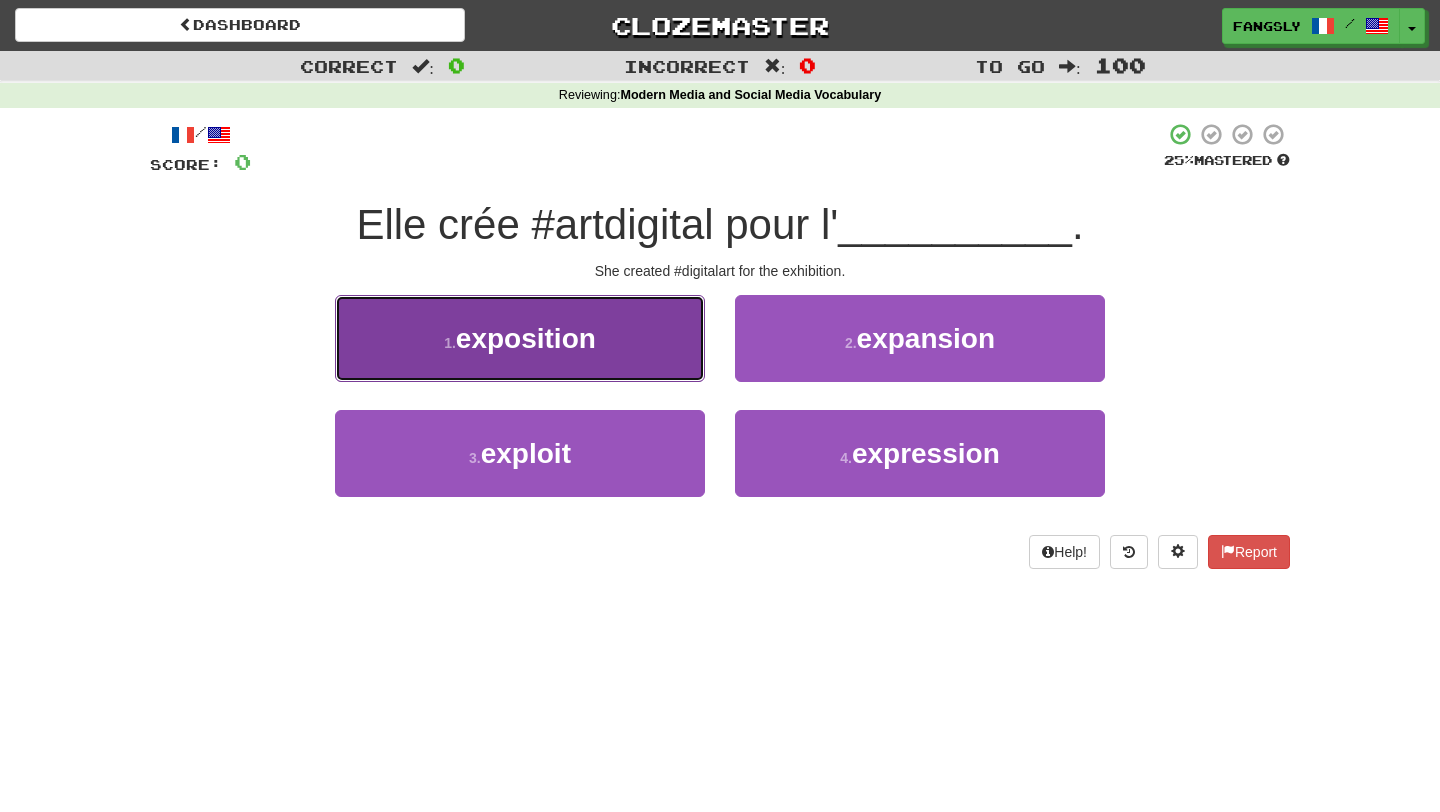 click on "1 .  exposition" at bounding box center [520, 338] 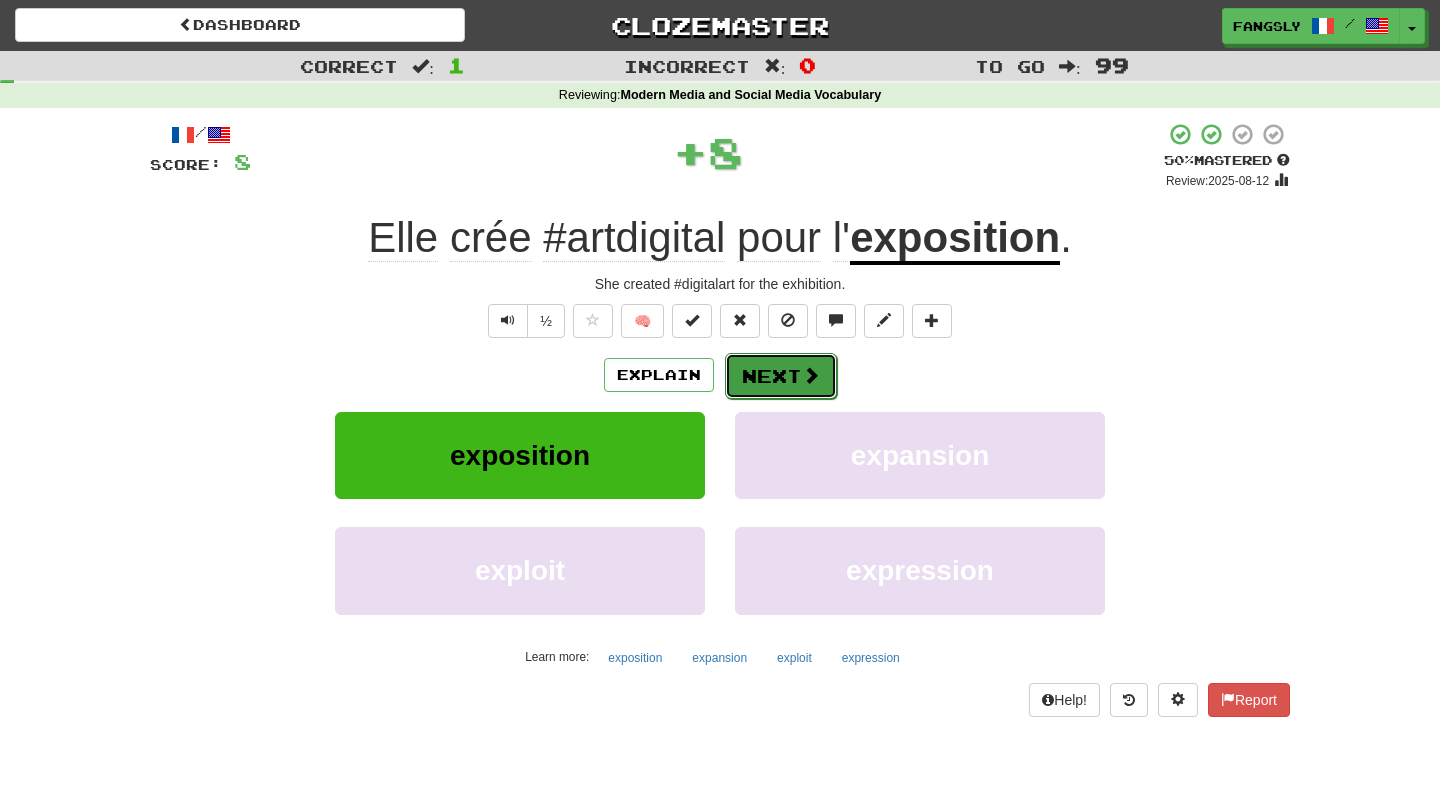 click on "Next" at bounding box center [781, 376] 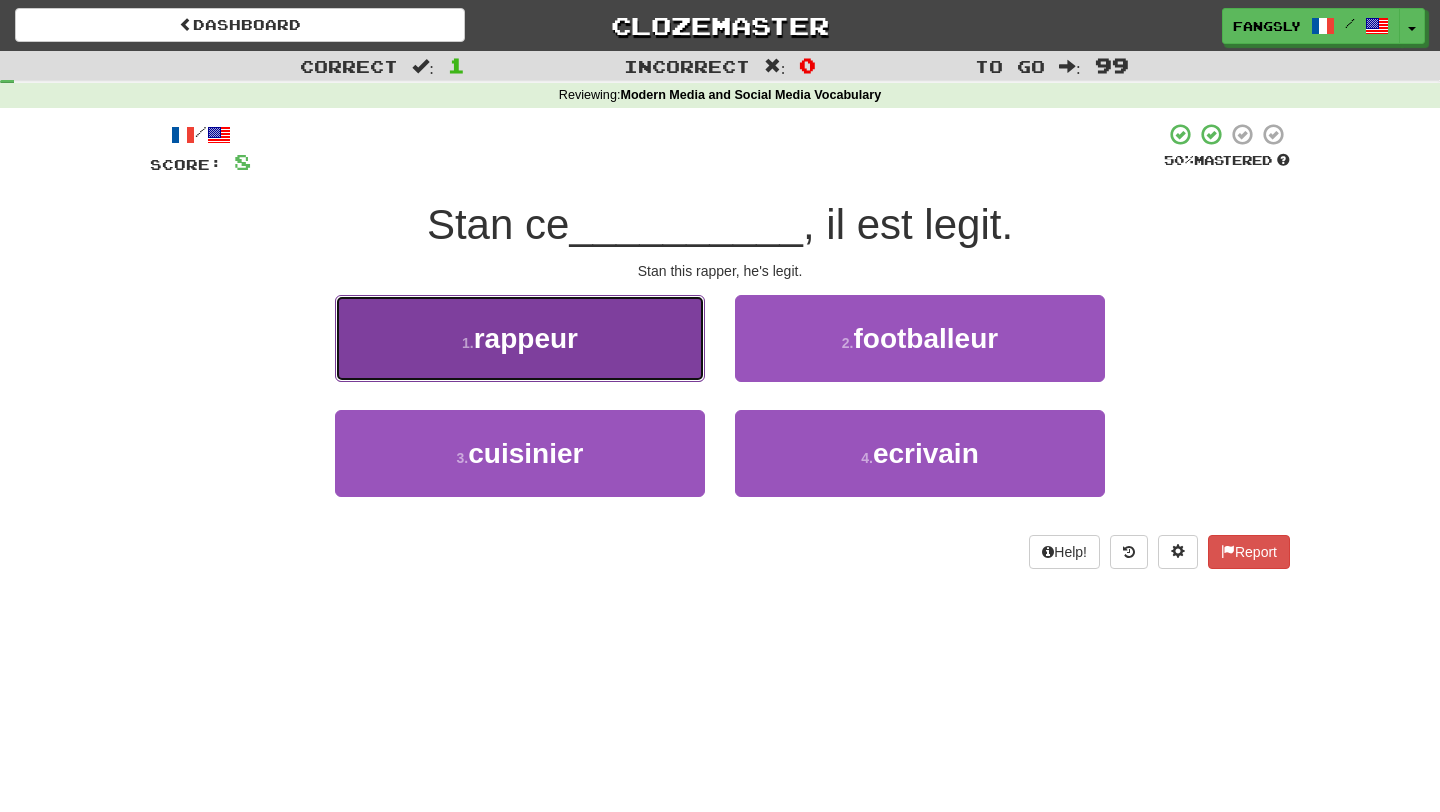 click on "rappeur" at bounding box center [520, 338] 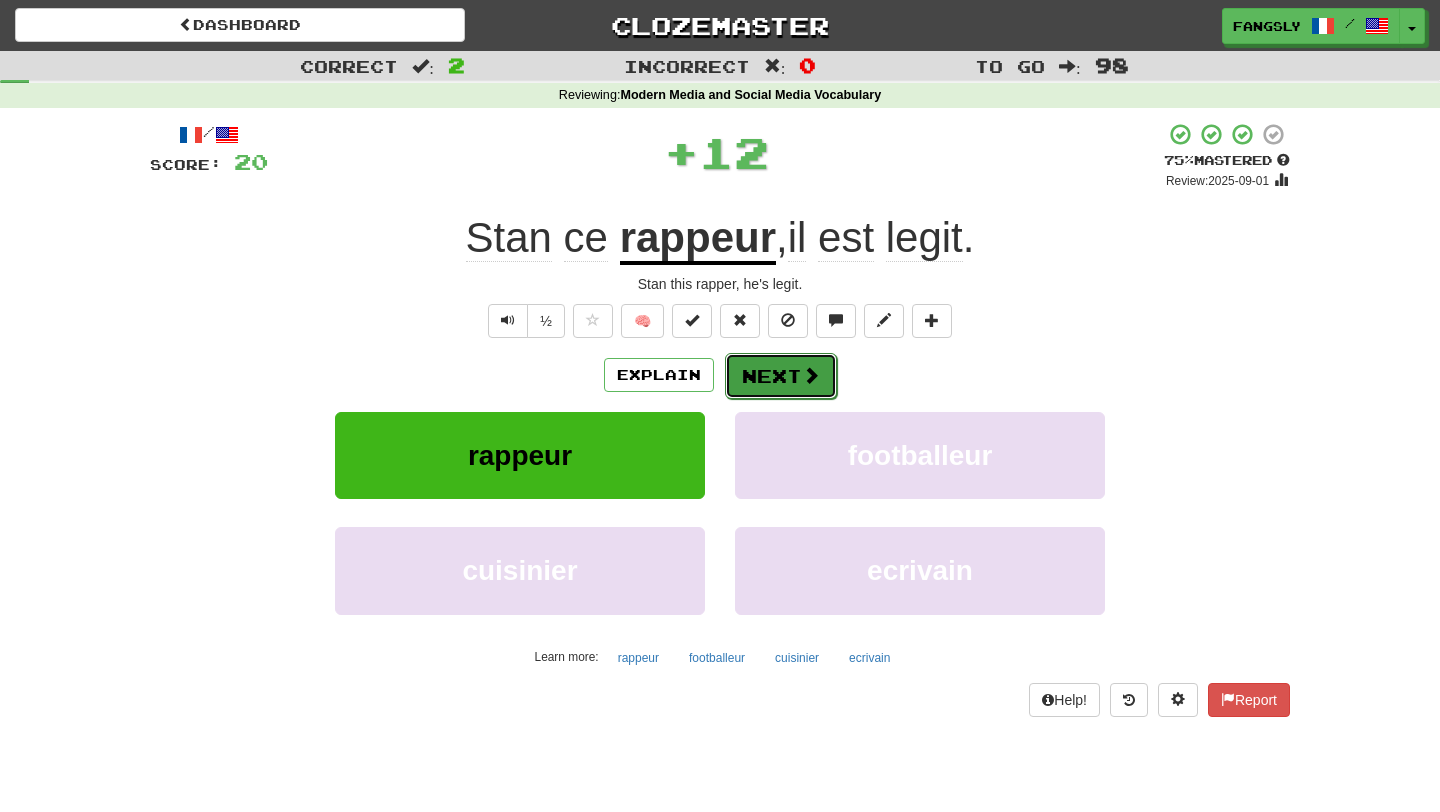 click at bounding box center [811, 375] 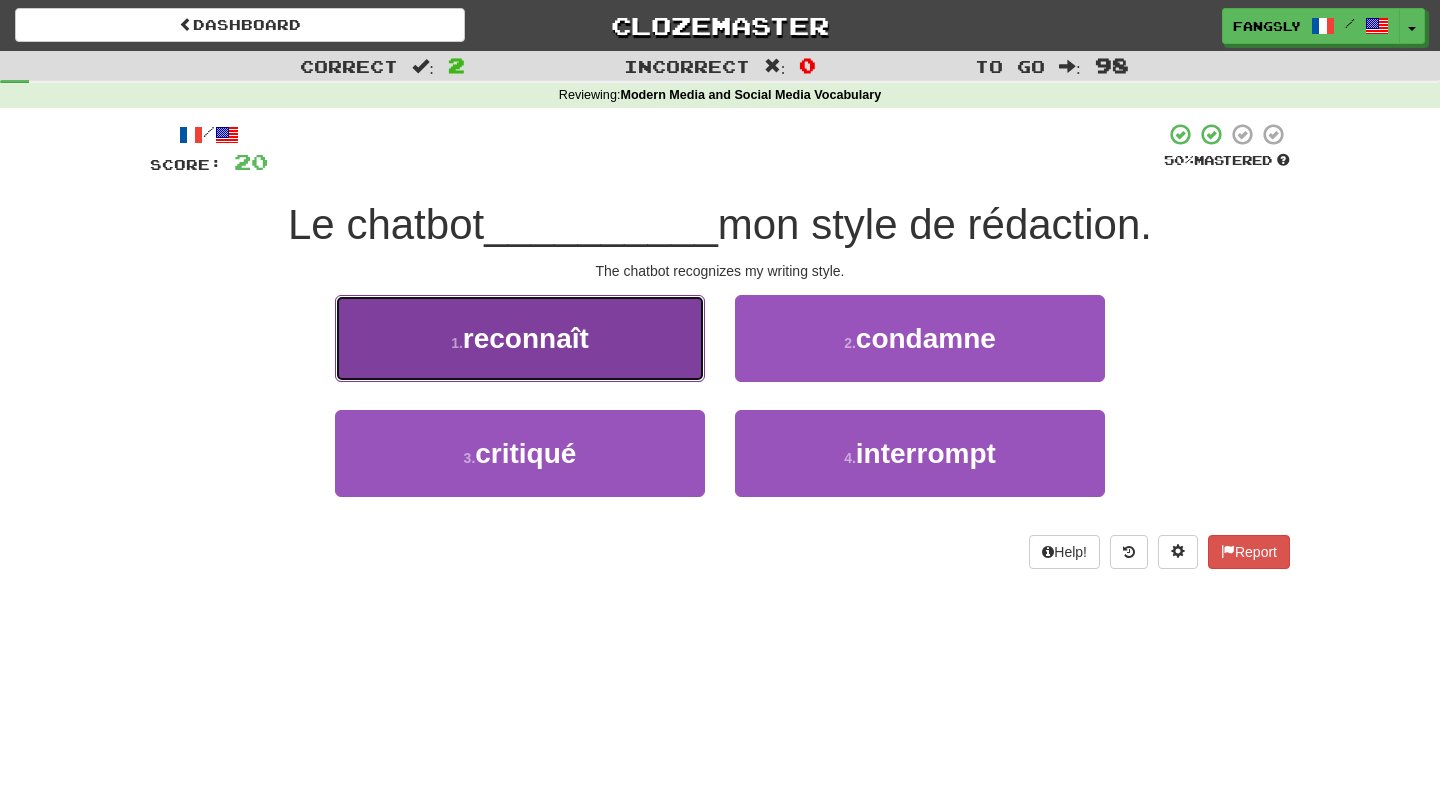 click on "1 .  reconnaît" at bounding box center (520, 338) 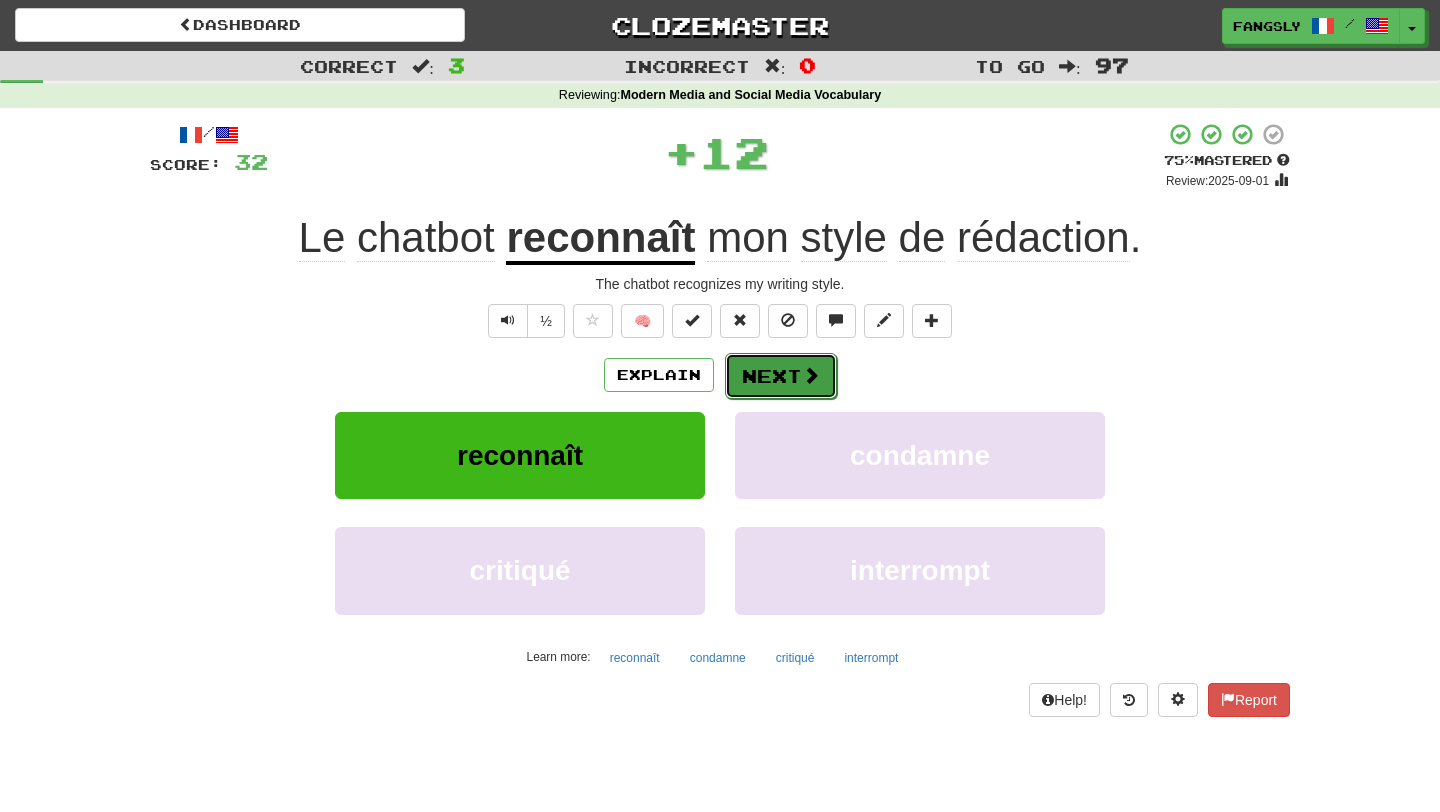 click on "Next" at bounding box center [781, 376] 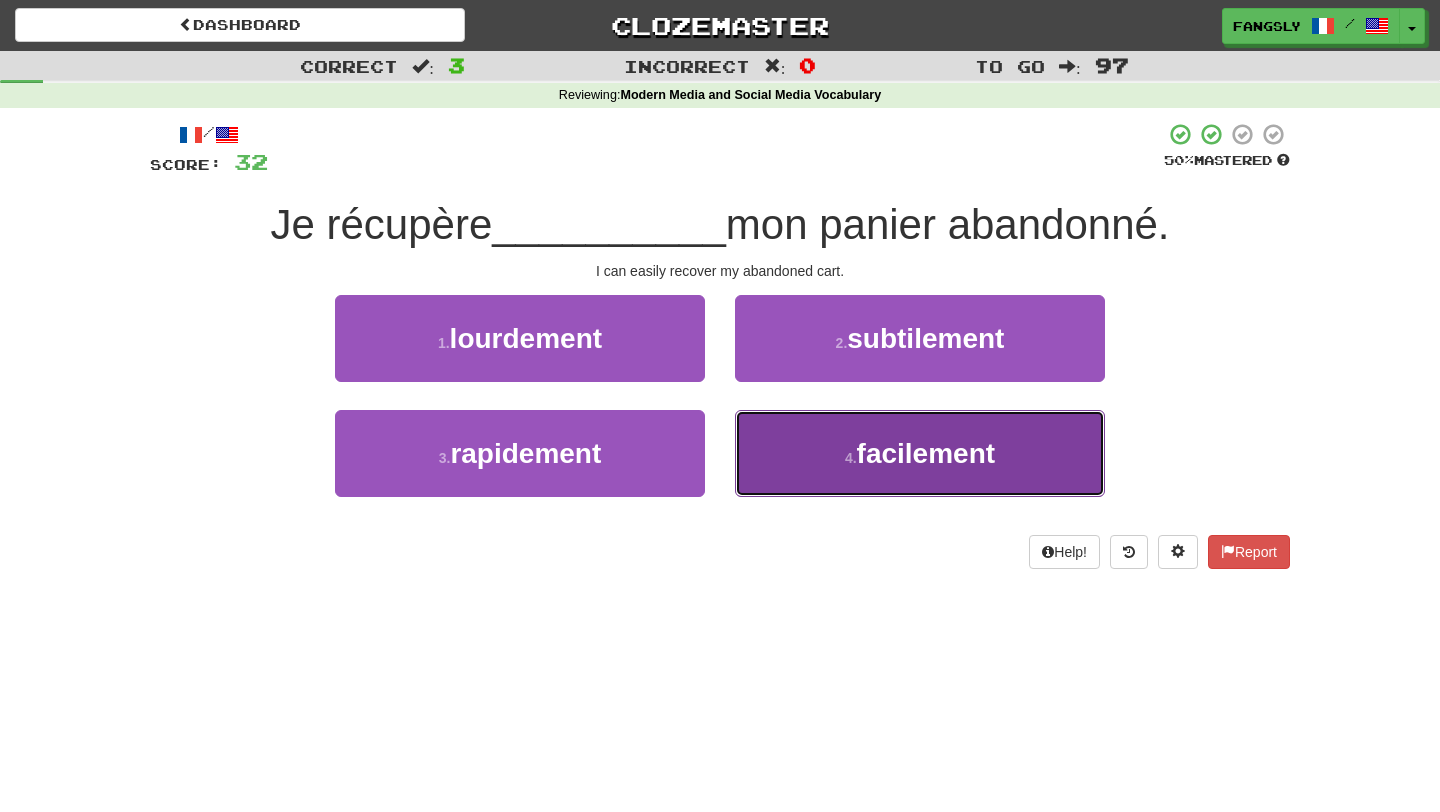 click on "4 .  facilement" at bounding box center [920, 453] 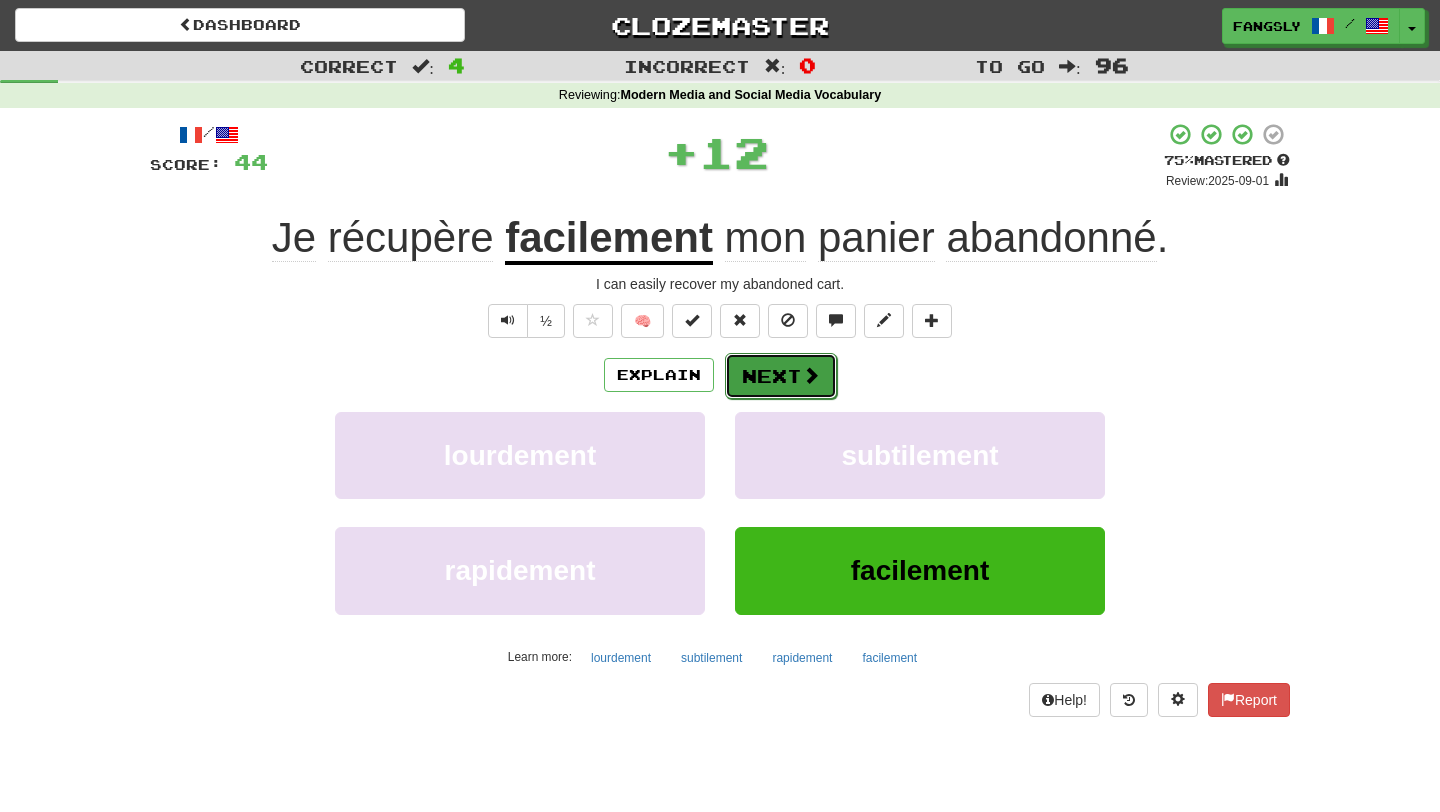 click on "Next" at bounding box center [781, 376] 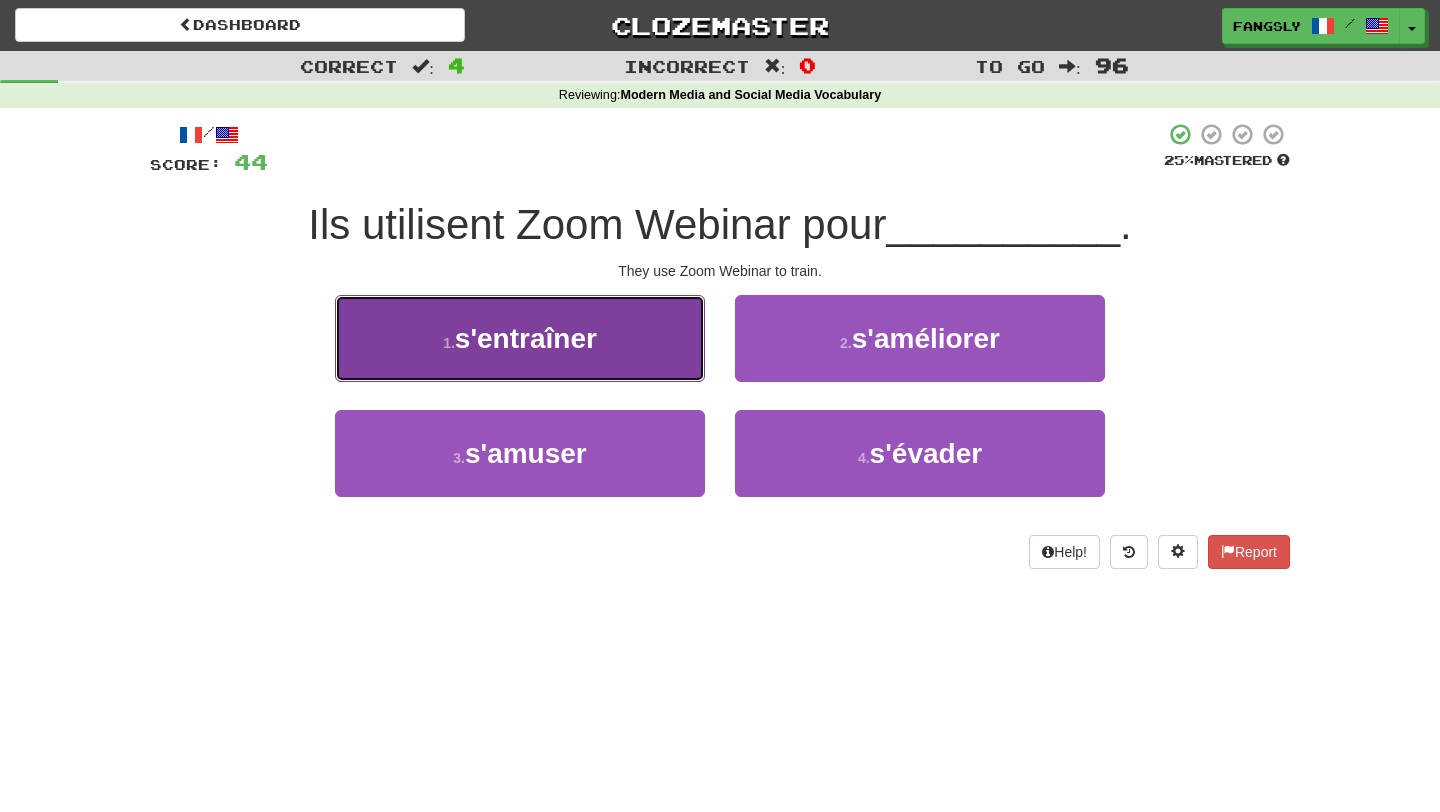 click on "1 .  s'entraîner" at bounding box center [520, 338] 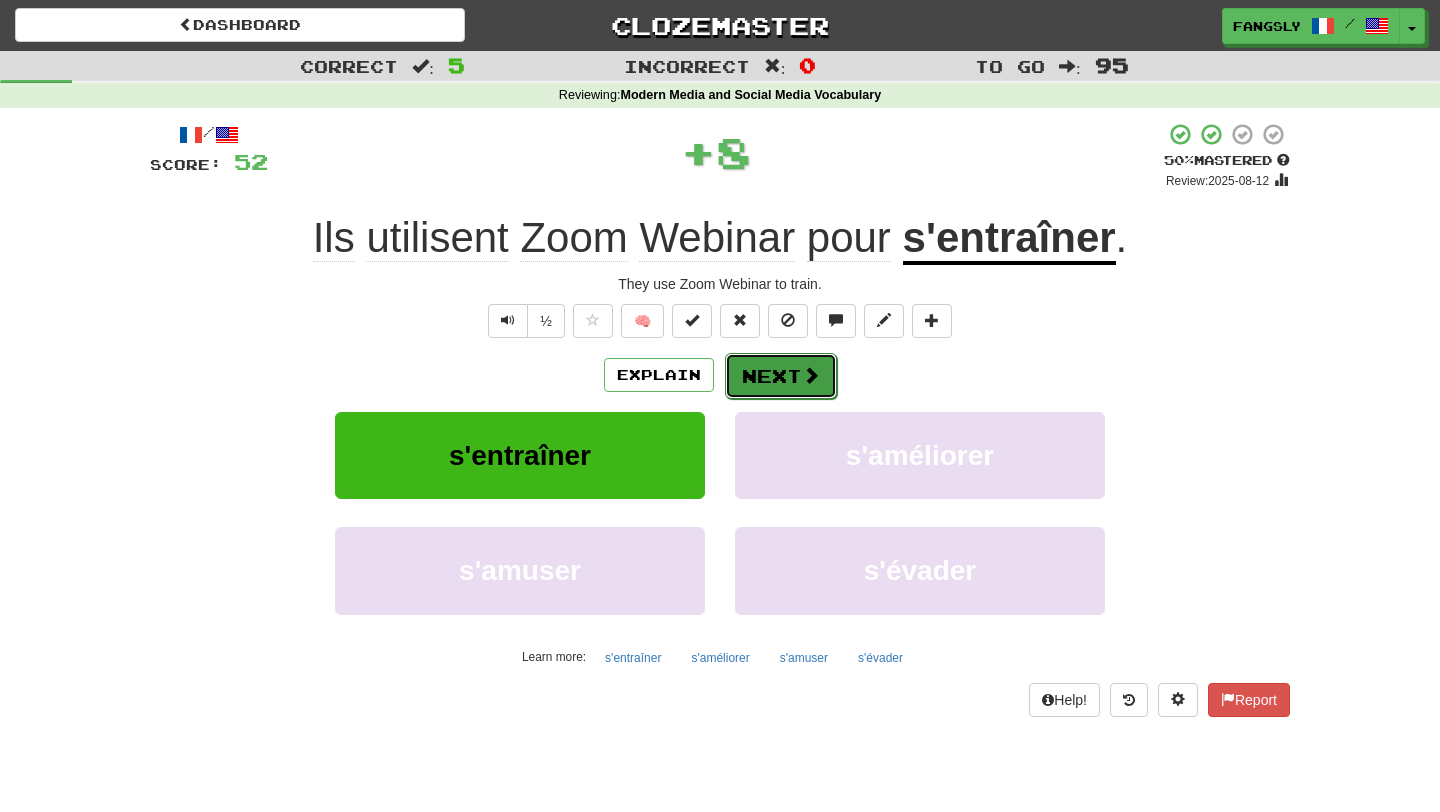 click on "Next" at bounding box center [781, 376] 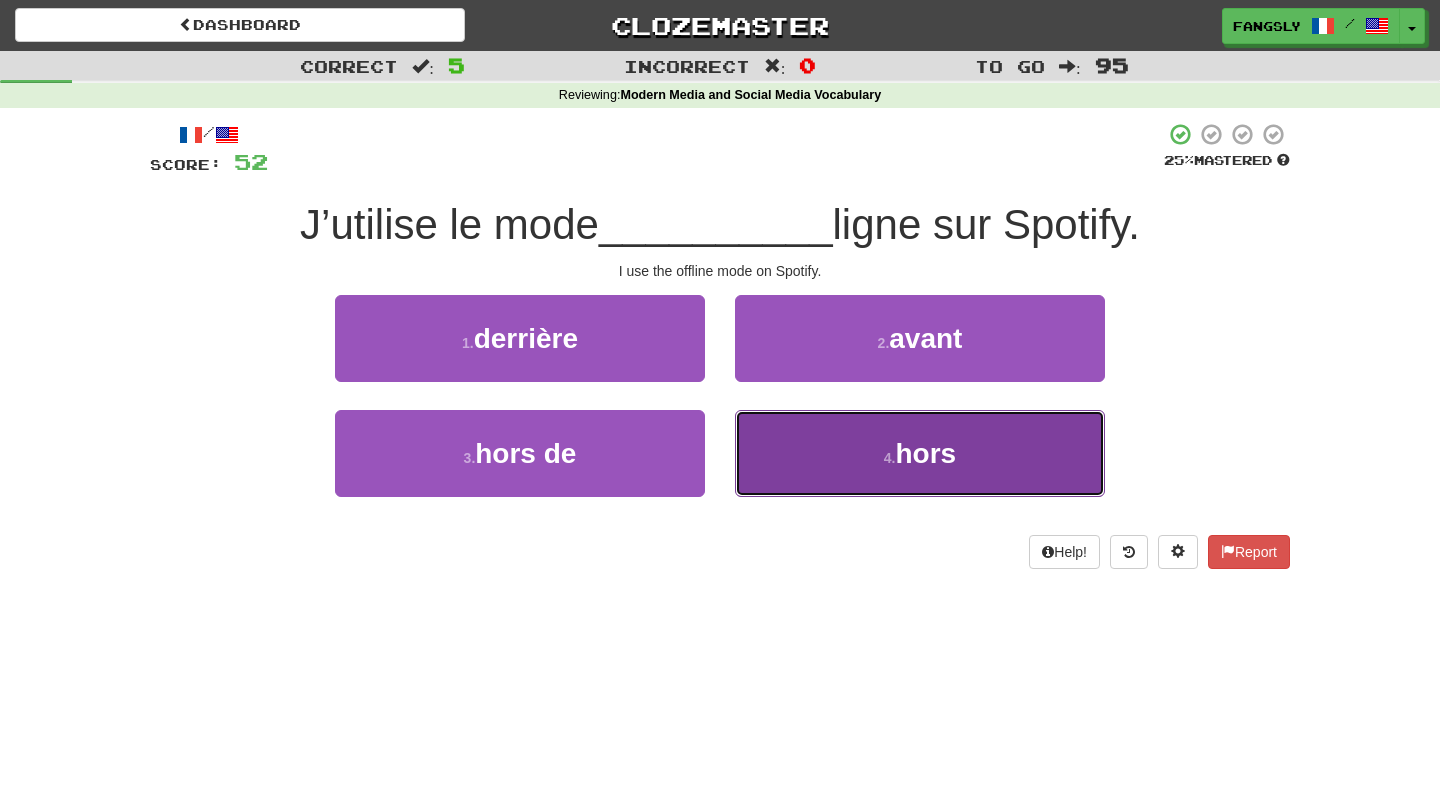 click on "4 .  hors" at bounding box center [920, 453] 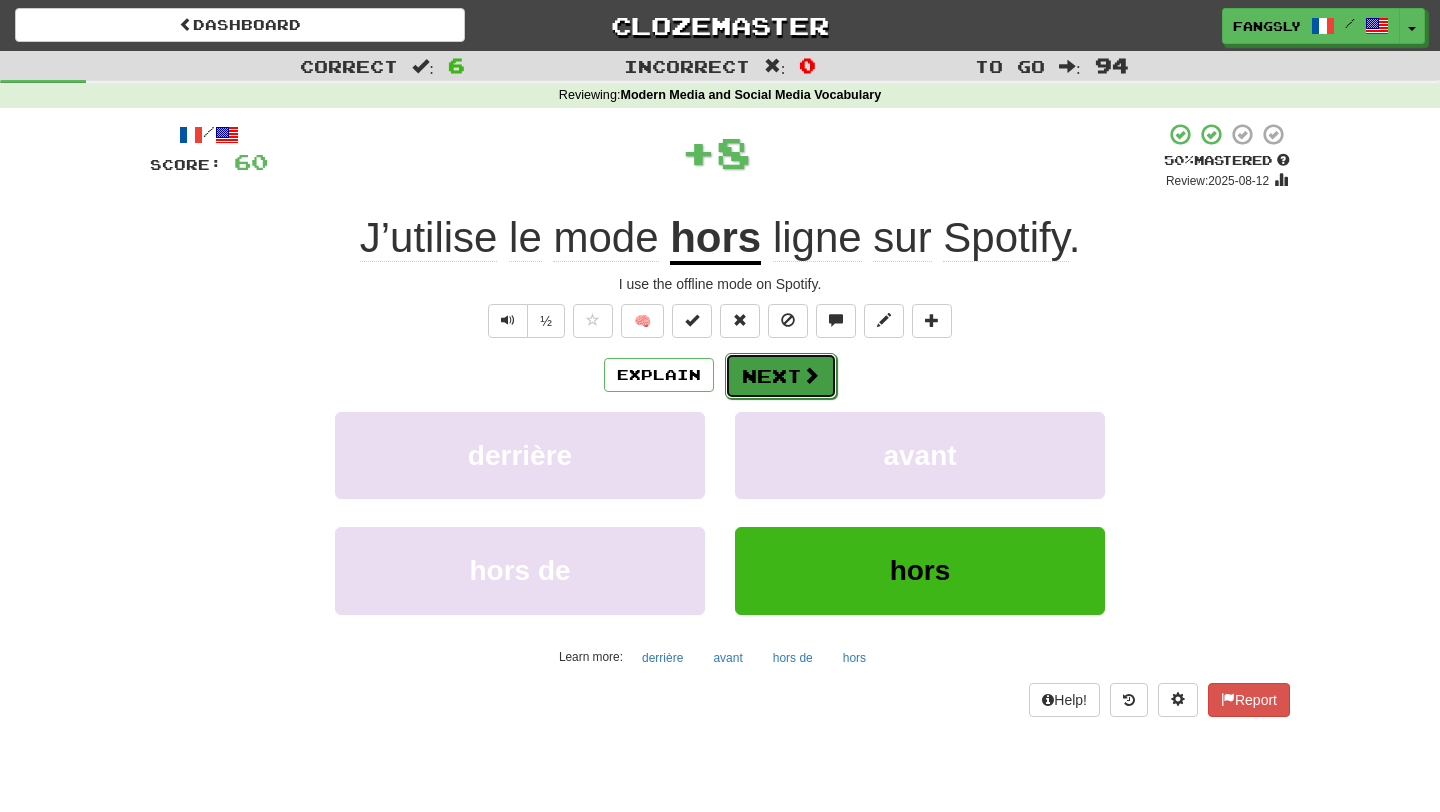 click on "Next" at bounding box center [781, 376] 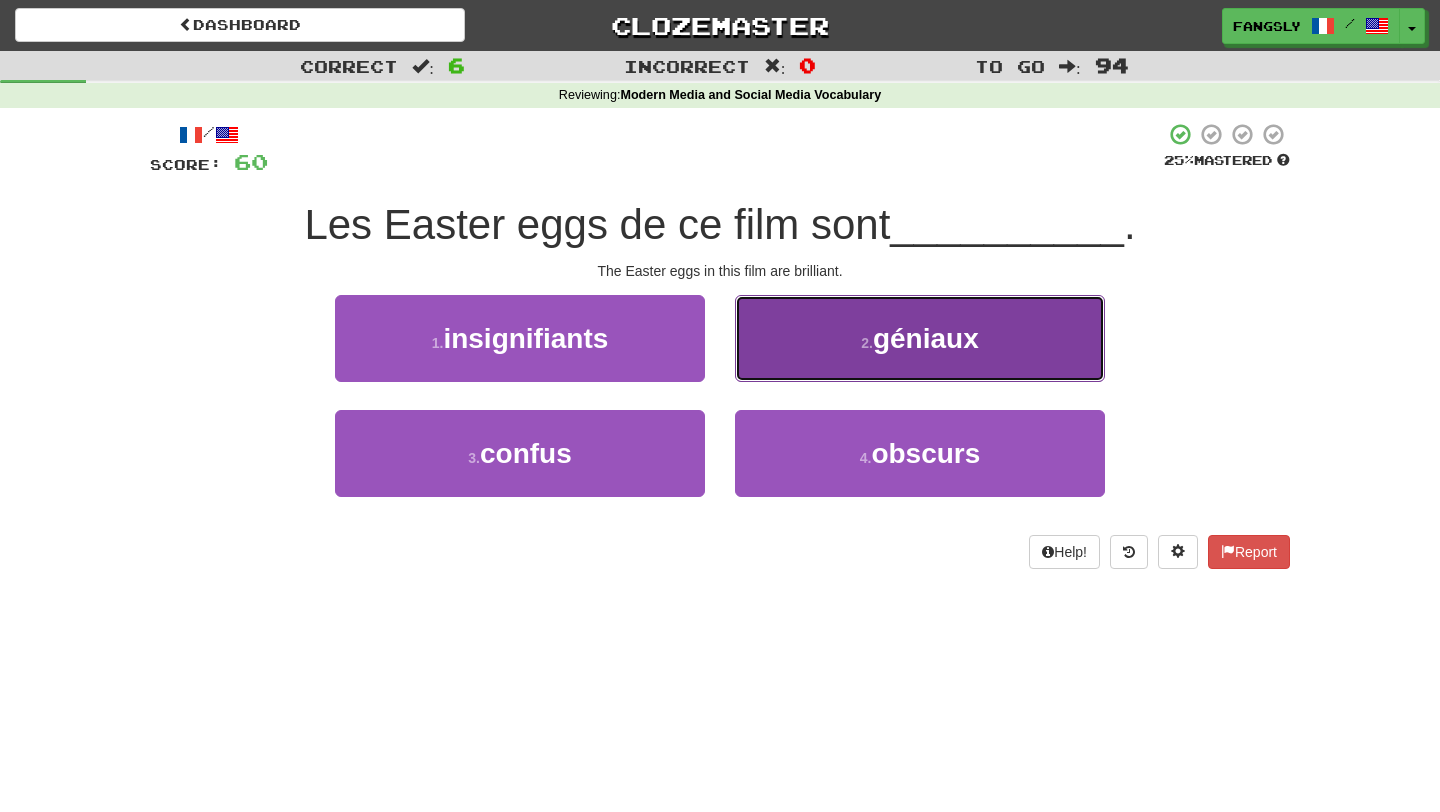 click on "2 .  géniaux" at bounding box center [920, 338] 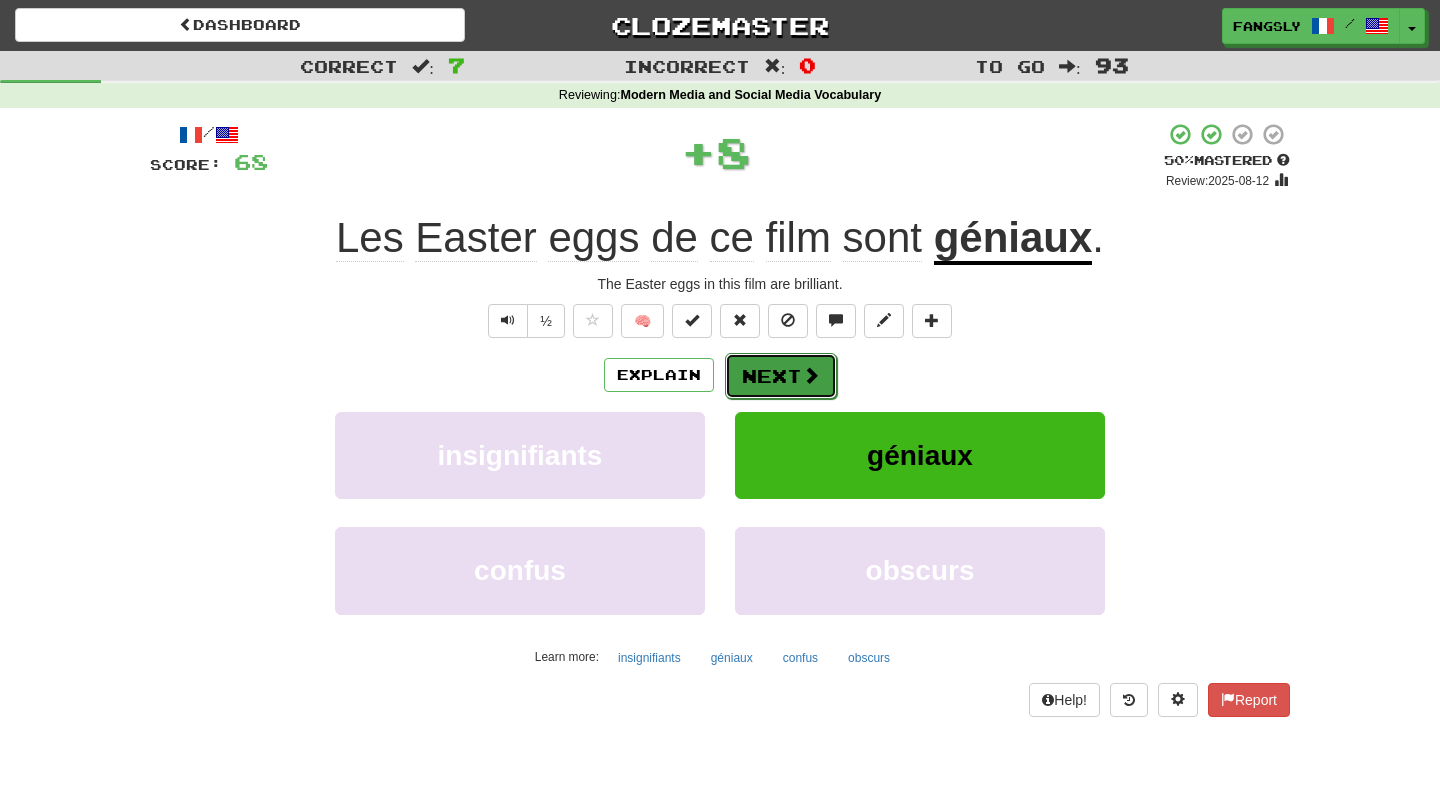 click on "Next" at bounding box center [781, 376] 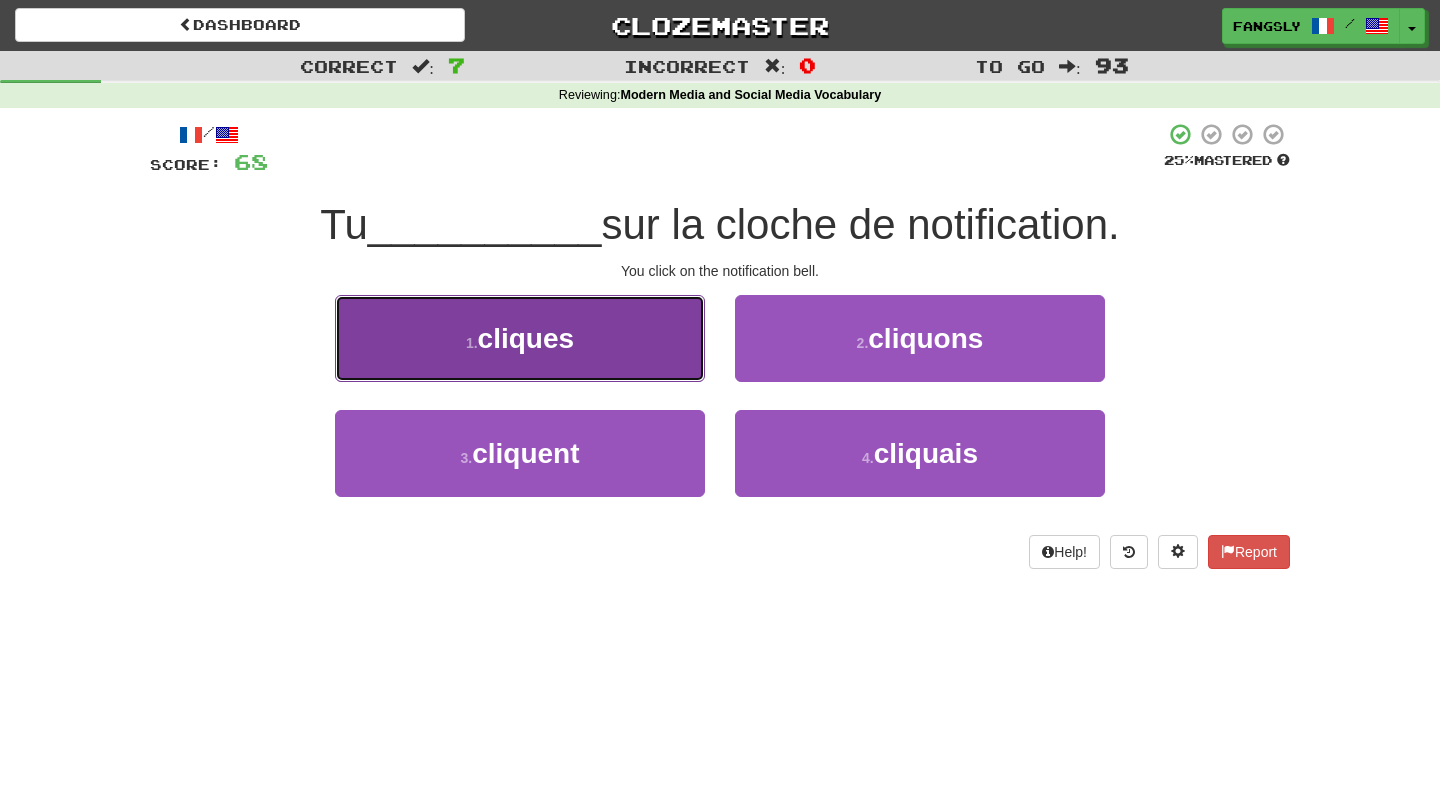 click on "1 .  cliques" at bounding box center [520, 338] 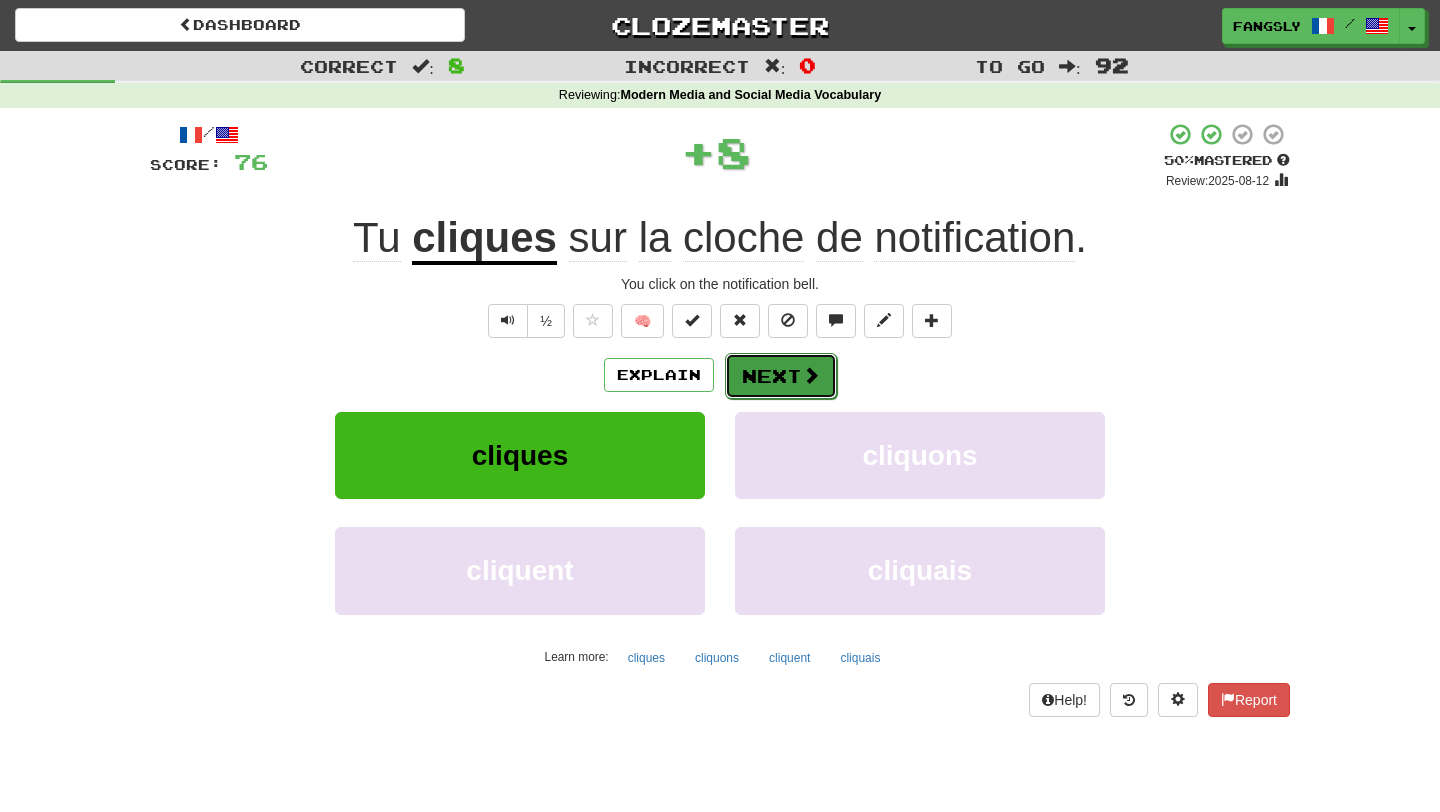 click at bounding box center [811, 375] 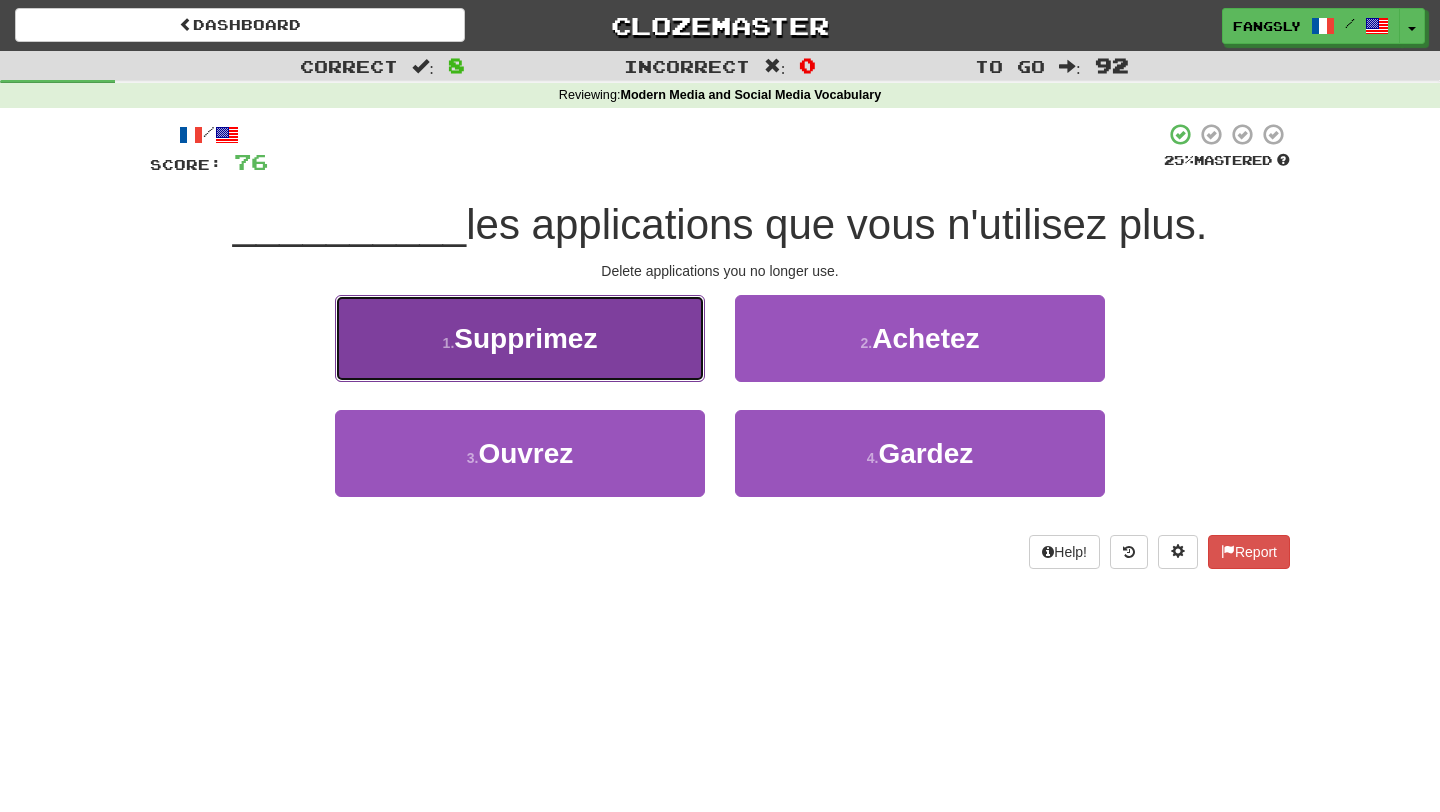click on "Supprimez" at bounding box center (520, 338) 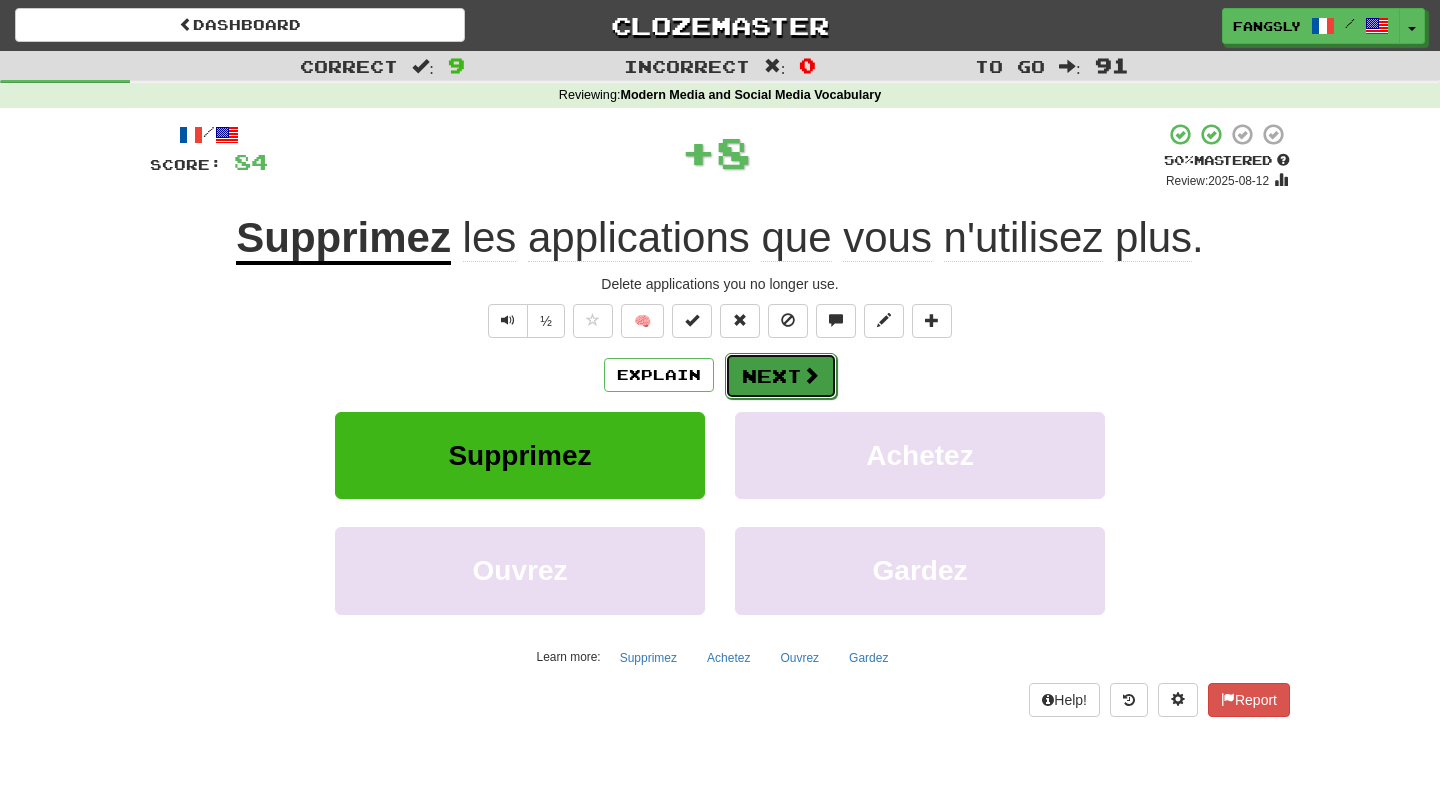 click on "Next" at bounding box center (781, 376) 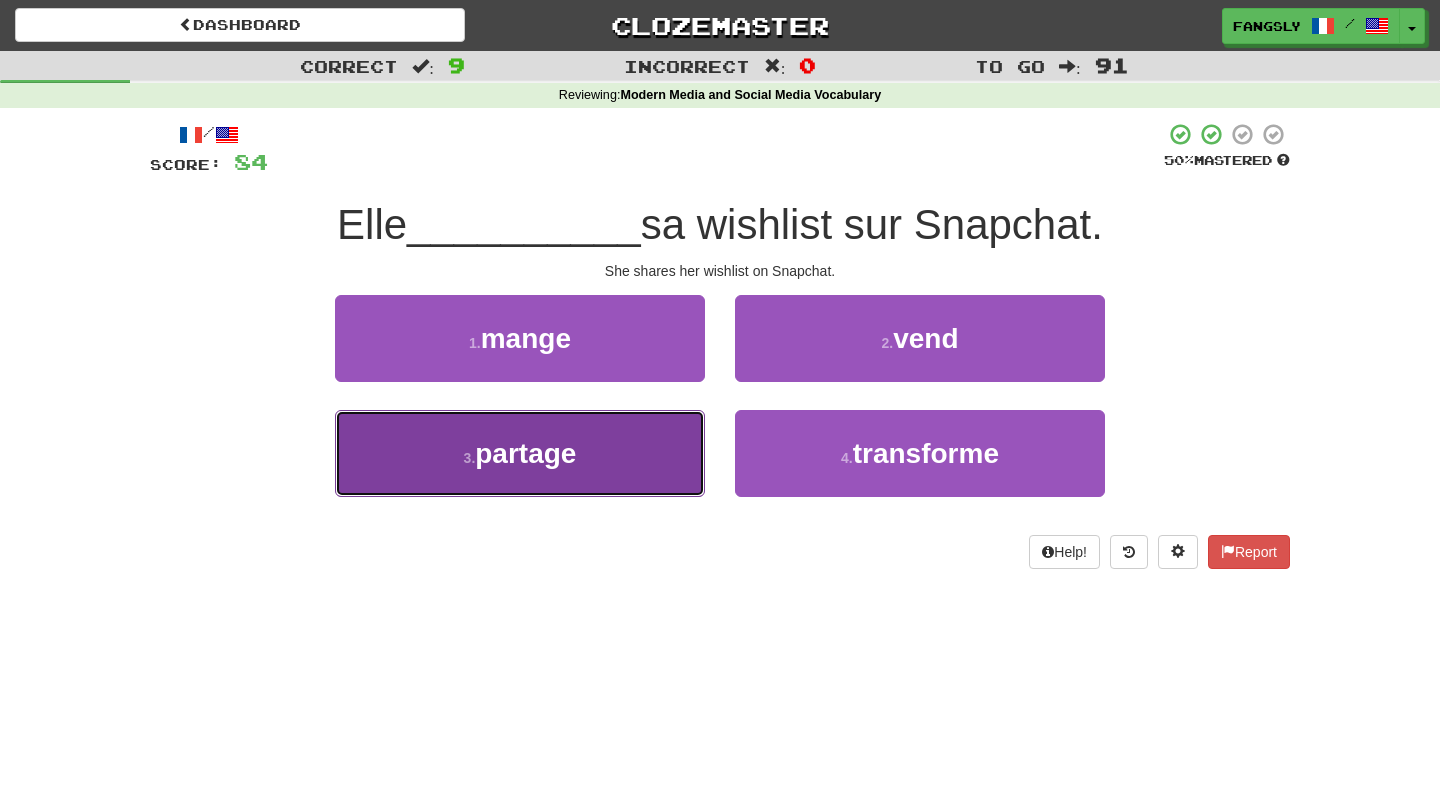 click on "3 .  partage" at bounding box center [520, 453] 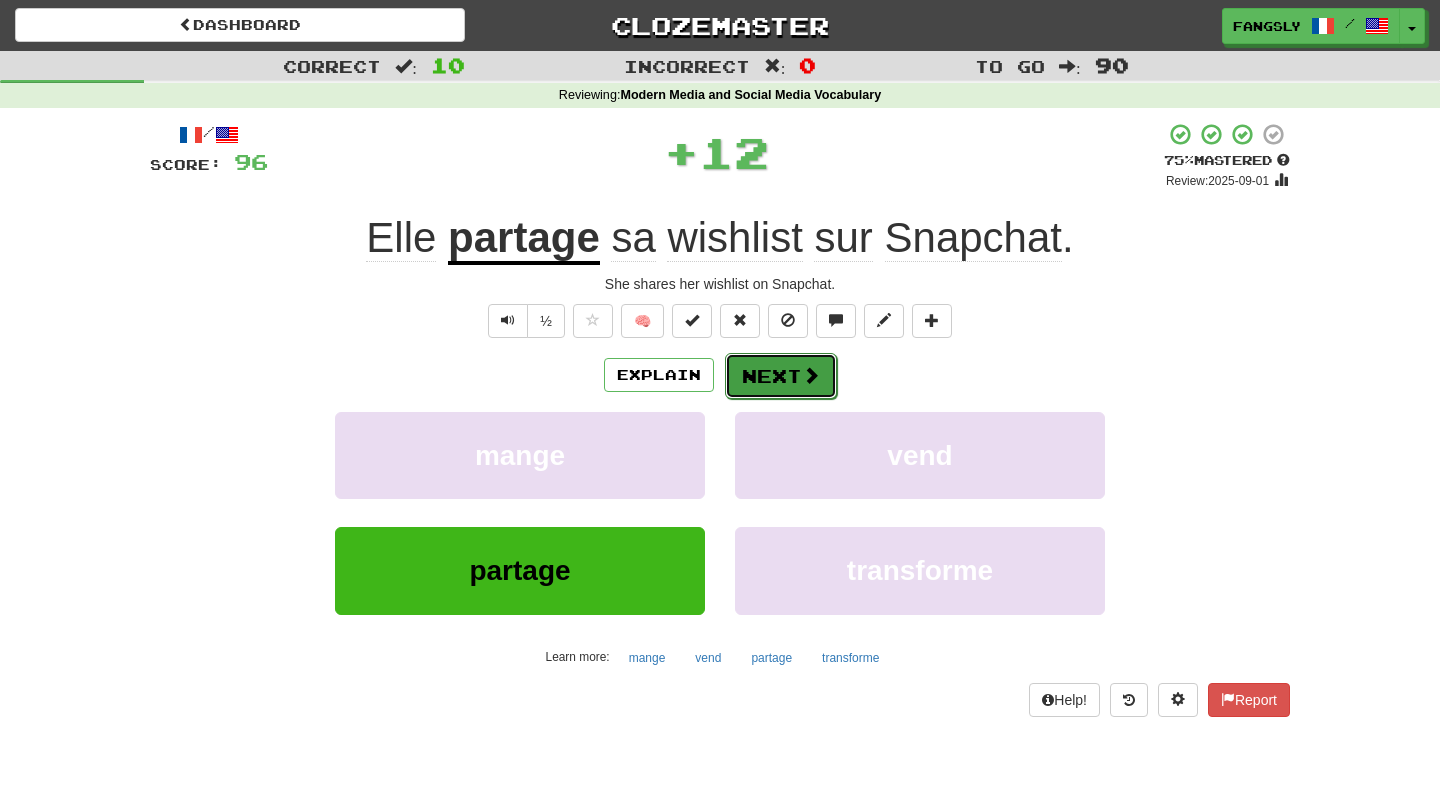 click on "Next" at bounding box center [781, 376] 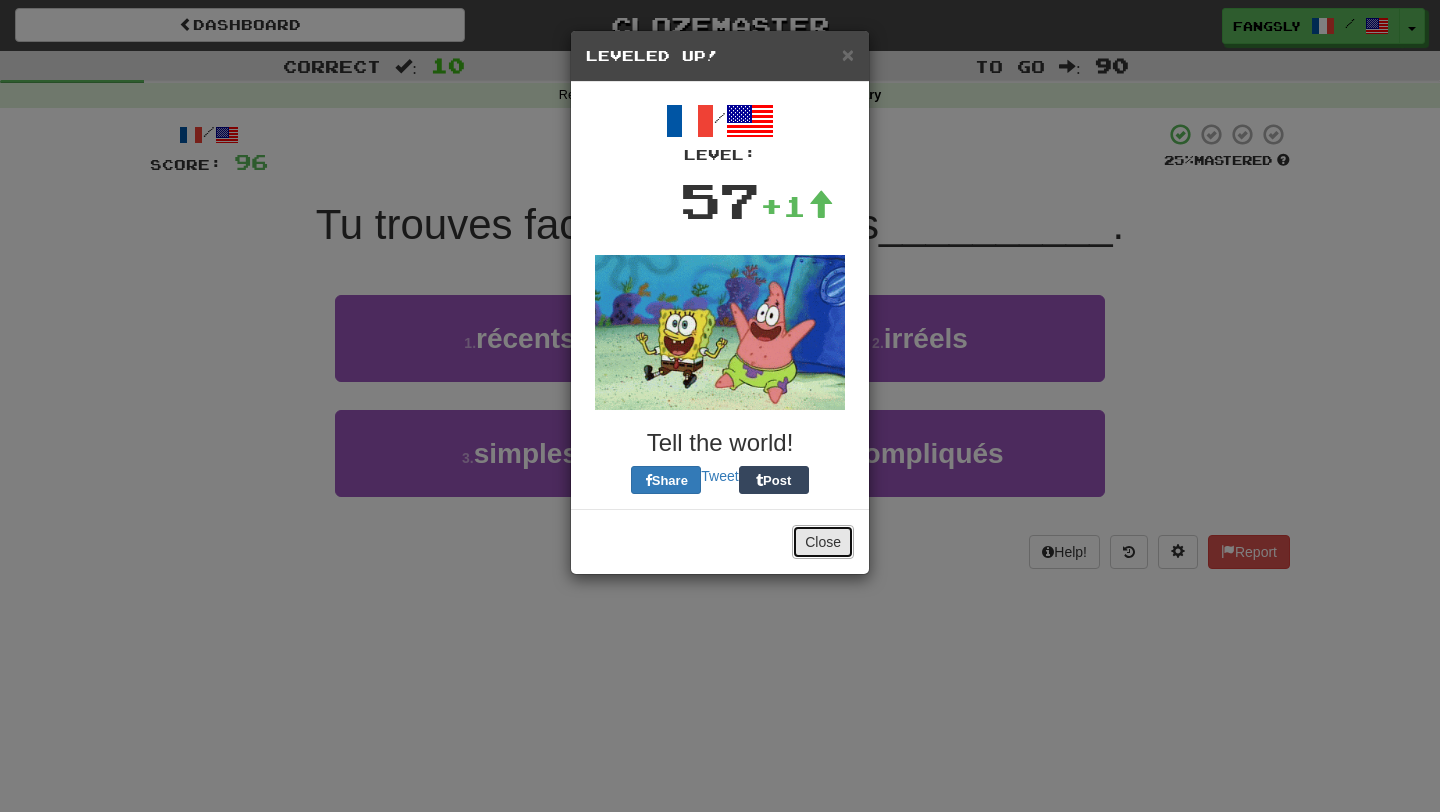 click on "Close" at bounding box center (823, 542) 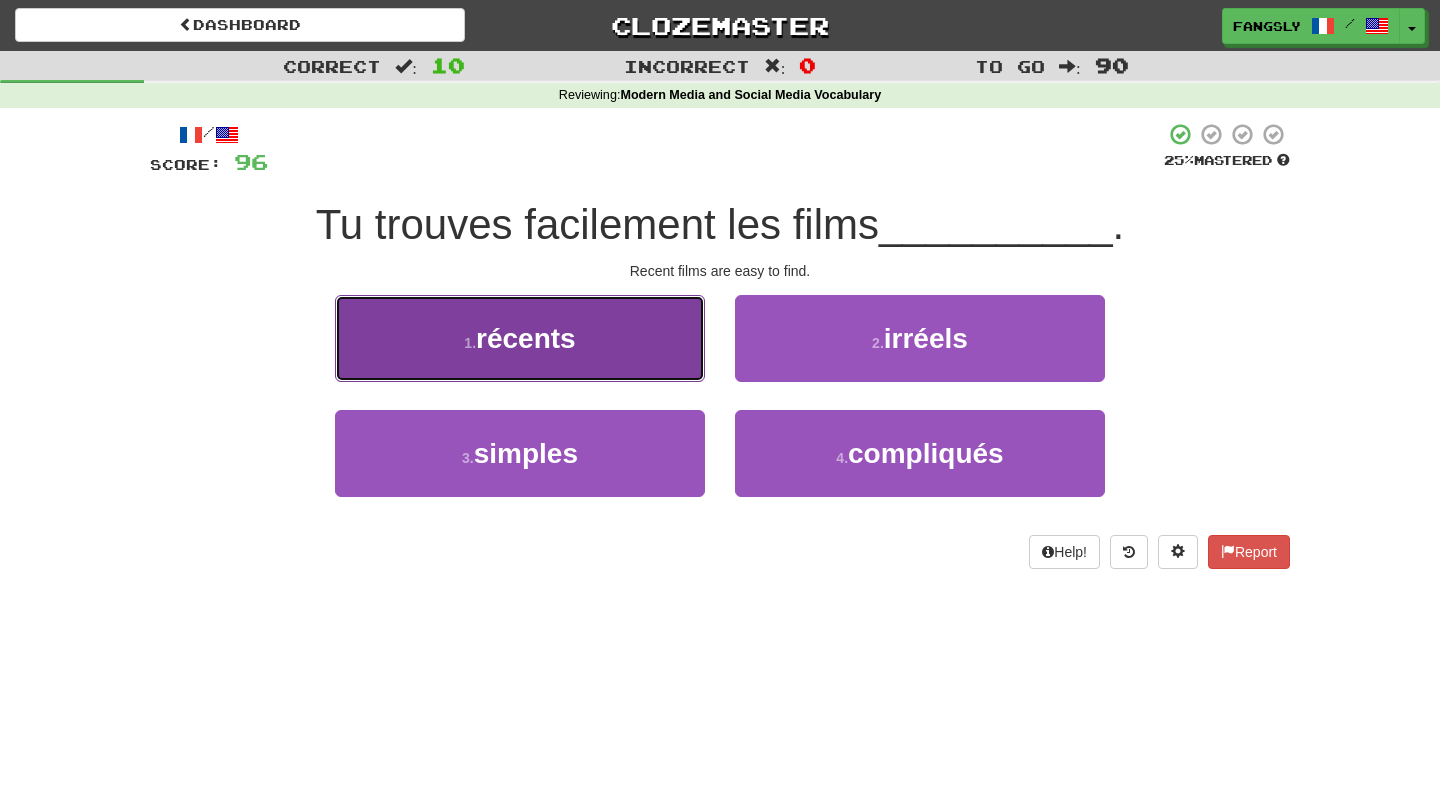 click on "1 .  récents" at bounding box center (520, 338) 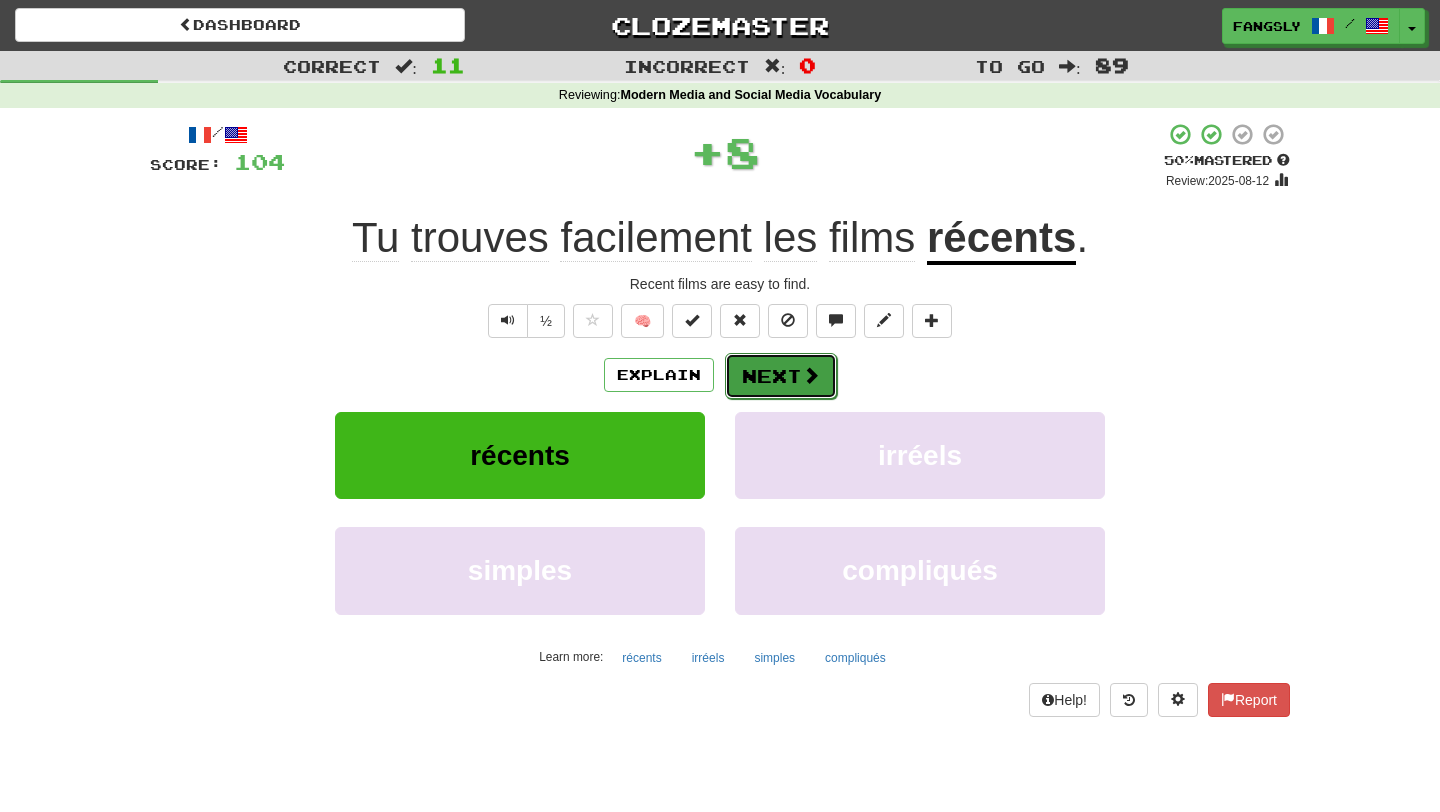 click at bounding box center [811, 375] 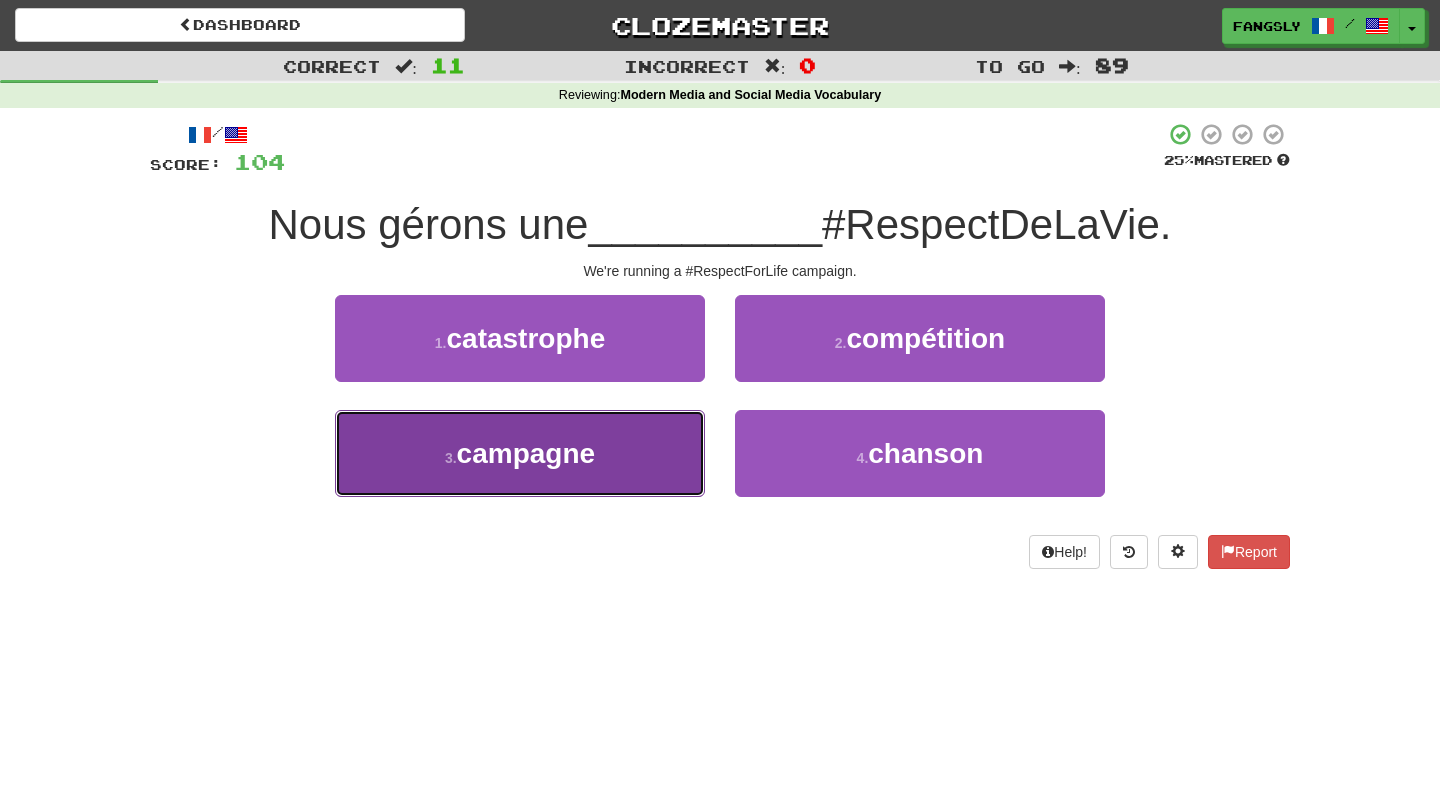 click on "campagne" at bounding box center [526, 453] 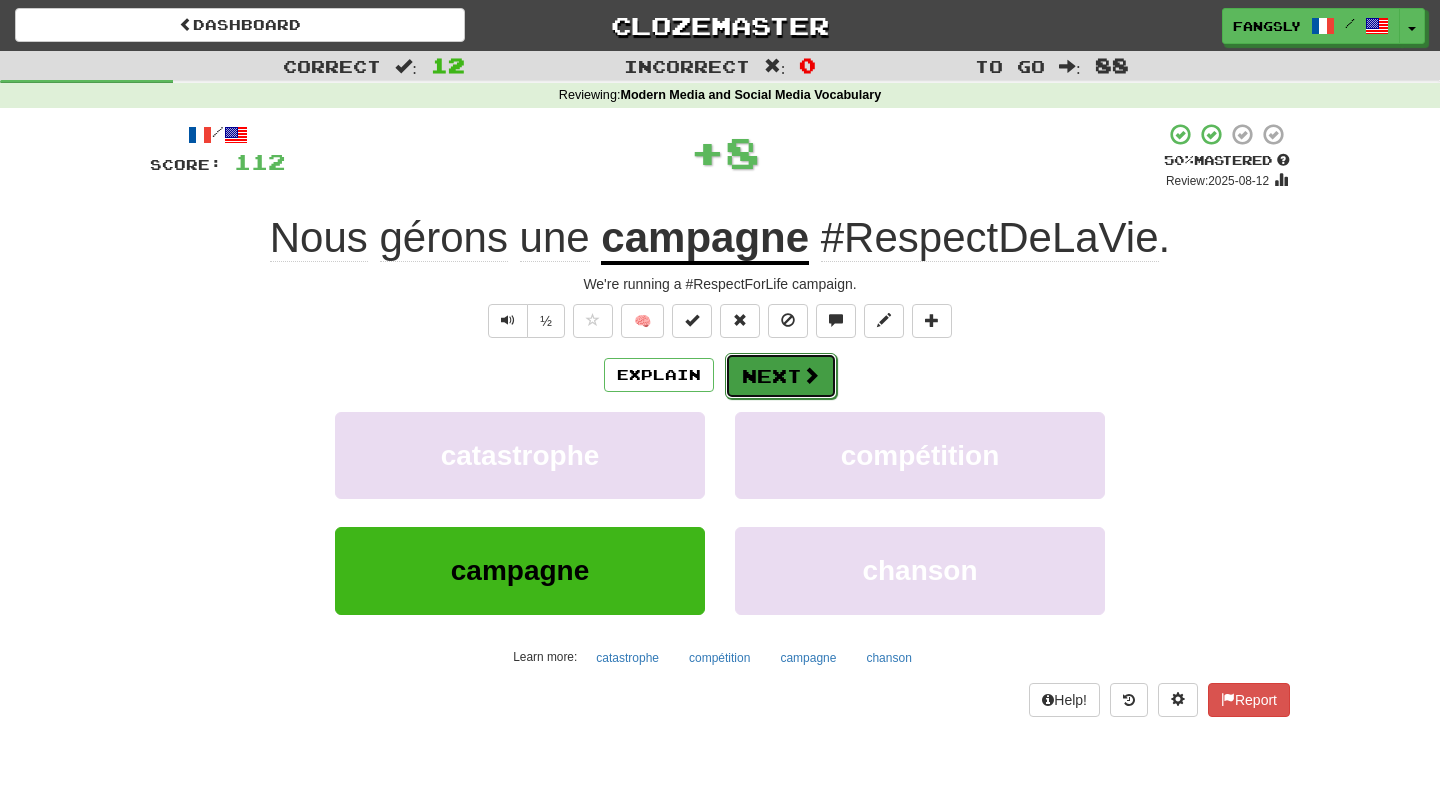 click on "Next" at bounding box center [781, 376] 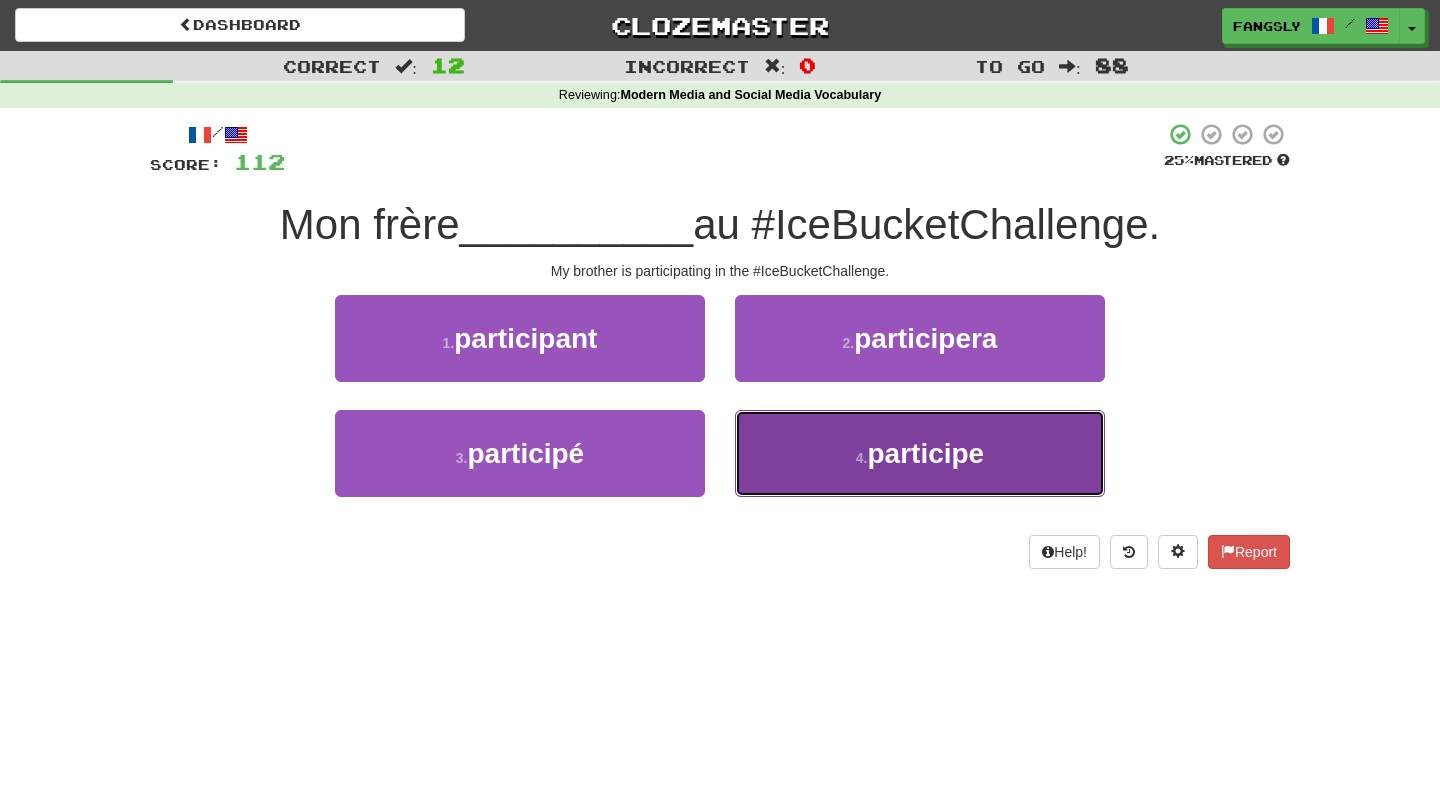click on "4 .  participe" at bounding box center [920, 453] 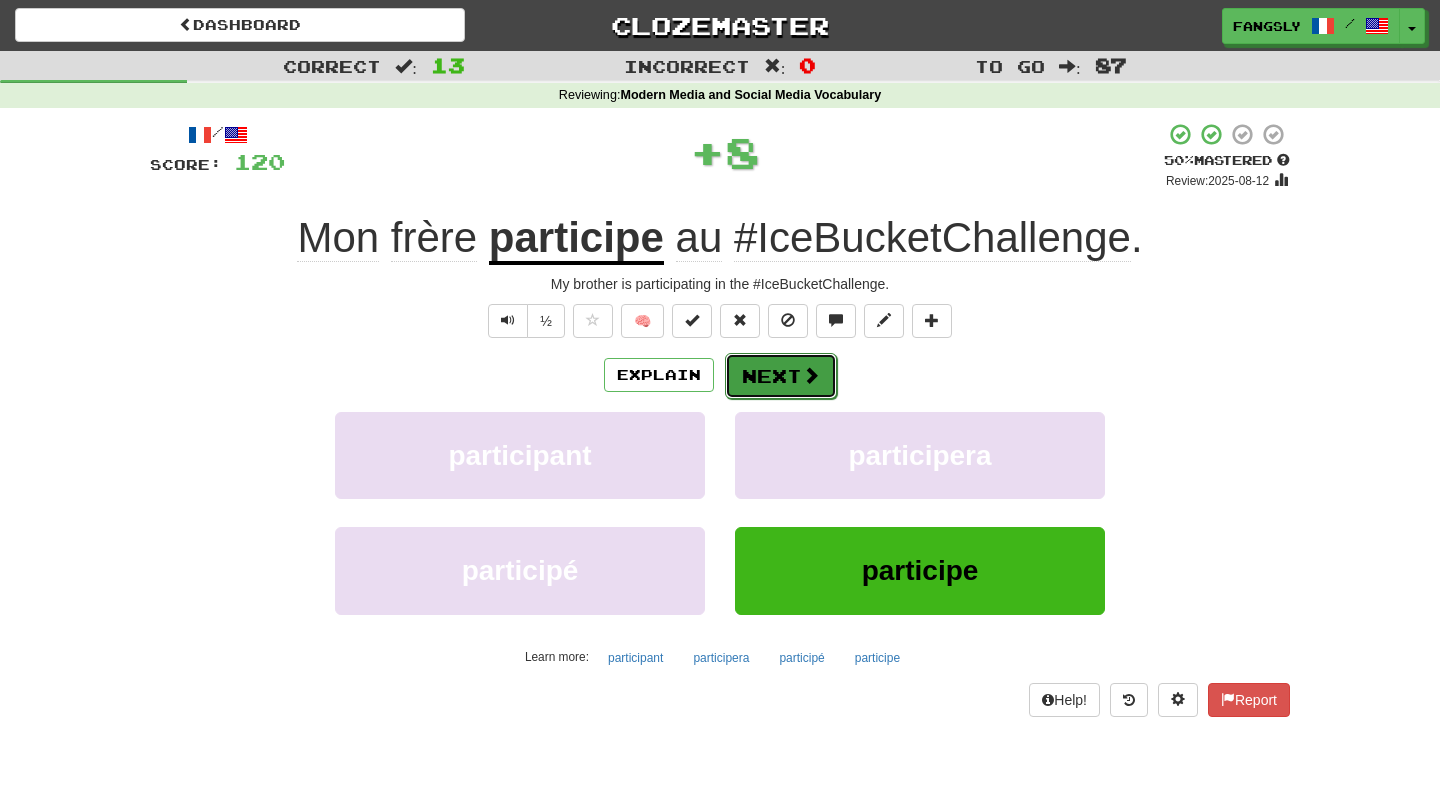 click on "Next" at bounding box center [781, 376] 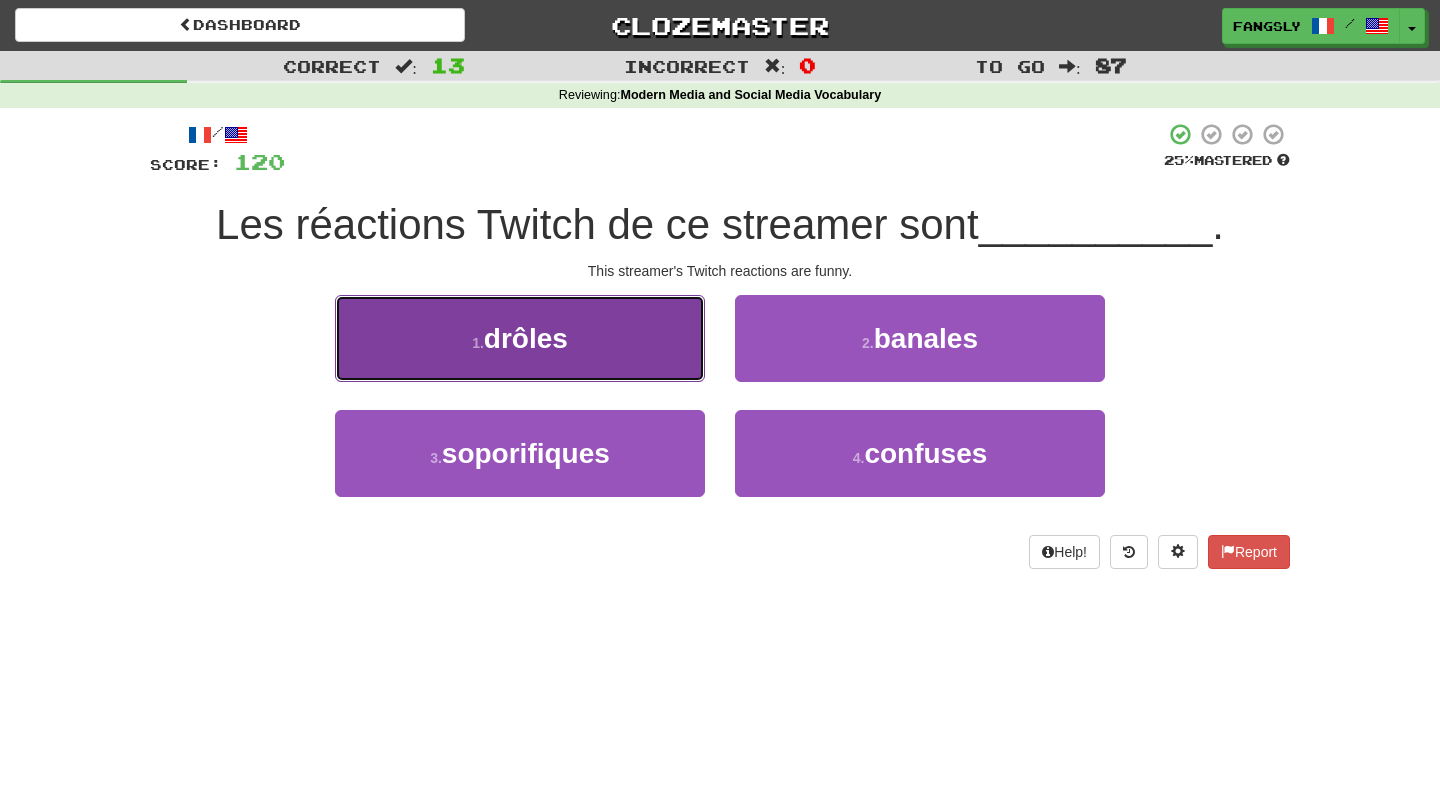 click on "1 .  drôles" at bounding box center [520, 338] 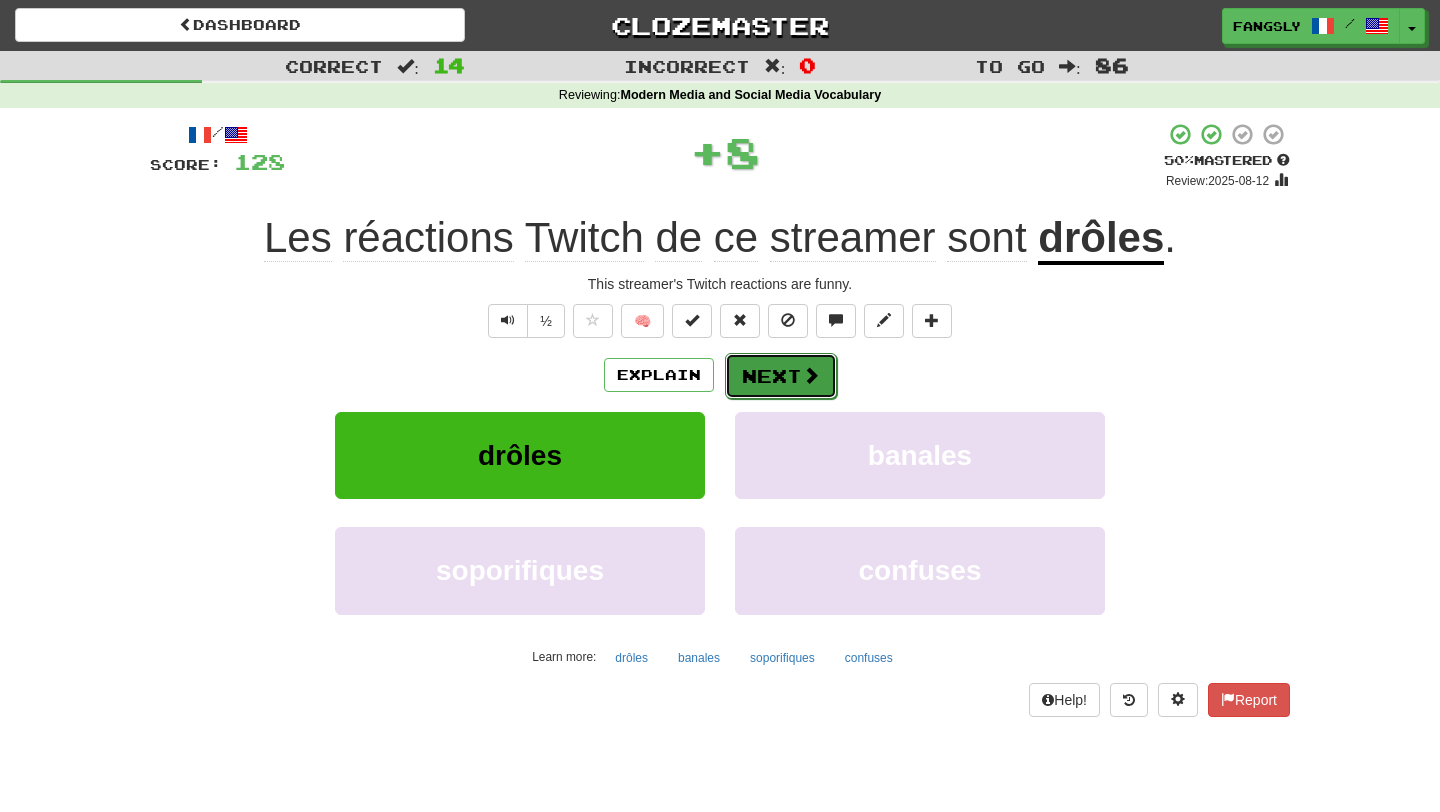 click on "Next" at bounding box center [781, 376] 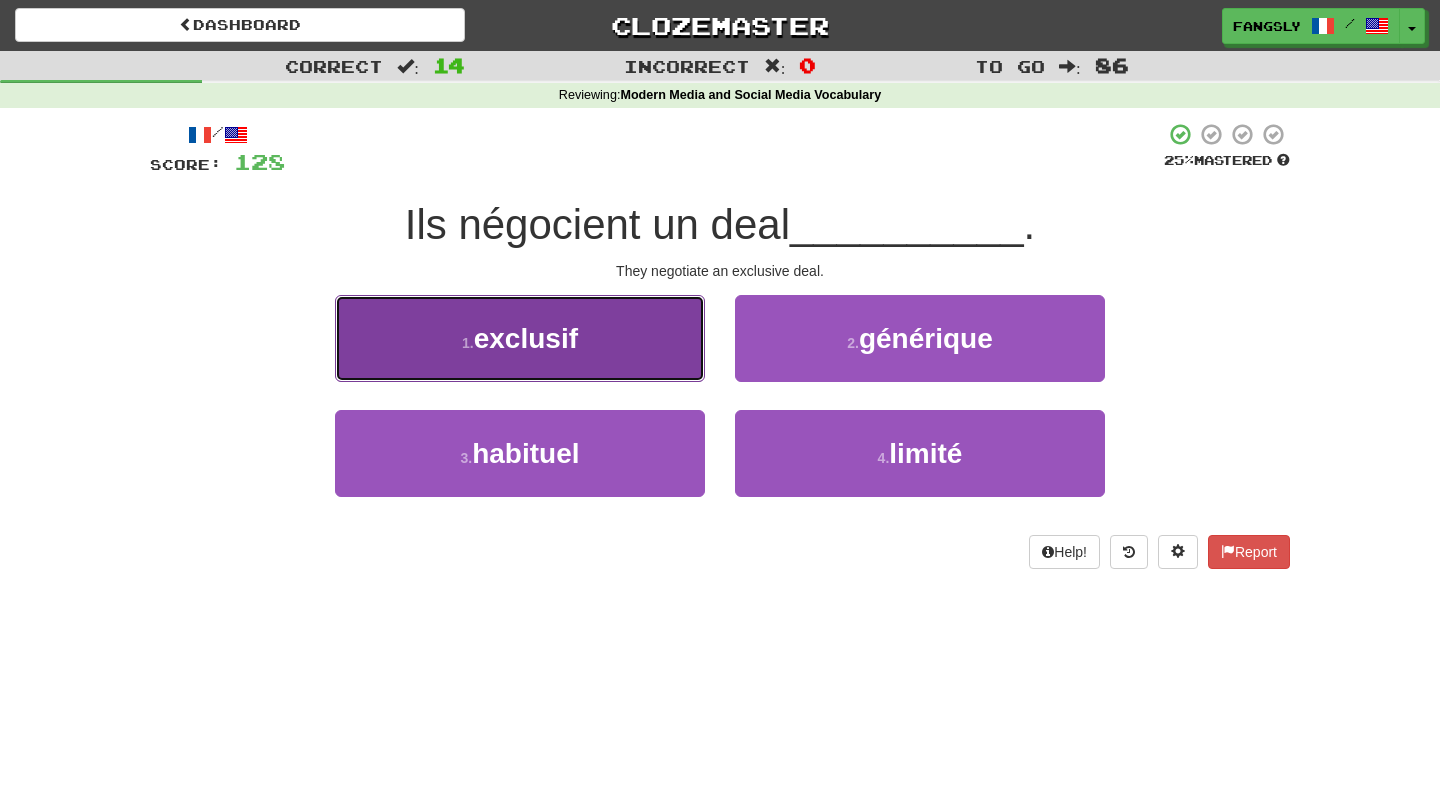 click on "1 .  exclusif" at bounding box center (520, 338) 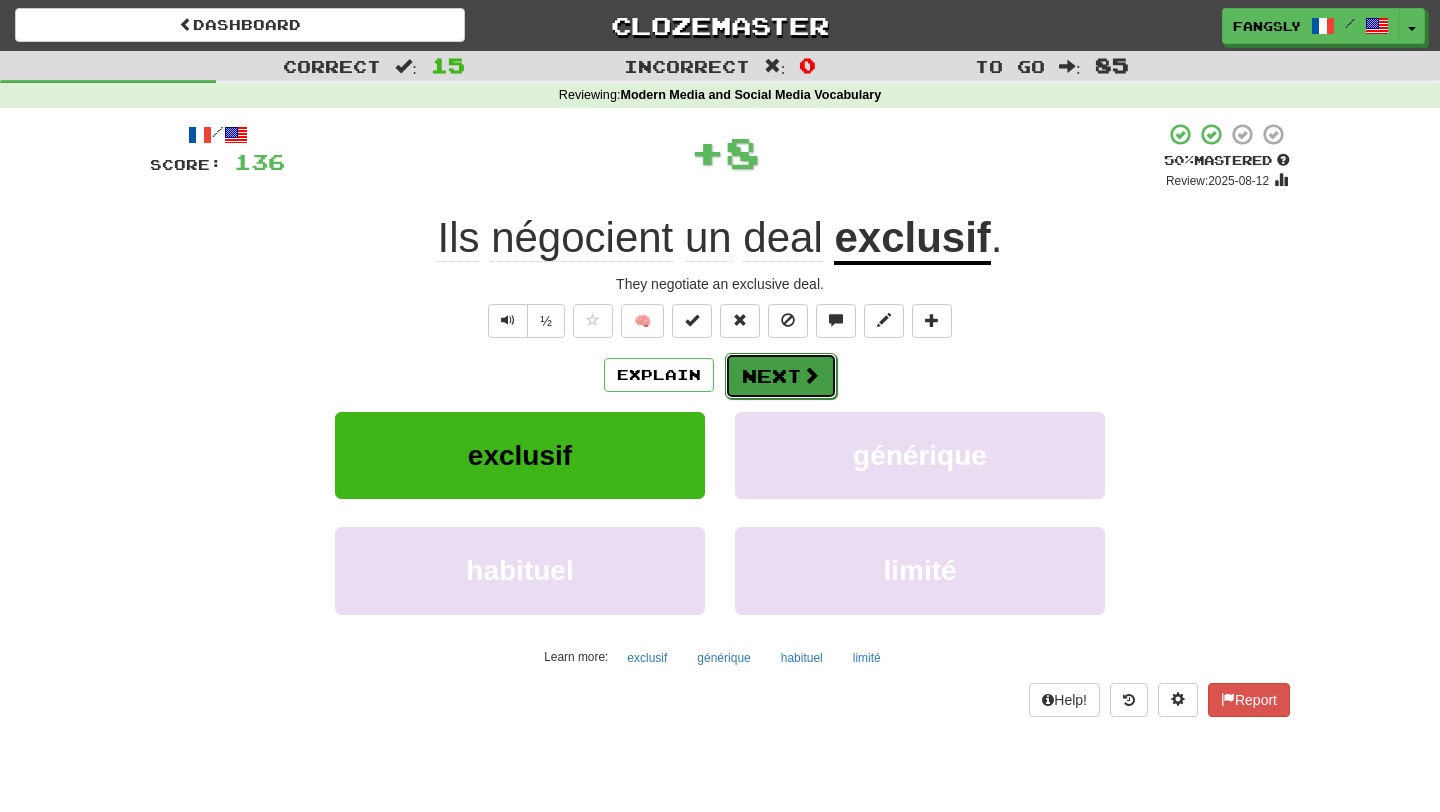 click on "Next" at bounding box center [781, 376] 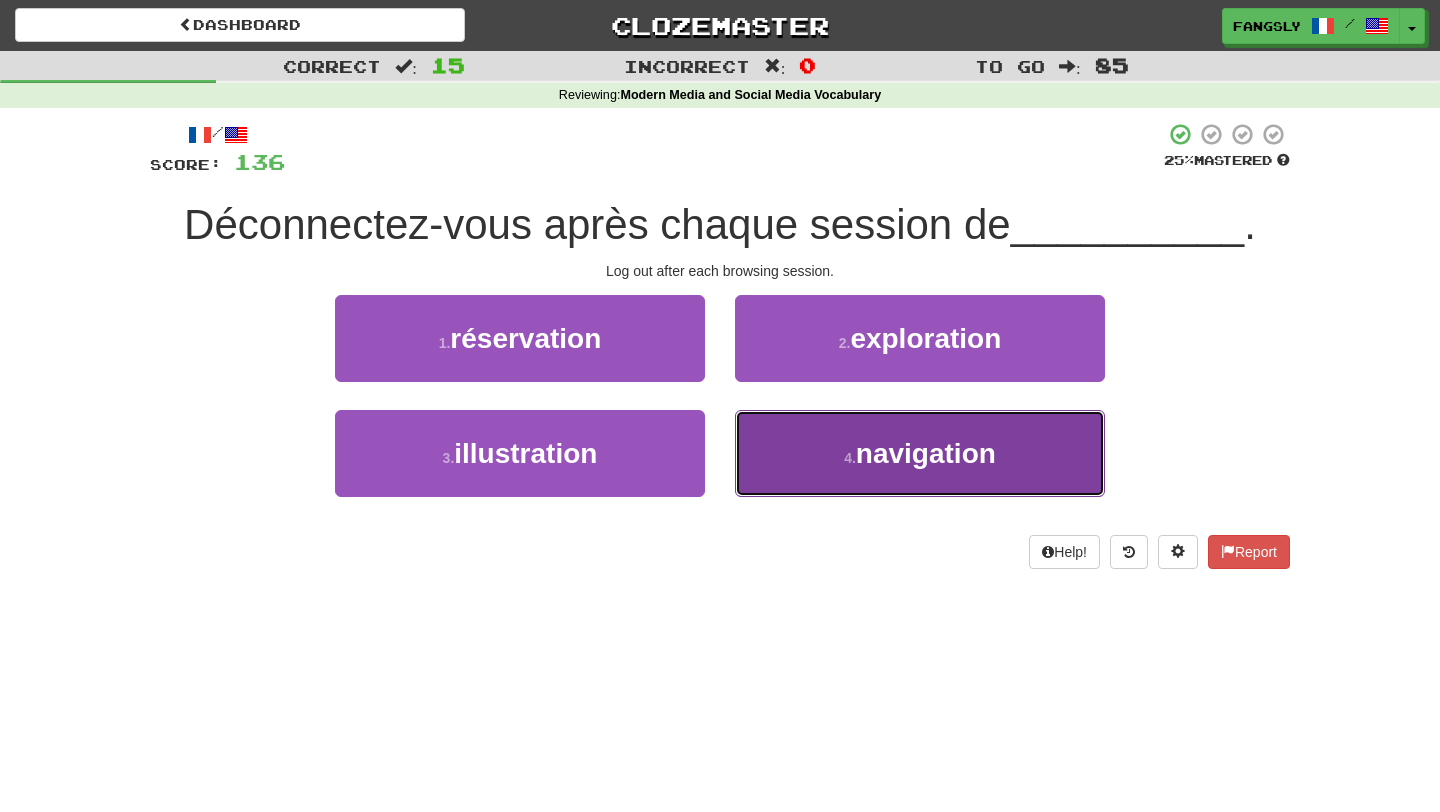 click on "4 .  navigation" at bounding box center (920, 453) 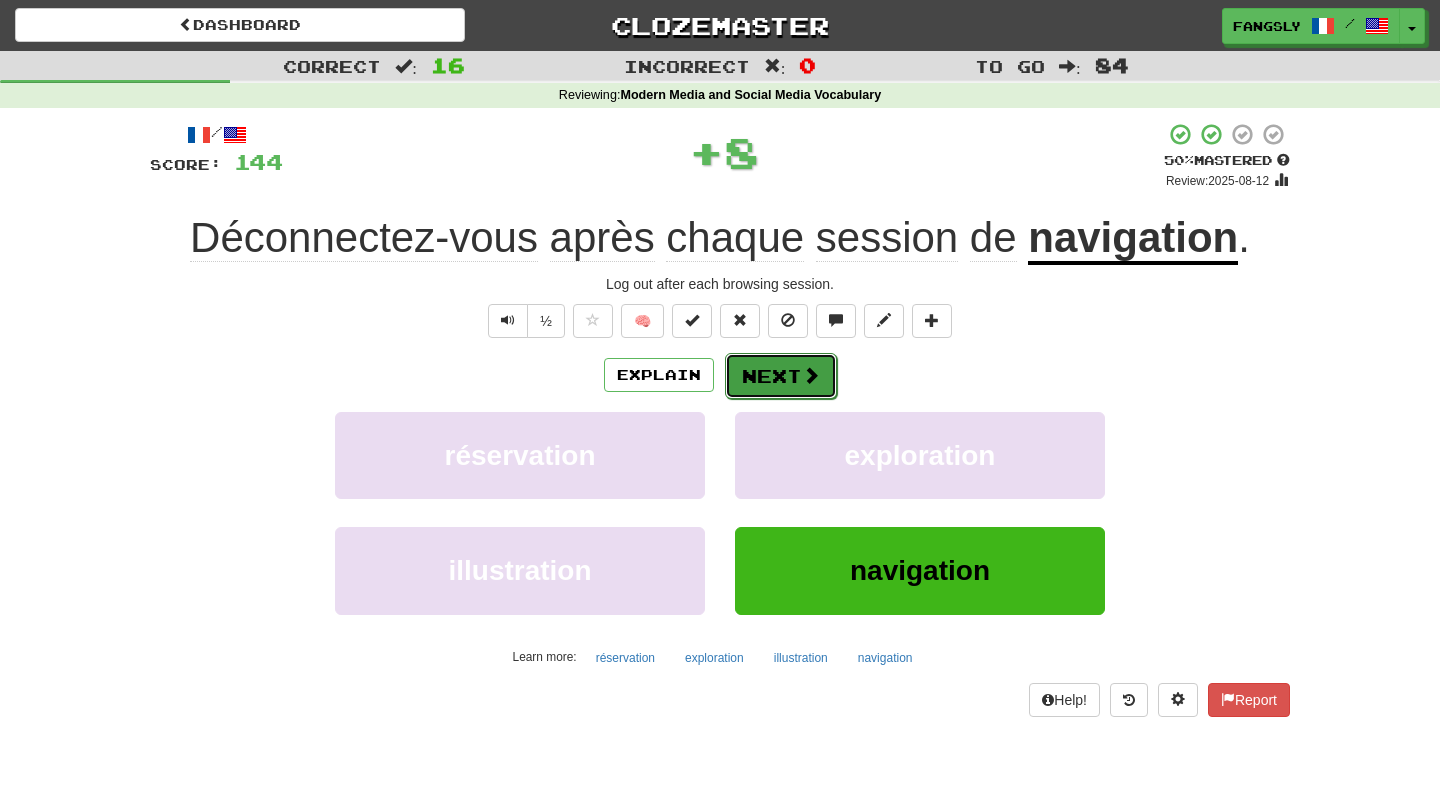 click on "Next" at bounding box center (781, 376) 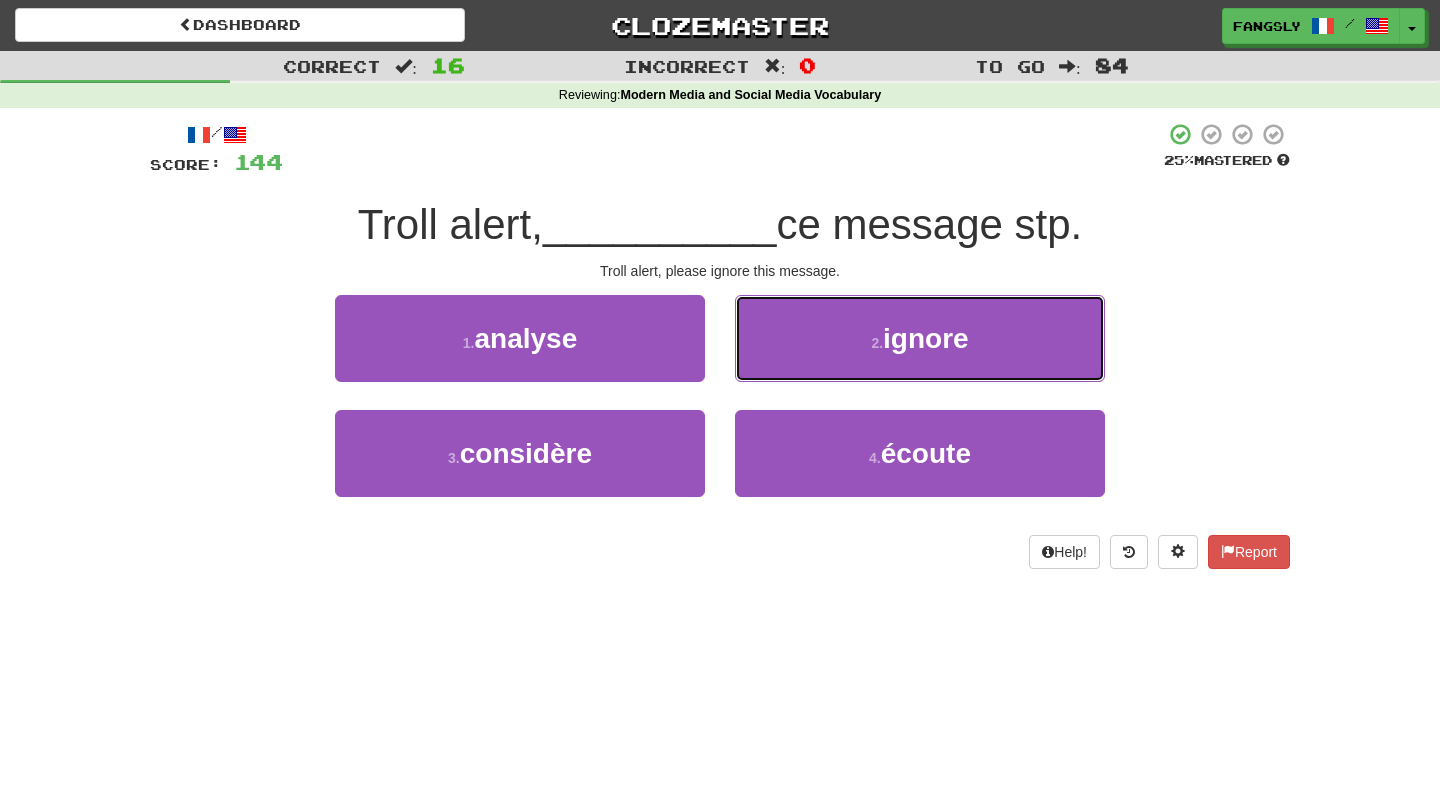 click on "2 .  ignore" at bounding box center [920, 338] 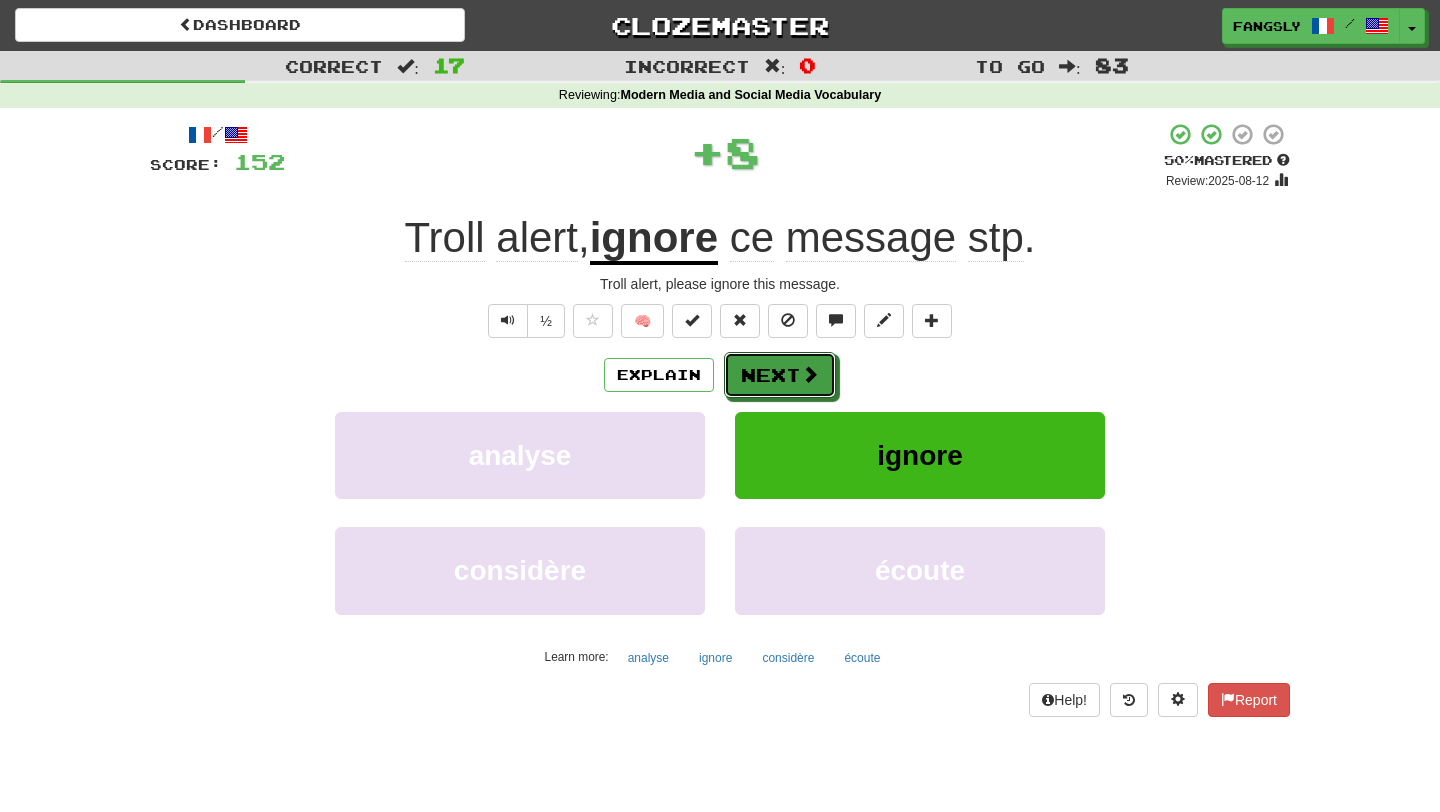 click on "Next" at bounding box center [780, 375] 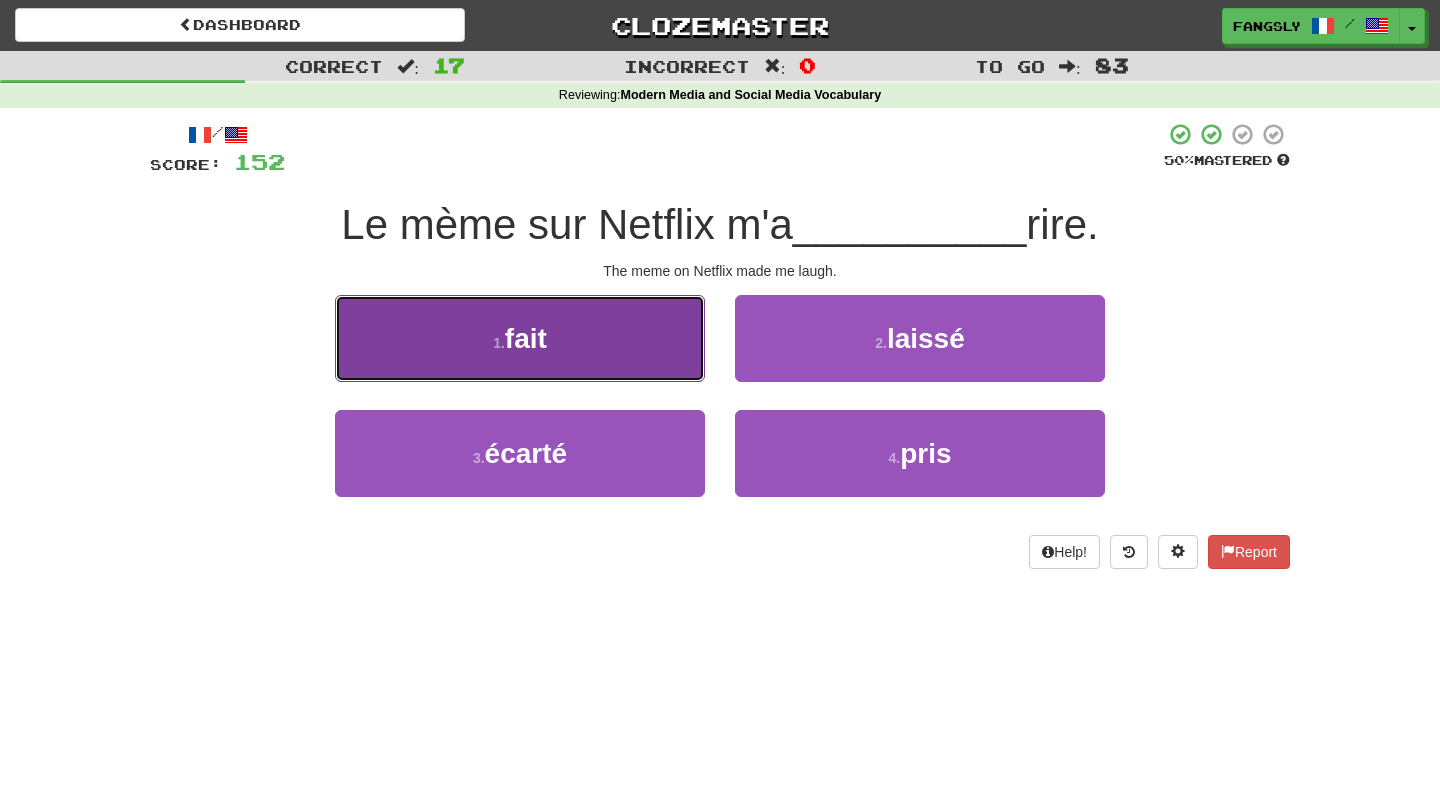 click on "1 .  fait" at bounding box center [520, 338] 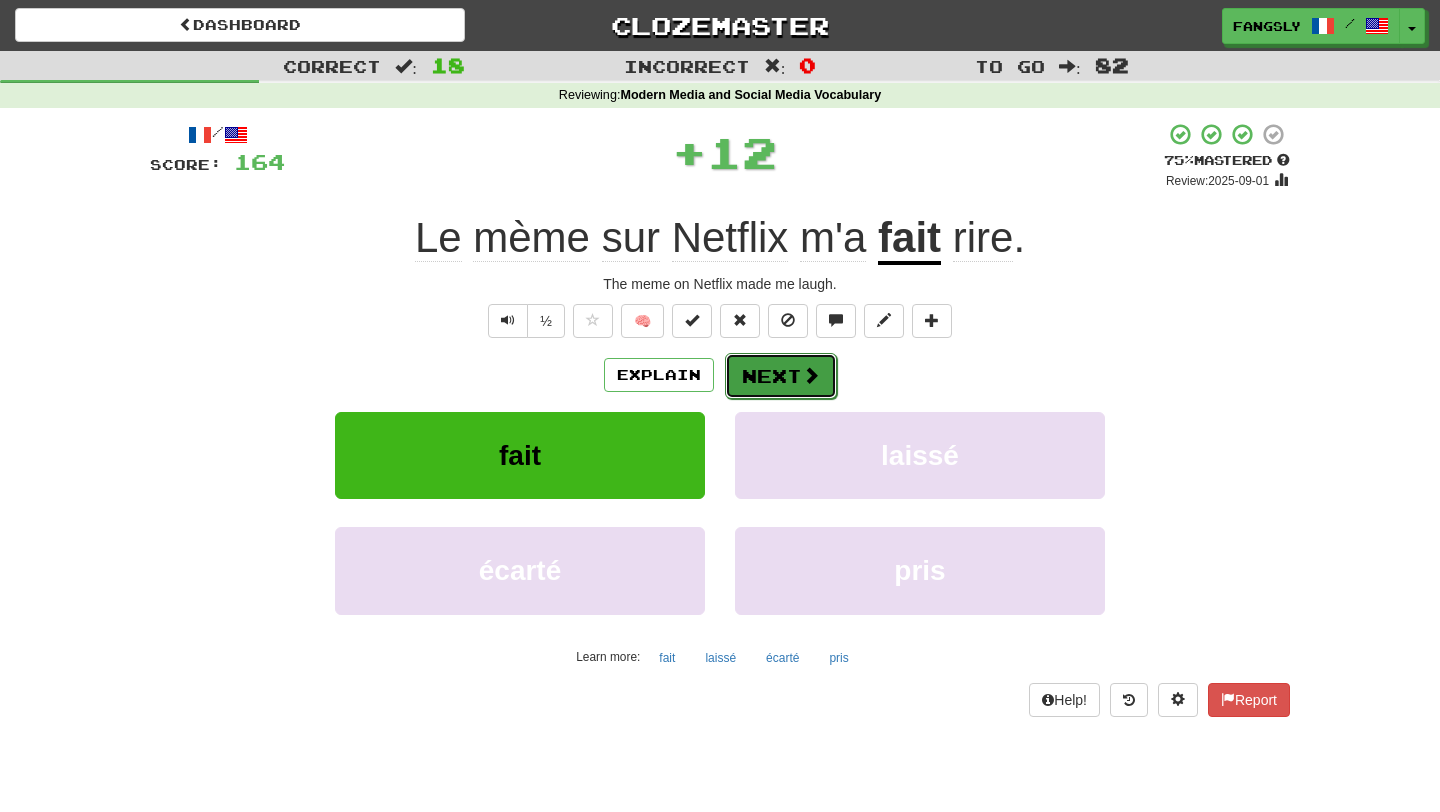 click on "Next" at bounding box center [781, 376] 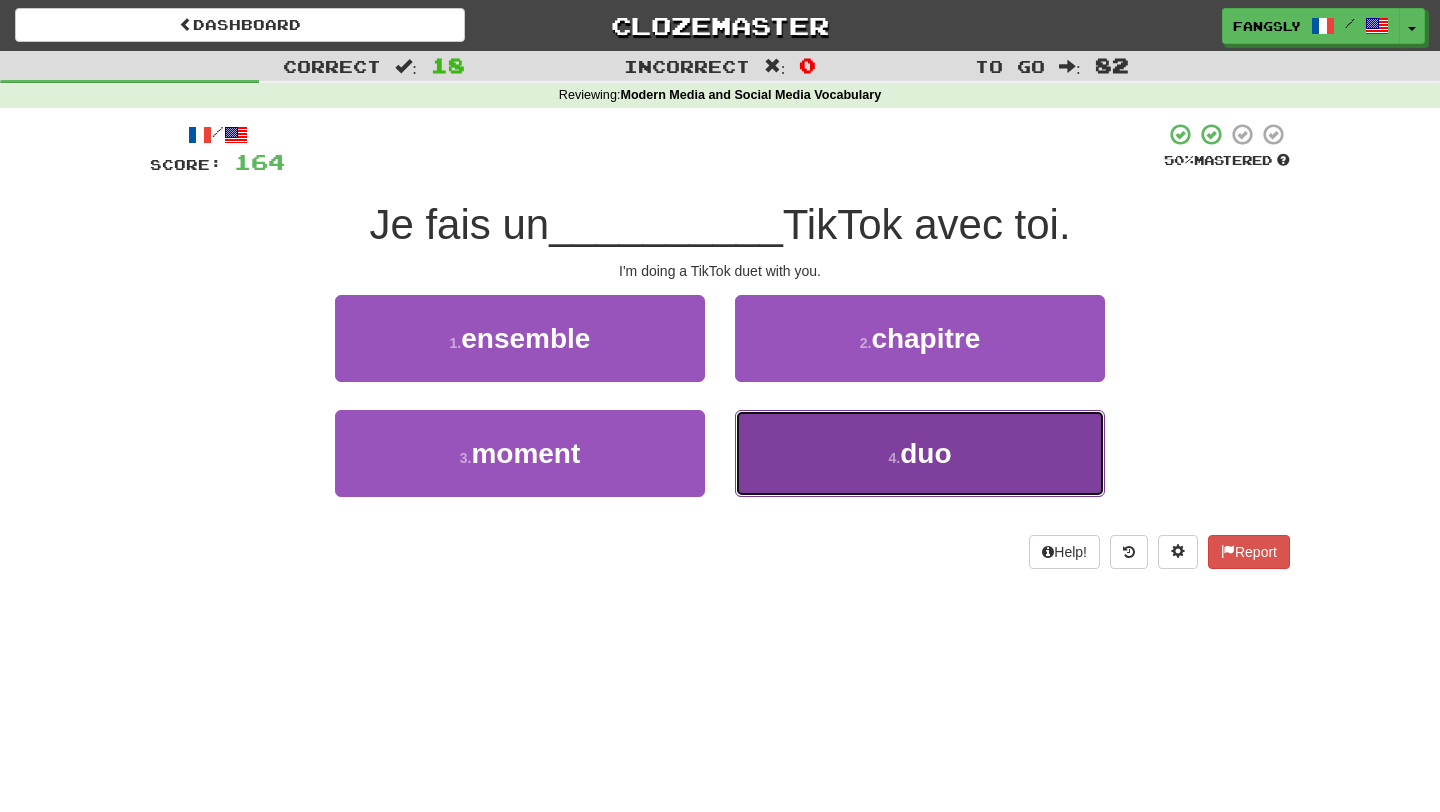 click on "4 .  duo" at bounding box center (920, 453) 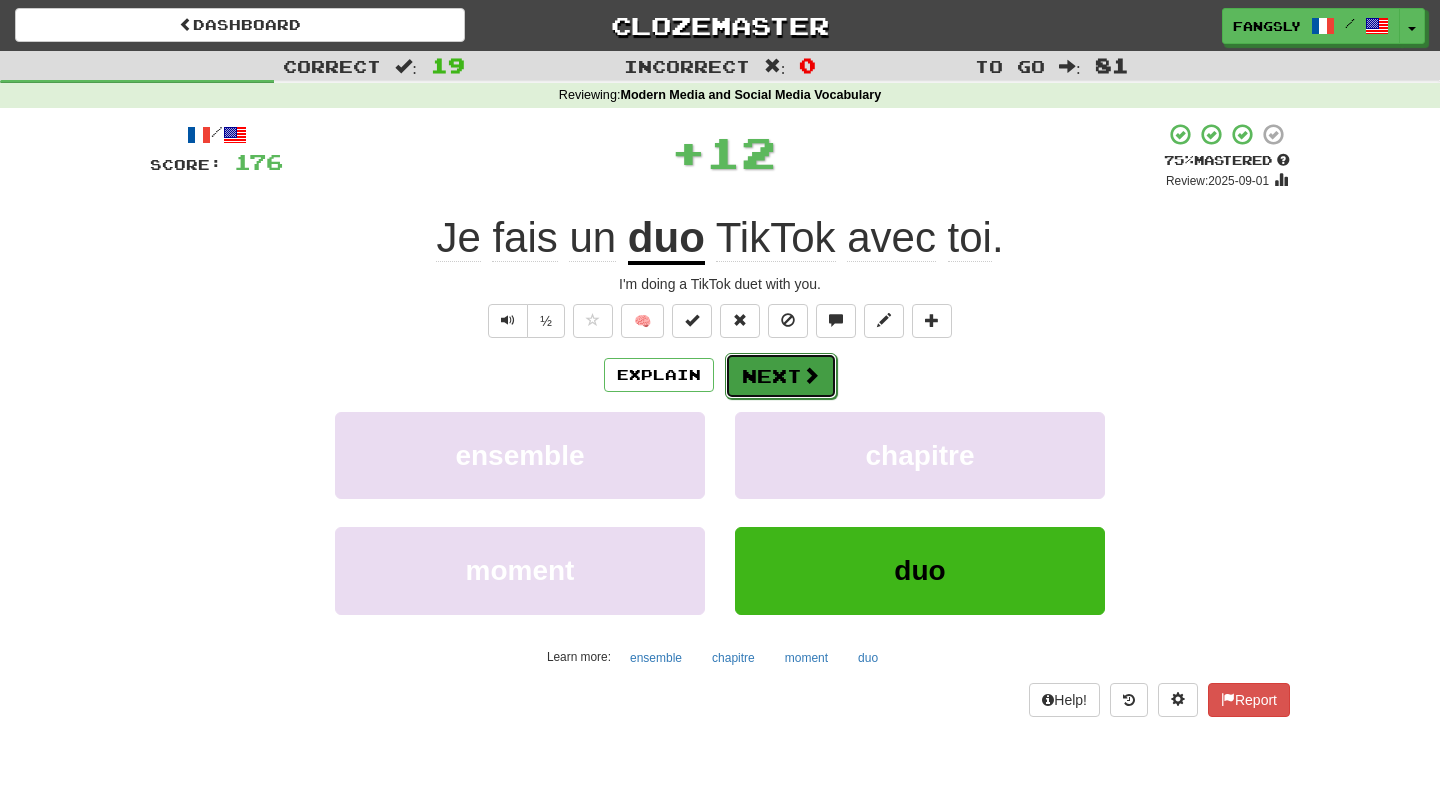 click on "Next" at bounding box center (781, 376) 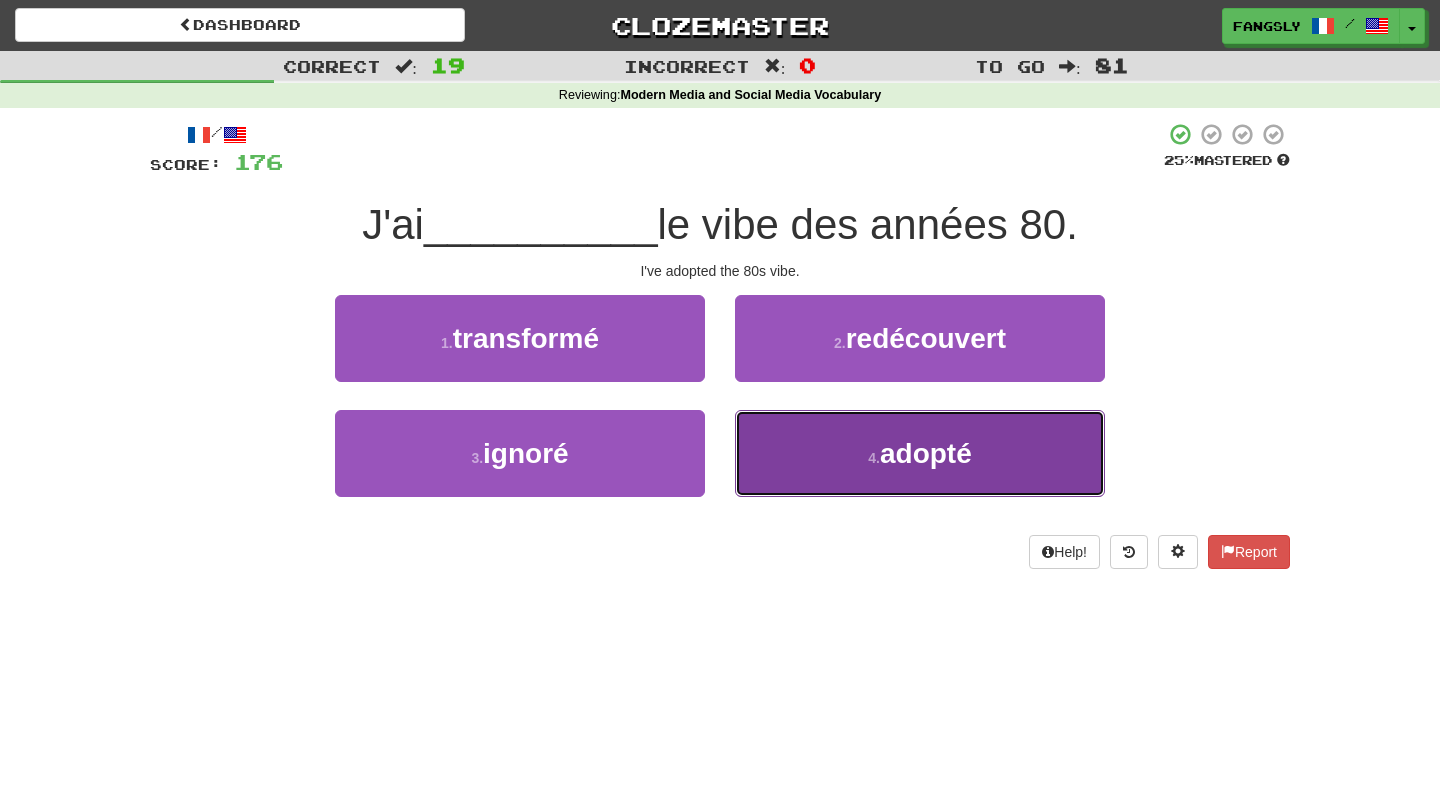 click on "4 .  adopté" at bounding box center [920, 453] 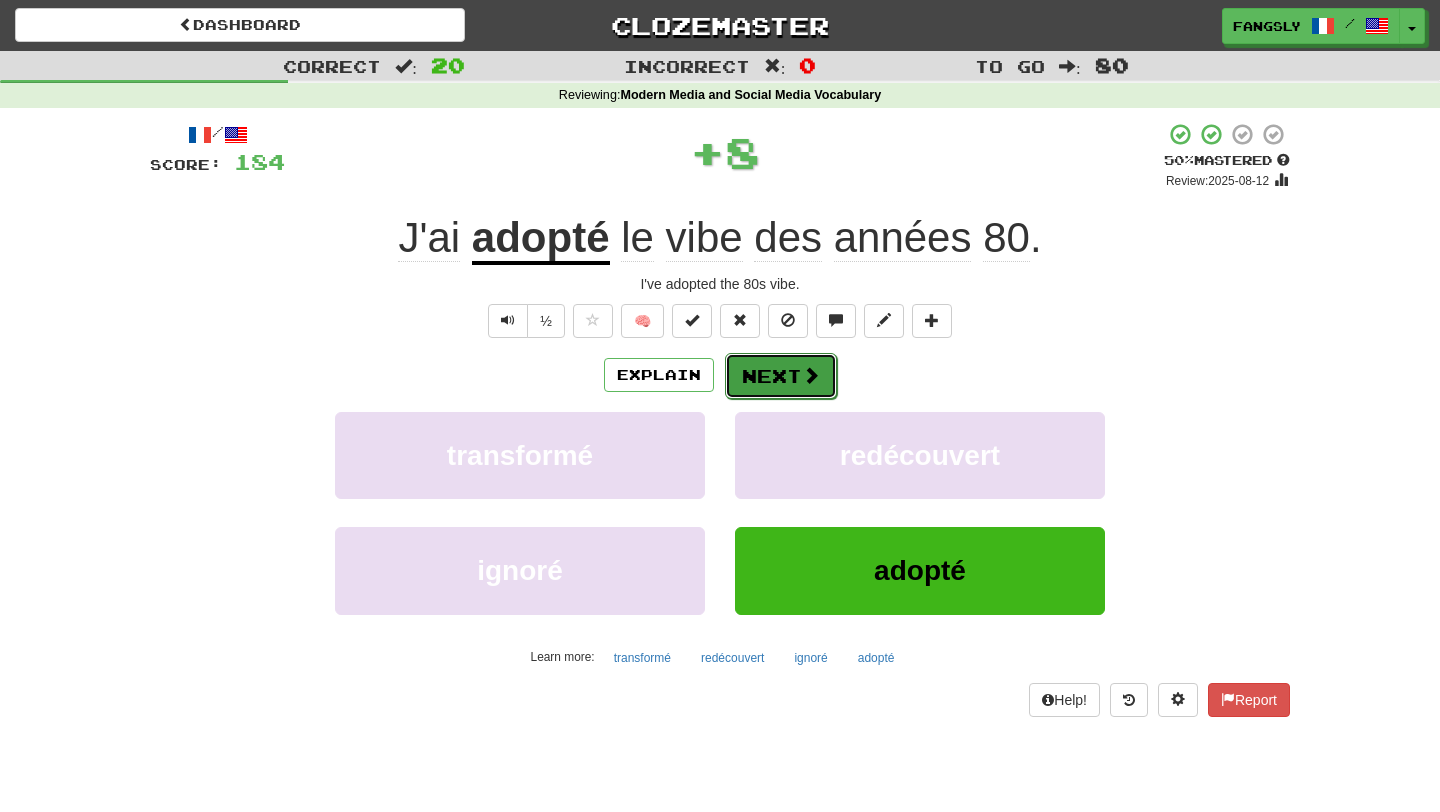 click on "Next" at bounding box center [781, 376] 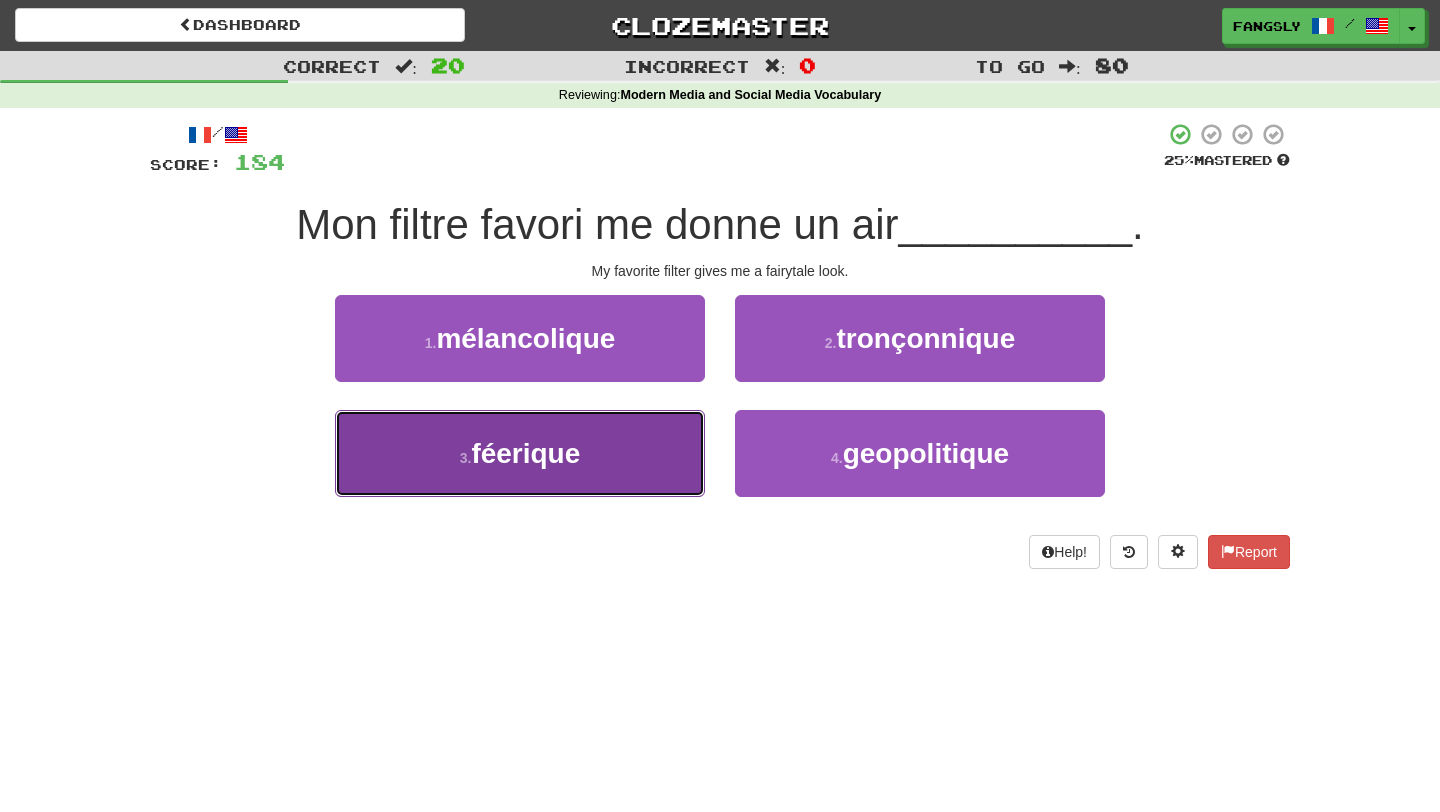 click on "3 .  féerique" at bounding box center [520, 453] 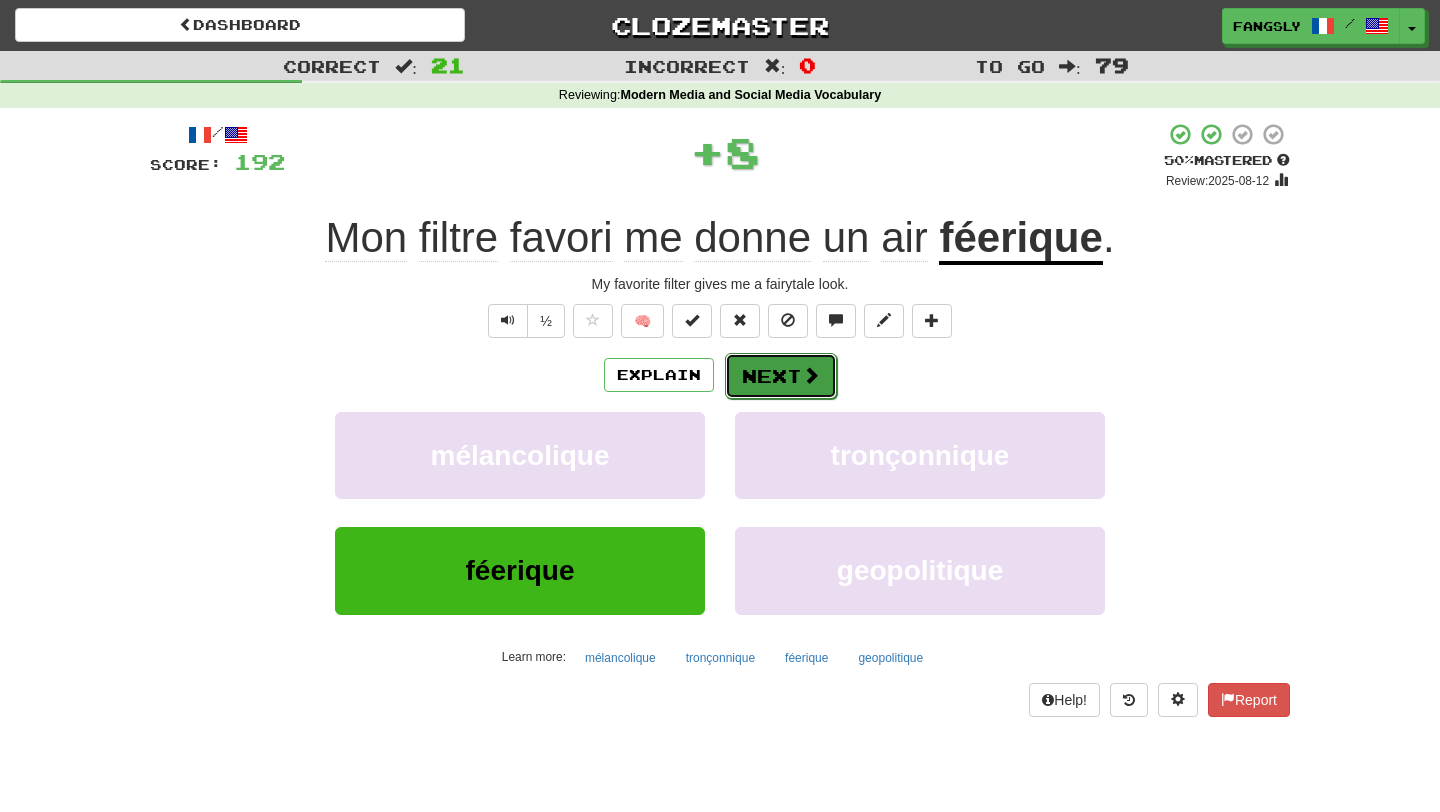 click on "Next" at bounding box center (781, 376) 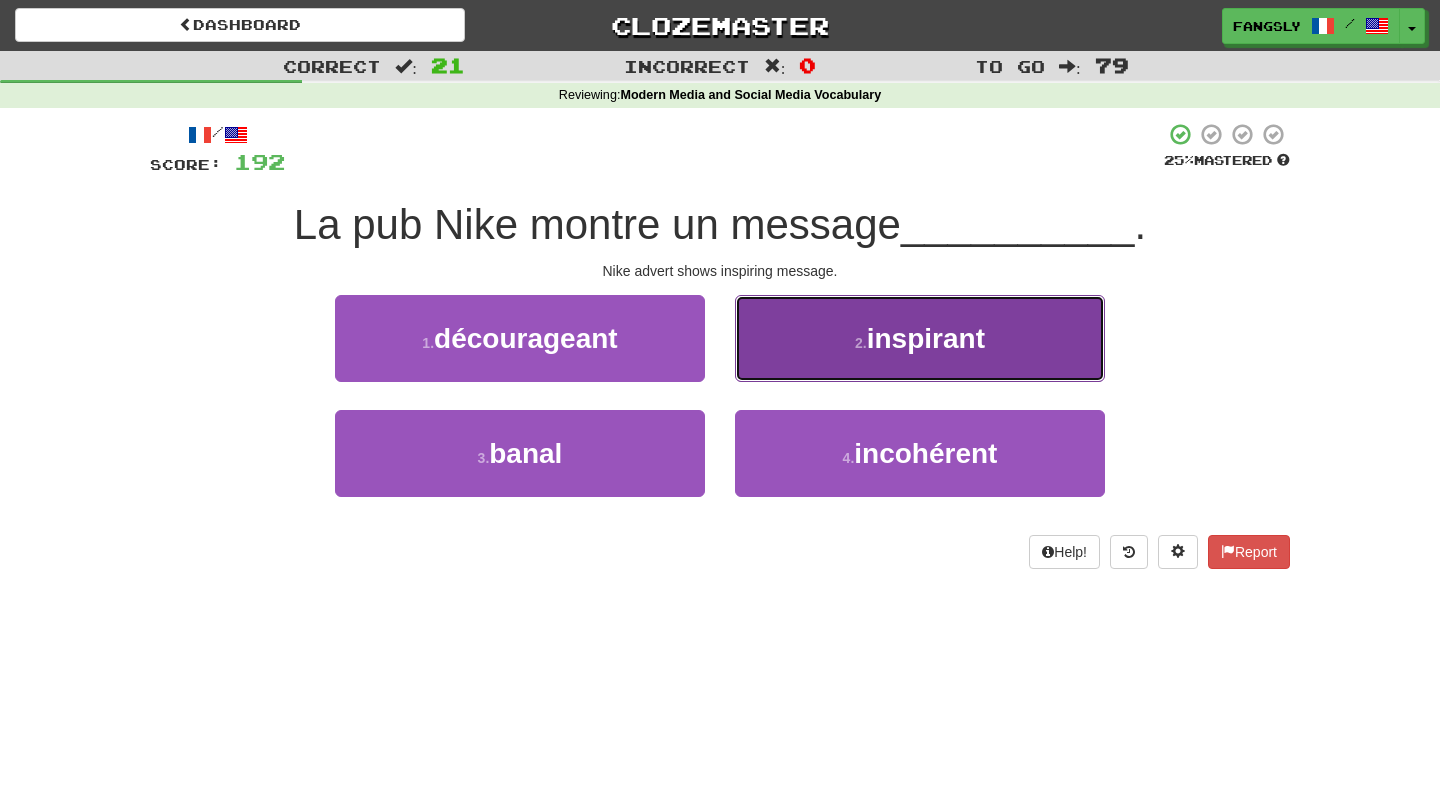 click on "2 .  inspirant" at bounding box center (920, 338) 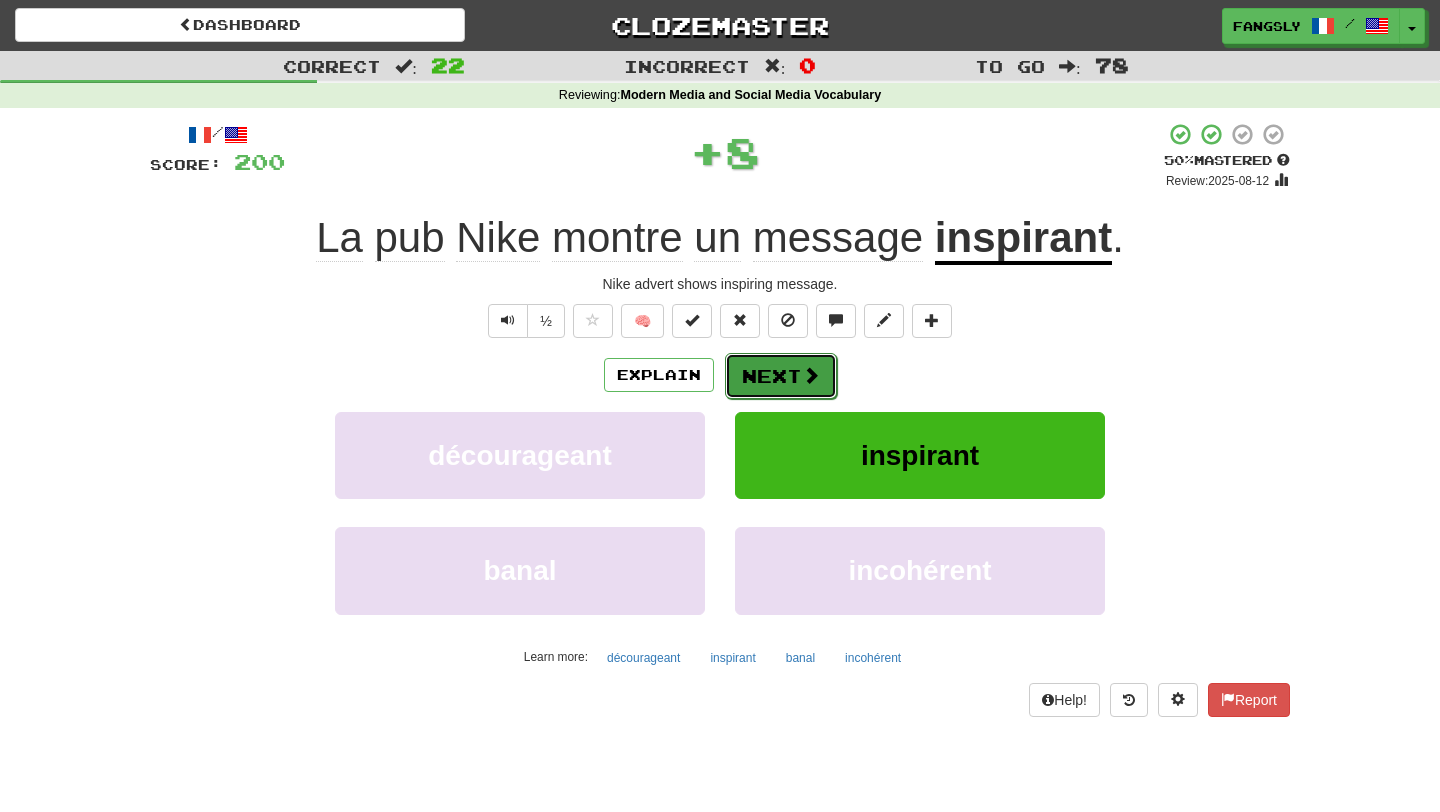 click on "Next" at bounding box center [781, 376] 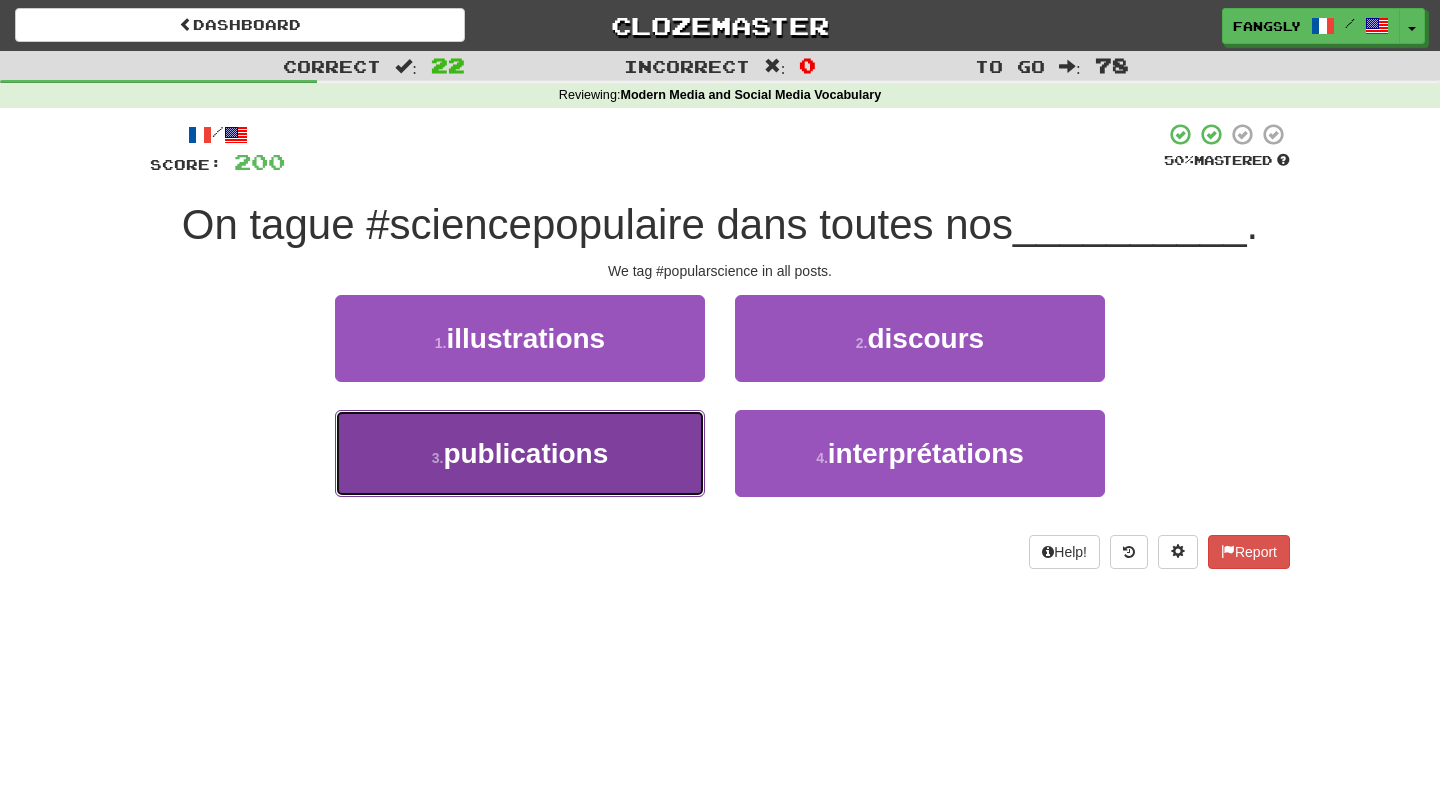 click on "3 .  publications" at bounding box center (520, 453) 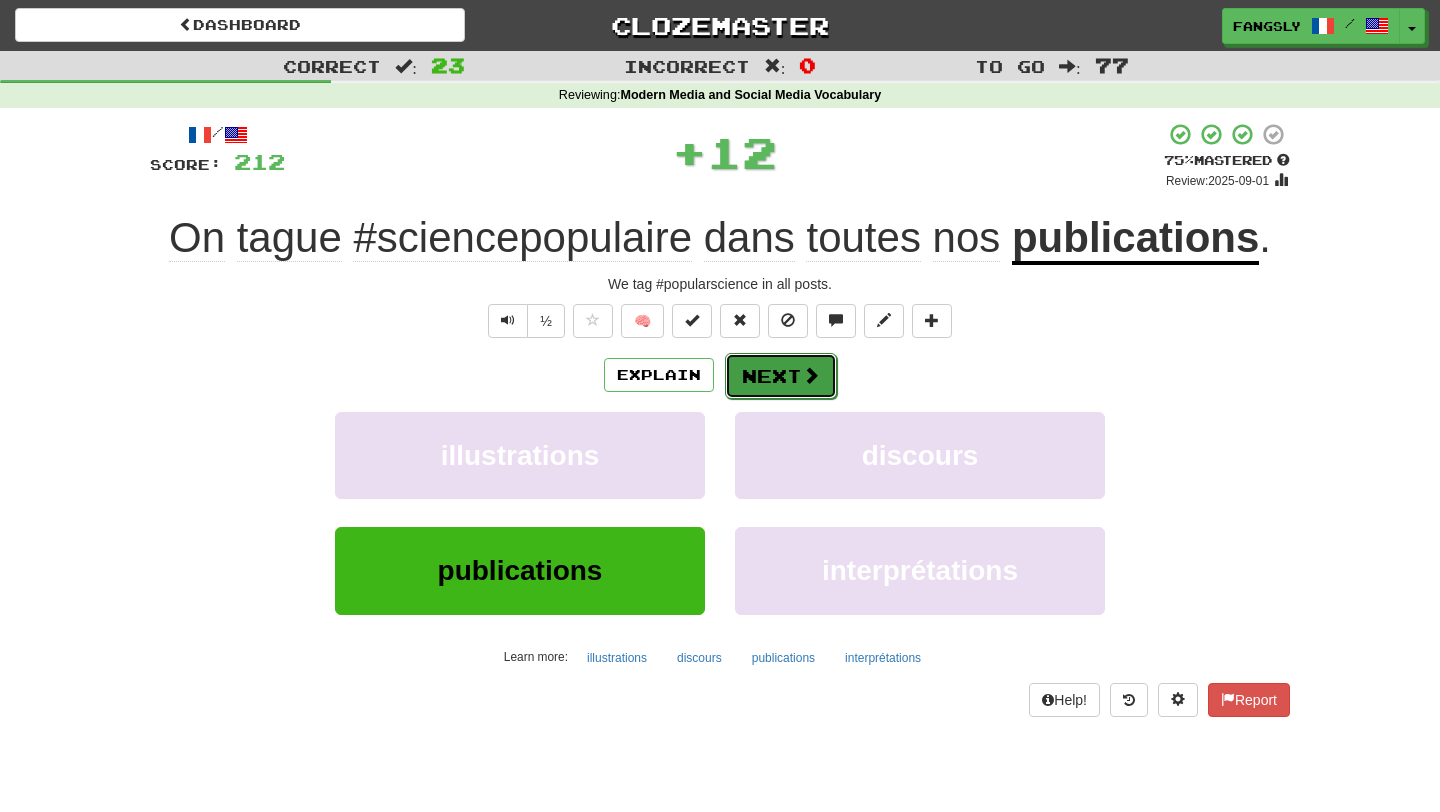 click on "Next" at bounding box center (781, 376) 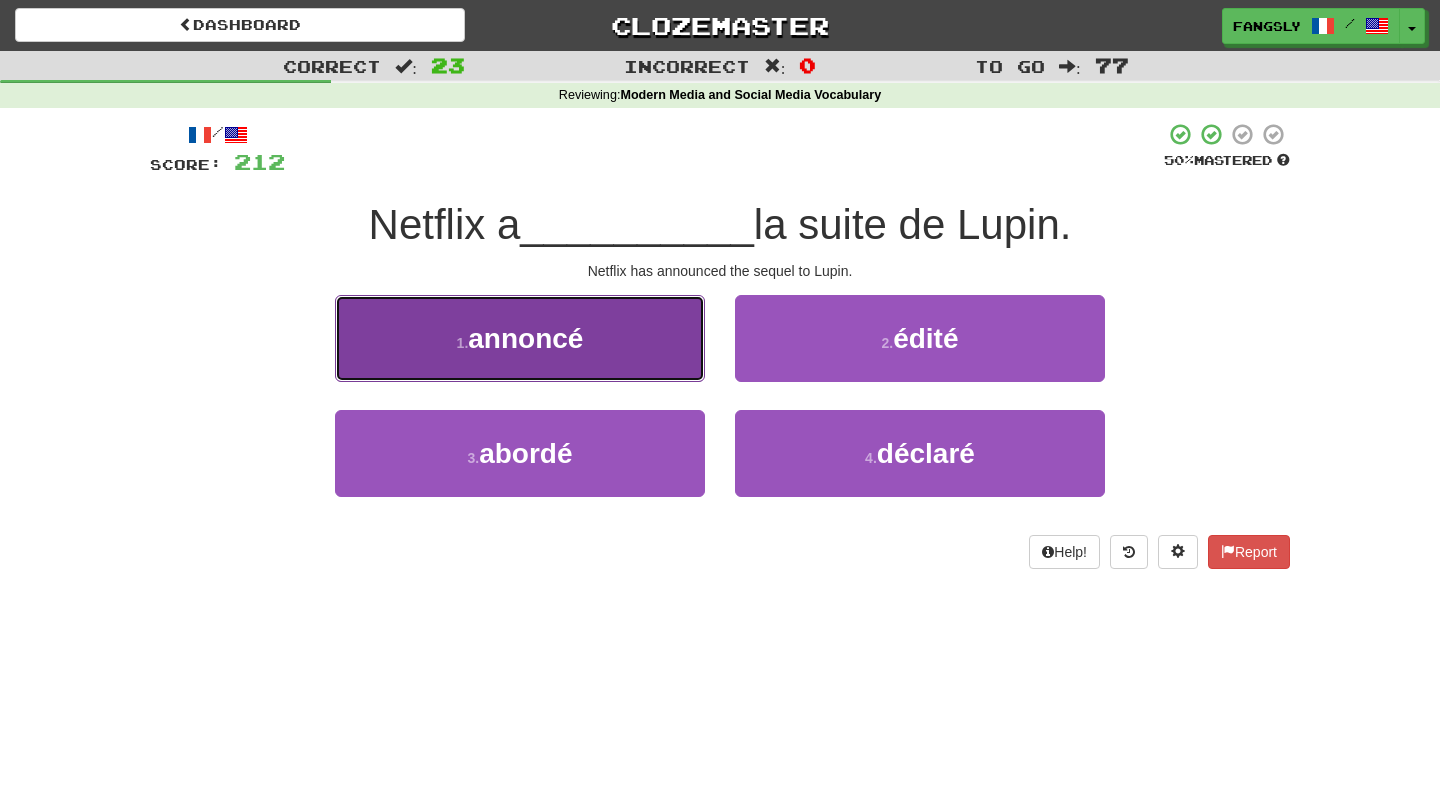 click on "1 .  annoncé" at bounding box center [520, 338] 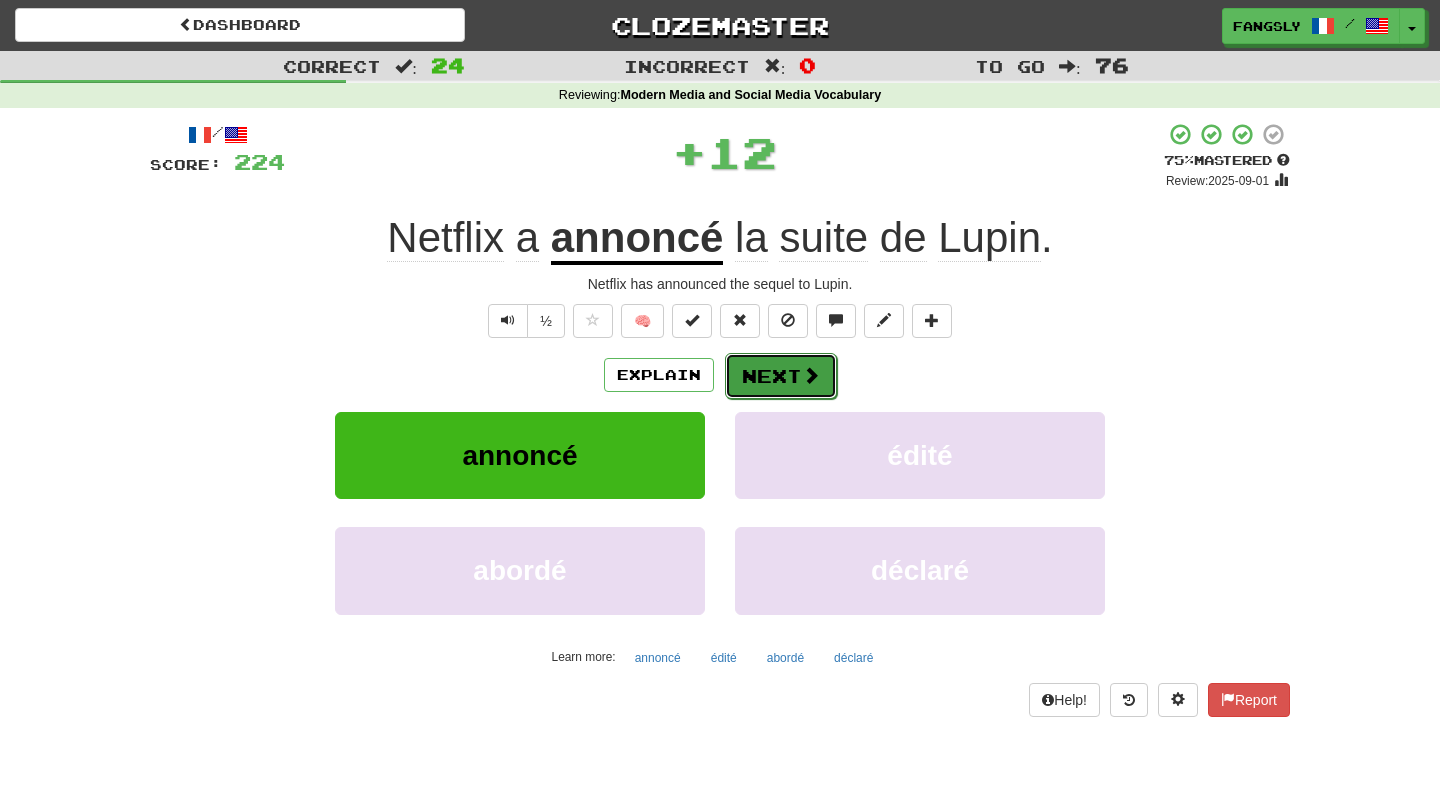 click on "Next" at bounding box center [781, 376] 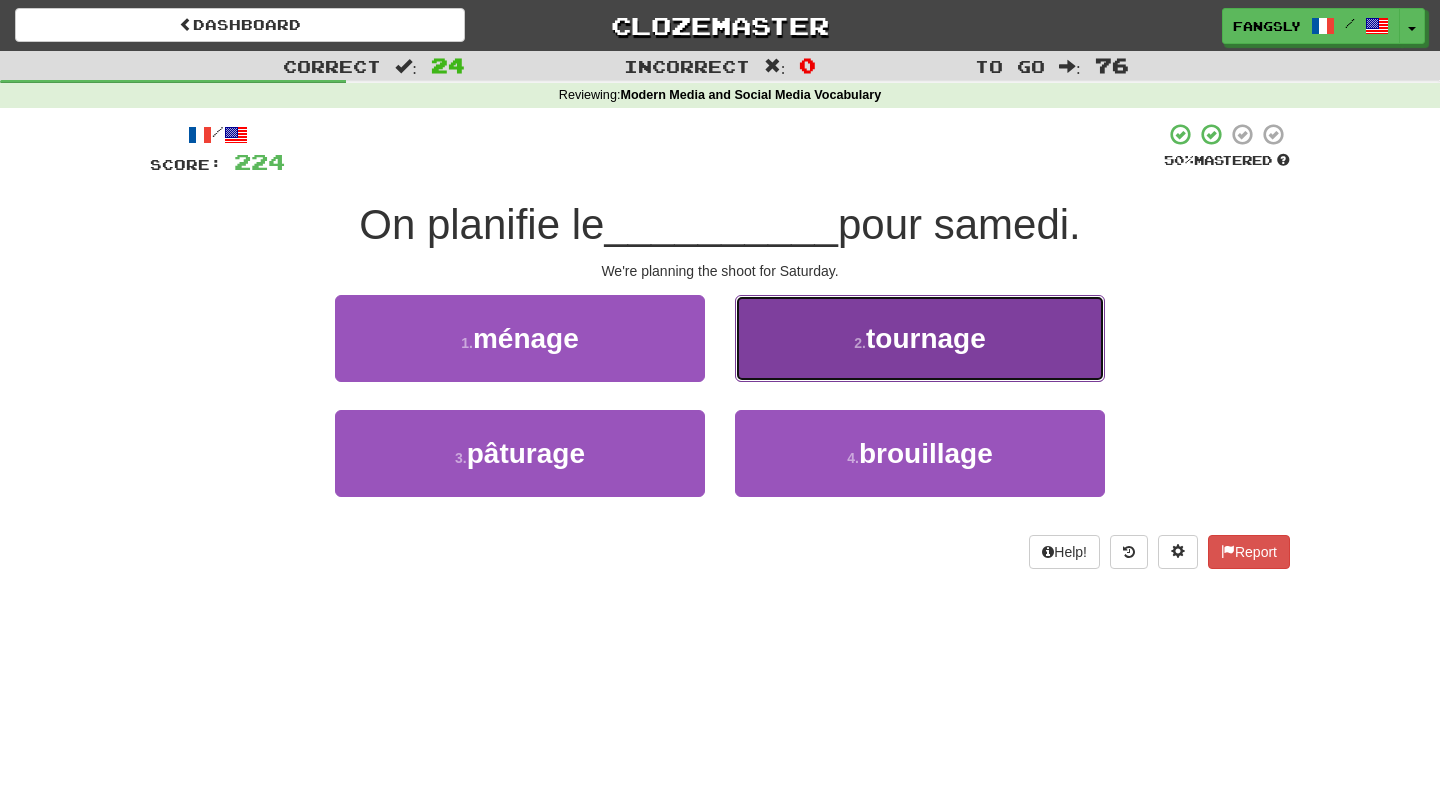 click on "2 .  tournage" at bounding box center [920, 338] 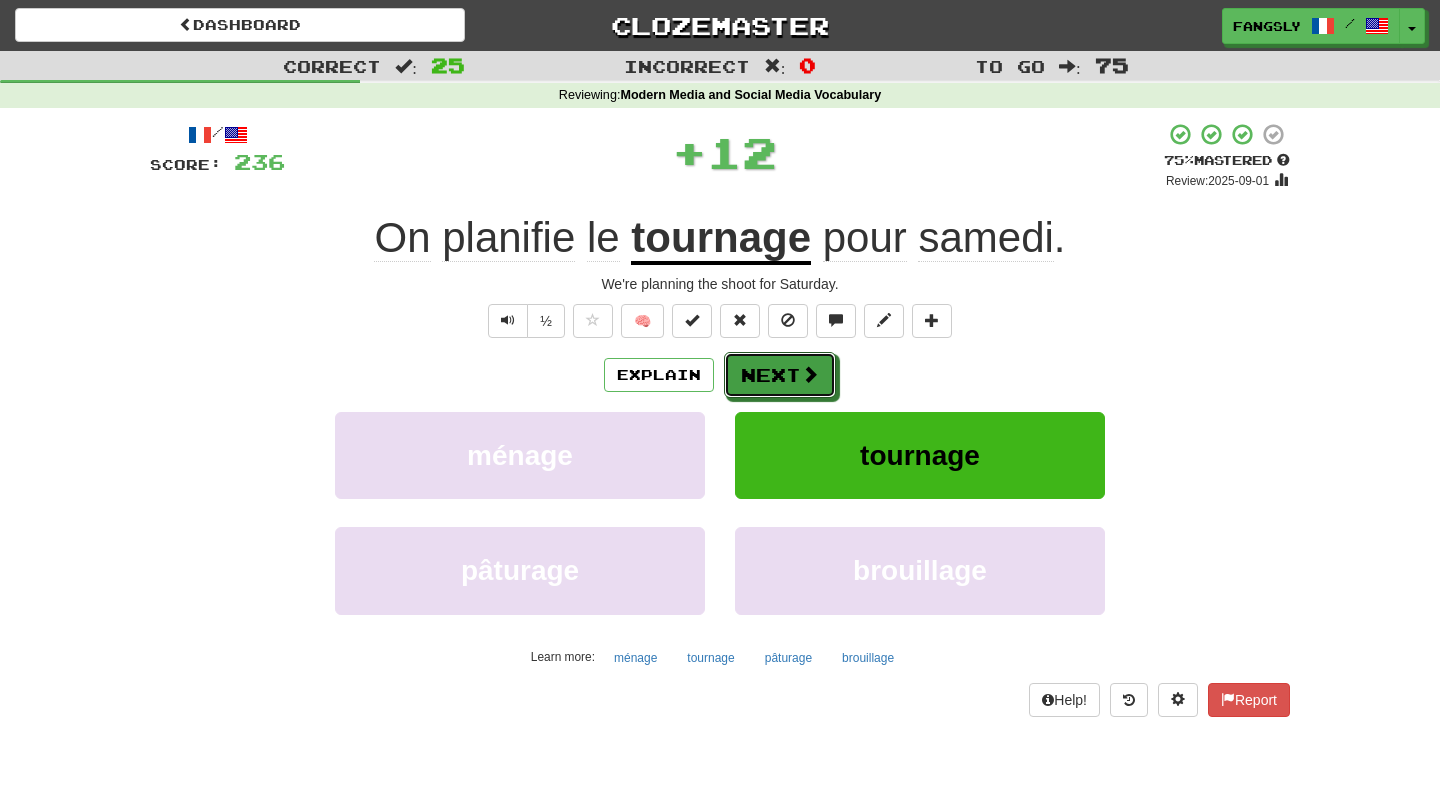 click on "Next" at bounding box center (780, 375) 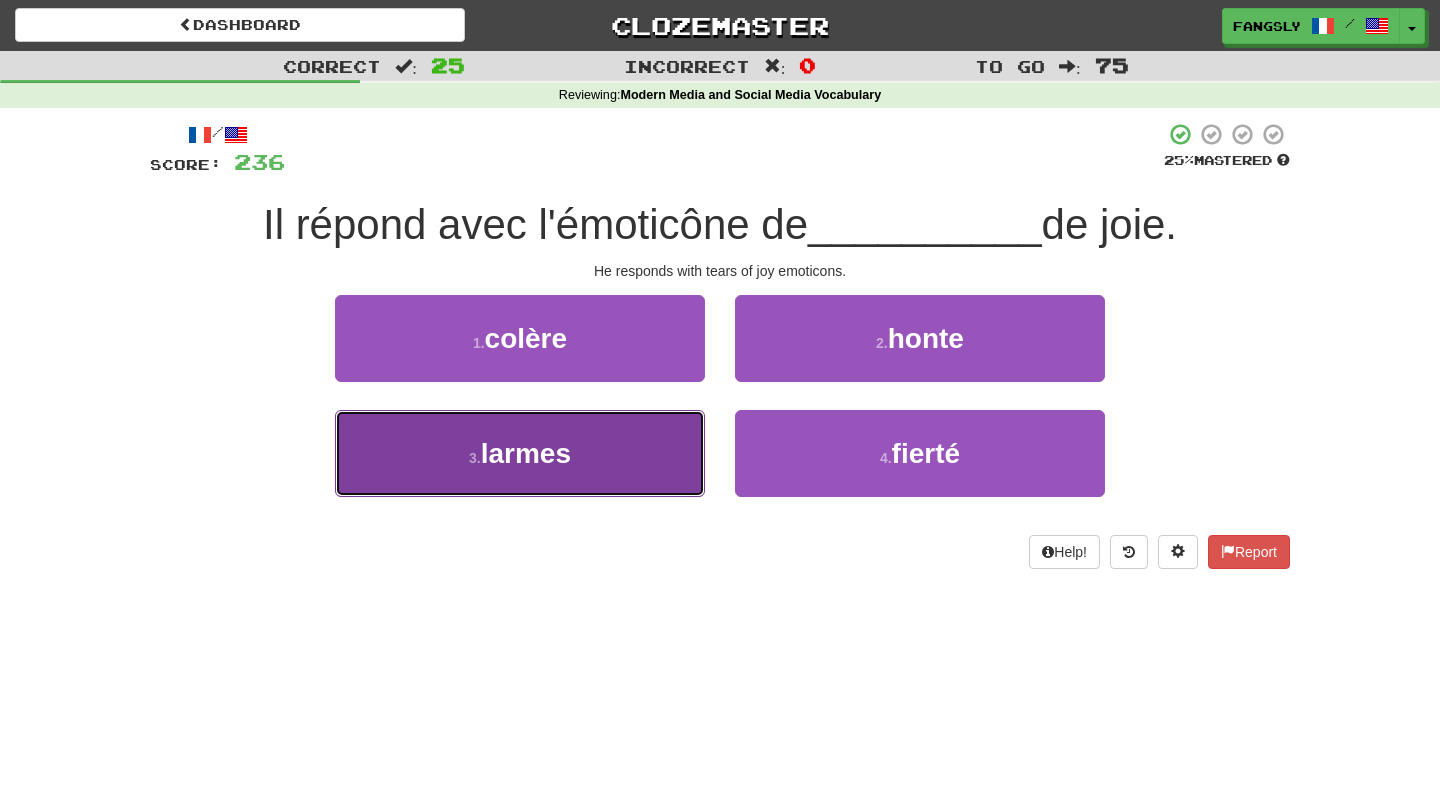 click on "3 .  larmes" at bounding box center [520, 453] 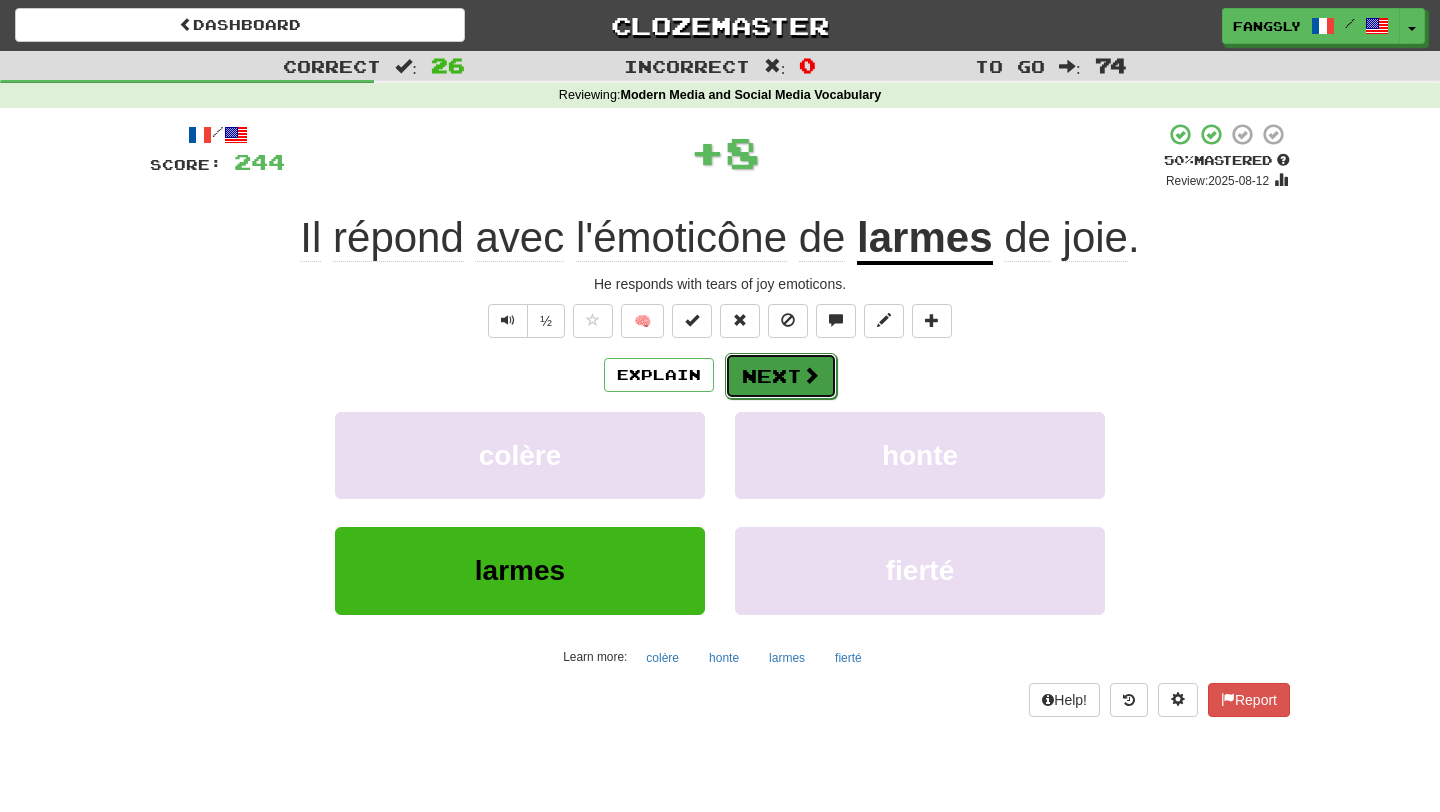 click on "Next" at bounding box center [781, 376] 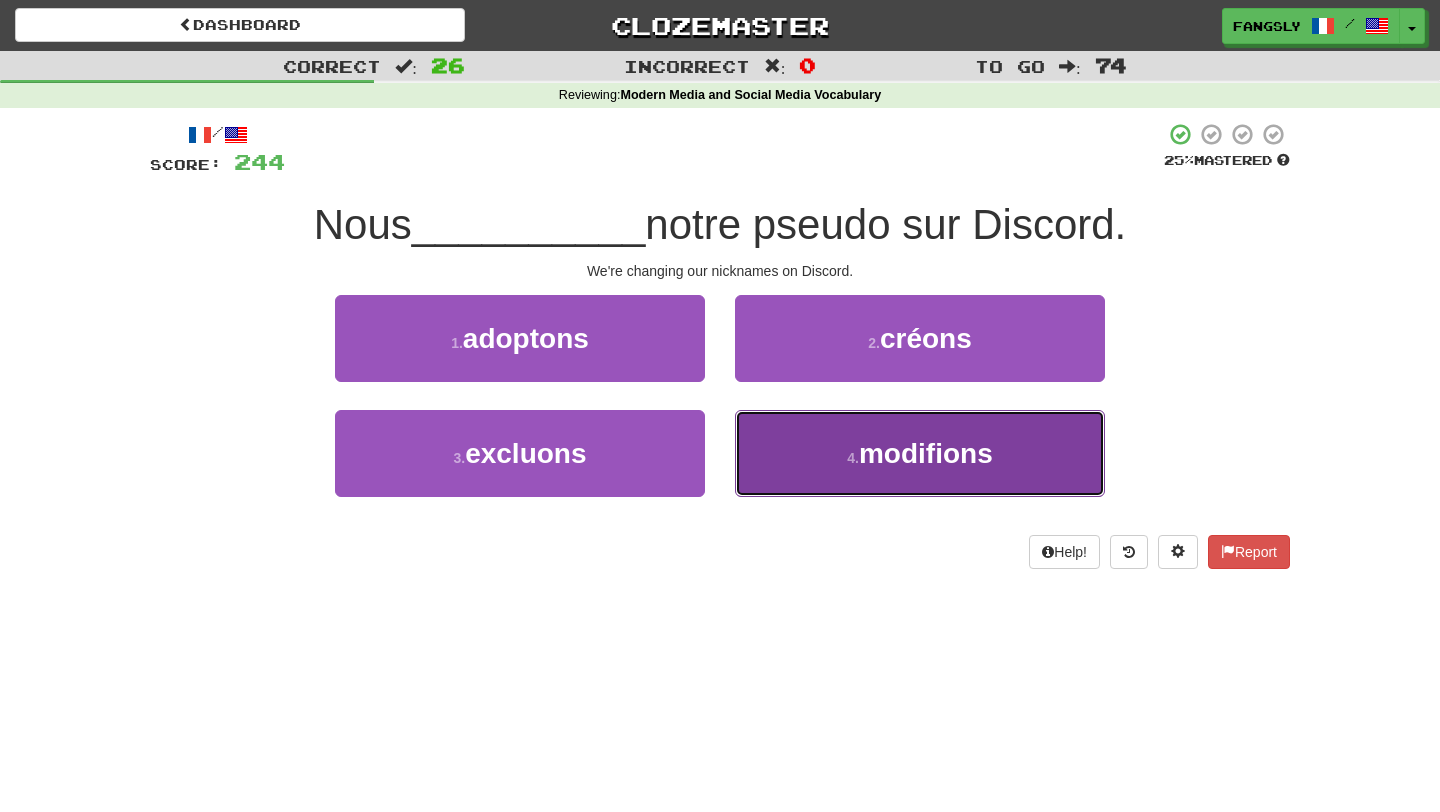 click on "4 .  modifions" at bounding box center (920, 453) 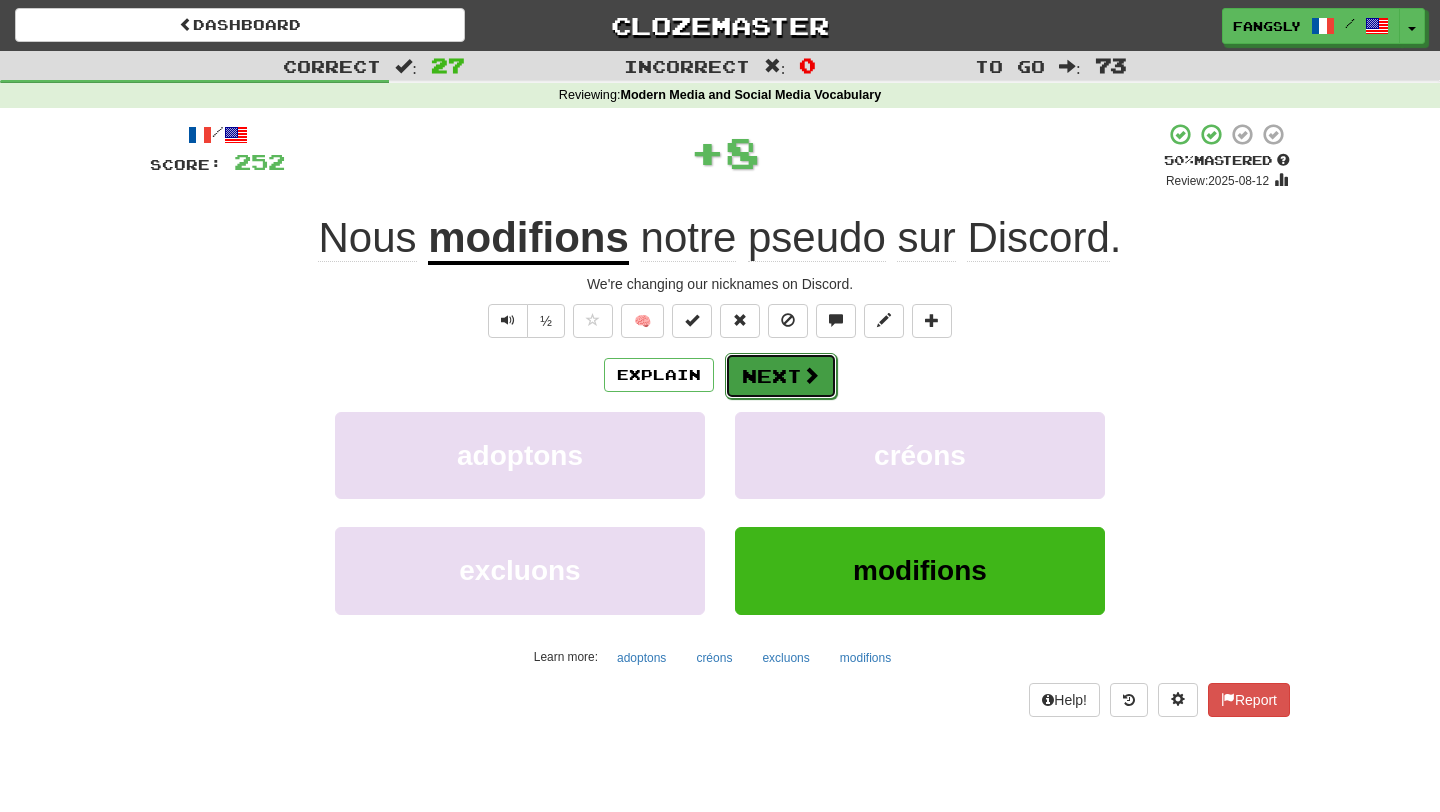 click on "Next" at bounding box center (781, 376) 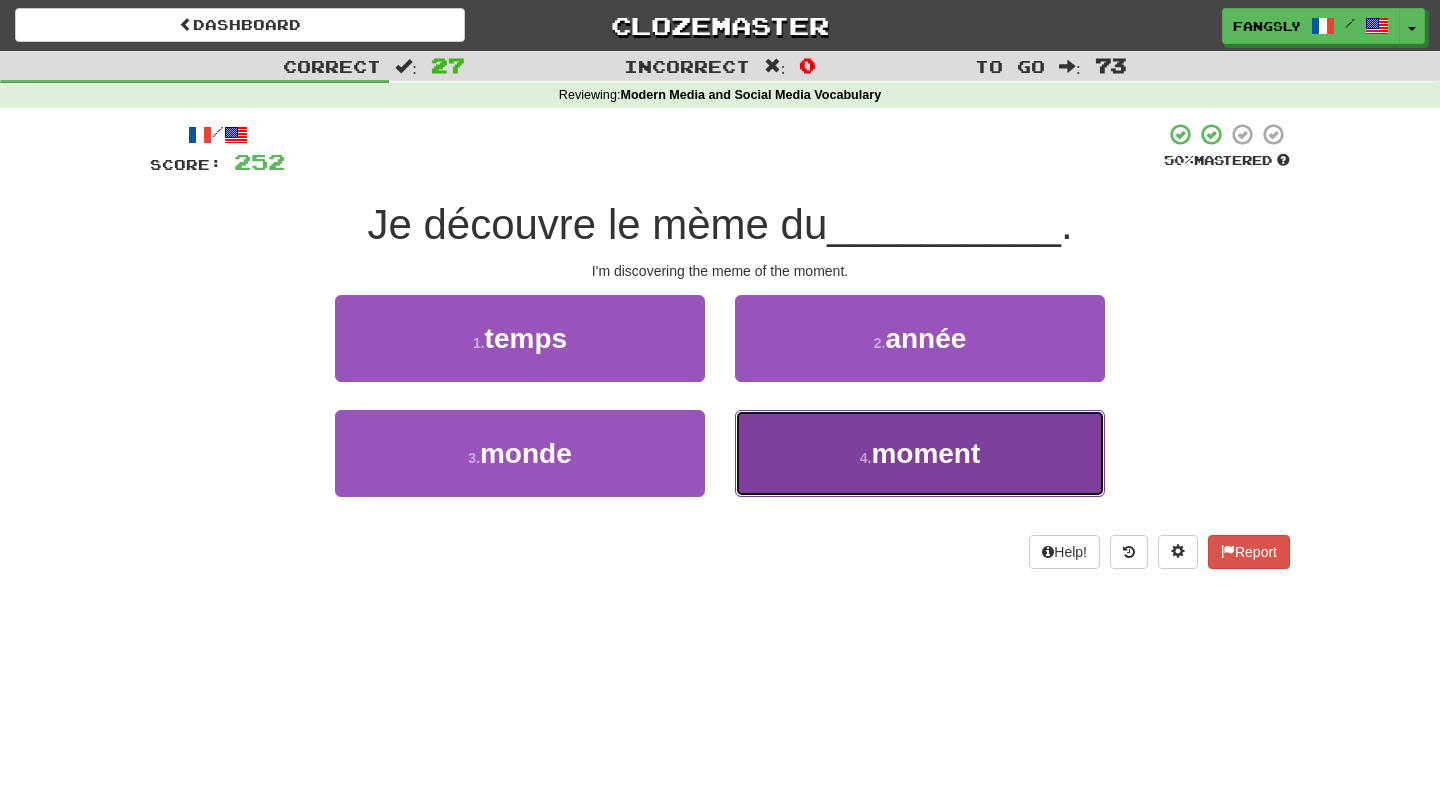 click on "4 .  moment" at bounding box center (920, 453) 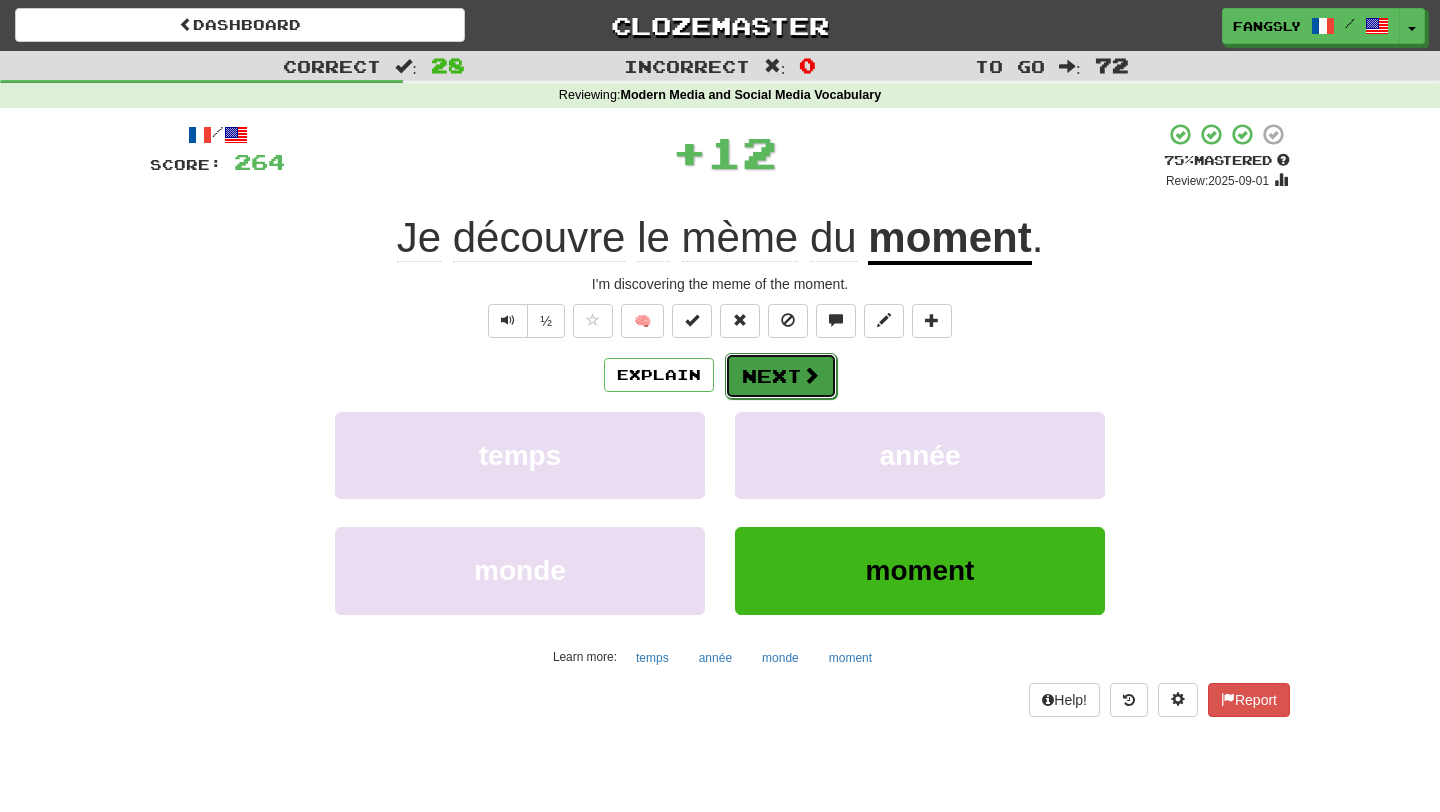 click on "Next" at bounding box center (781, 376) 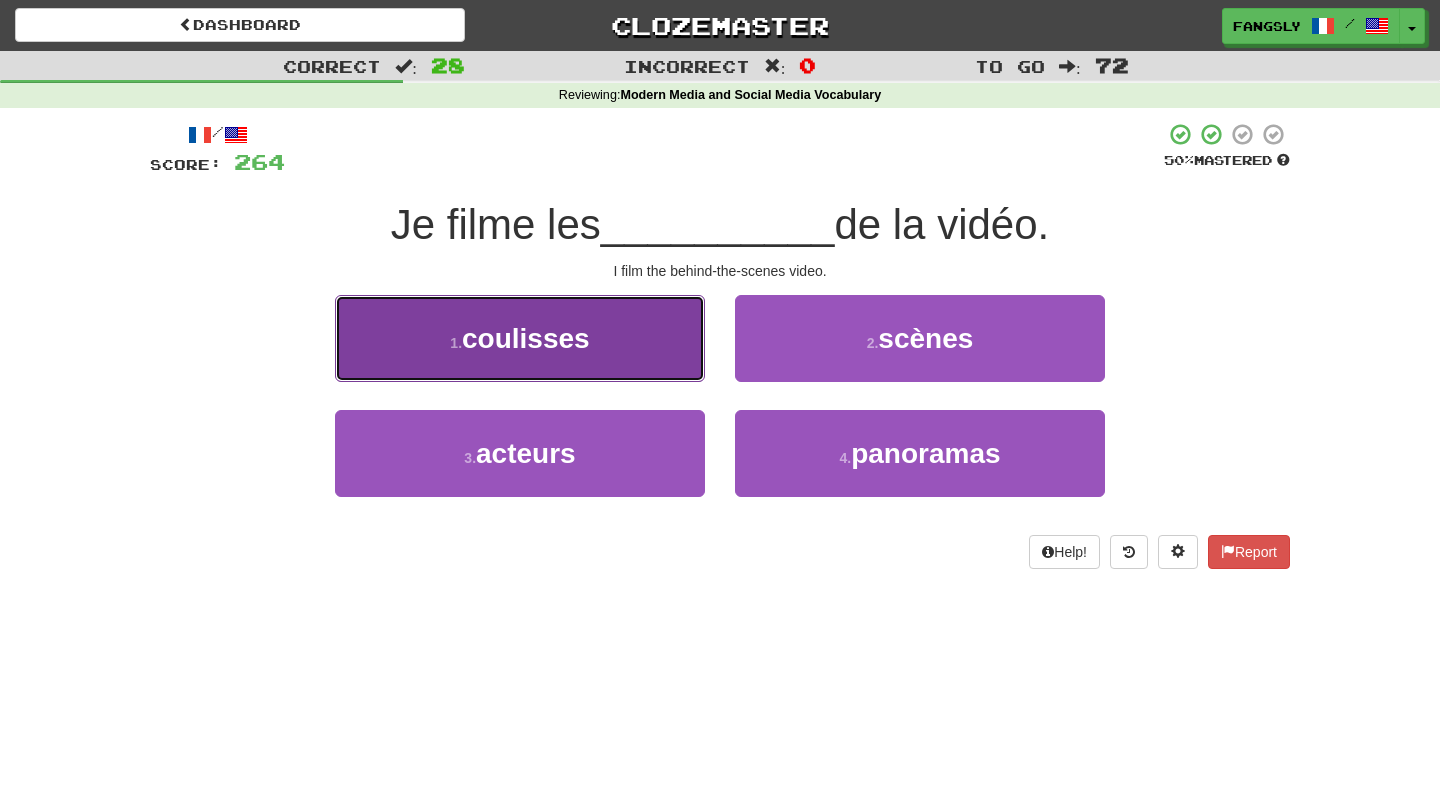 click on "1 .  coulisses" at bounding box center [520, 338] 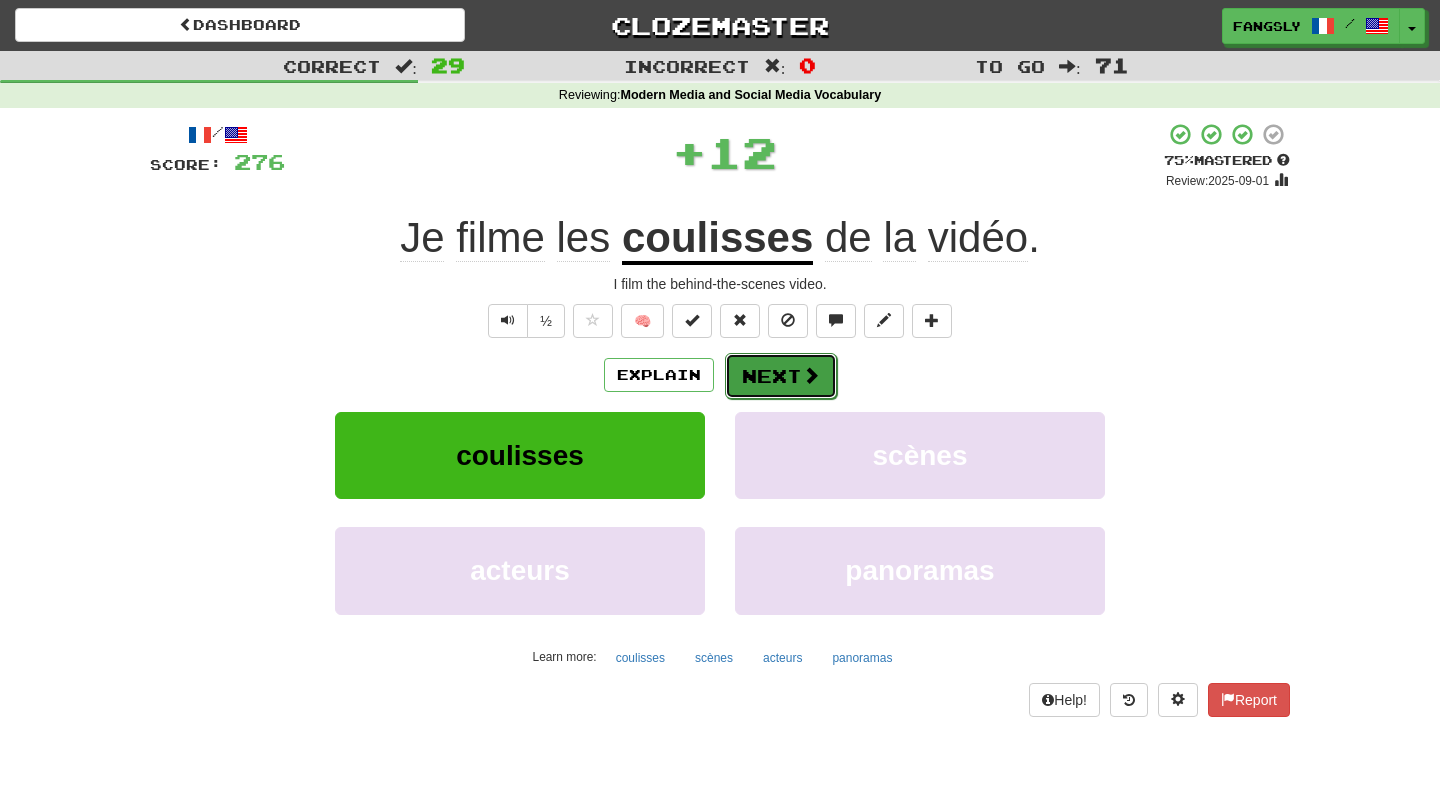 click on "Next" at bounding box center (781, 376) 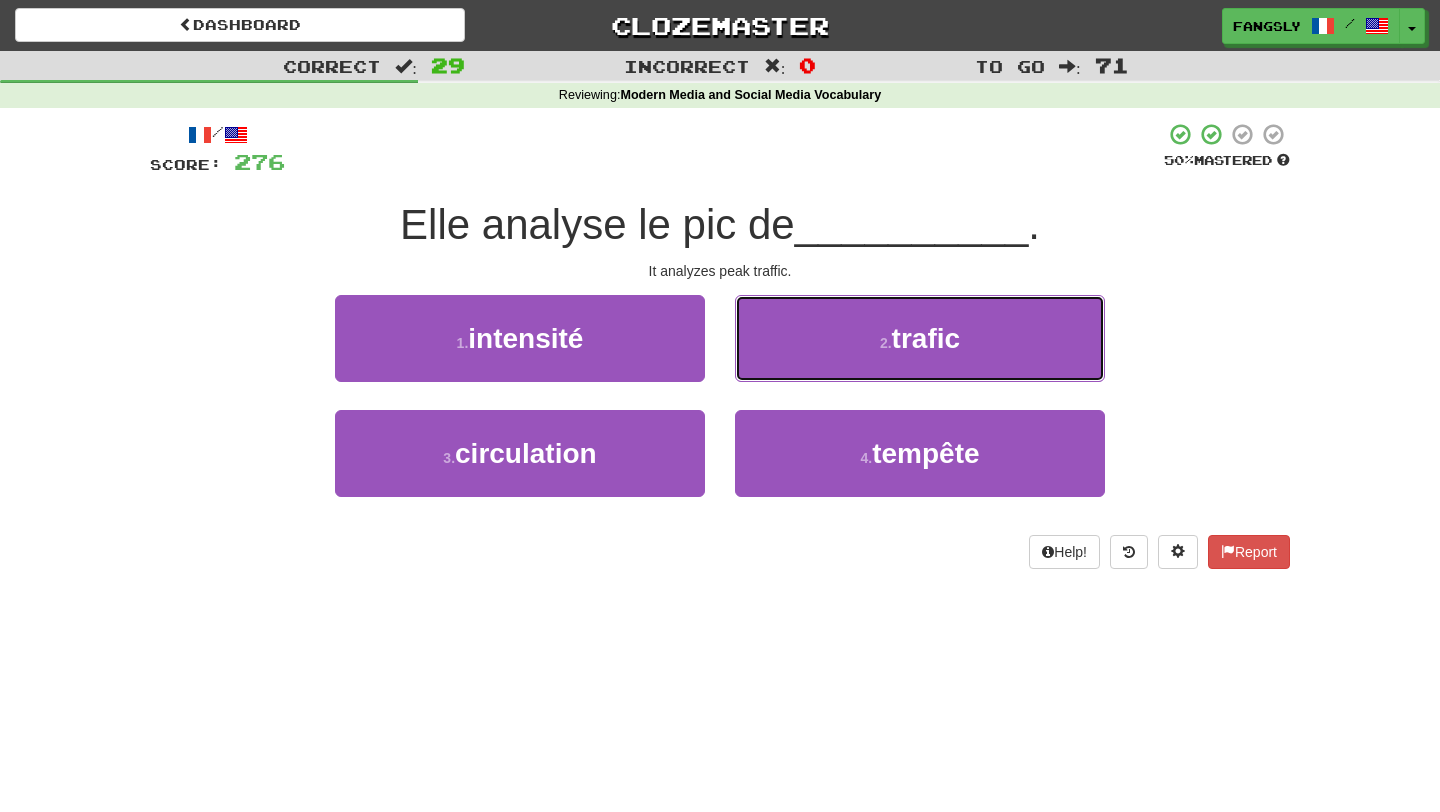 click on "2 .  trafic" at bounding box center [920, 338] 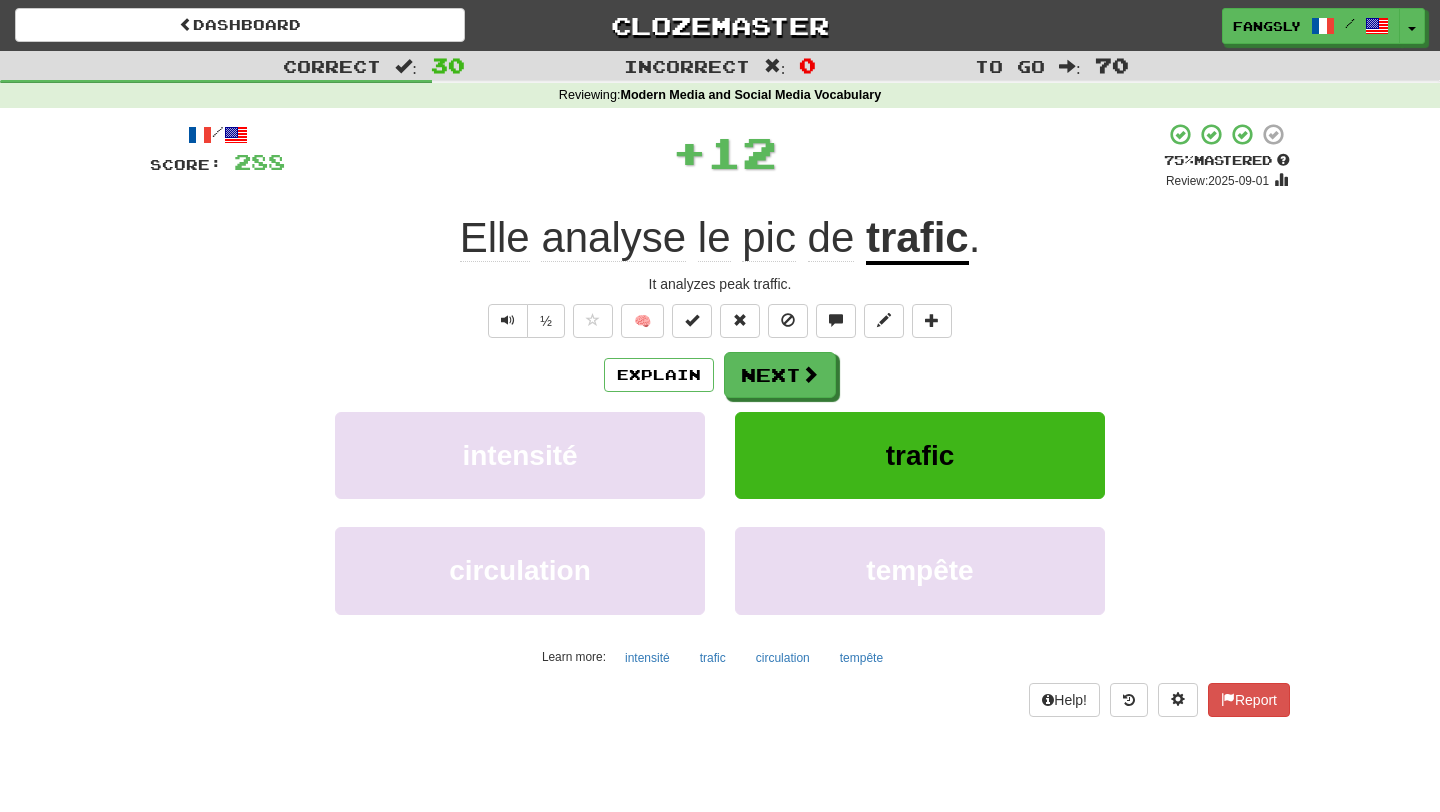 click on "Next" at bounding box center (780, 375) 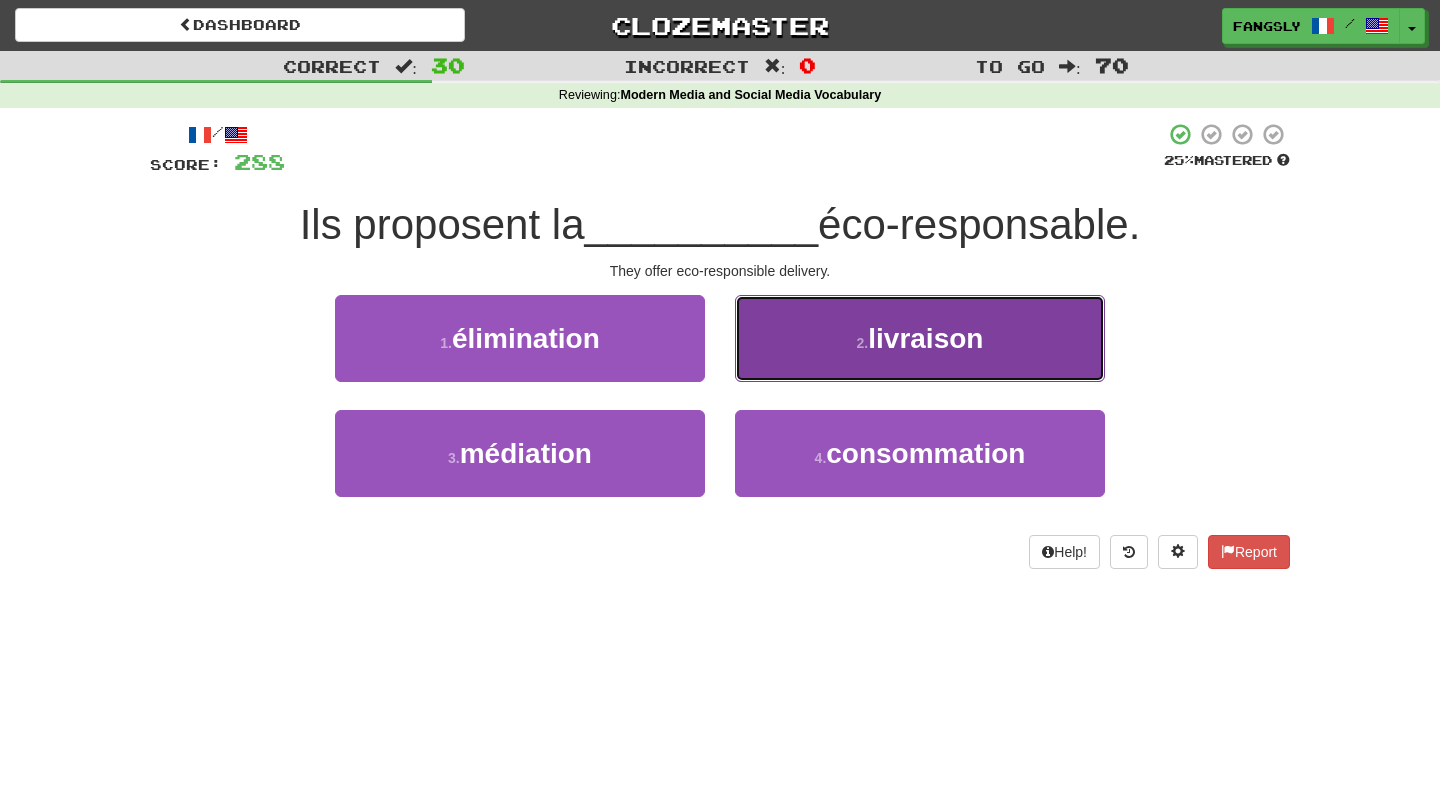 click on "2 .  livraison" at bounding box center (920, 338) 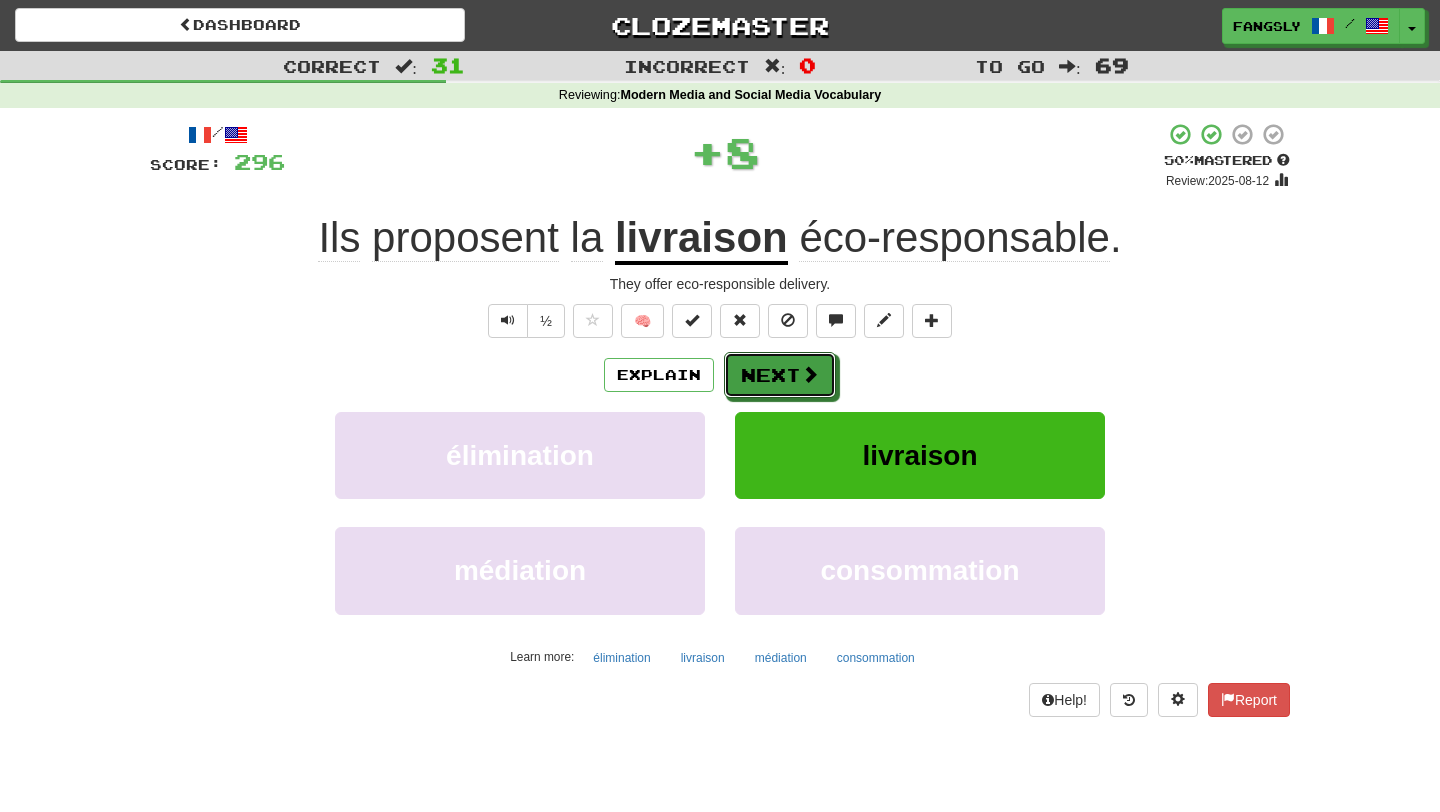 click on "Next" at bounding box center [780, 375] 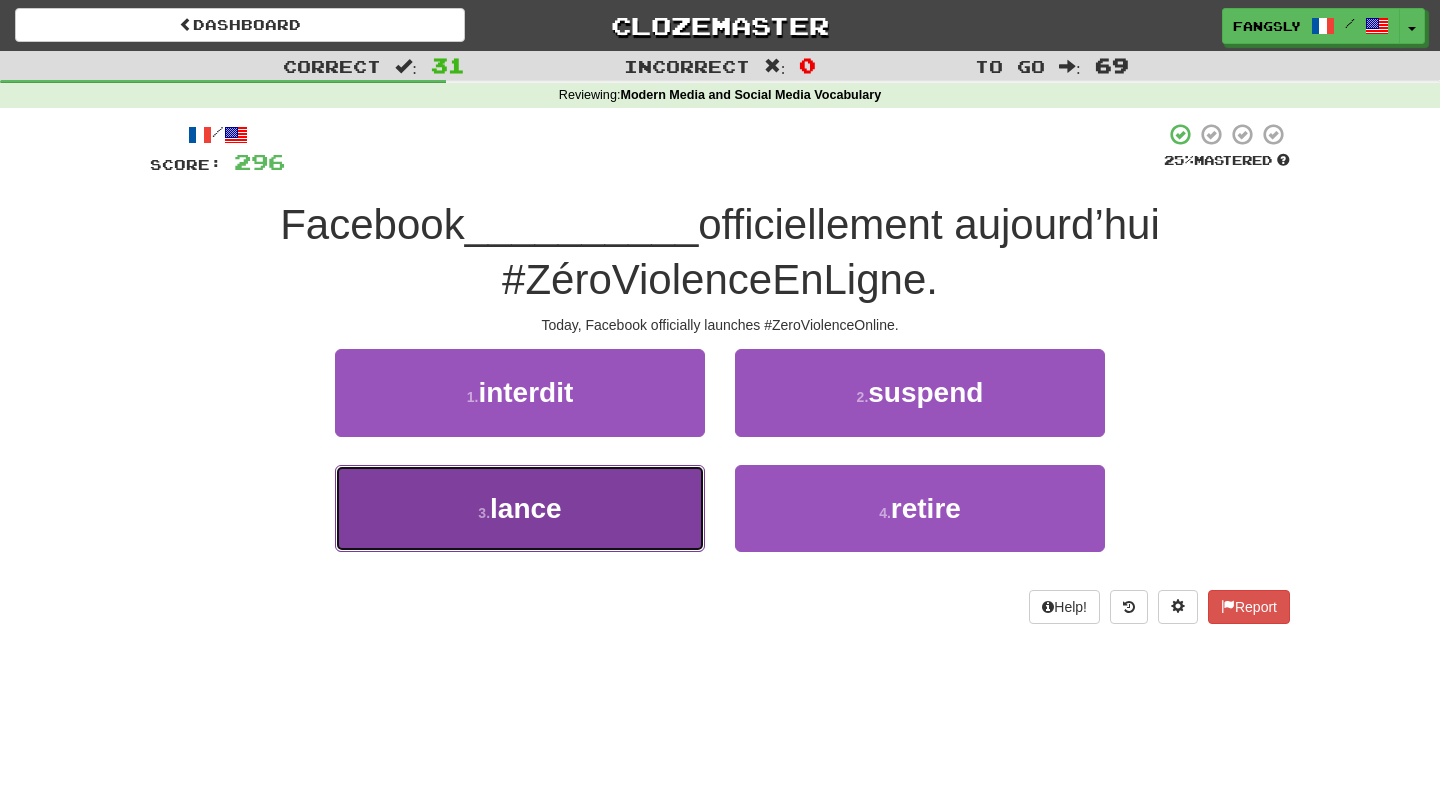 click on "3 .  lance" at bounding box center [520, 508] 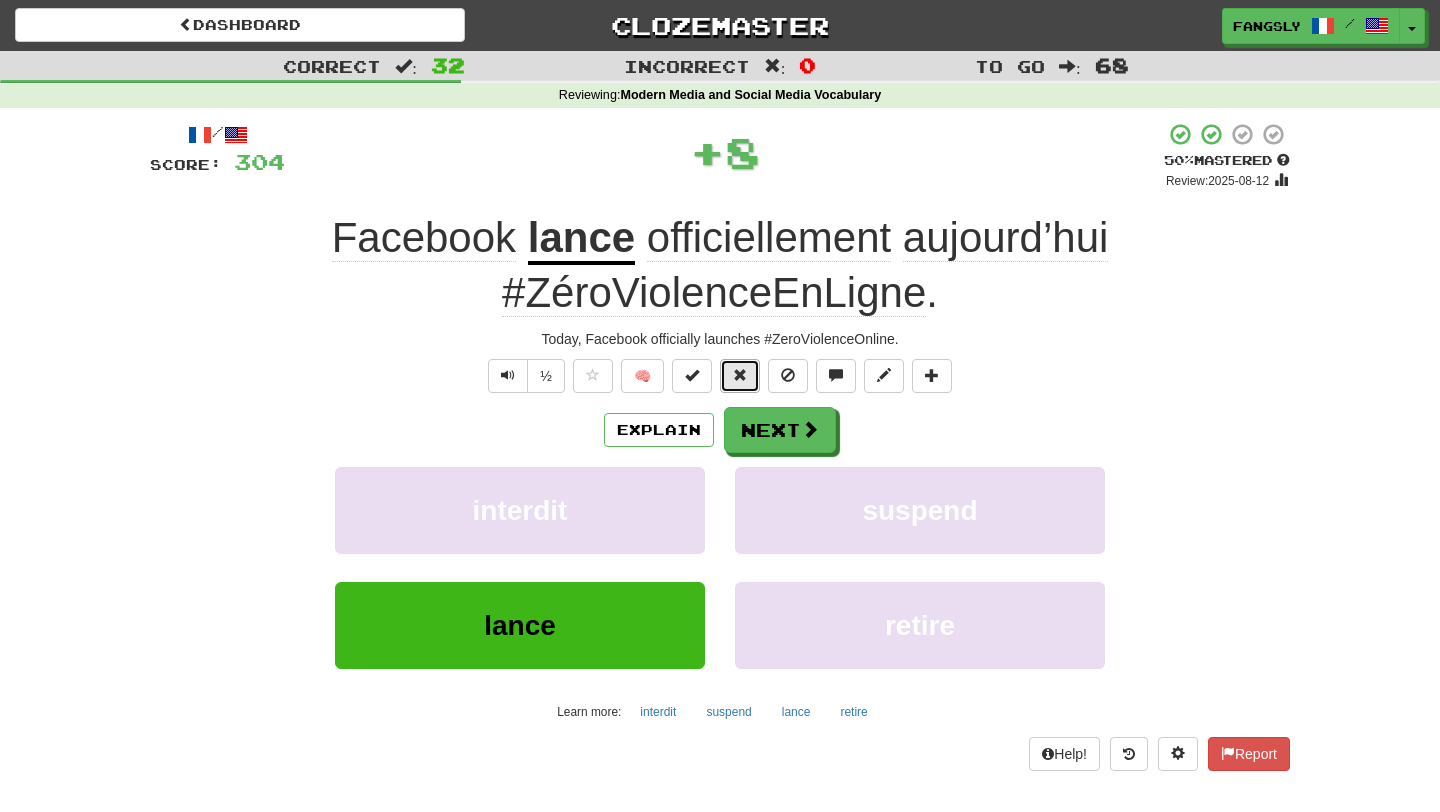 click at bounding box center (740, 376) 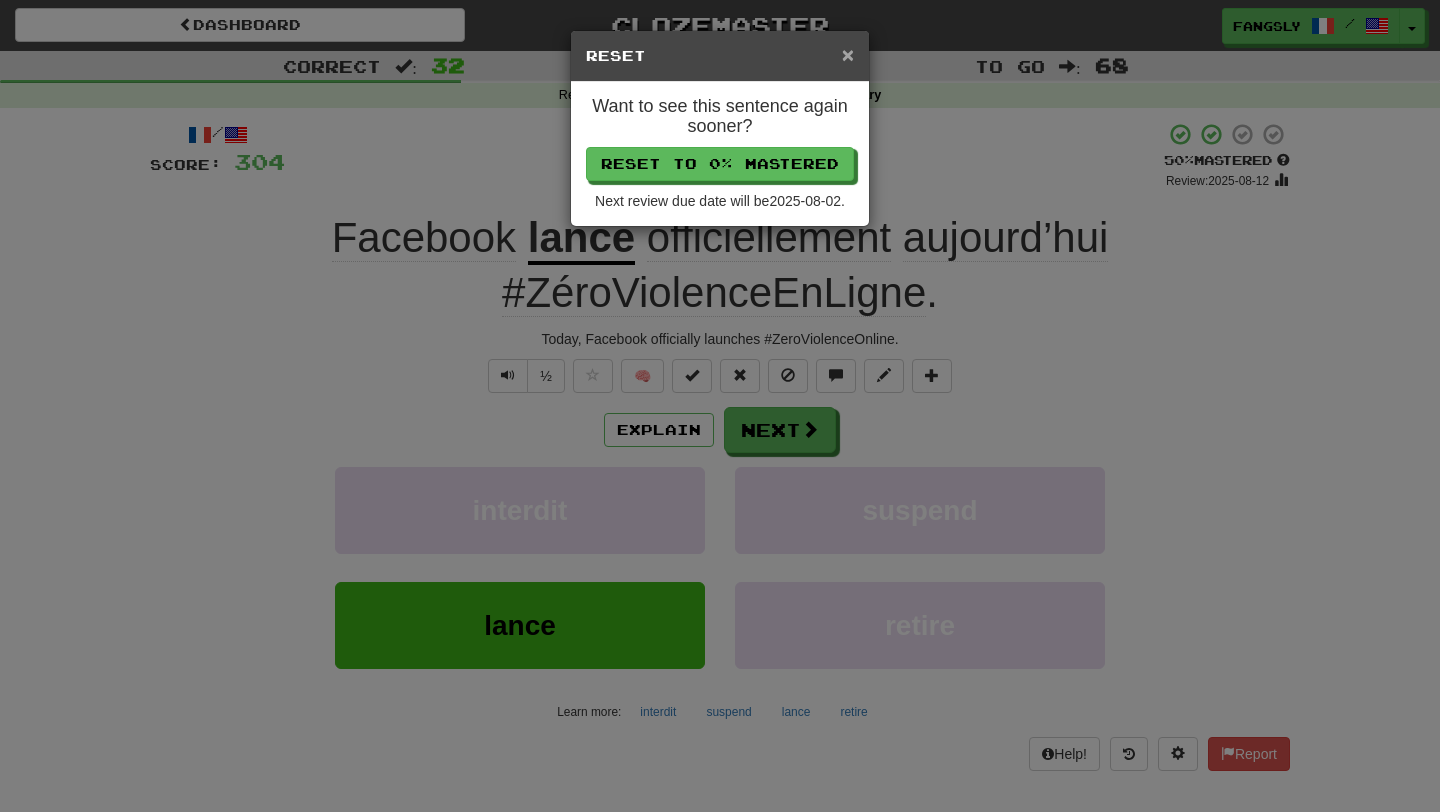 click on "×" at bounding box center (848, 54) 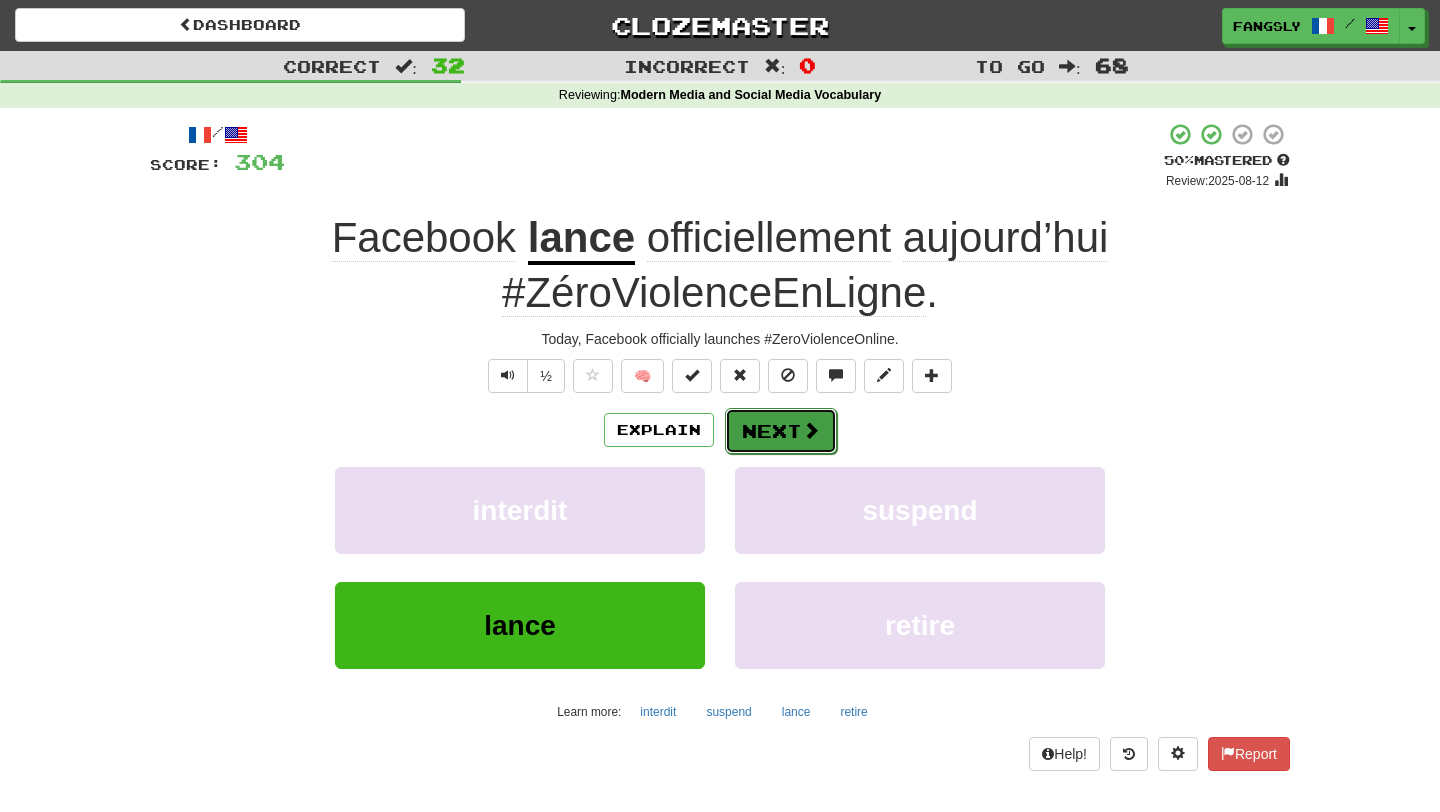click on "Next" at bounding box center (781, 431) 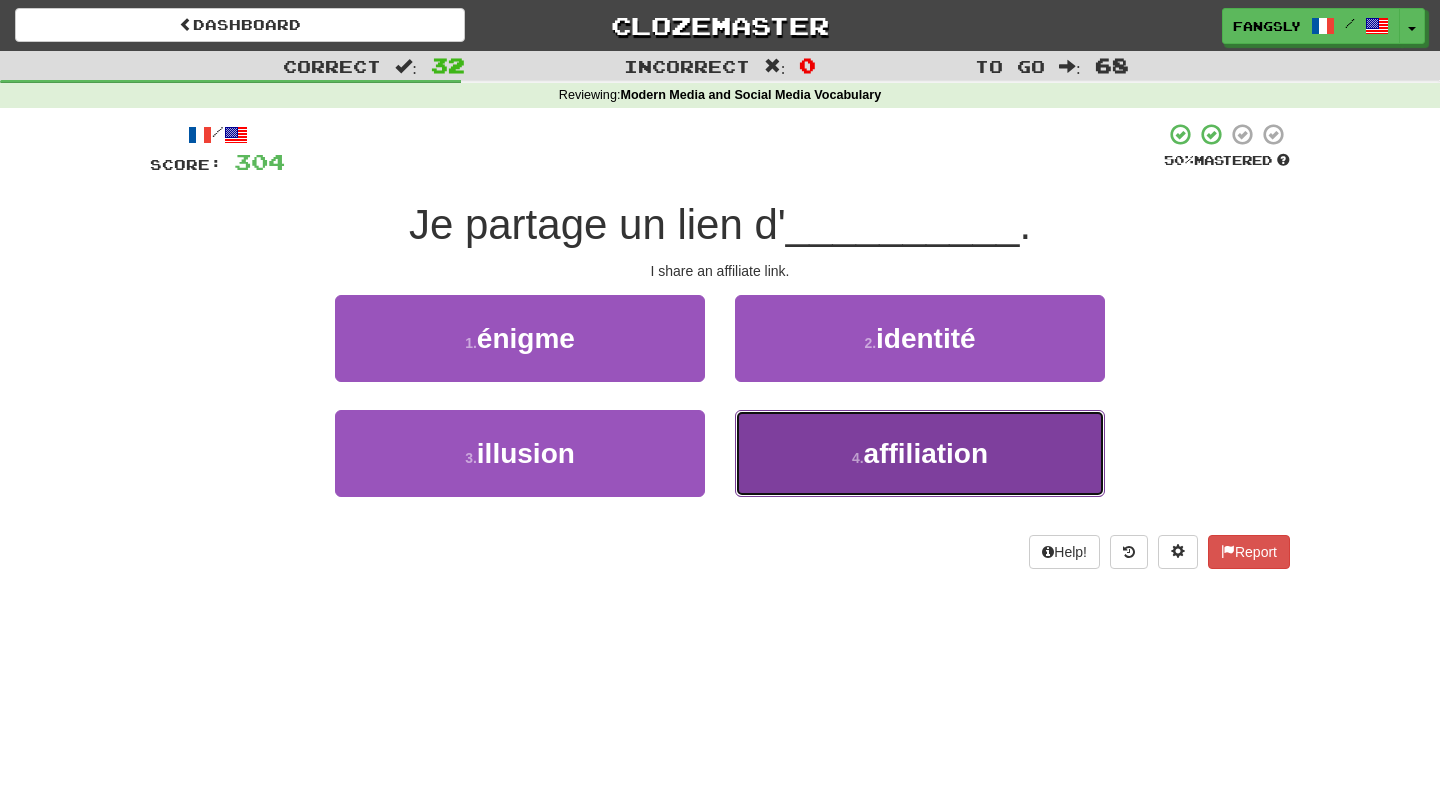 click on "4 .  affiliation" at bounding box center (920, 453) 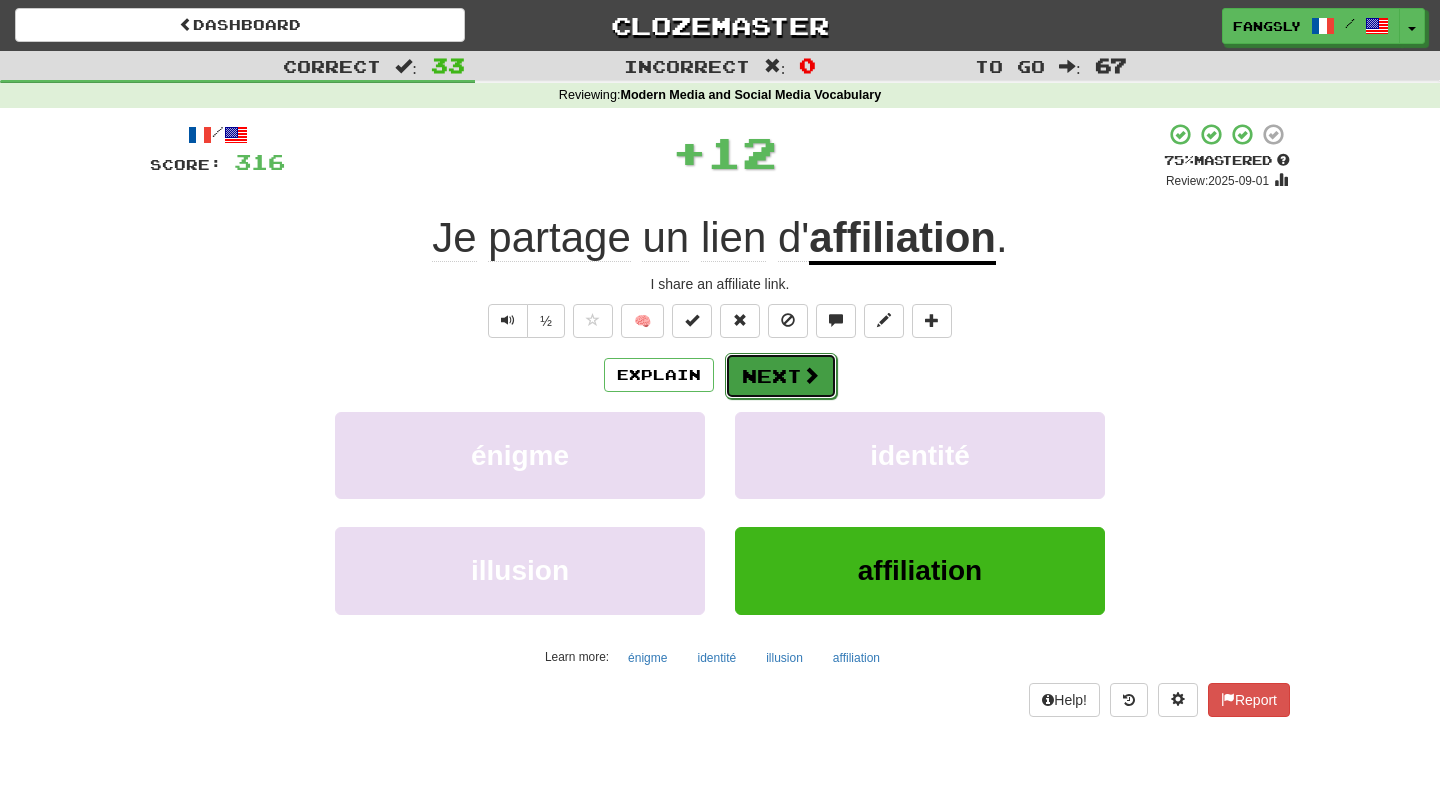 click on "Next" at bounding box center [781, 376] 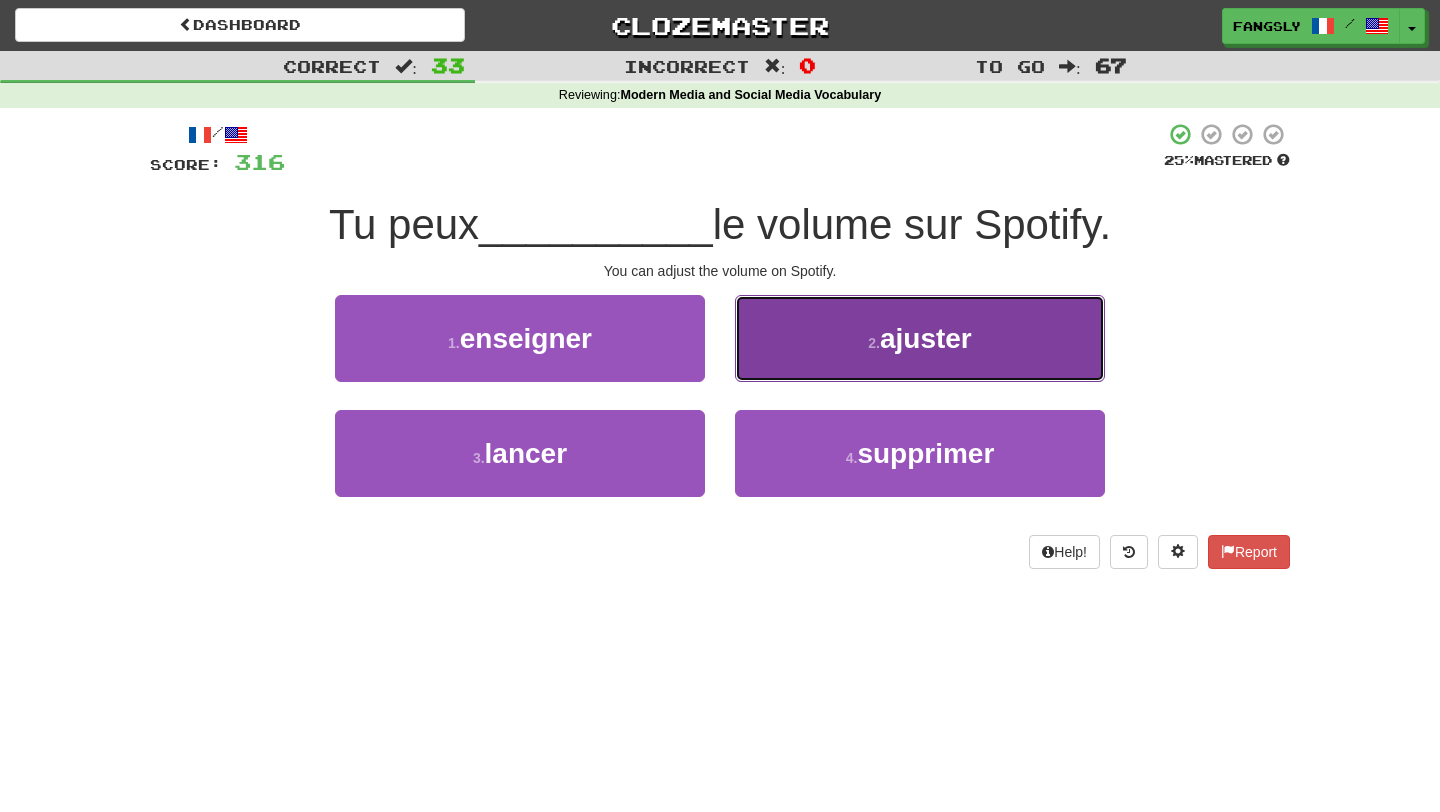 click on "2 .  ajuster" at bounding box center (920, 338) 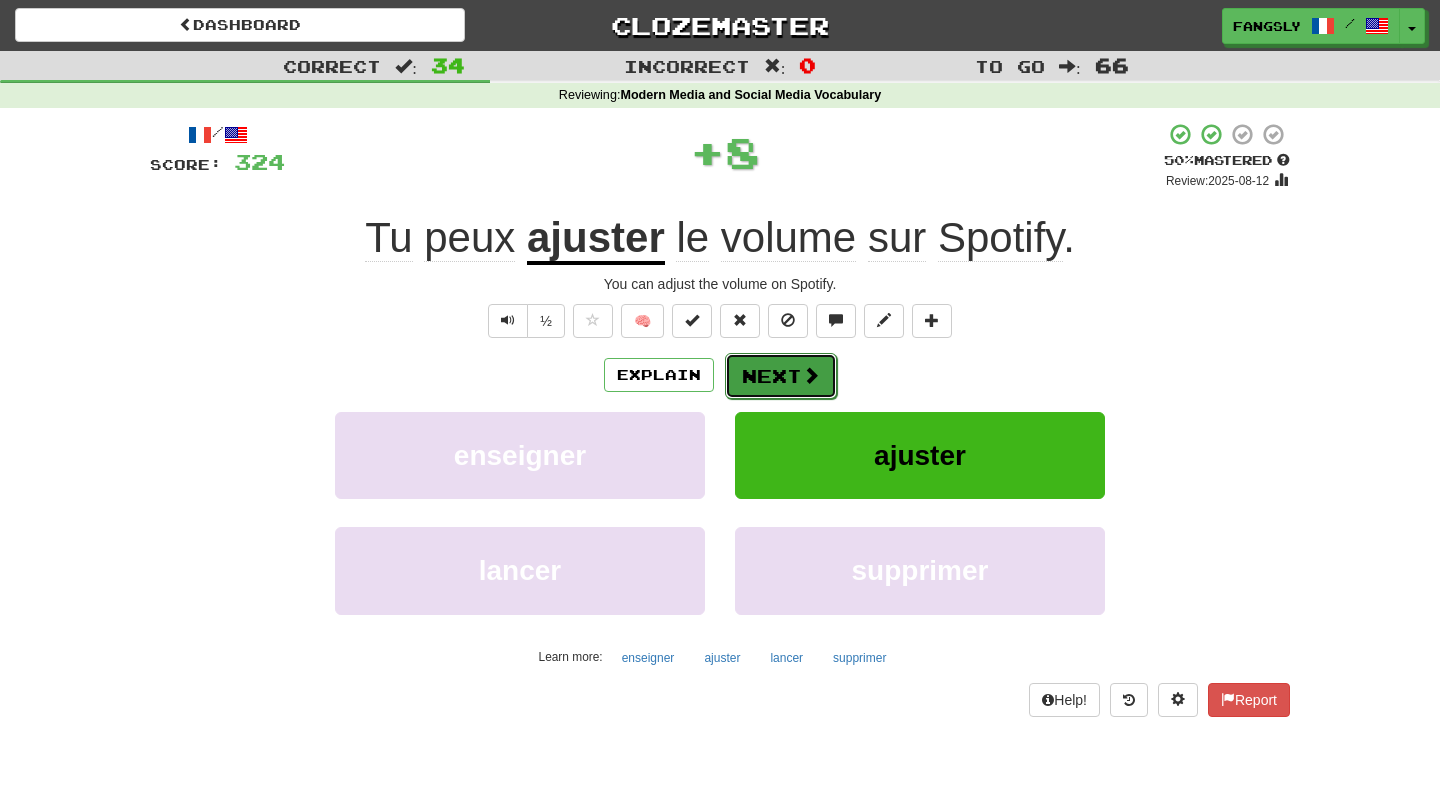 click on "Next" at bounding box center (781, 376) 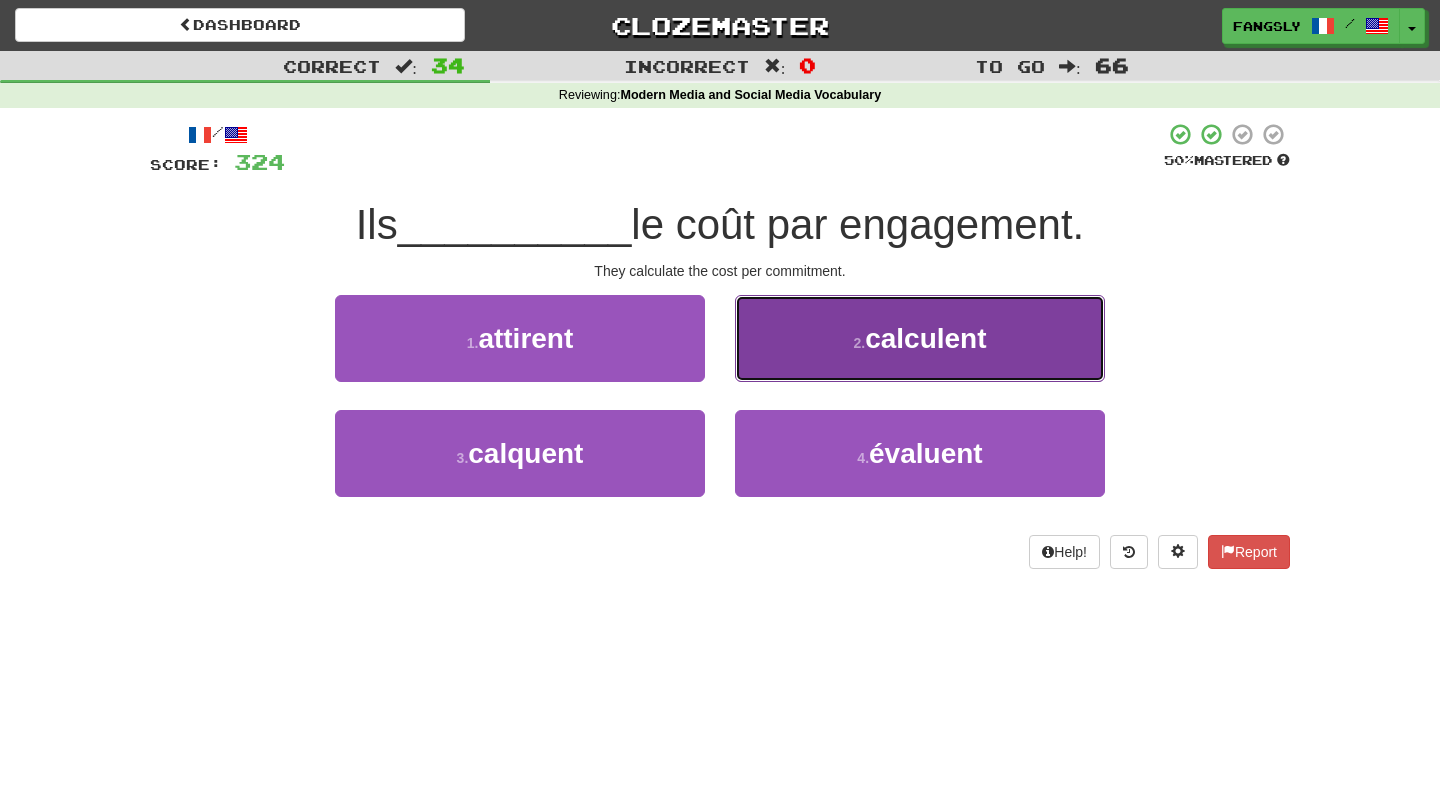 click on "2 .  calculent" at bounding box center (920, 338) 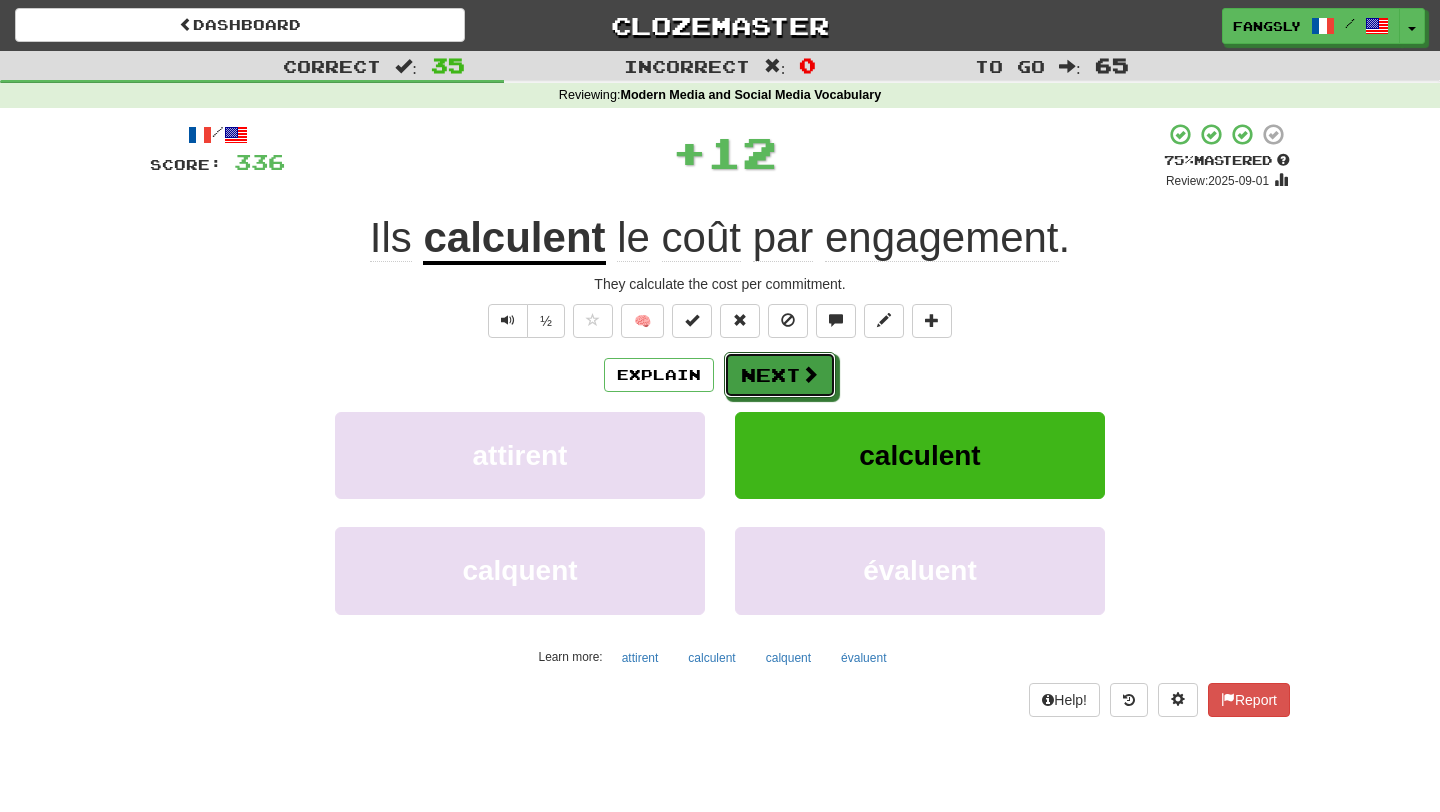 click on "Next" at bounding box center (780, 375) 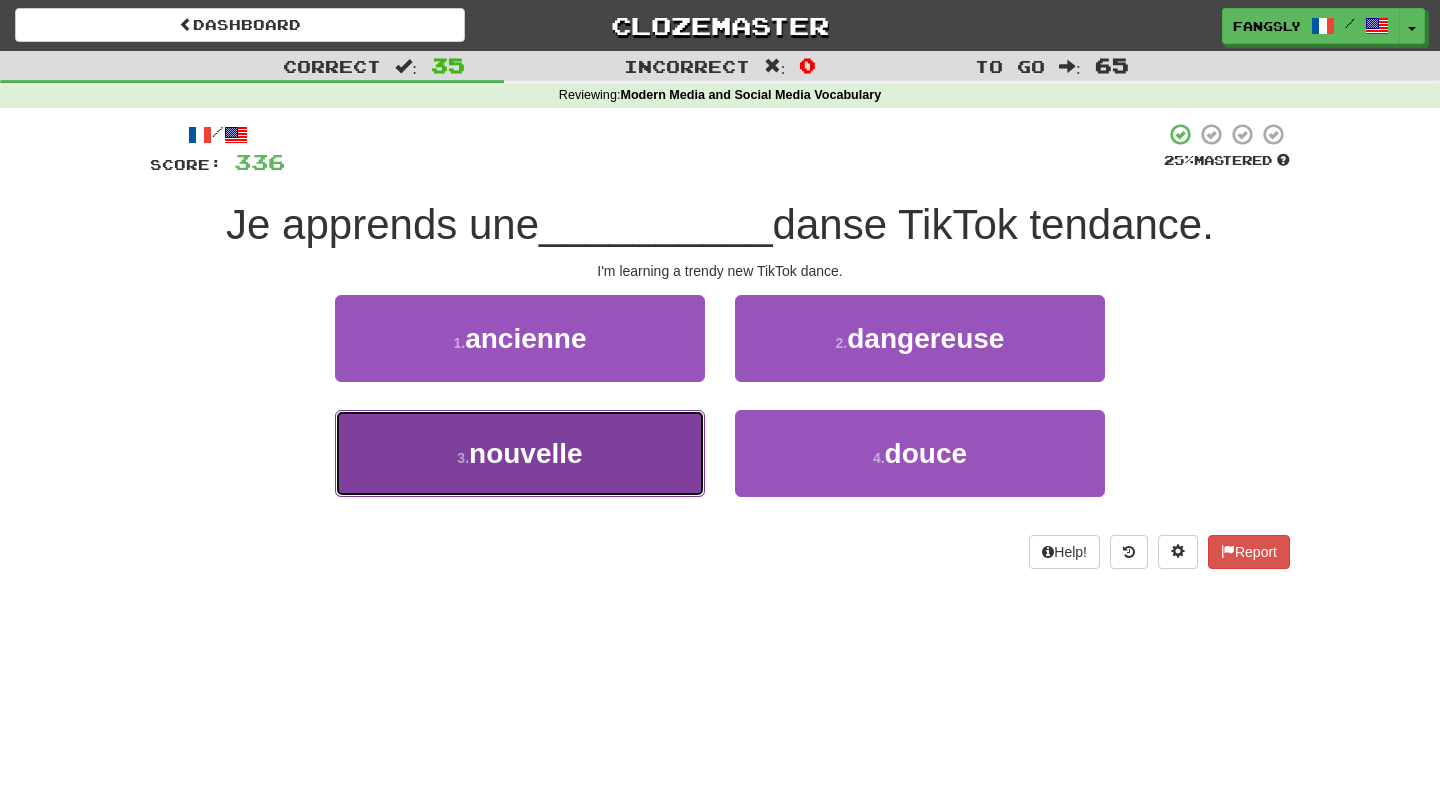 click on "3 .  nouvelle" at bounding box center [520, 453] 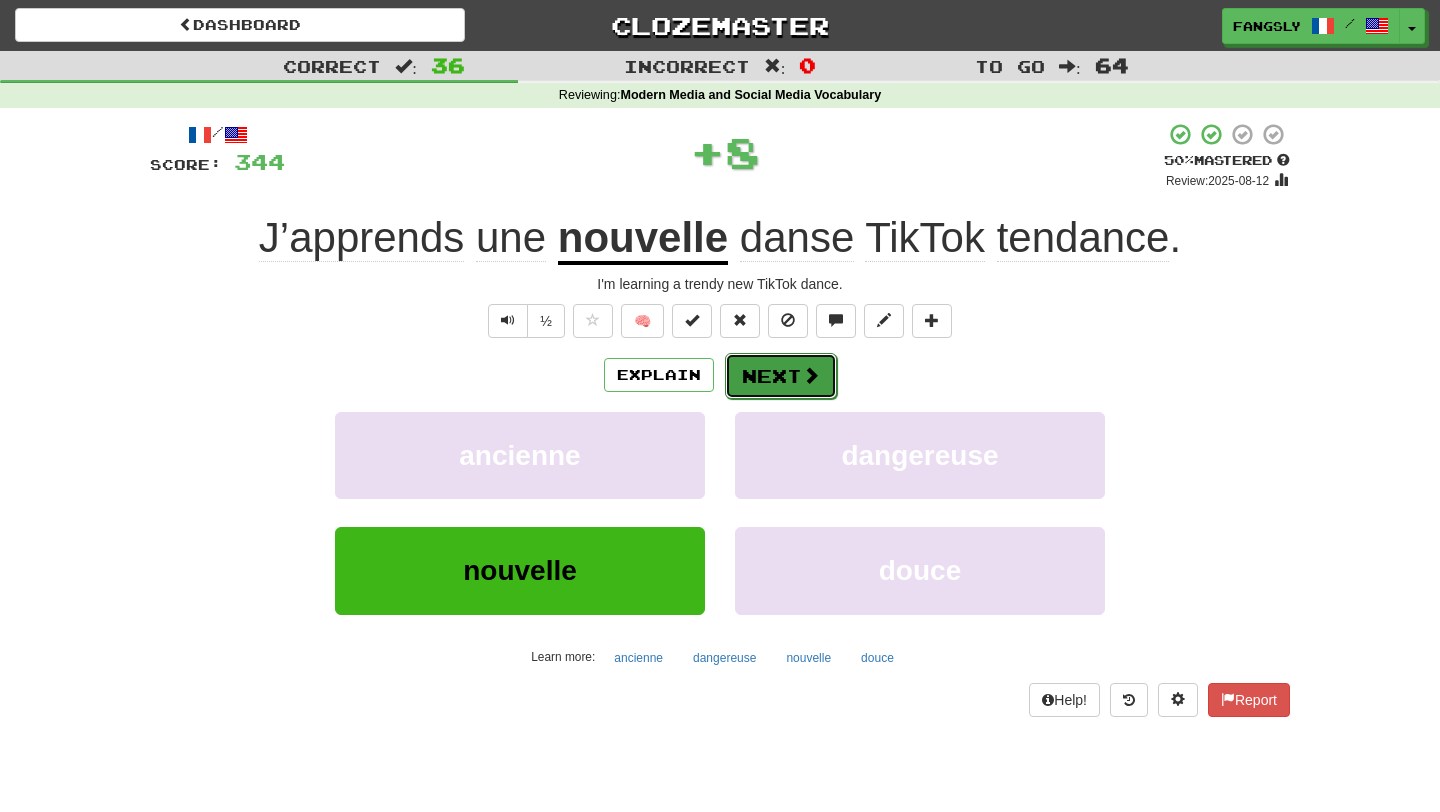 click on "Next" at bounding box center [781, 376] 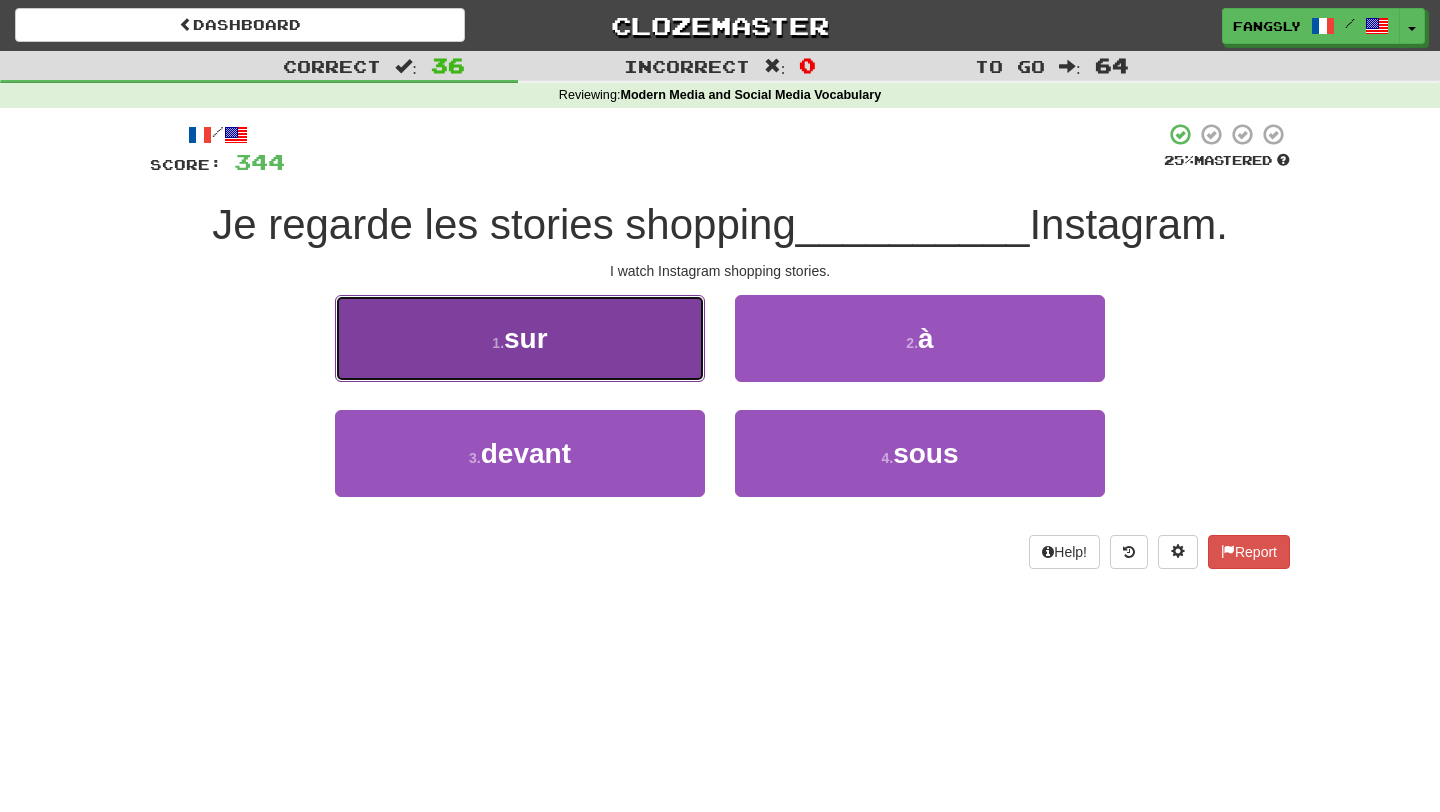 click on "1 .  sur" at bounding box center (520, 338) 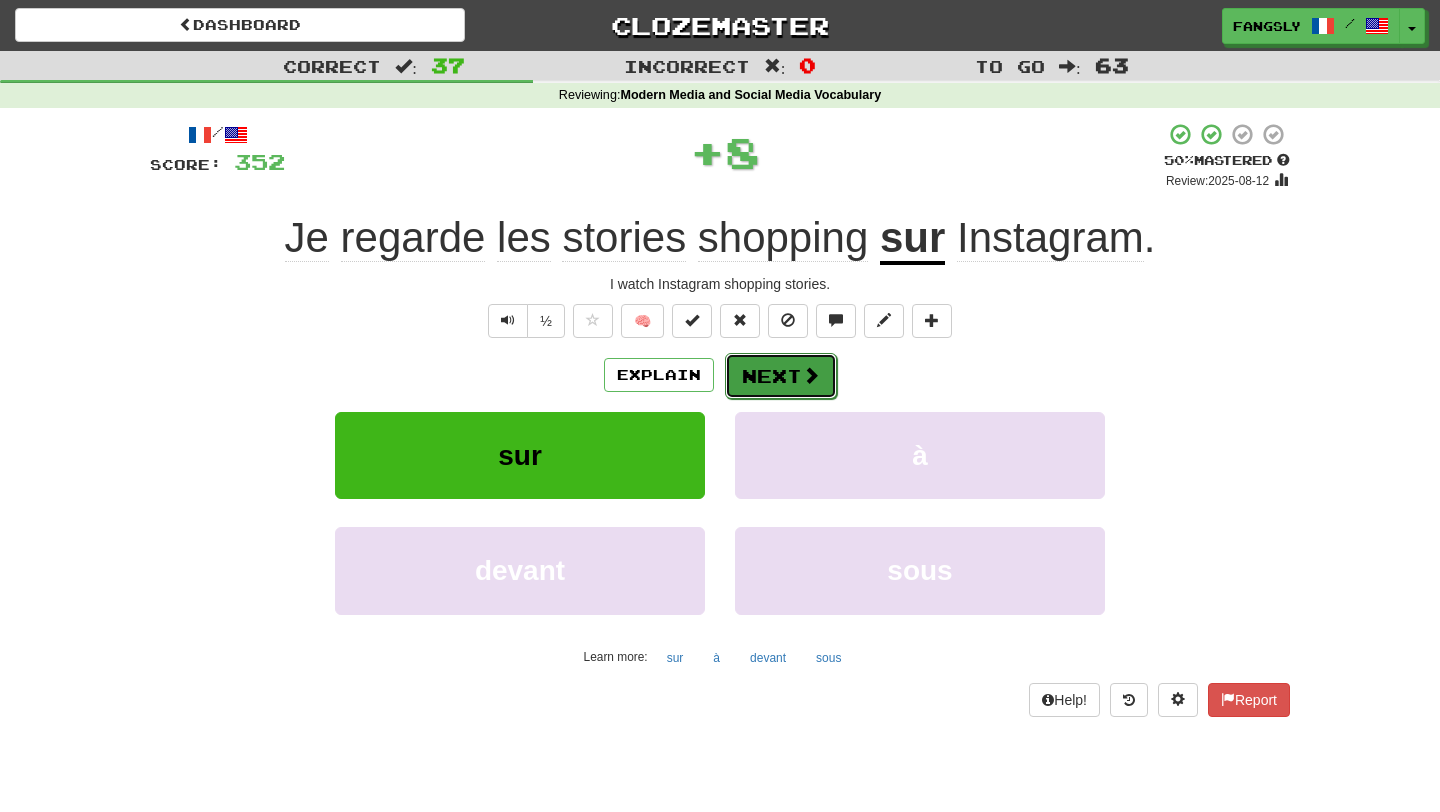click on "Next" at bounding box center (781, 376) 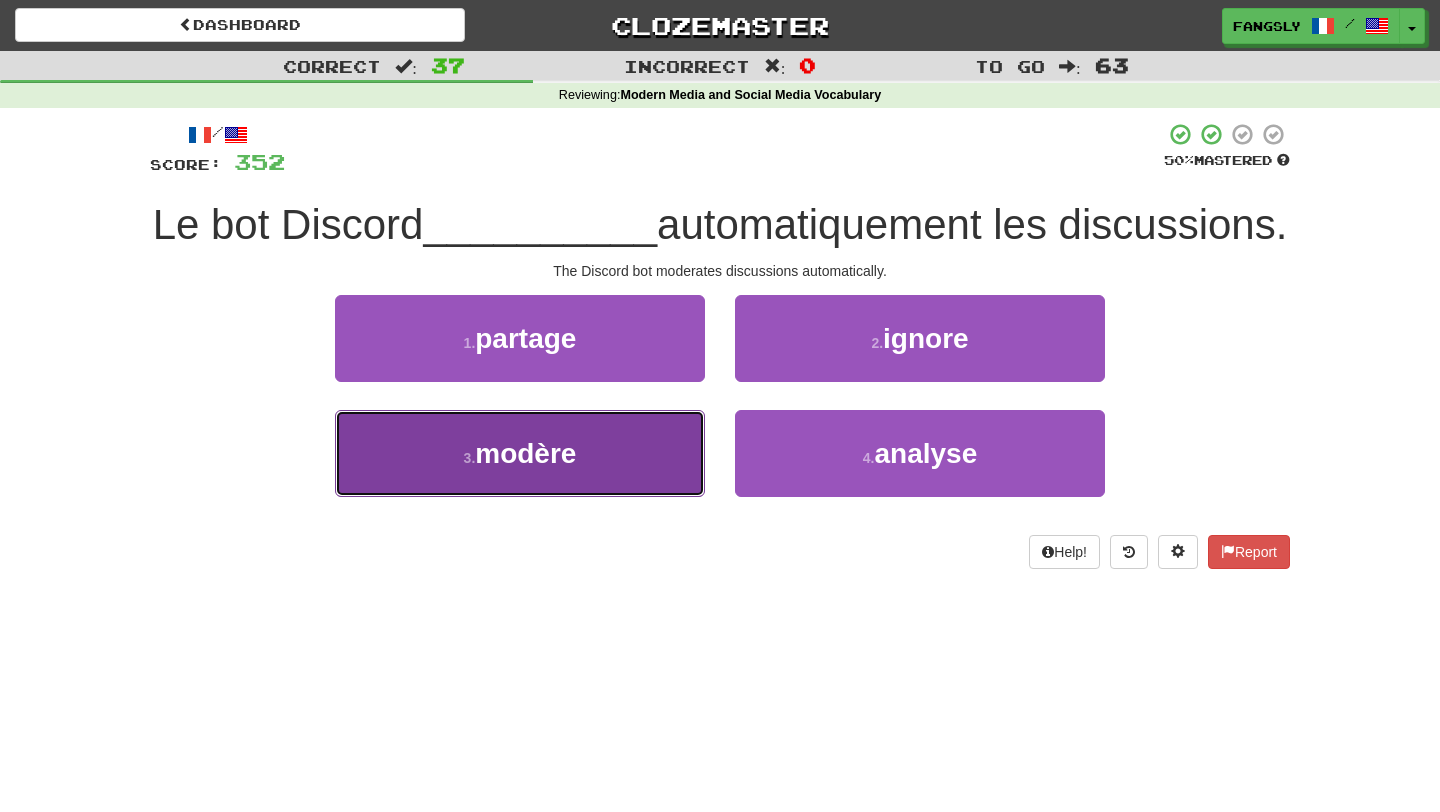 click on "3 .  modère" at bounding box center (520, 453) 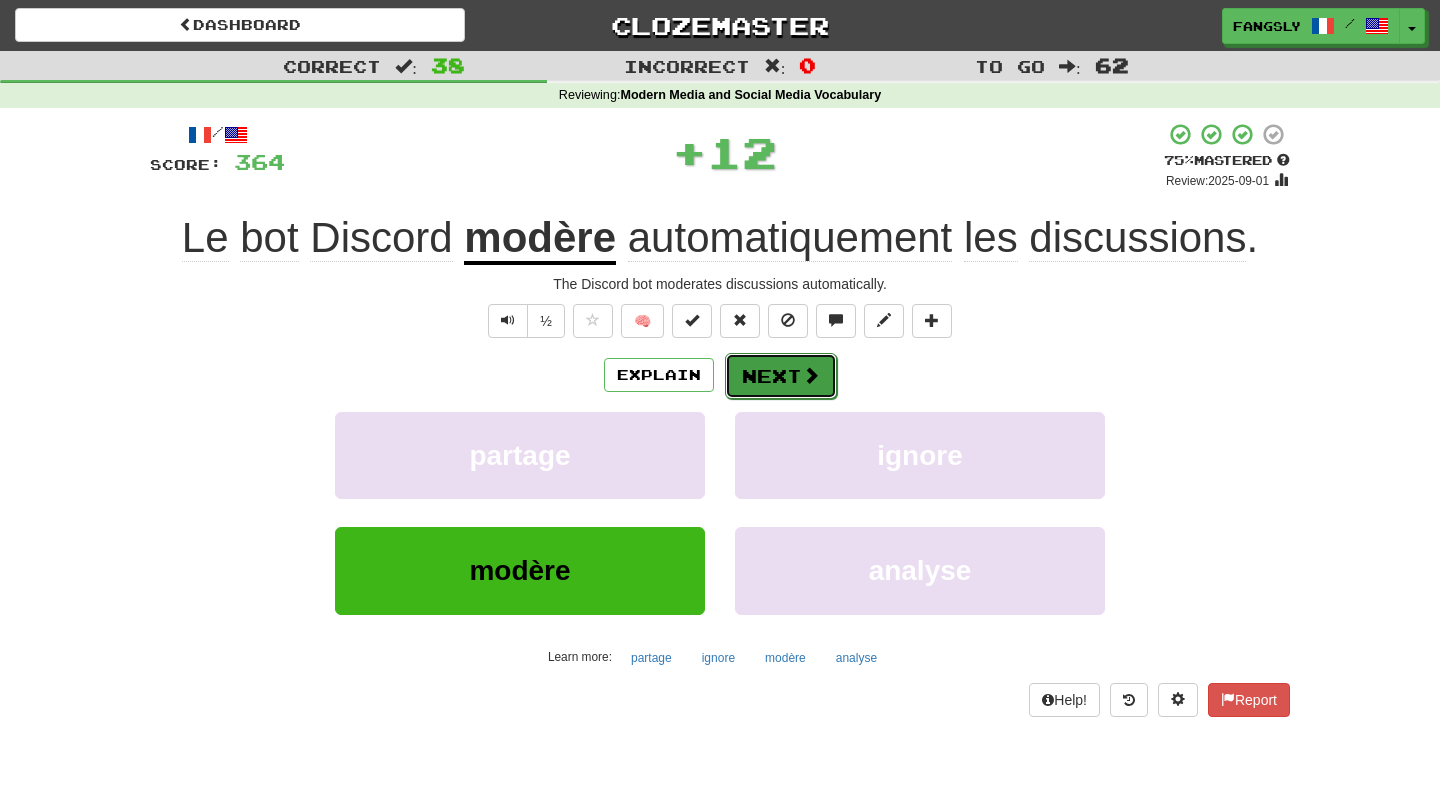 click on "Next" at bounding box center [781, 376] 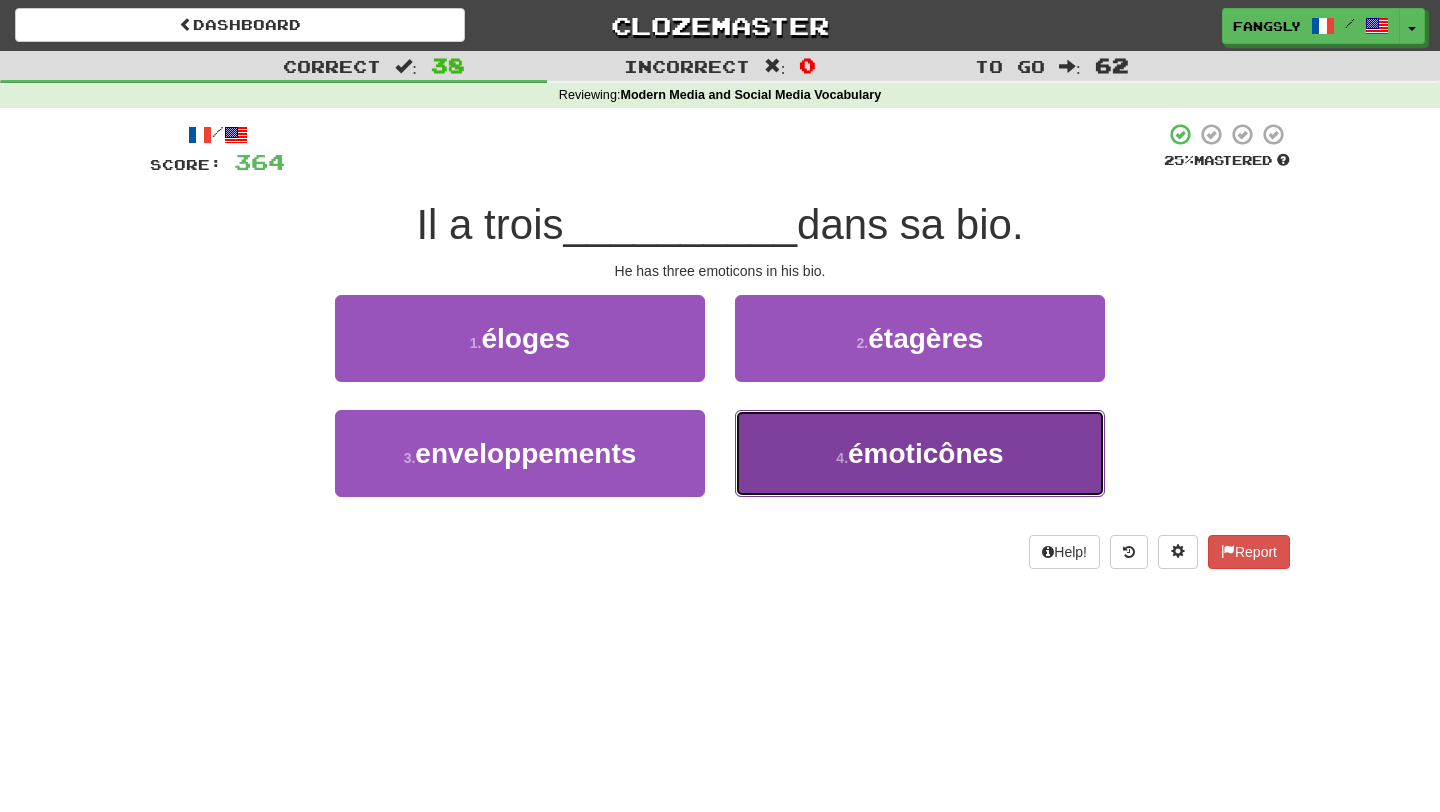 click on "4 .  émoticônes" at bounding box center [920, 453] 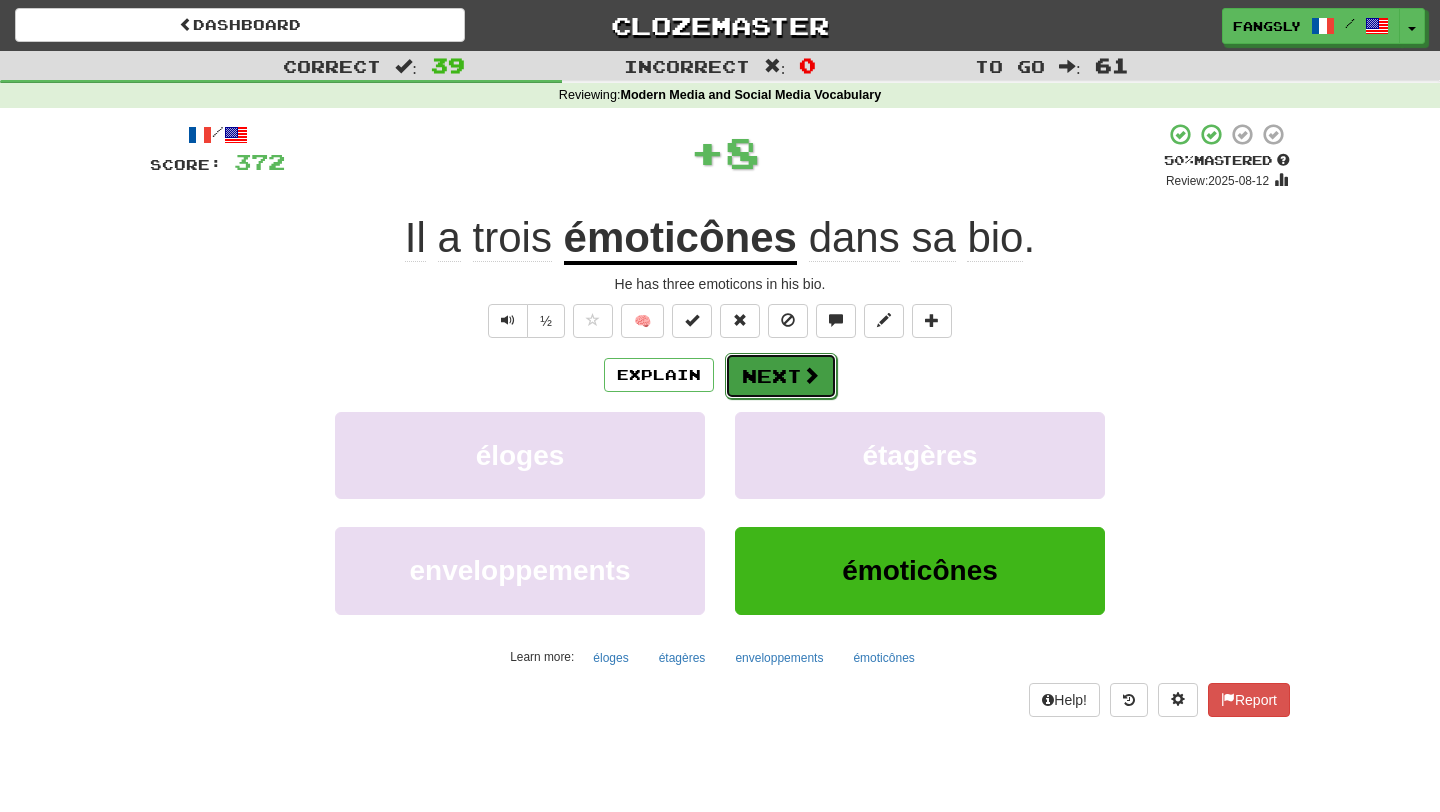 click on "Next" at bounding box center [781, 376] 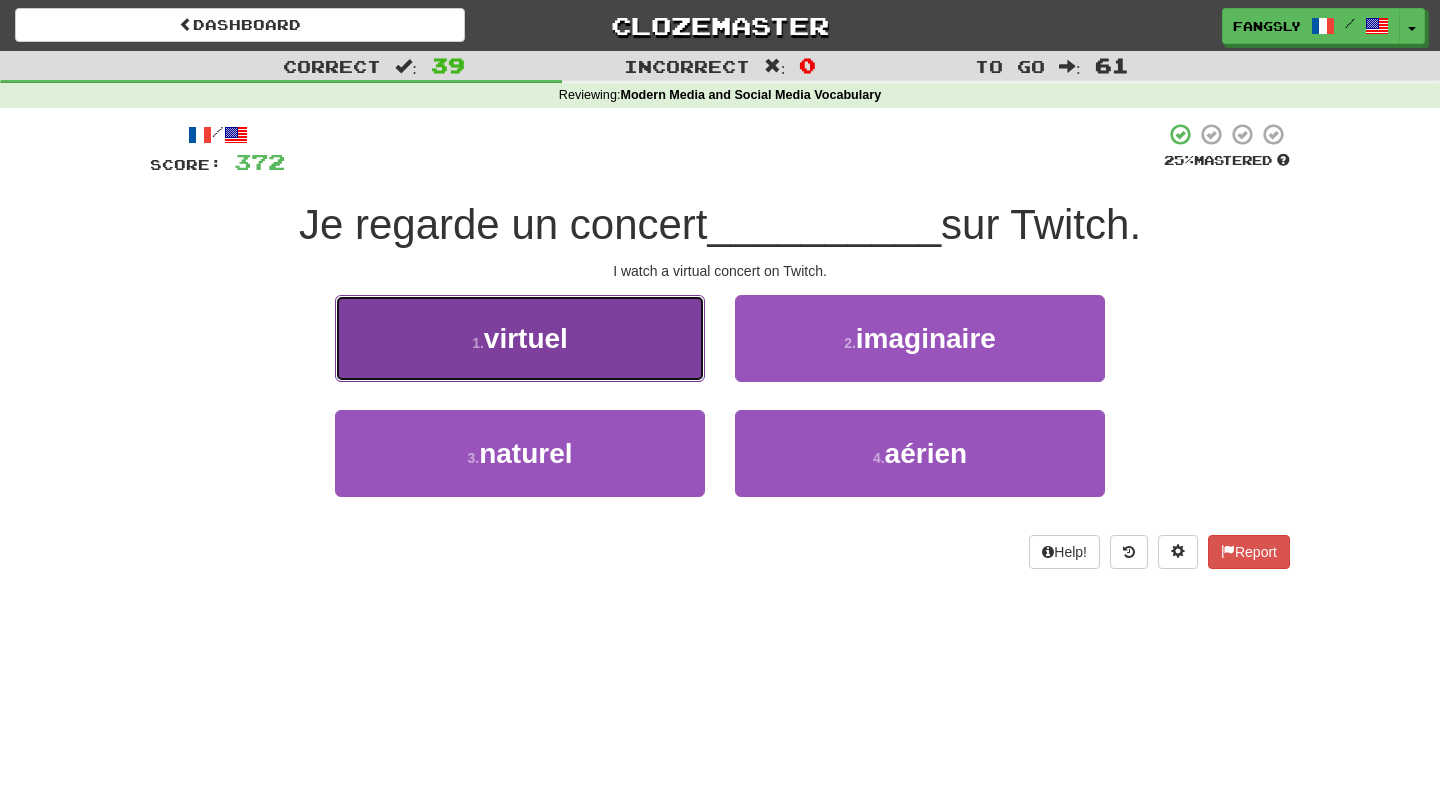 click on "1 .  virtuel" at bounding box center [520, 338] 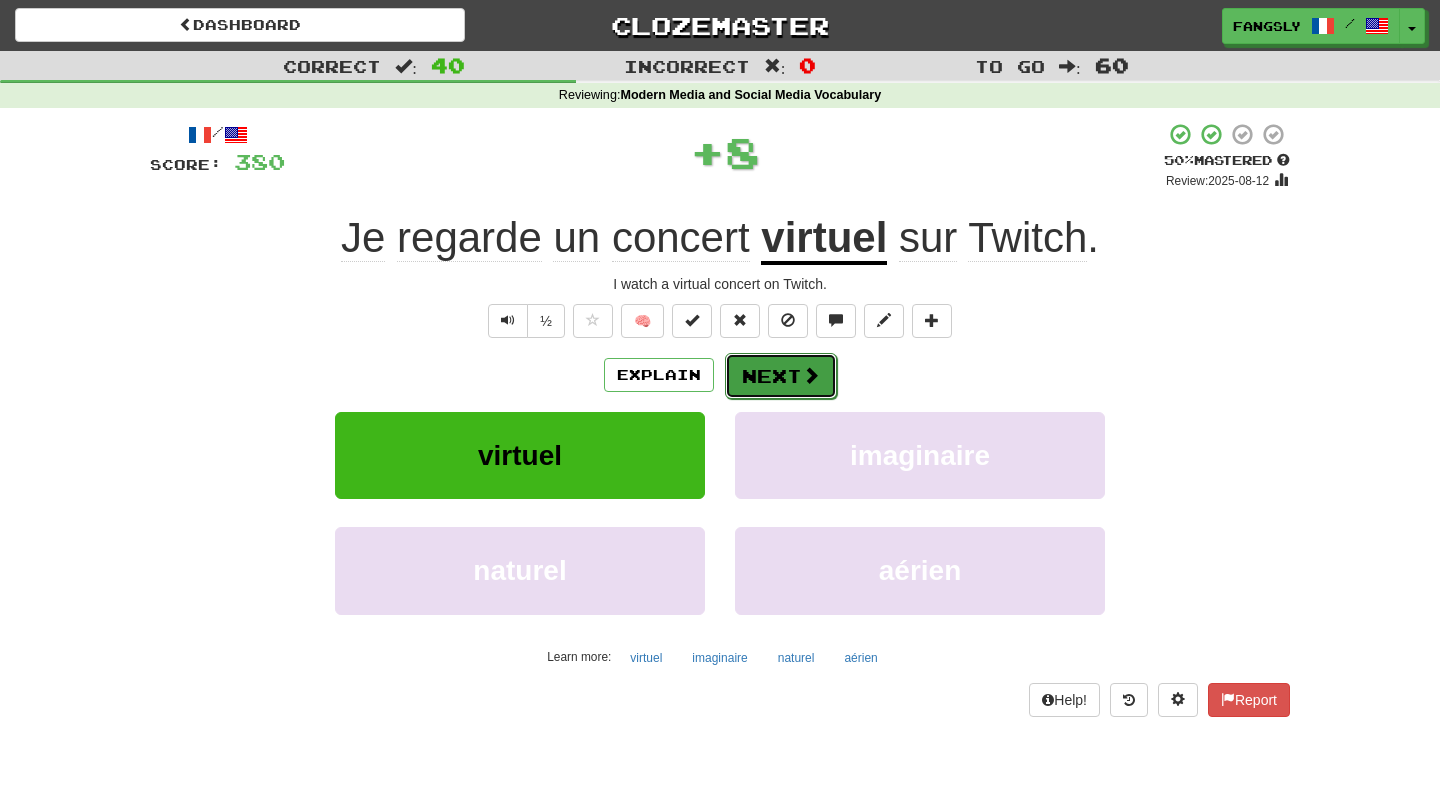 click on "Next" at bounding box center [781, 376] 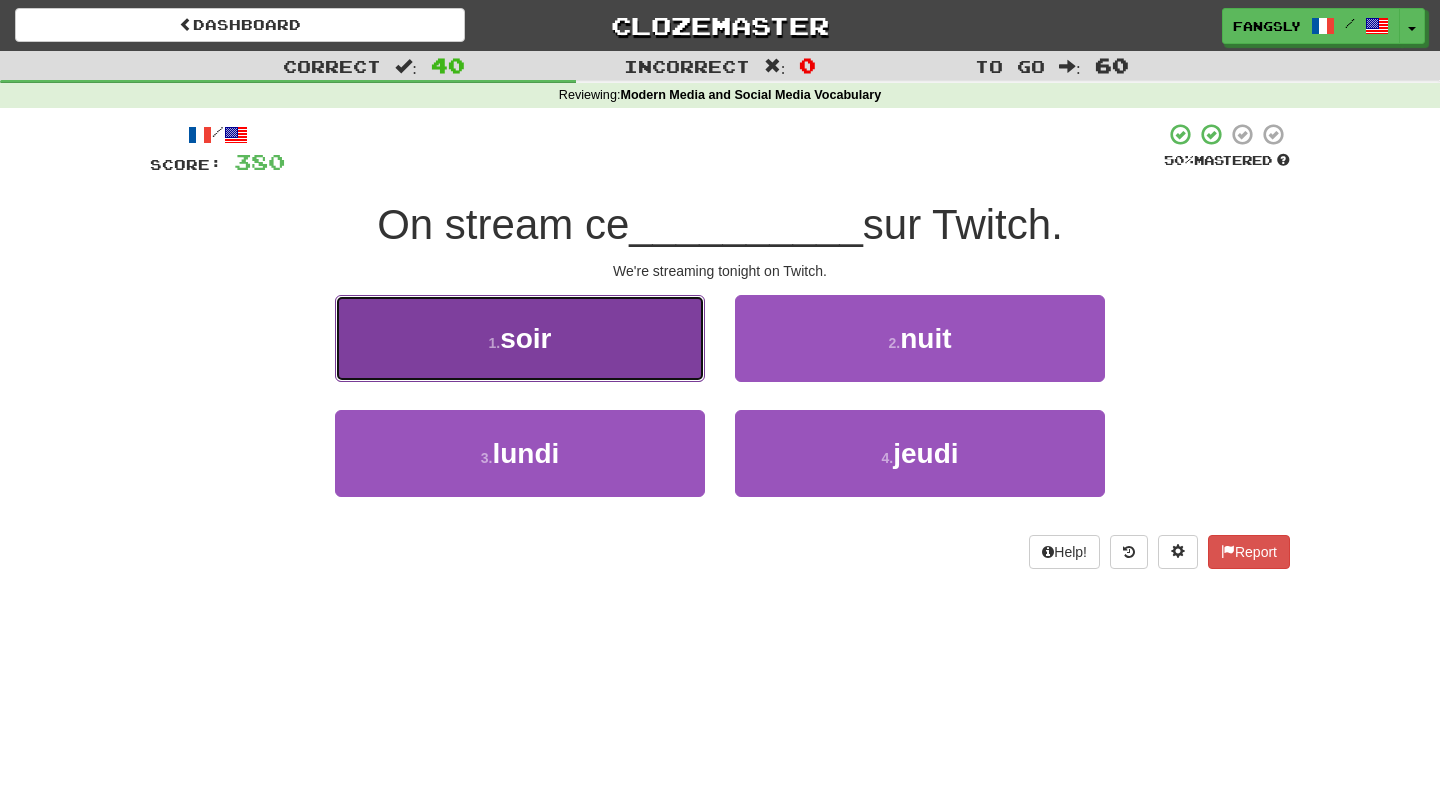 click on "1 .  soir" at bounding box center [520, 338] 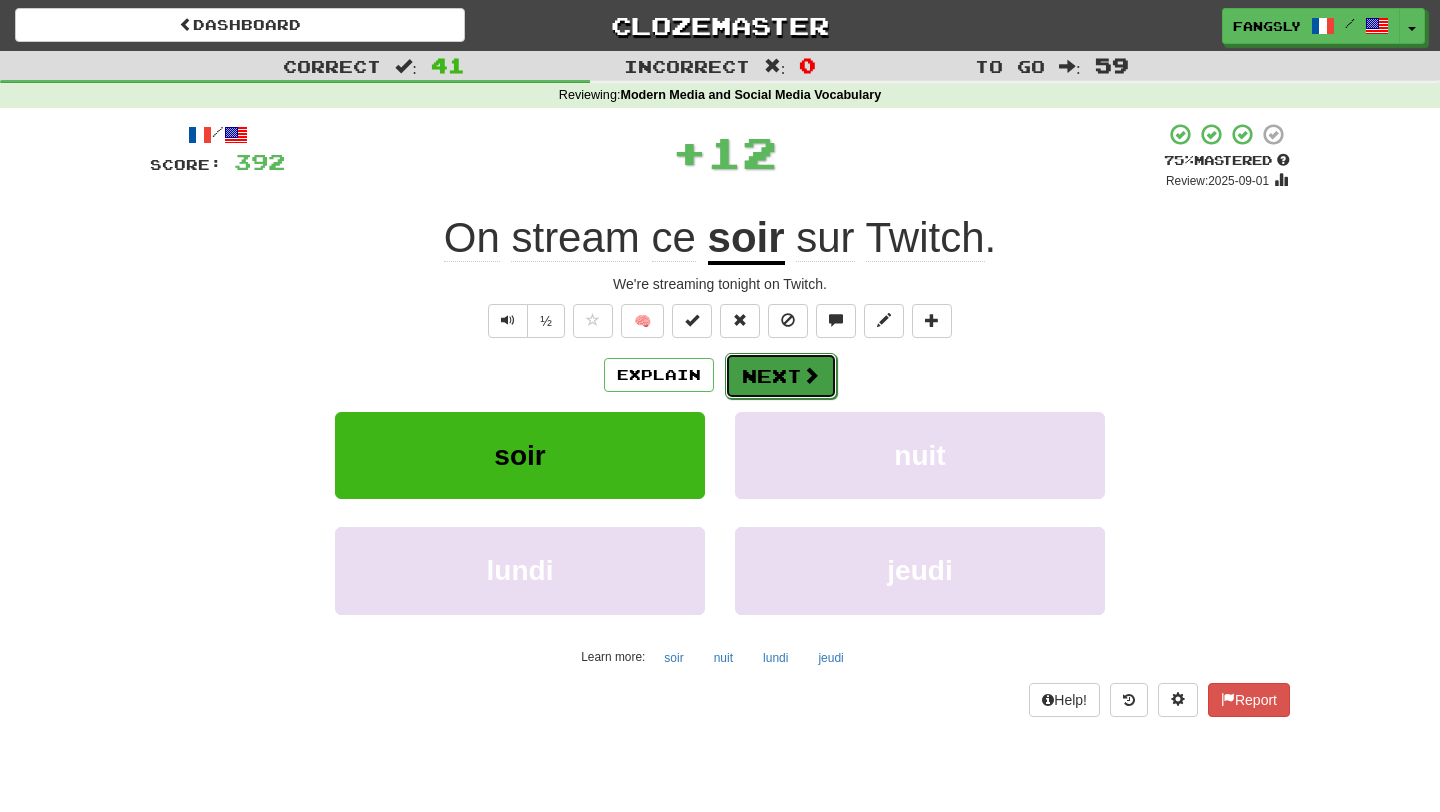 click on "Next" at bounding box center (781, 376) 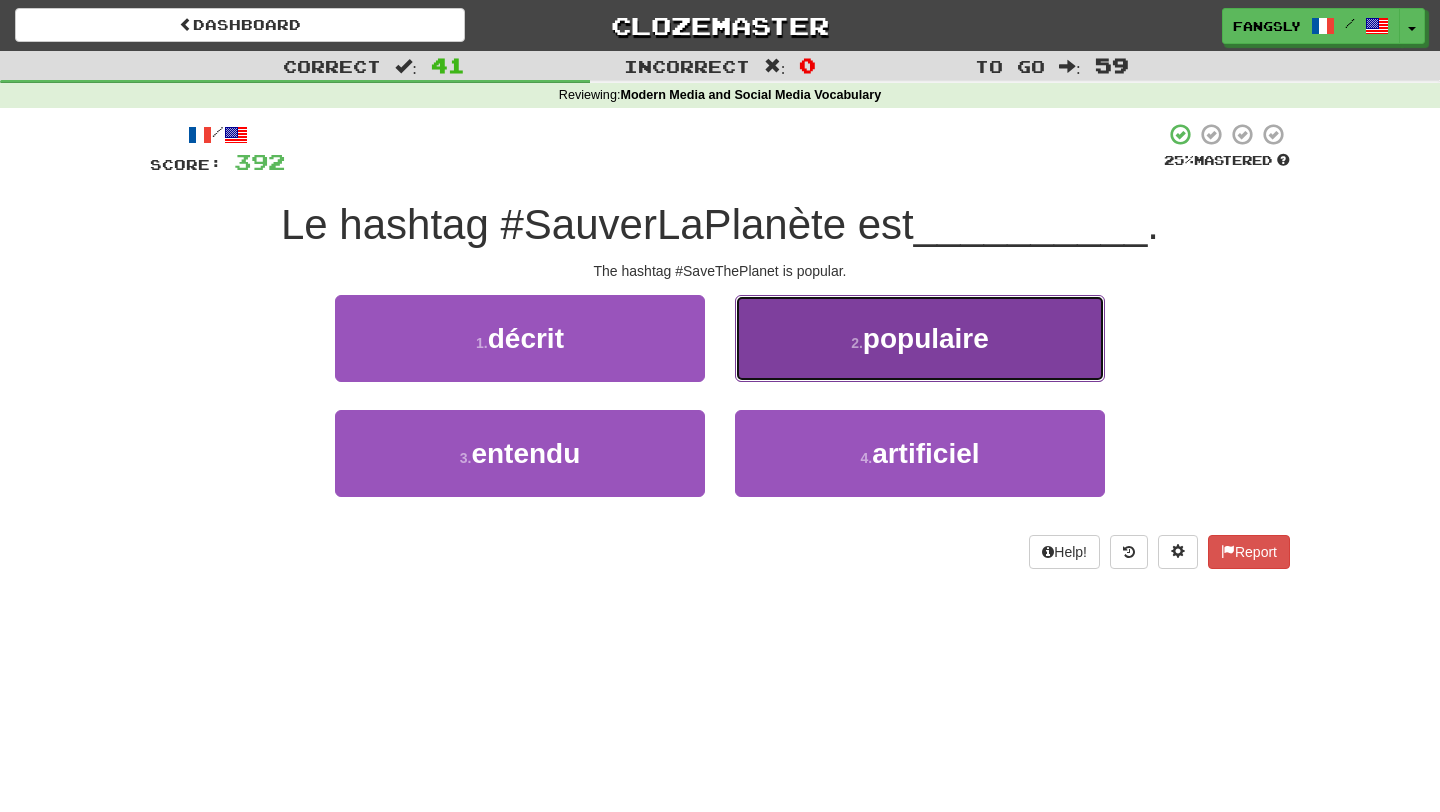click on "2 .  populaire" at bounding box center [920, 338] 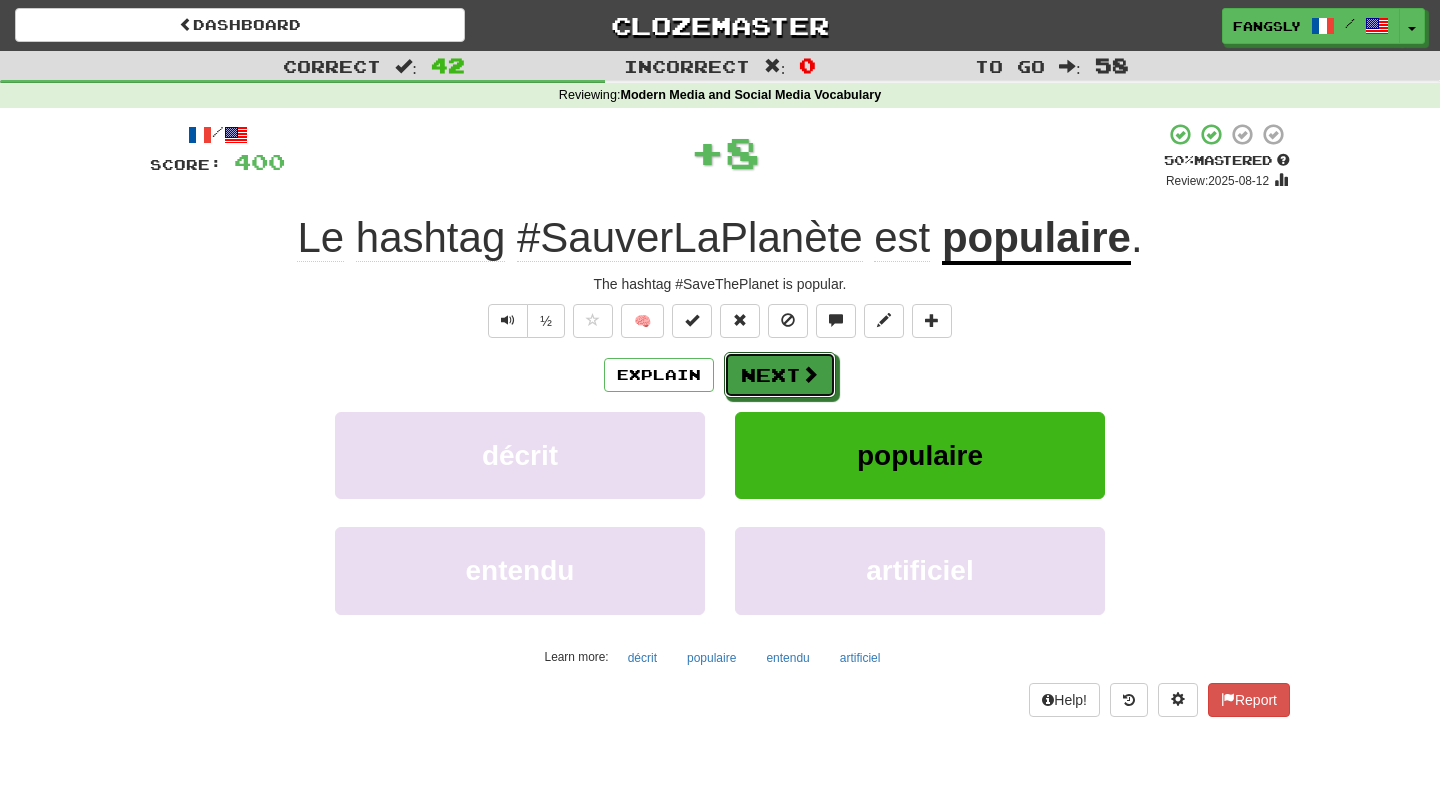 click on "Next" at bounding box center [780, 375] 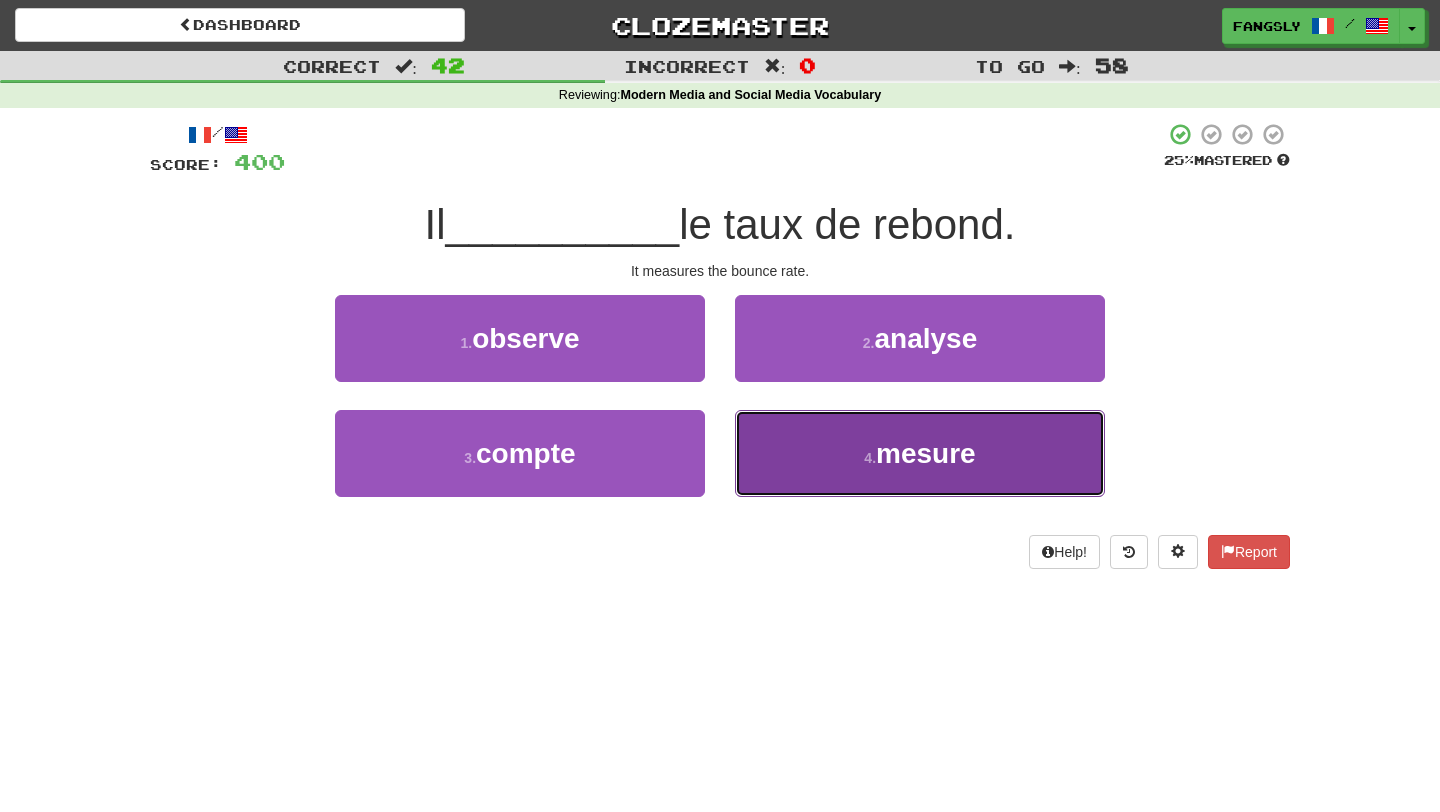 click on "4 .  mesure" at bounding box center [920, 453] 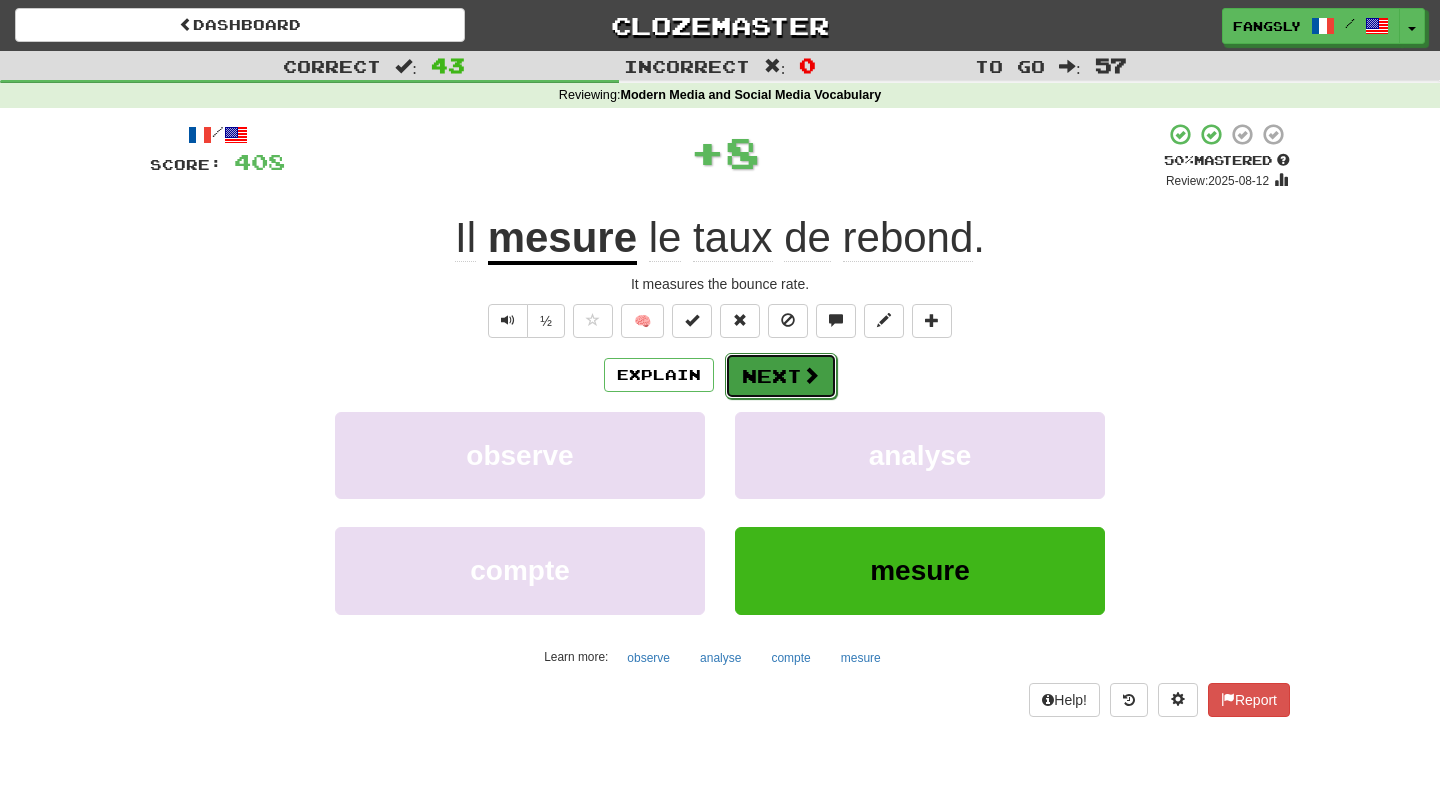 click on "Next" at bounding box center (781, 376) 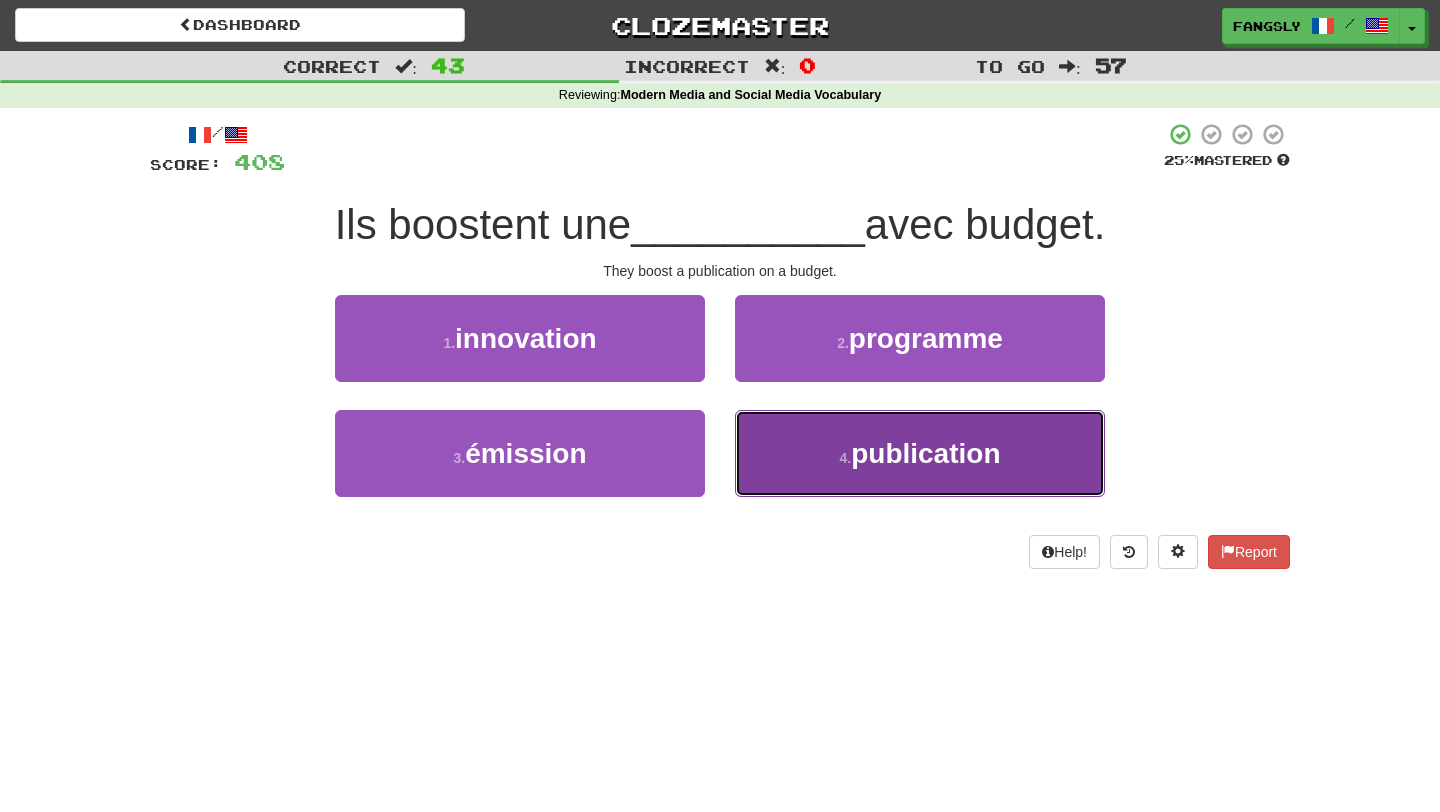 click on "4 .  publication" at bounding box center [920, 453] 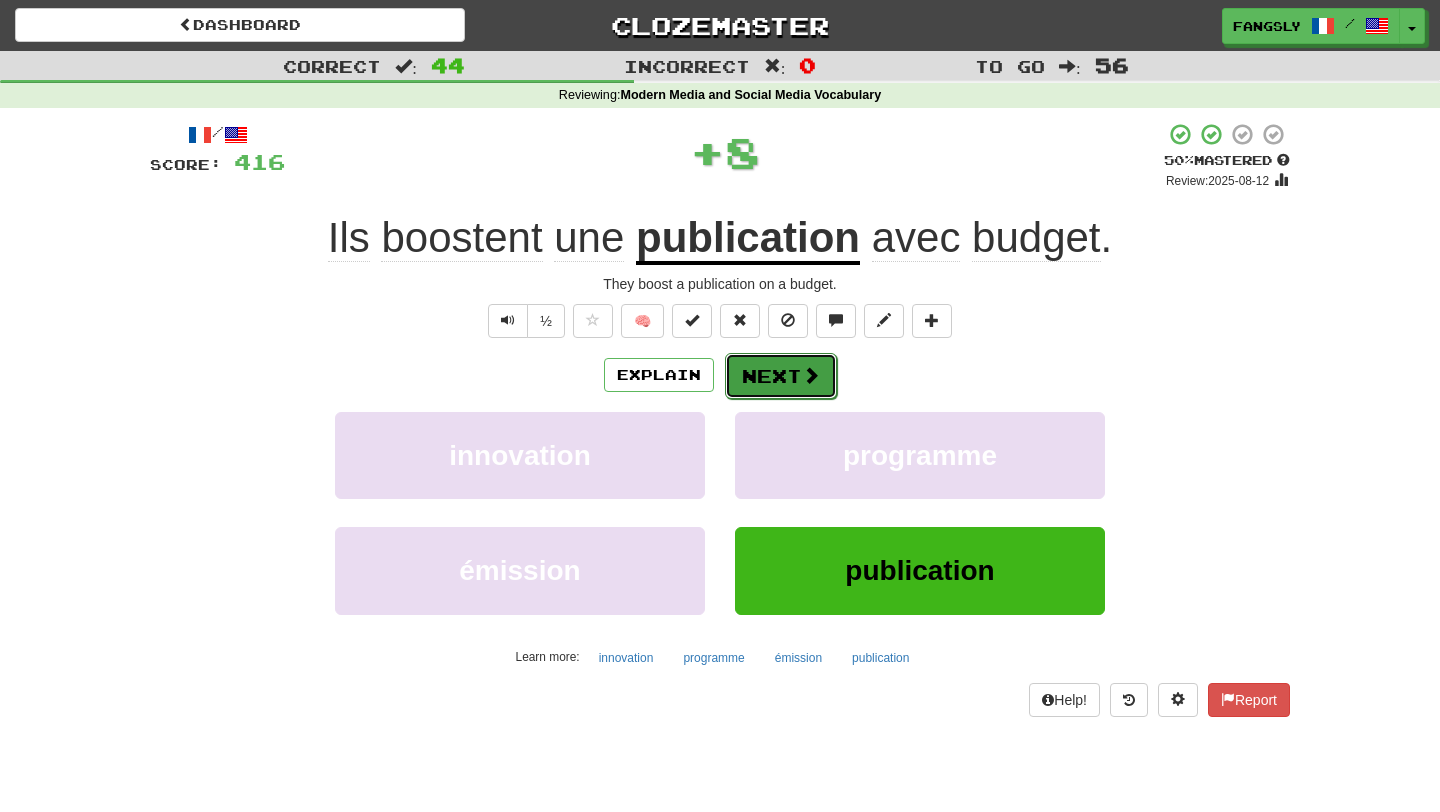 click on "Next" at bounding box center (781, 376) 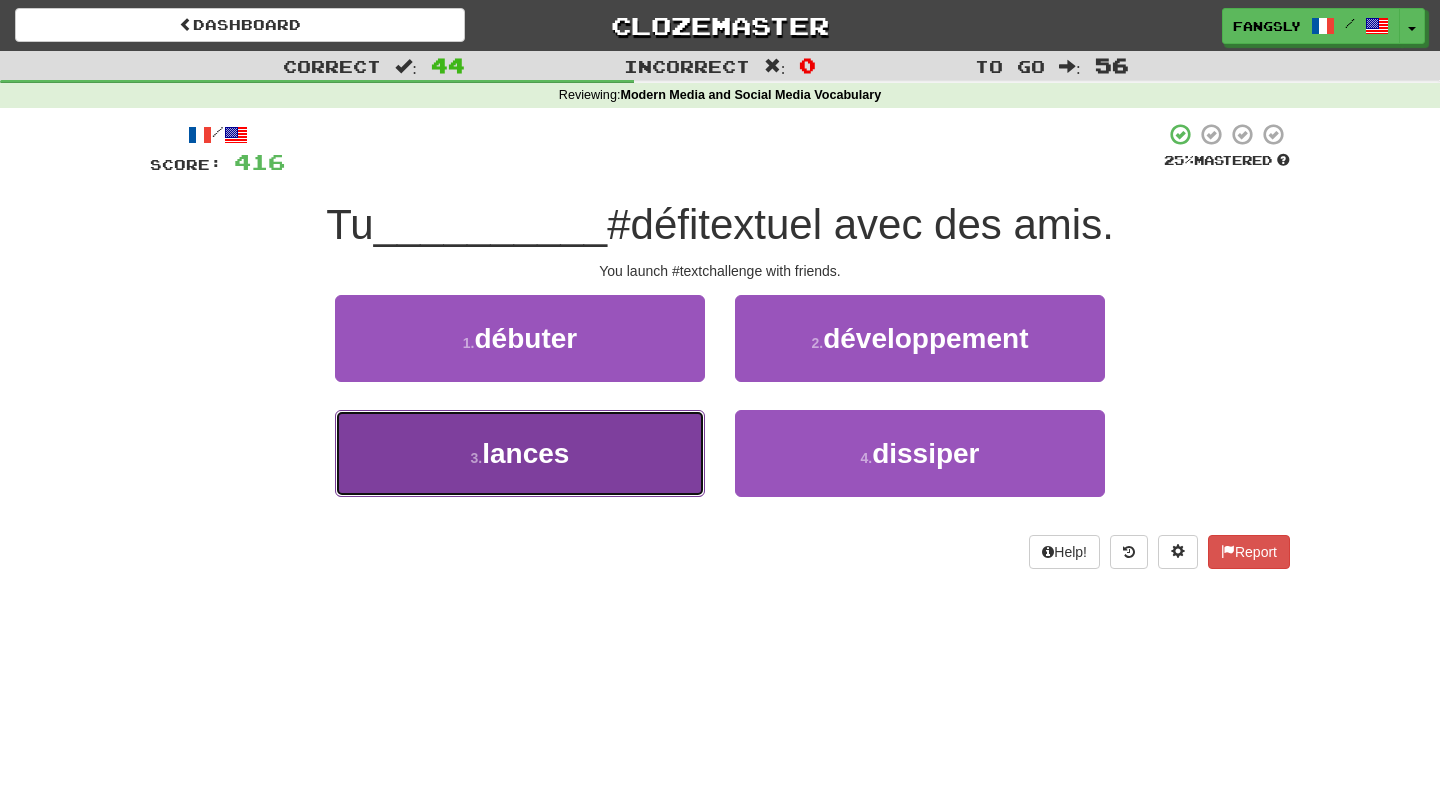 click on "3 .  lances" at bounding box center (520, 453) 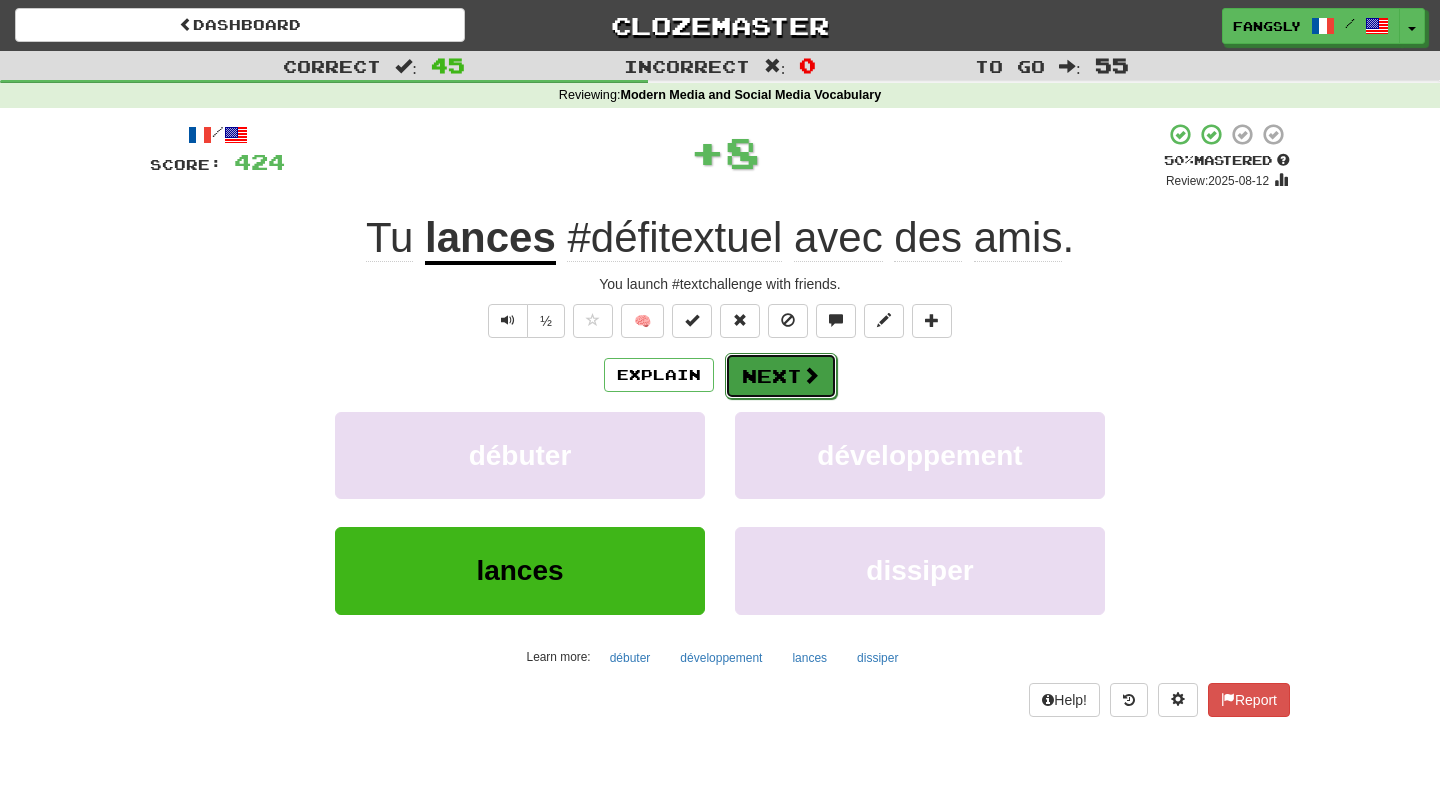 click on "Next" at bounding box center [781, 376] 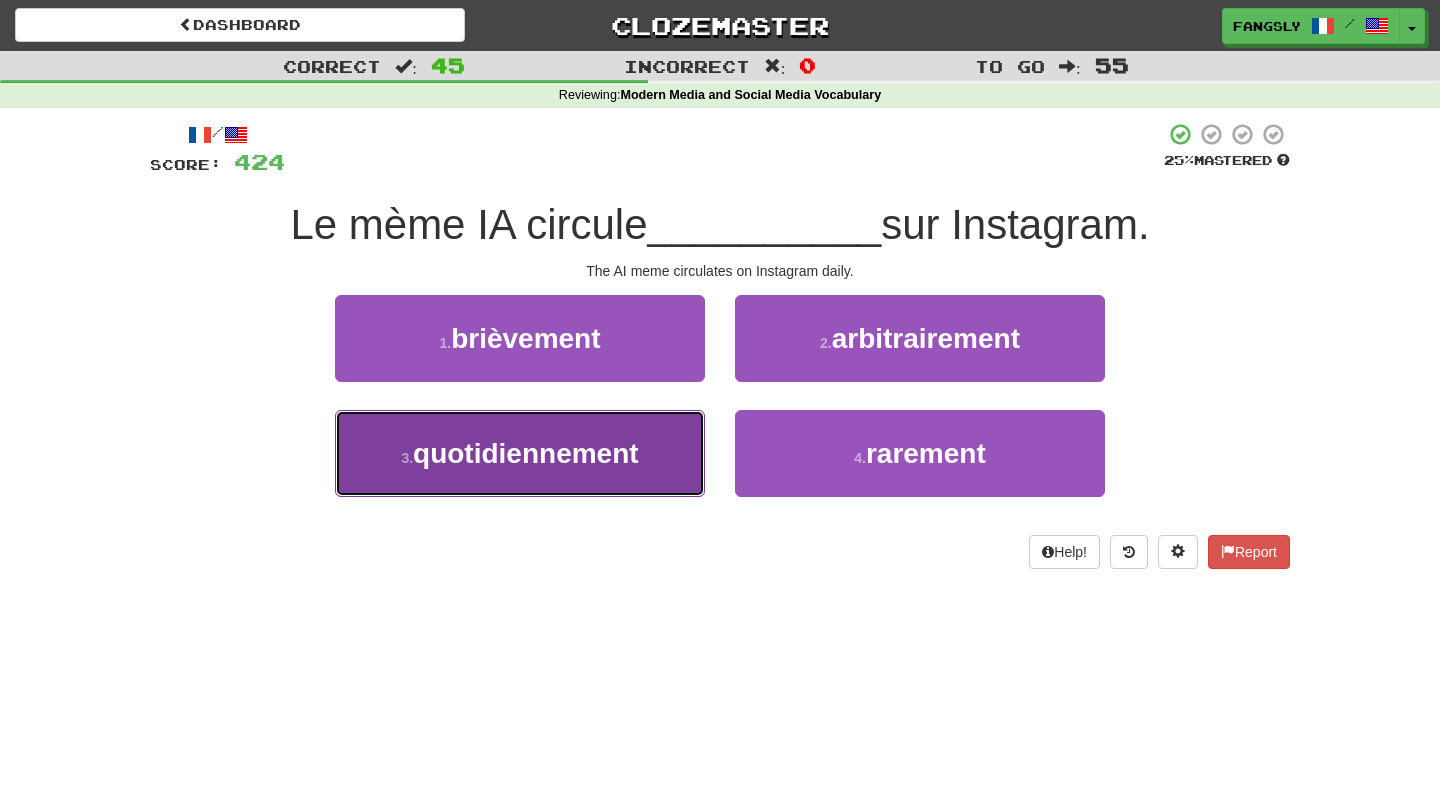 click on "3 .  quotidiennement" at bounding box center [520, 453] 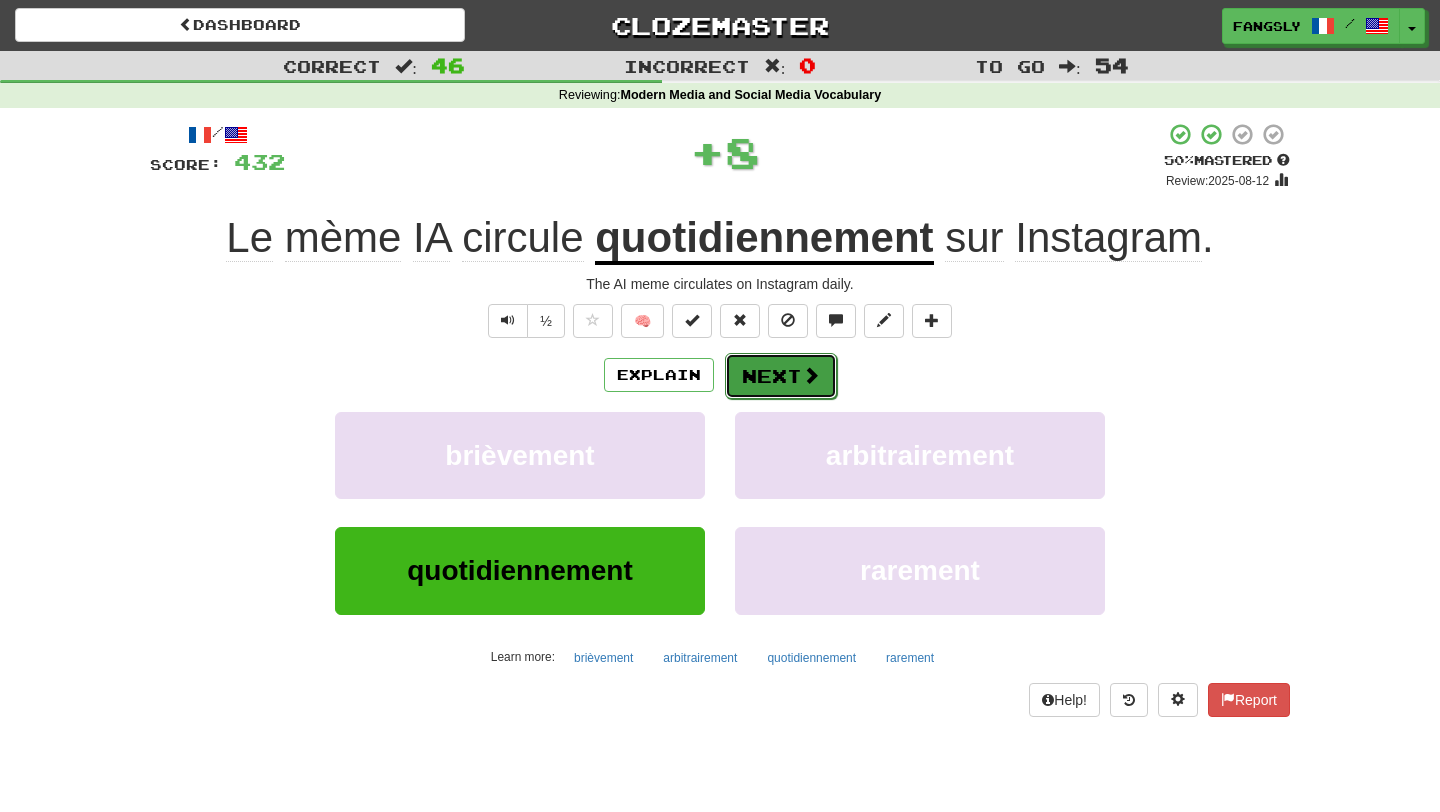 click on "Next" at bounding box center [781, 376] 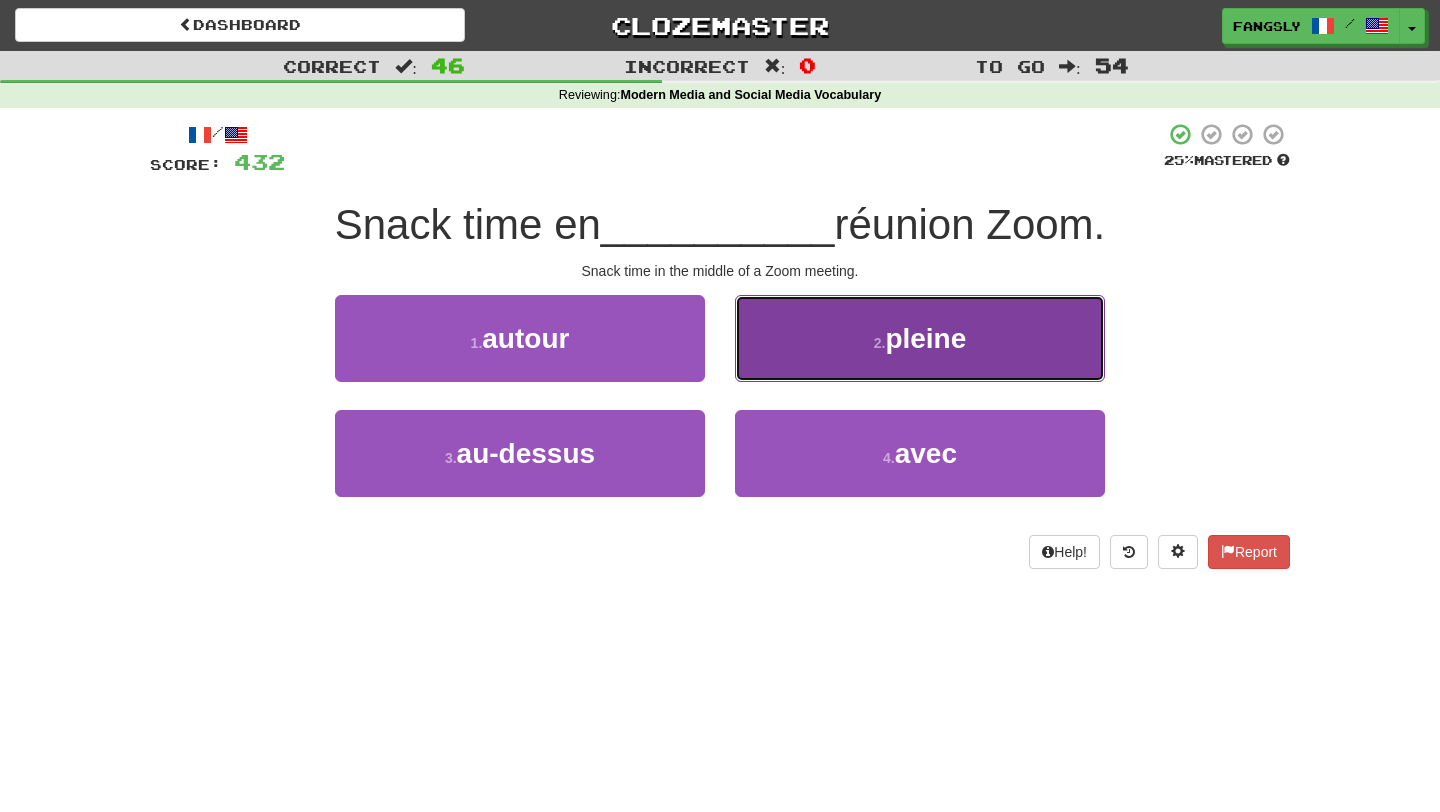 click on "2 .  pleine" at bounding box center (920, 338) 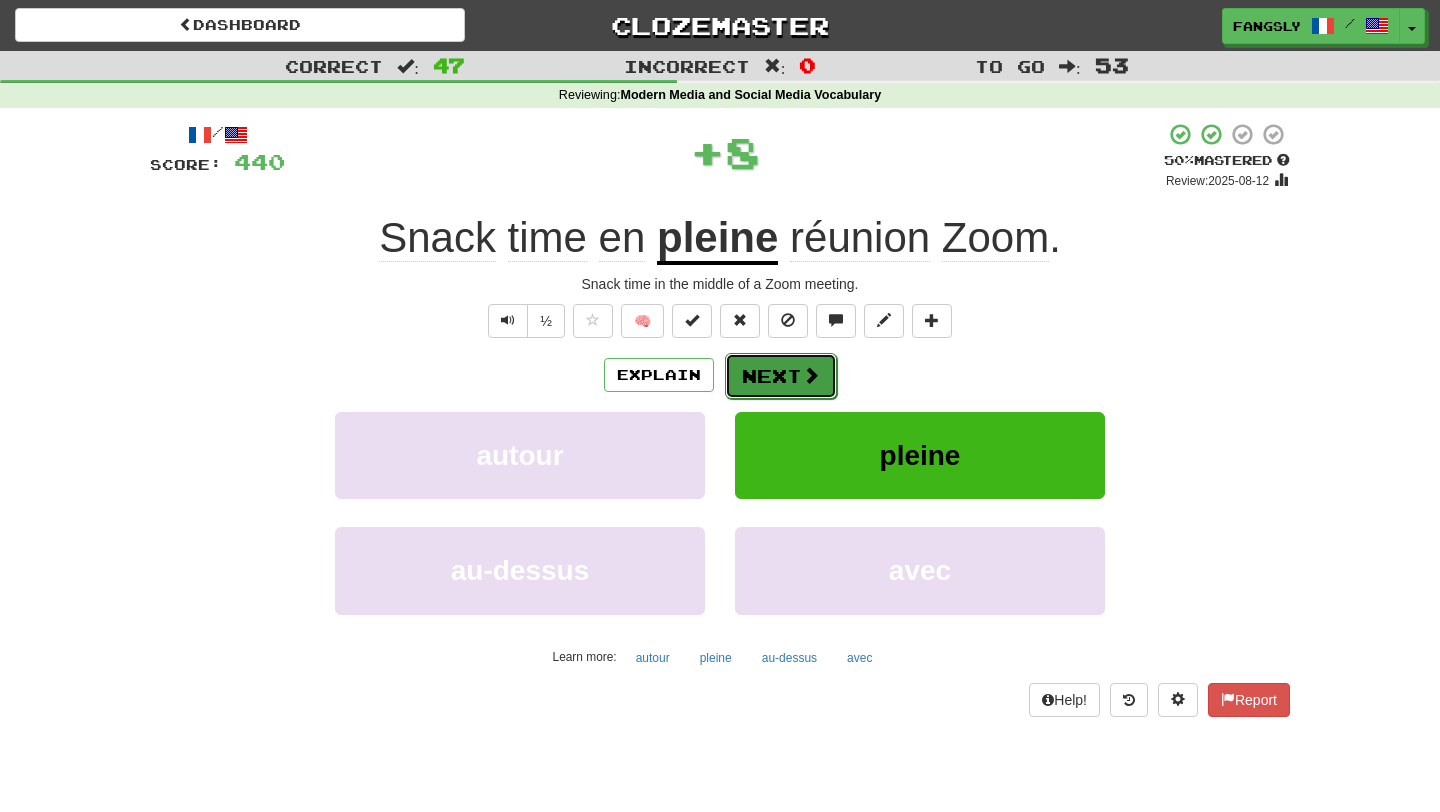 click on "Next" at bounding box center [781, 376] 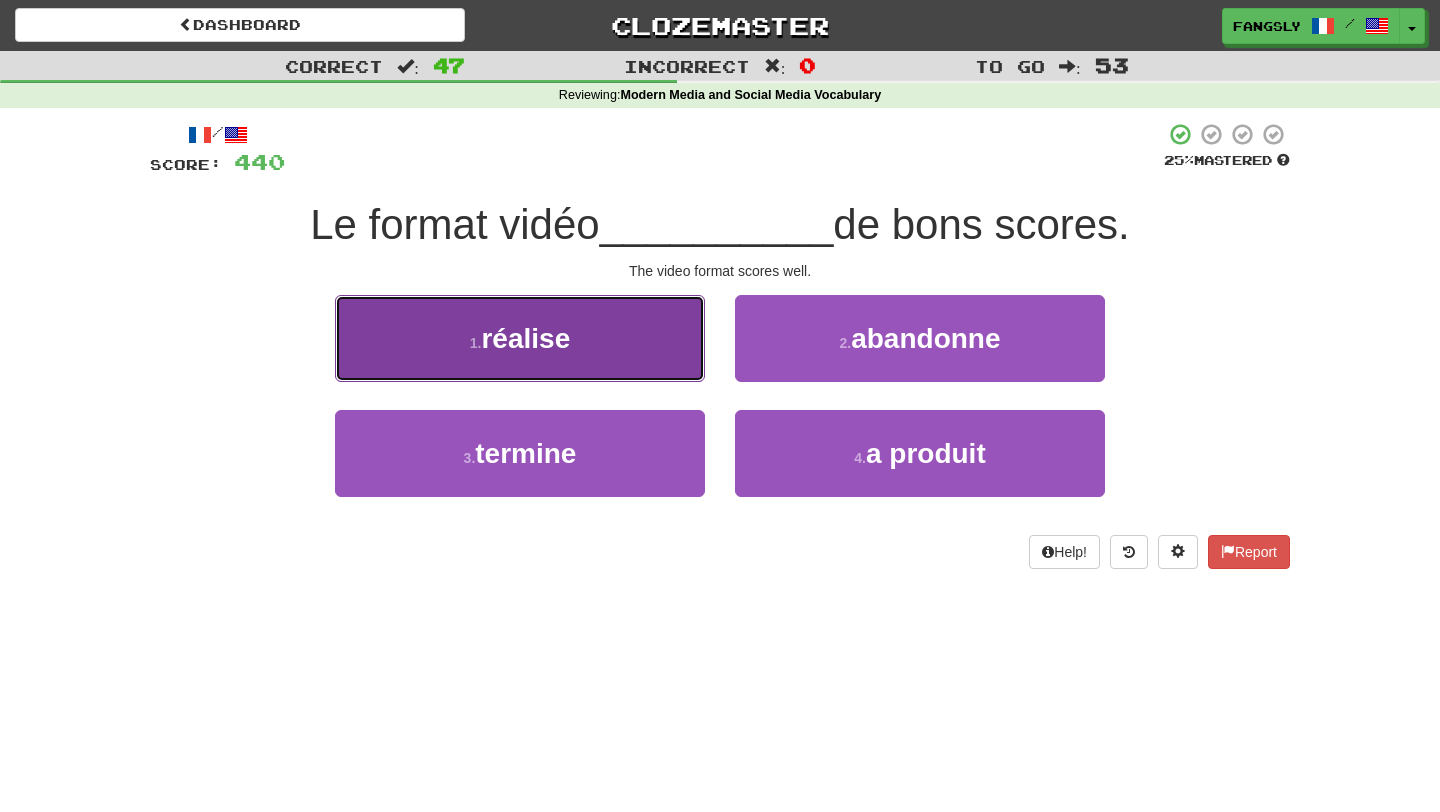 click on "1 .  réalise" at bounding box center (520, 338) 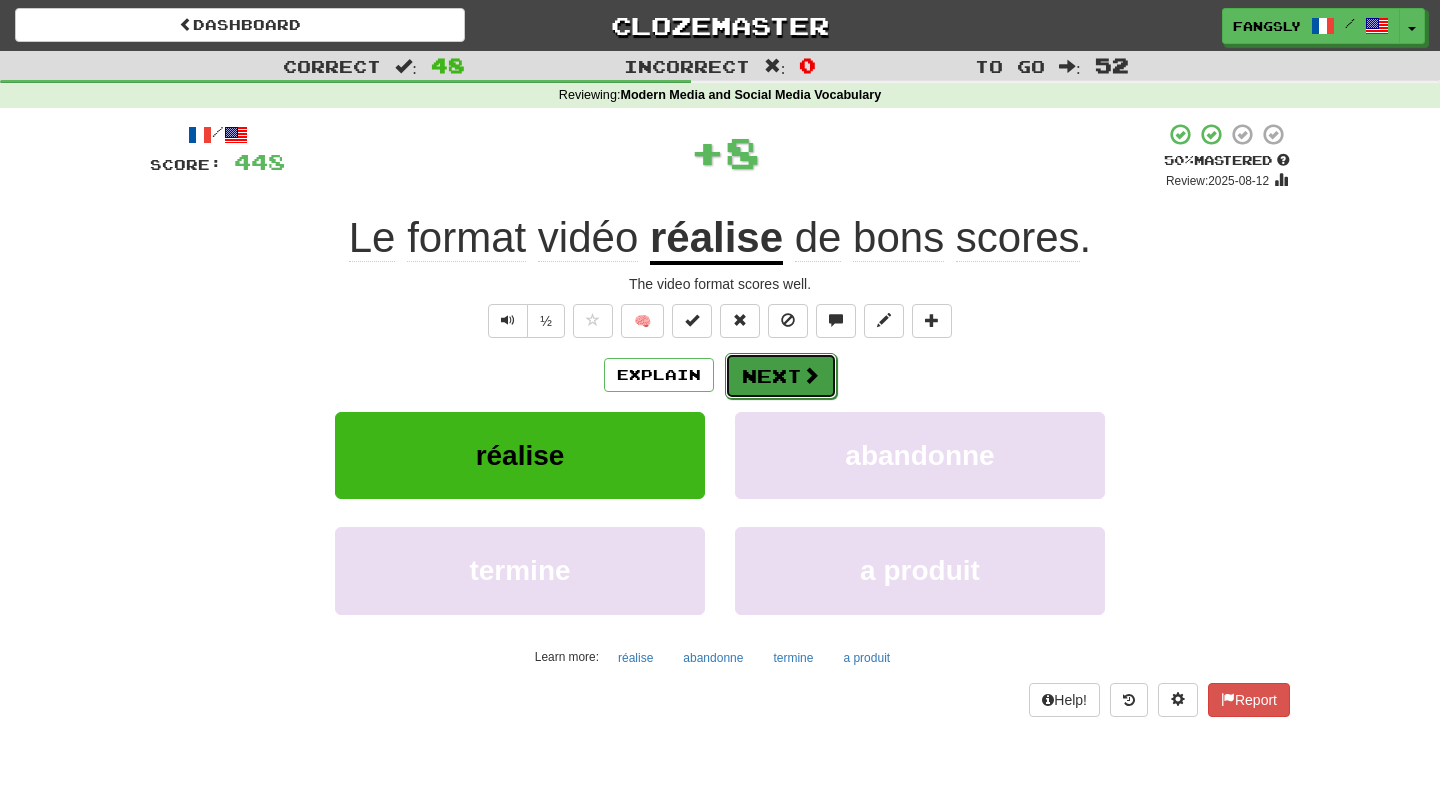 click at bounding box center (811, 375) 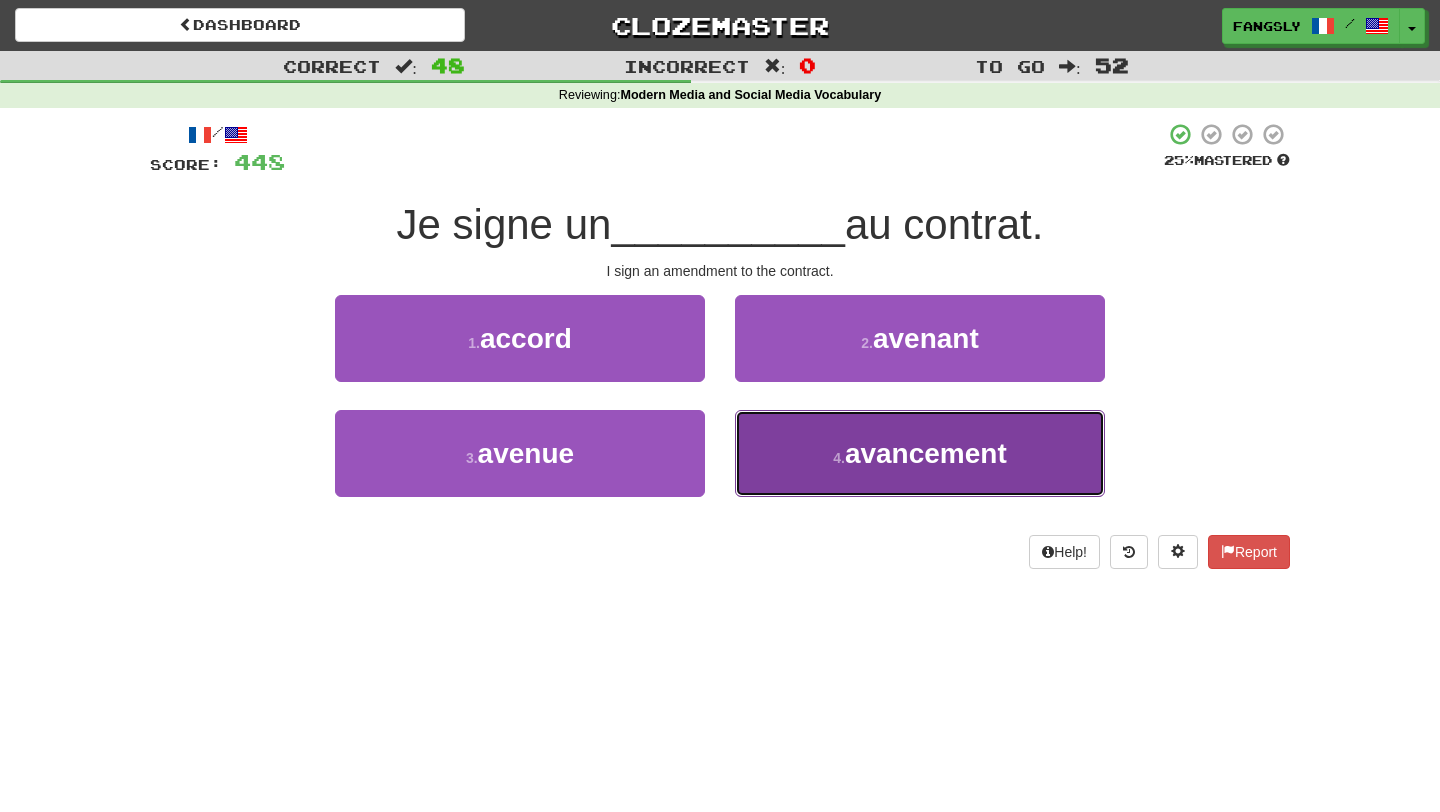 click on "4 .  avancement" at bounding box center (920, 453) 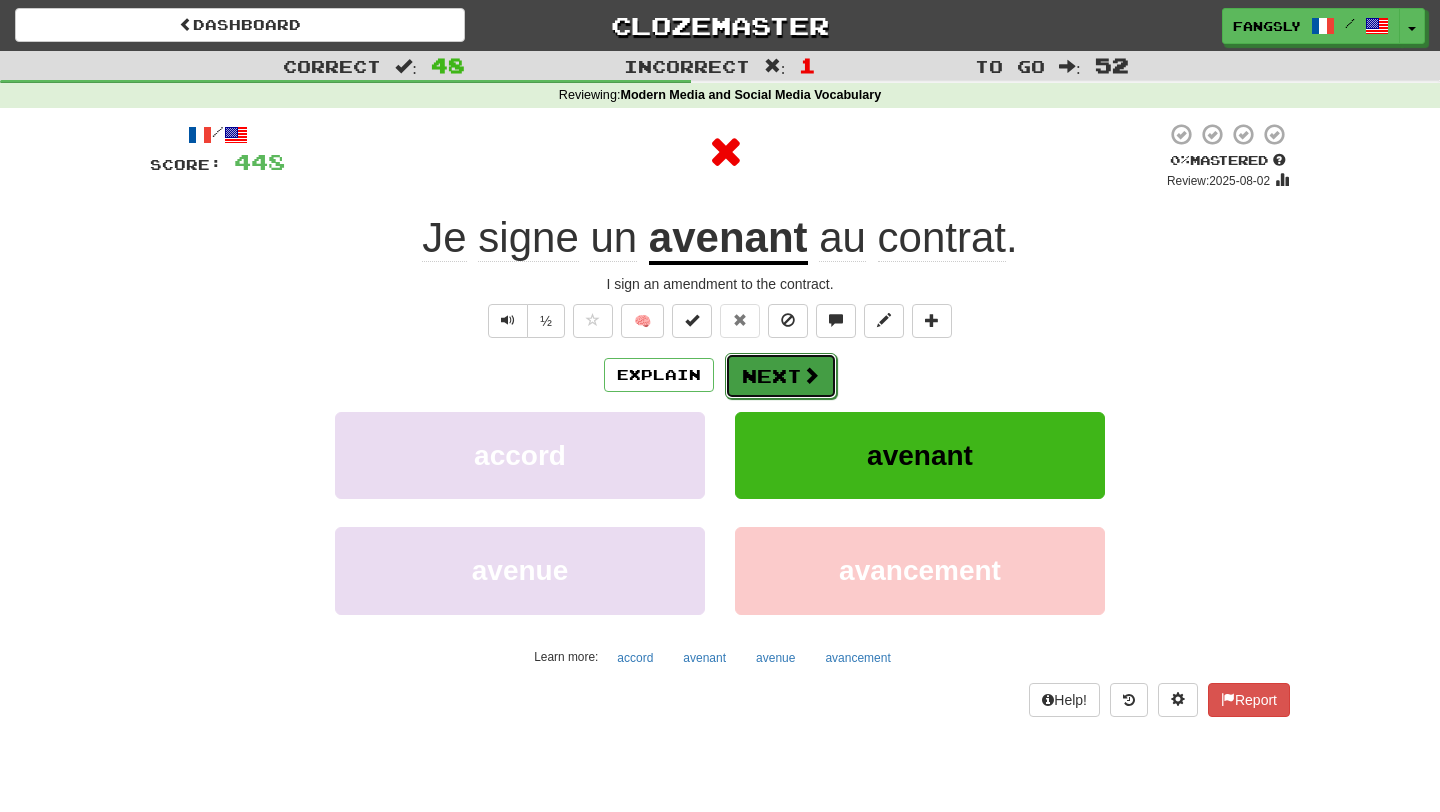 click on "Next" at bounding box center (781, 376) 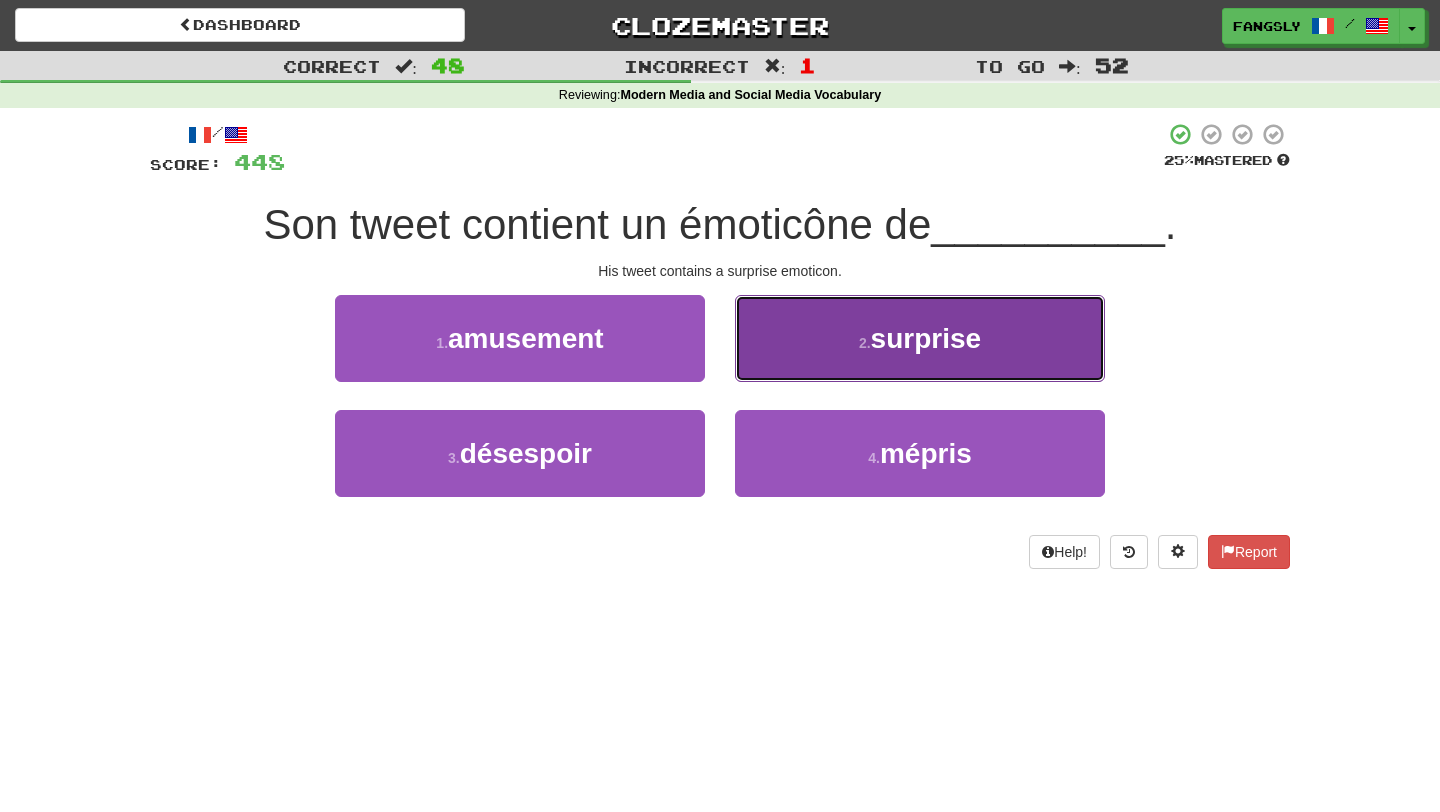 click on "2 .  surprise" at bounding box center [920, 338] 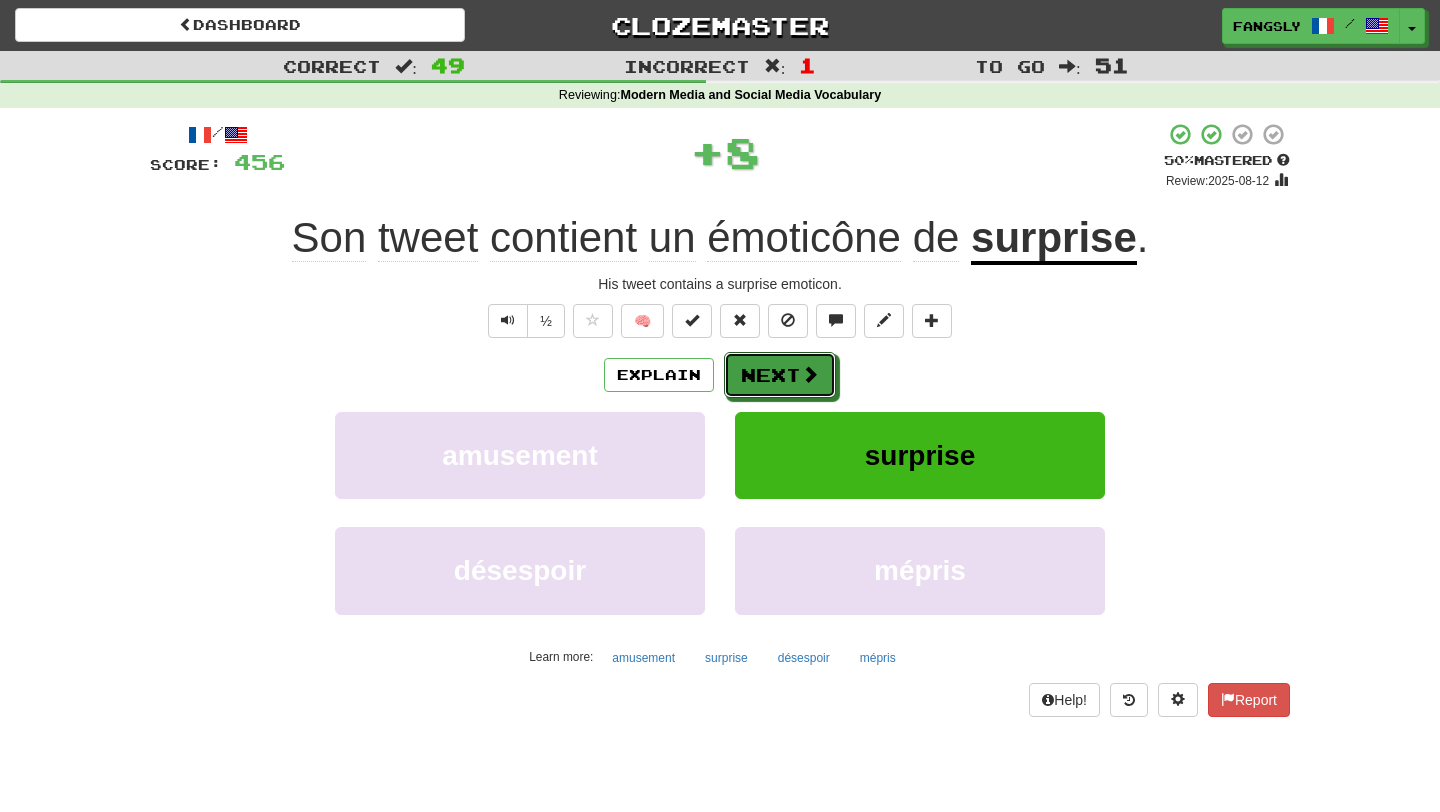 click on "Next" at bounding box center (780, 375) 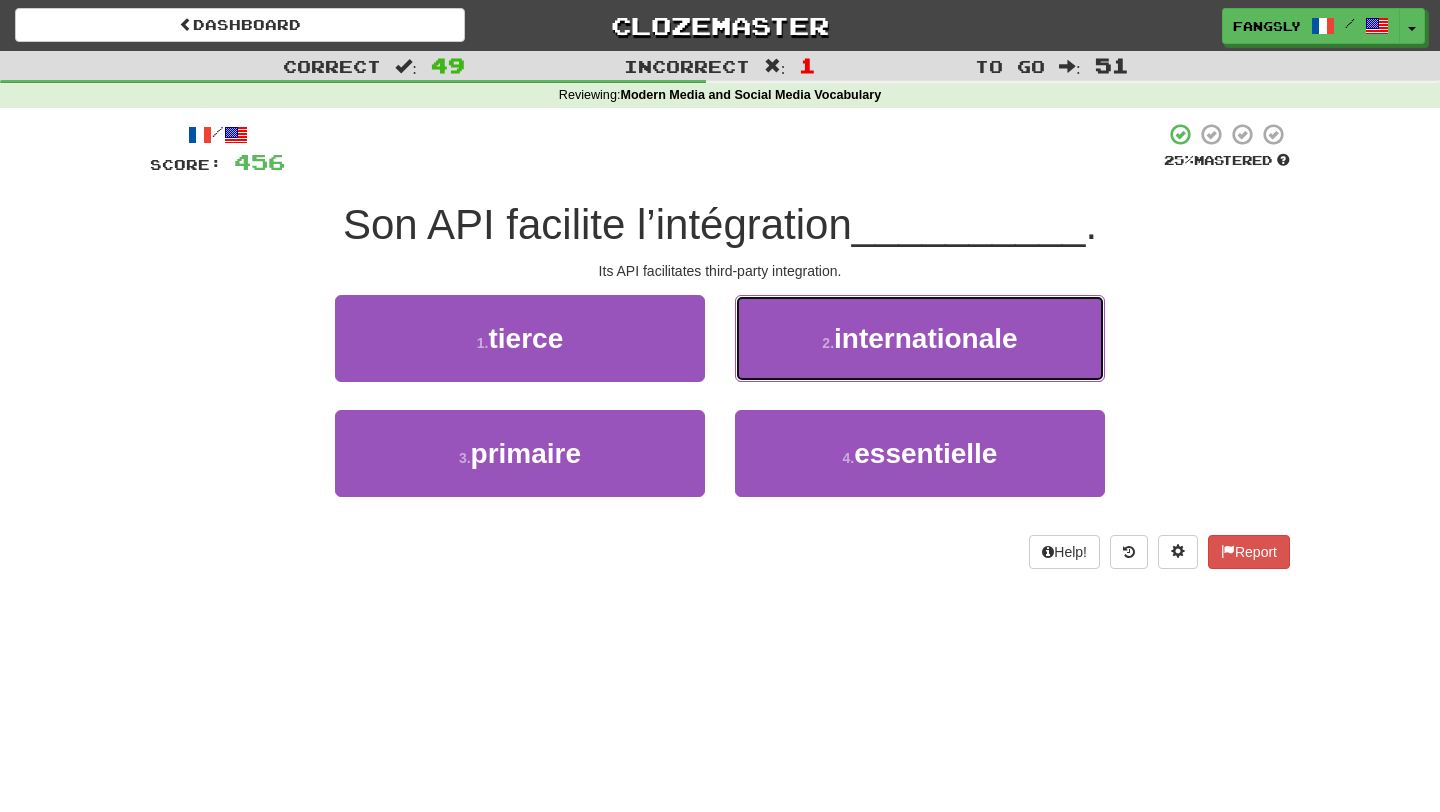 drag, startPoint x: 798, startPoint y: 380, endPoint x: 627, endPoint y: 586, distance: 267.72562 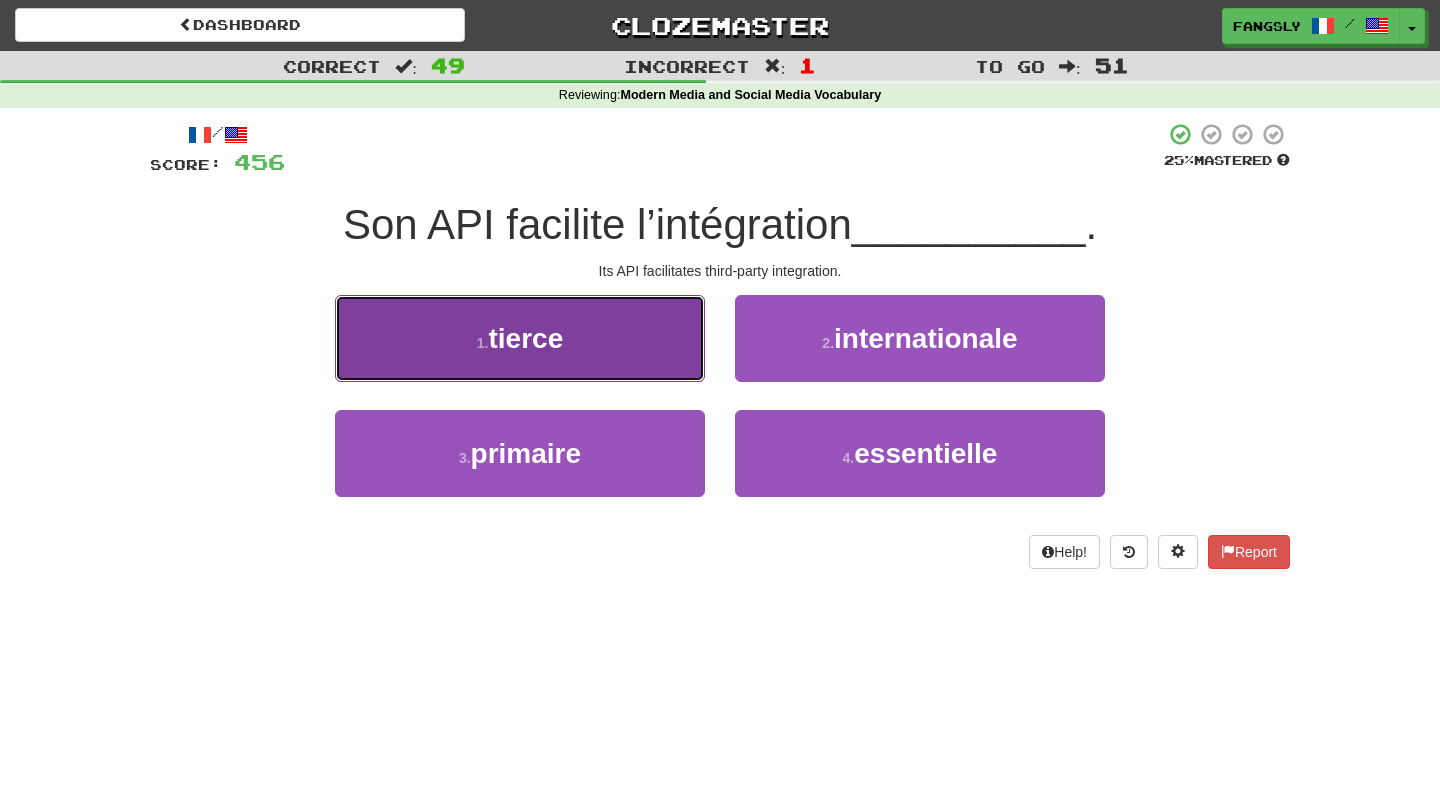 click on "1 .  tierce" at bounding box center [520, 338] 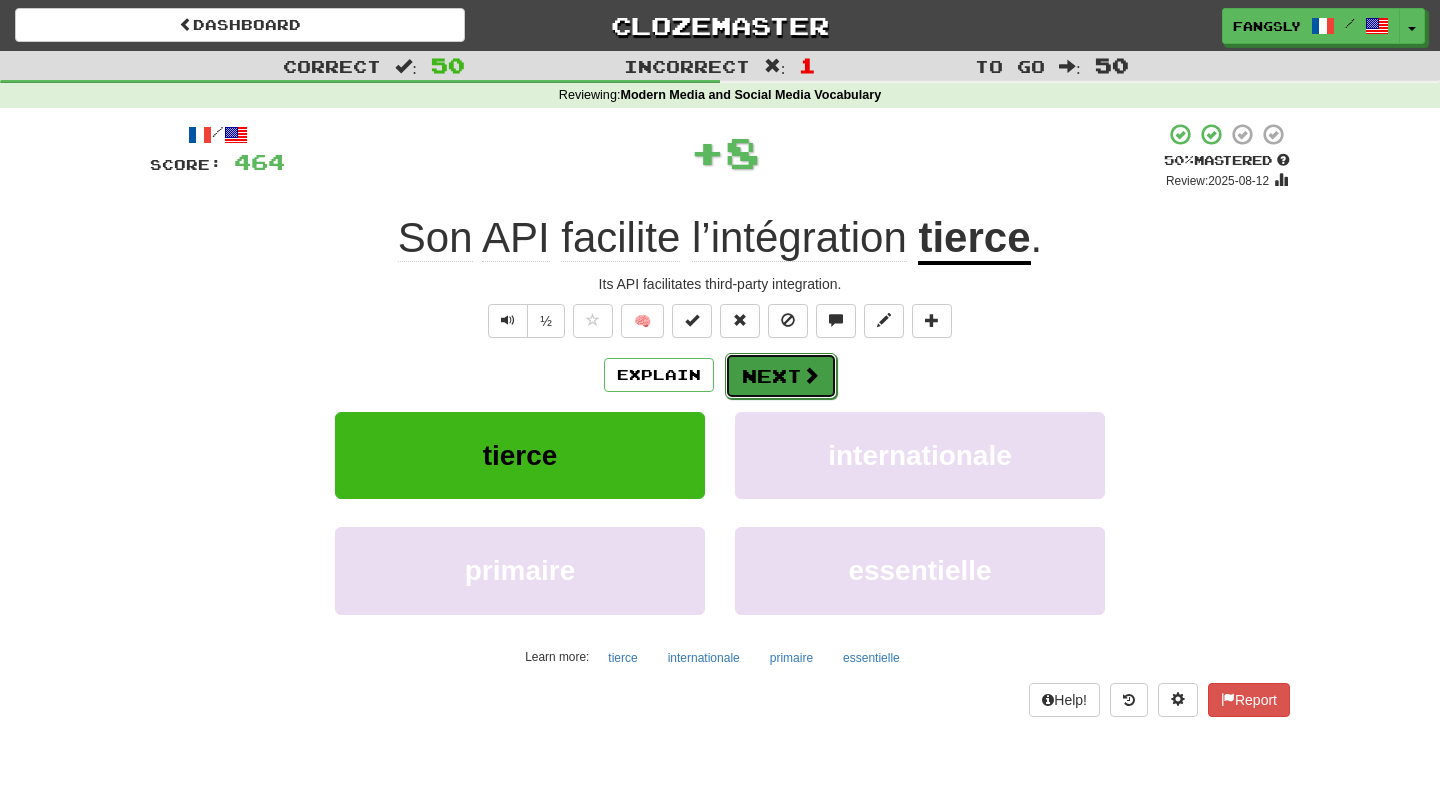 click on "Next" at bounding box center [781, 376] 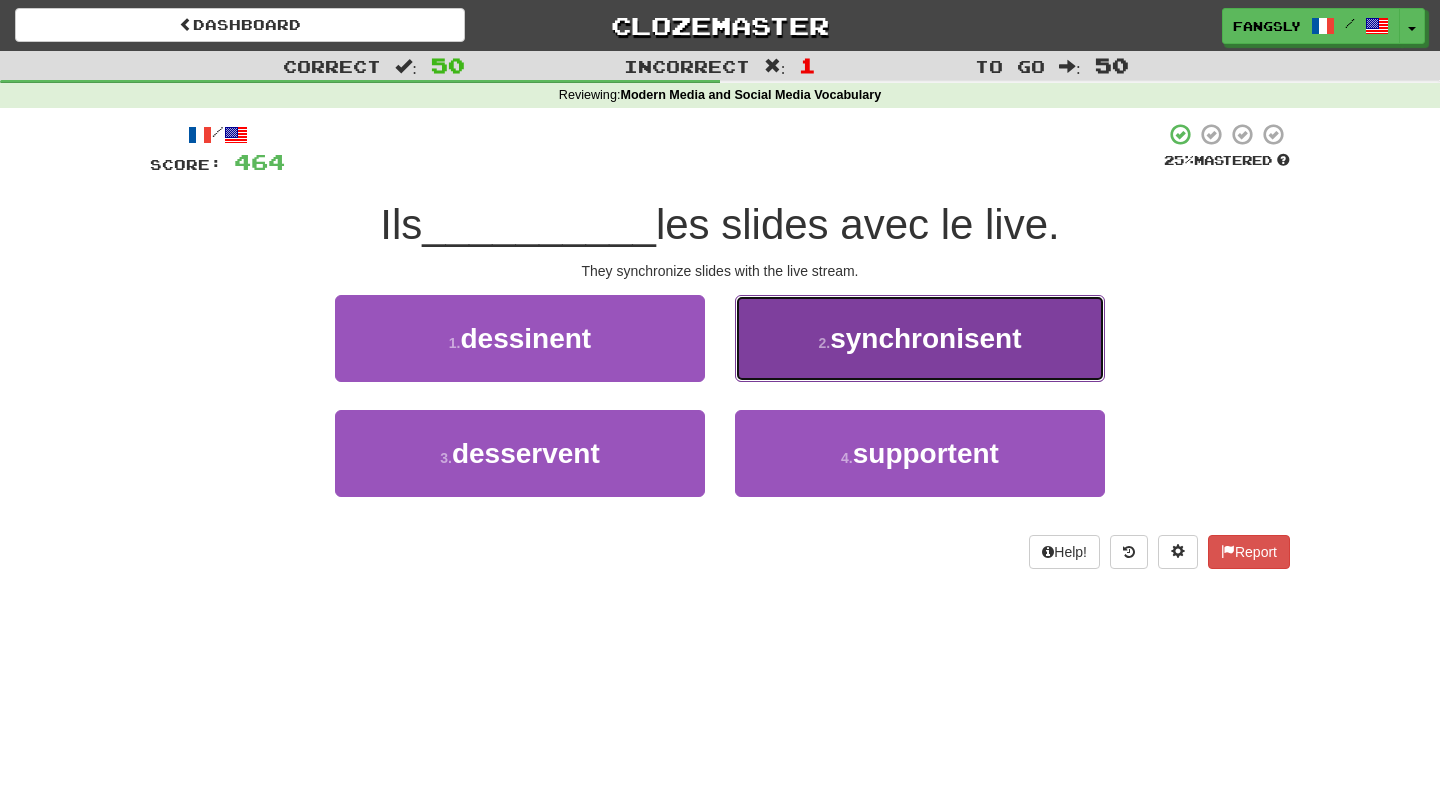 click on "2 .  synchronisent" at bounding box center (920, 338) 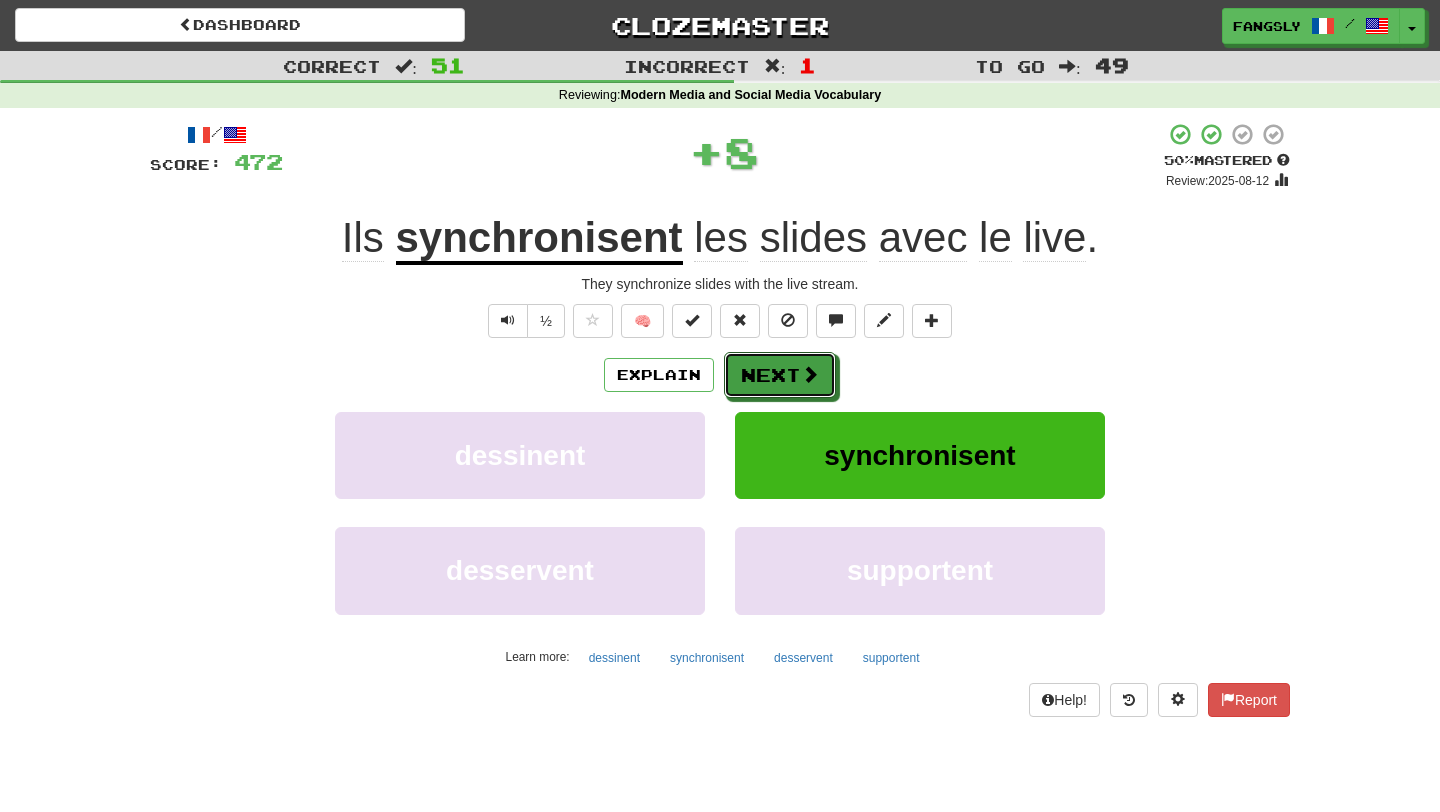 click on "Next" at bounding box center [780, 375] 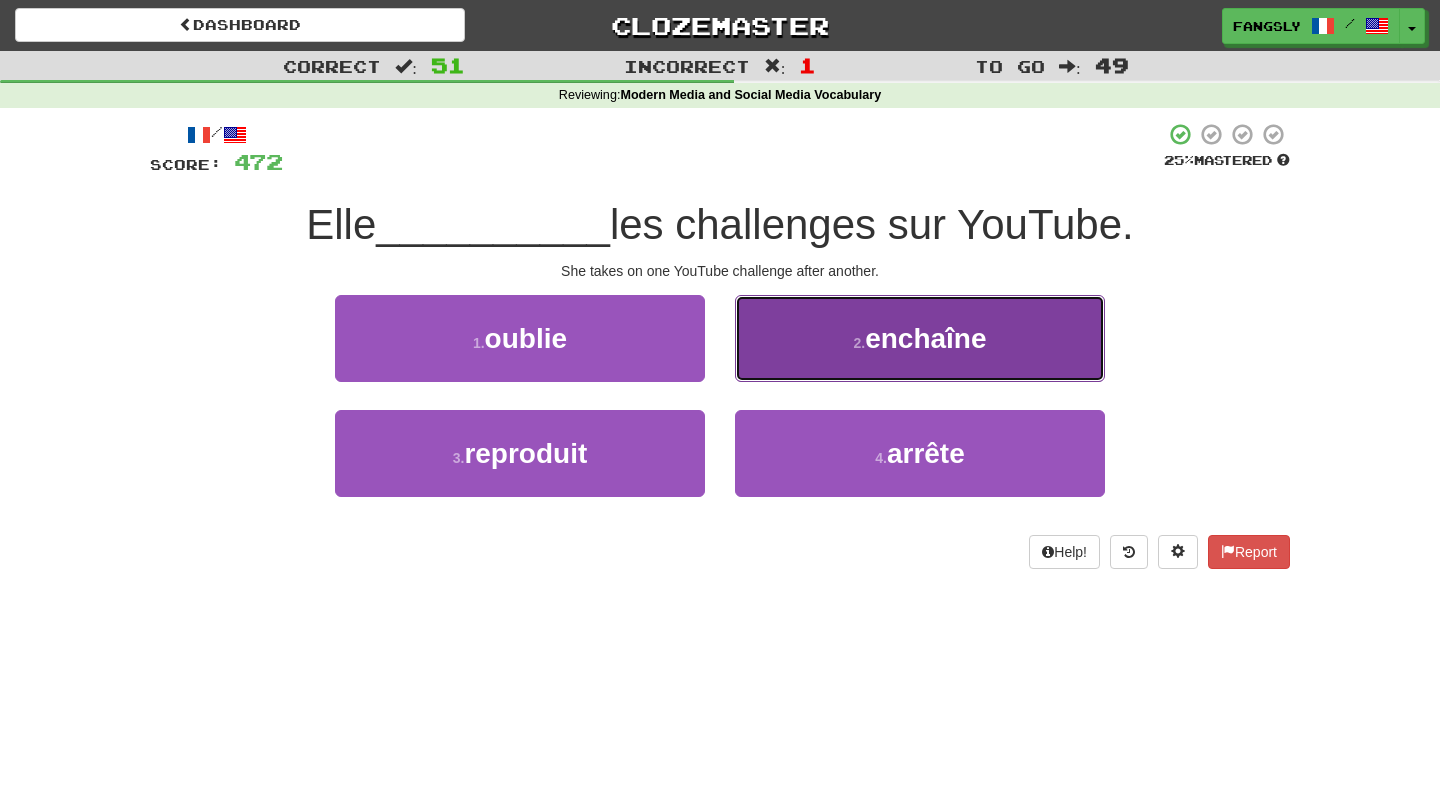 click on "2 .  enchaîne" at bounding box center [920, 338] 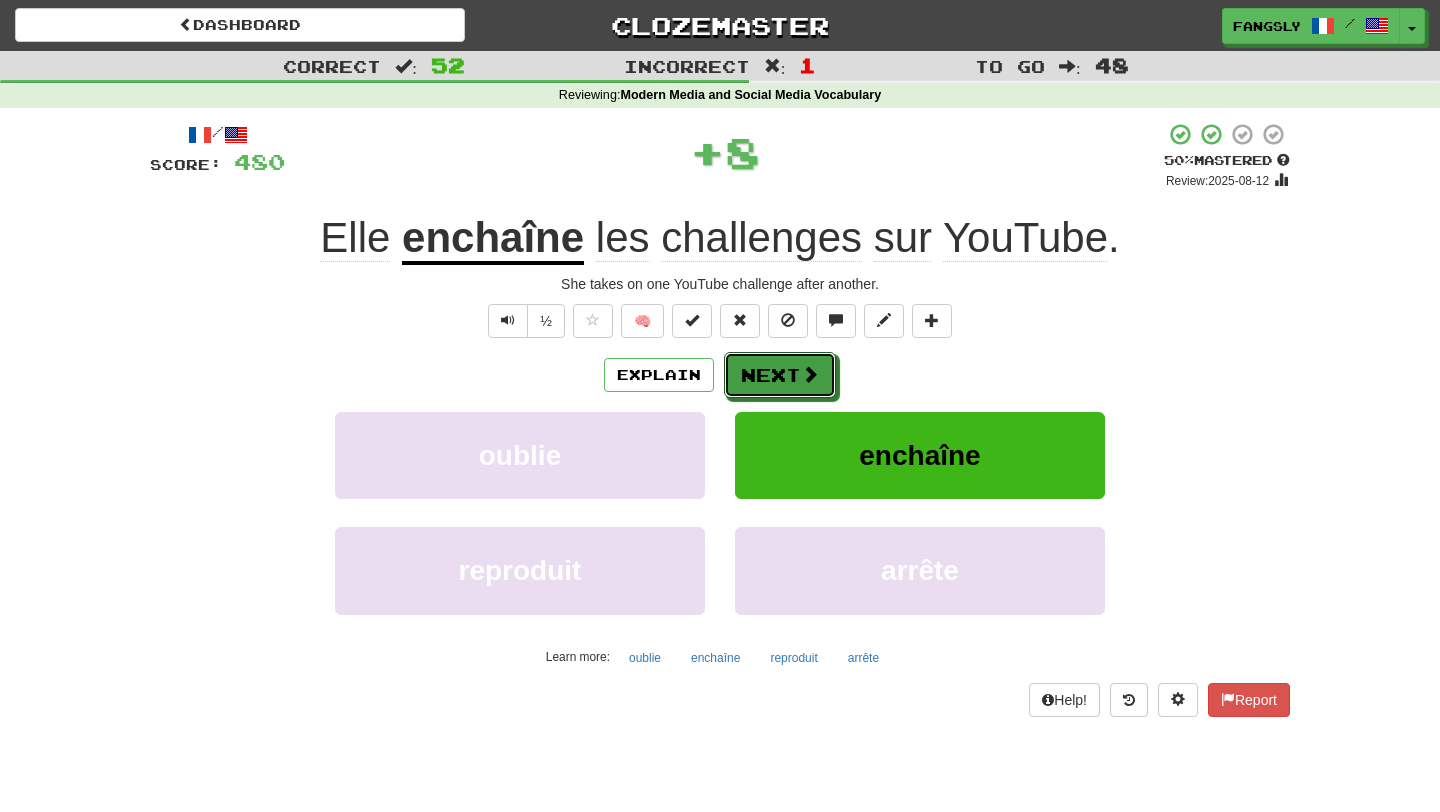 click on "Next" at bounding box center [780, 375] 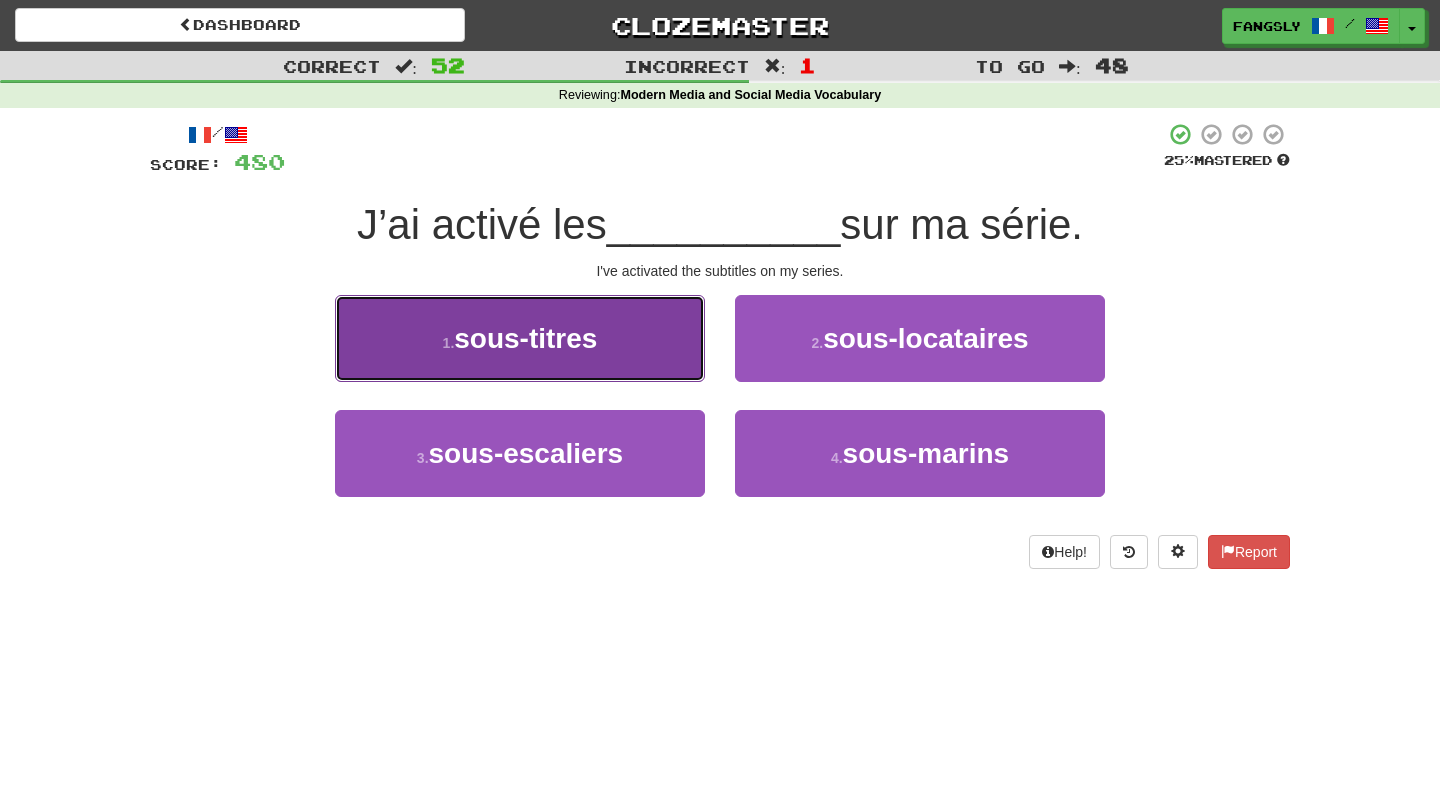 click on "1 .  sous-titres" at bounding box center [520, 338] 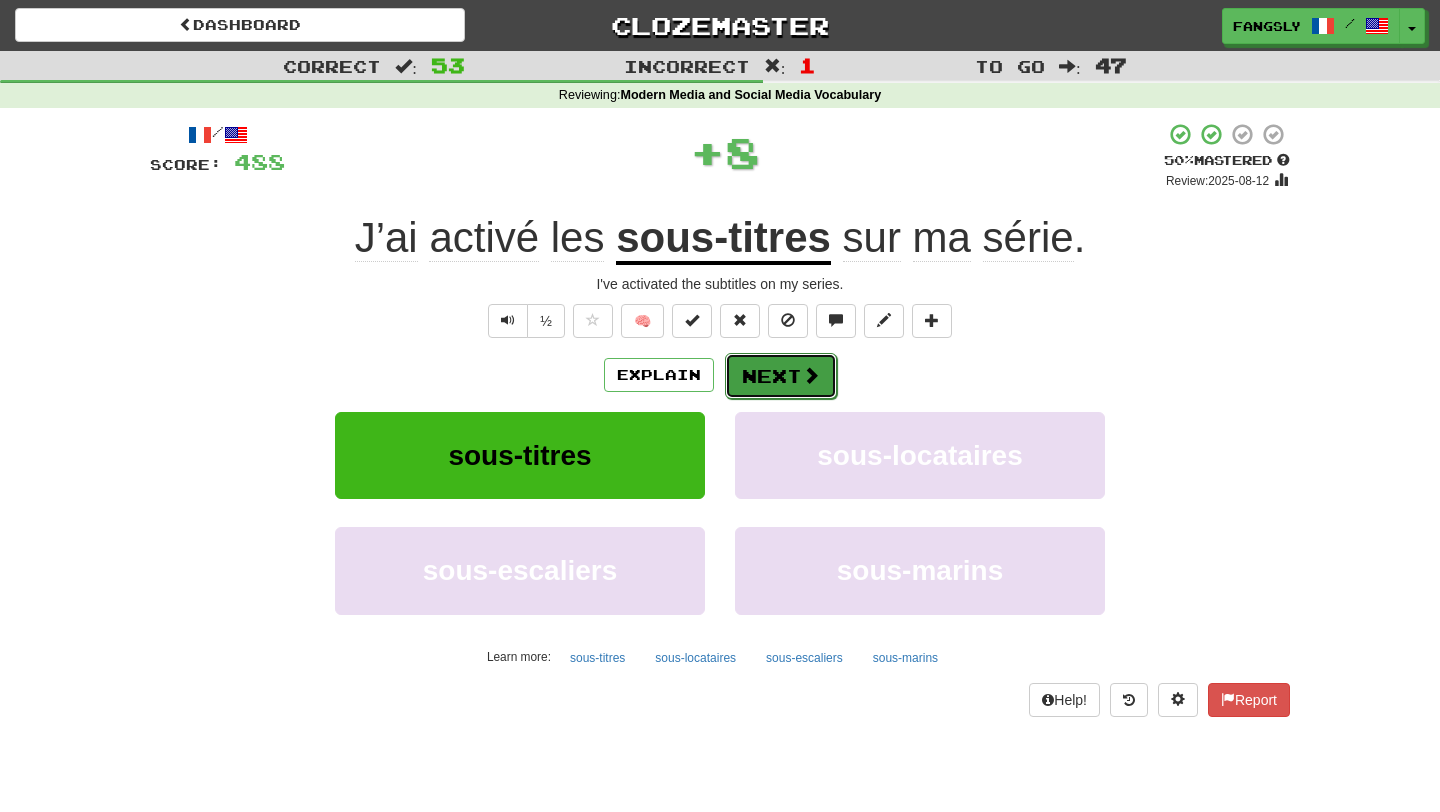 click on "Next" at bounding box center (781, 376) 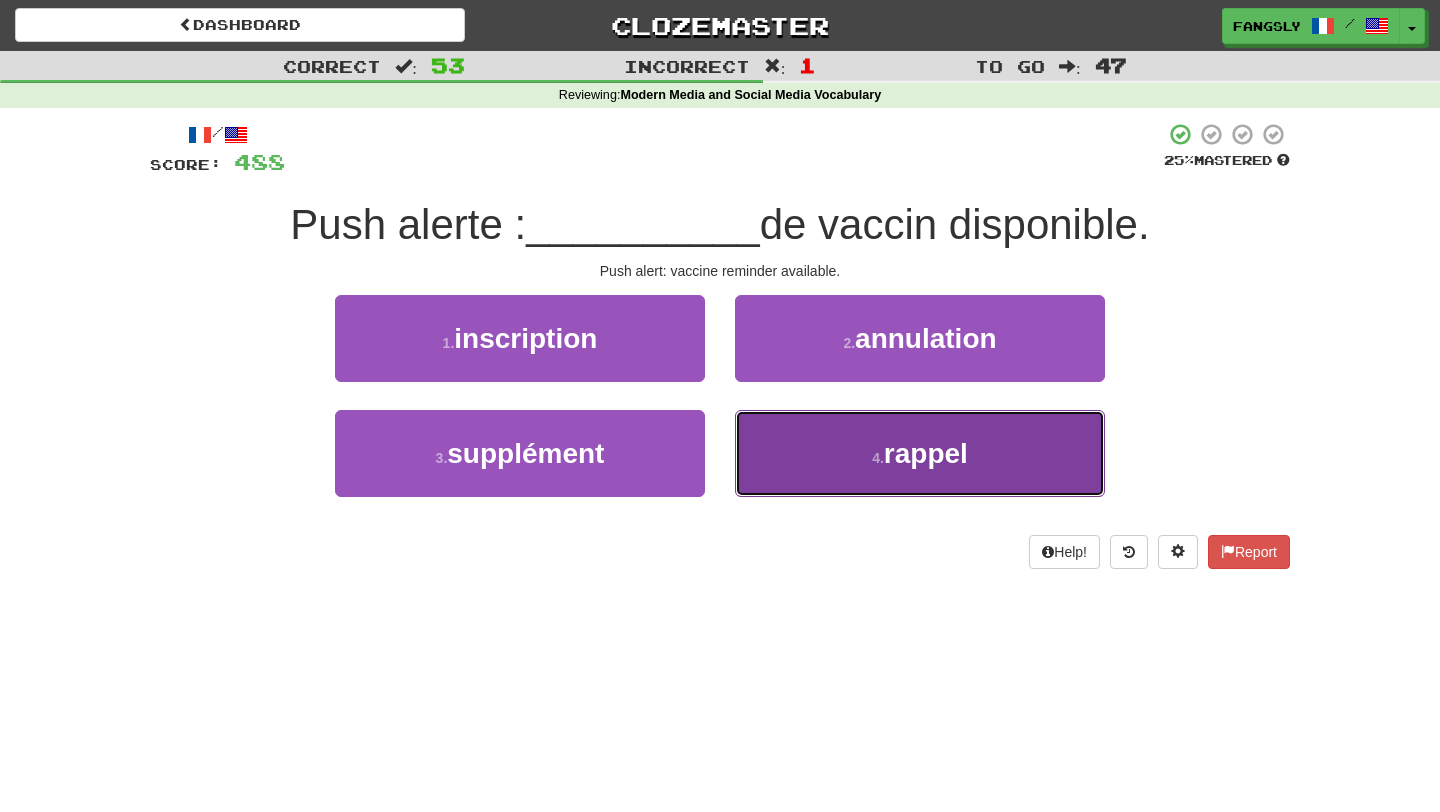 click on "4 .  rappel" at bounding box center (920, 453) 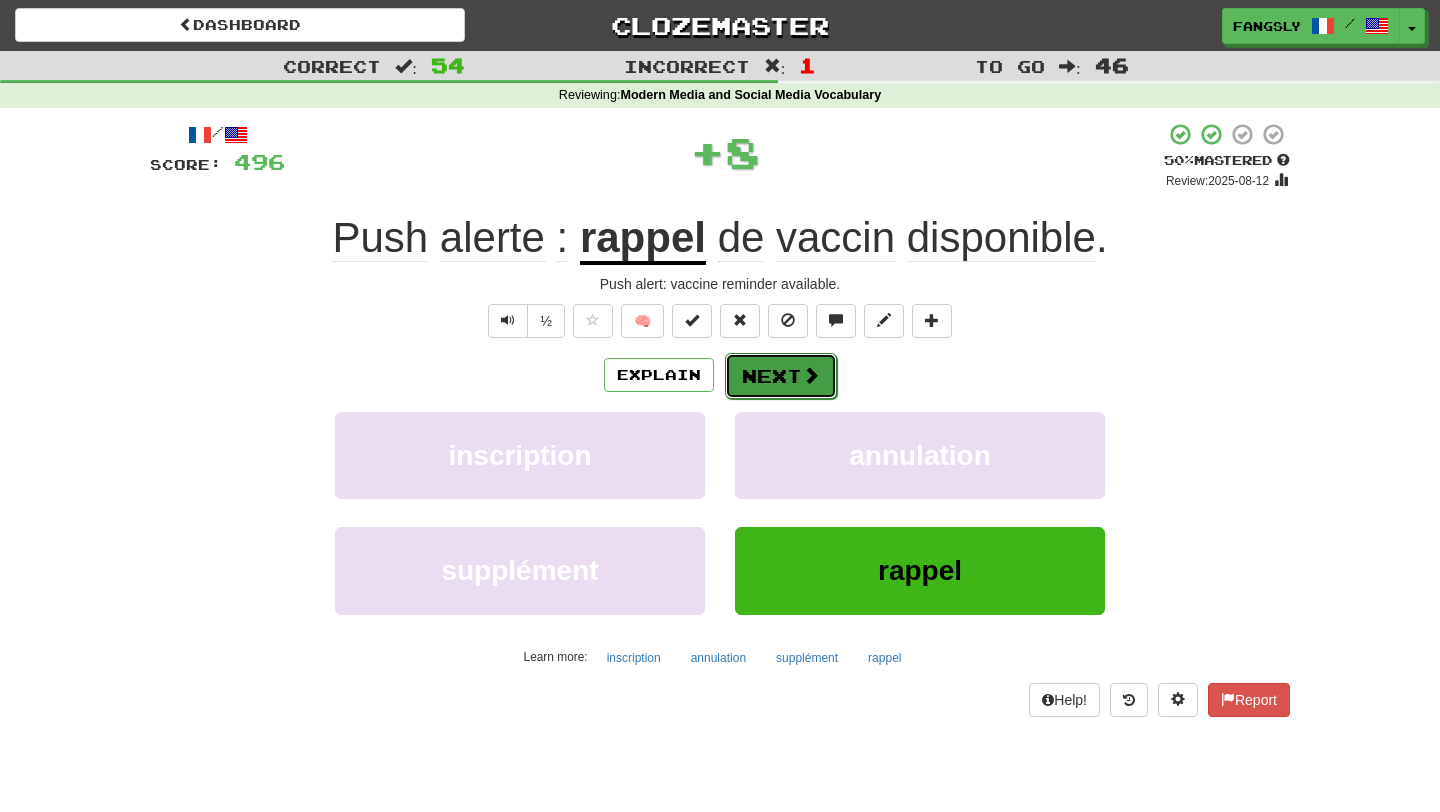 click on "Next" at bounding box center [781, 376] 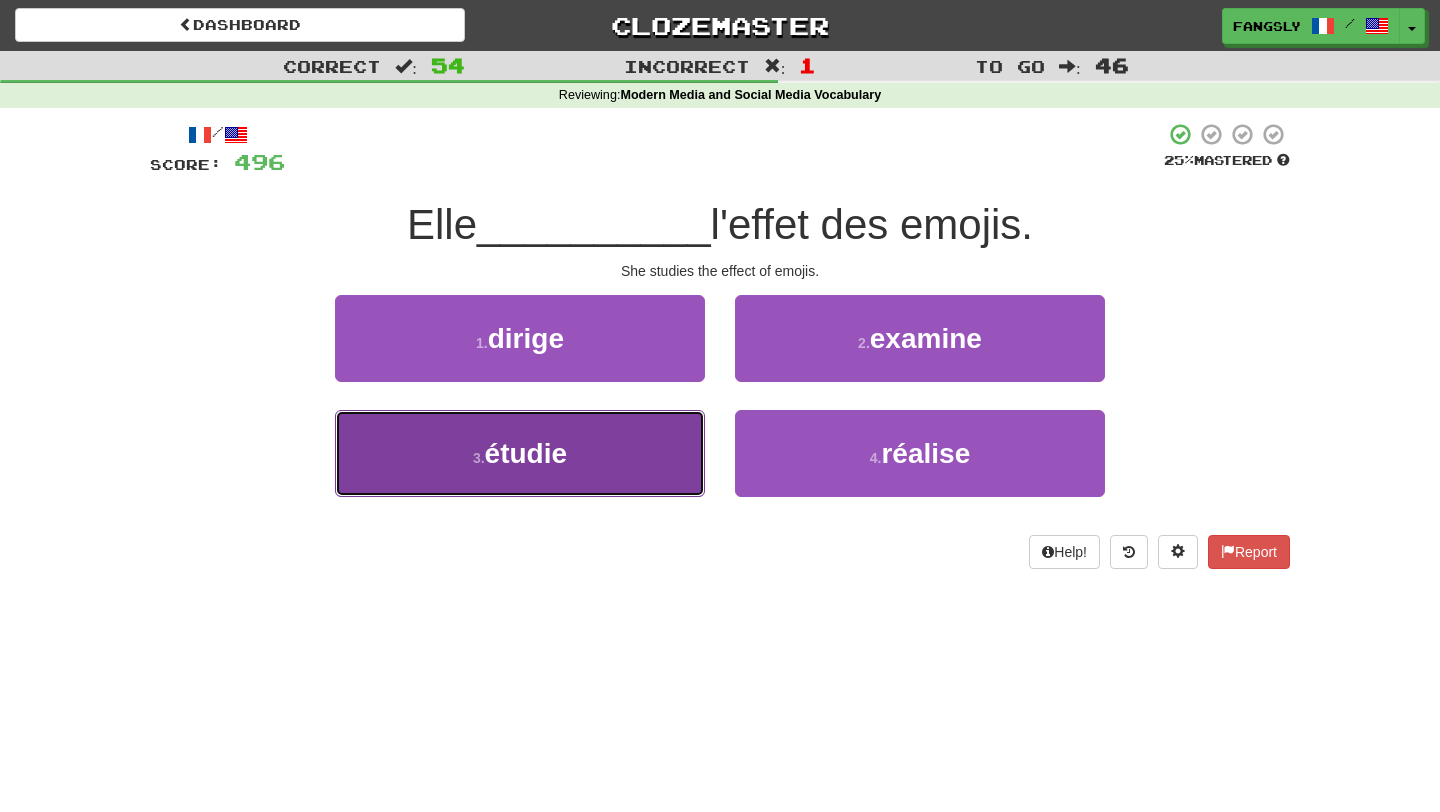 click on "3 .  étudie" at bounding box center [520, 453] 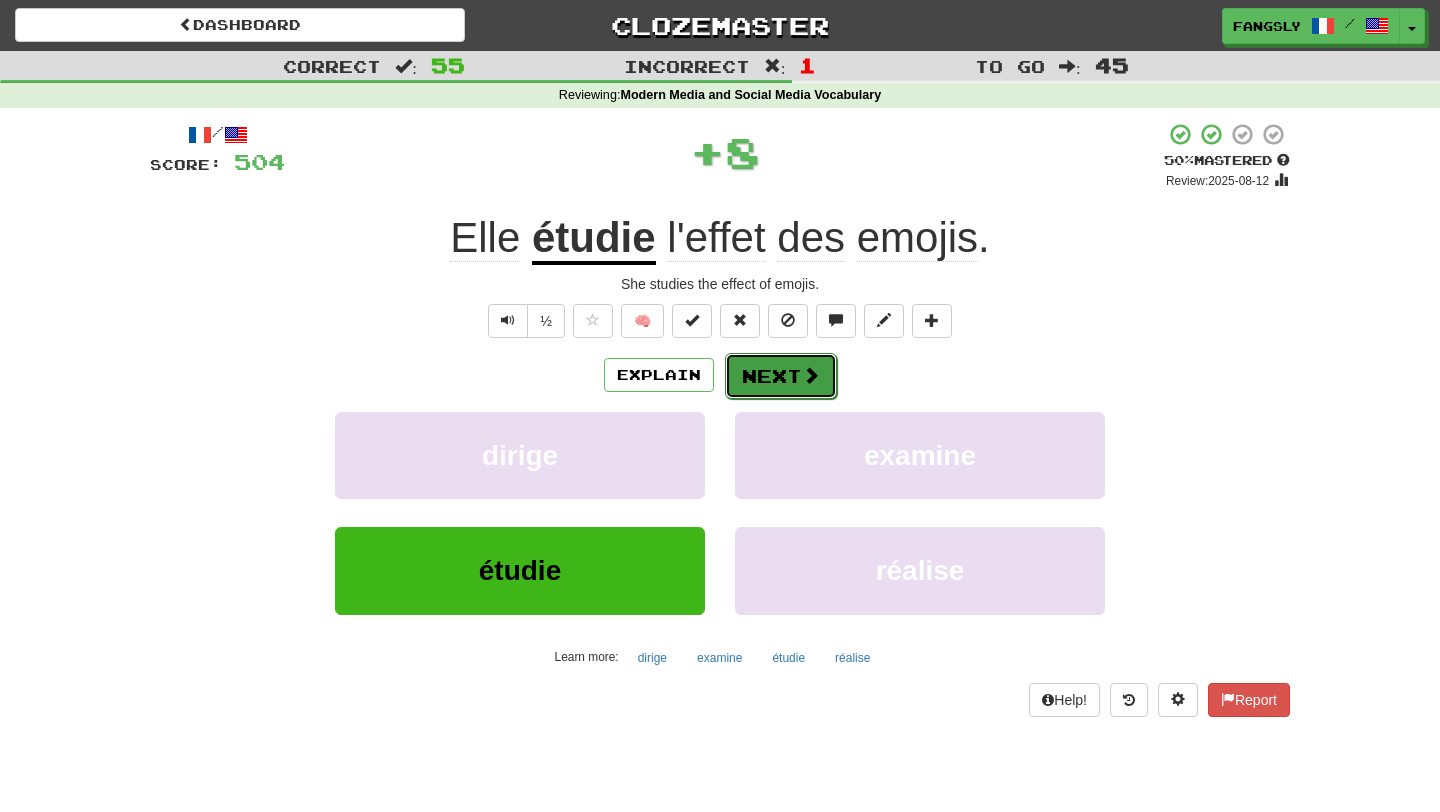 click on "Next" at bounding box center [781, 376] 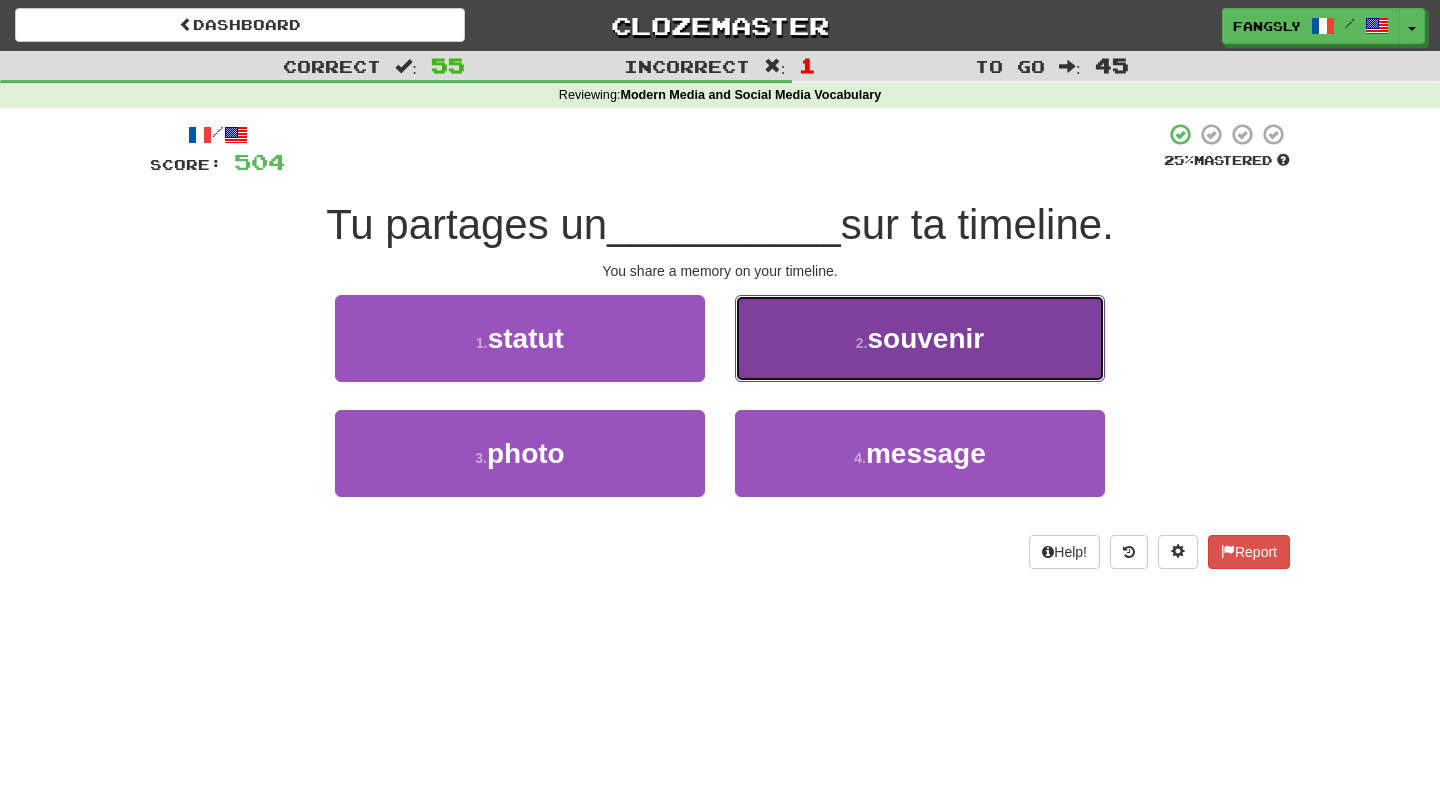 click on "2 .  souvenir" at bounding box center [920, 338] 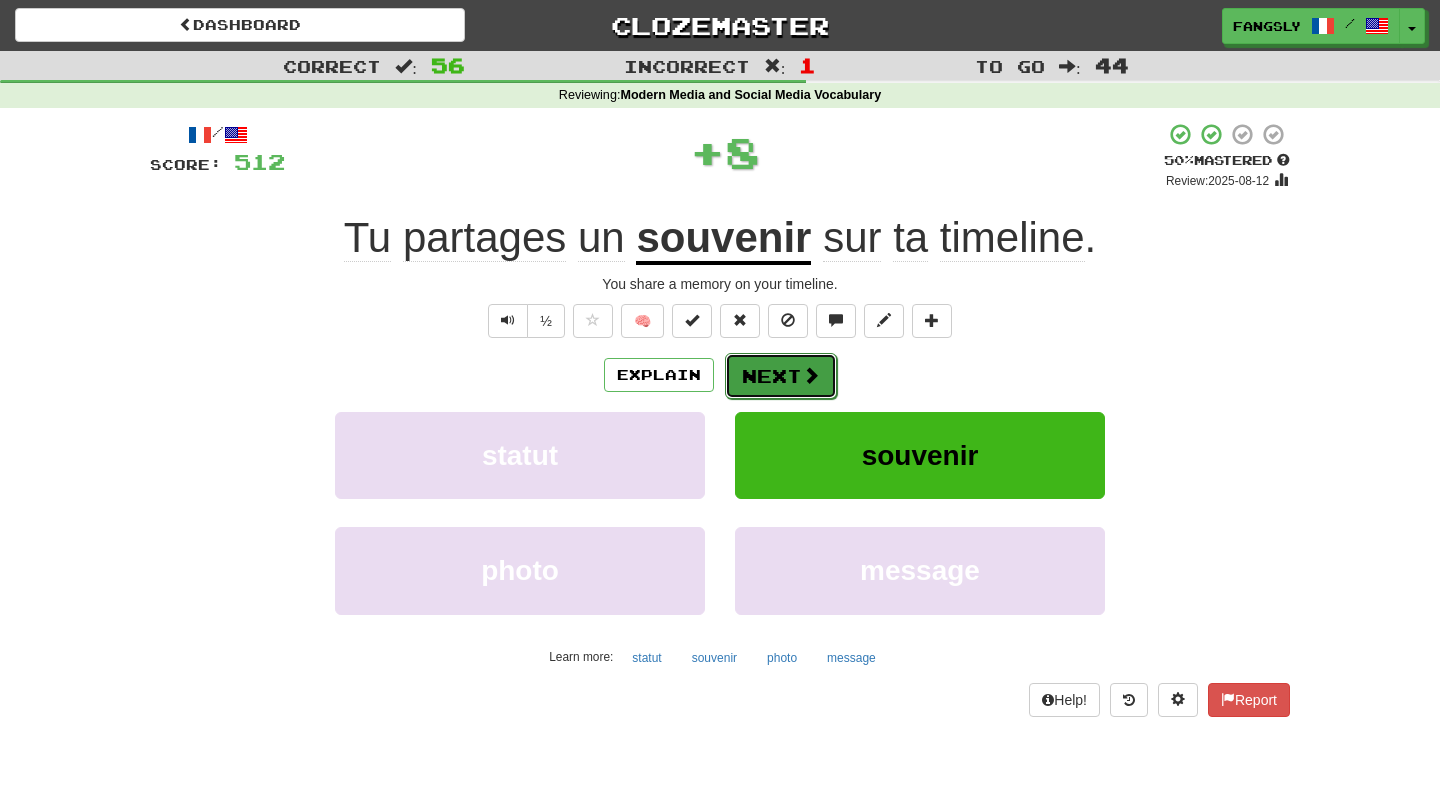 click on "Next" at bounding box center [781, 376] 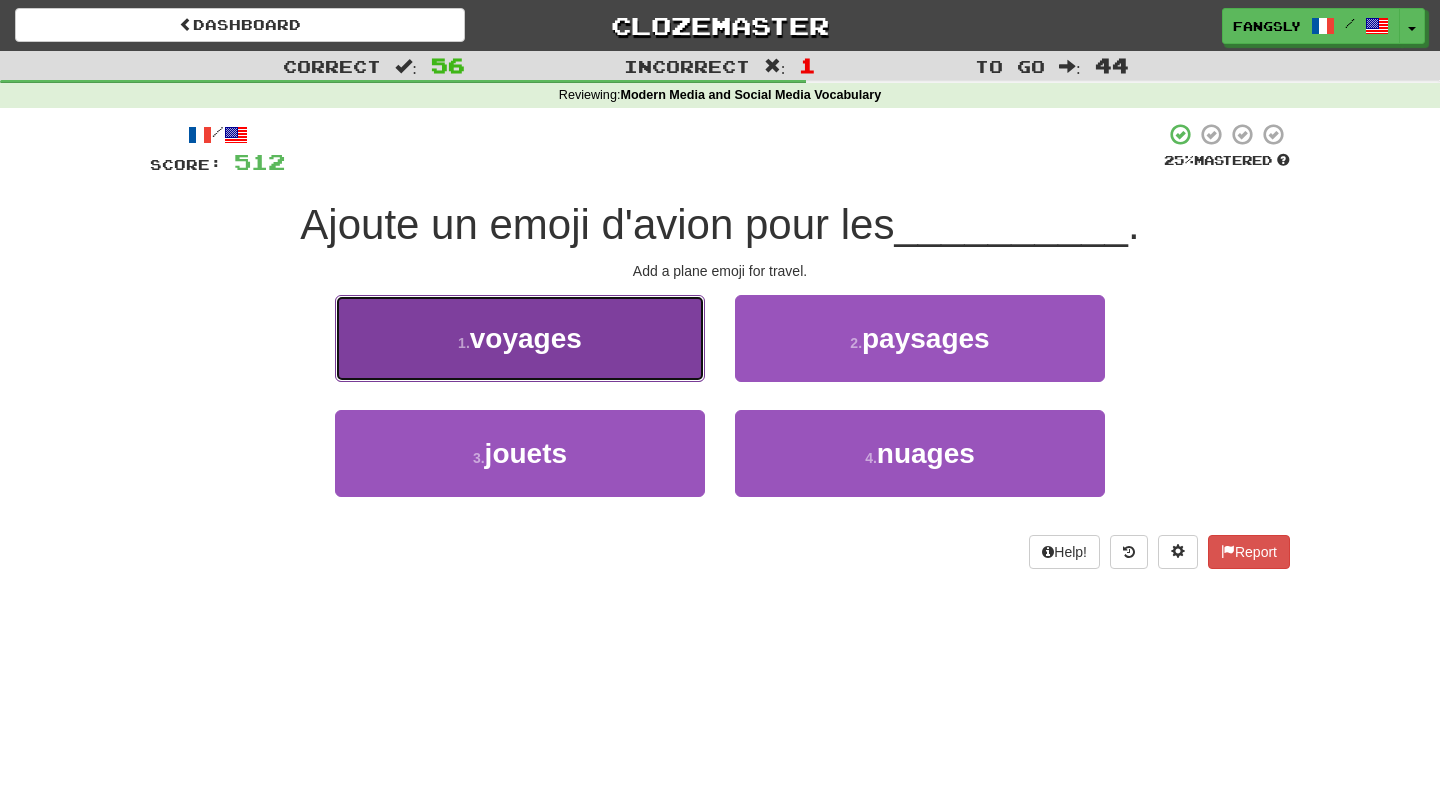 click on "1 .  voyages" at bounding box center (520, 338) 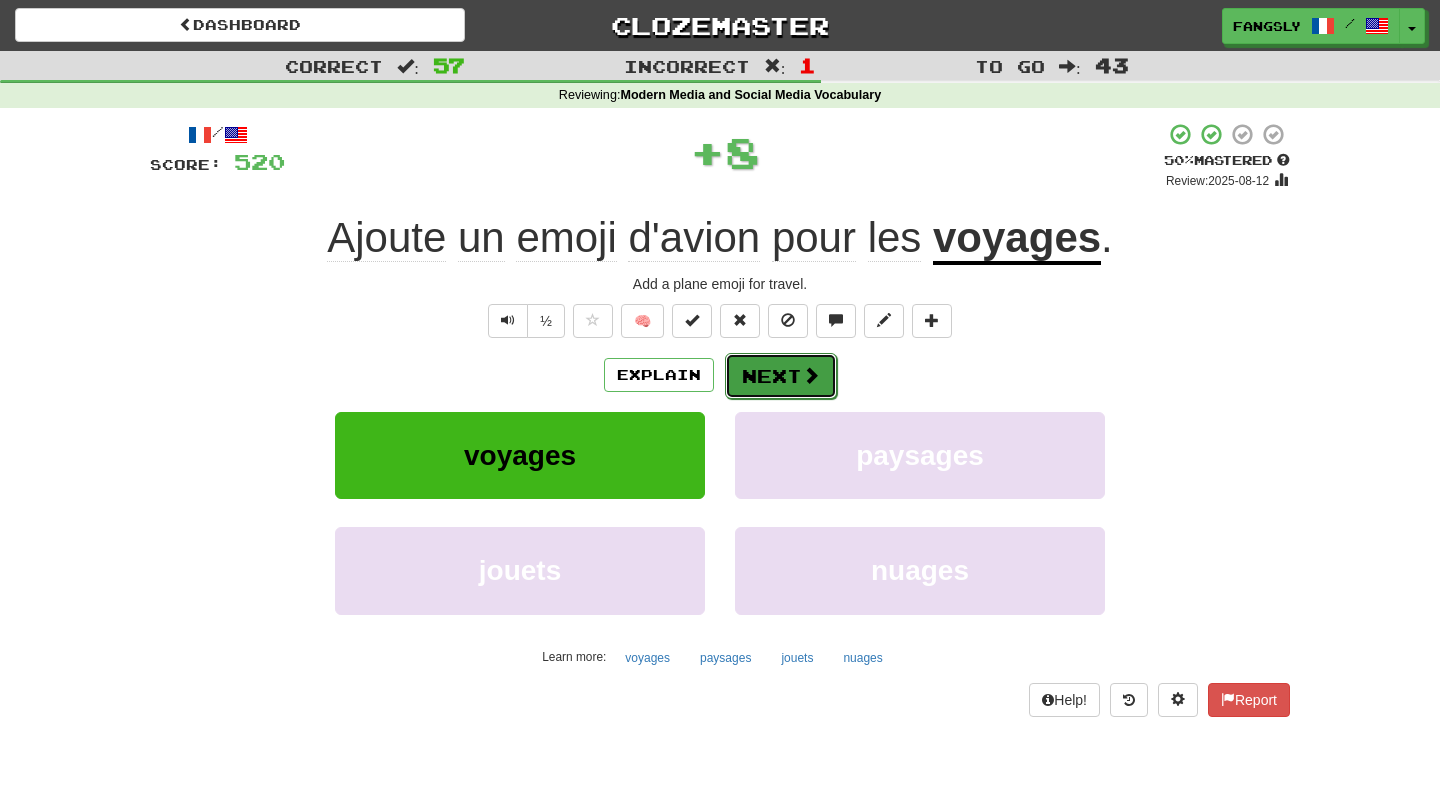 click on "Next" at bounding box center [781, 376] 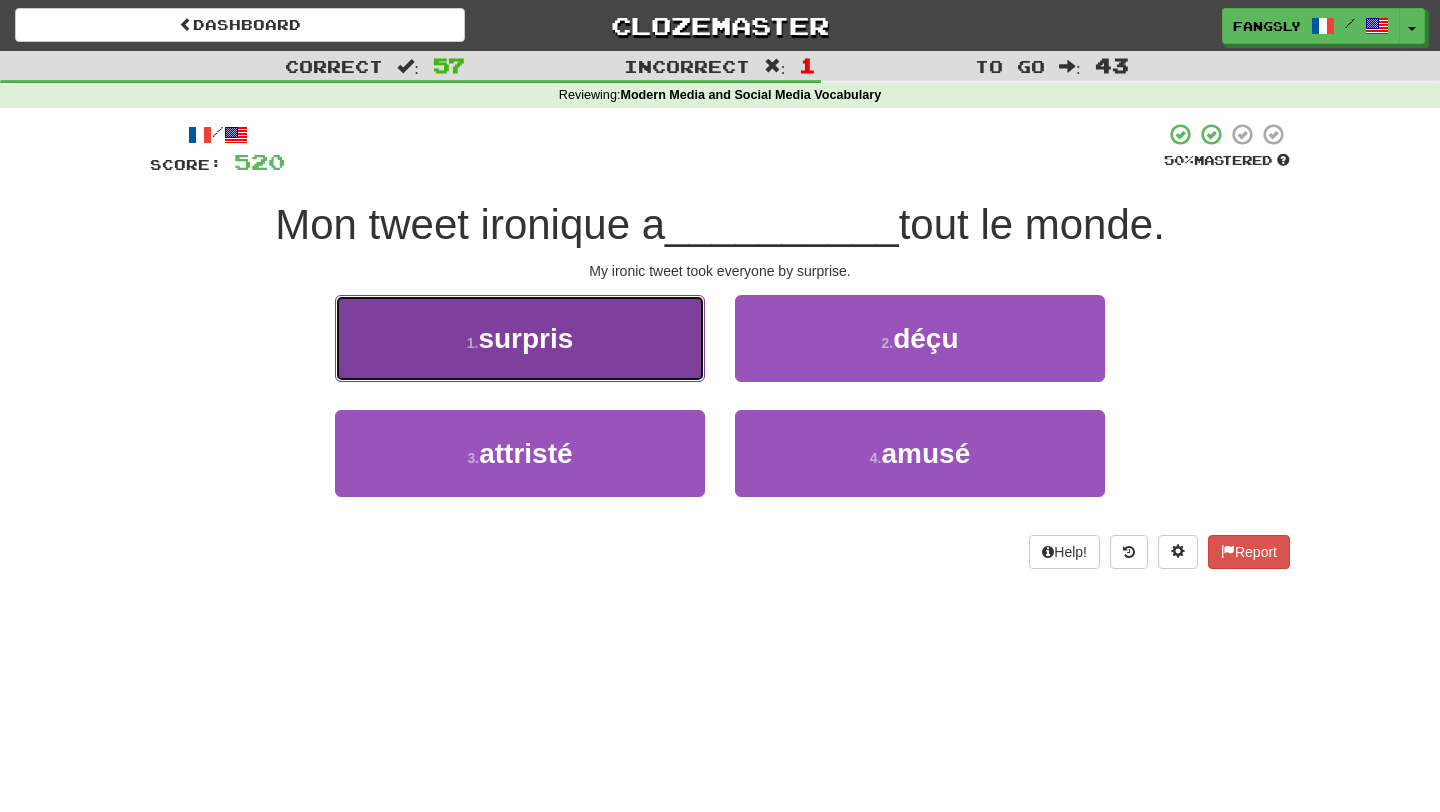 click on "1 .  surpris" at bounding box center [520, 338] 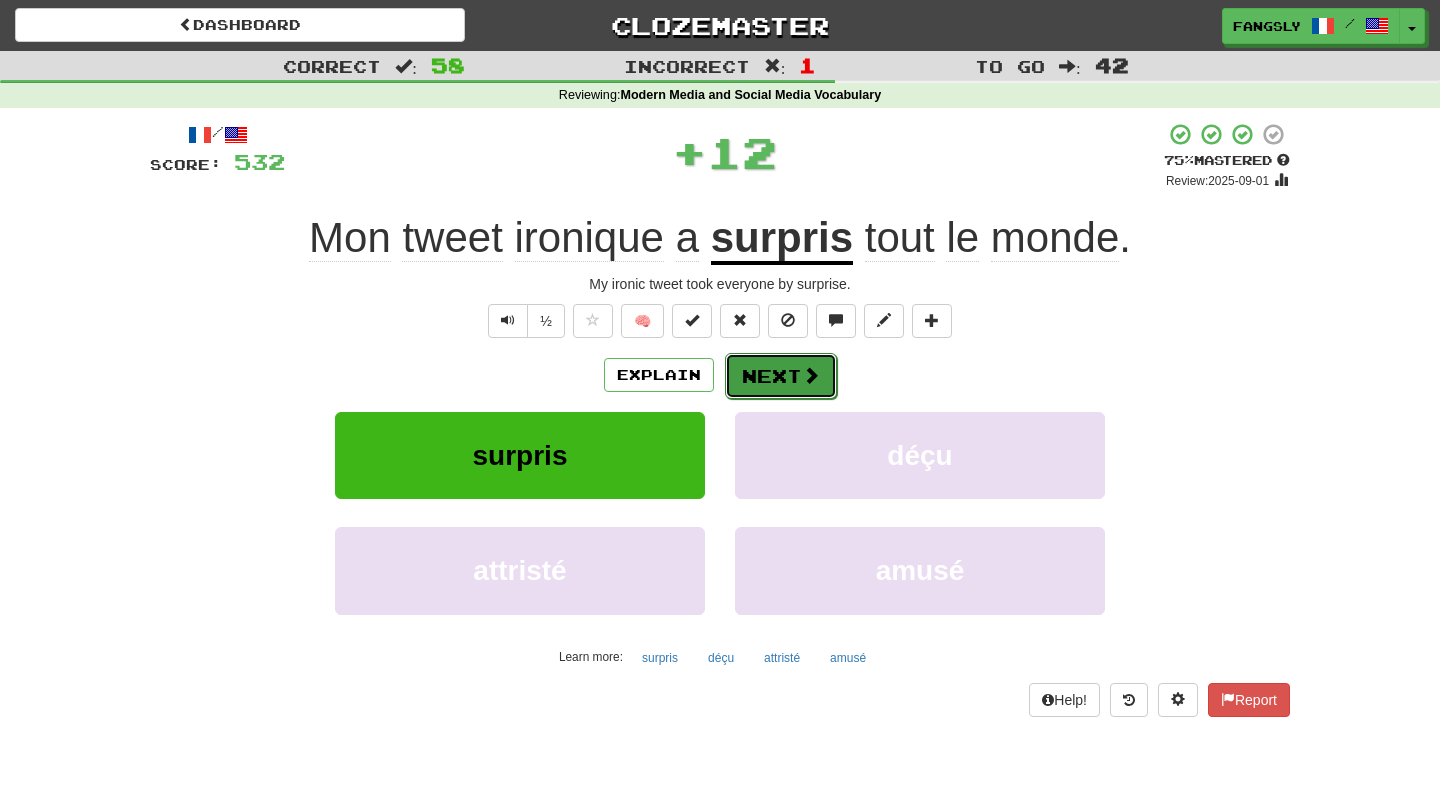 click on "Next" at bounding box center [781, 376] 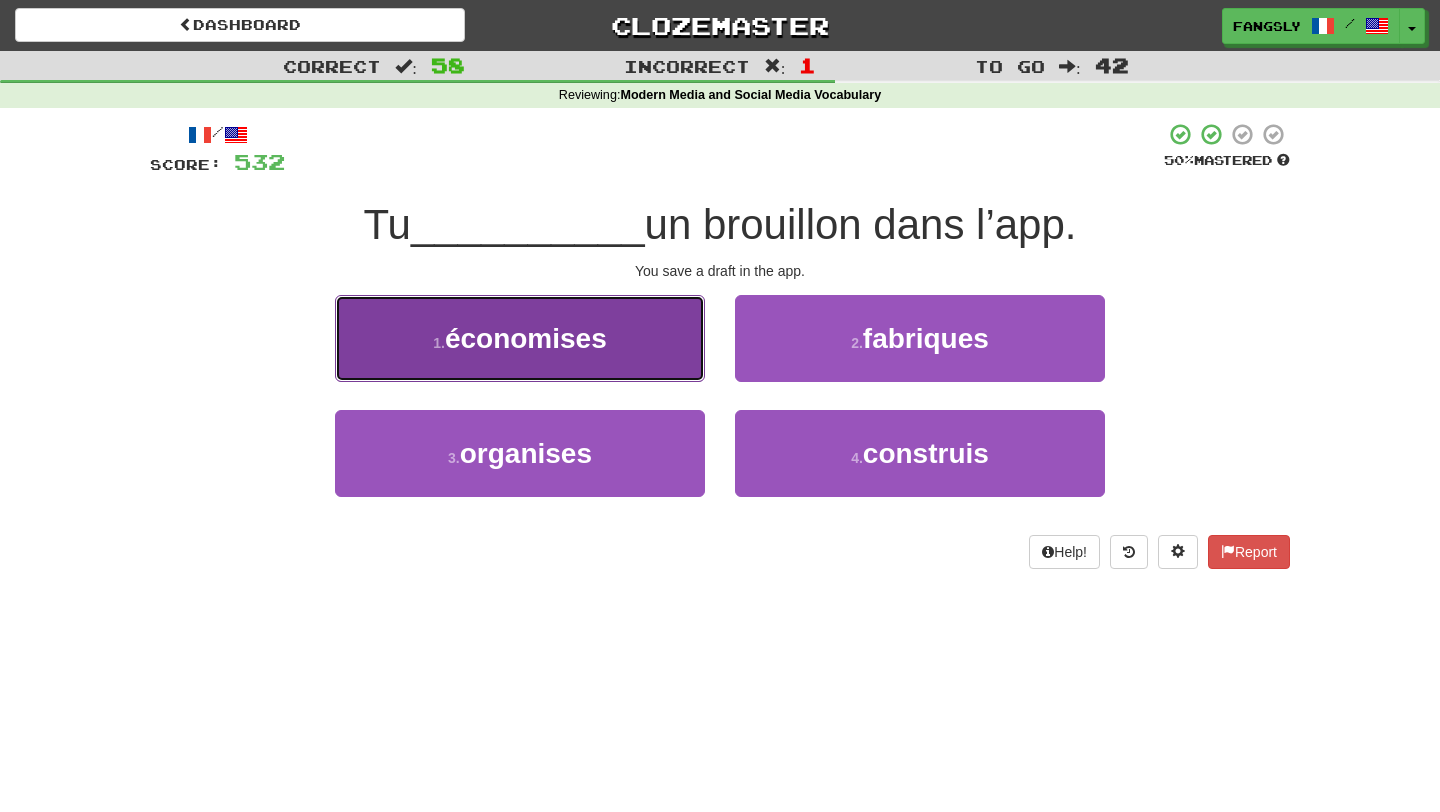 click on "1 .  économises" at bounding box center [520, 338] 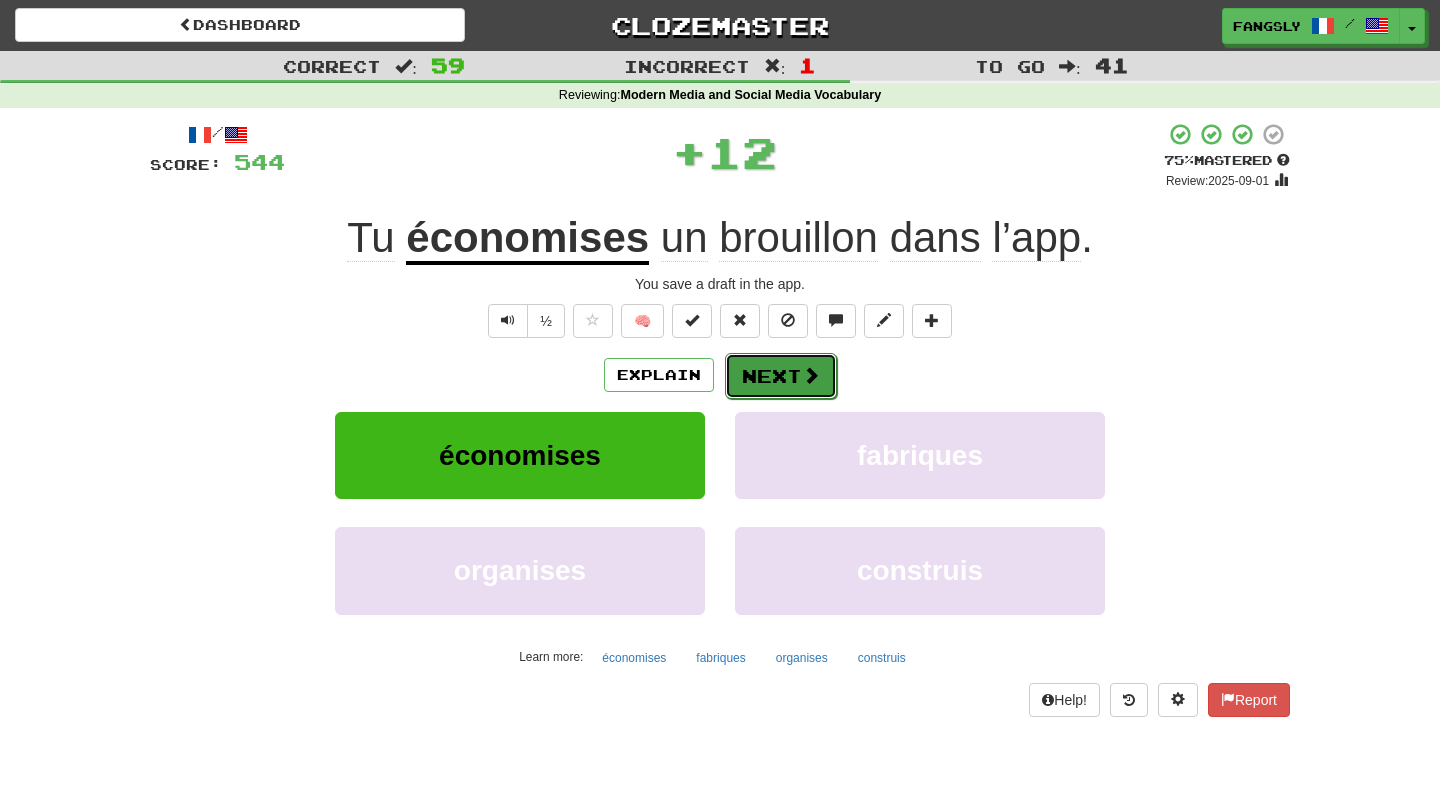 click at bounding box center (811, 375) 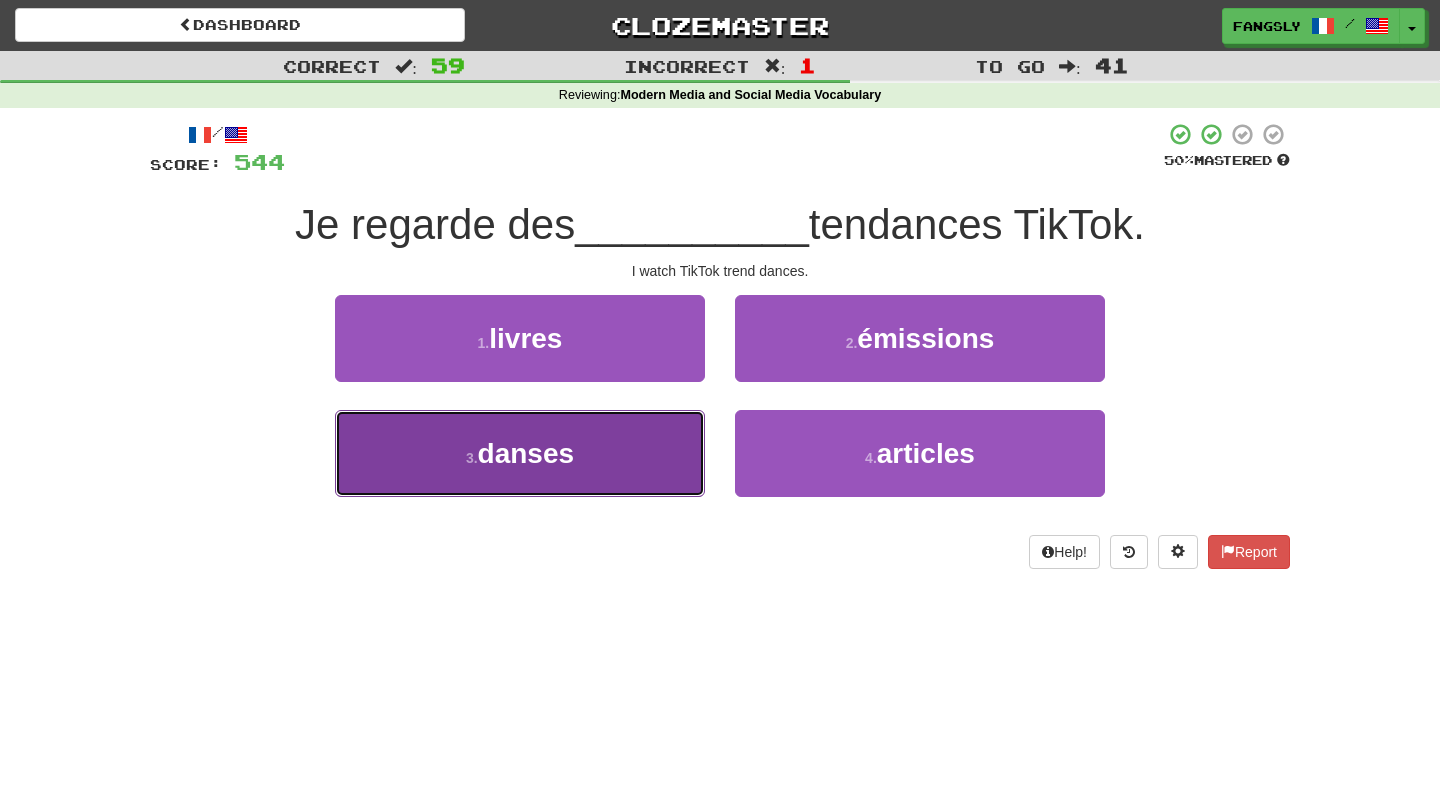 click on "3 .  danses" at bounding box center [520, 453] 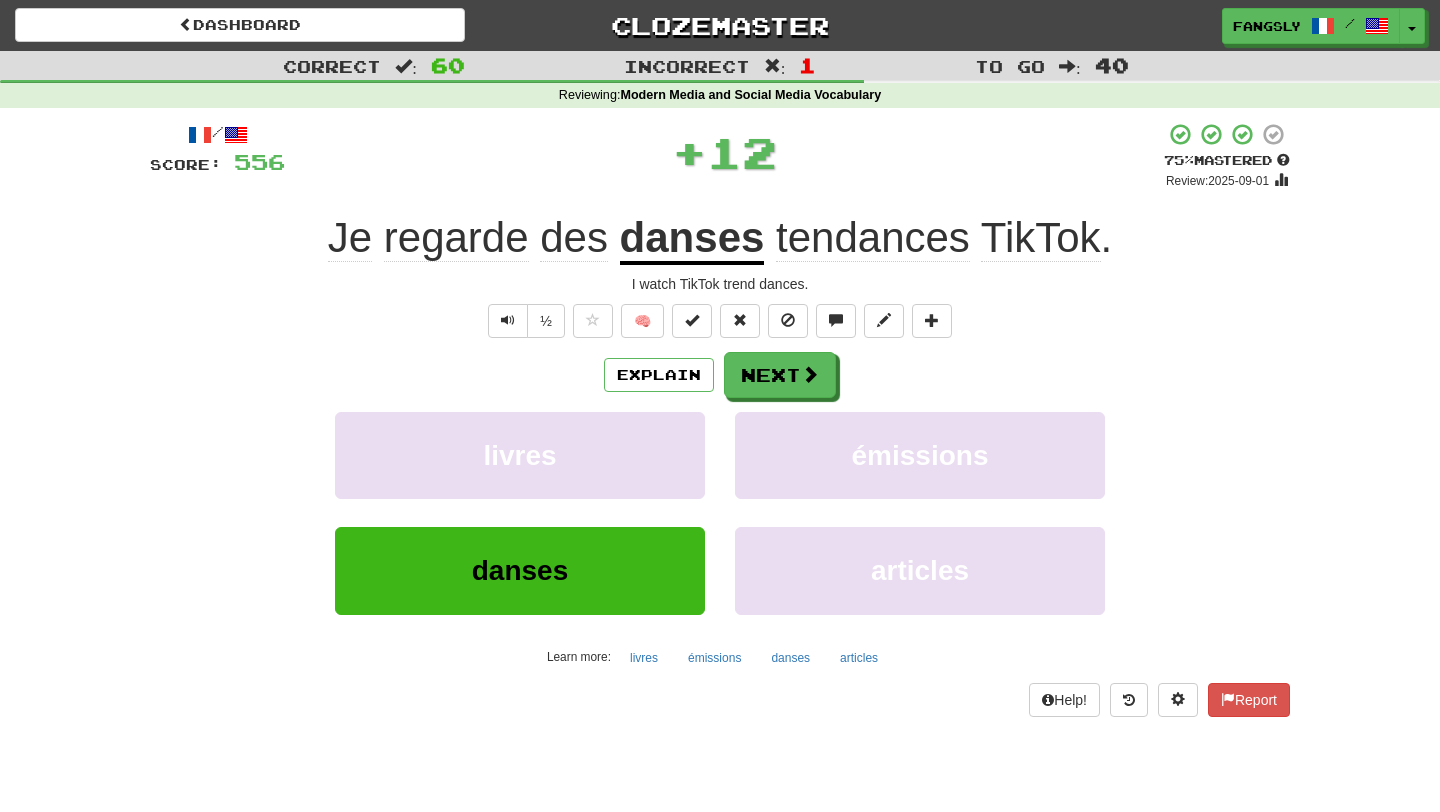 click on "Explain Next livres émissions danses articles Learn more: livres émissions danses articles" at bounding box center (720, 512) 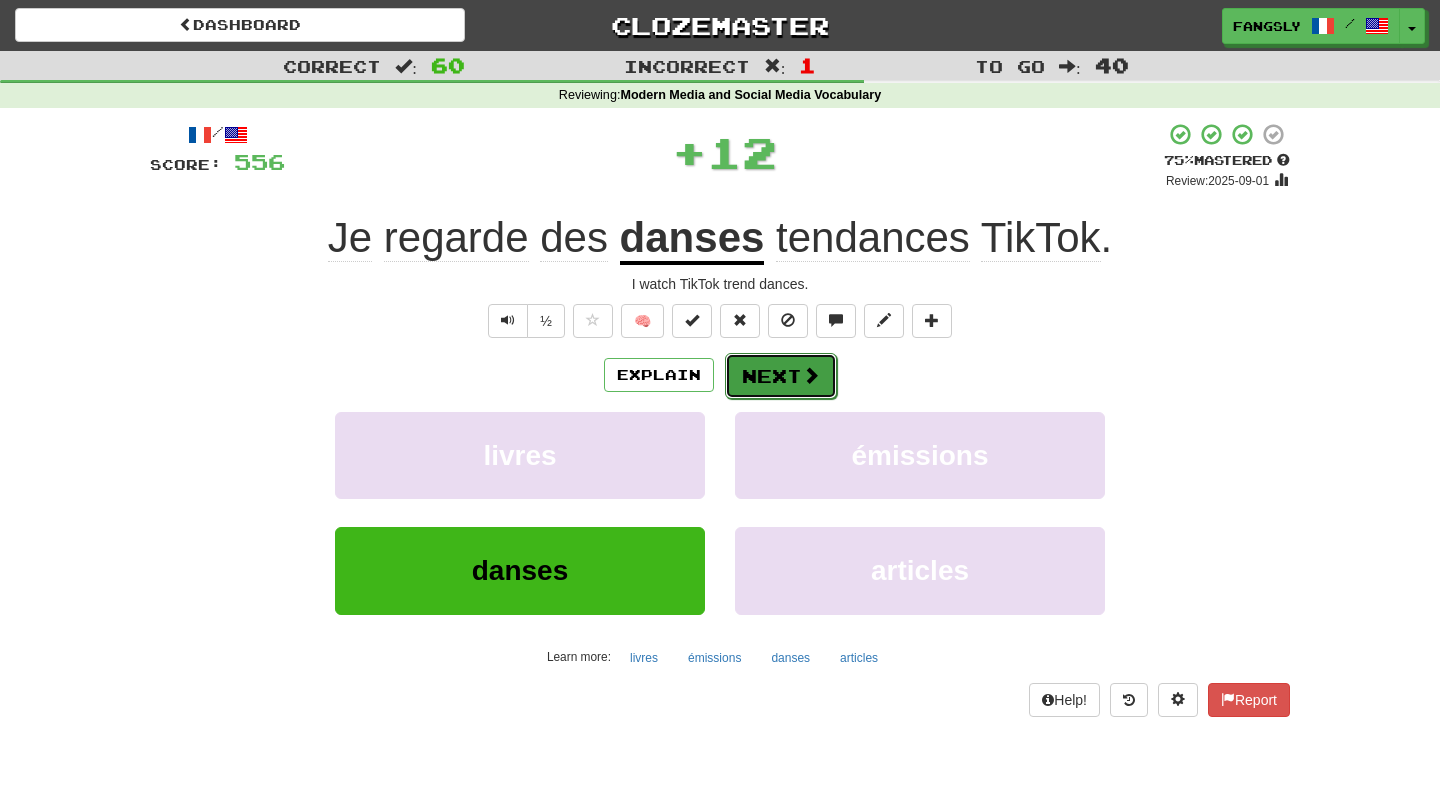 click on "Next" at bounding box center [781, 376] 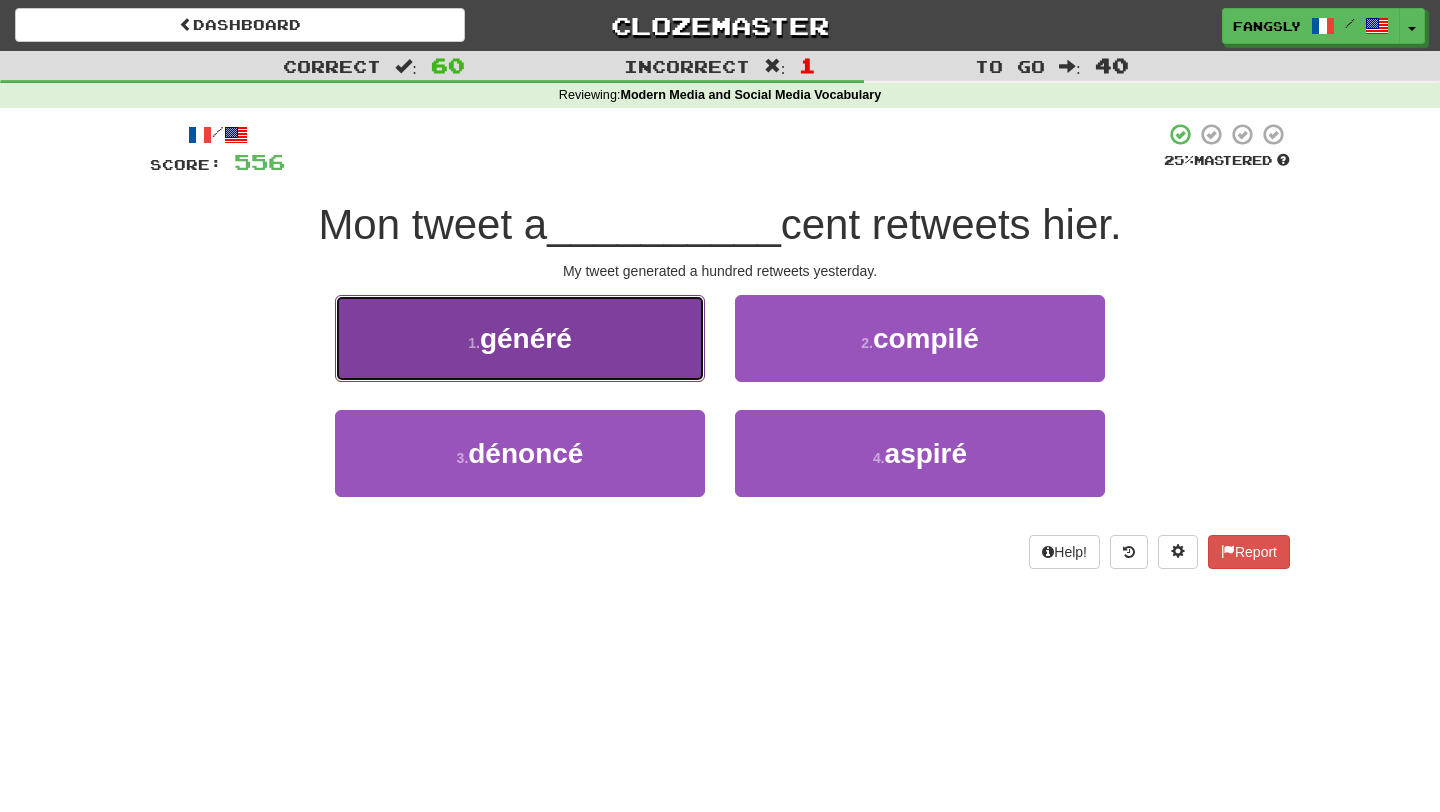 click on "1 .  généré" at bounding box center (520, 338) 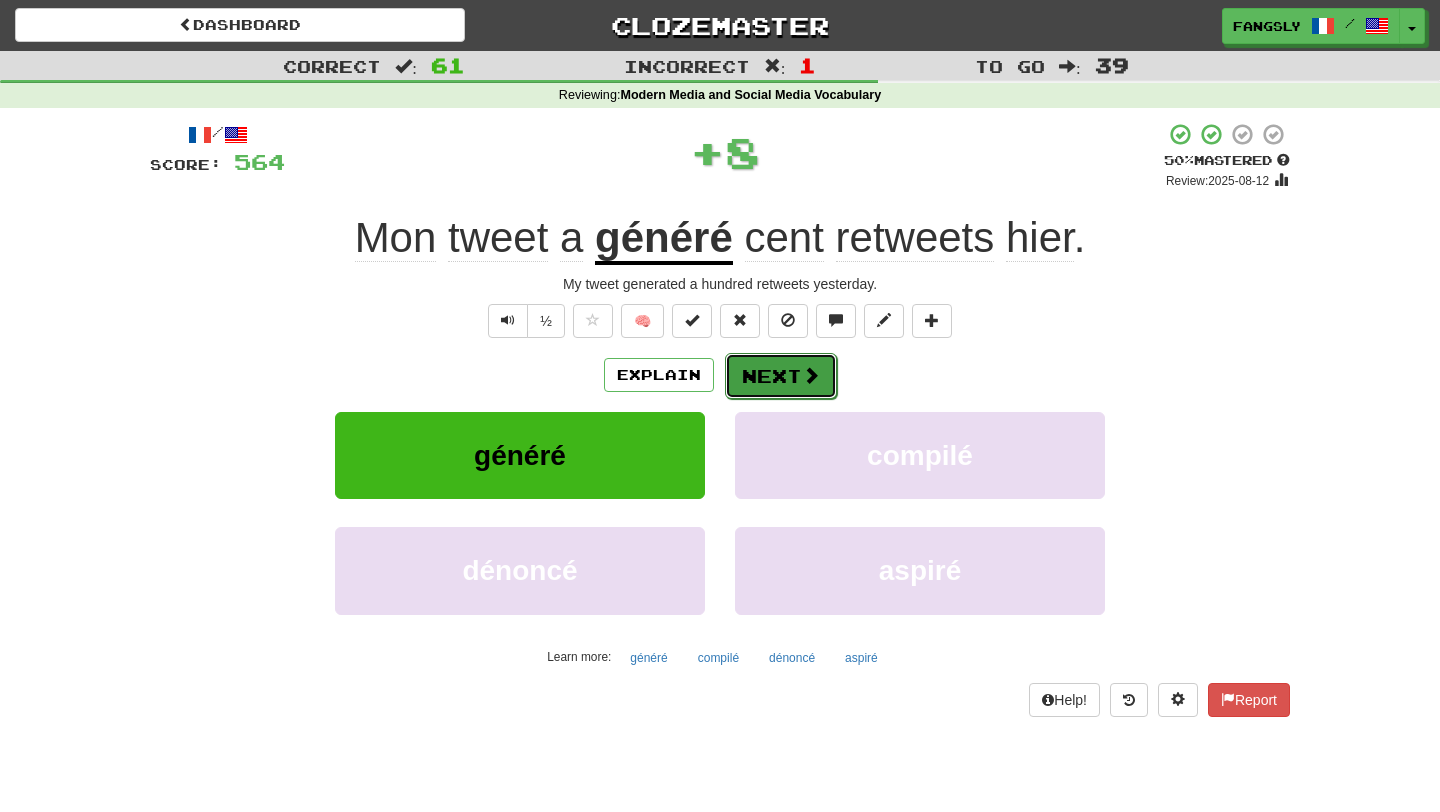 click on "Next" at bounding box center (781, 376) 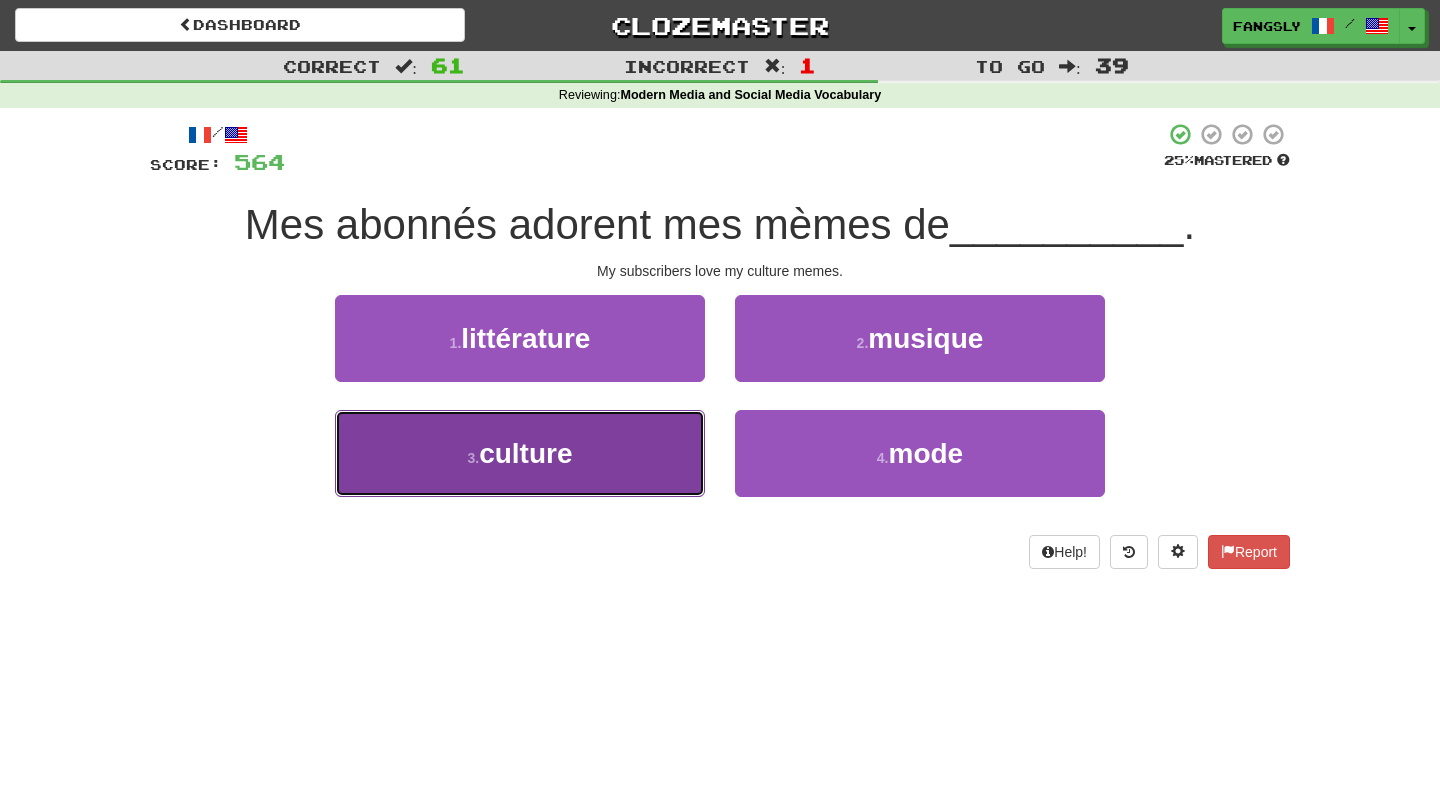 click on "3 .  culture" at bounding box center (520, 453) 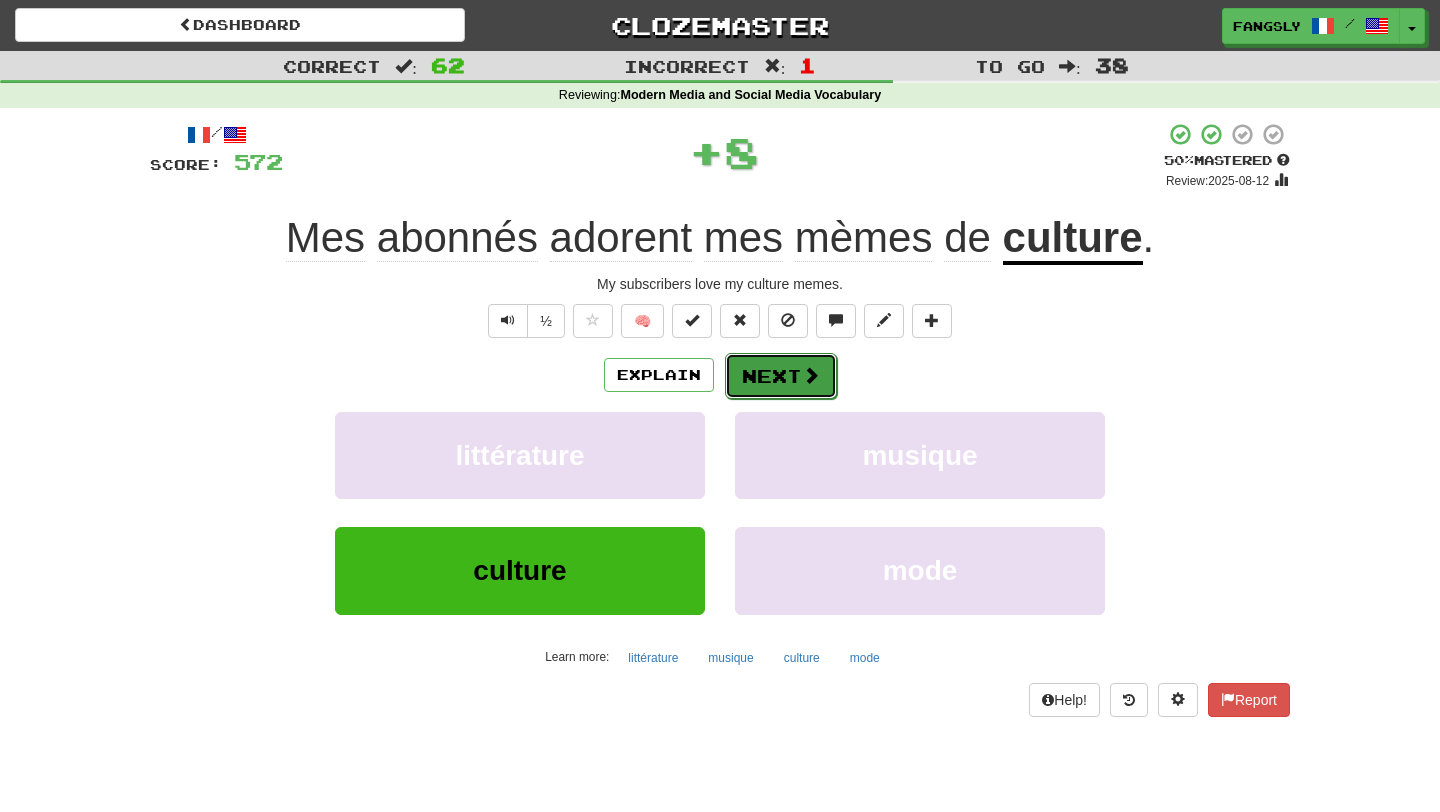 click on "Next" at bounding box center [781, 376] 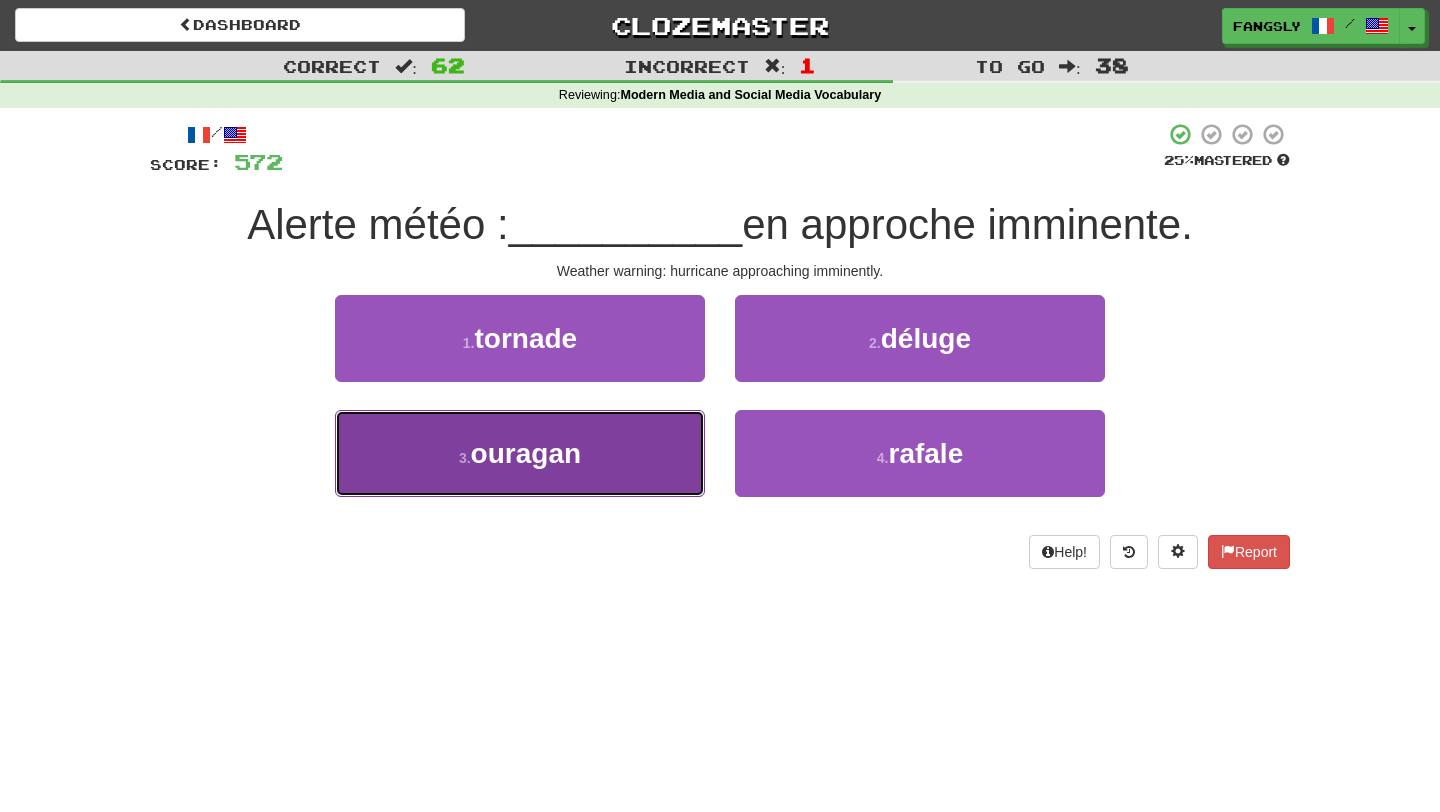 click on "3 .  ouragan" at bounding box center (520, 453) 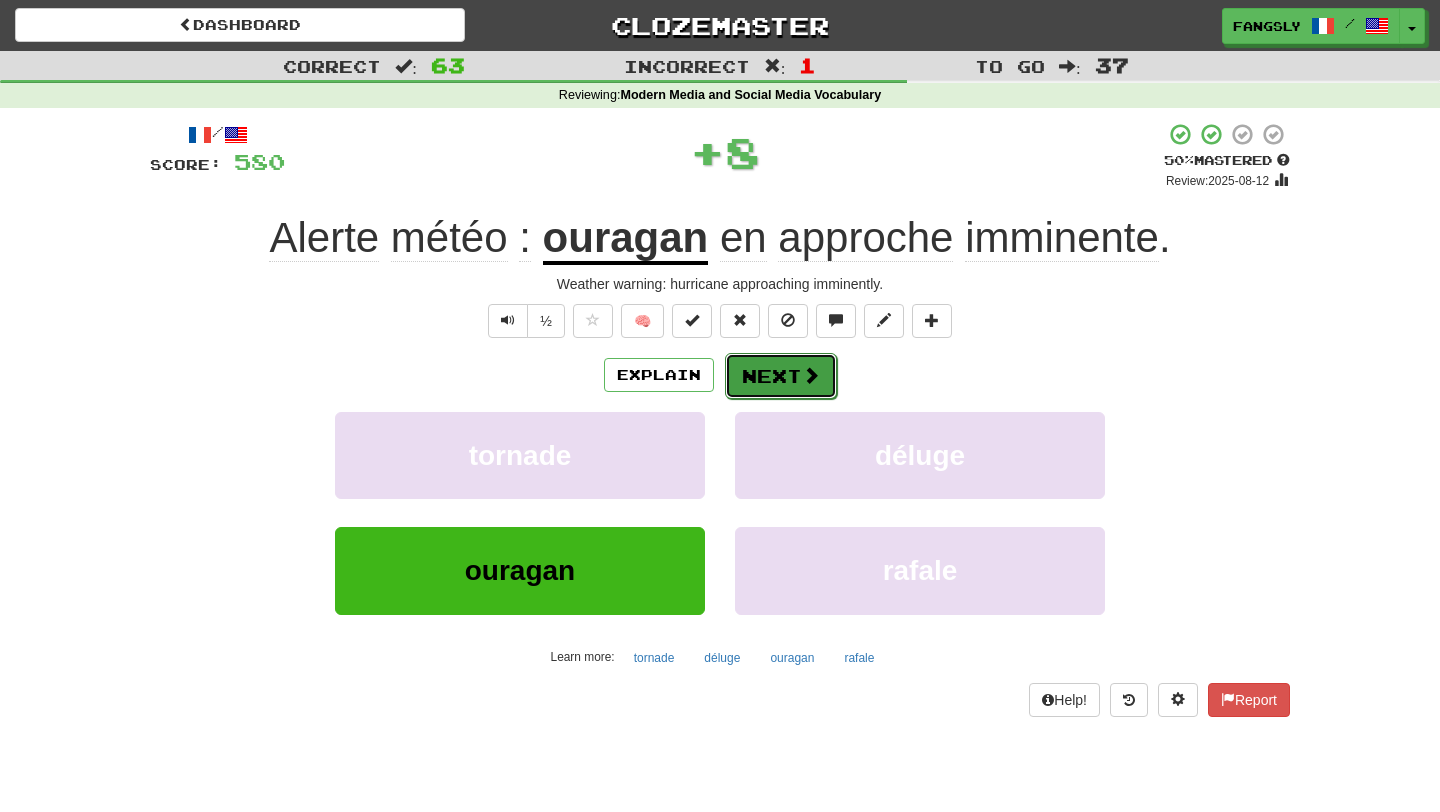 click on "Next" at bounding box center [781, 376] 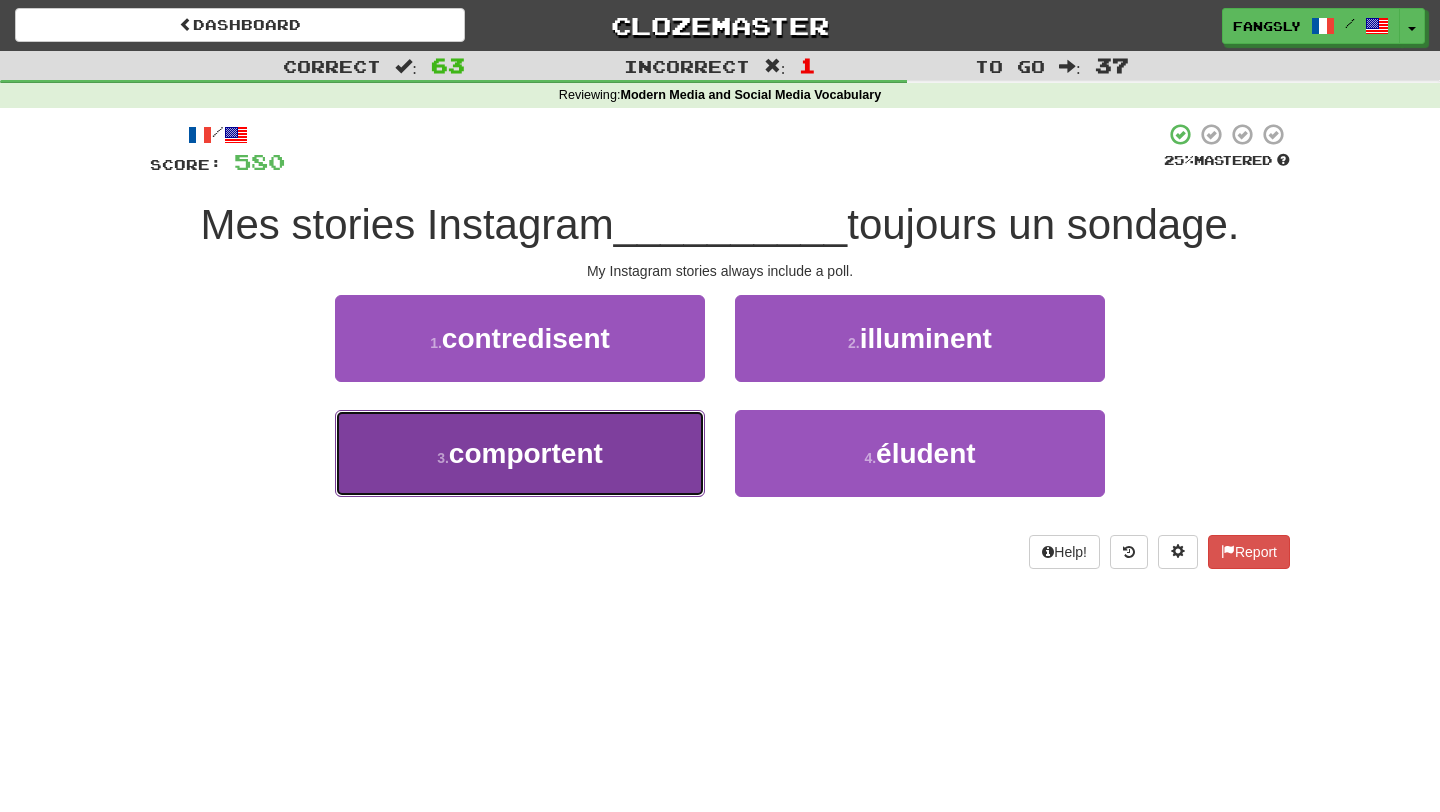 click on "3 .  comportent" at bounding box center [520, 453] 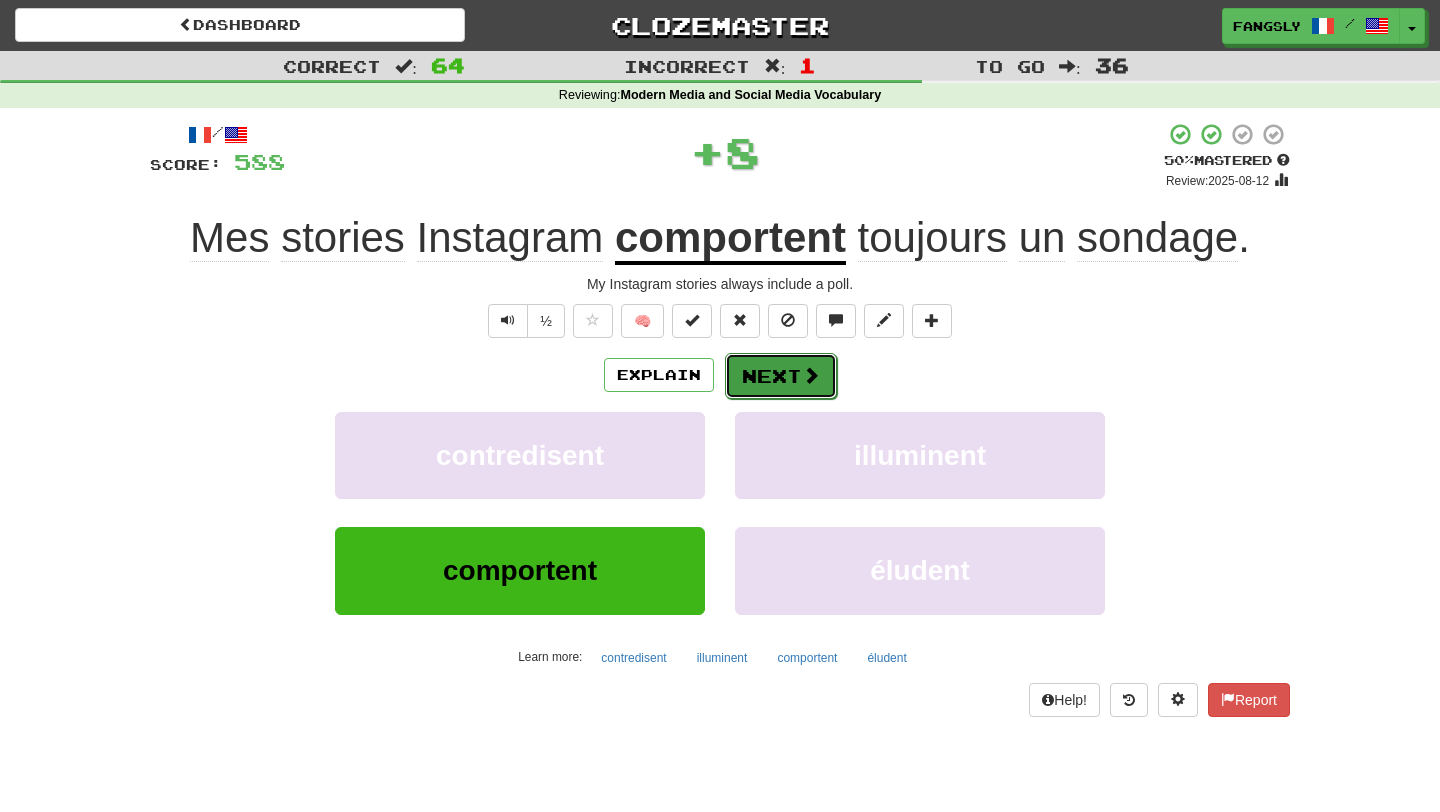 click on "Next" at bounding box center [781, 376] 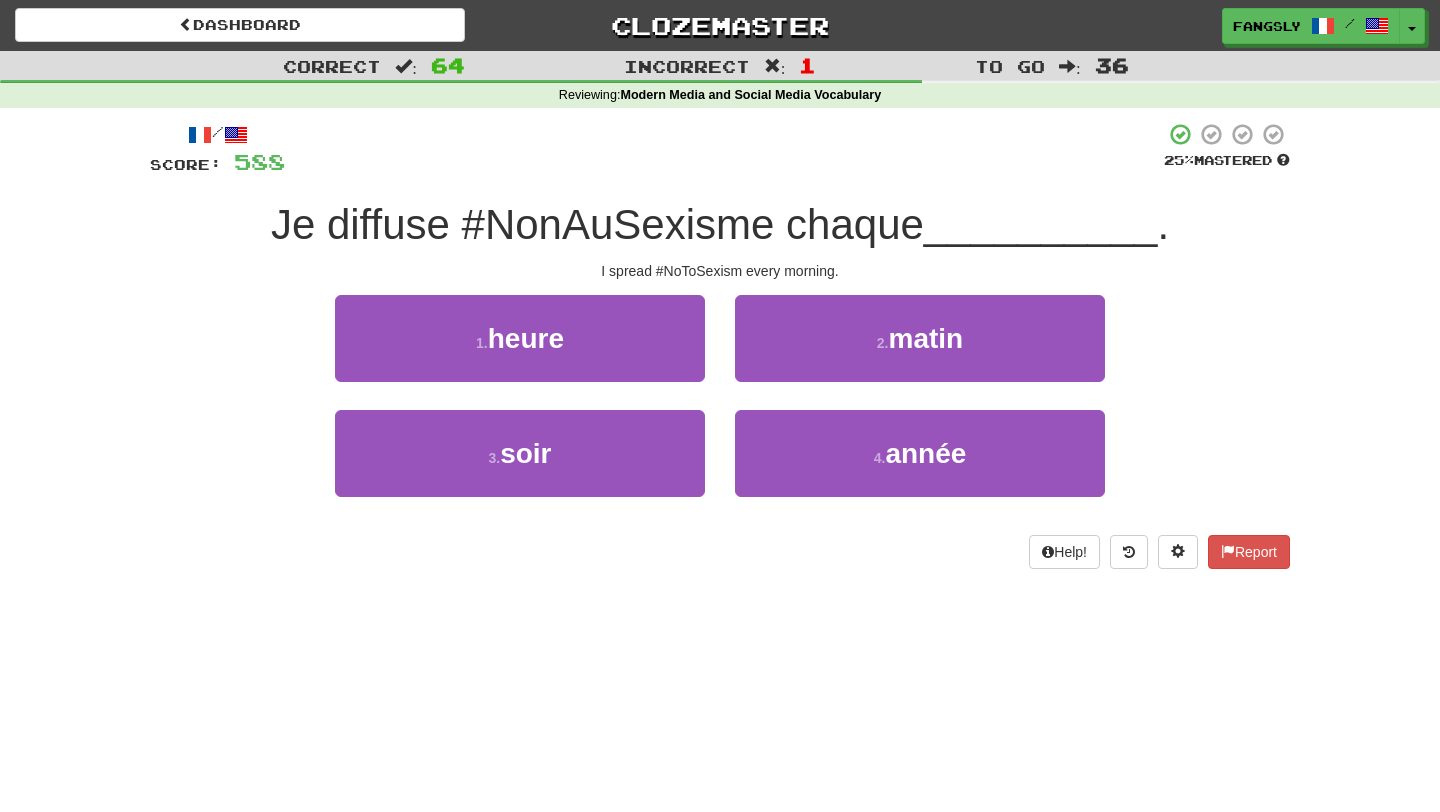 click on "2 .  matin" at bounding box center (920, 352) 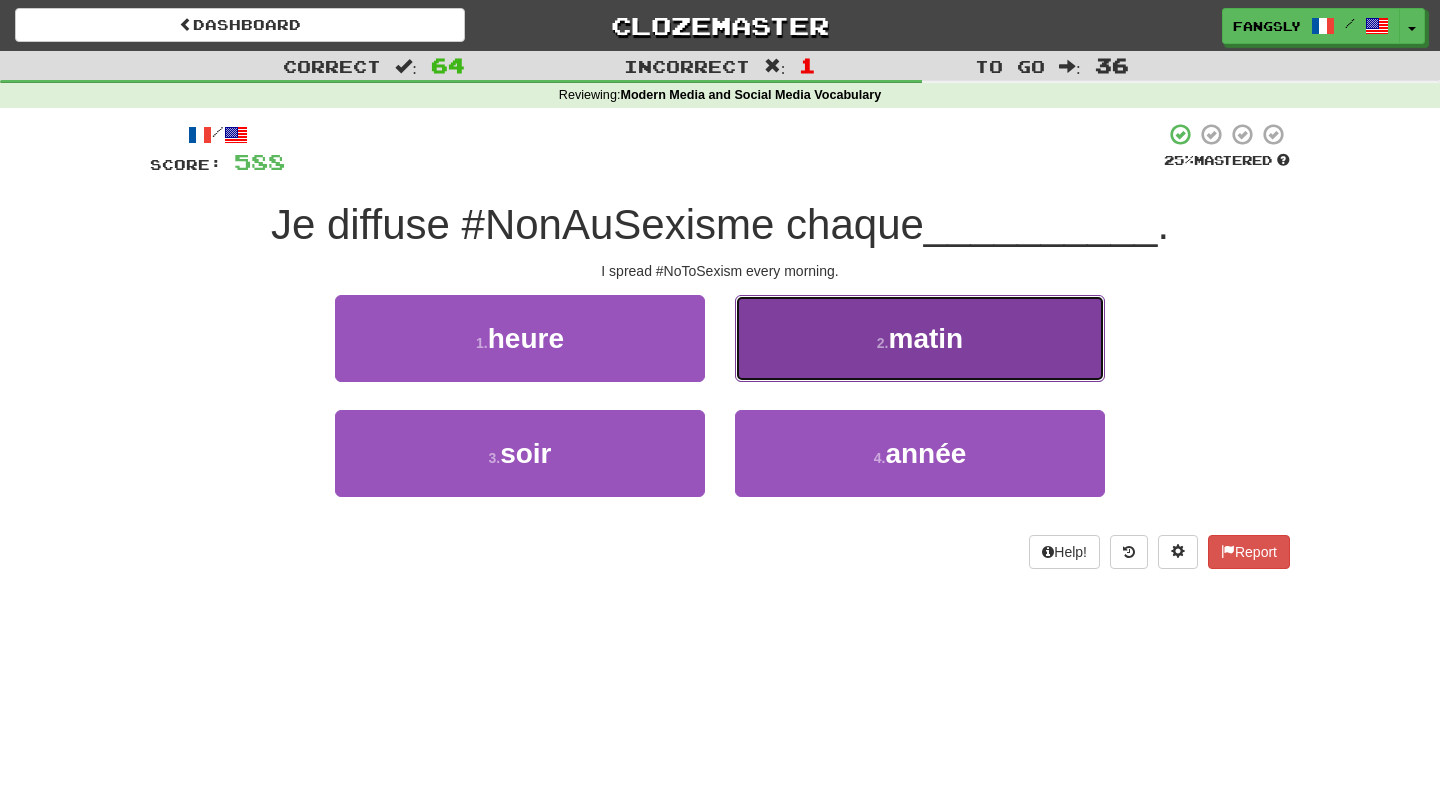 click on "2 .  matin" at bounding box center (920, 338) 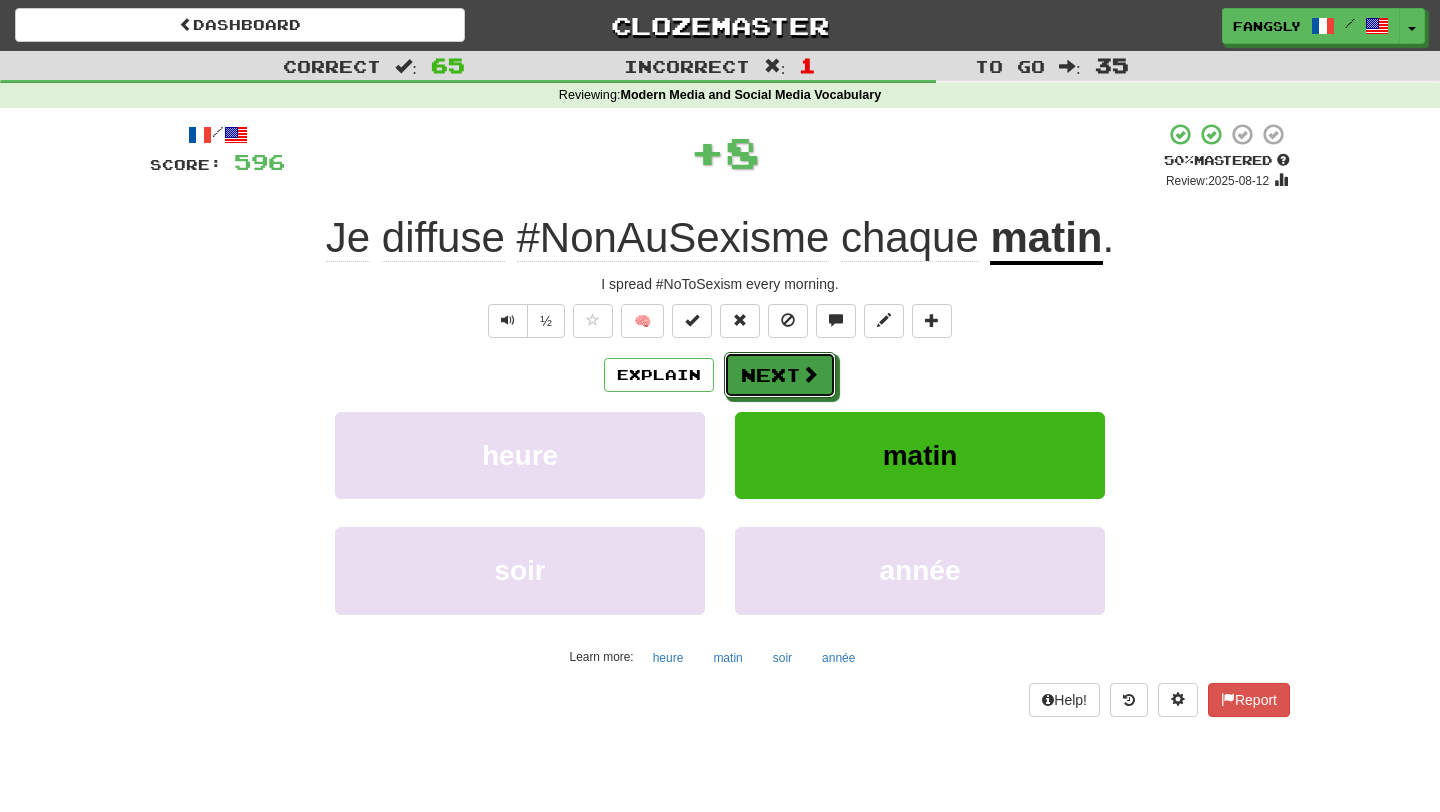 click on "Next" at bounding box center [780, 375] 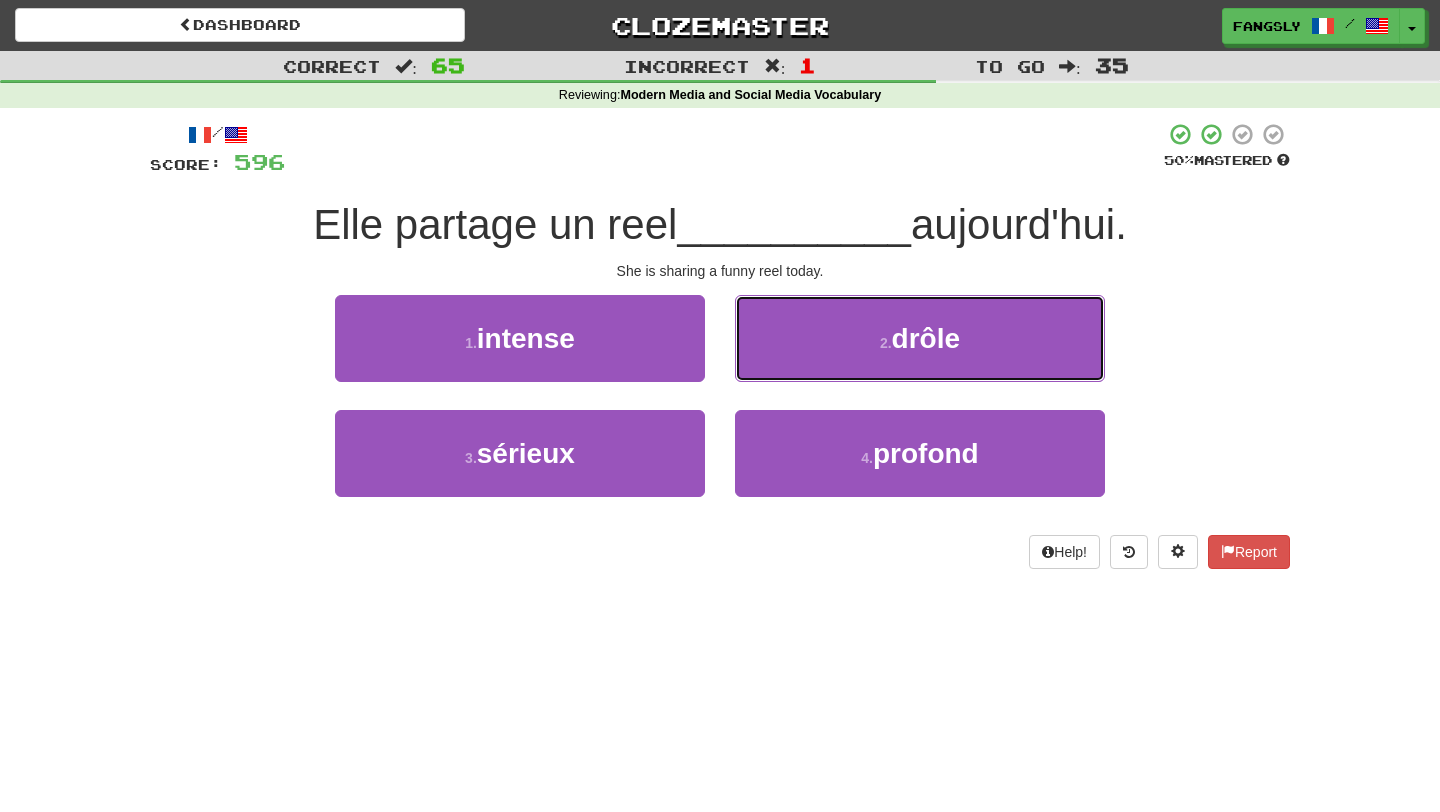 click on "2 .  drôle" at bounding box center (920, 338) 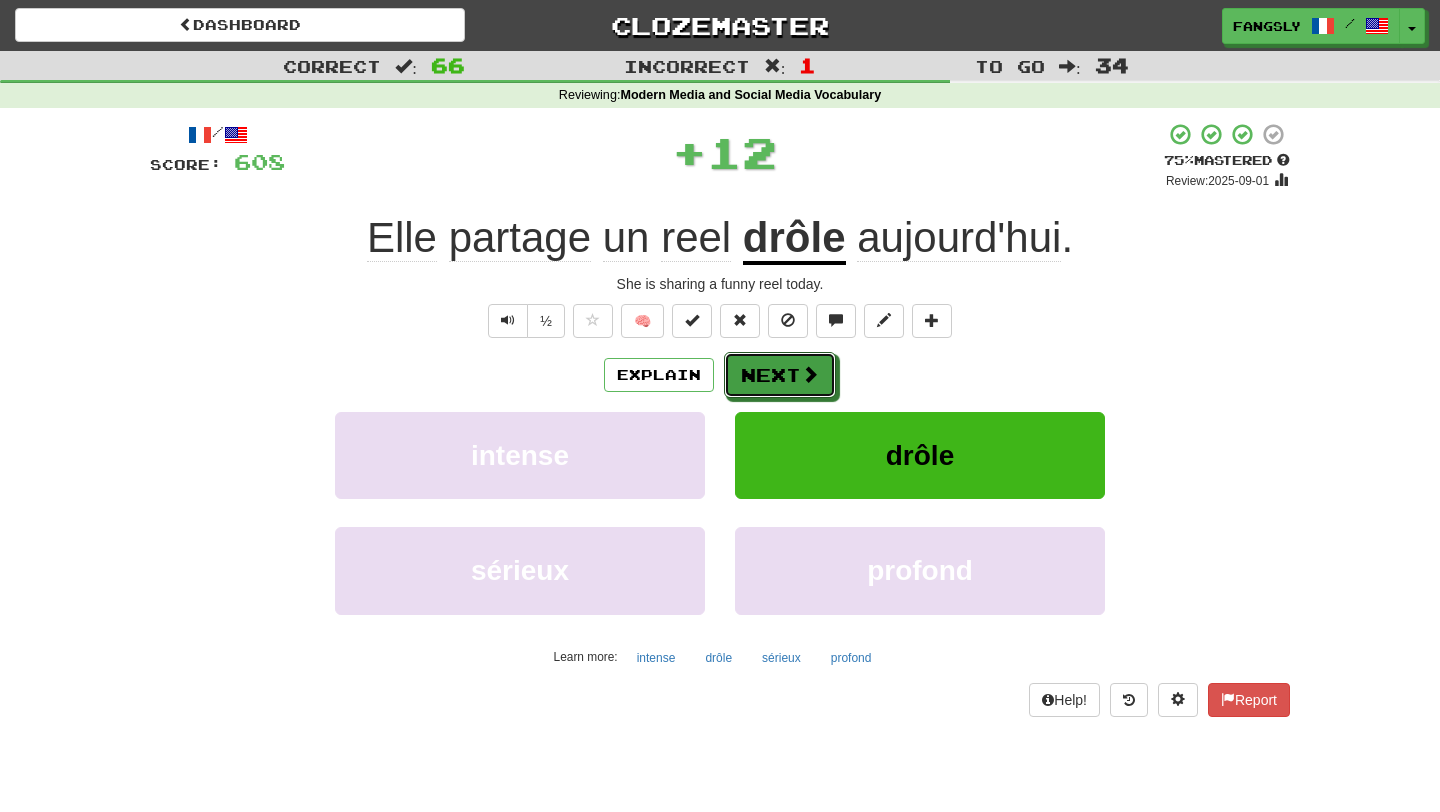click on "Next" at bounding box center (780, 375) 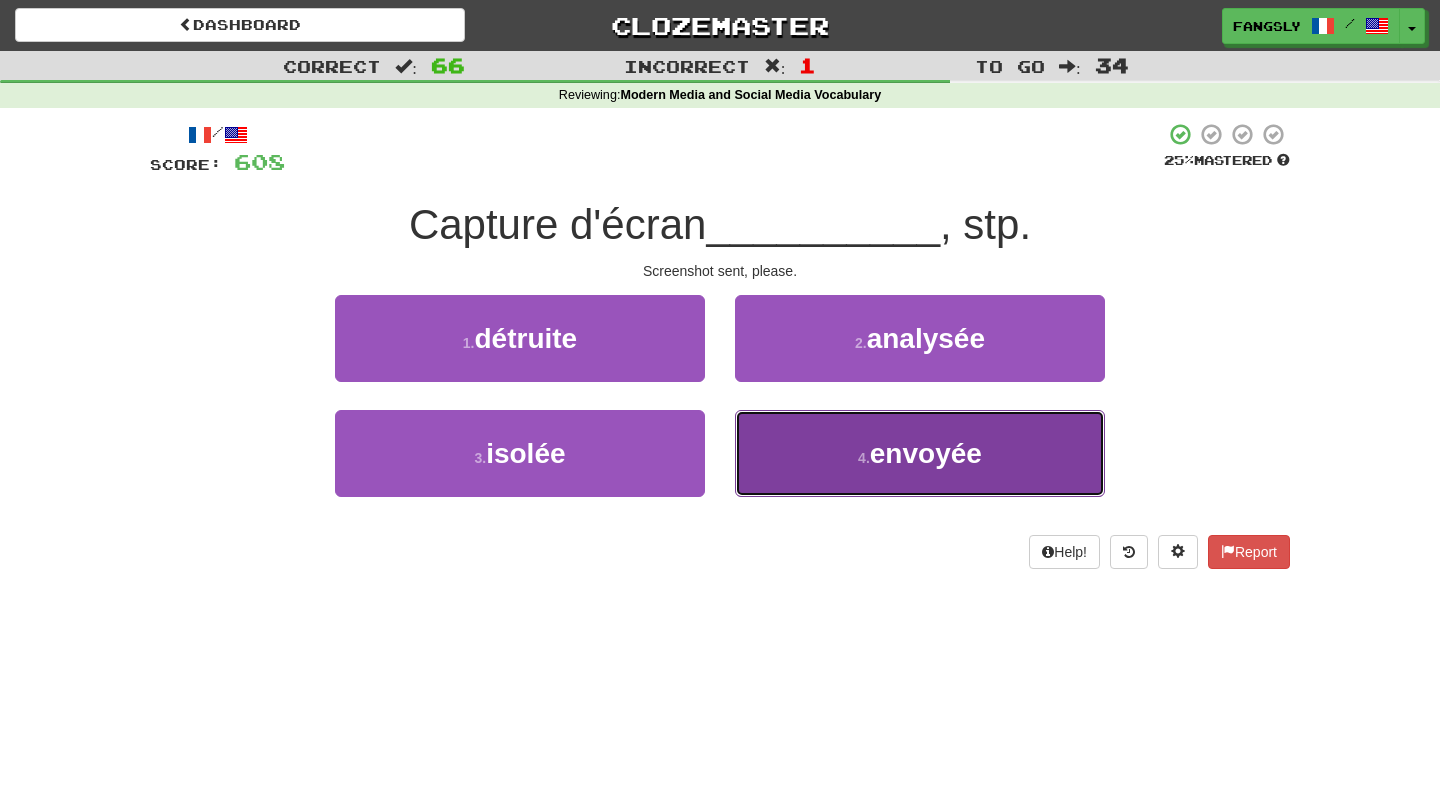 click on "4 .  envoyée" at bounding box center (920, 453) 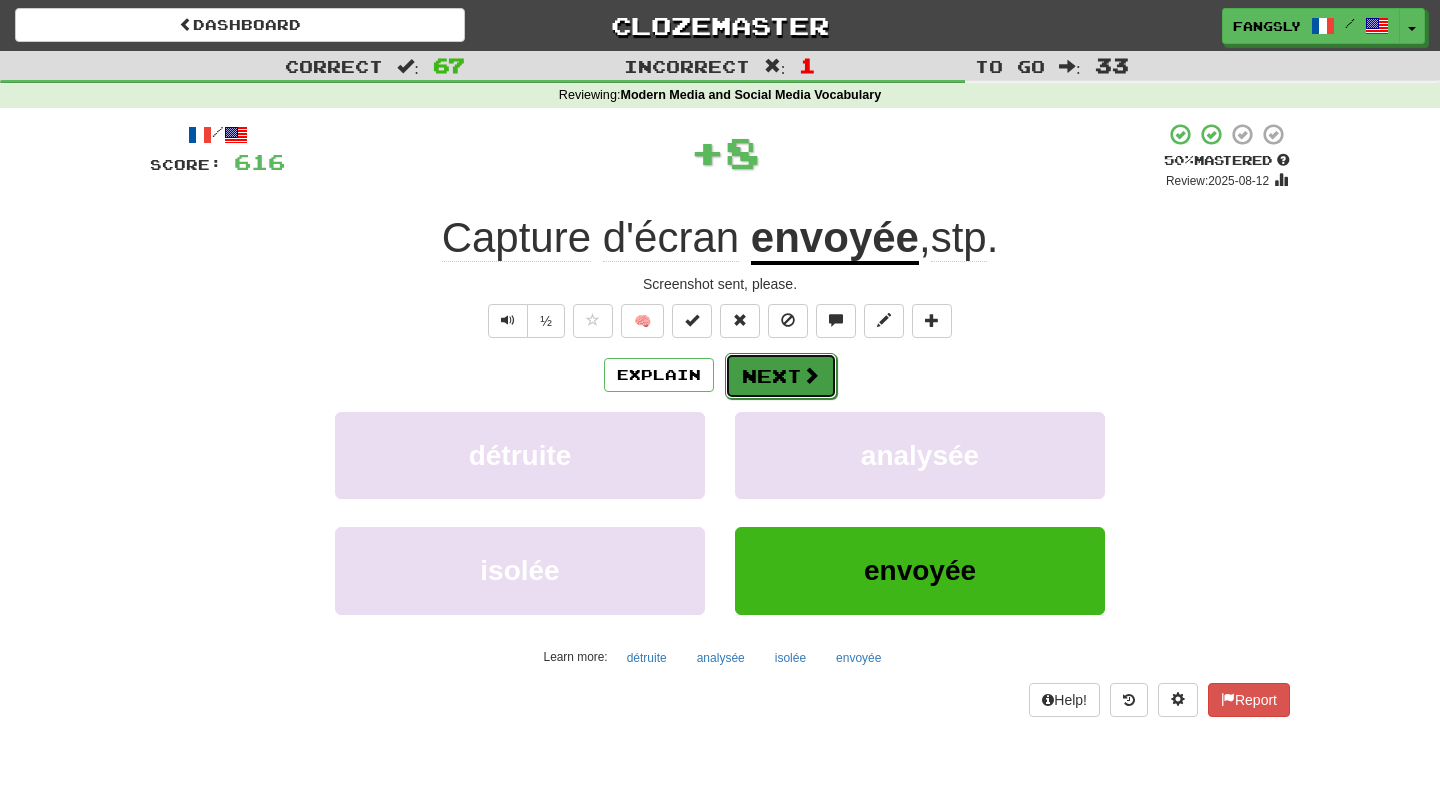 click on "Next" at bounding box center (781, 376) 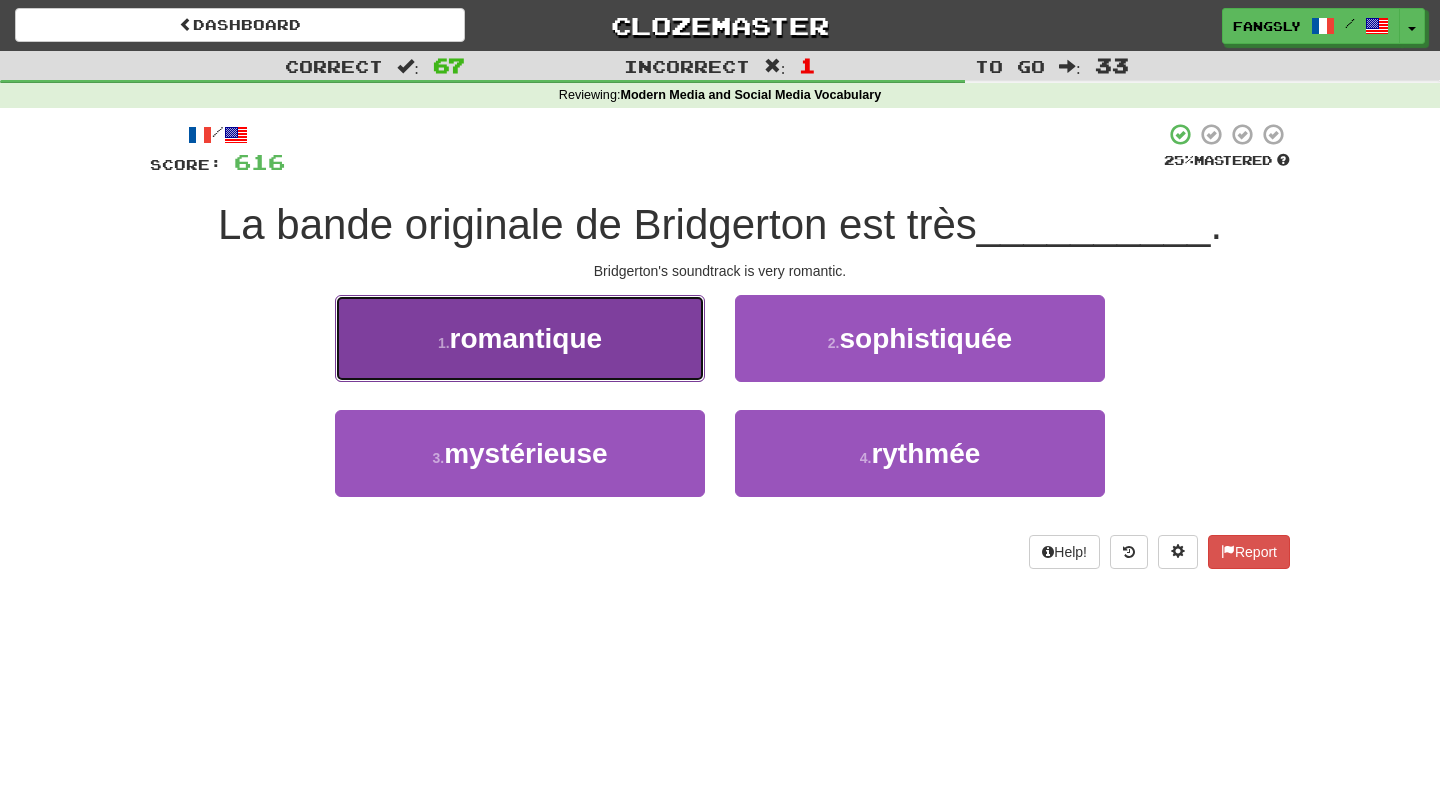 click on "1 .  romantique" at bounding box center (520, 338) 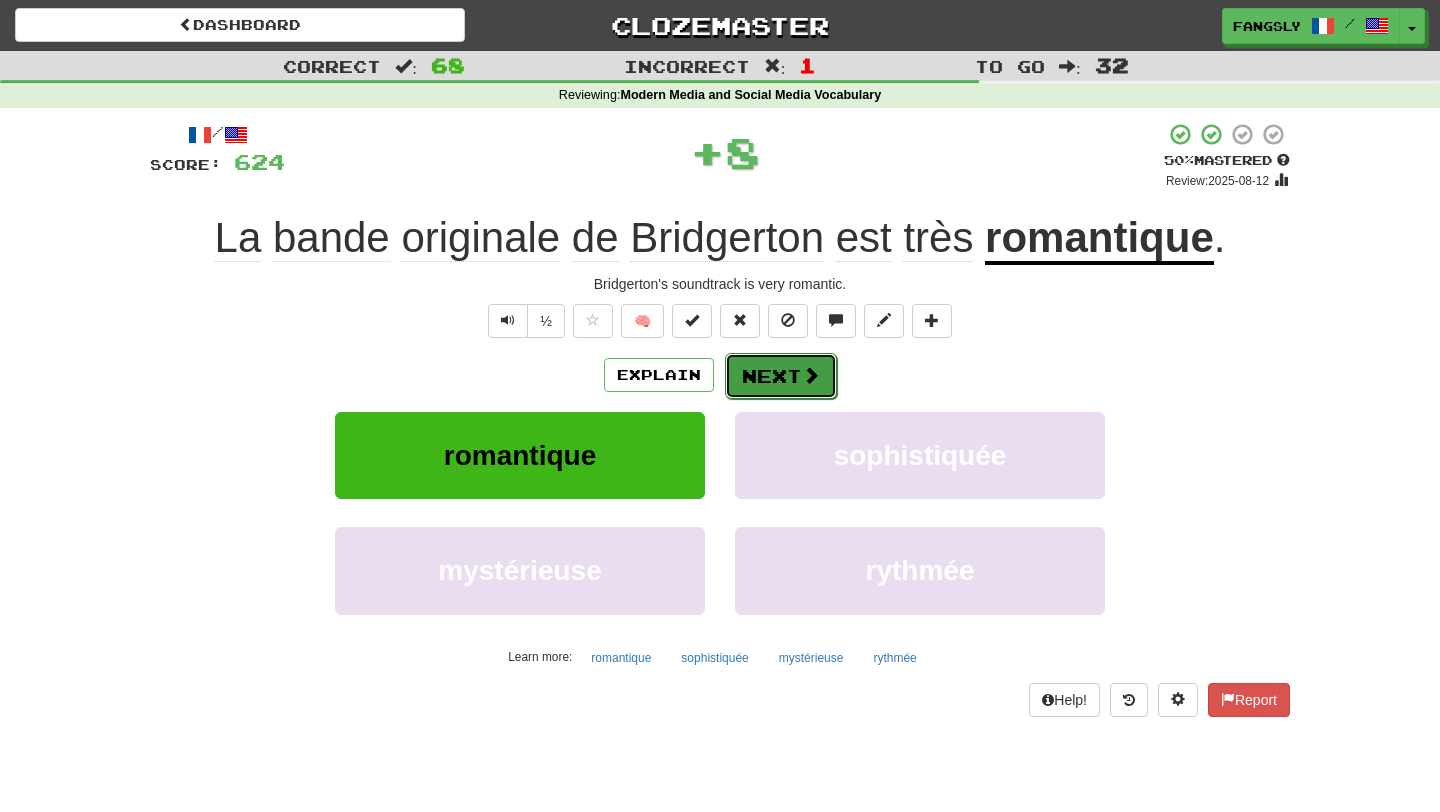 click on "Next" at bounding box center [781, 376] 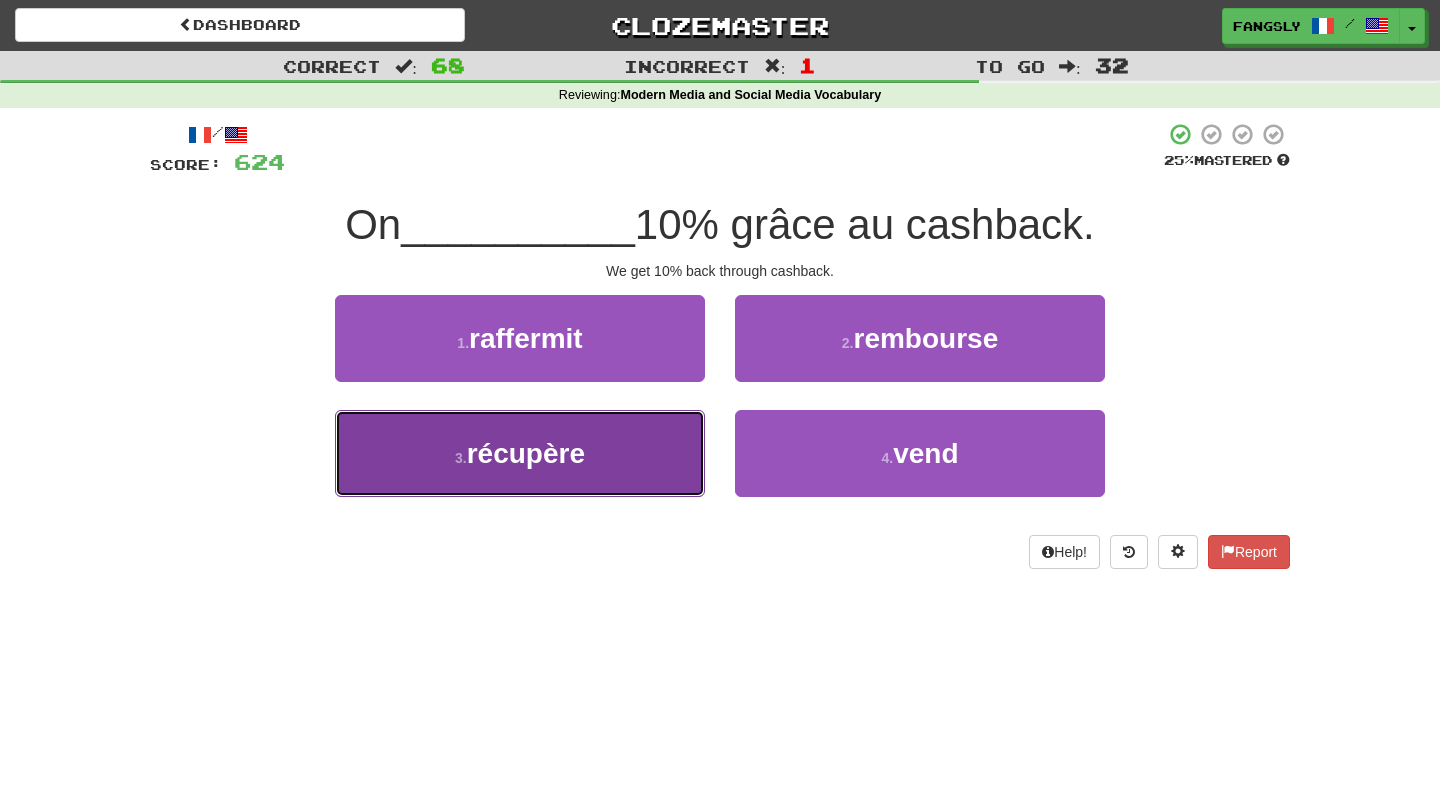 click on "3 .  récupère" at bounding box center [520, 453] 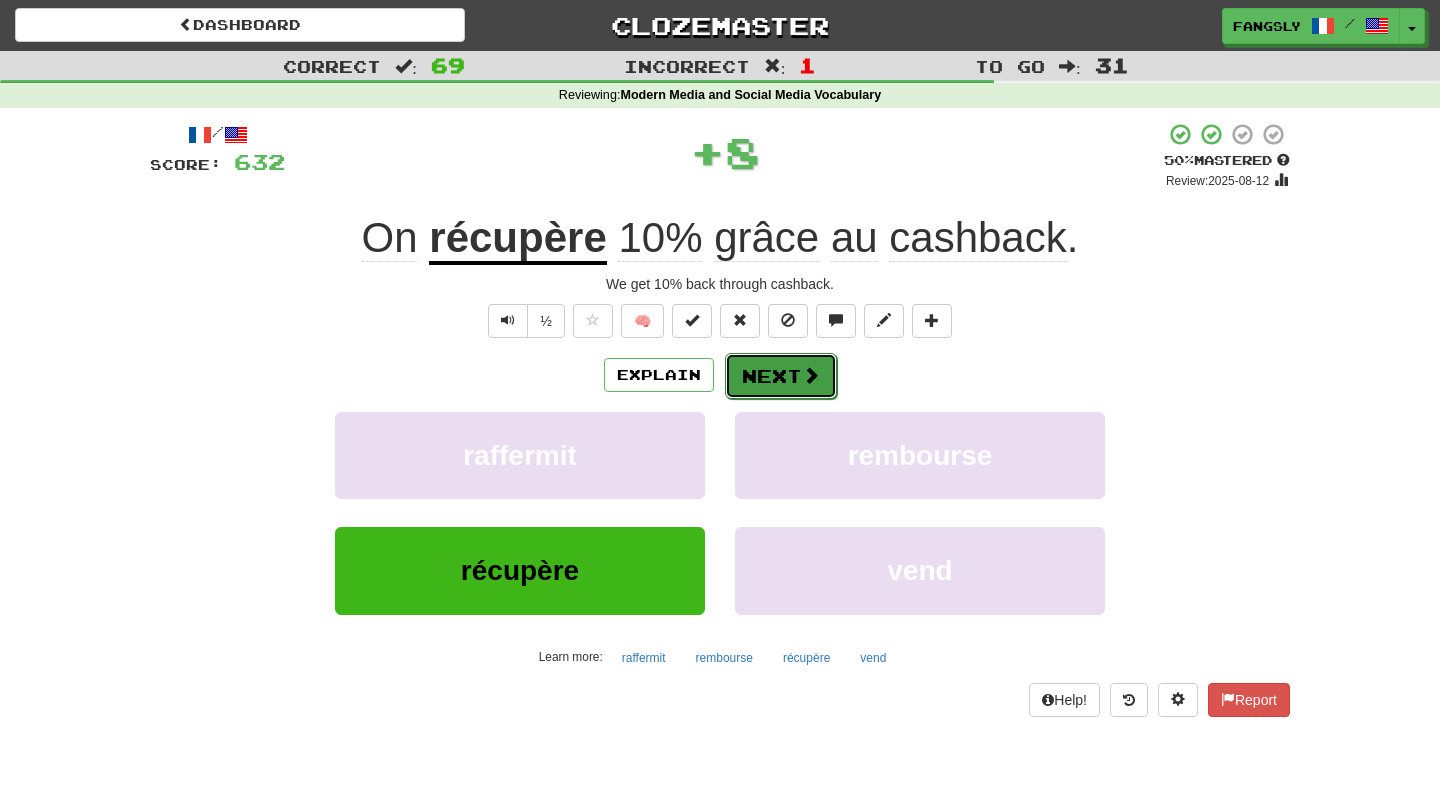 click on "Next" at bounding box center (781, 376) 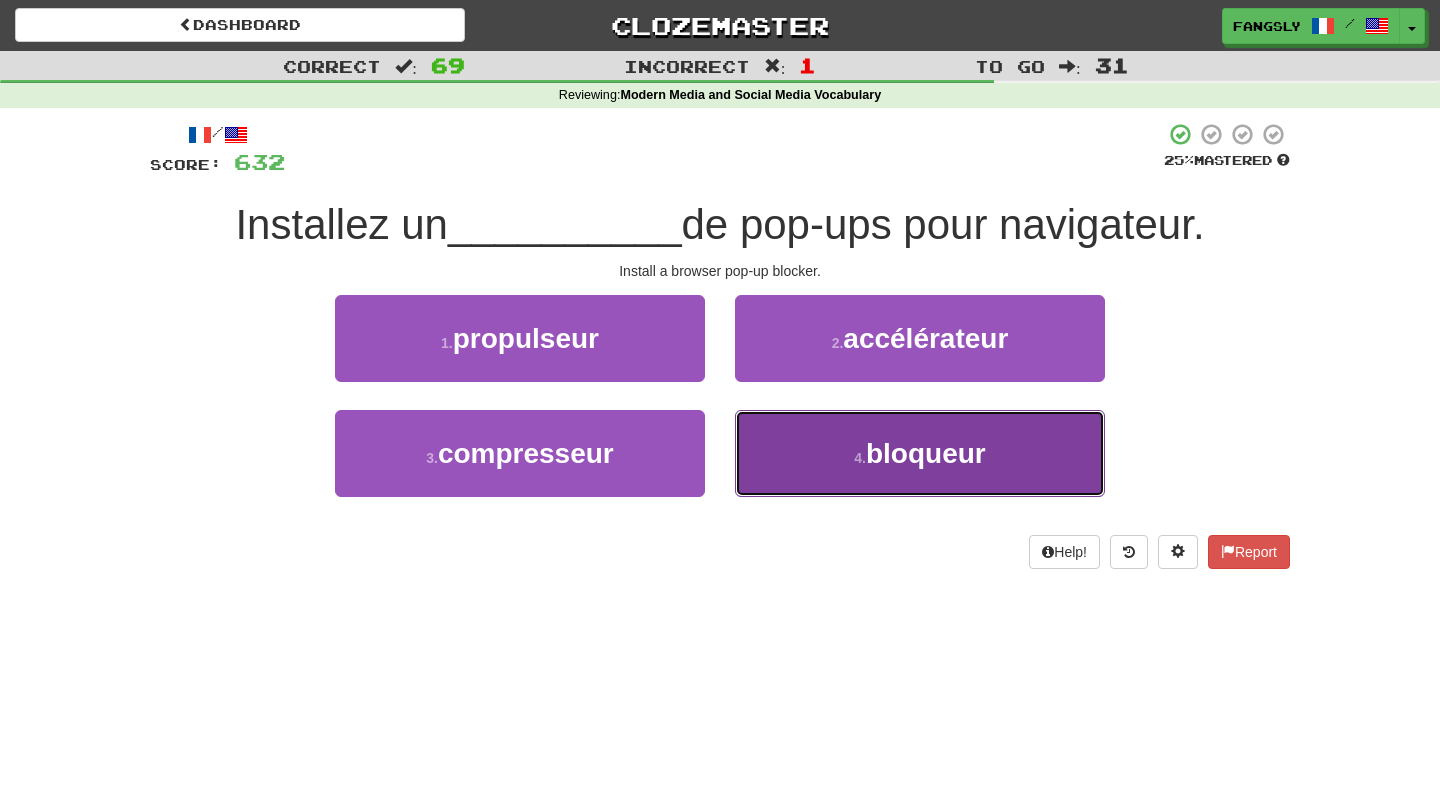 click on "4 .  bloqueur" at bounding box center (920, 453) 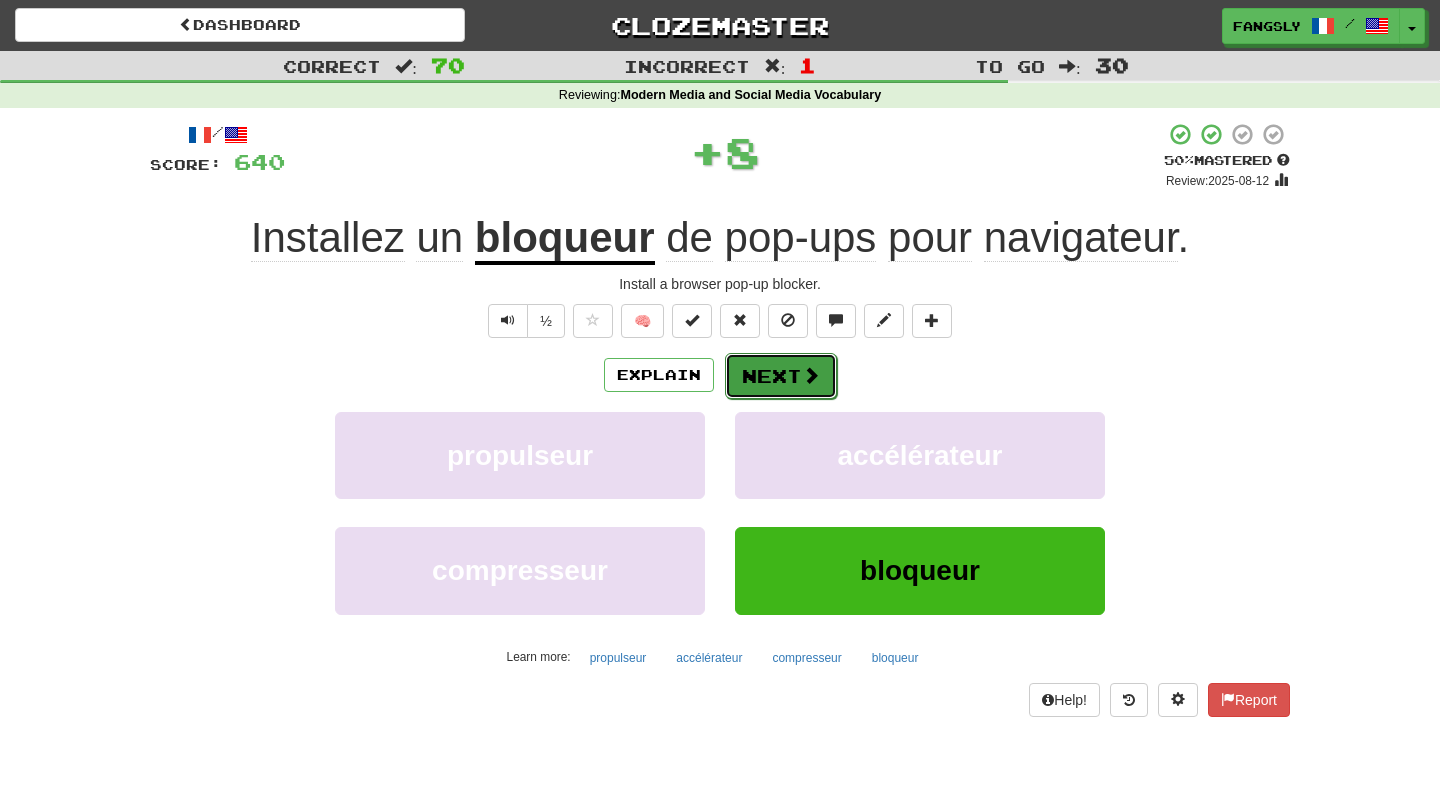 click on "Next" at bounding box center [781, 376] 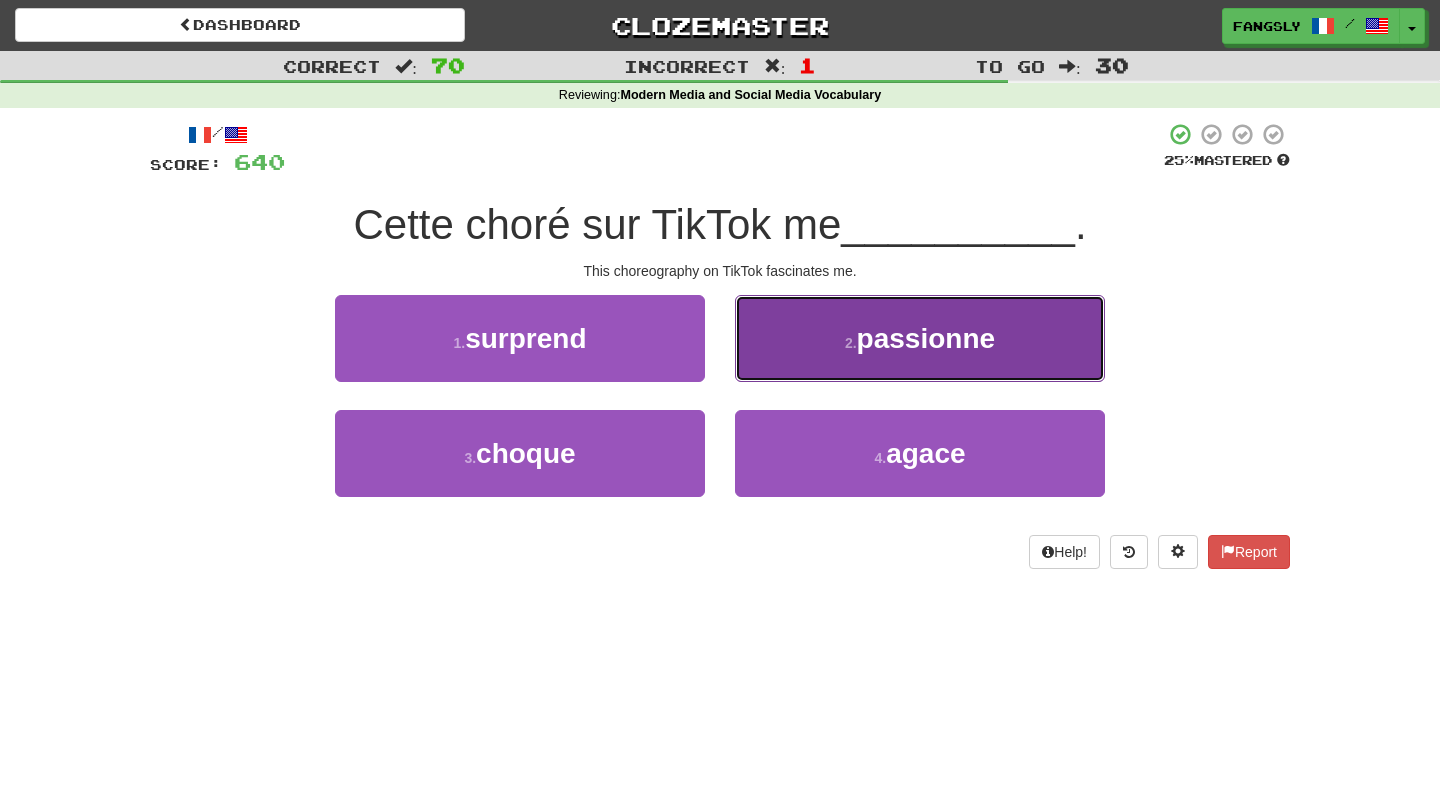 click on "2 .  passionne" at bounding box center (920, 338) 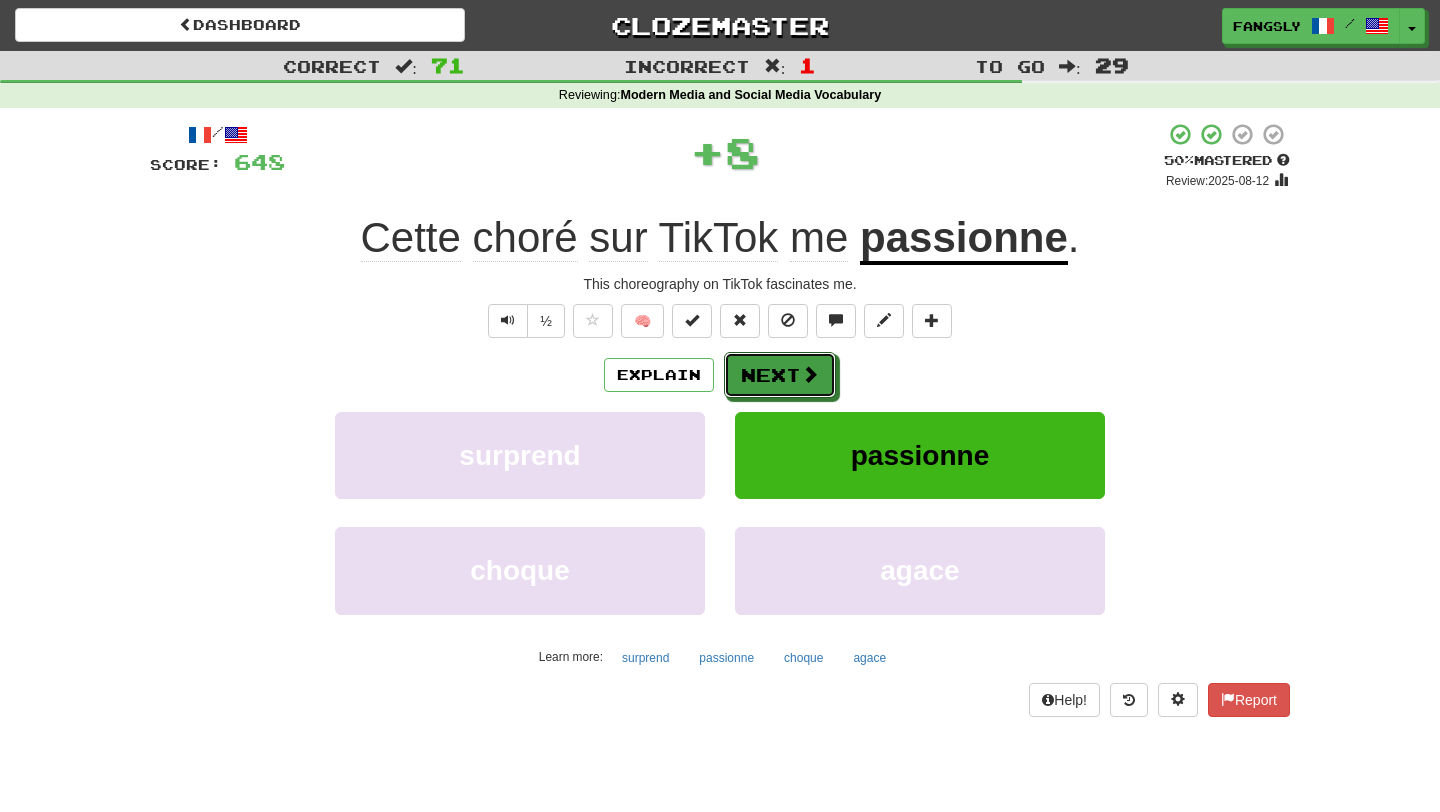 click on "Next" at bounding box center (780, 375) 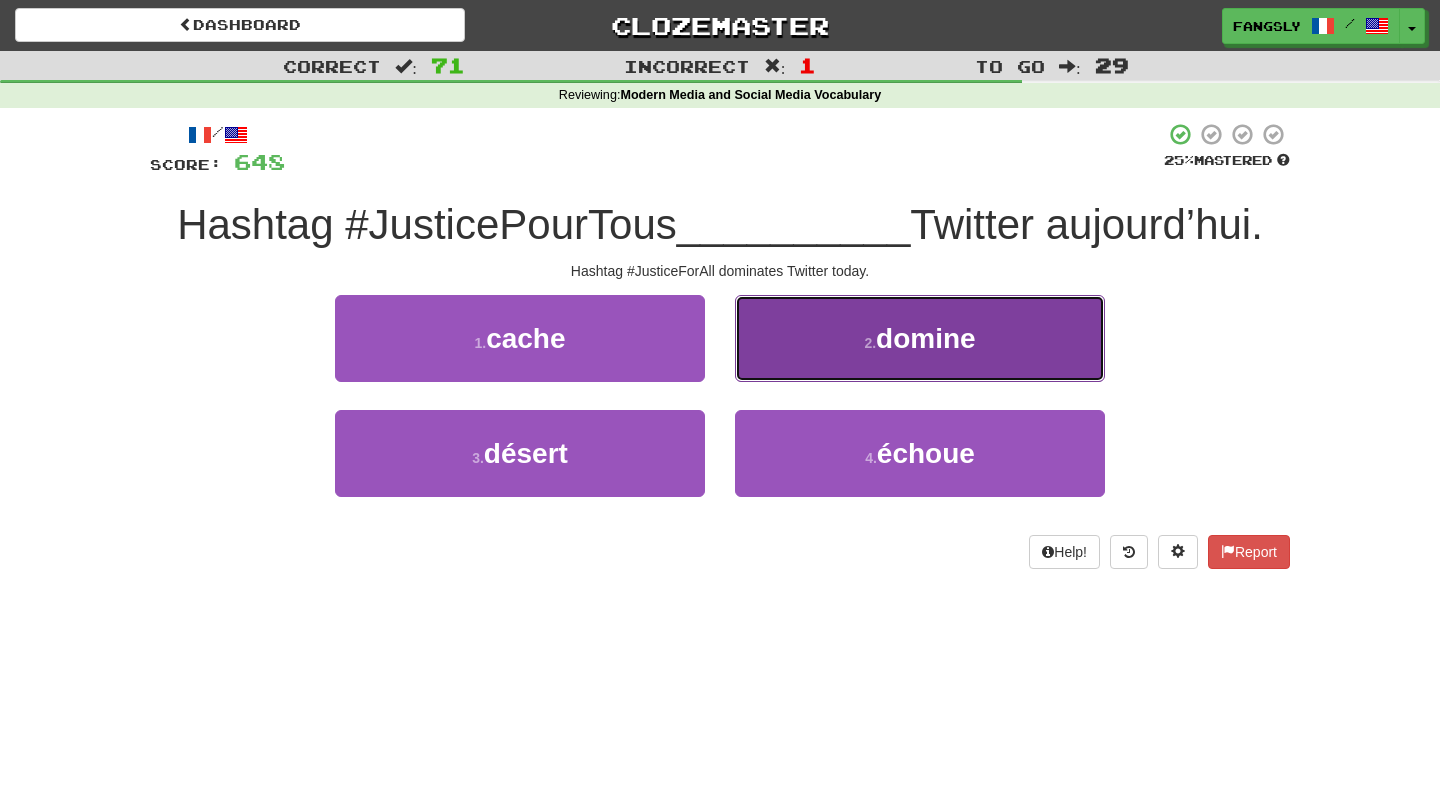 click on "2 .  domine" at bounding box center [920, 338] 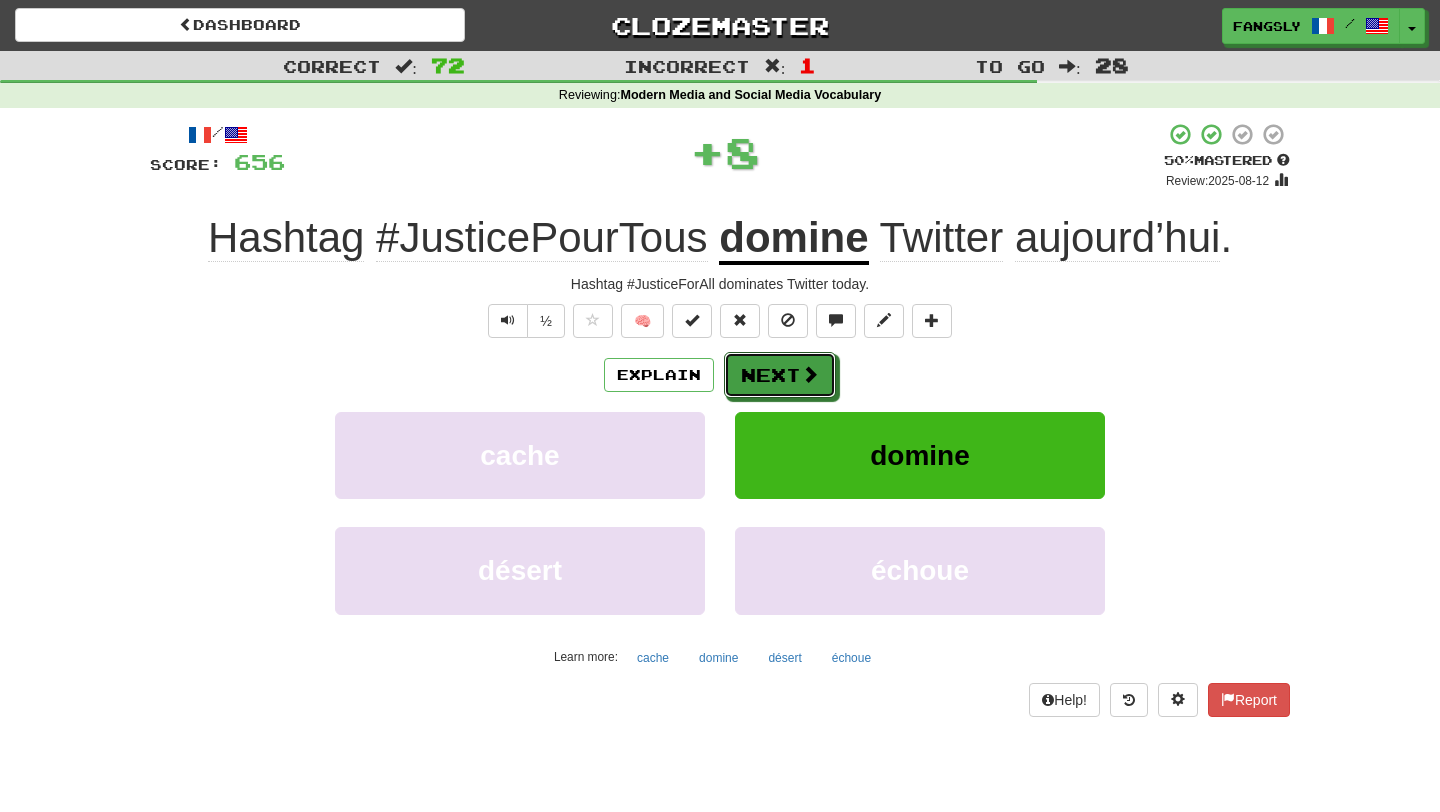 click on "Next" at bounding box center (780, 375) 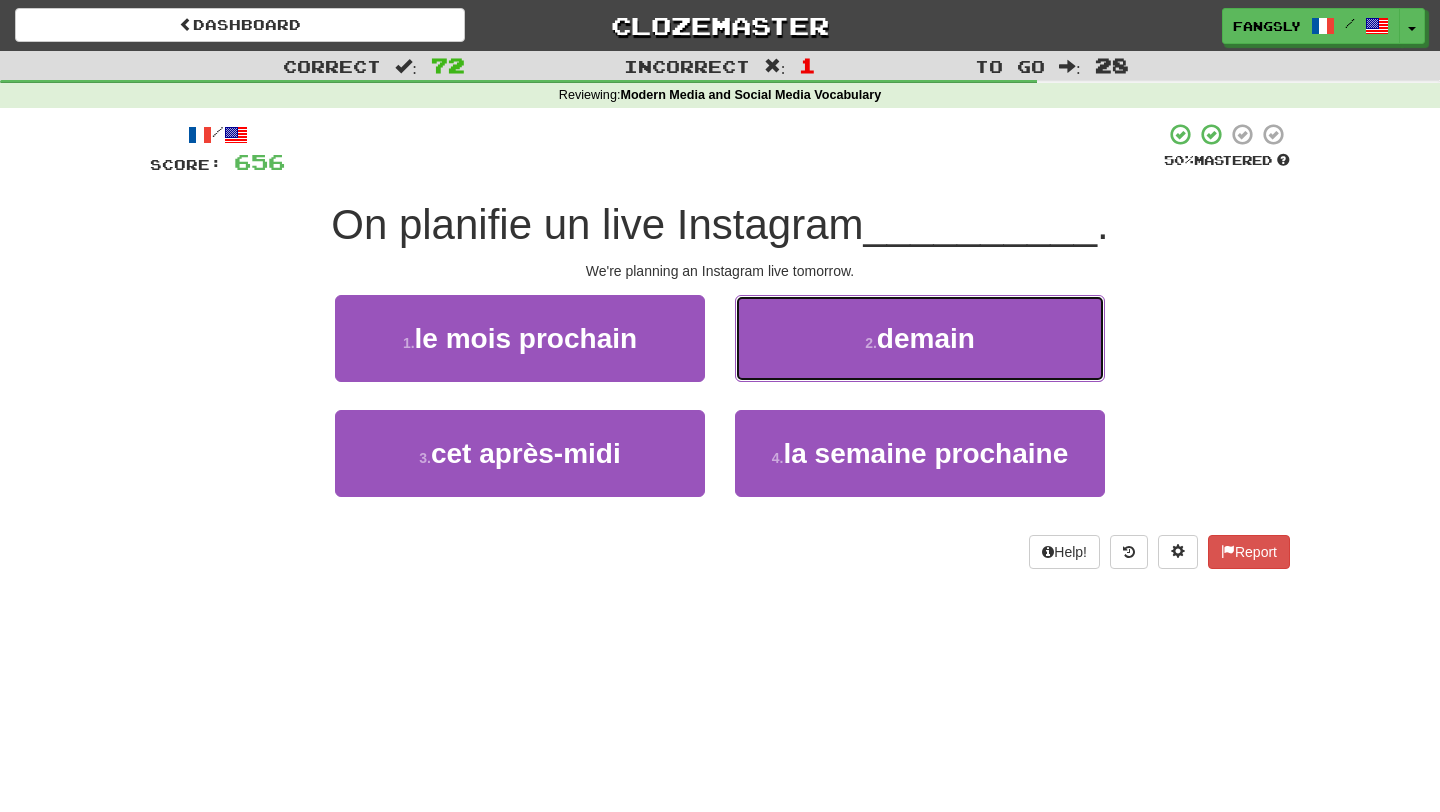 click on "2 .  demain" at bounding box center (920, 338) 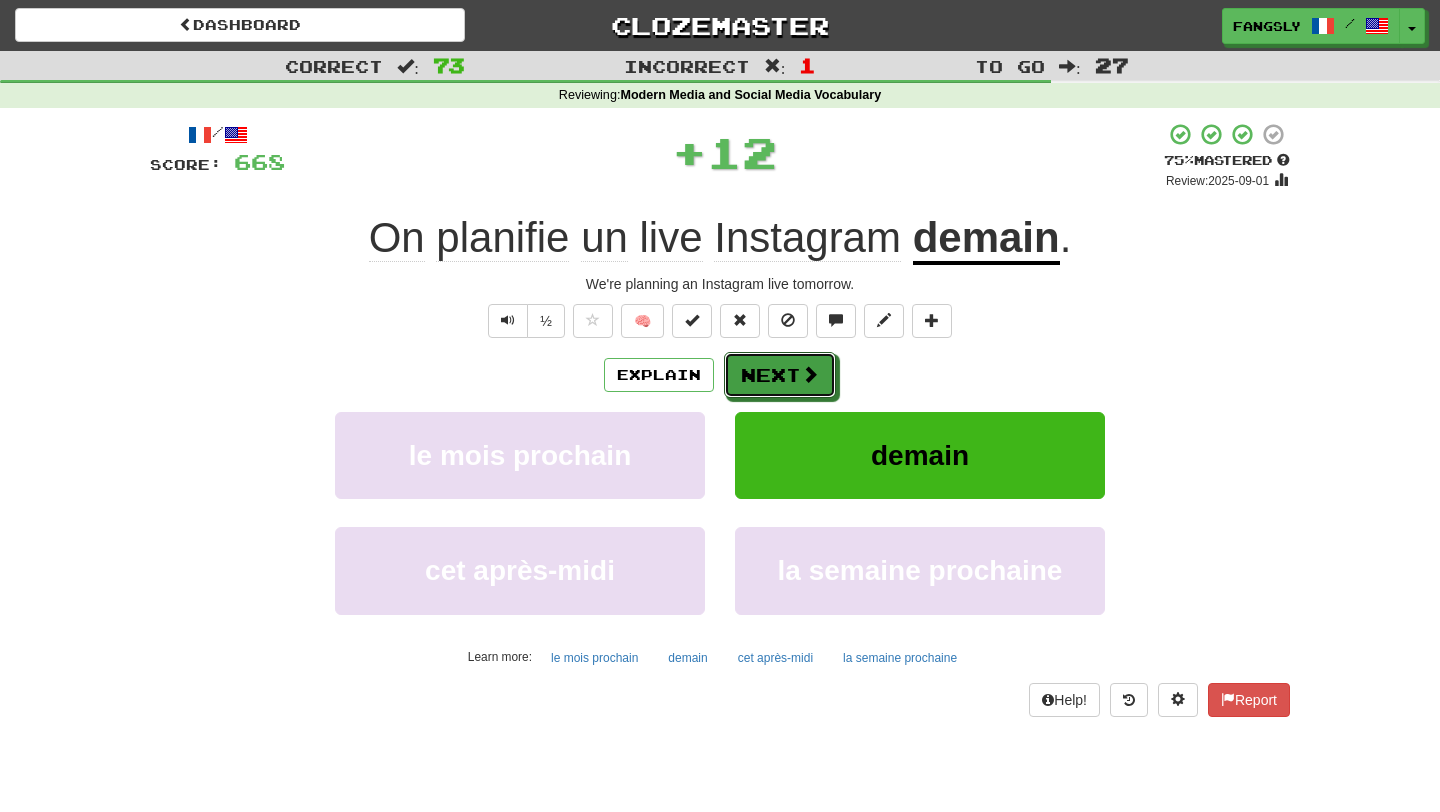 click on "Next" at bounding box center [780, 375] 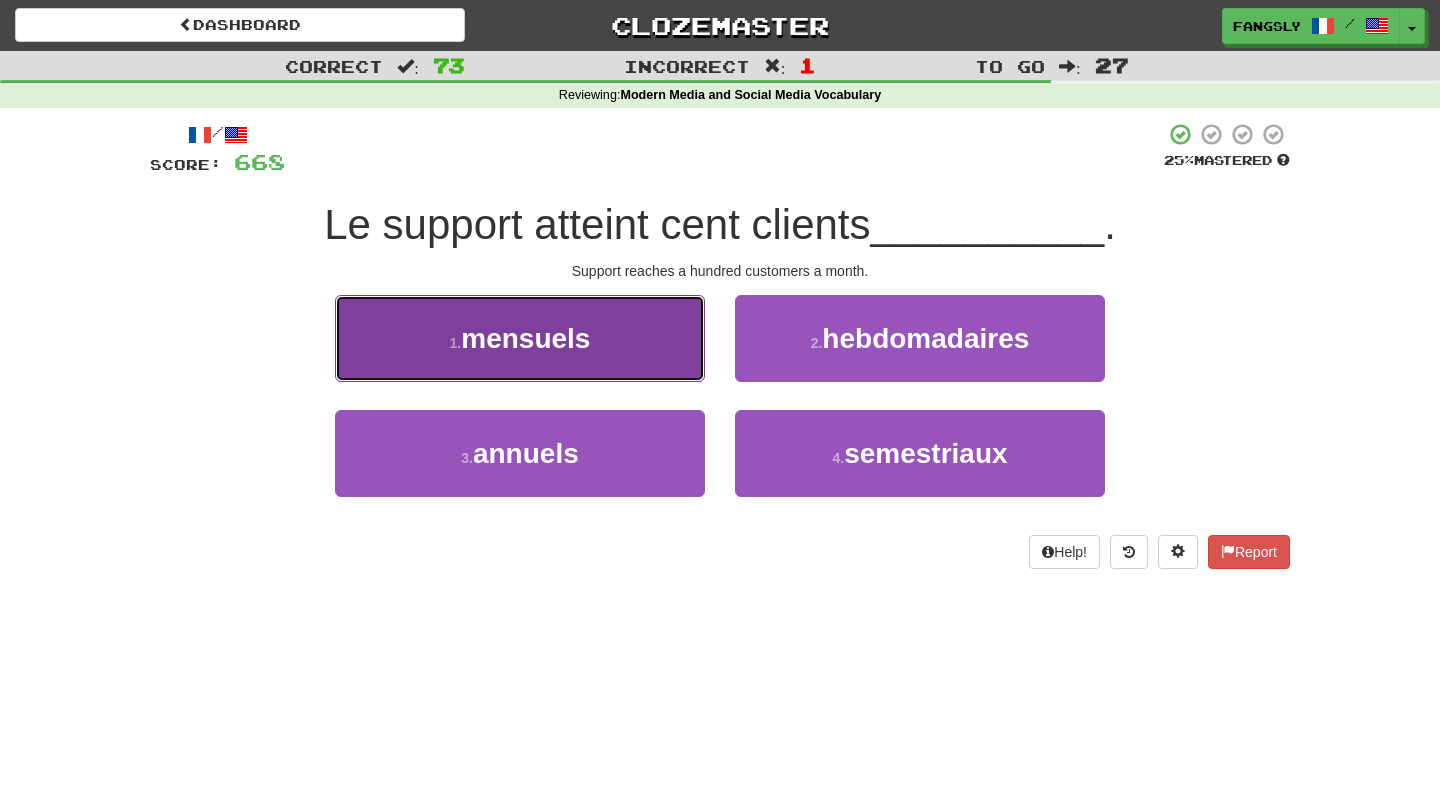 click on "1 .  mensuels" at bounding box center (520, 338) 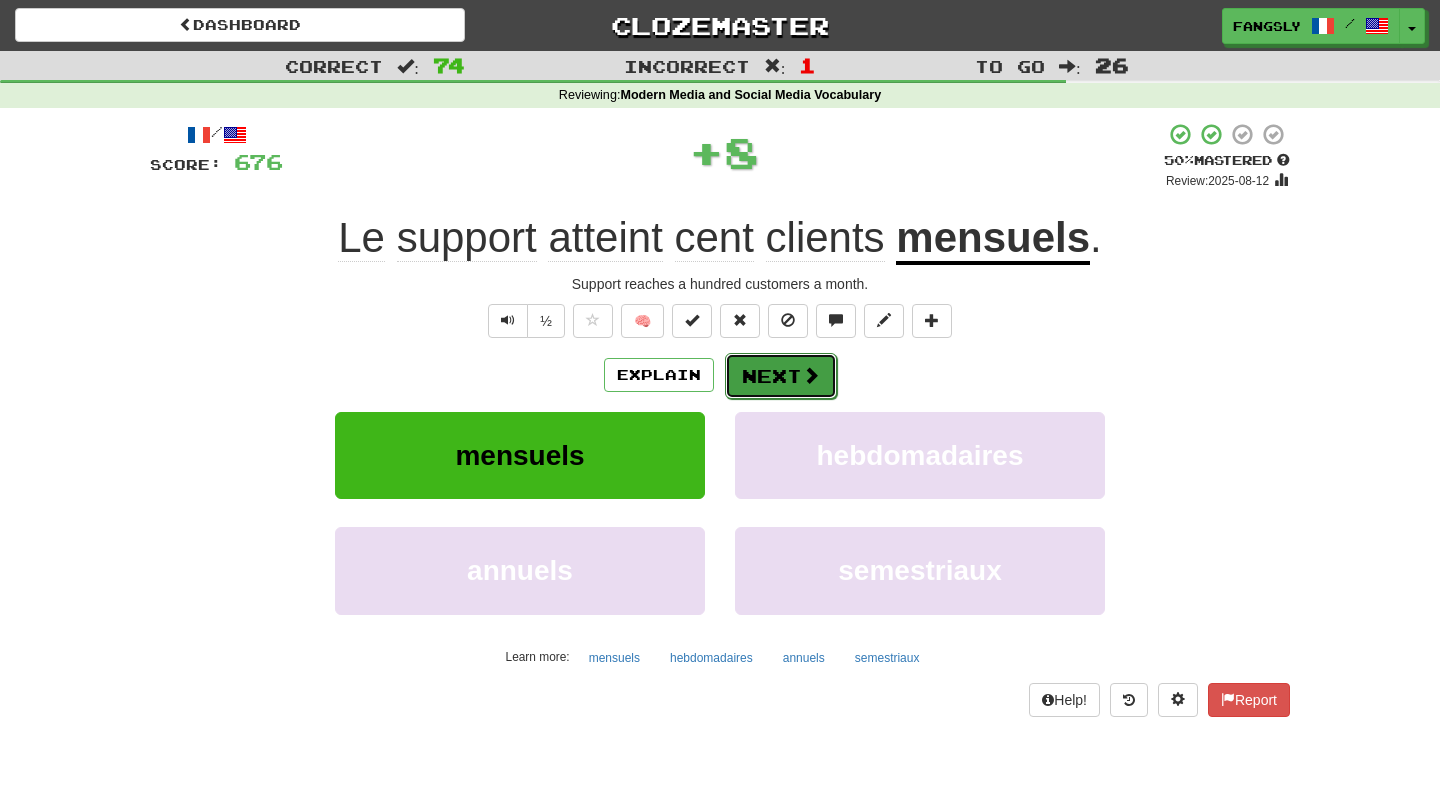 click at bounding box center (811, 375) 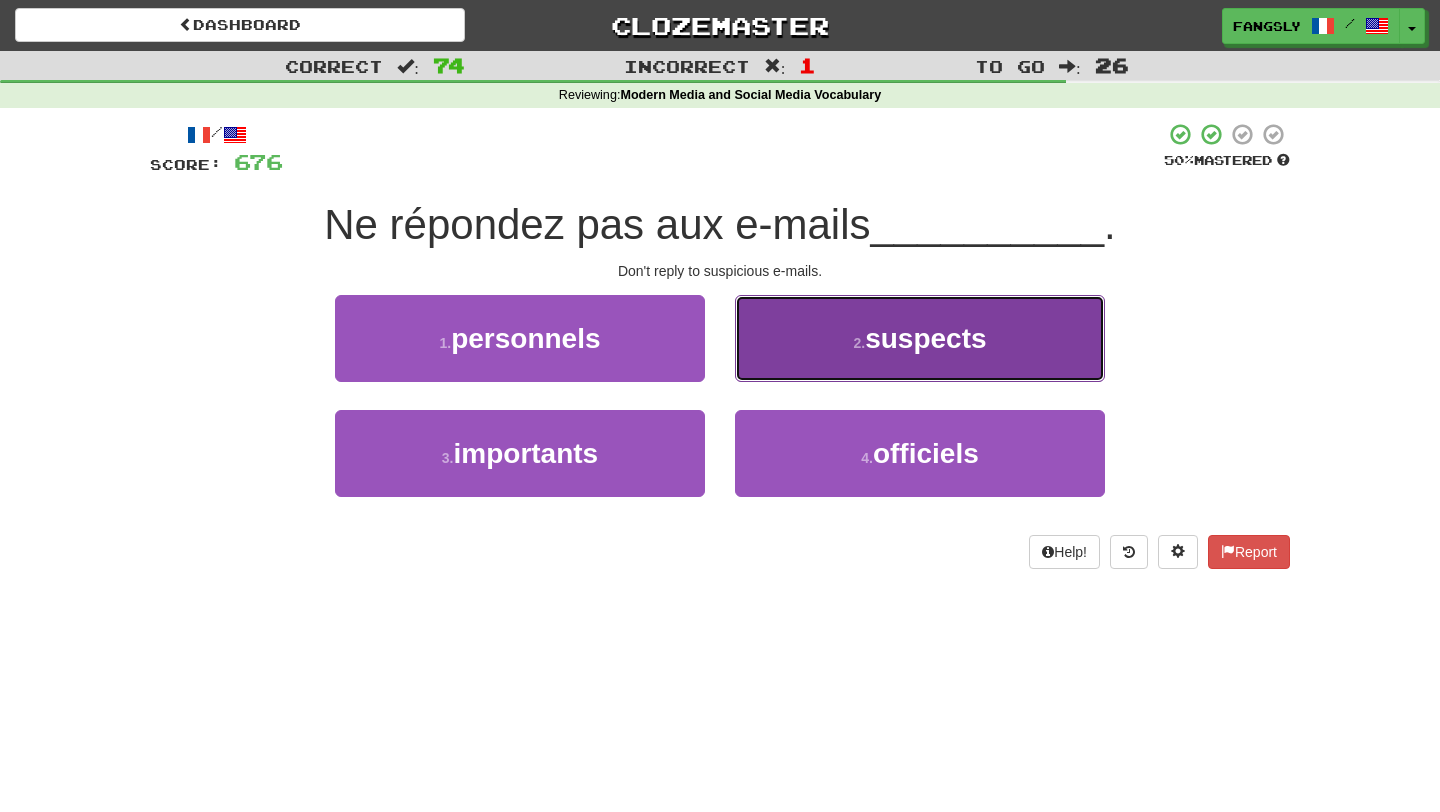 click on "2 .  suspects" at bounding box center (920, 338) 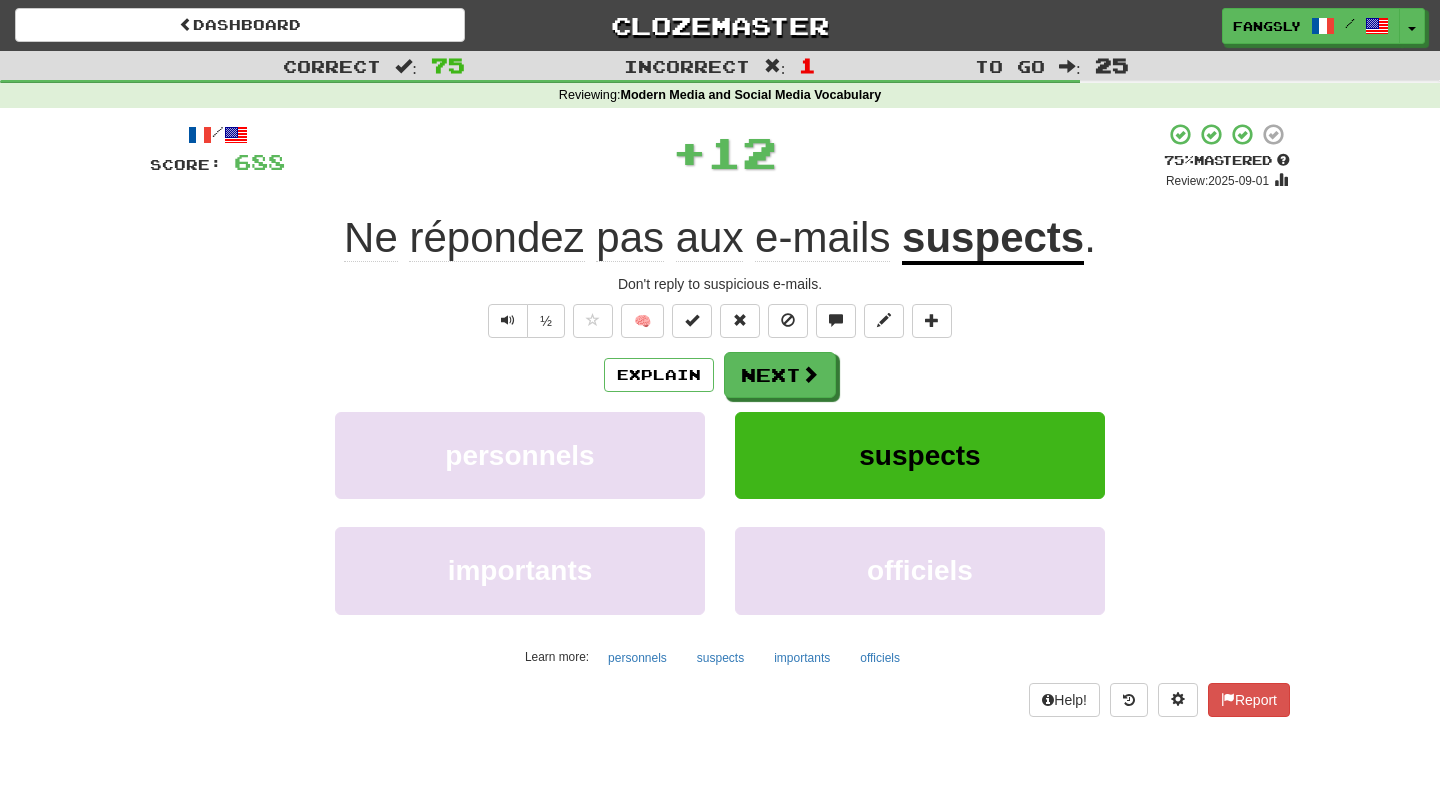 click on "/ Score: 688 + 12 75 % Mastered Review: 2025-09-01 Ne répondez pas aux e-mails suspects. Don't reply to suspicious e-mails. ½ 🧠 Explain Next personnels suspects importants officiels Learn more: personnels suspects importants officiels Help! Report" at bounding box center [720, 419] 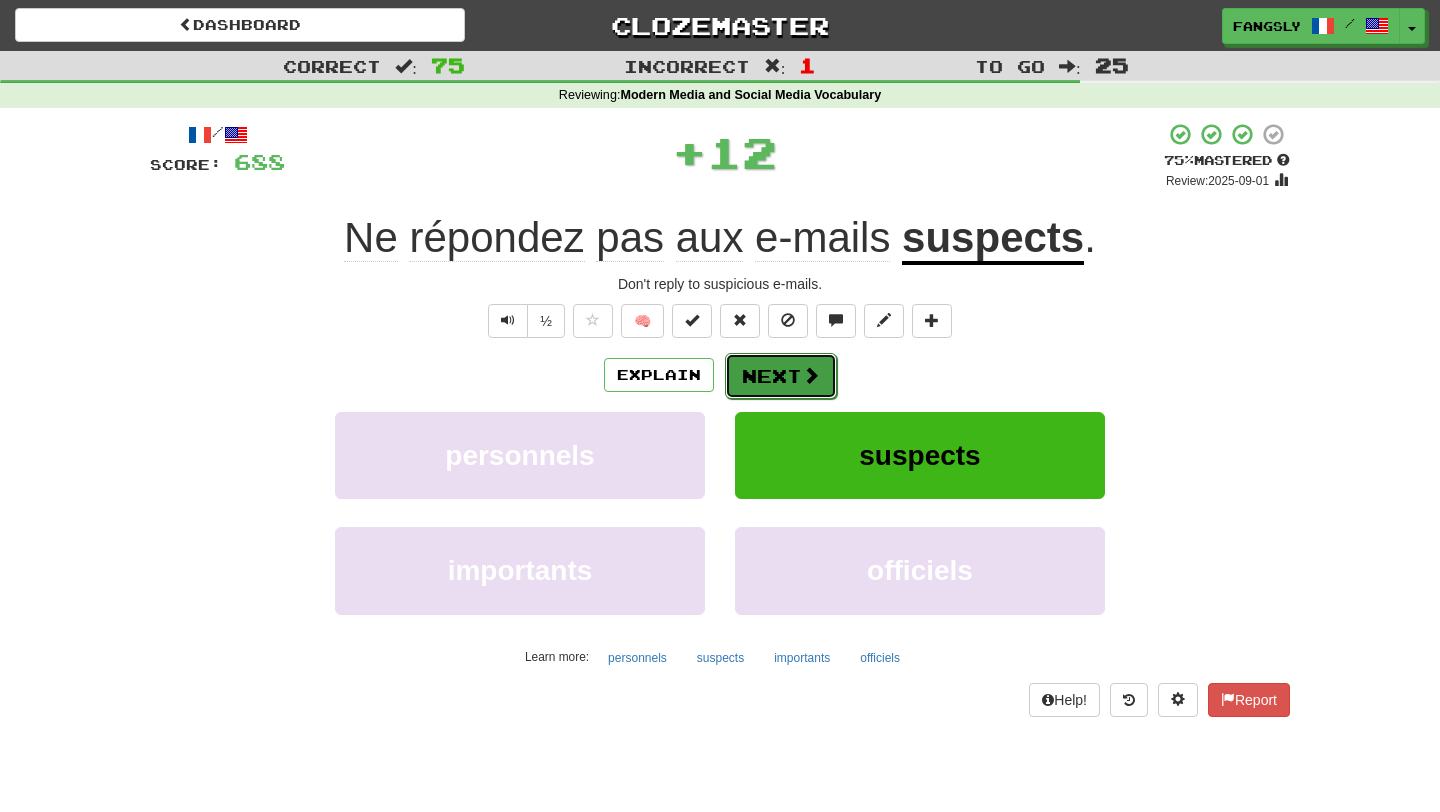 click on "Next" at bounding box center (781, 376) 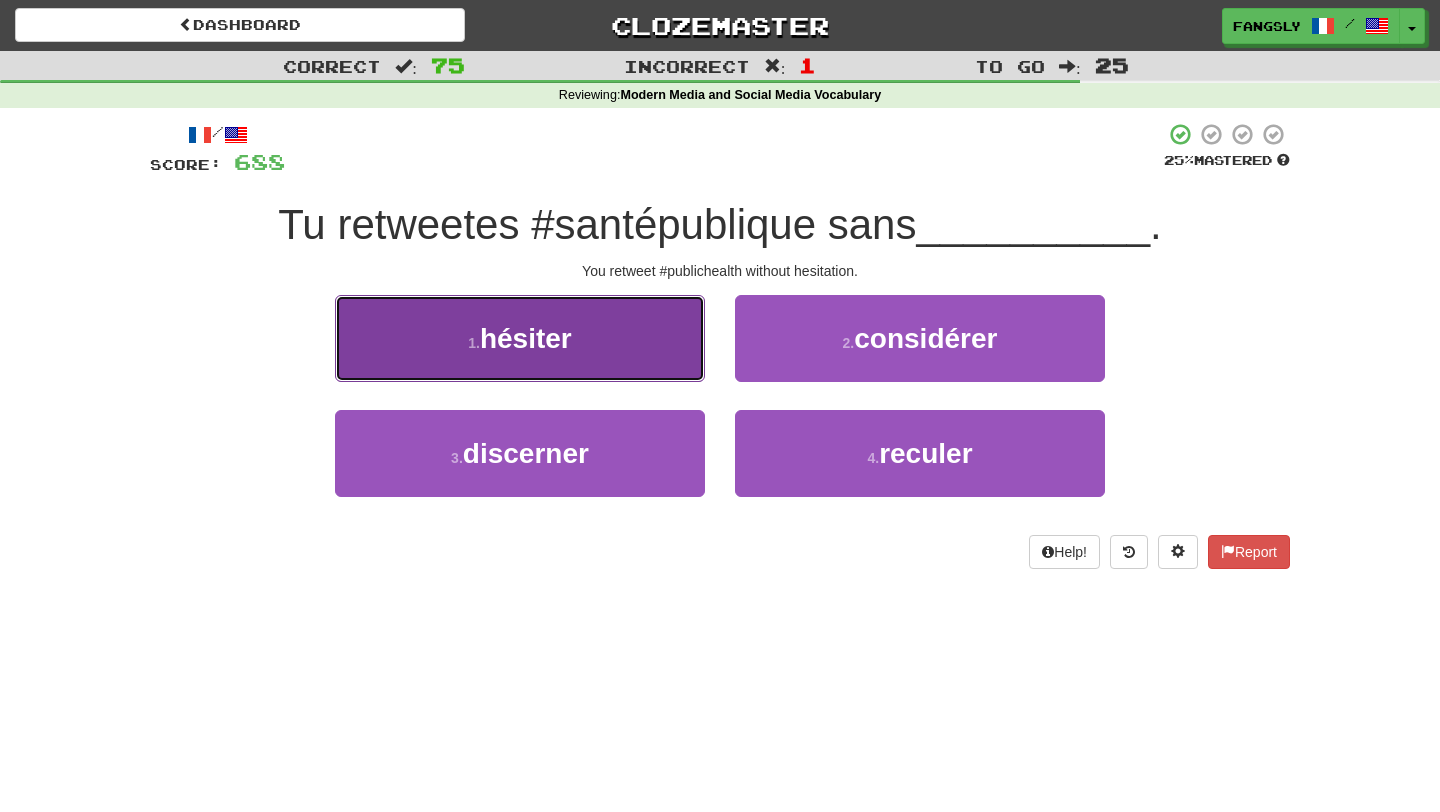 click on "1 .  hésiter" at bounding box center (520, 338) 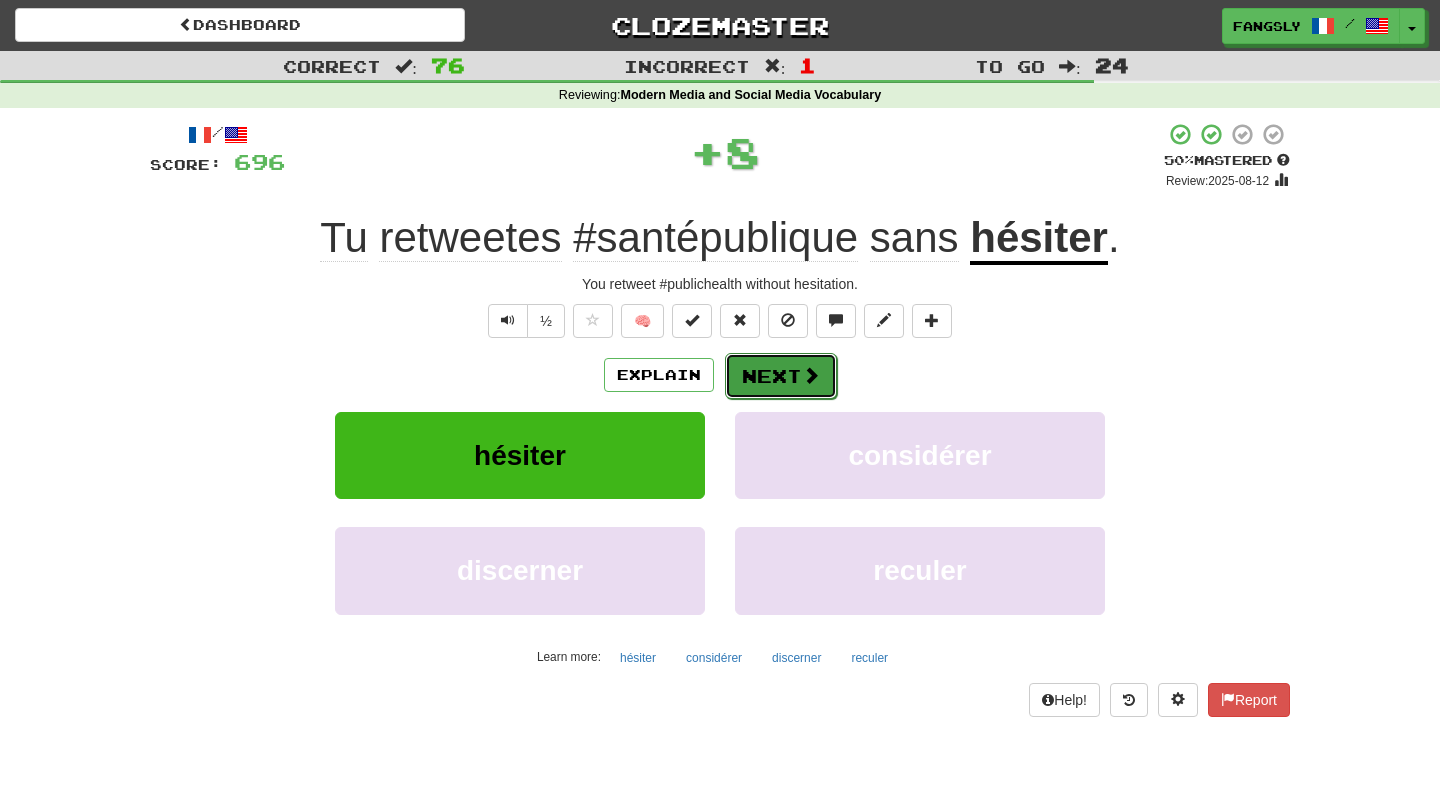 click on "Next" at bounding box center [781, 376] 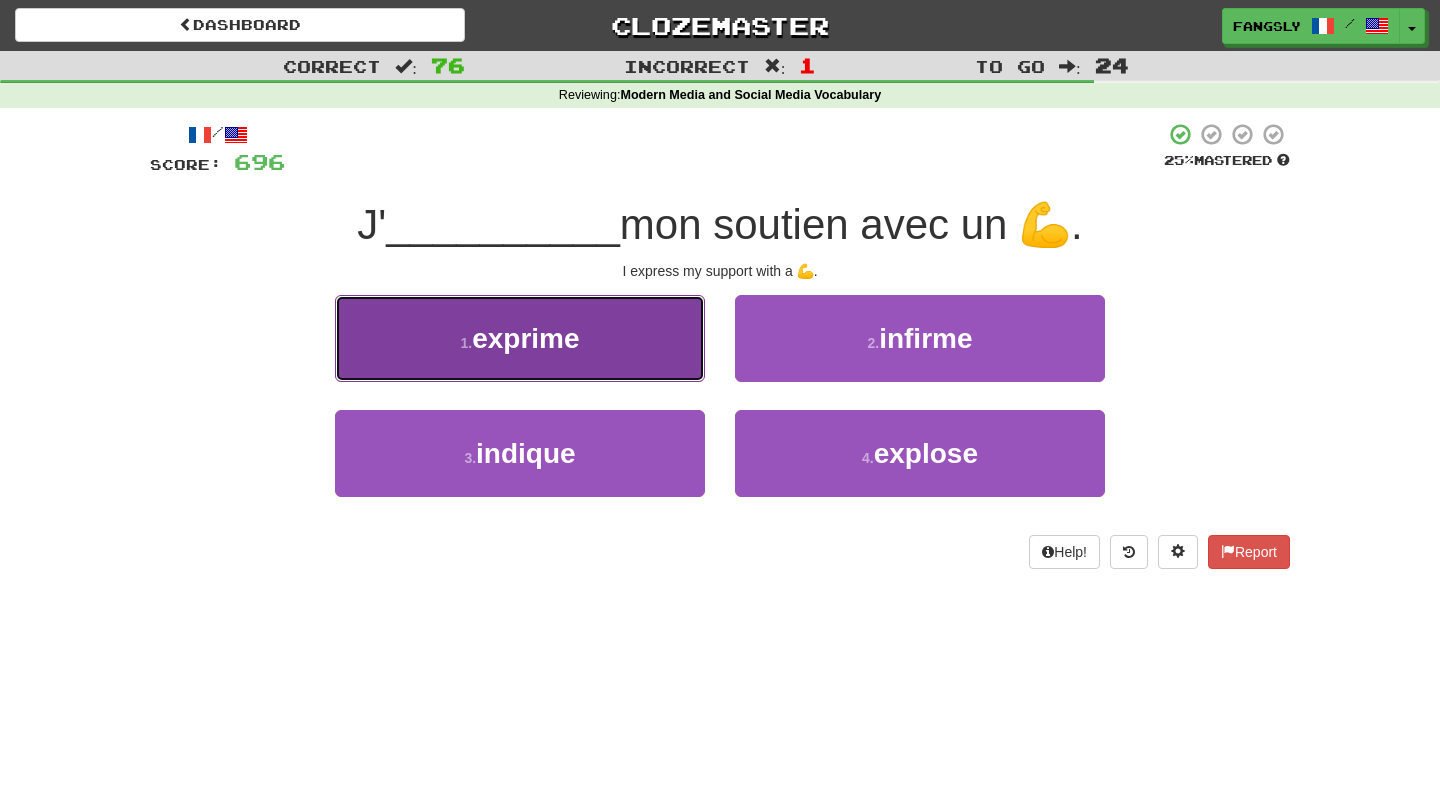 click on "1 .  exprime" at bounding box center (520, 338) 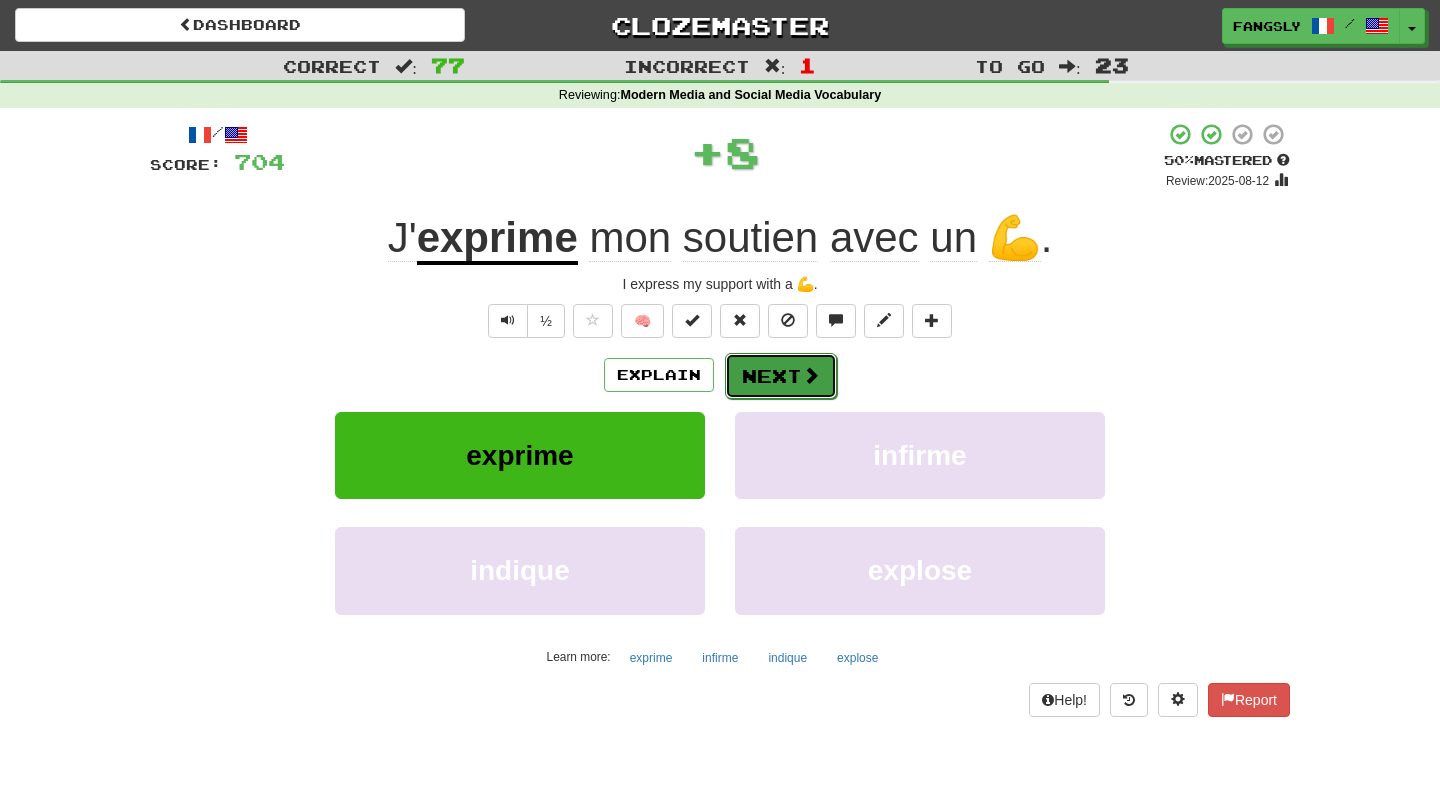 click at bounding box center [811, 375] 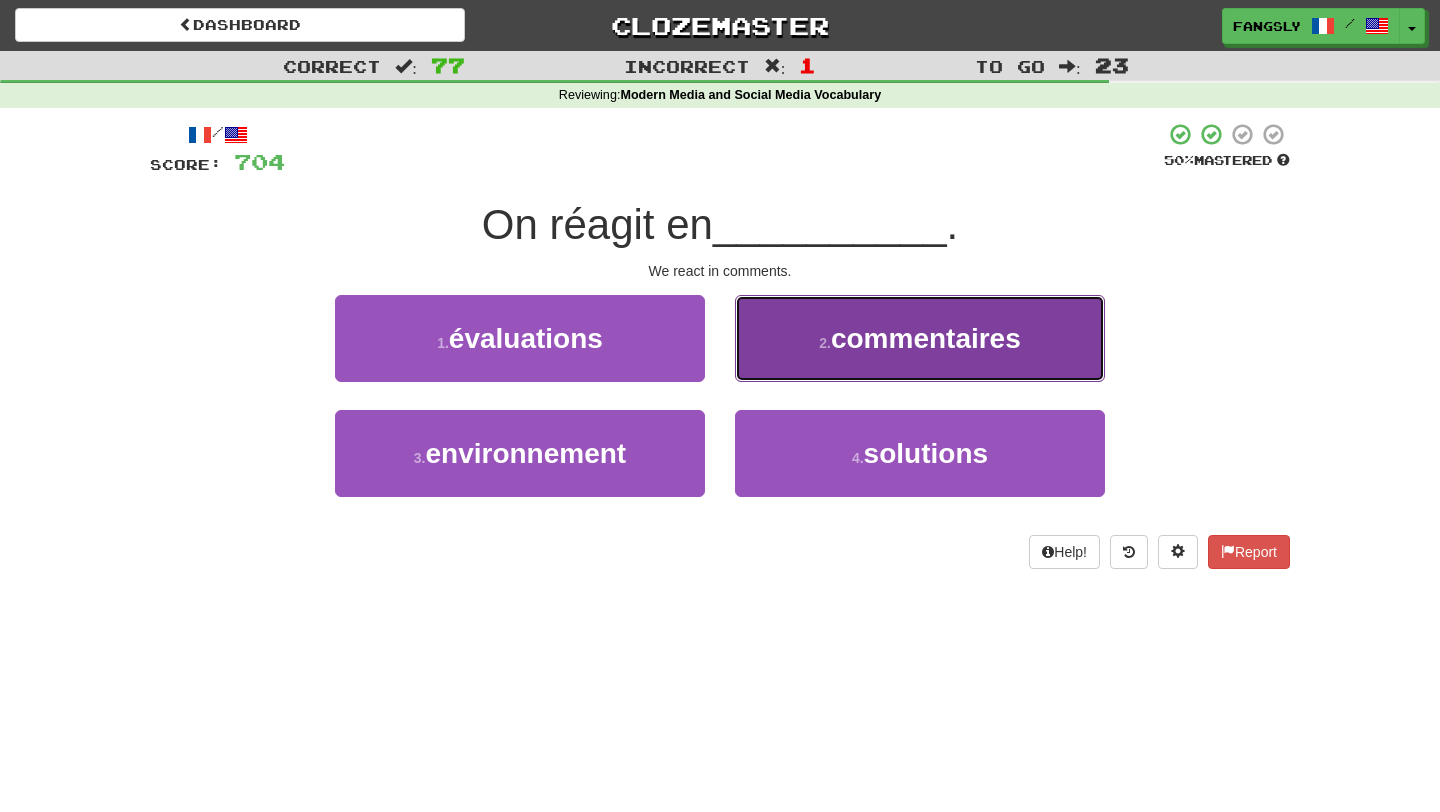 click on "2 .  commentaires" at bounding box center [920, 338] 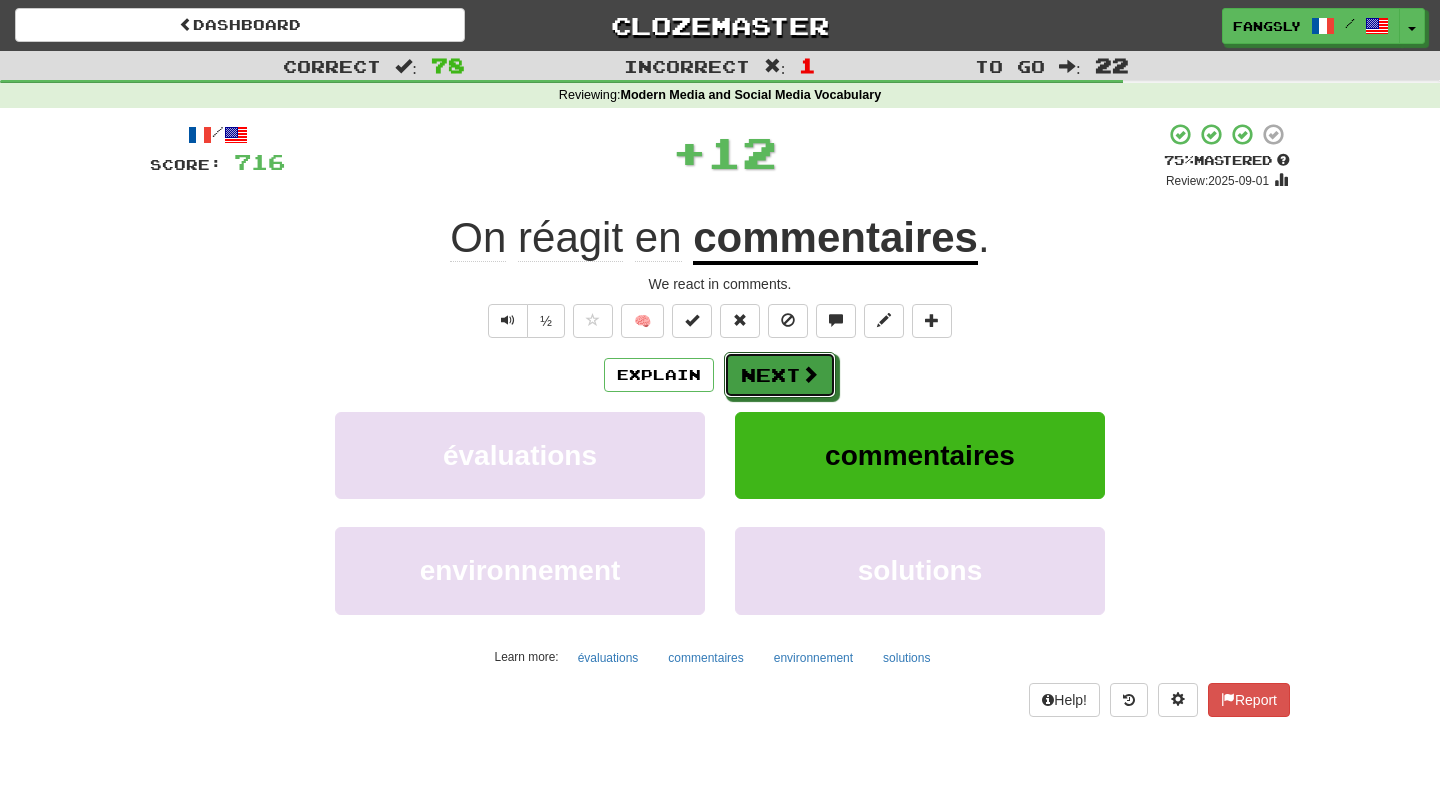 click at bounding box center [810, 374] 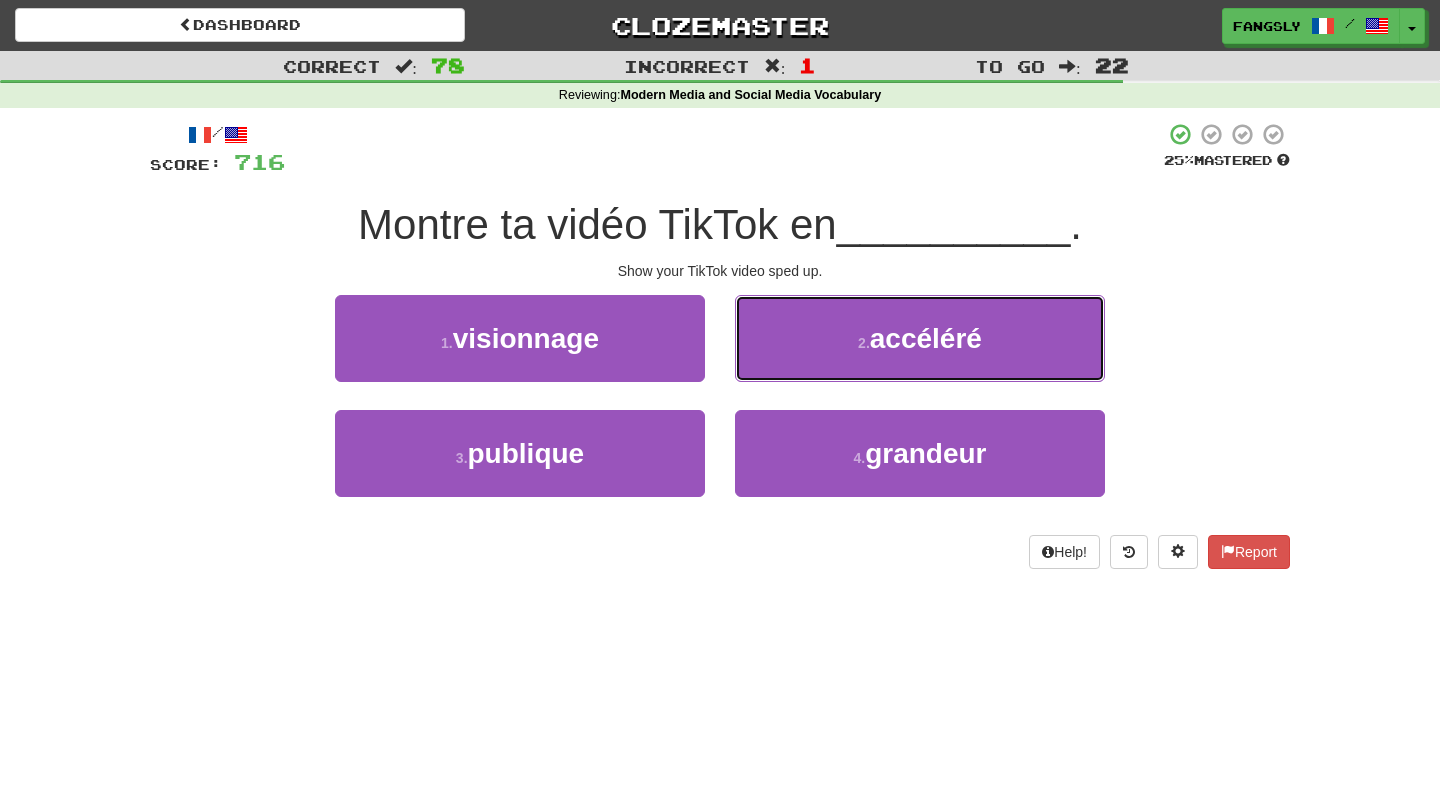 click on "2 .  accéléré" at bounding box center [920, 338] 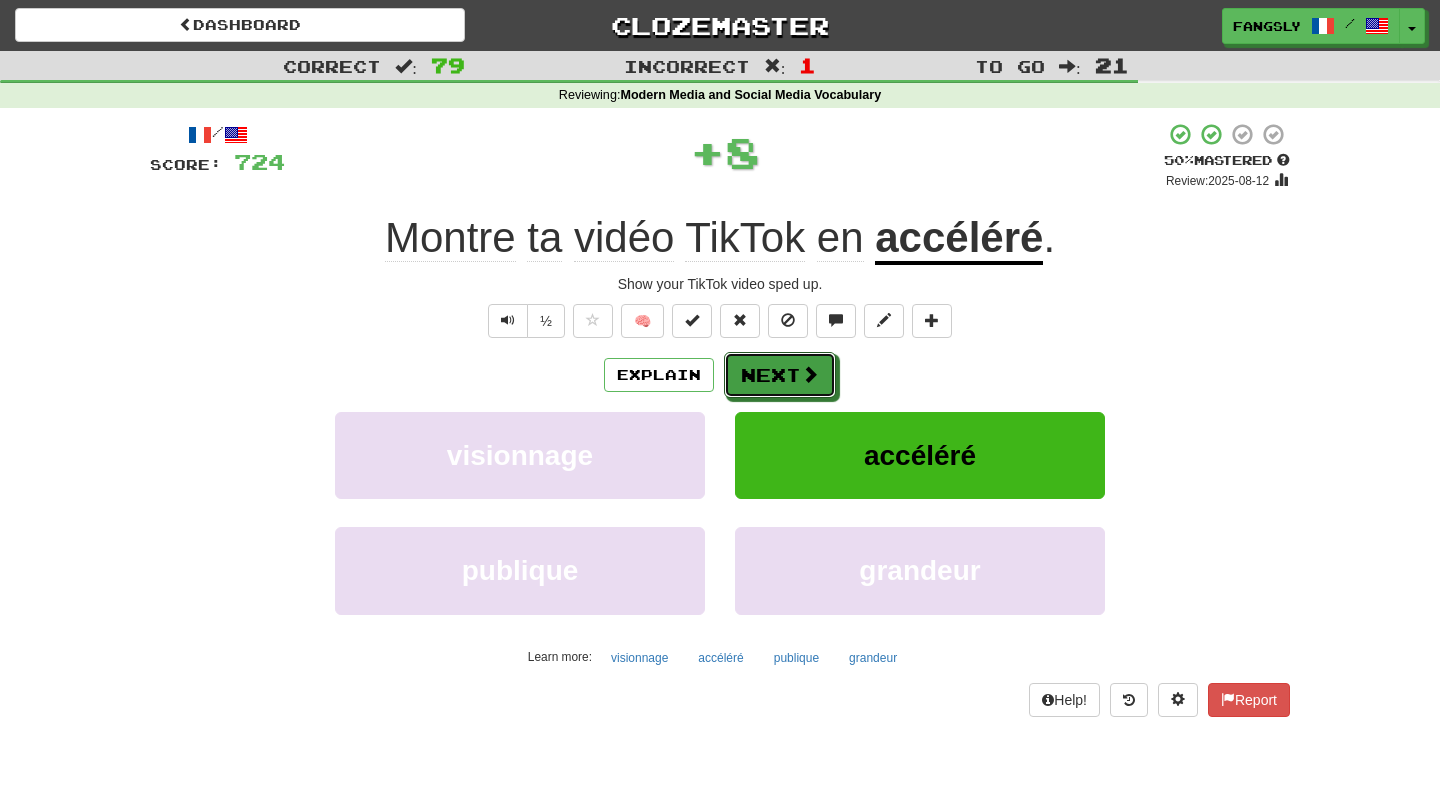 click at bounding box center (810, 374) 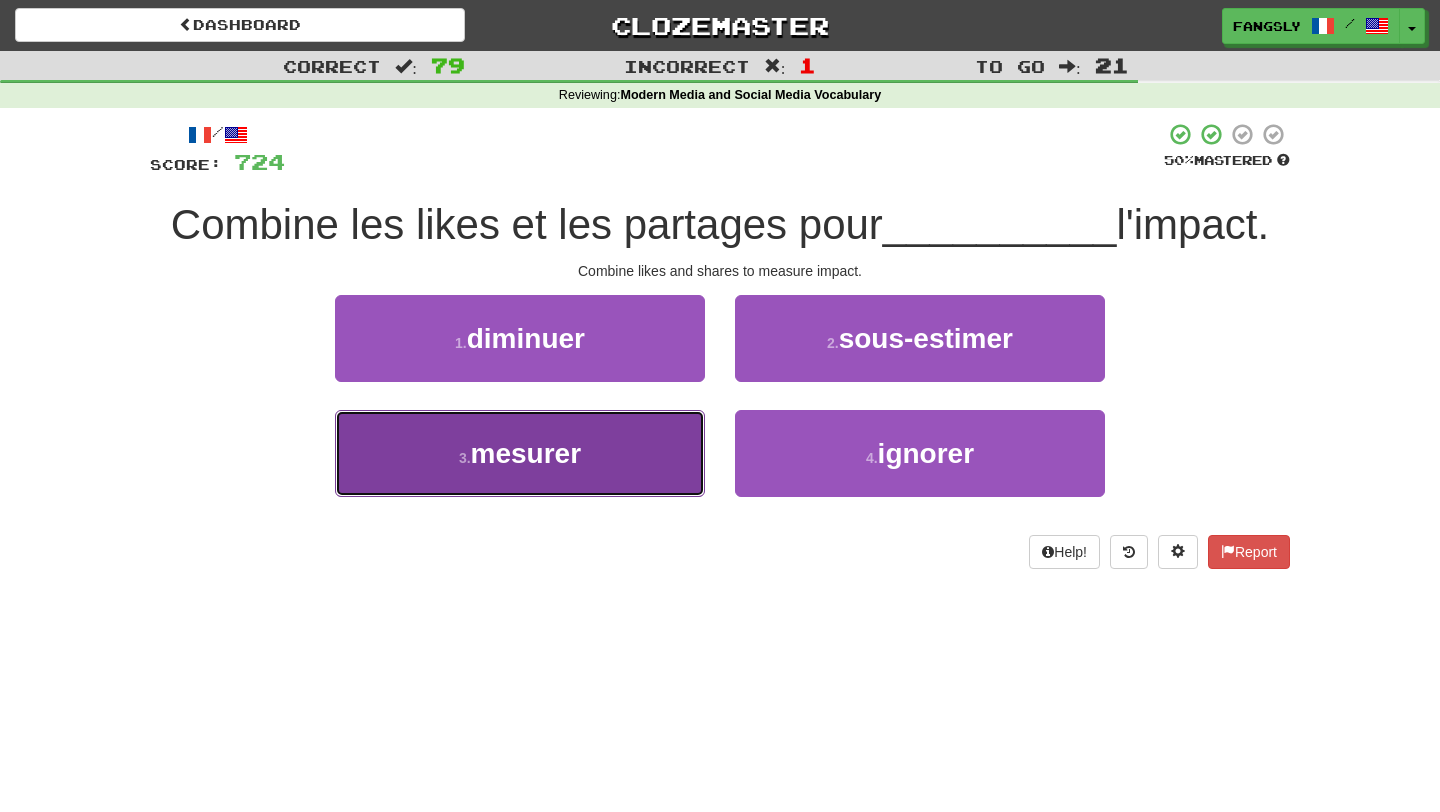 click on "3 .  mesurer" at bounding box center (520, 453) 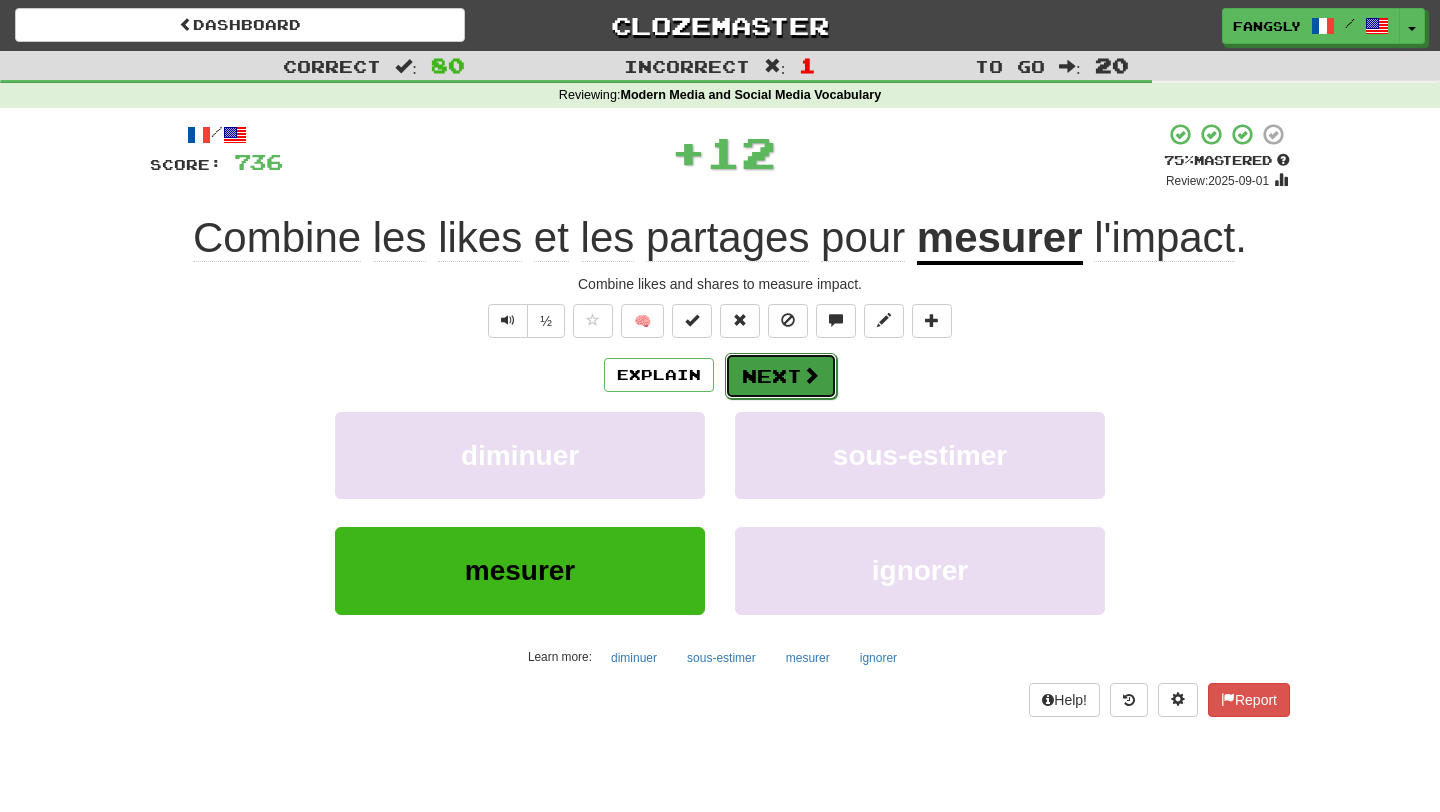 click on "Next" at bounding box center (781, 376) 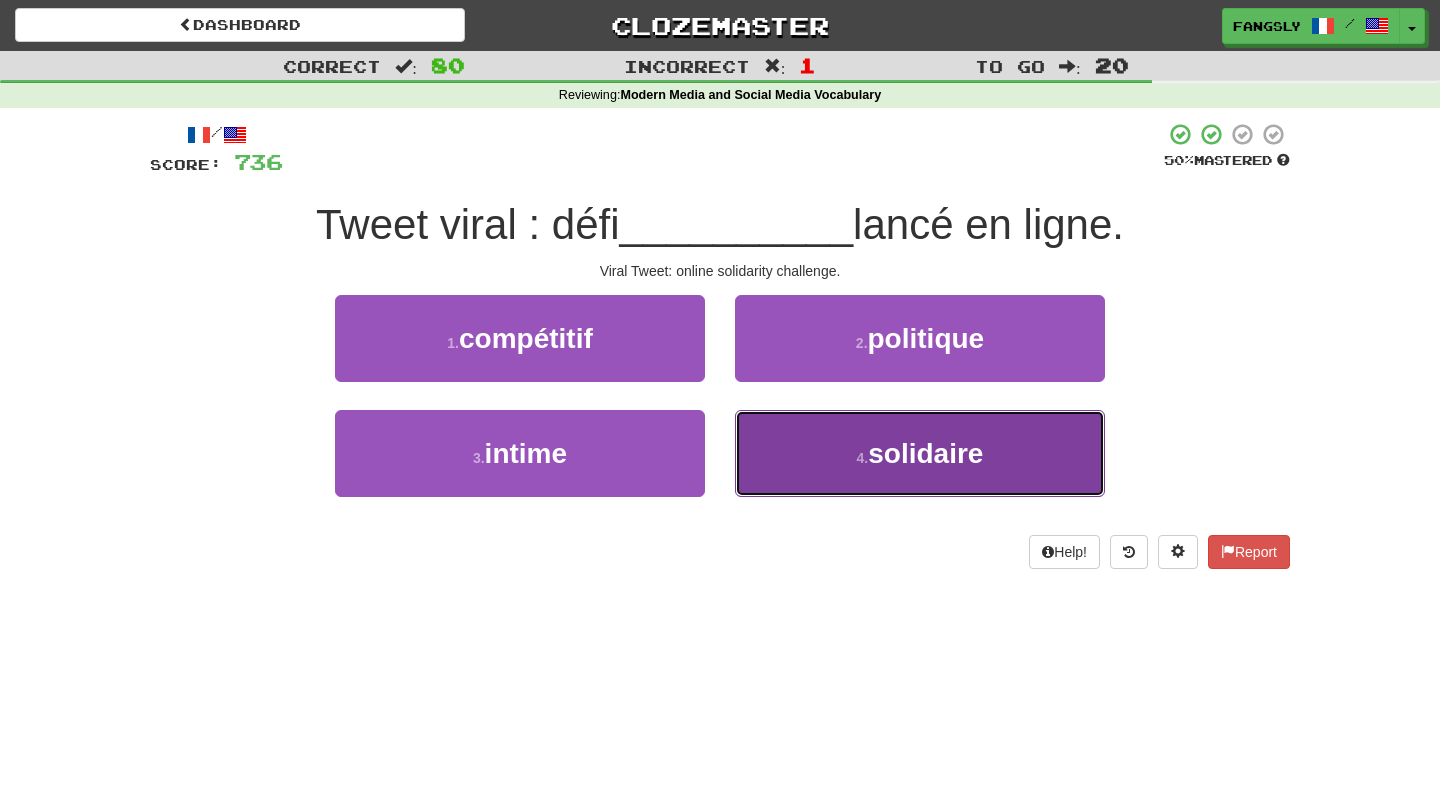 click on "4 .  solidaire" at bounding box center [920, 453] 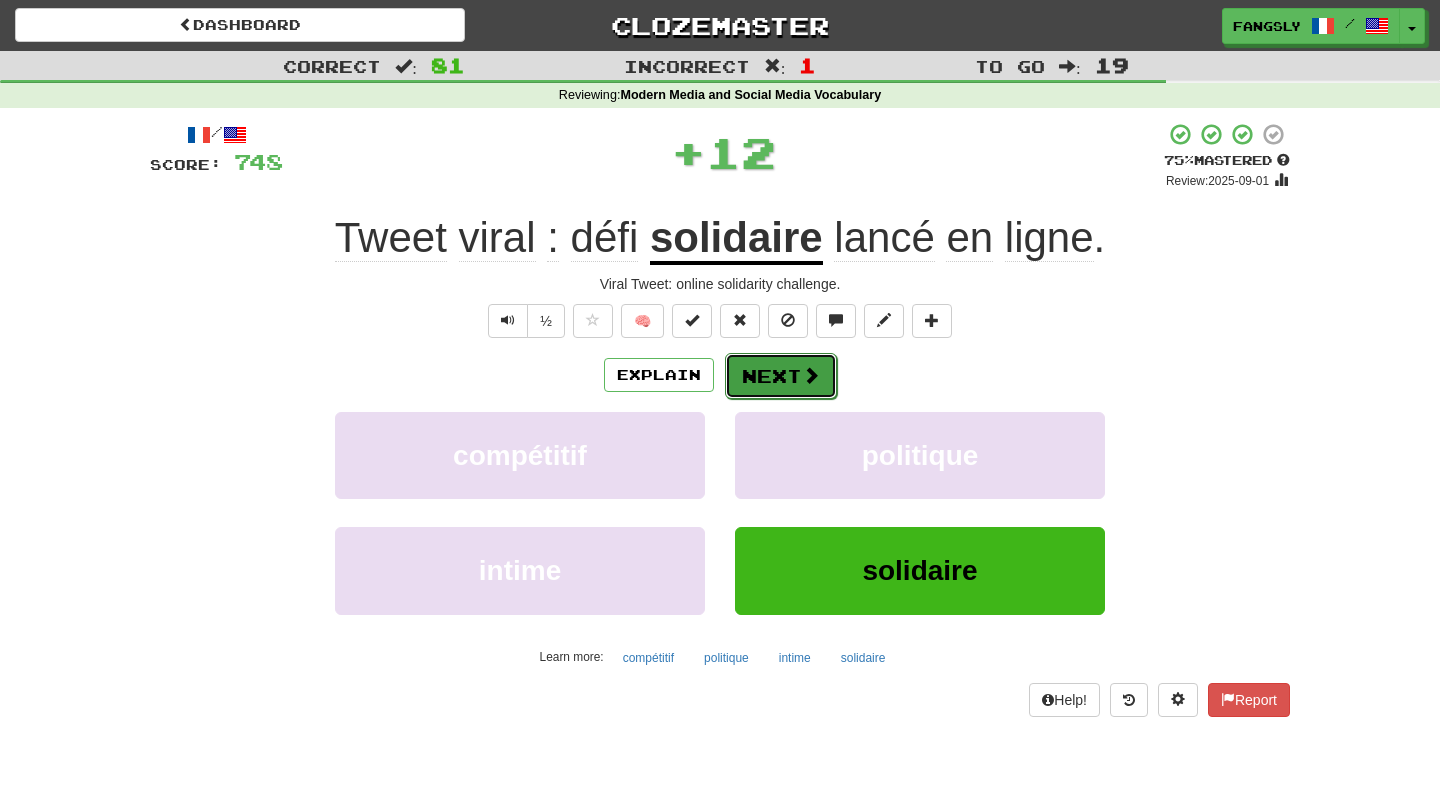 click on "Next" at bounding box center (781, 376) 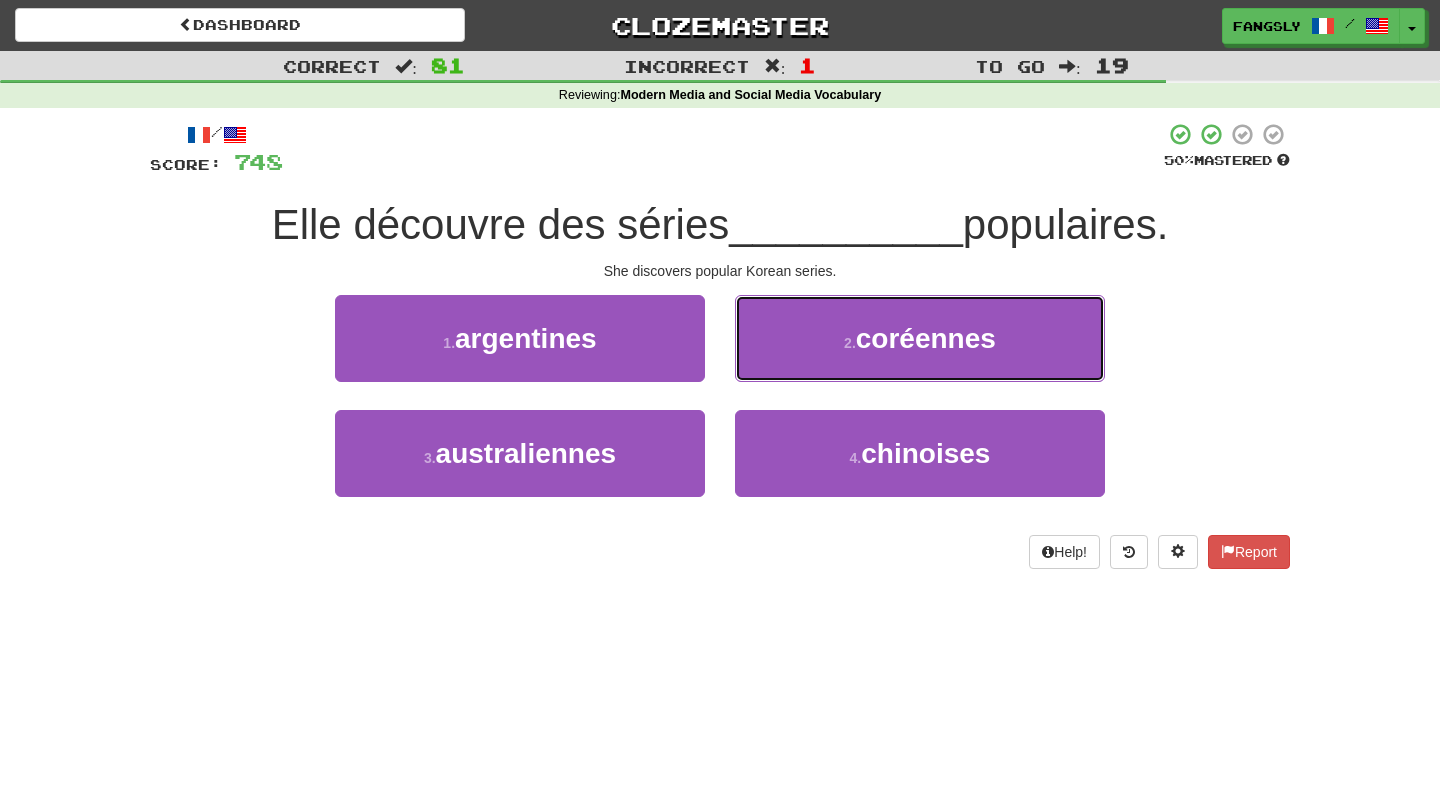 click on "coréennes" at bounding box center [920, 338] 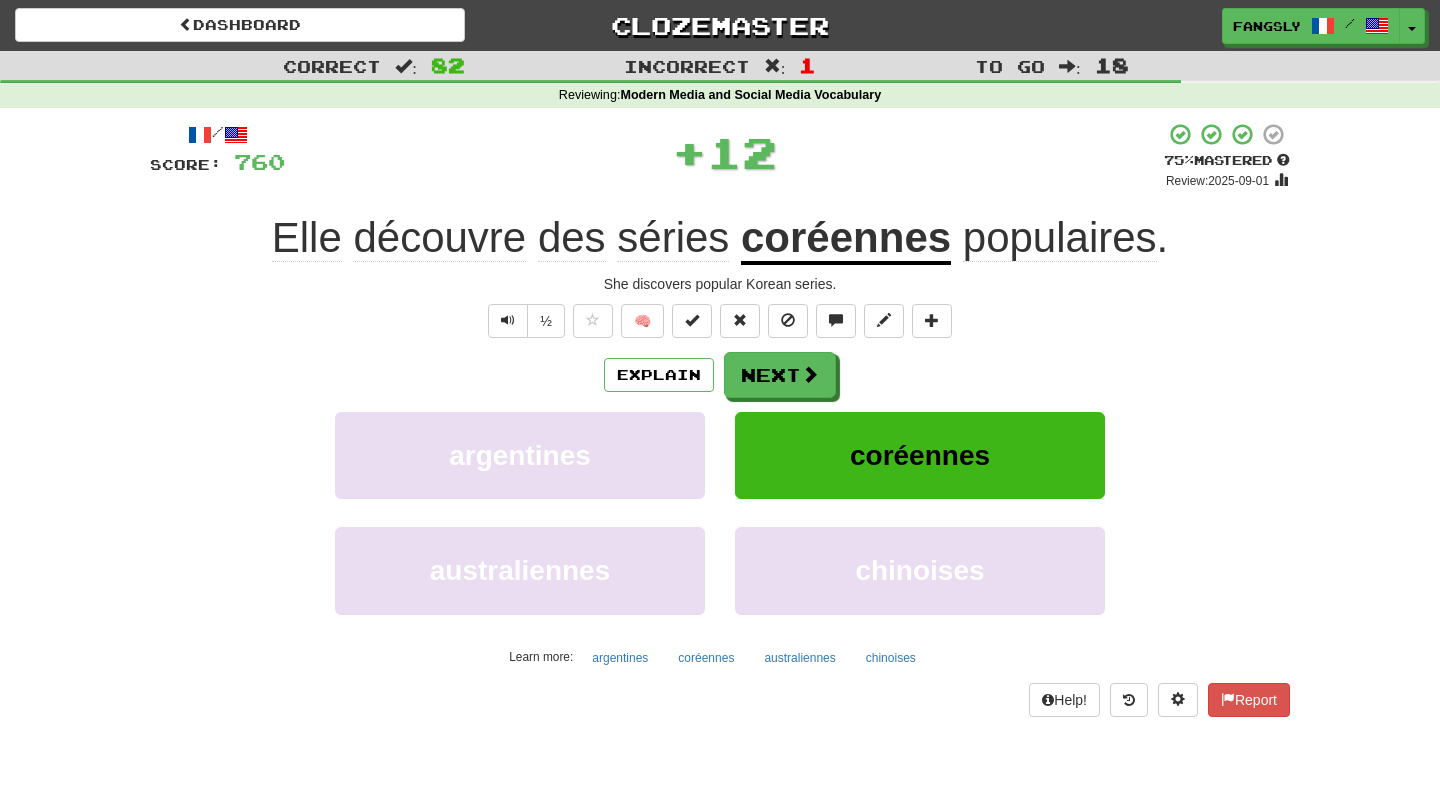click on "Next" at bounding box center [780, 375] 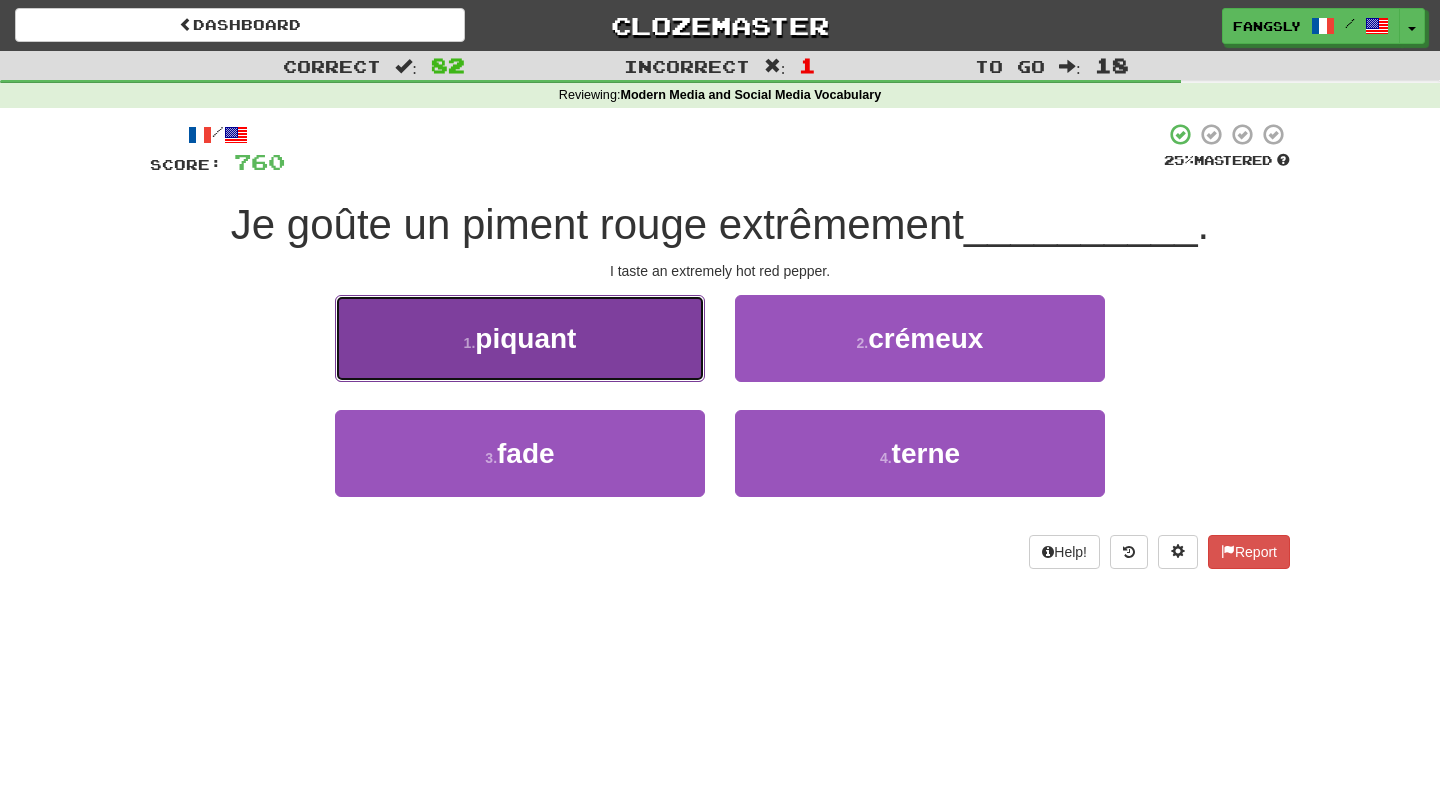 click on "1 .  piquant" at bounding box center [520, 338] 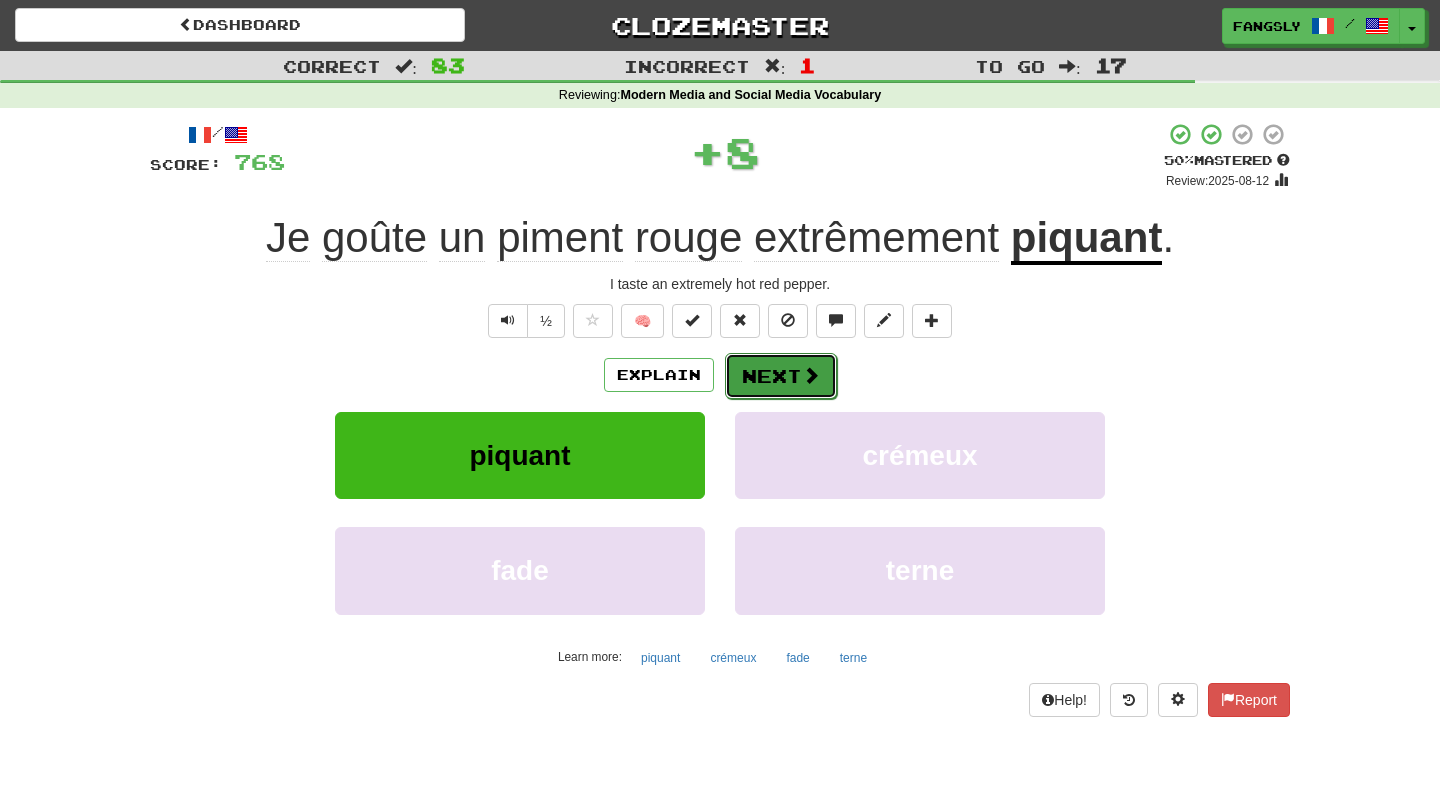 click on "Next" at bounding box center (781, 376) 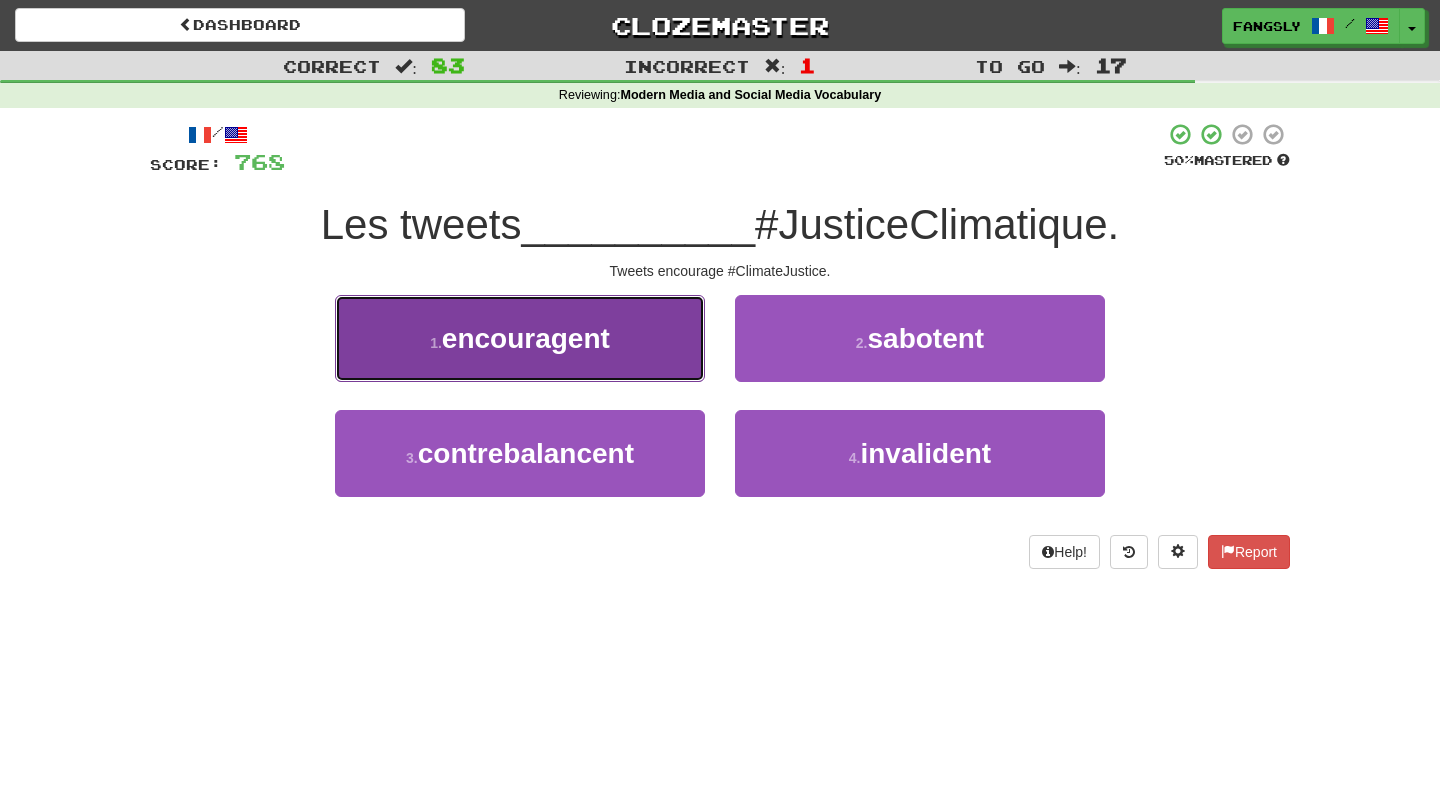 click on "1 .  encouragent" at bounding box center [520, 338] 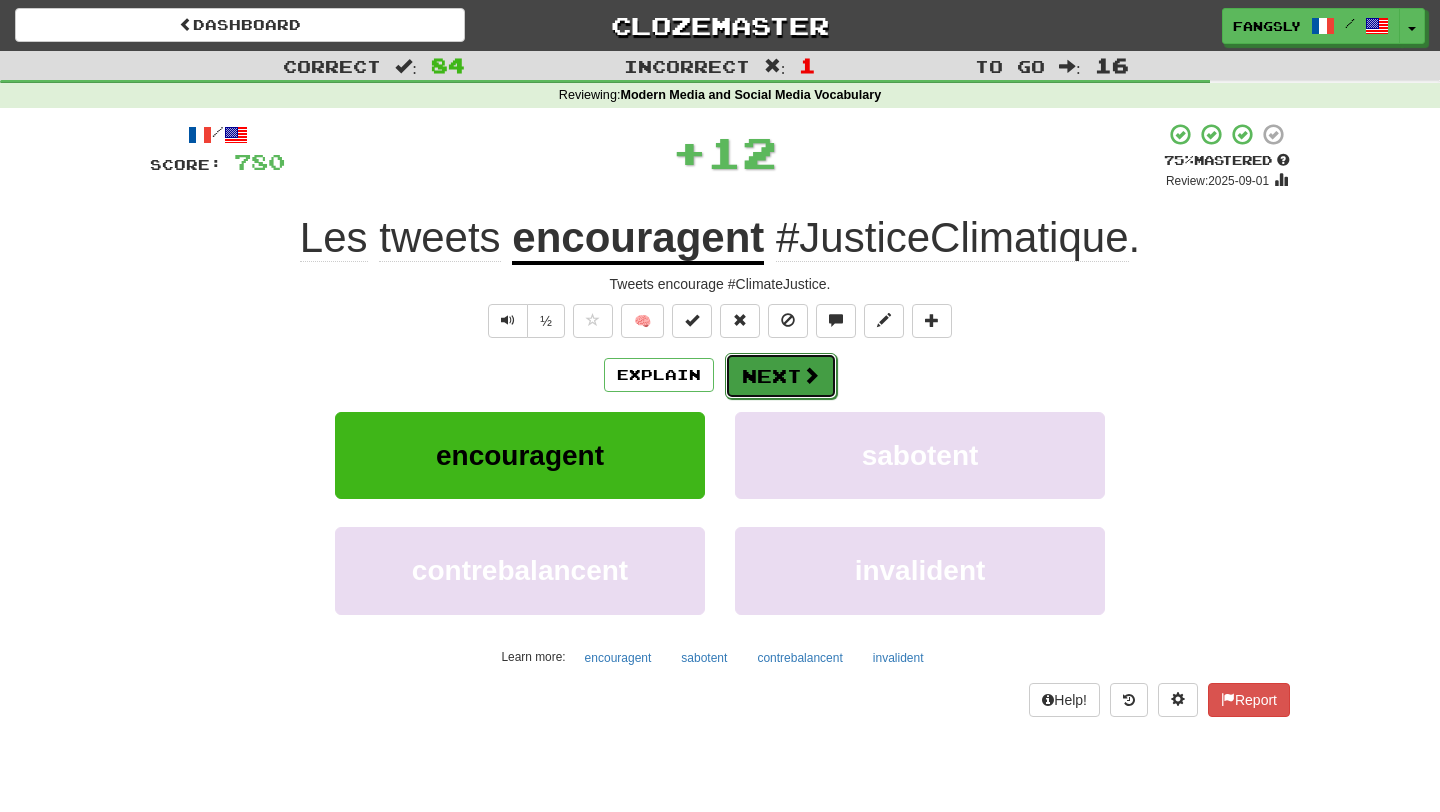 click on "Next" at bounding box center (781, 376) 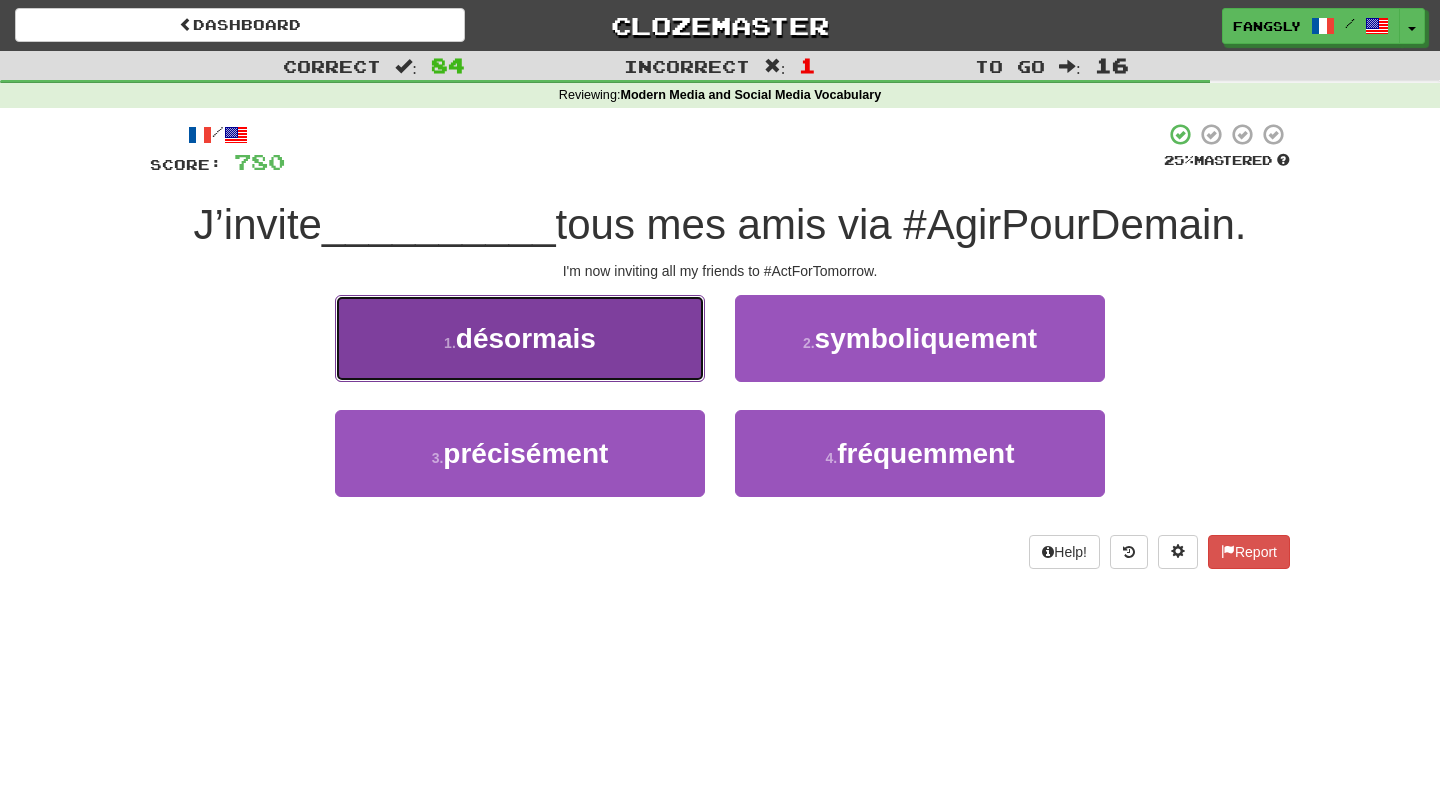 click on "1 .  désormais" at bounding box center [520, 338] 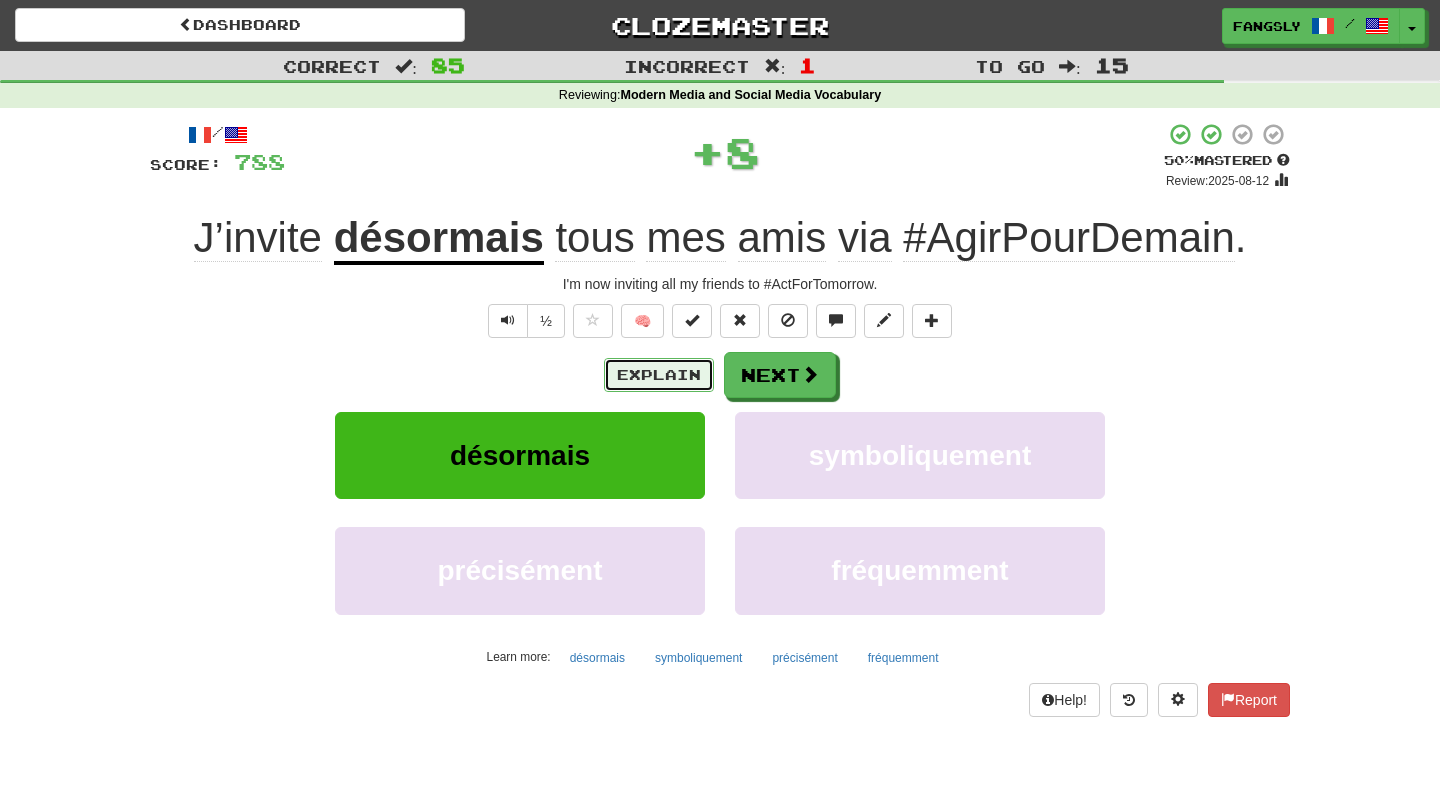 click on "Explain" at bounding box center [659, 375] 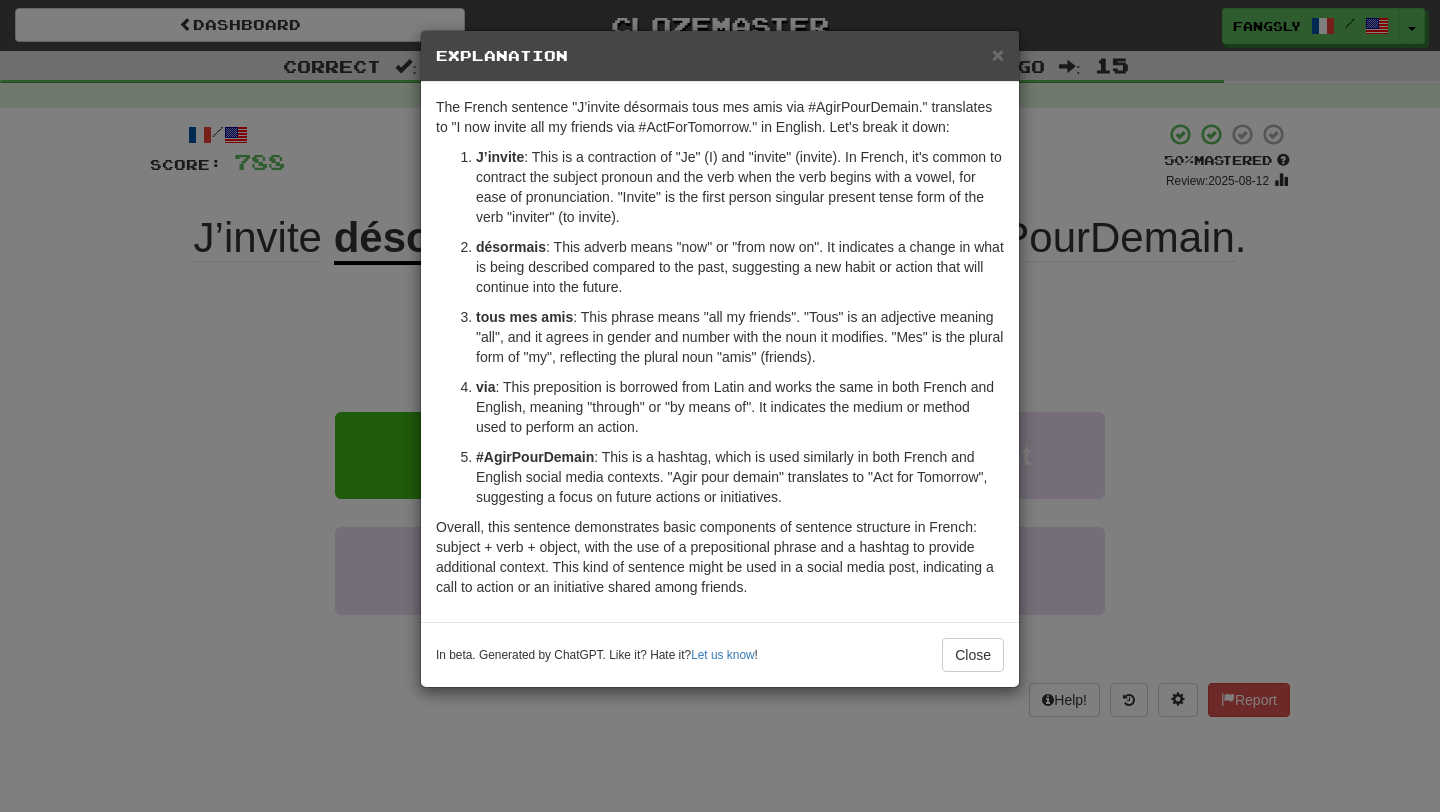 click on "Je invite désormais tous mes amis via #AgirPourDemain." at bounding box center [720, 406] 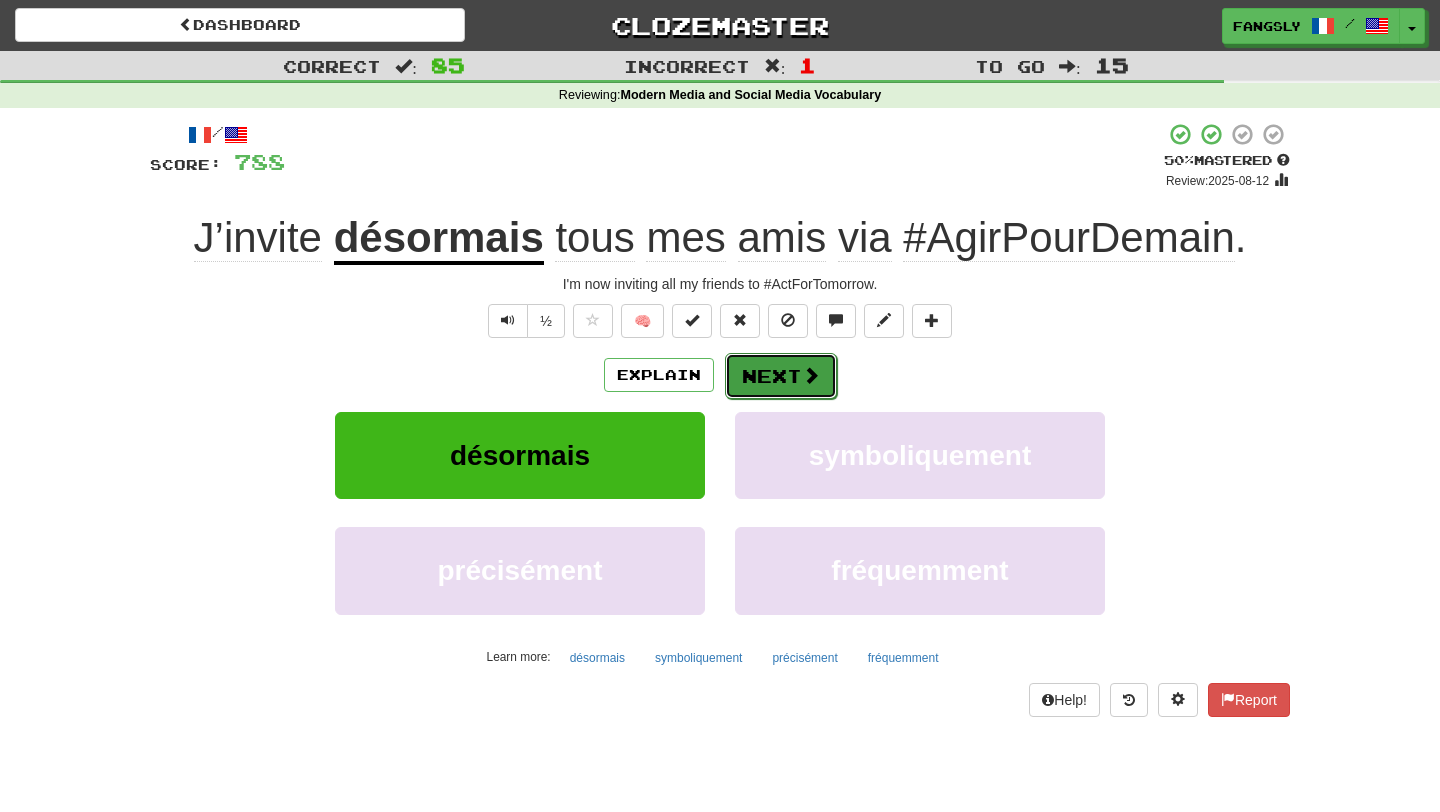 click on "Next" at bounding box center [781, 376] 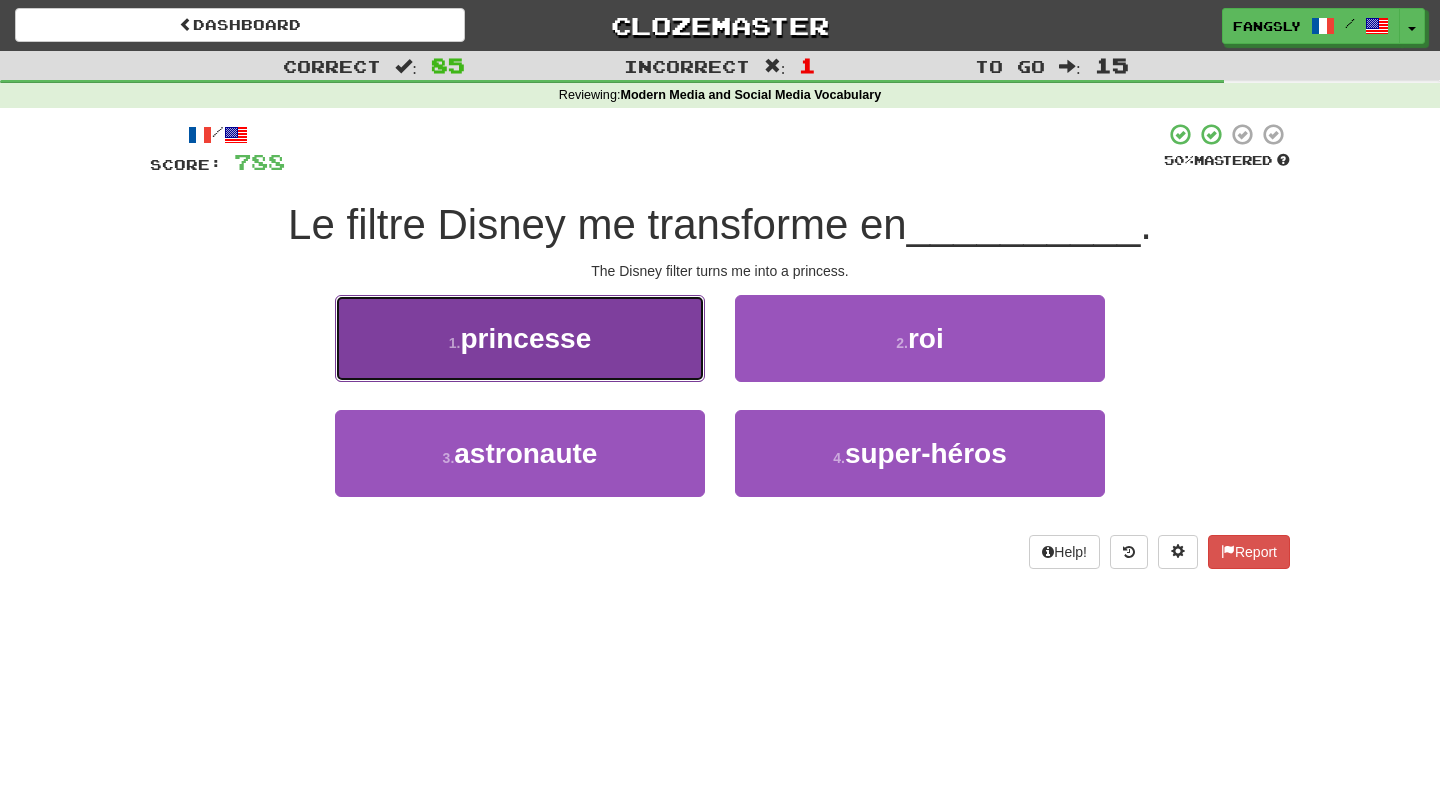 click on "1 .  princesse" at bounding box center [520, 338] 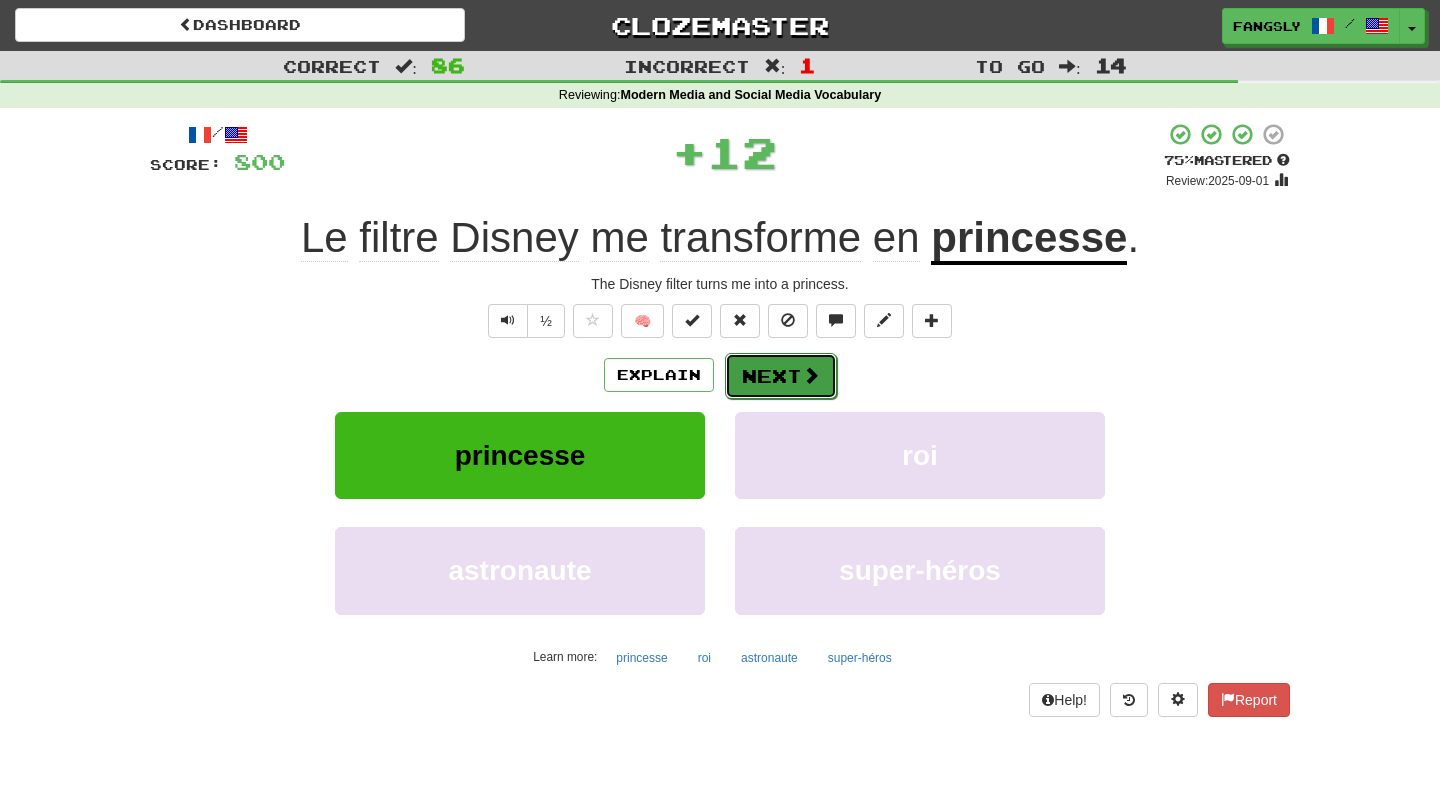 click on "Next" at bounding box center (781, 376) 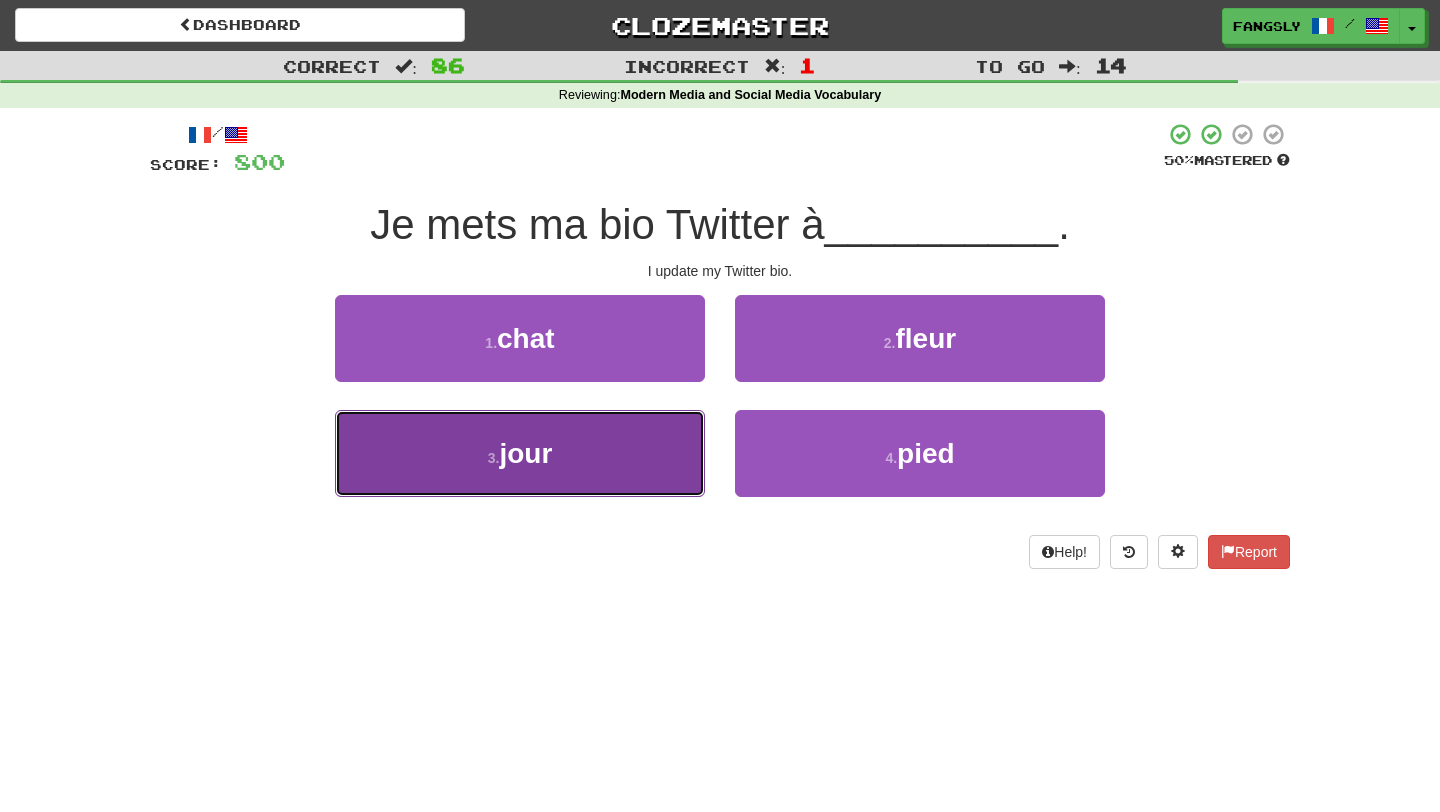 click on "3 .  jour" at bounding box center [520, 453] 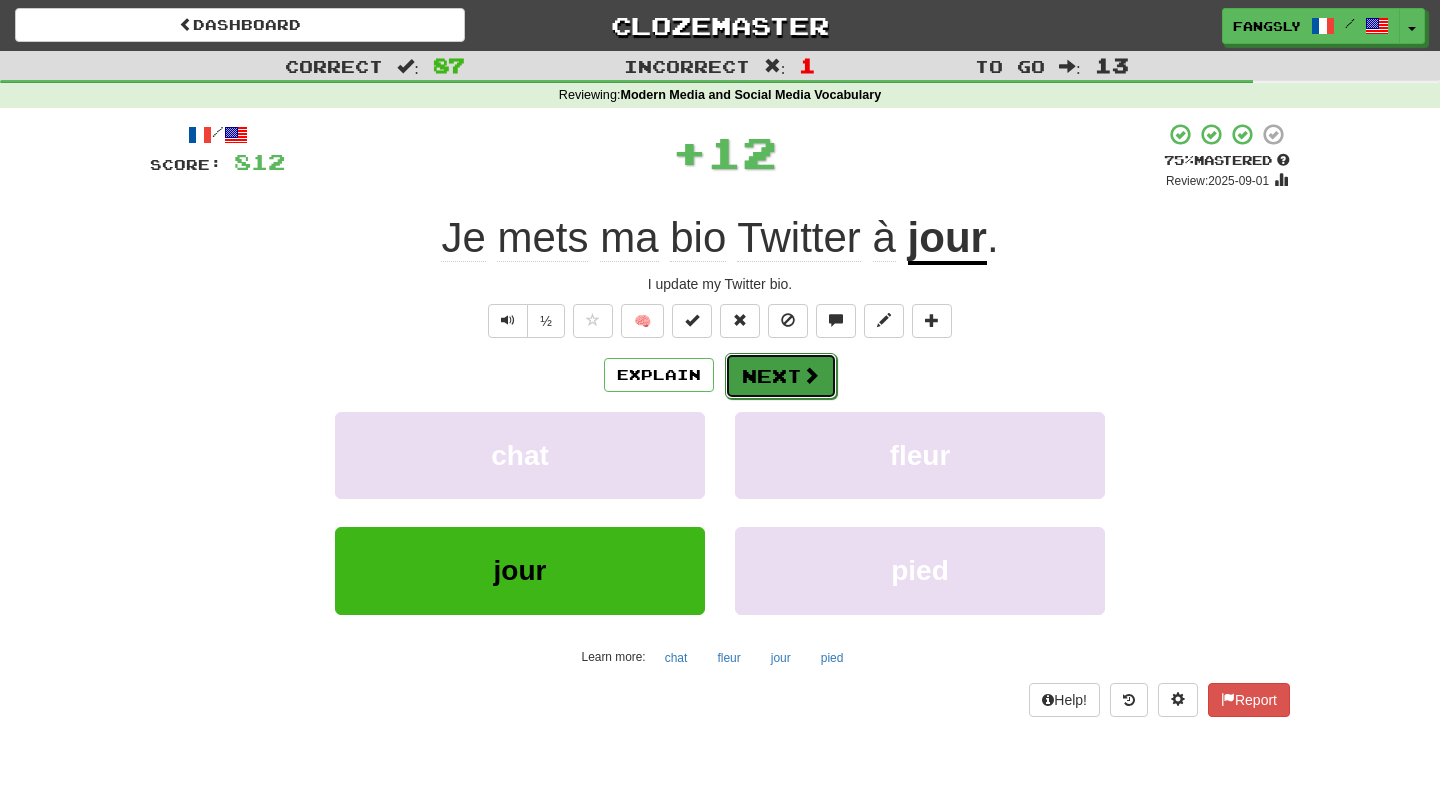 click on "Next" at bounding box center [781, 376] 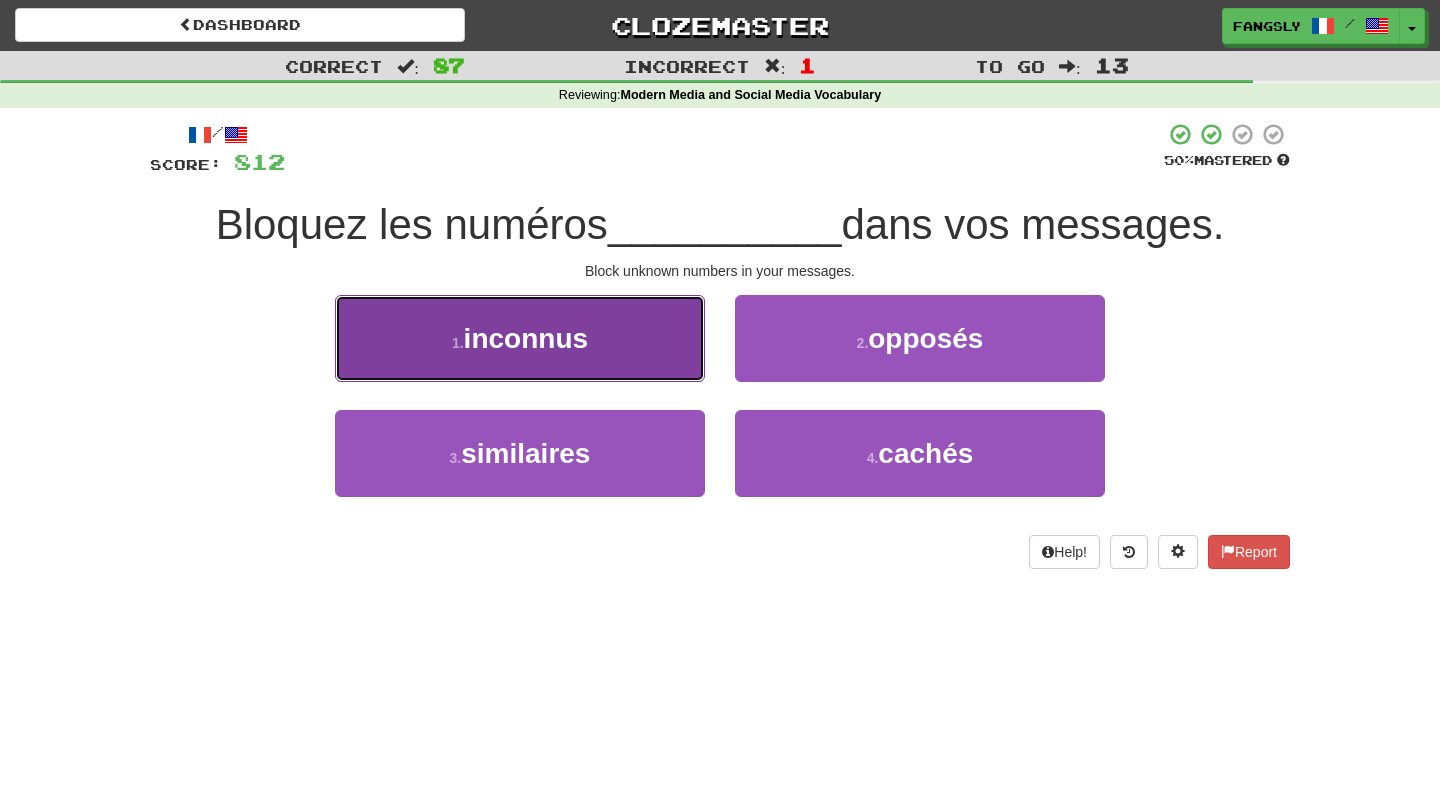 click on "1 .  inconnus" at bounding box center [520, 338] 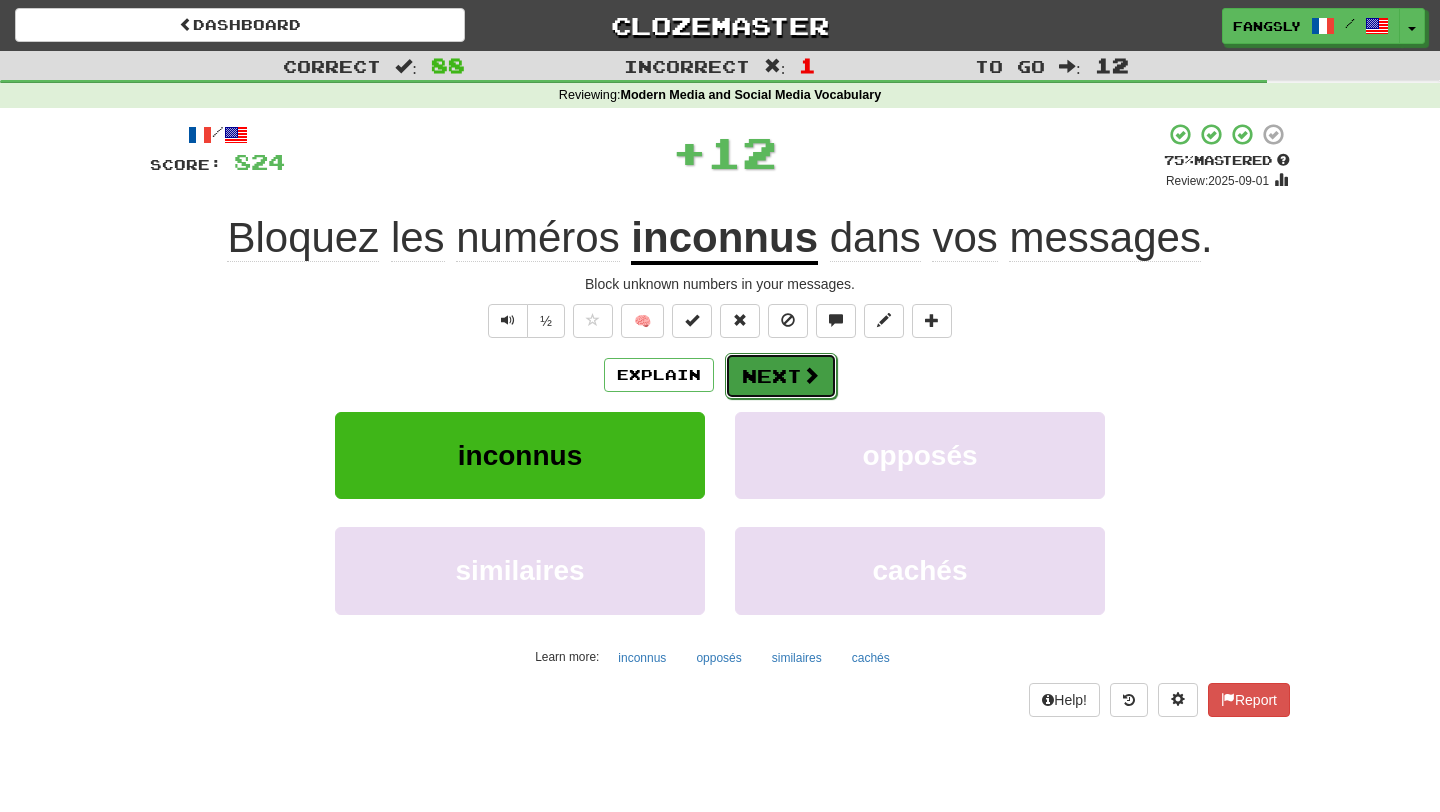click on "Next" at bounding box center (781, 376) 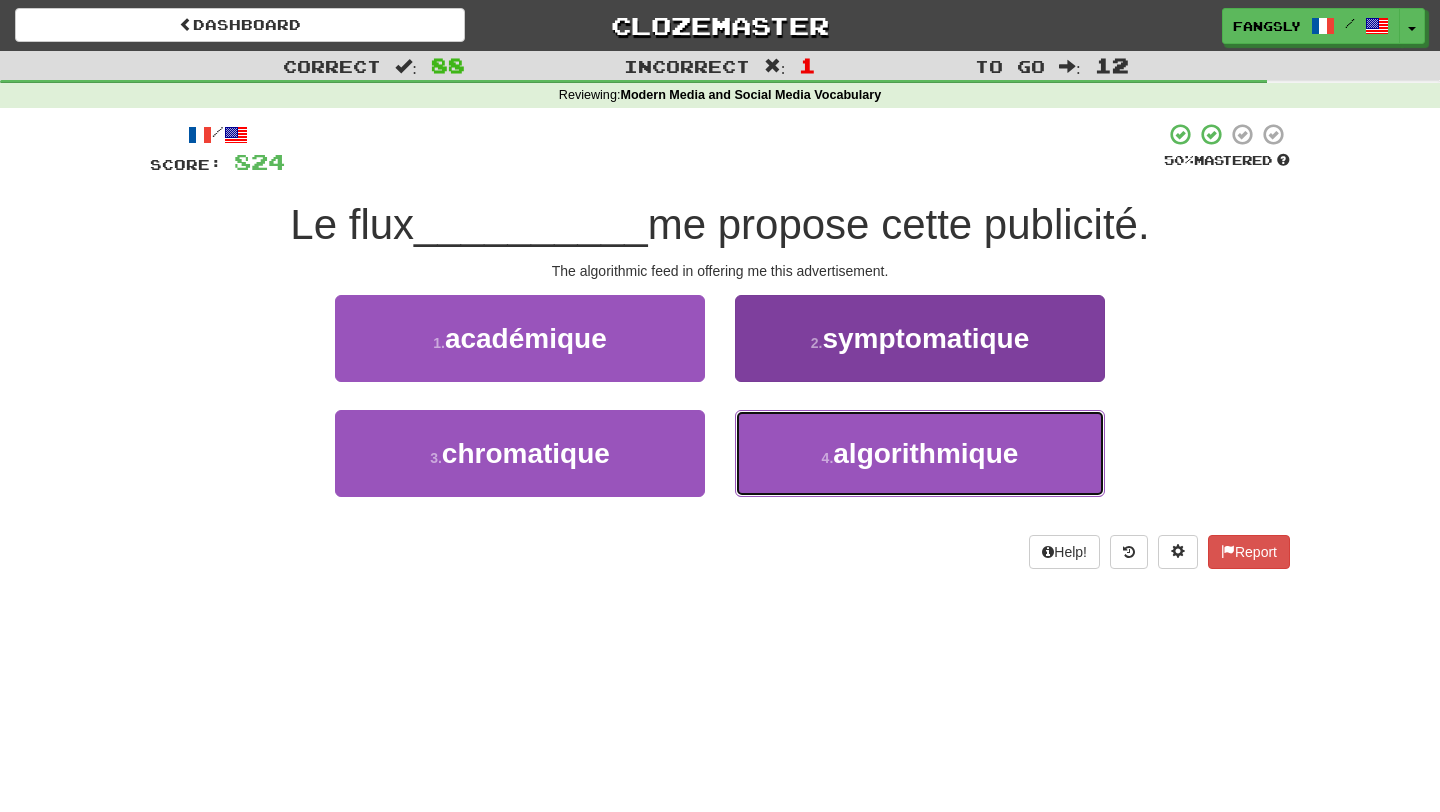 click on "4 .  algorithmique" at bounding box center (920, 453) 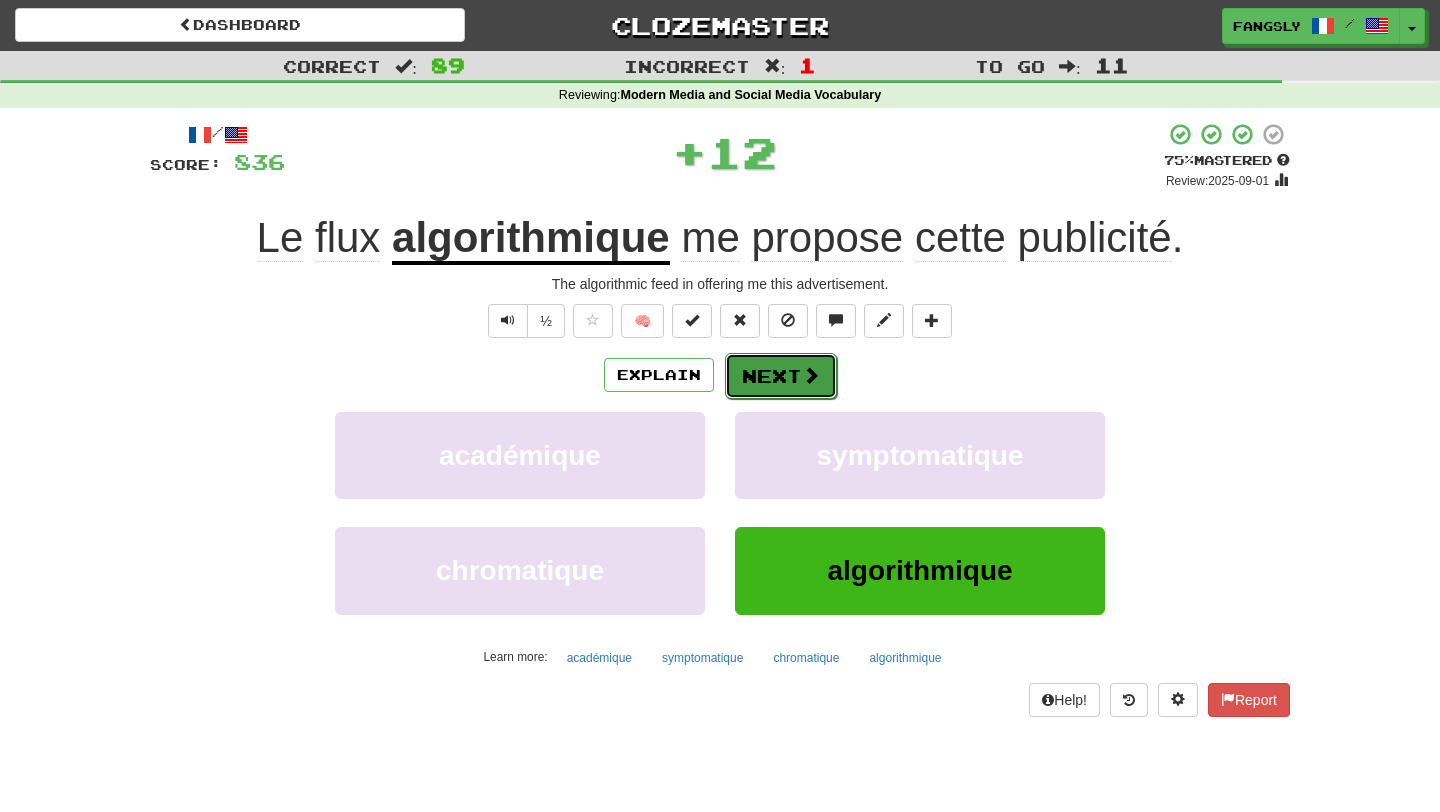 click on "Next" at bounding box center (781, 376) 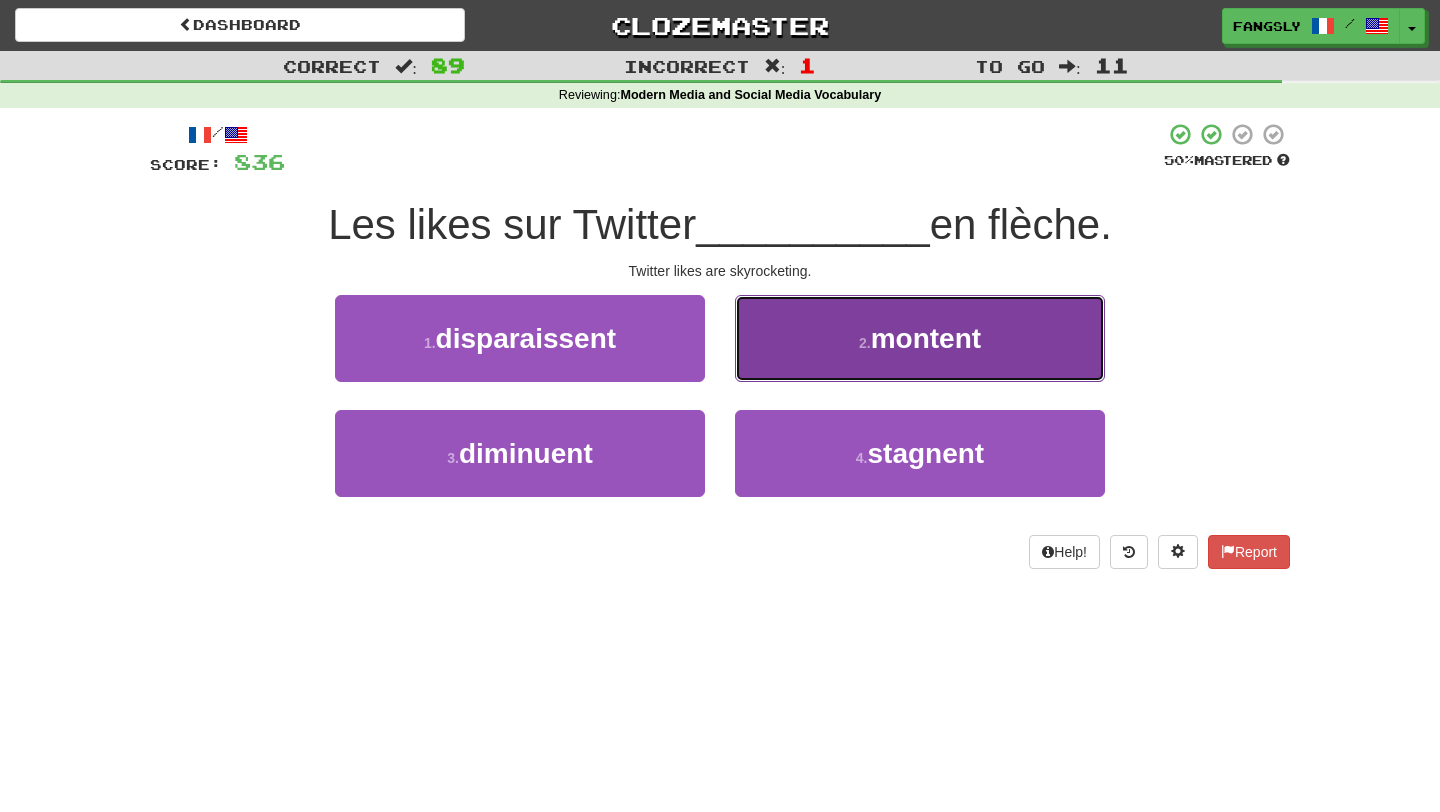 click on "2 .  montent" at bounding box center [920, 338] 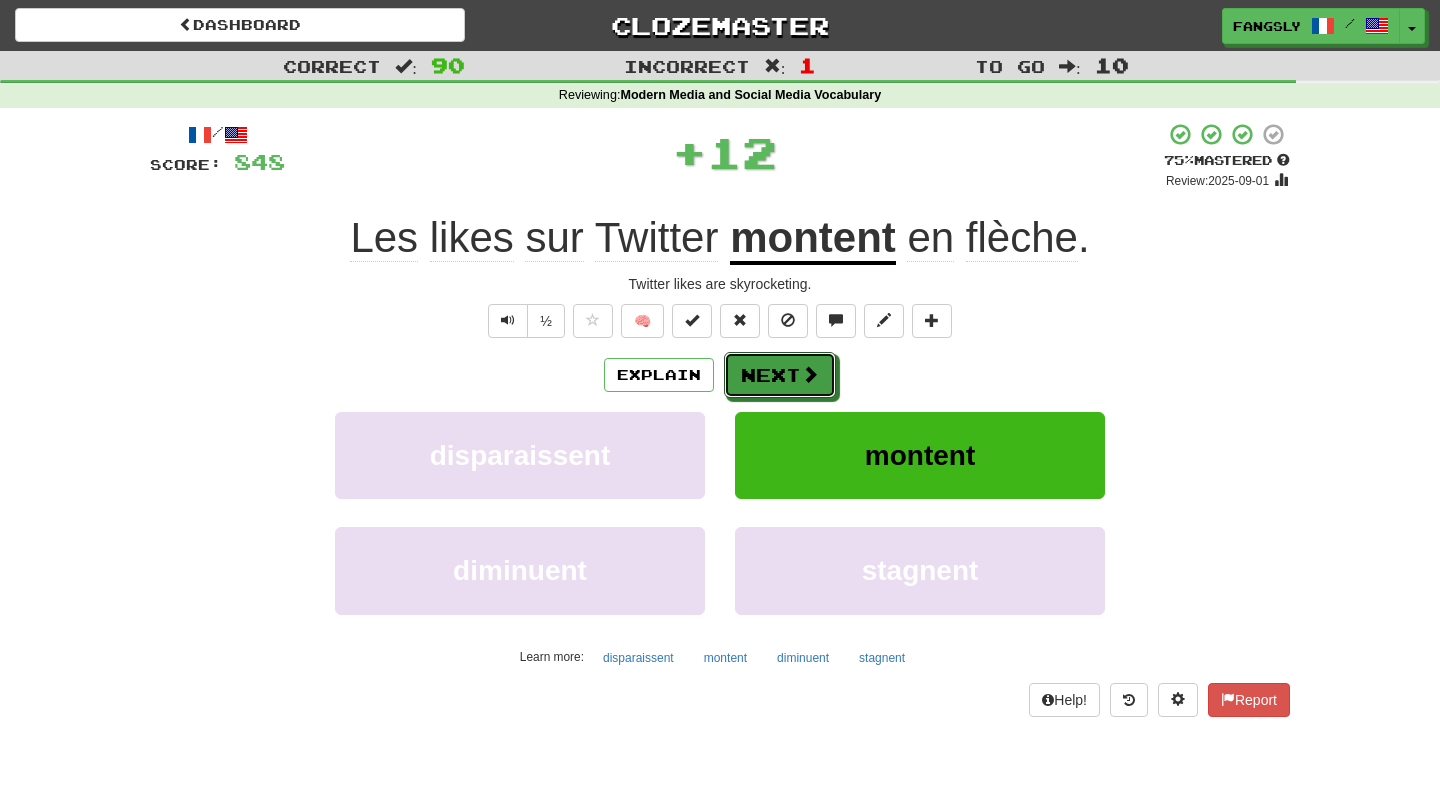 click on "Next" at bounding box center (780, 375) 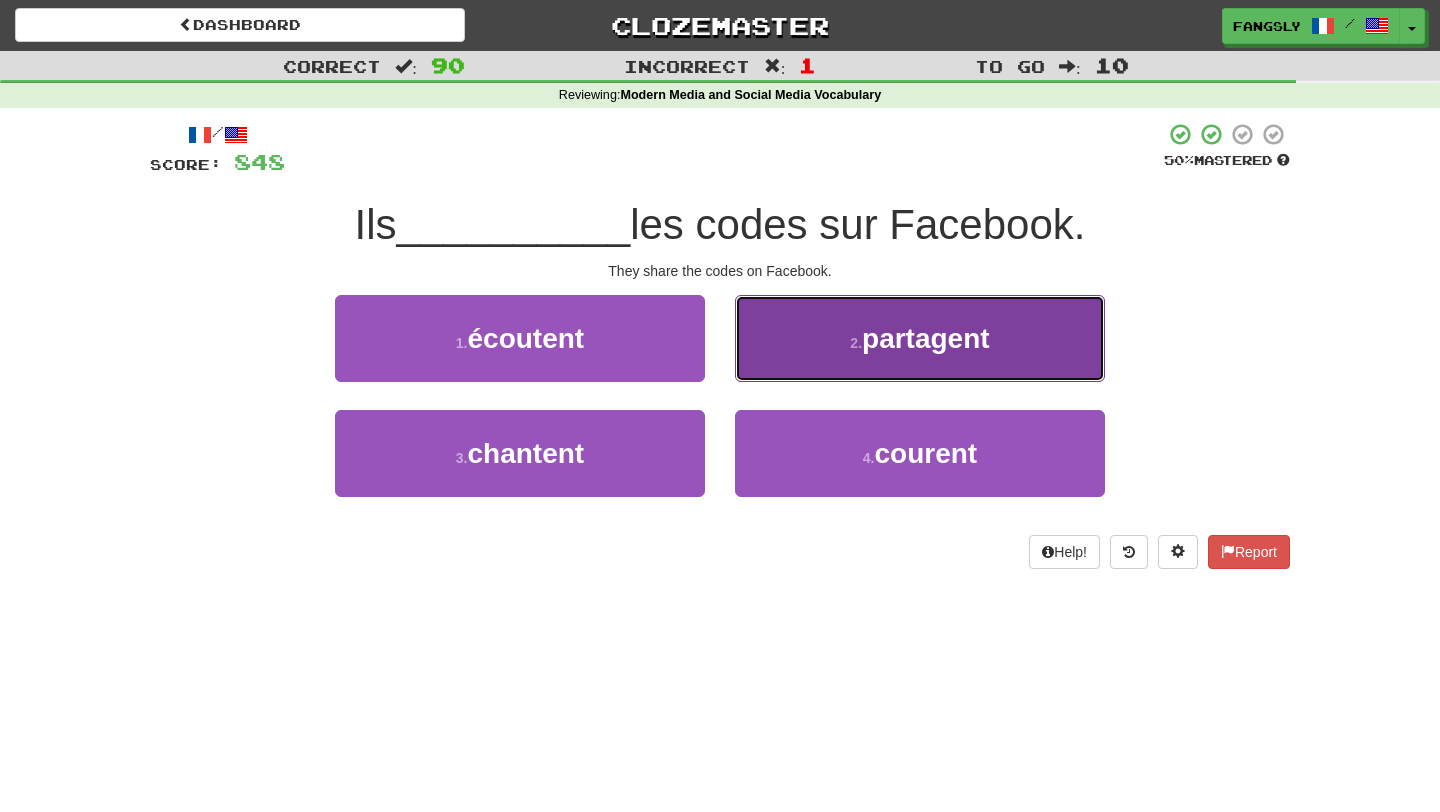 click on "2 .  partagent" at bounding box center (920, 338) 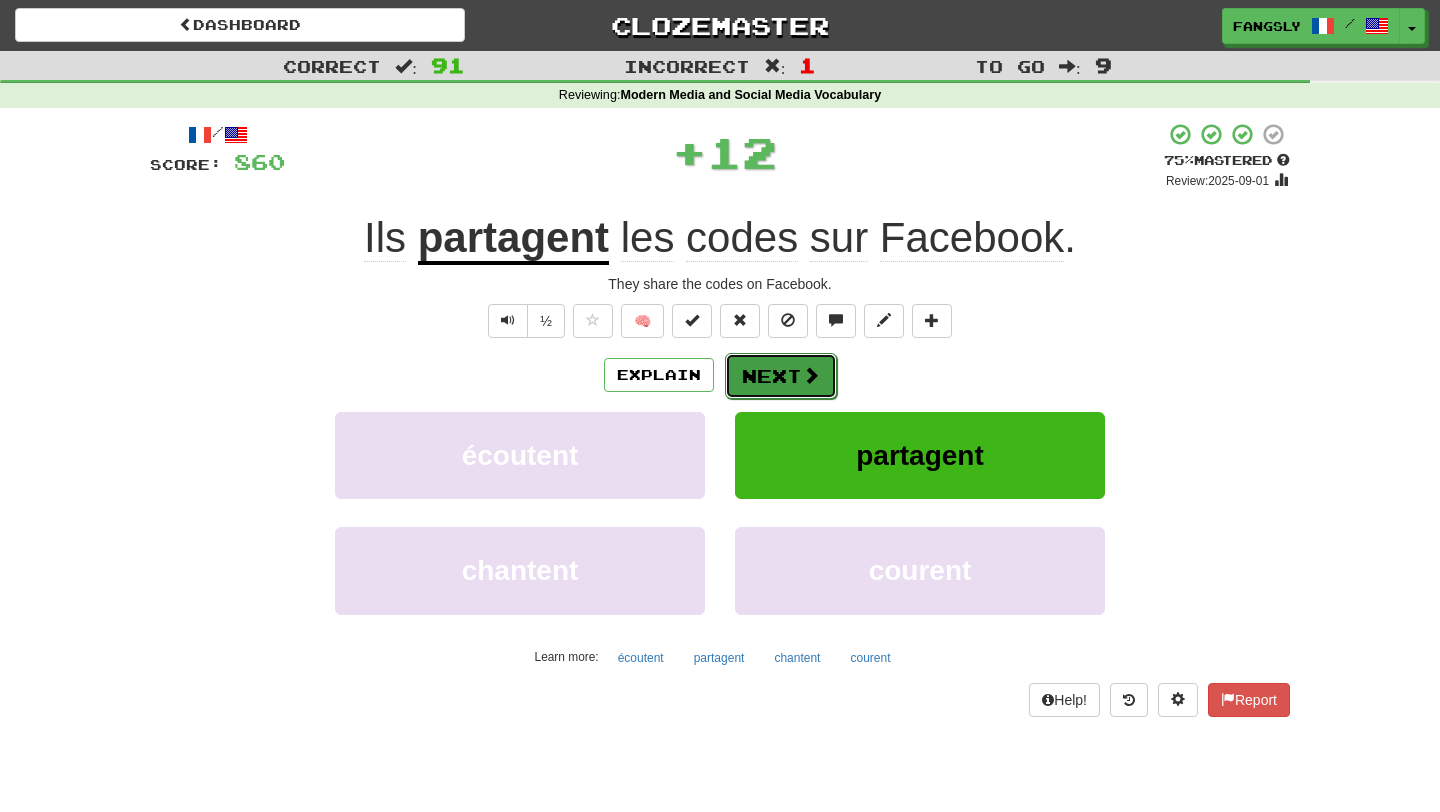 click on "Next" at bounding box center [781, 376] 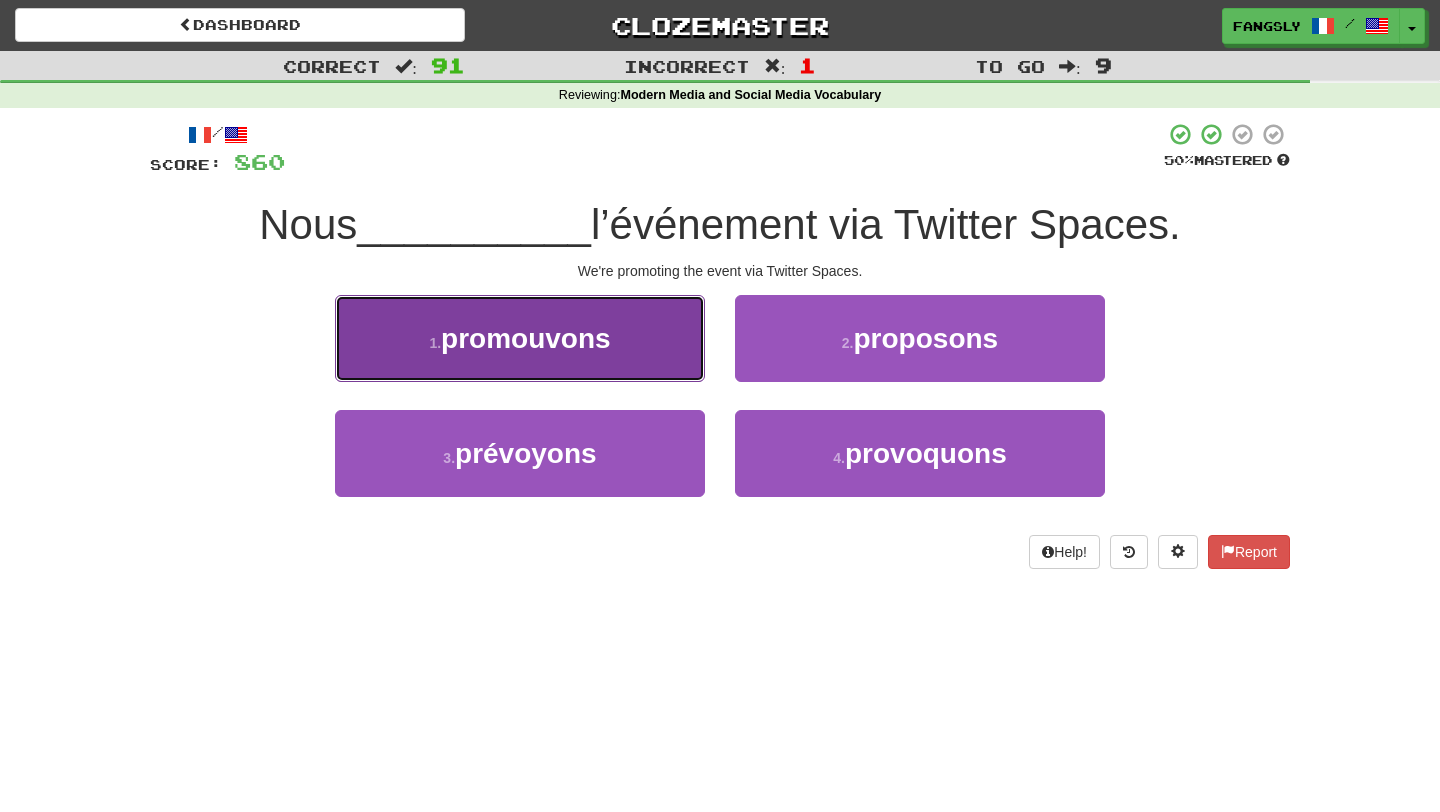 click on "1 .  promouvons" at bounding box center (520, 338) 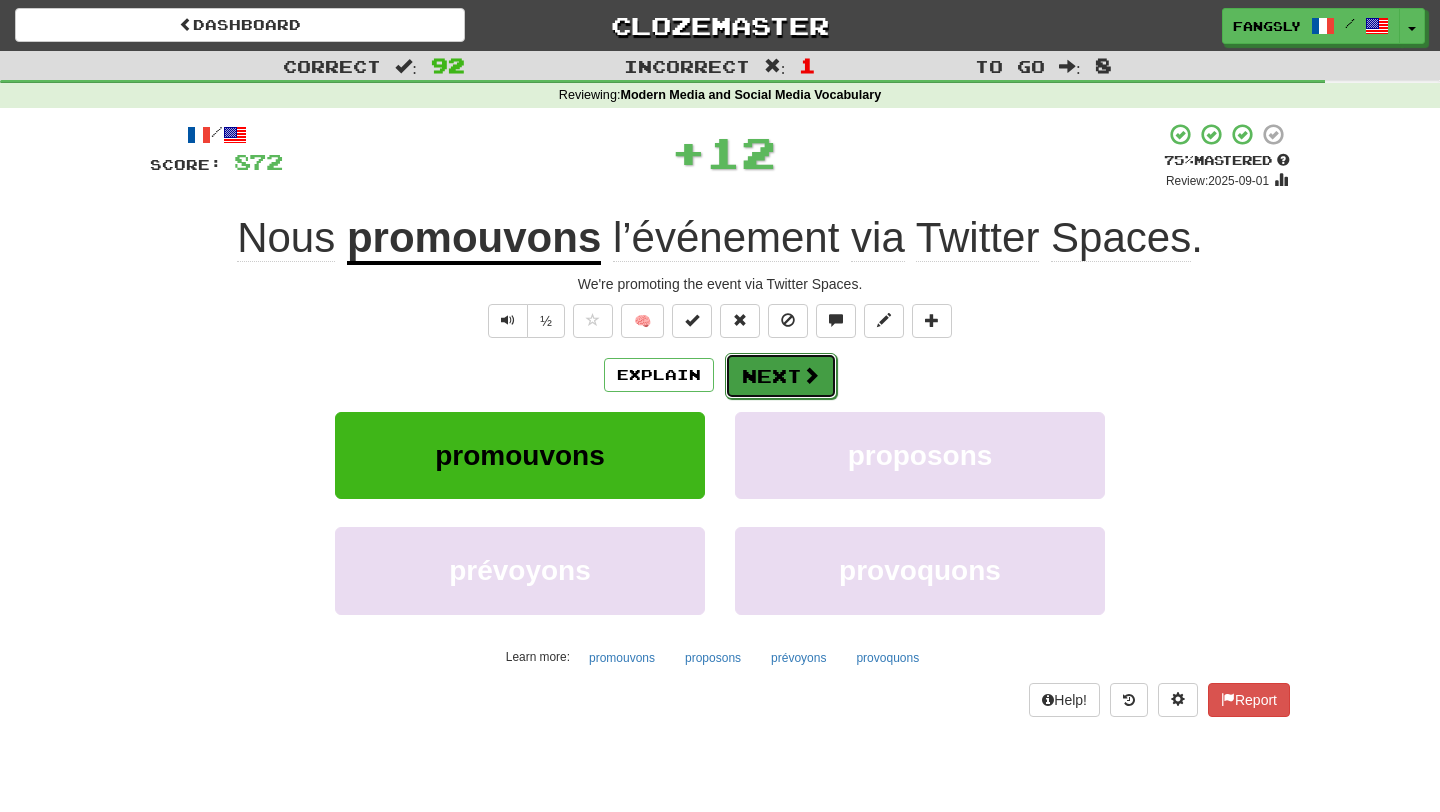 click on "Next" at bounding box center [781, 376] 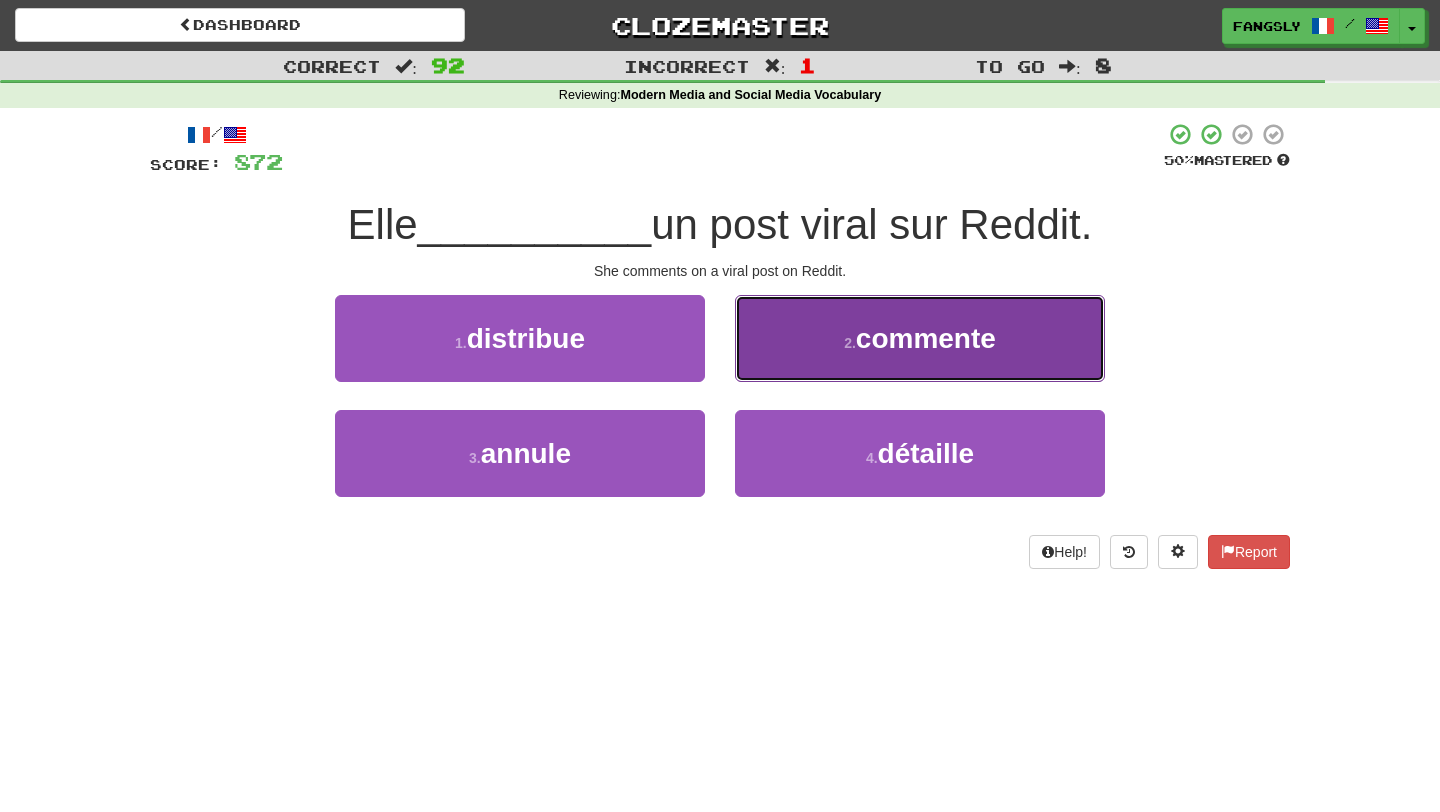 click on "2 .  commente" at bounding box center (920, 338) 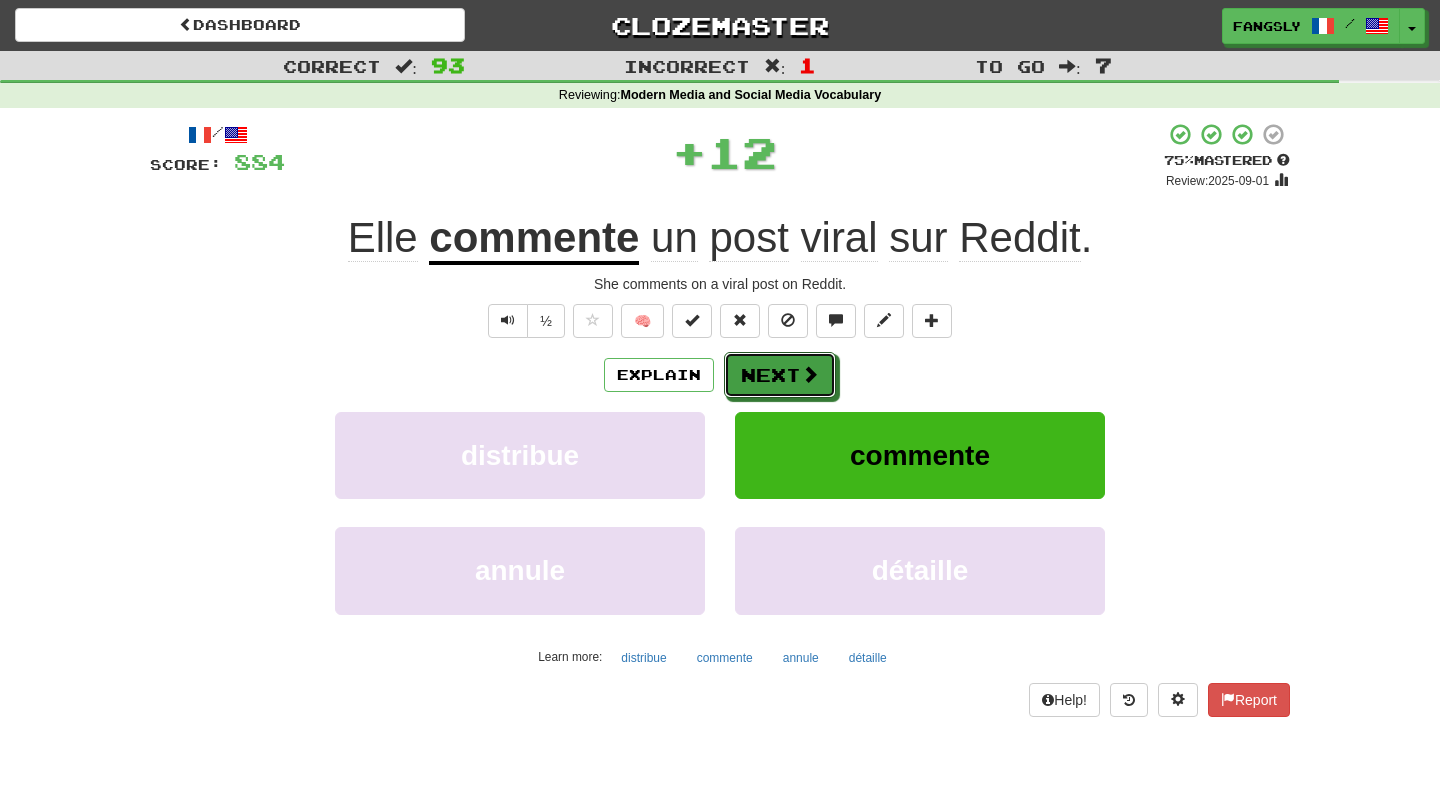 click on "Next" at bounding box center [780, 375] 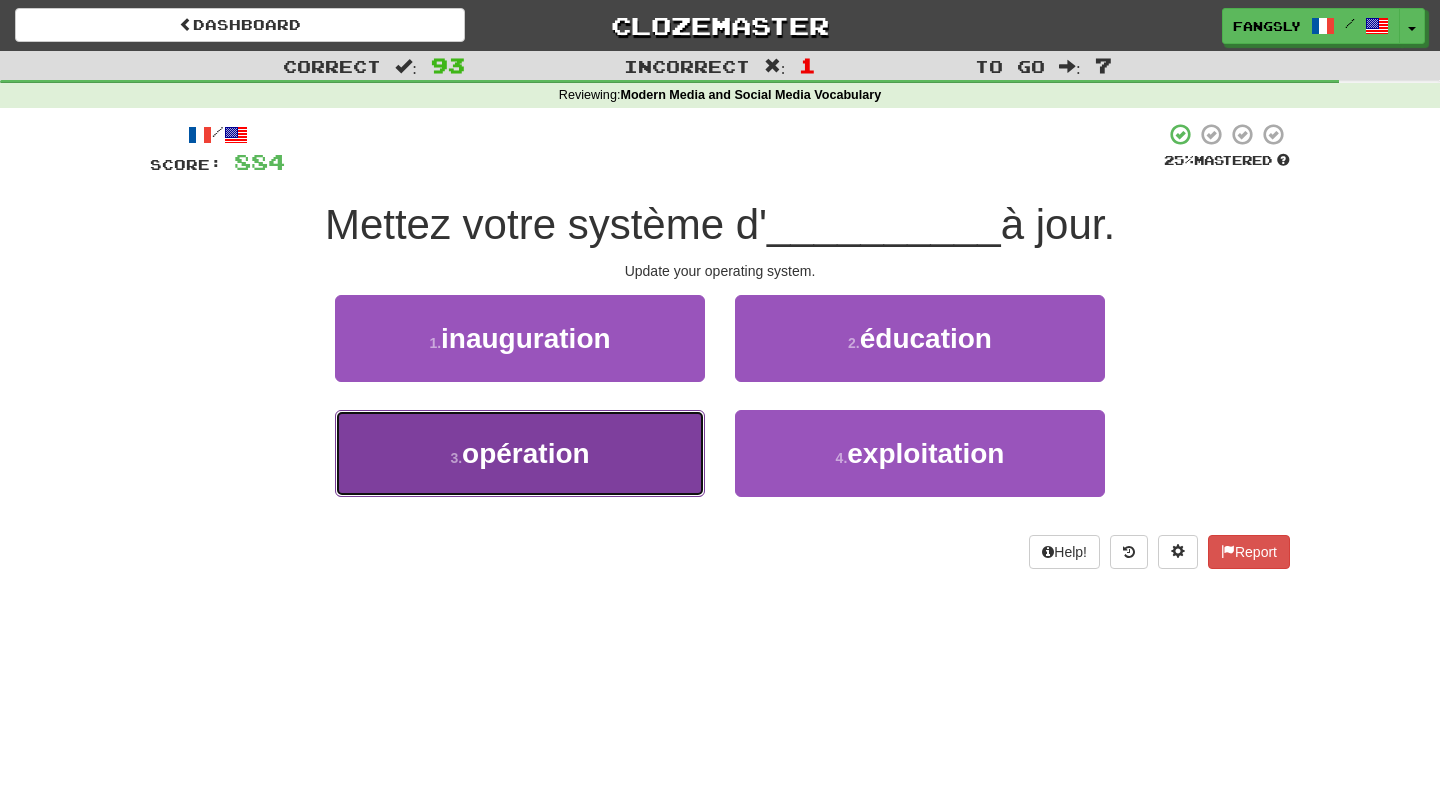 click on "3 .  opération" at bounding box center (520, 453) 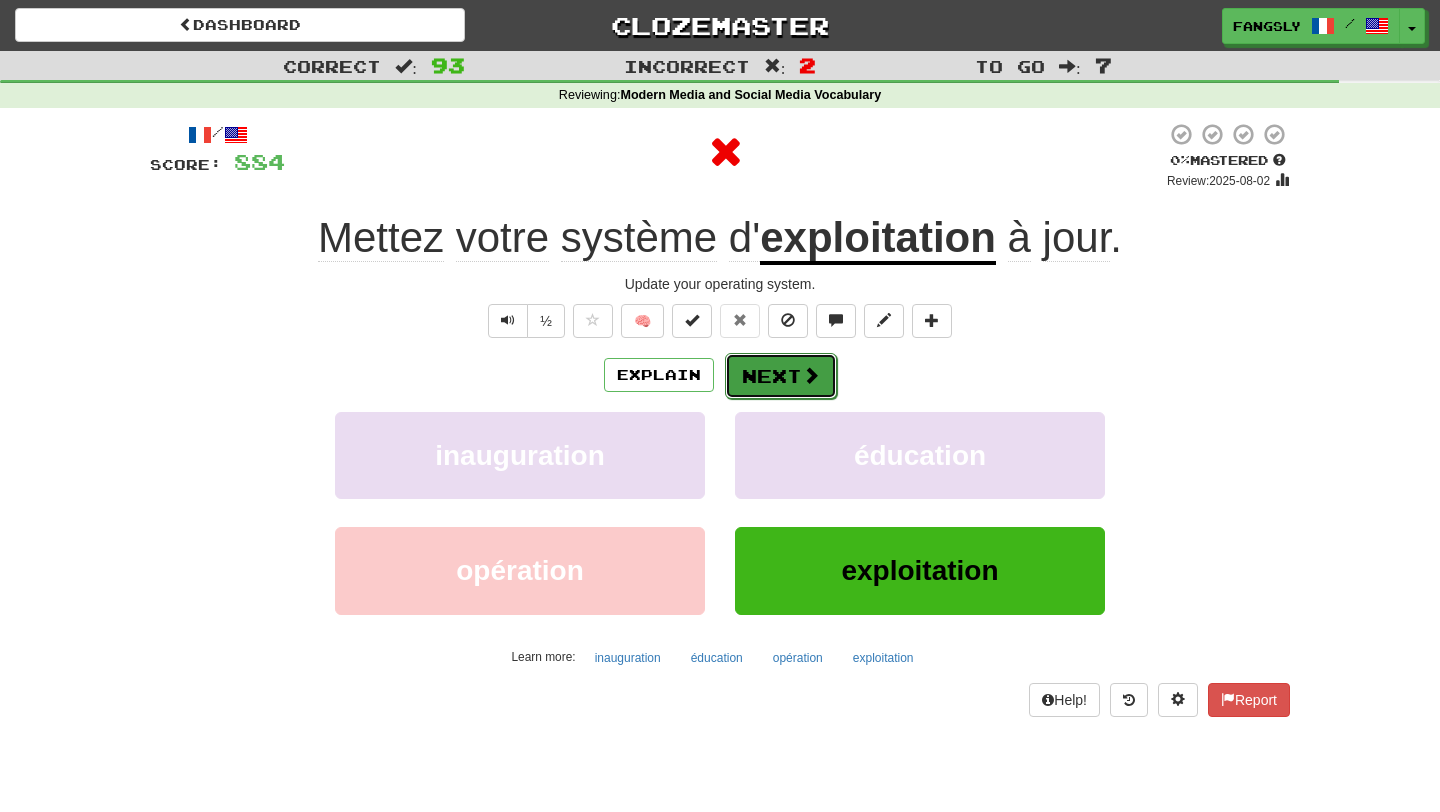 click on "Next" at bounding box center [781, 376] 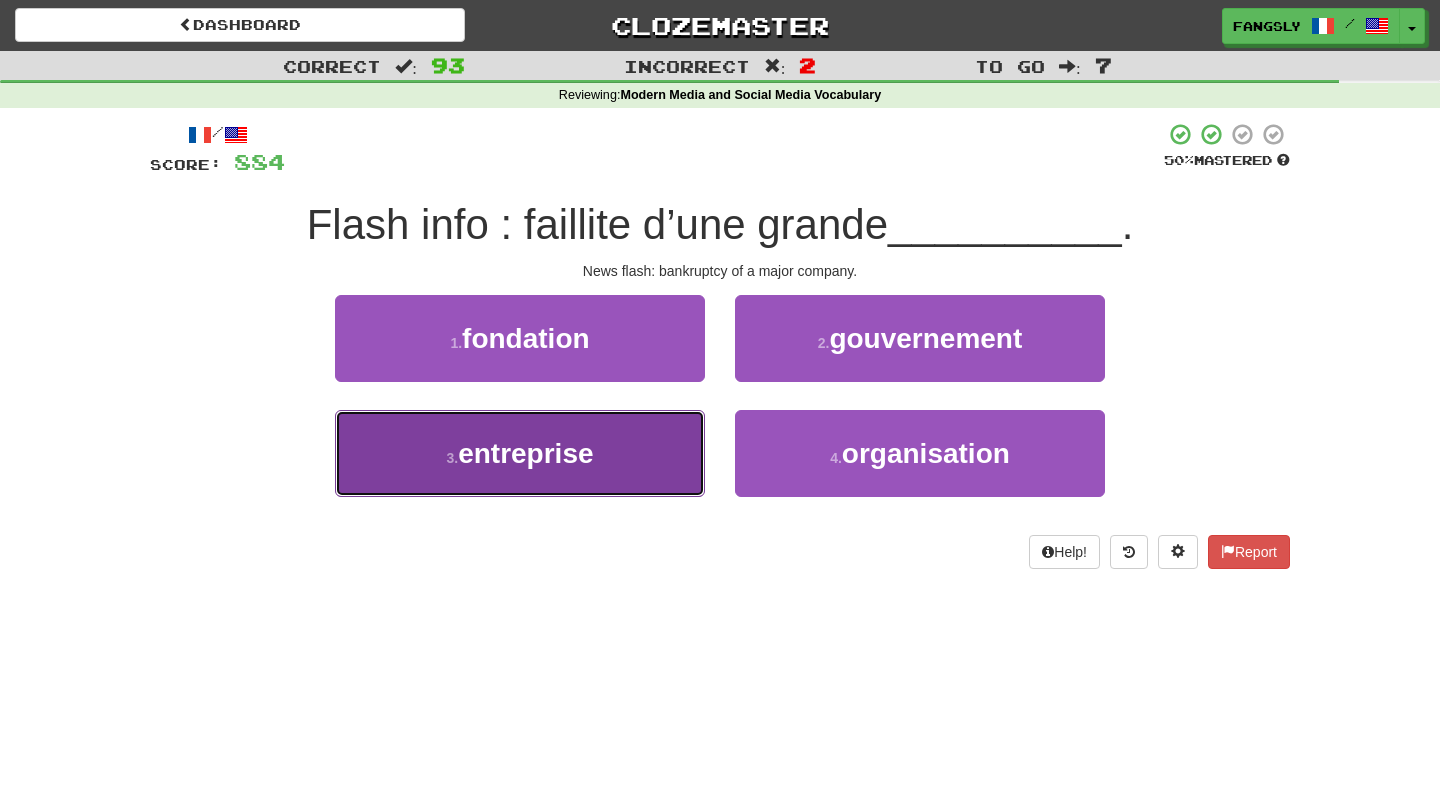 click on "3 .  entreprise" at bounding box center (520, 453) 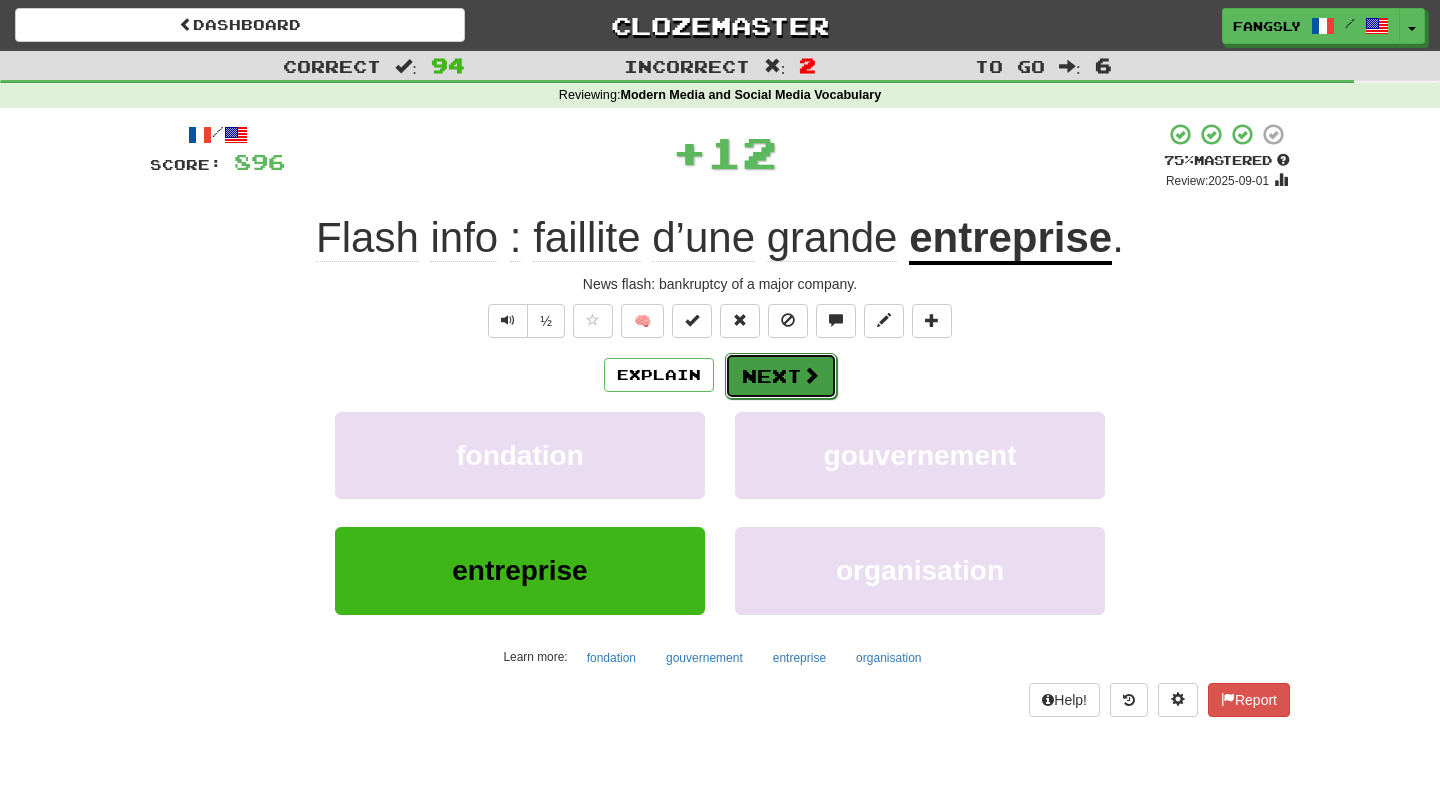 click on "Next" at bounding box center (781, 376) 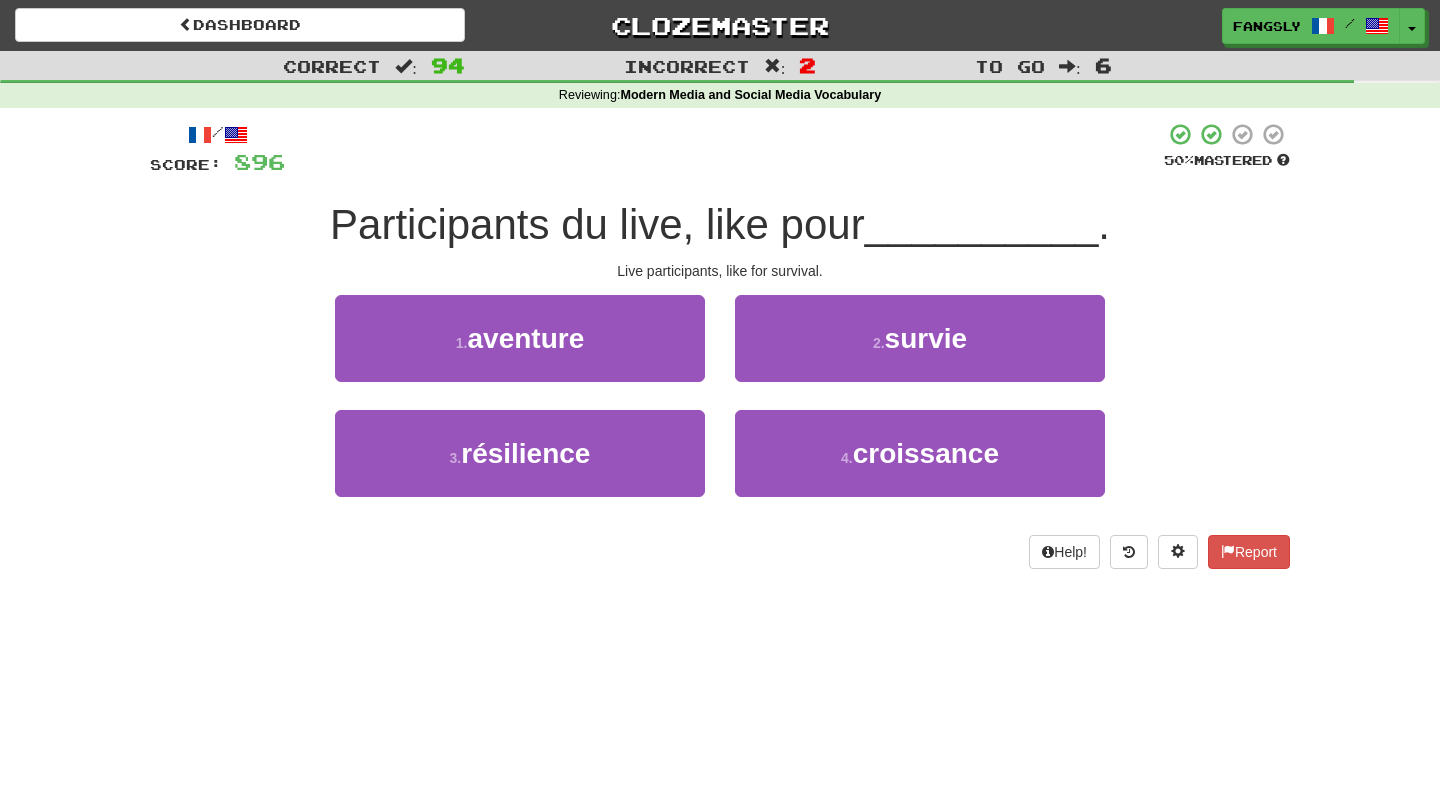 click on "2 .  survie" at bounding box center (920, 352) 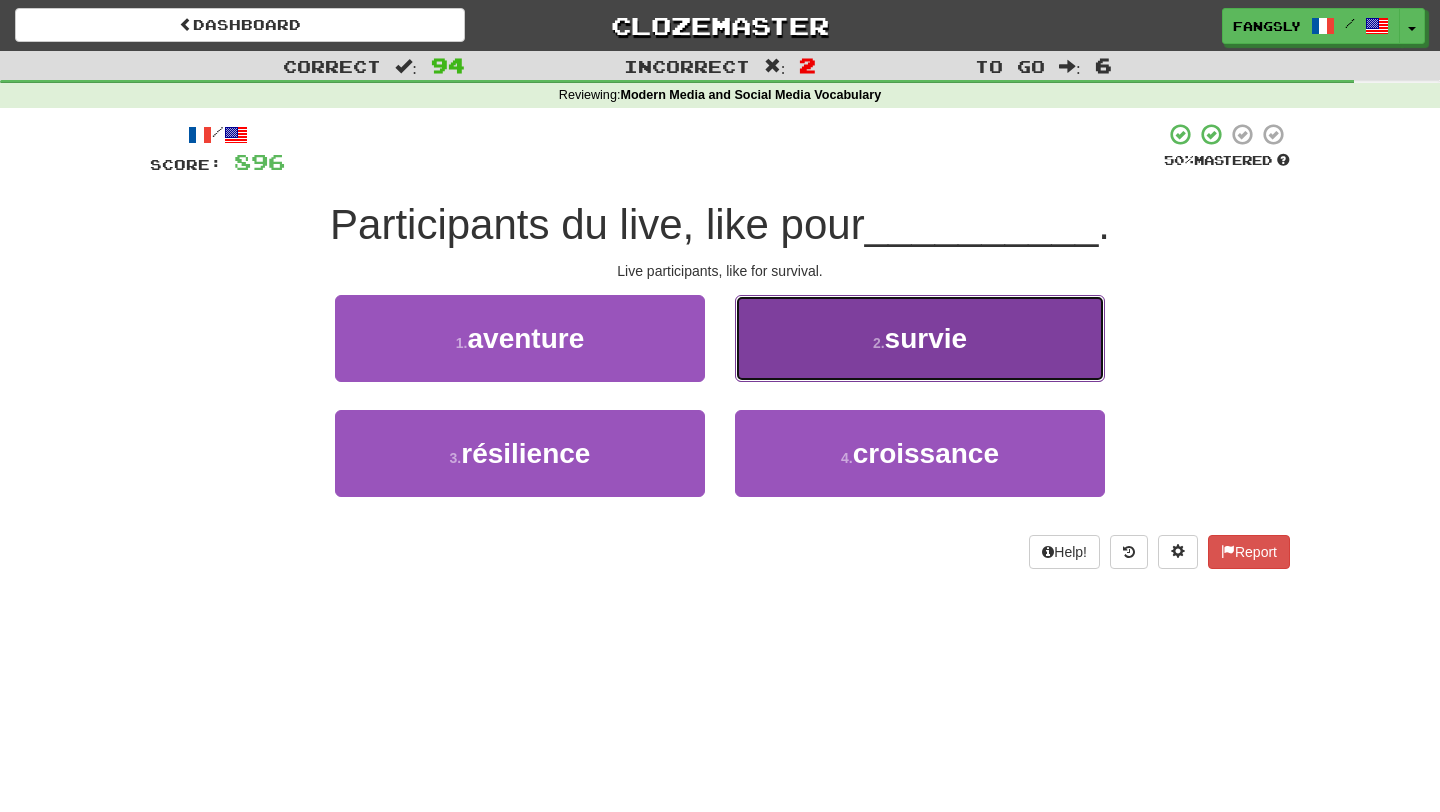 click on "2 .  survie" at bounding box center (920, 338) 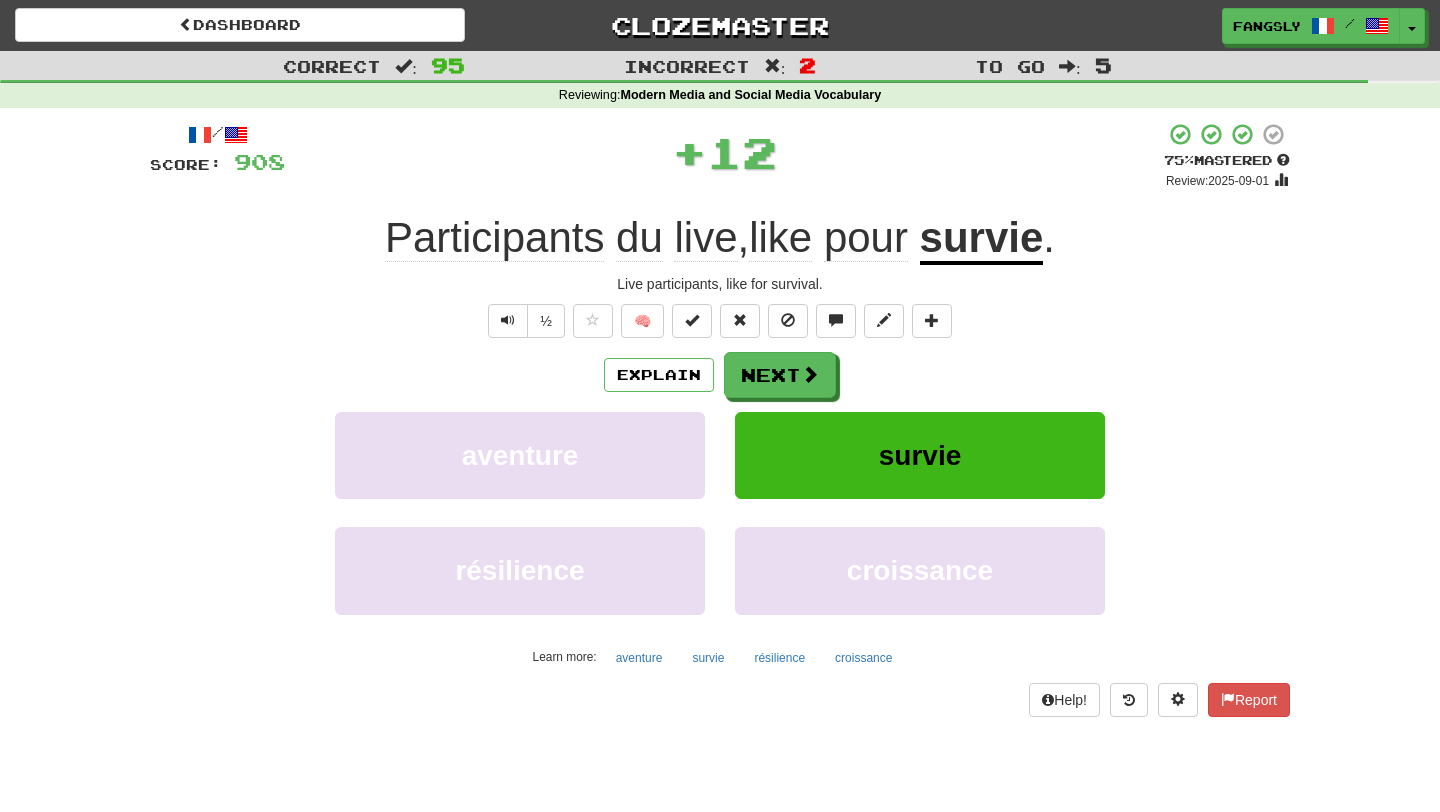 click at bounding box center (810, 374) 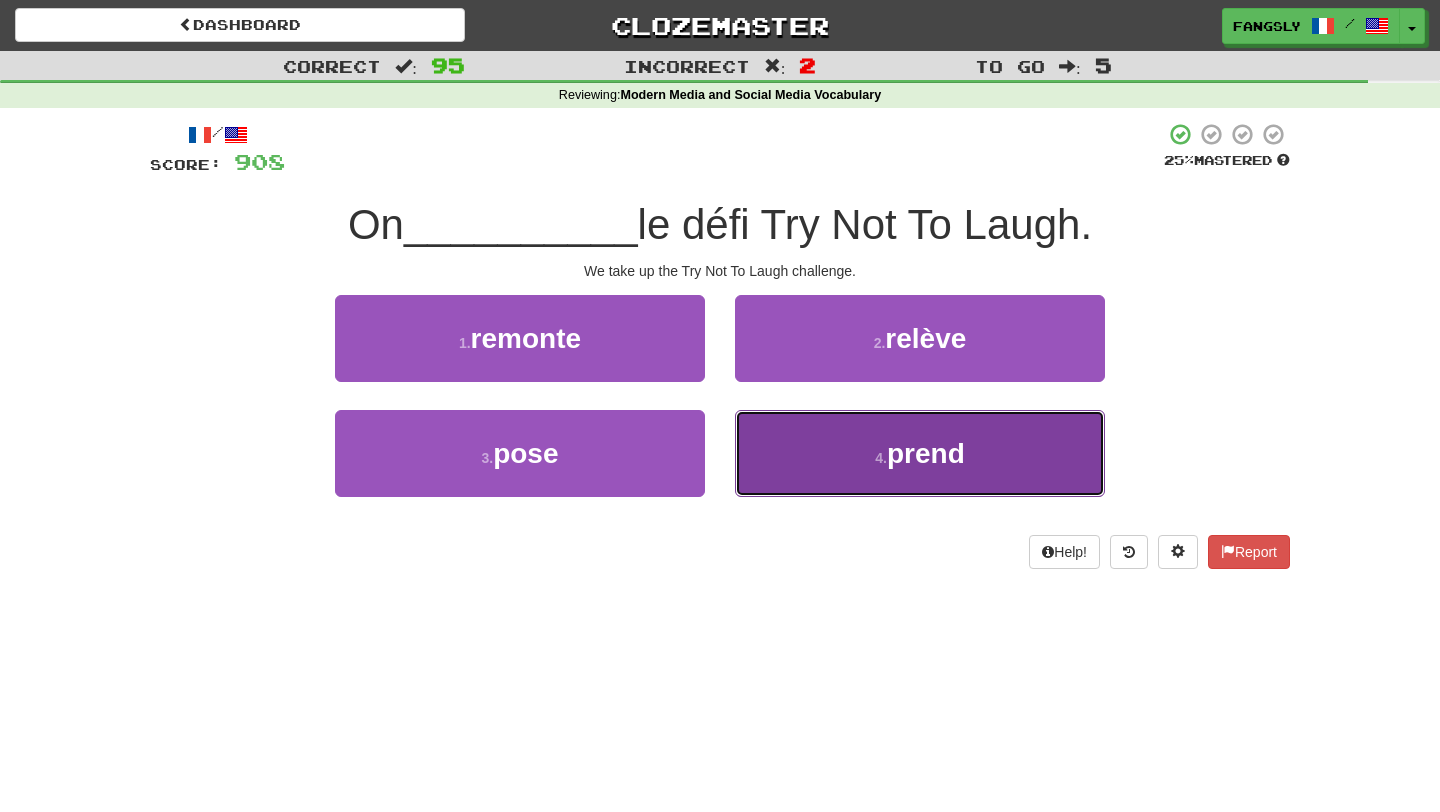 click on "4 .  prend" at bounding box center (920, 453) 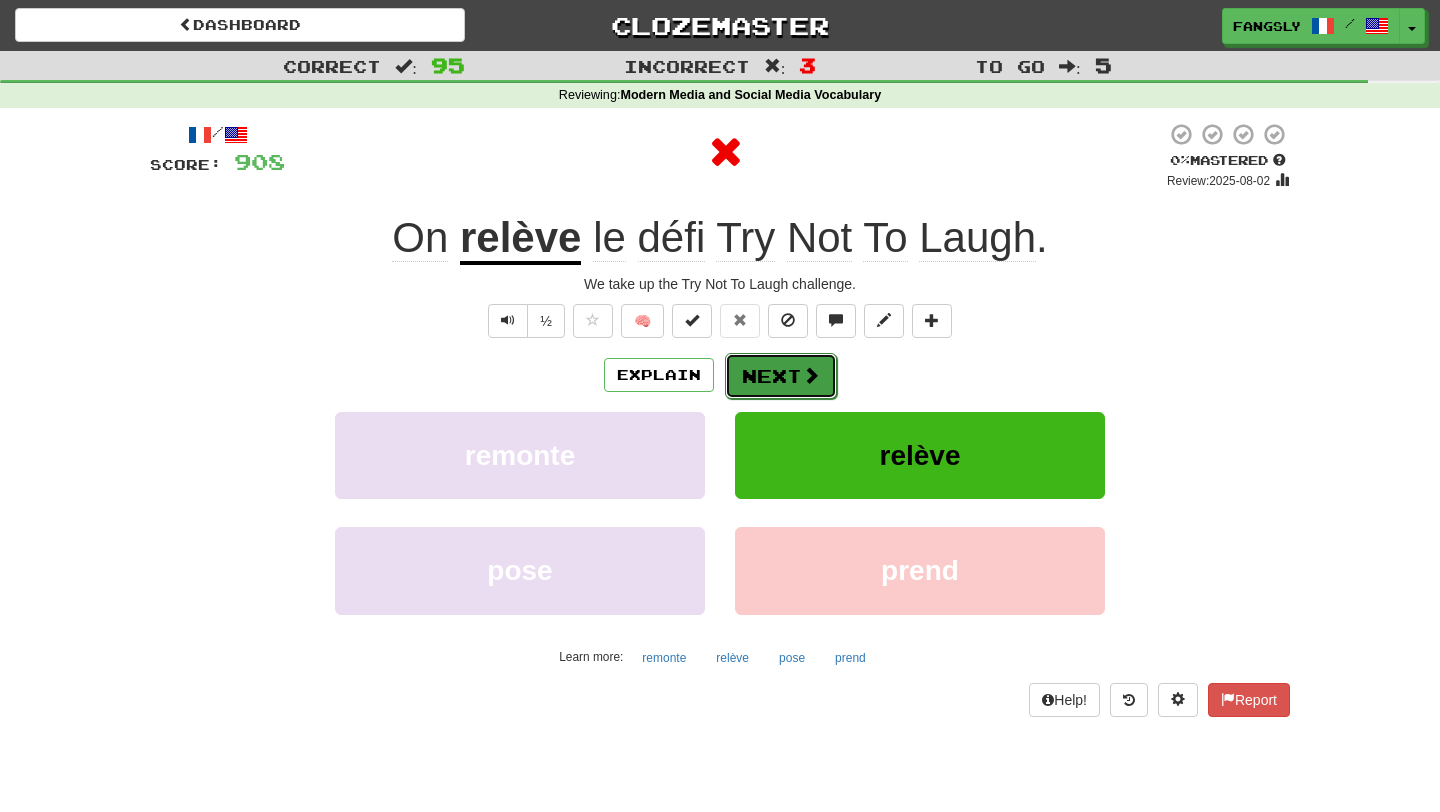click on "Next" at bounding box center (781, 376) 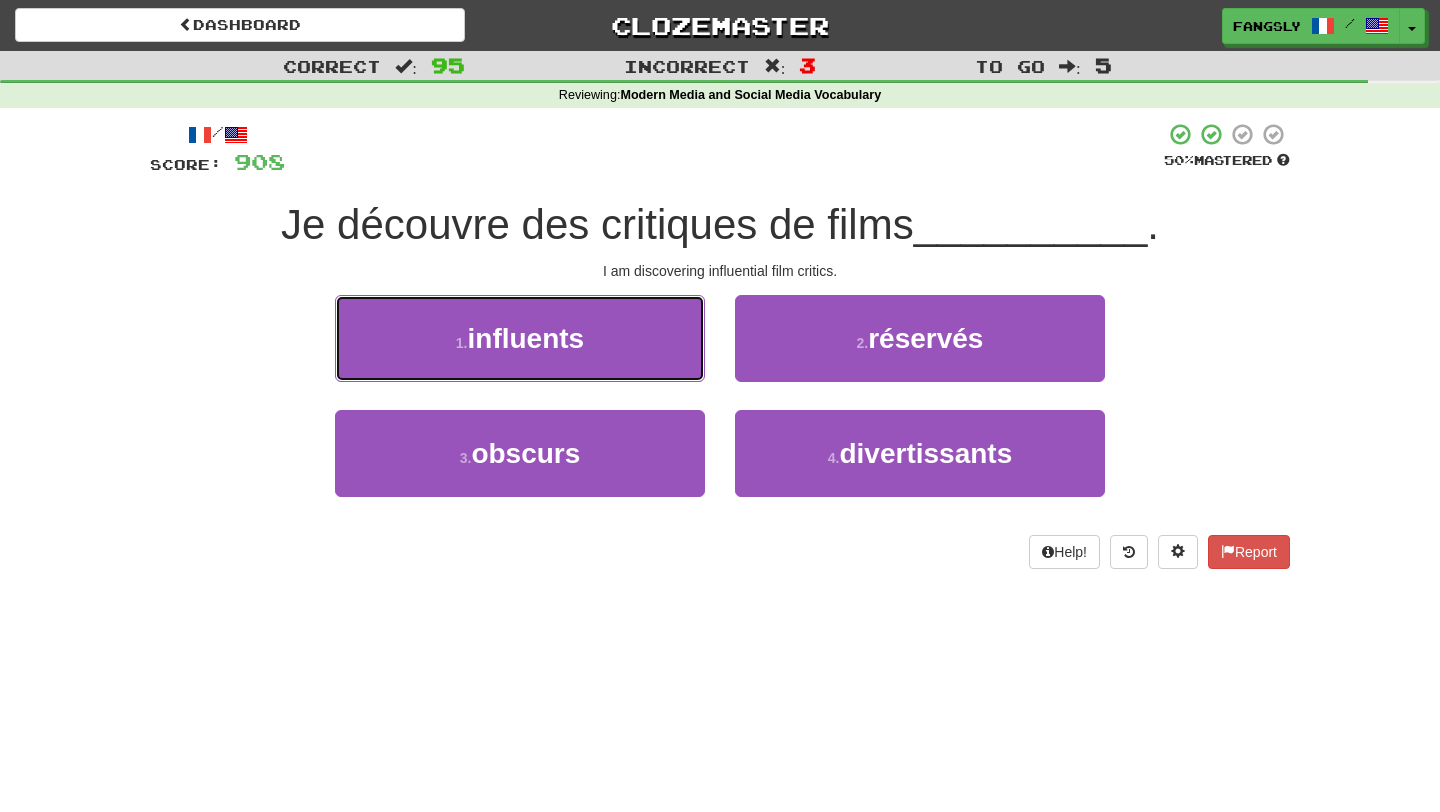 click on "1 .  influents" at bounding box center (520, 338) 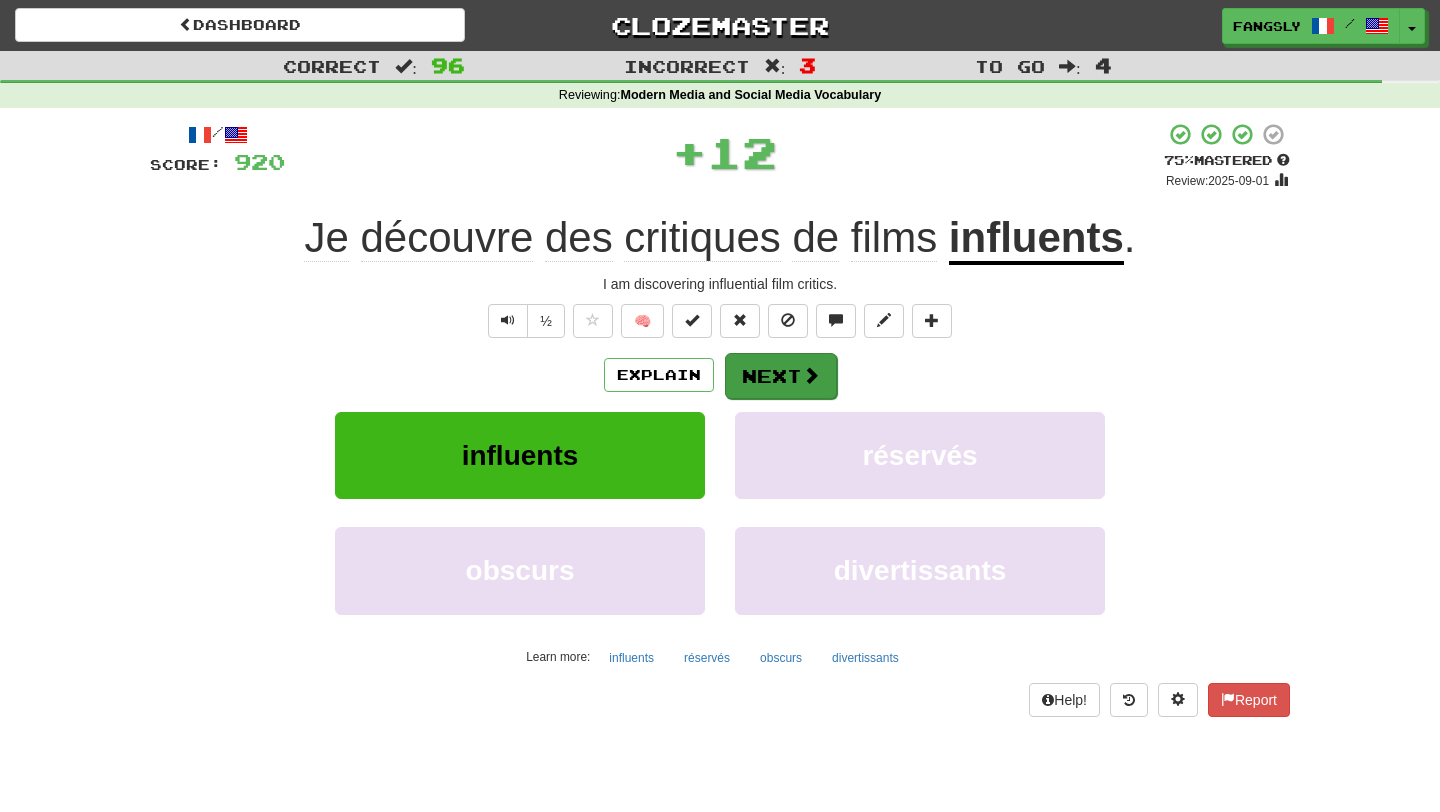 click on "Explain Next" at bounding box center [720, 375] 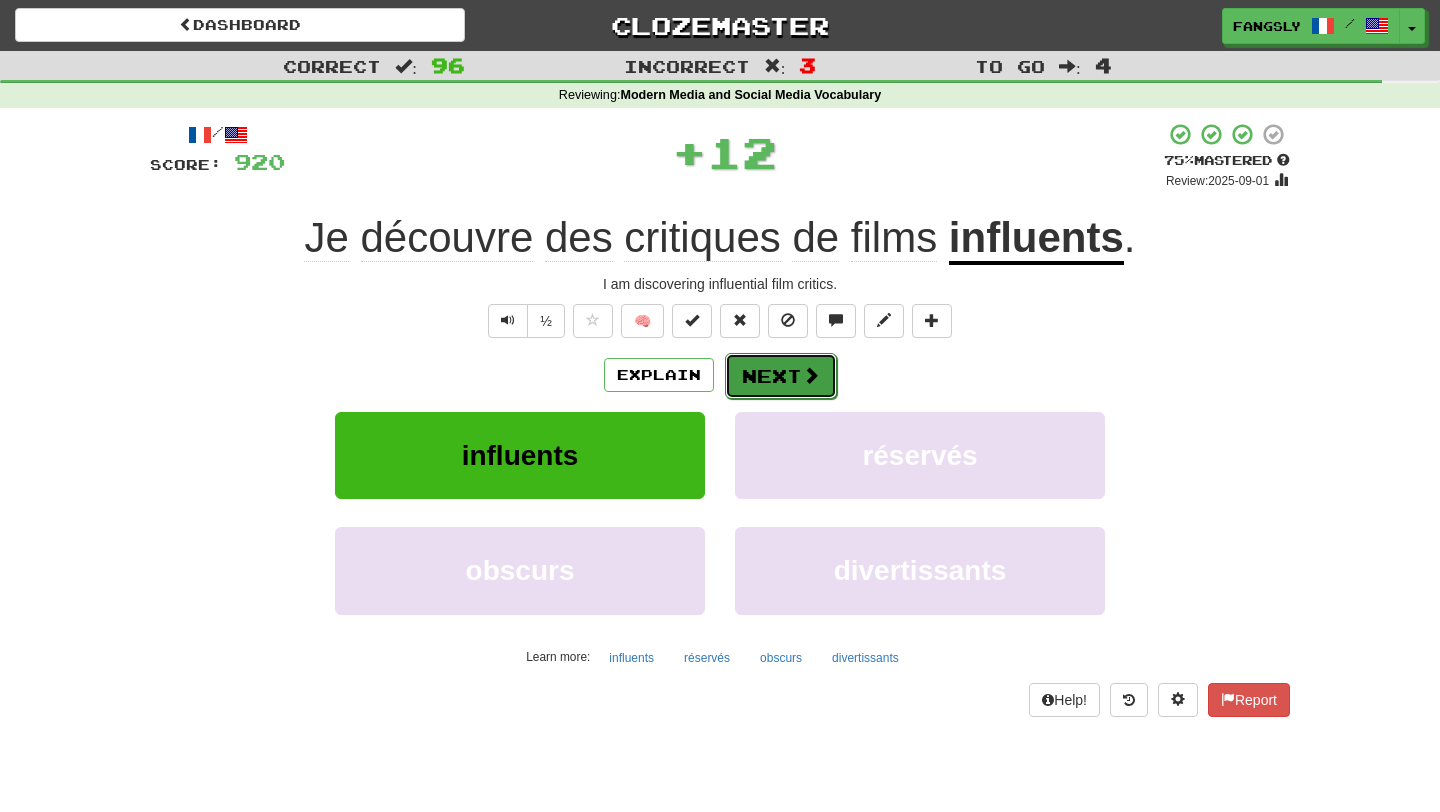 click on "Next" at bounding box center (781, 376) 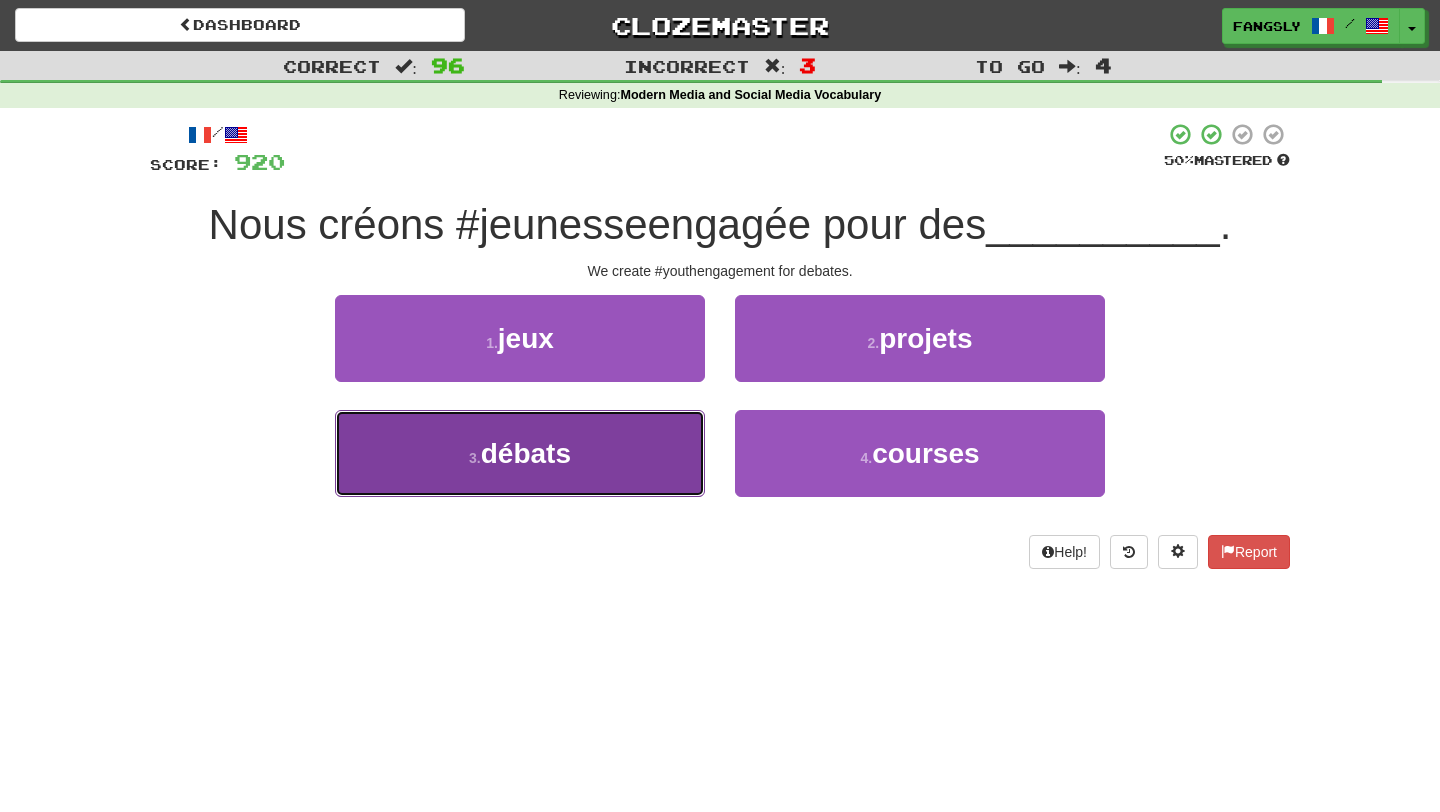 click on "3 .  débats" at bounding box center [520, 453] 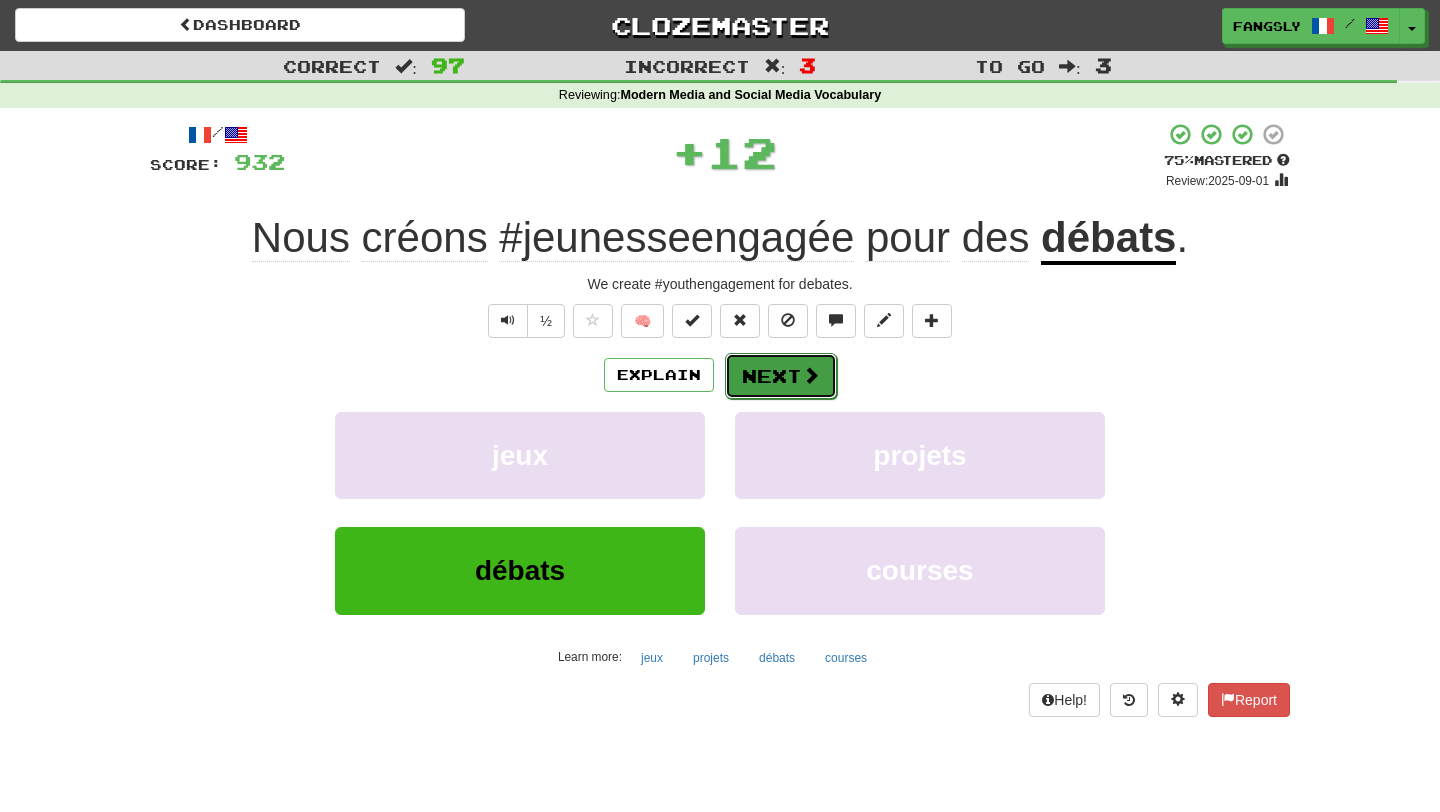 click on "Next" at bounding box center (781, 376) 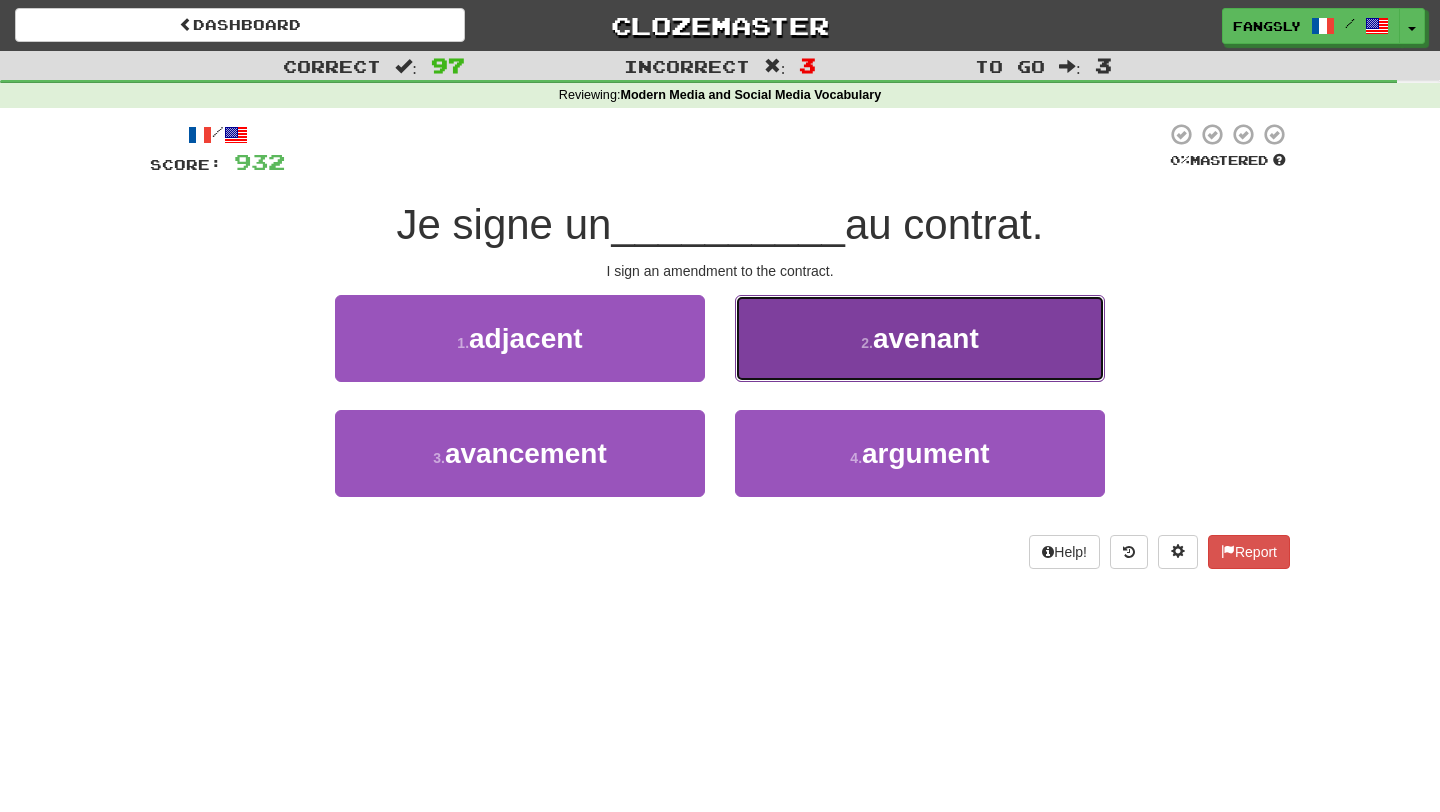 click on "2 .  avenant" at bounding box center [920, 338] 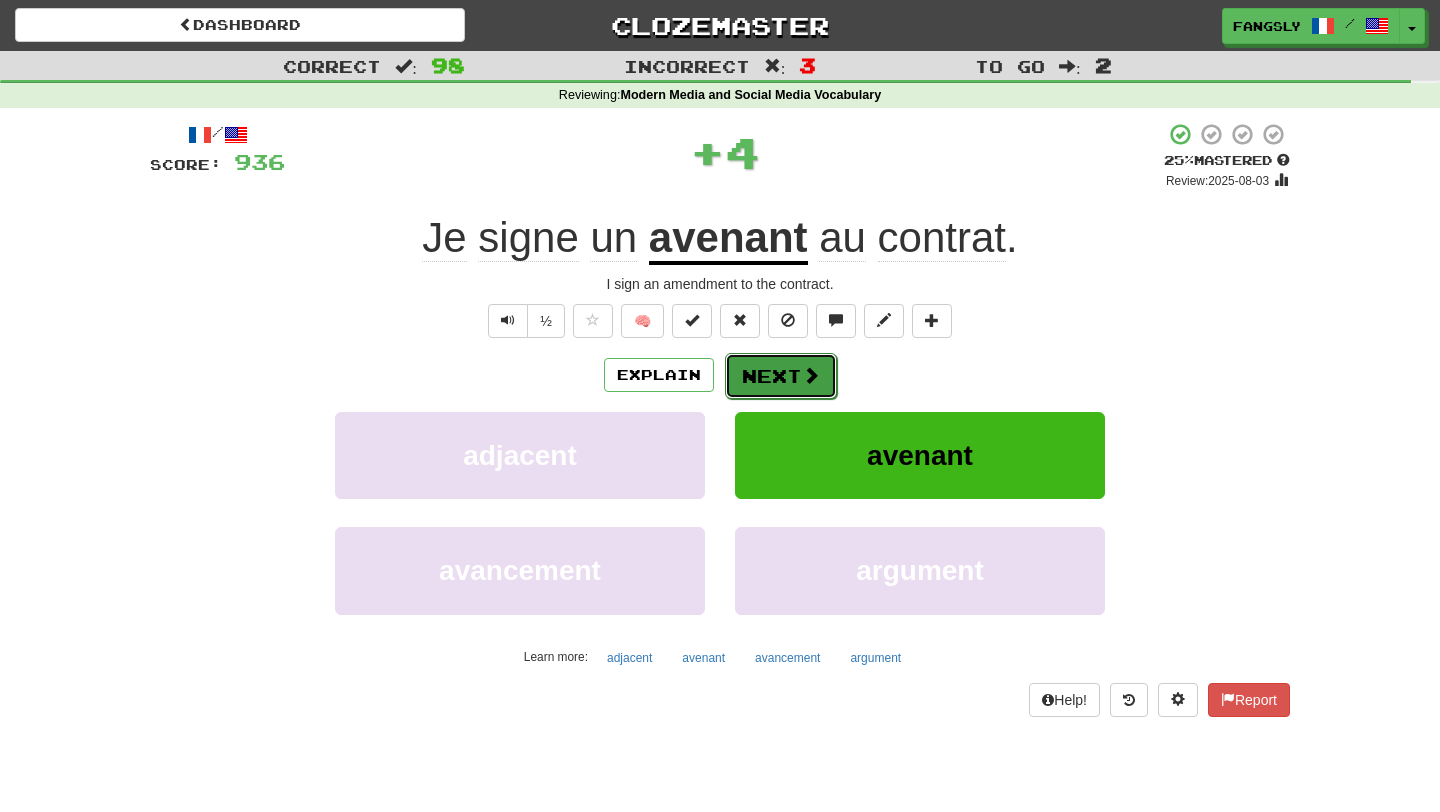 click at bounding box center [811, 375] 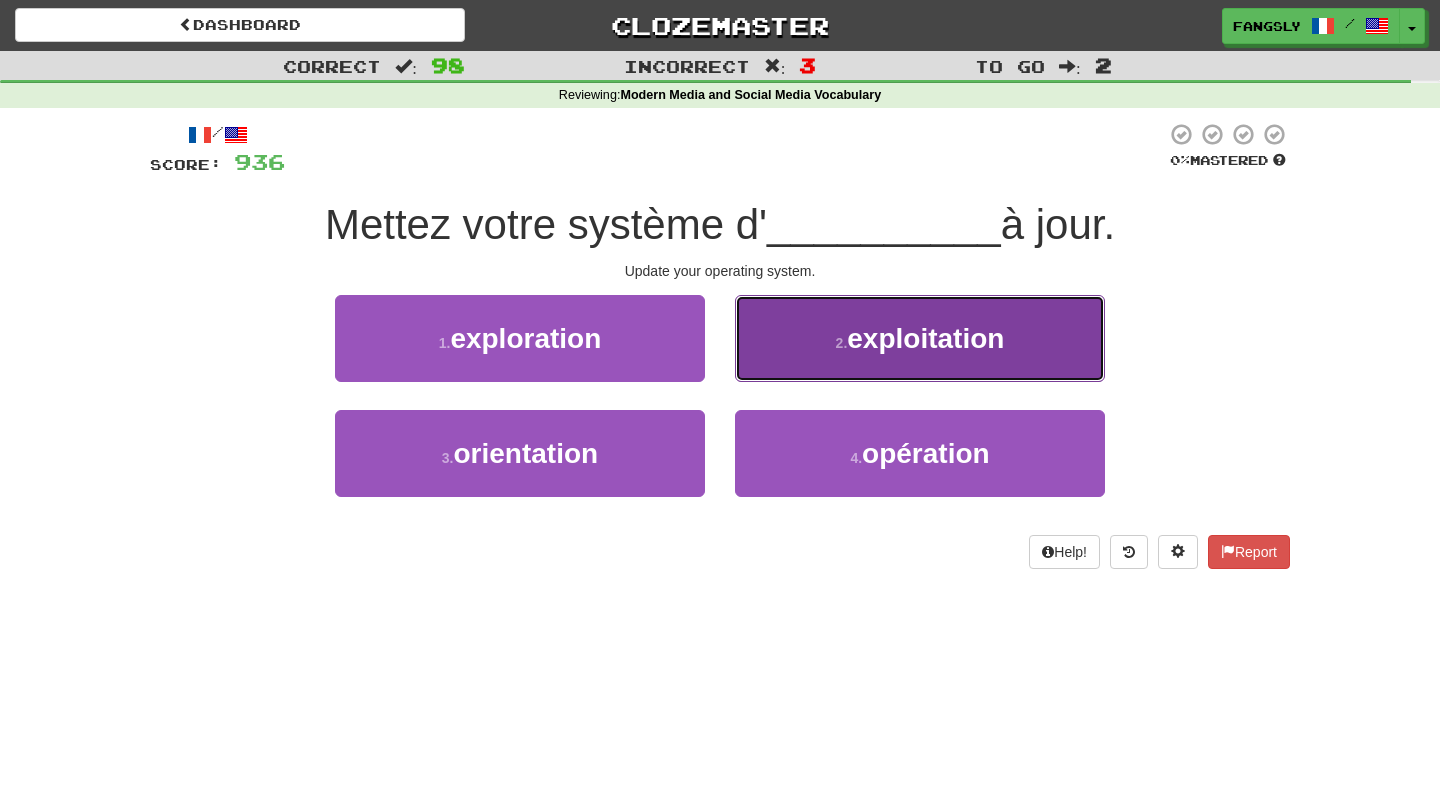 click on "2 .  exploitation" at bounding box center [920, 338] 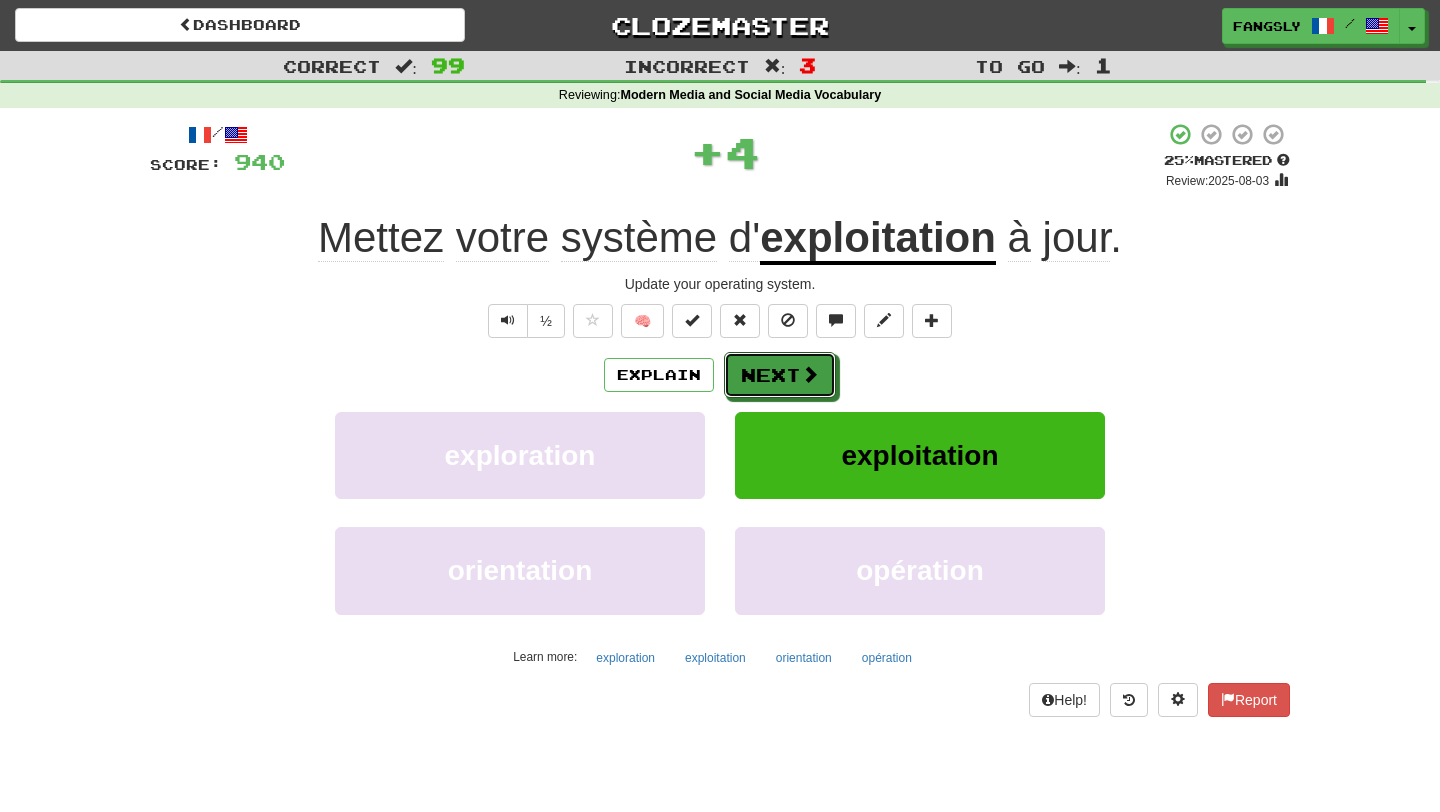 click at bounding box center (810, 374) 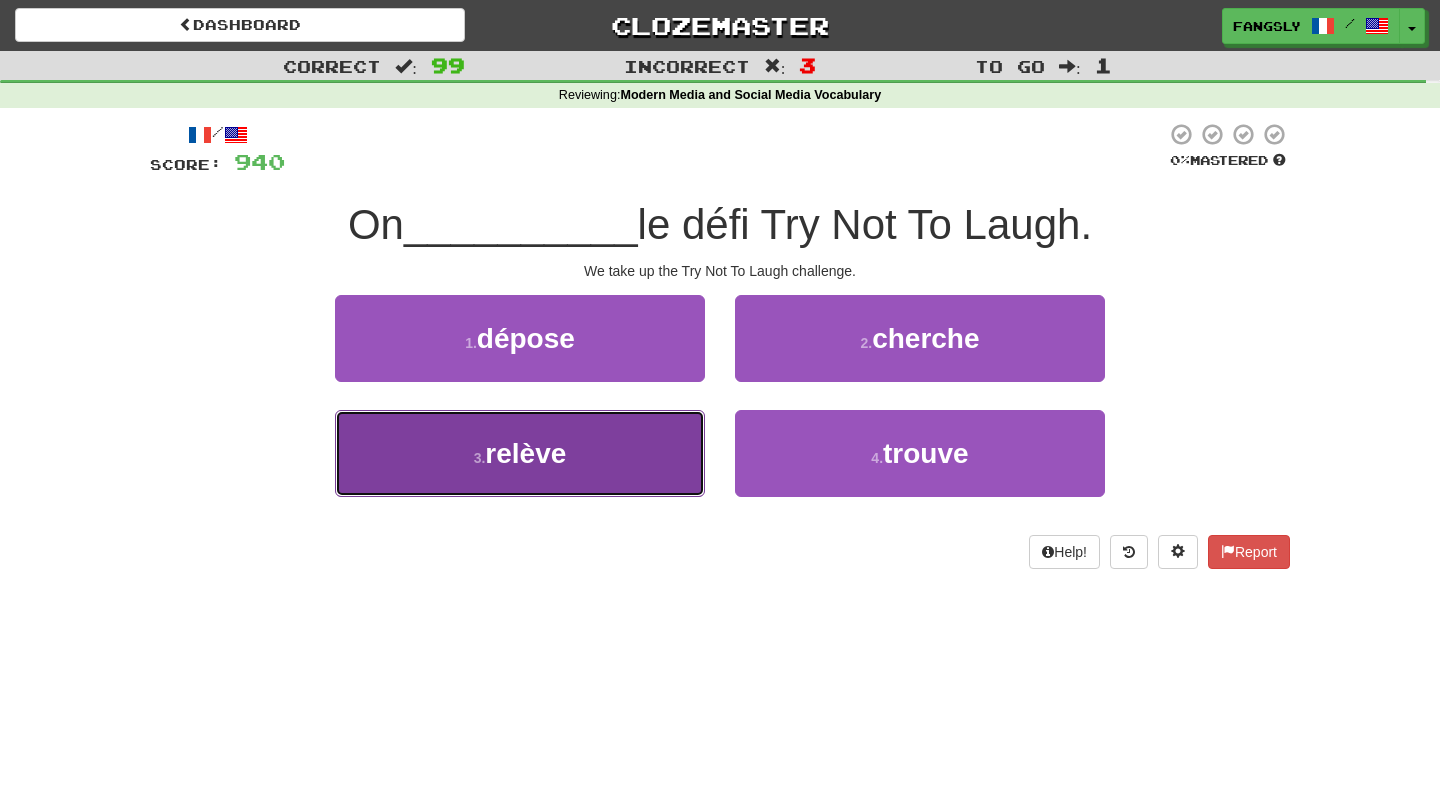 click on "3 .  relève" at bounding box center [520, 453] 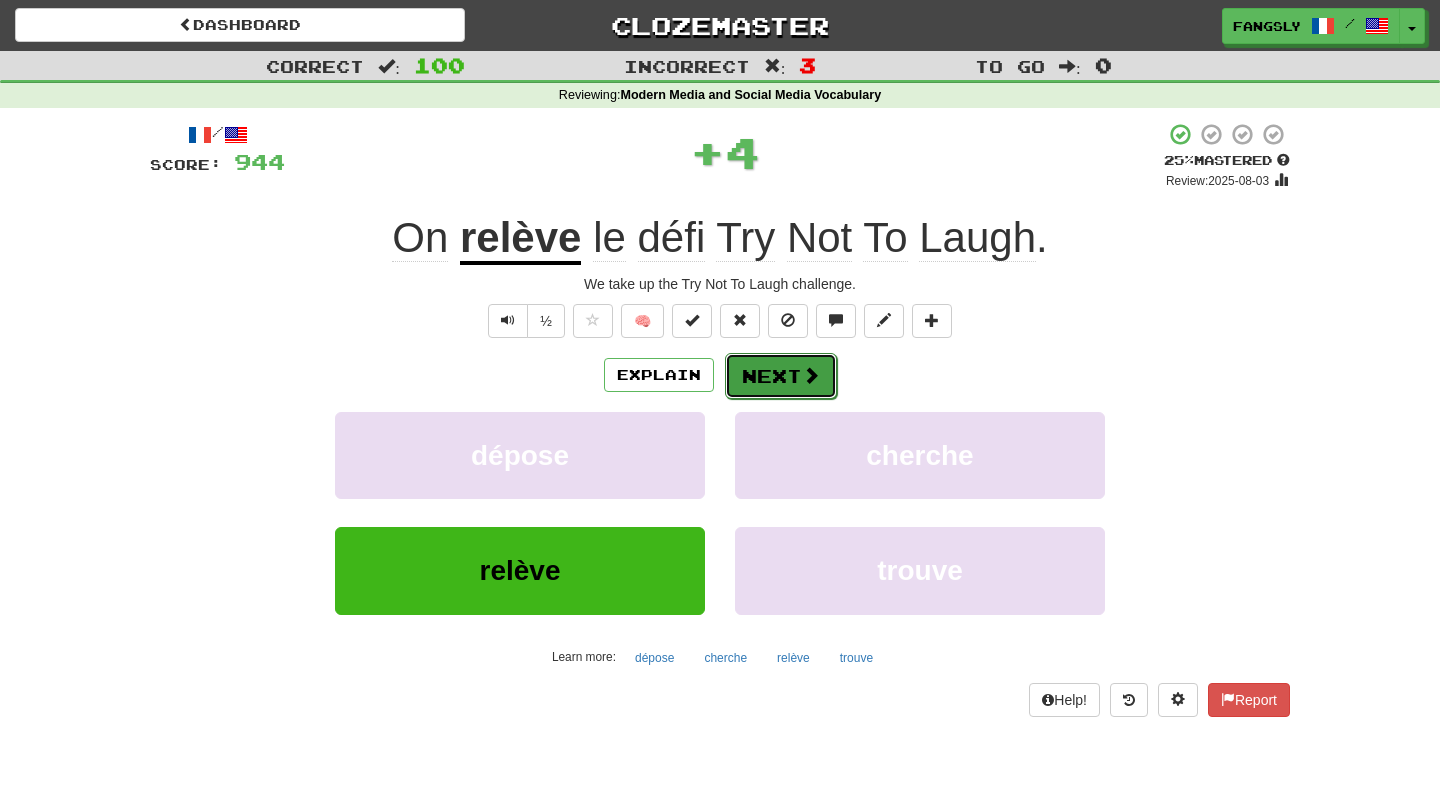 click on "Next" at bounding box center [781, 376] 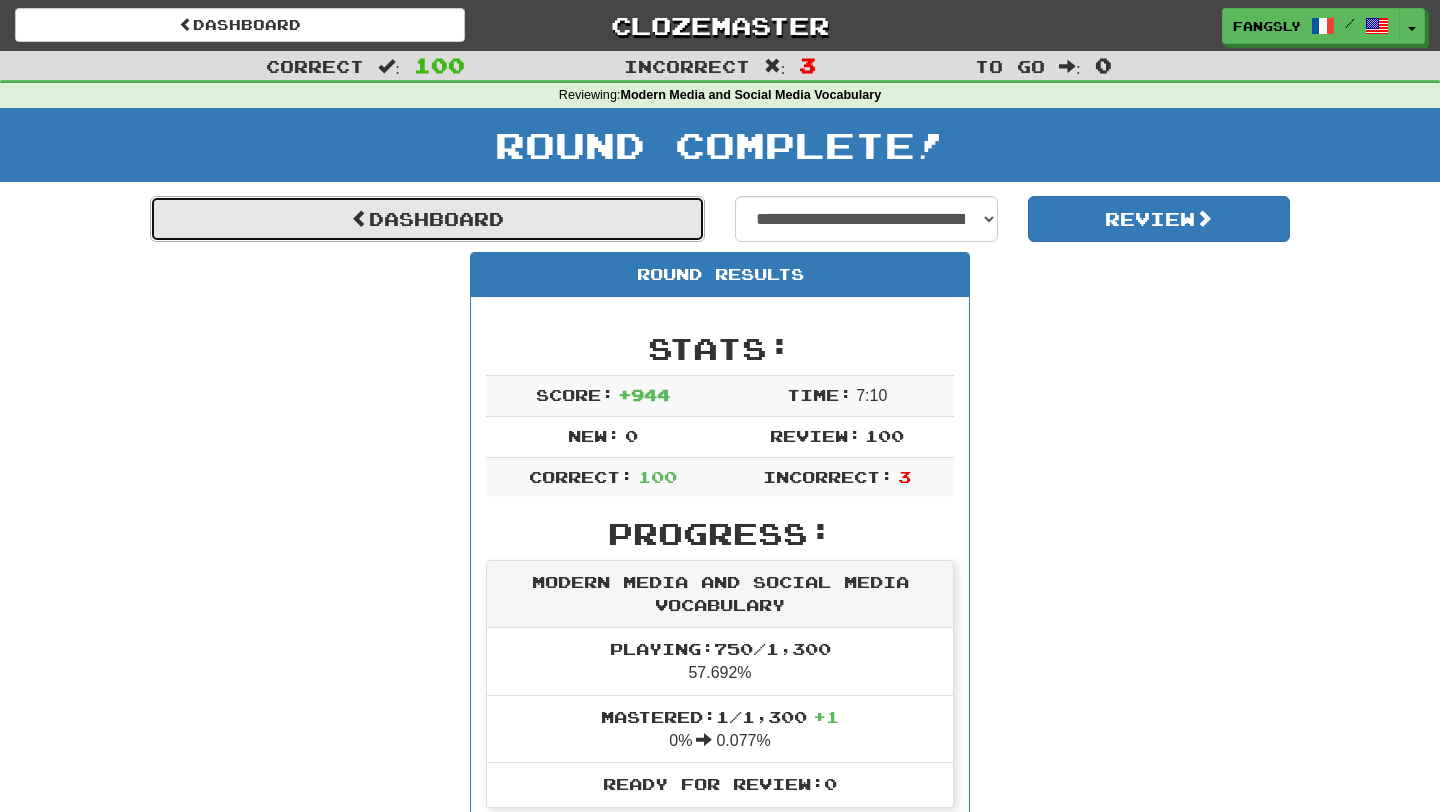 click on "Dashboard" at bounding box center [427, 219] 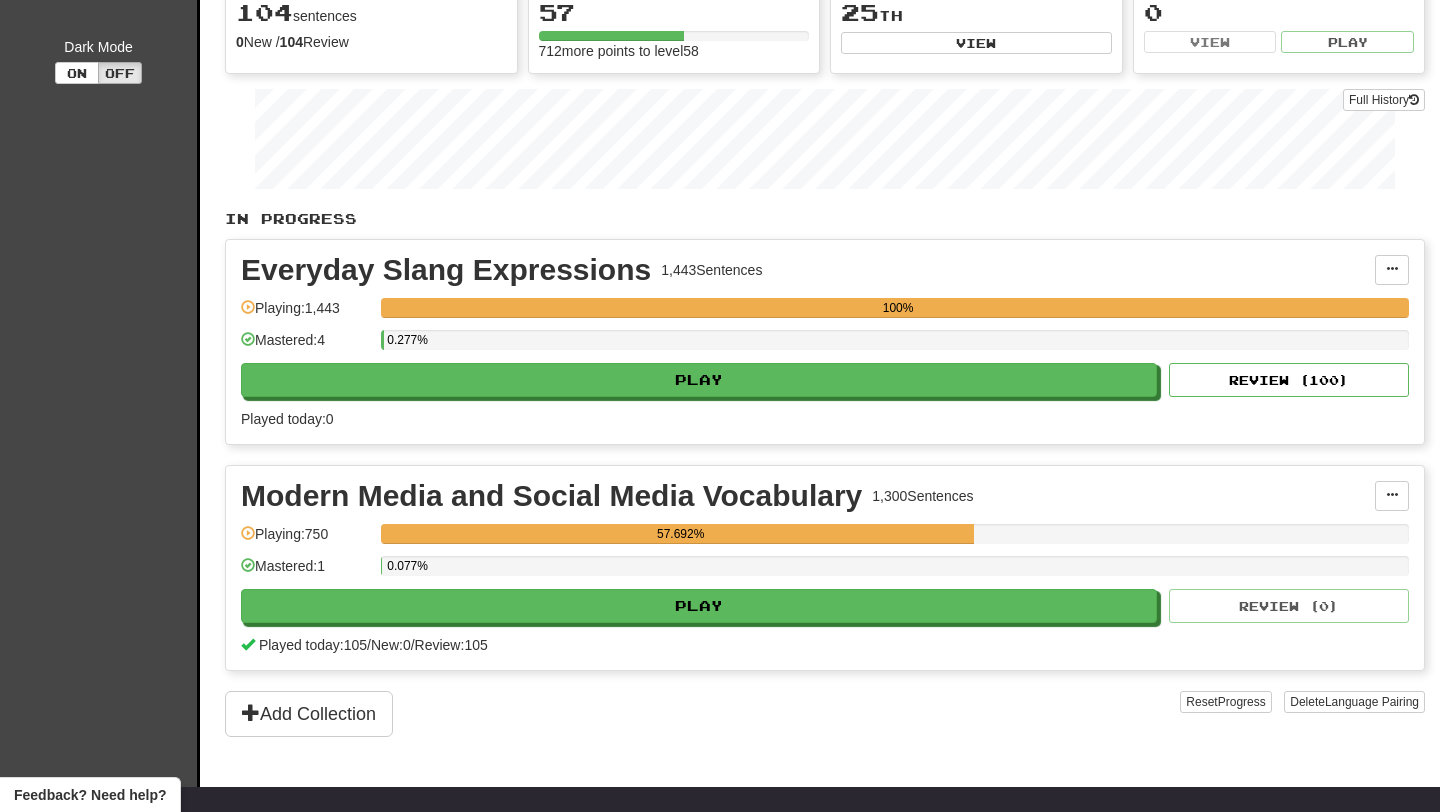 scroll, scrollTop: 220, scrollLeft: 0, axis: vertical 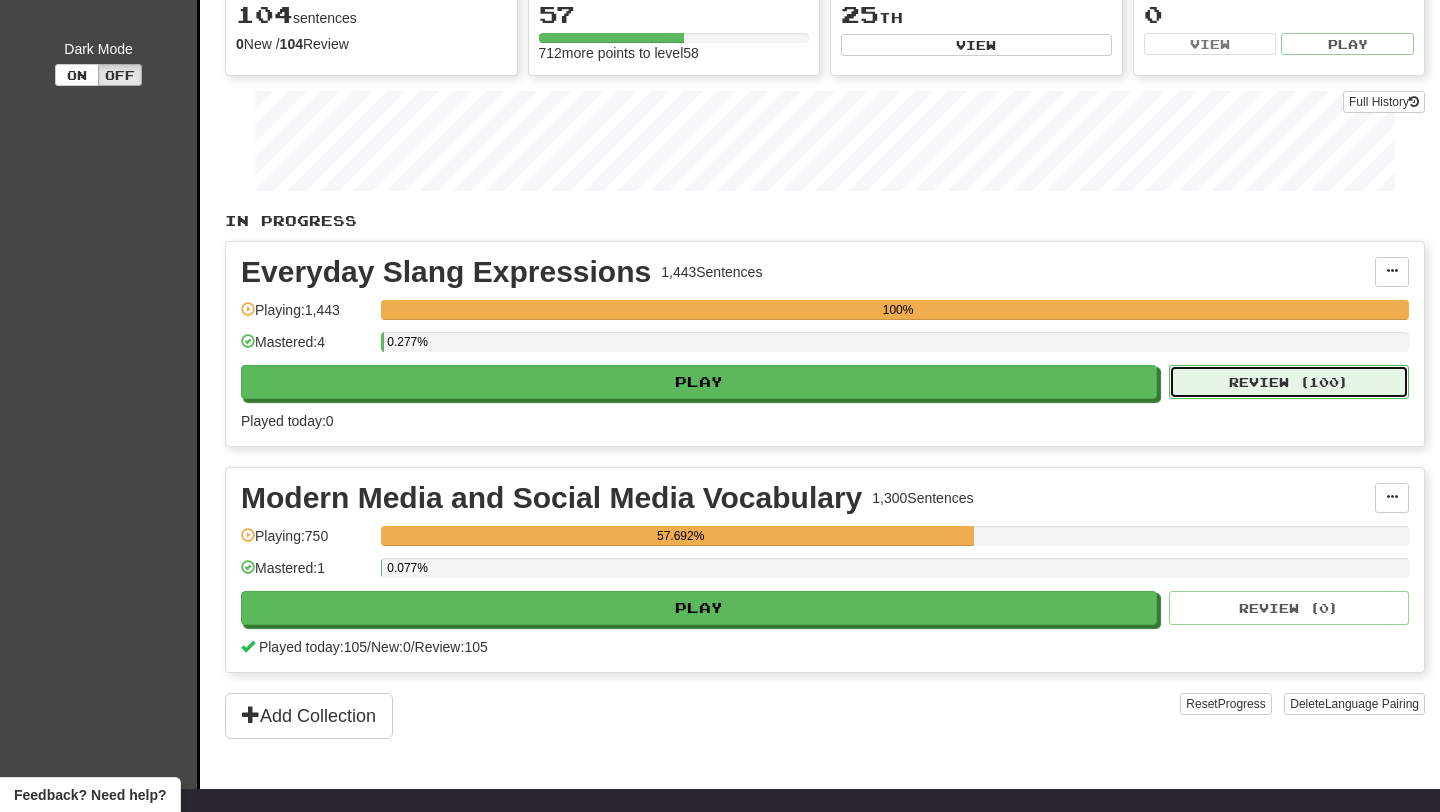 click on "Review ( 100 )" 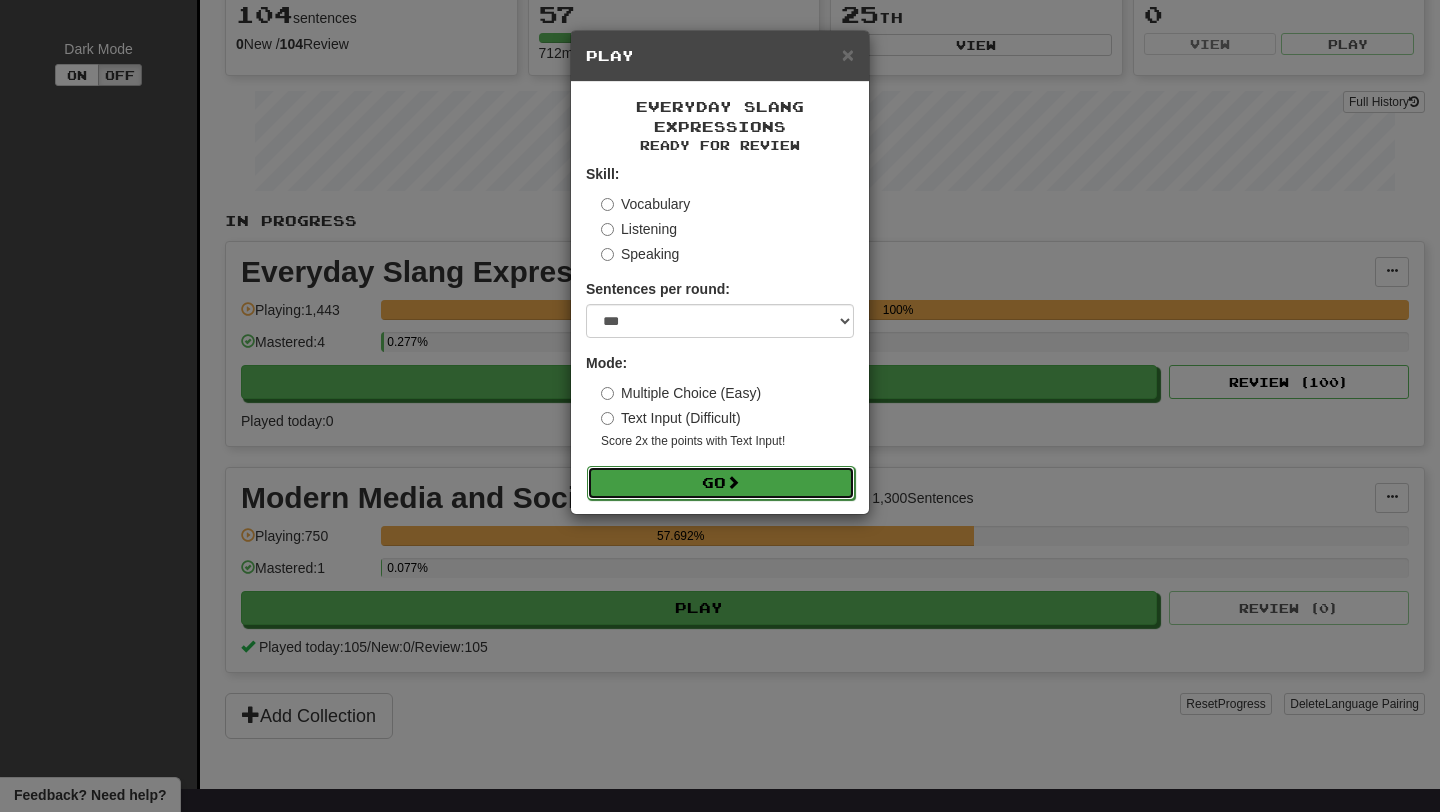 click on "Go" at bounding box center [721, 483] 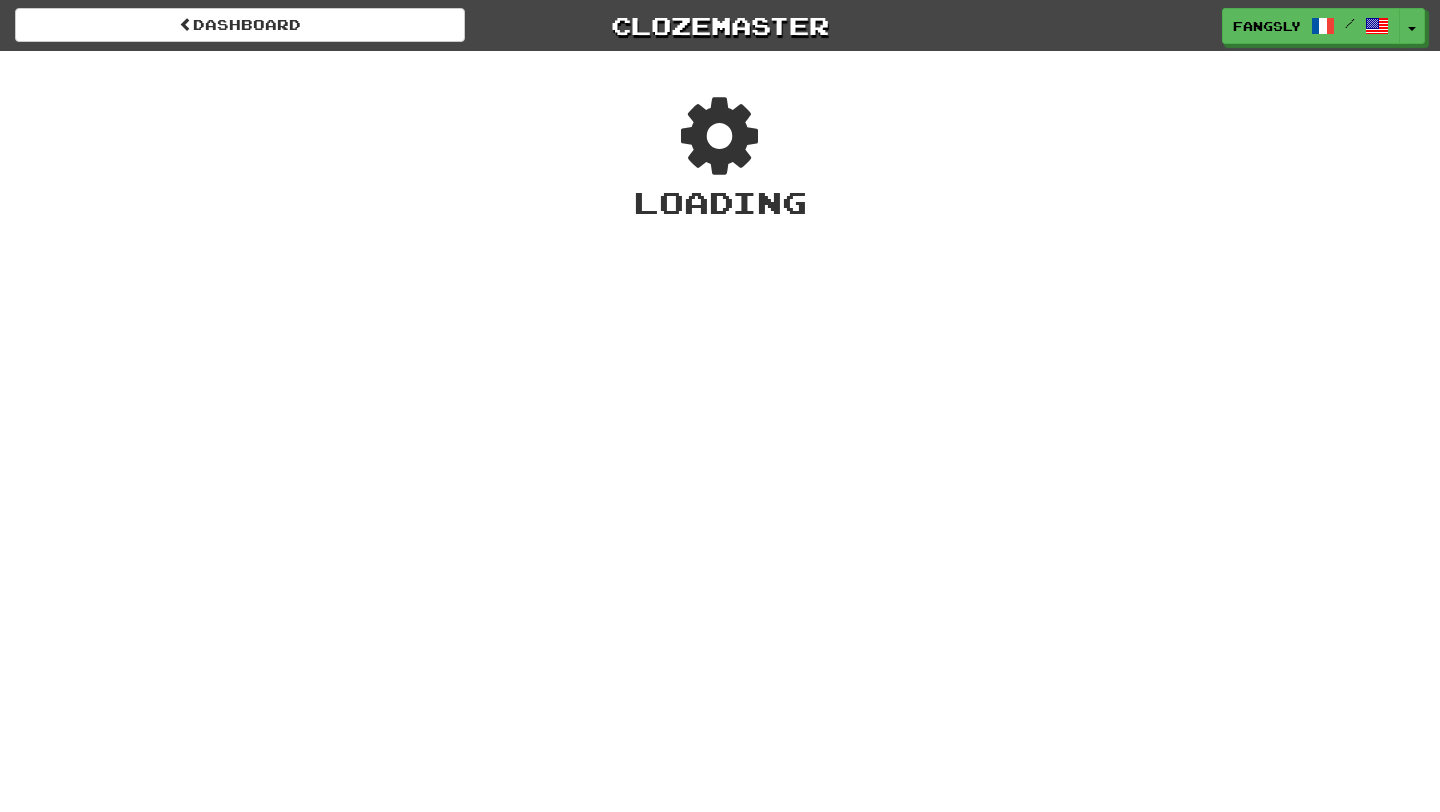 scroll, scrollTop: 0, scrollLeft: 0, axis: both 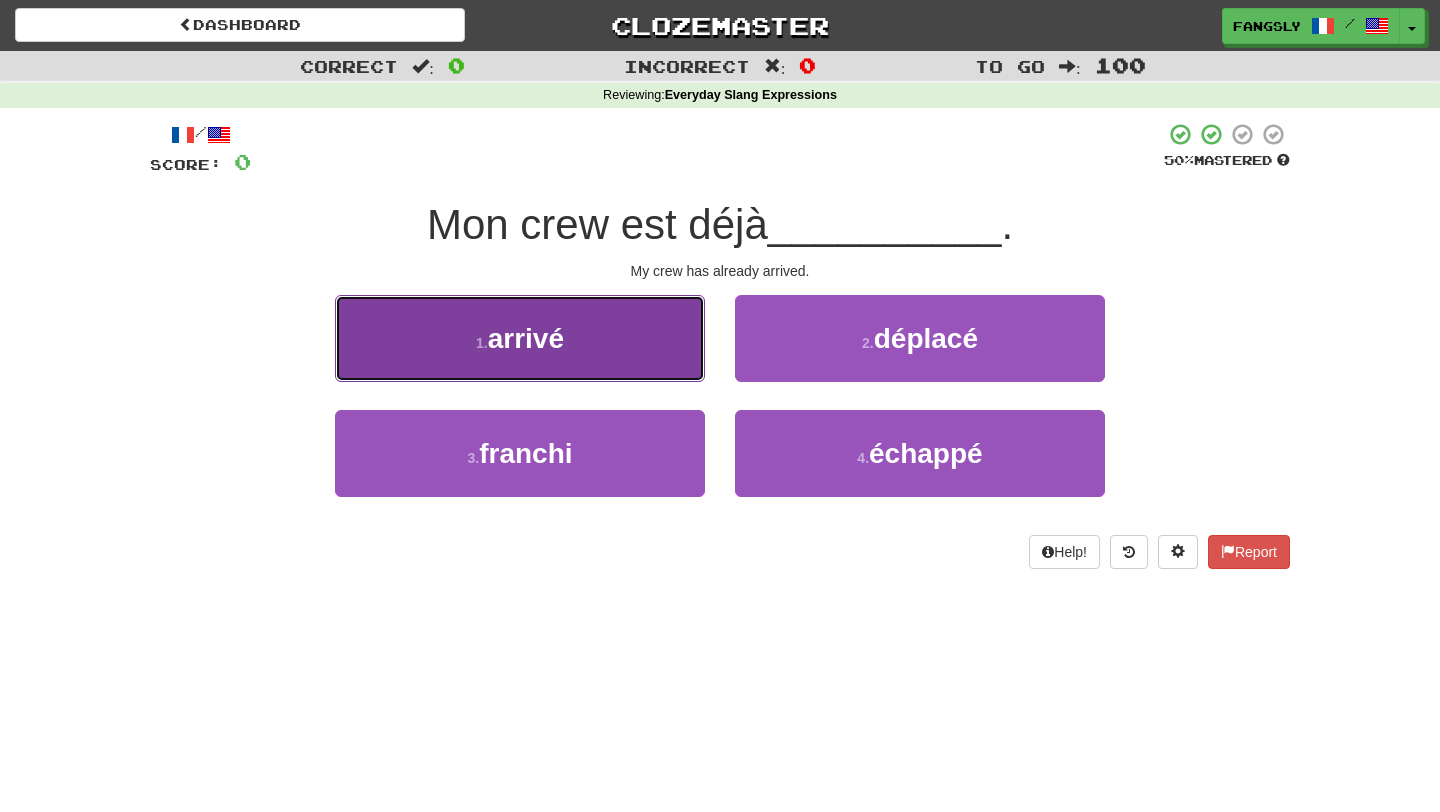 click on "1 .  arrivé" at bounding box center (520, 338) 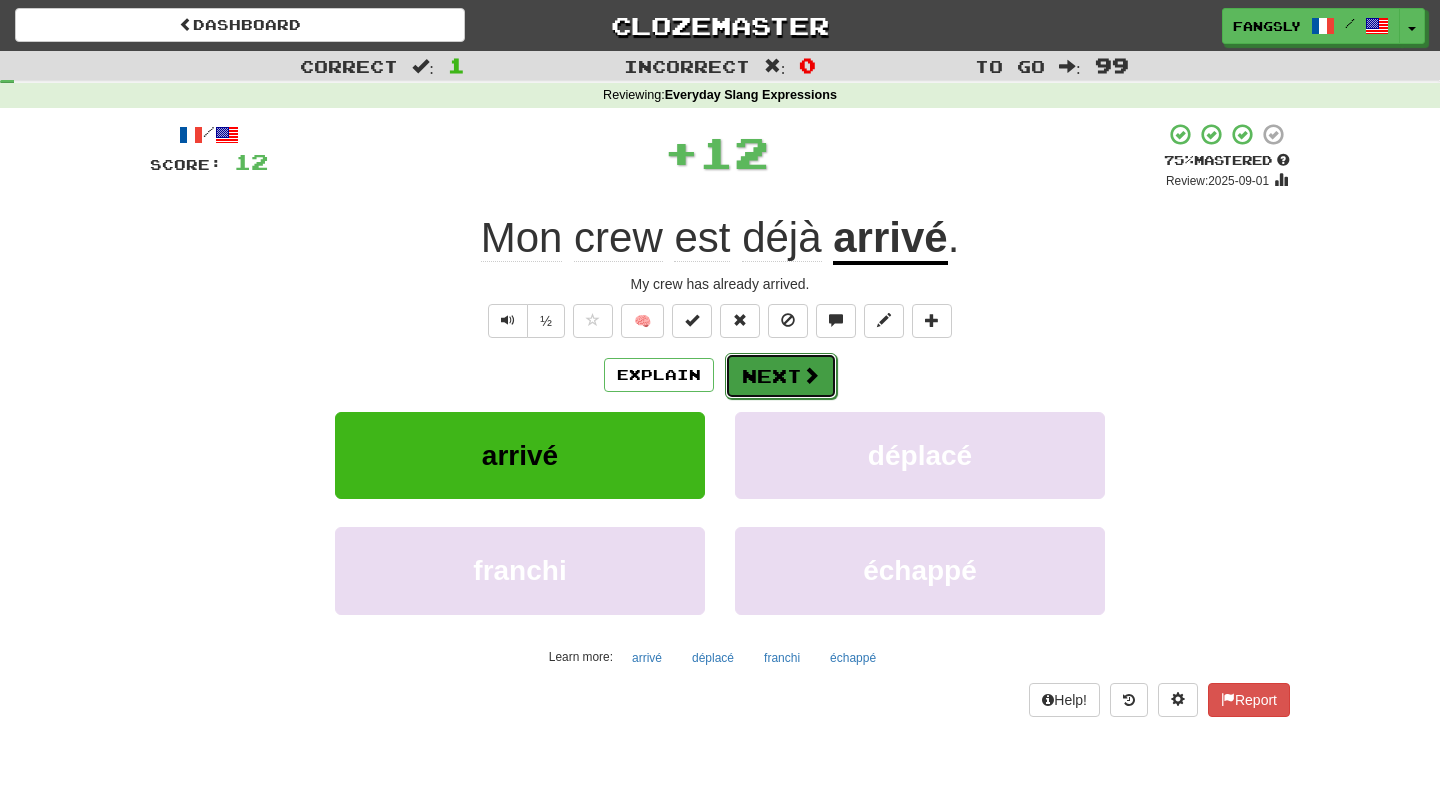 click on "Next" at bounding box center [781, 376] 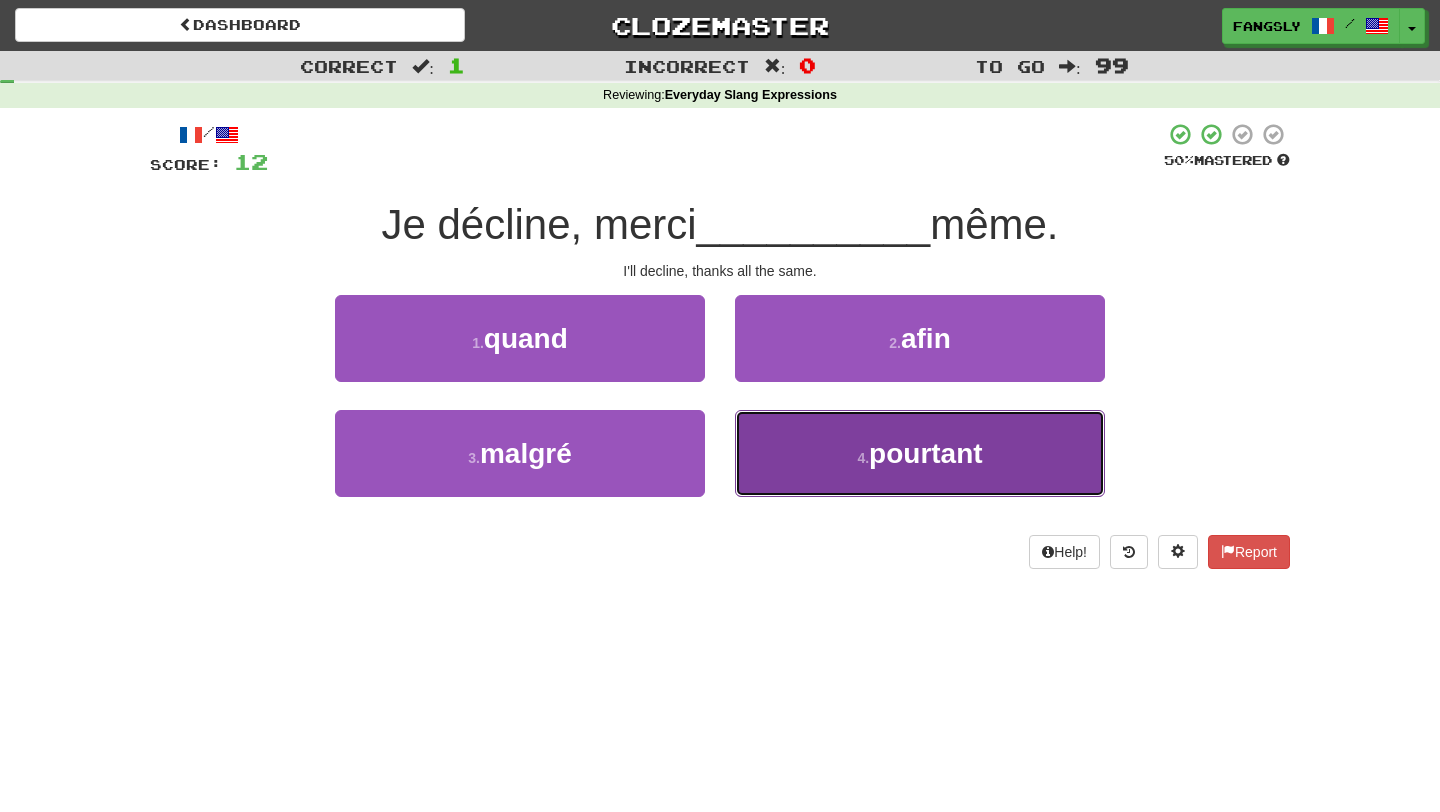 click on "4 .  pourtant" at bounding box center [920, 453] 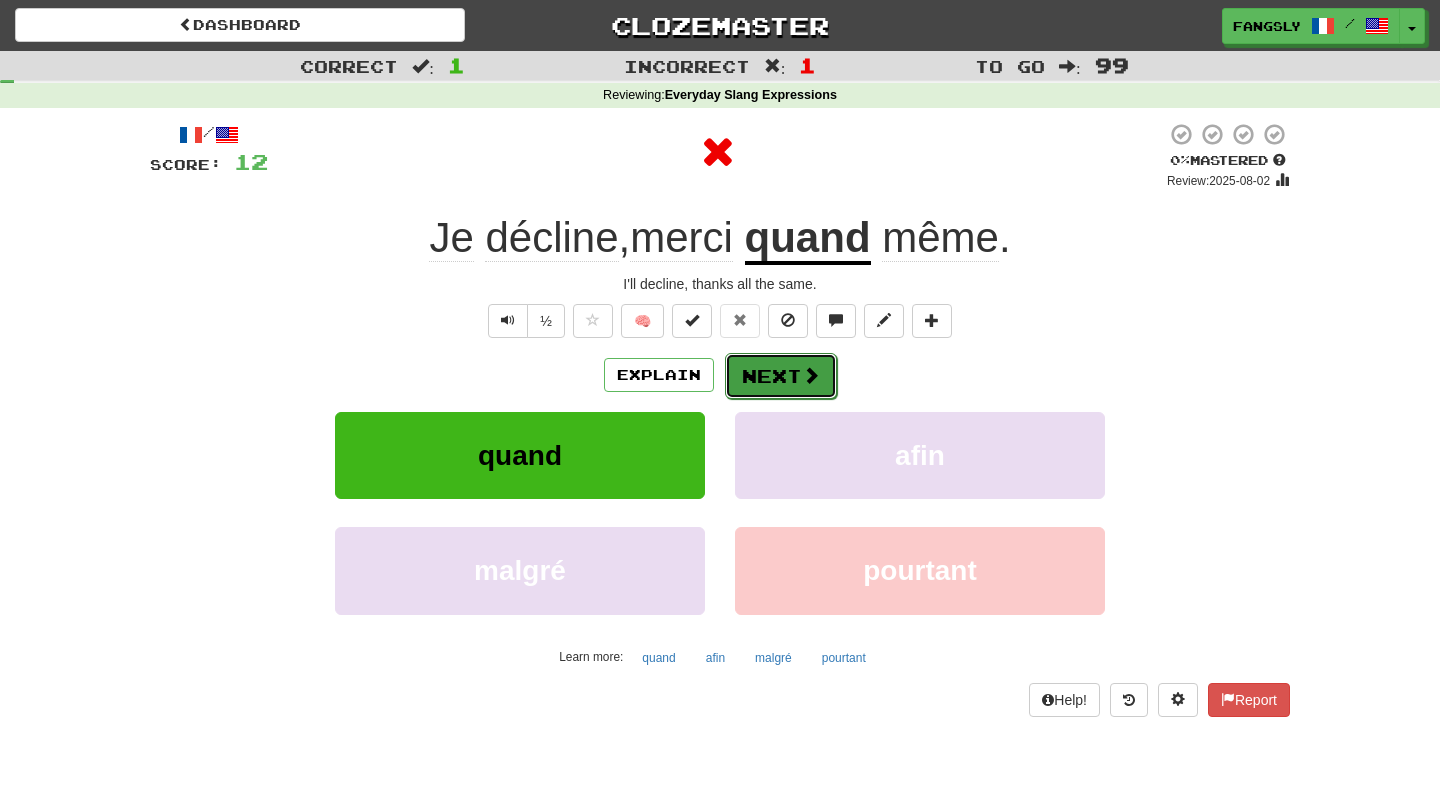 click on "Next" at bounding box center [781, 376] 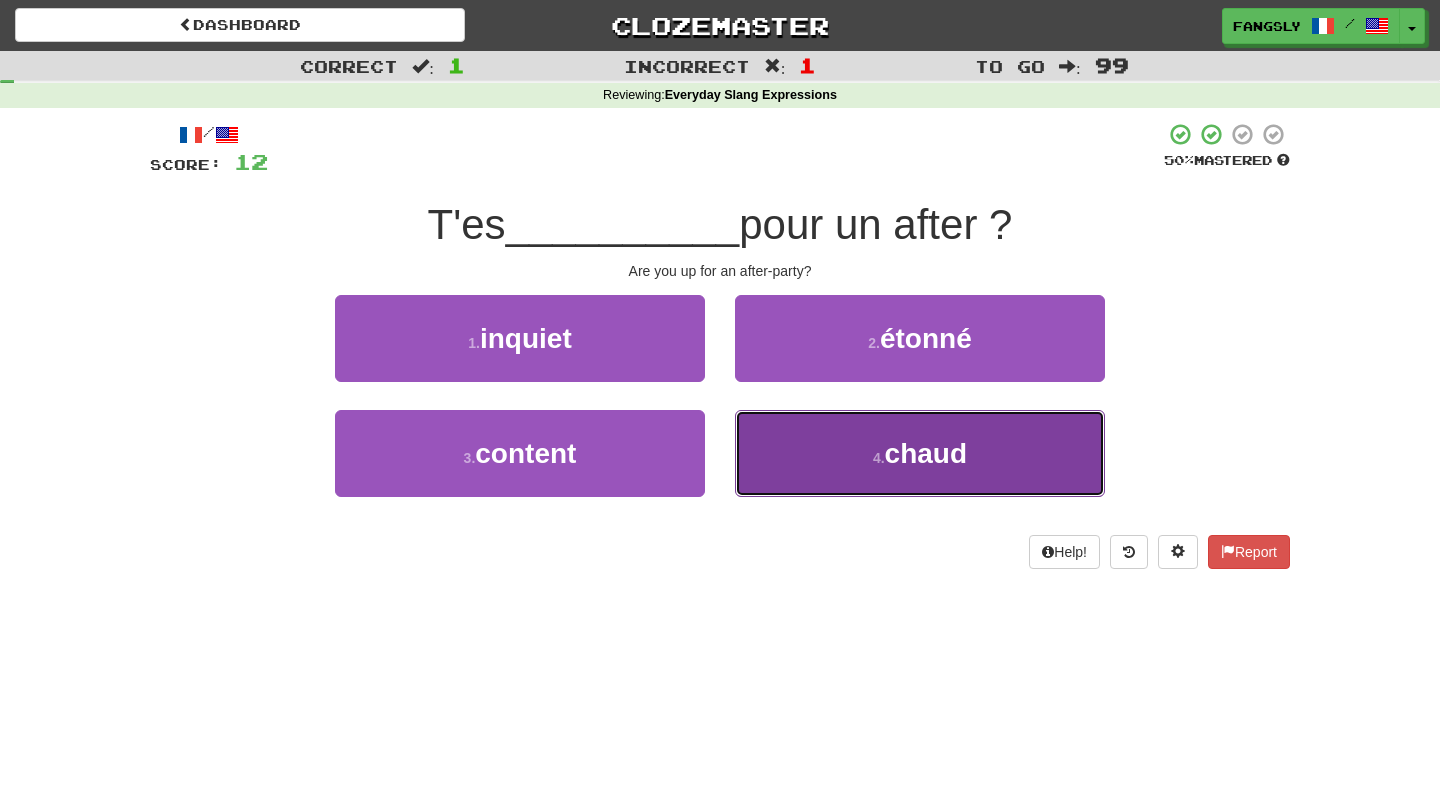 click on "4 .  chaud" at bounding box center [920, 453] 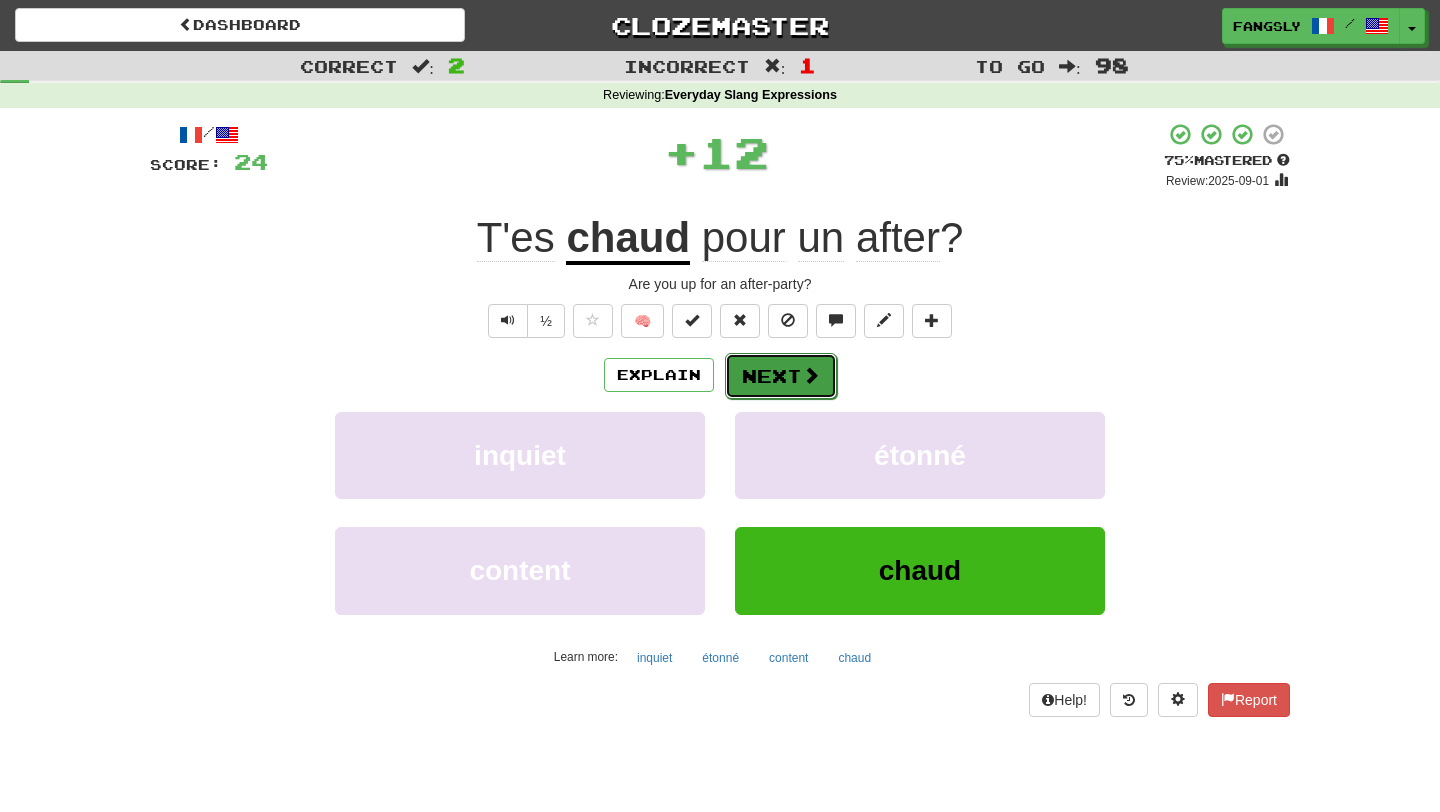 click on "Next" at bounding box center [781, 376] 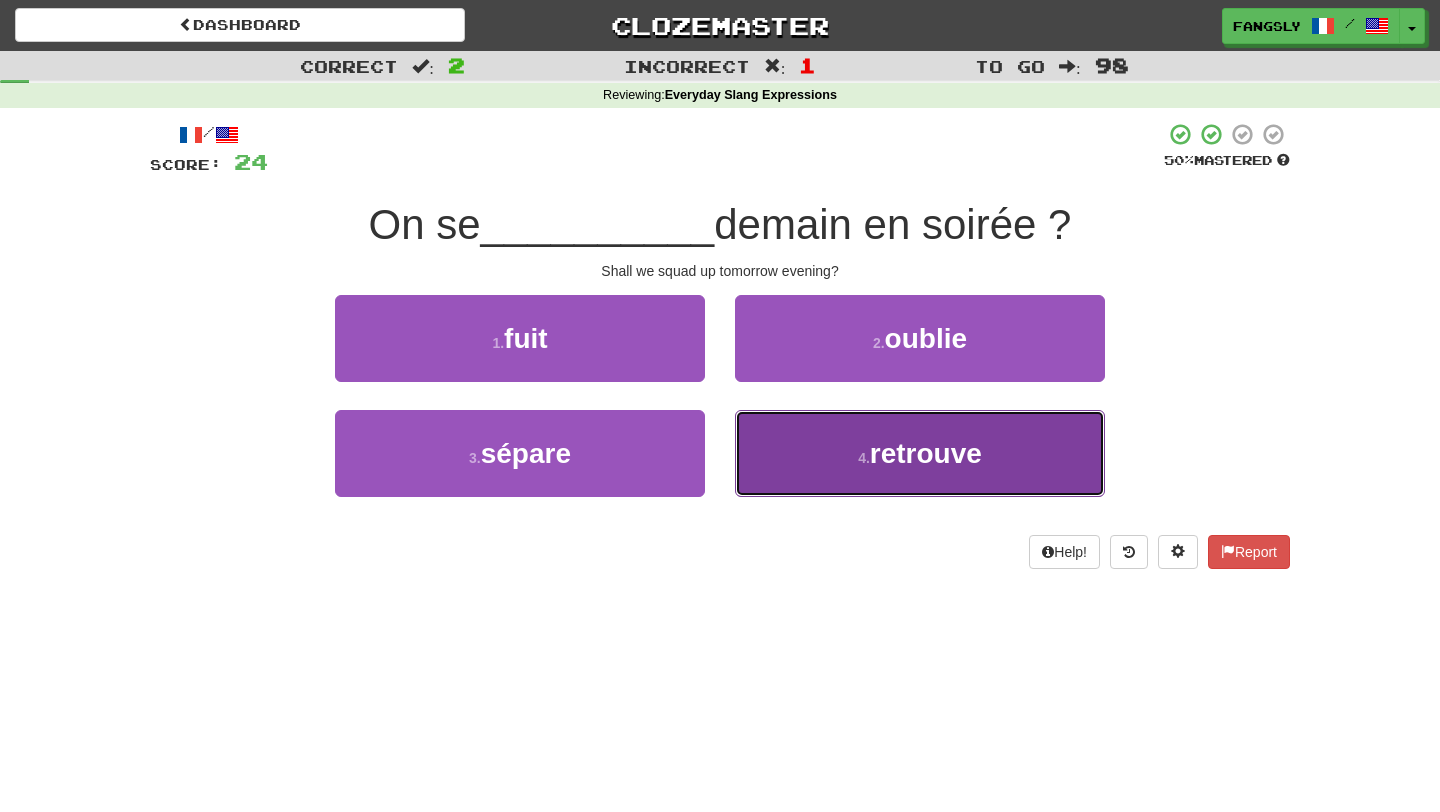 click on "4 .  retrouve" at bounding box center [920, 453] 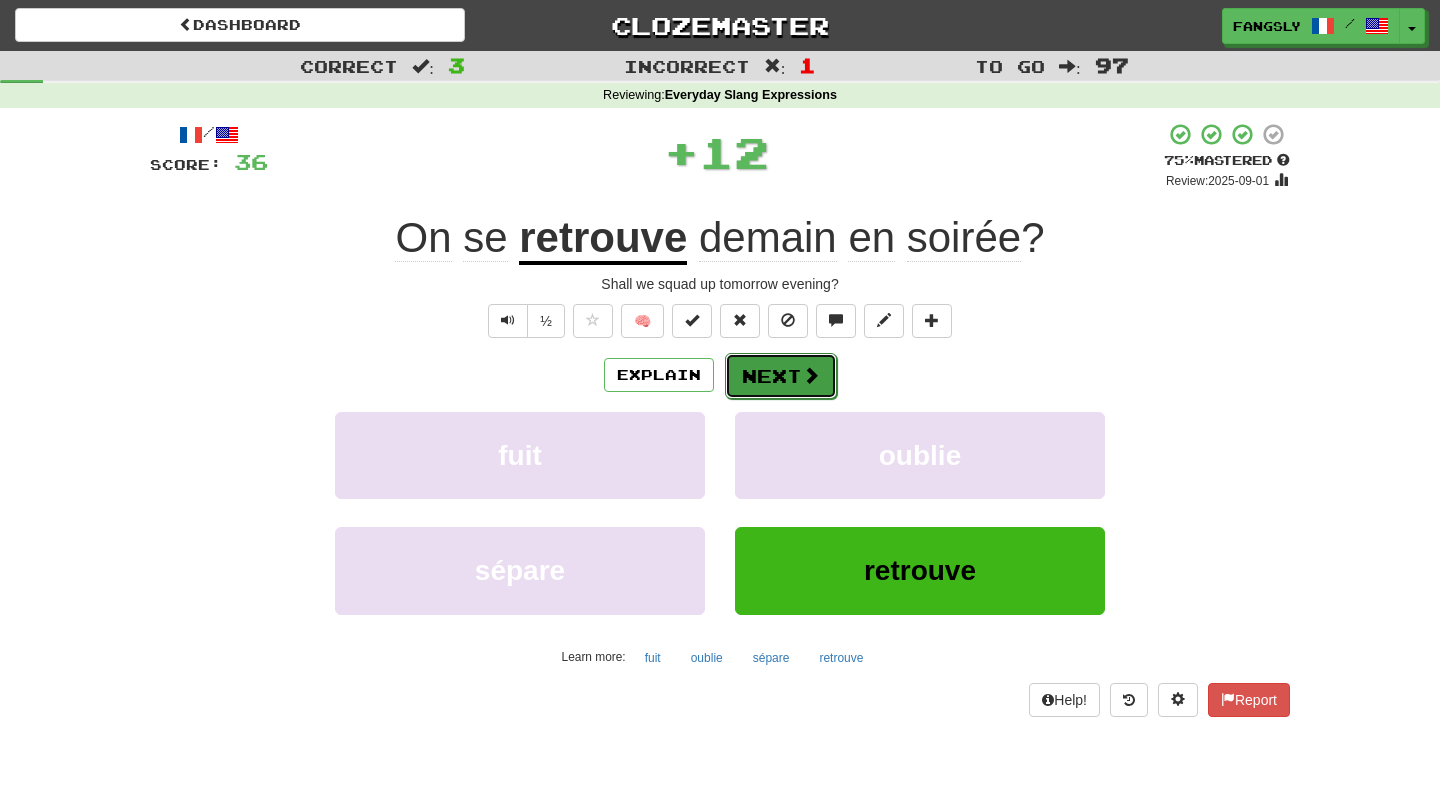 click on "Next" at bounding box center [781, 376] 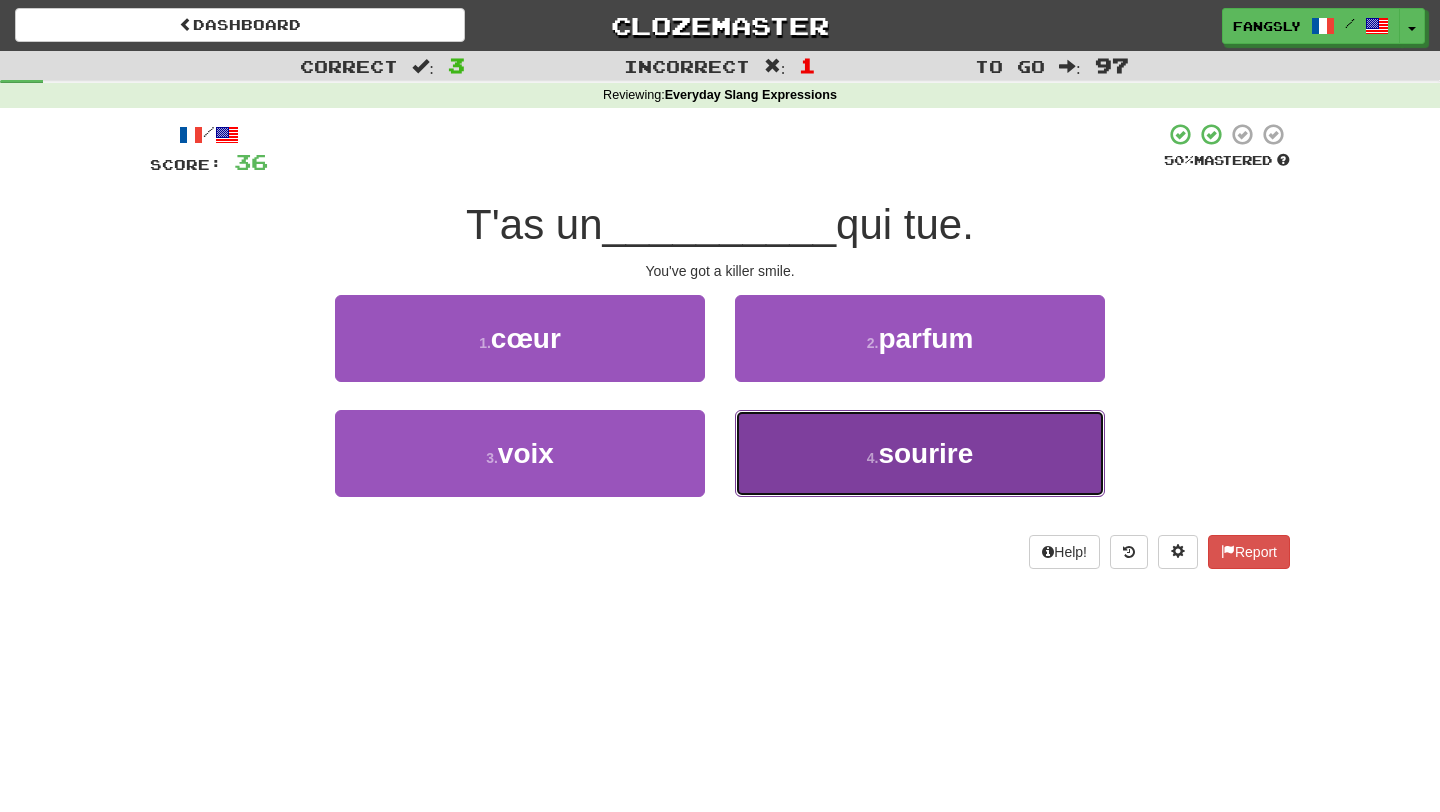click on "4 .  sourire" at bounding box center [920, 453] 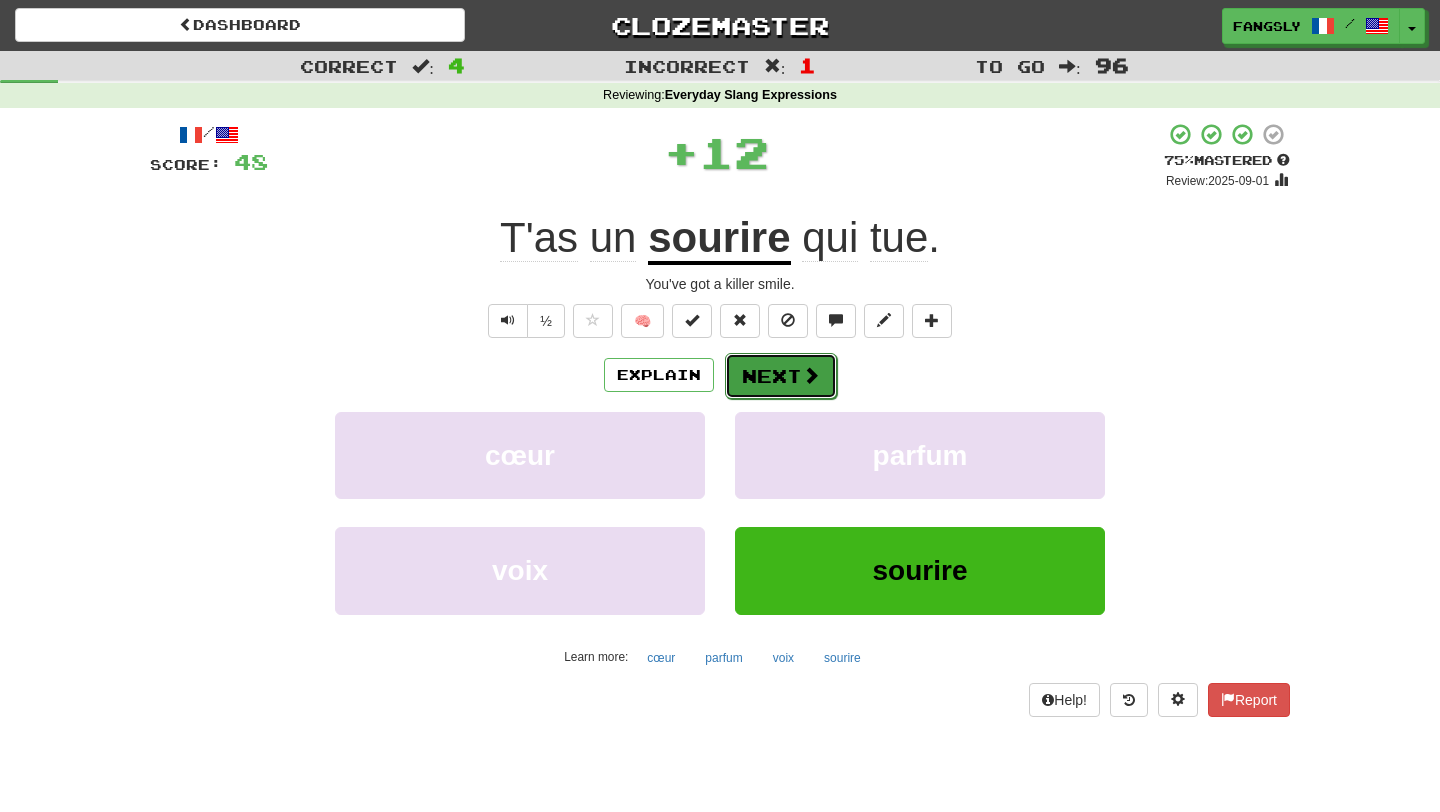 click on "Next" at bounding box center (781, 376) 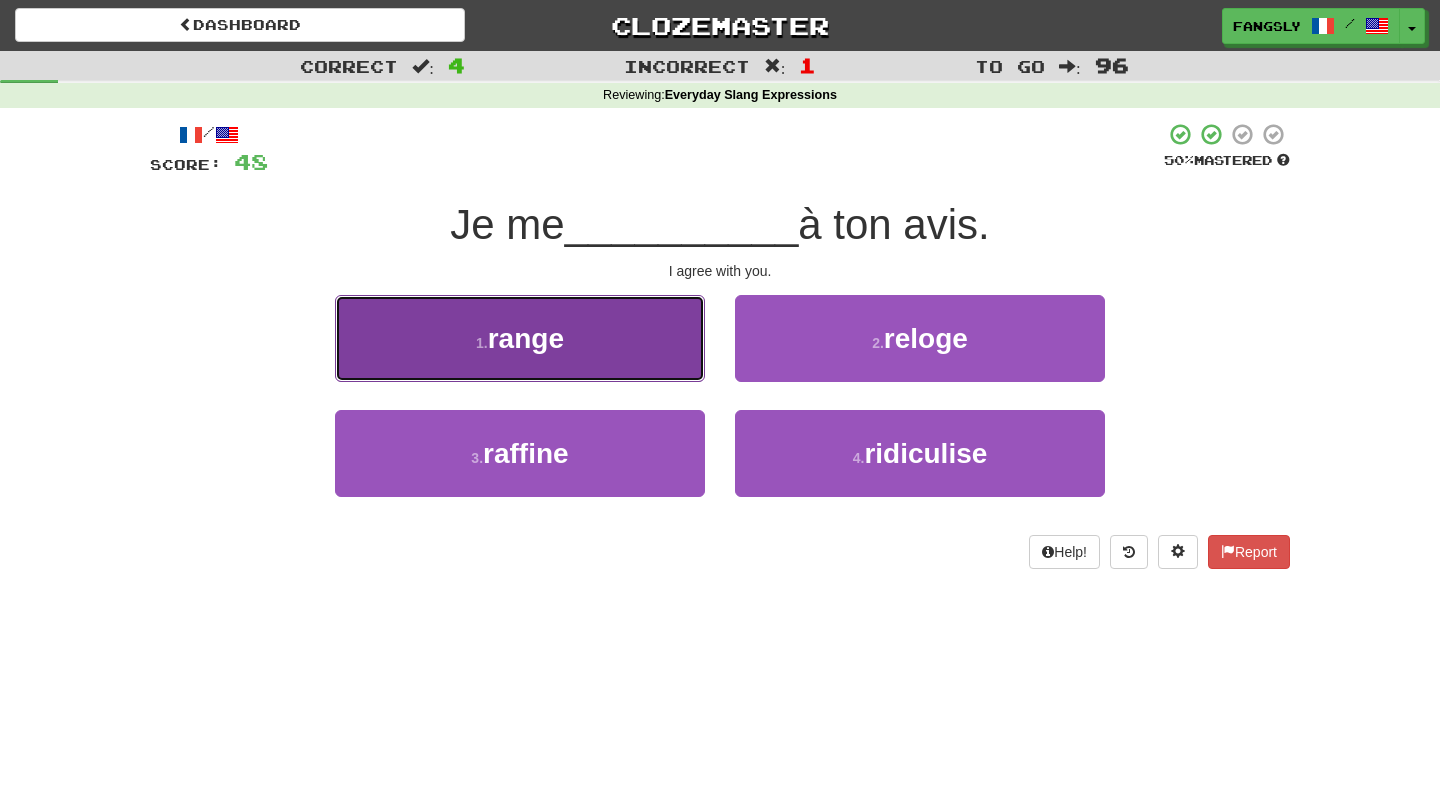 click on "1 .  range" at bounding box center [520, 338] 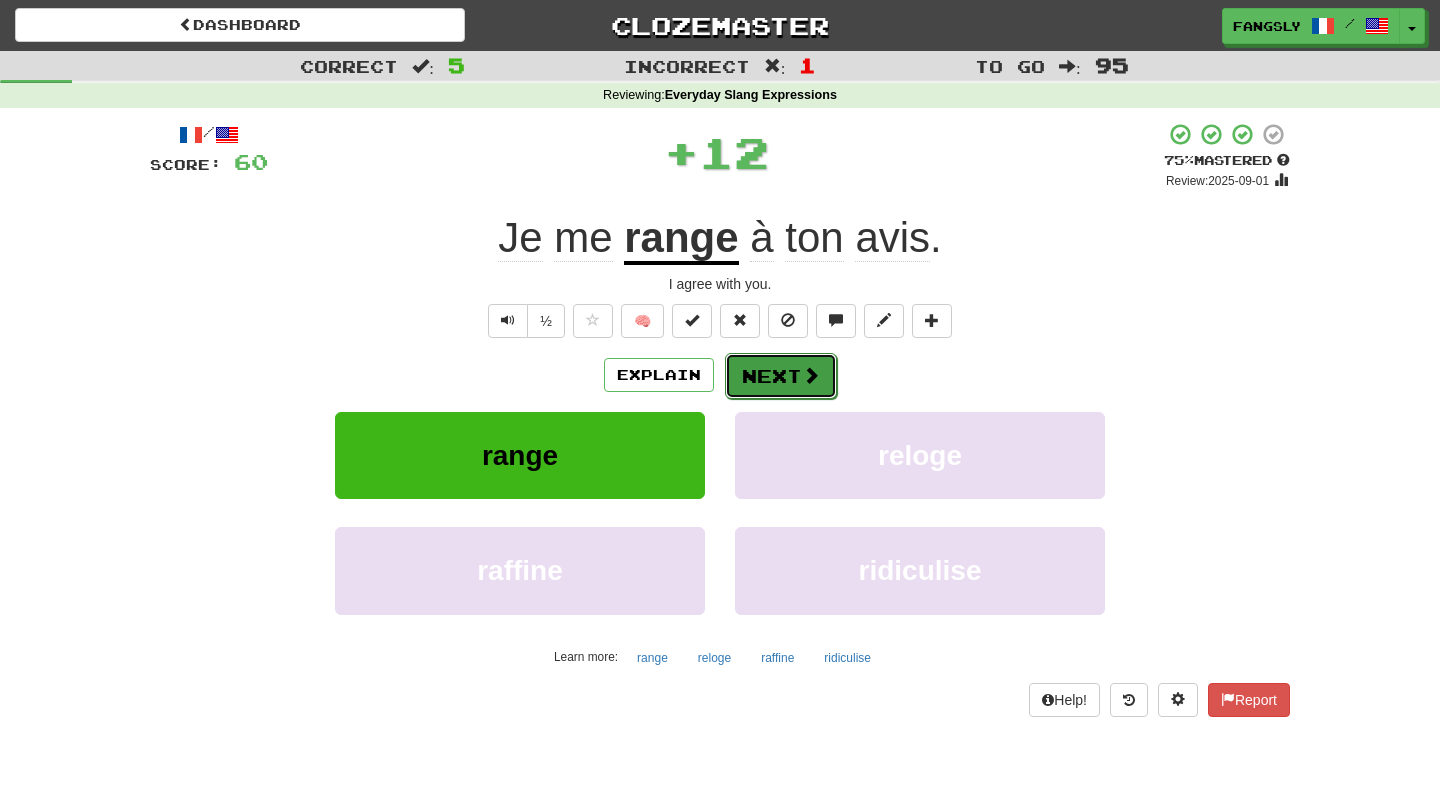 click on "Next" at bounding box center [781, 376] 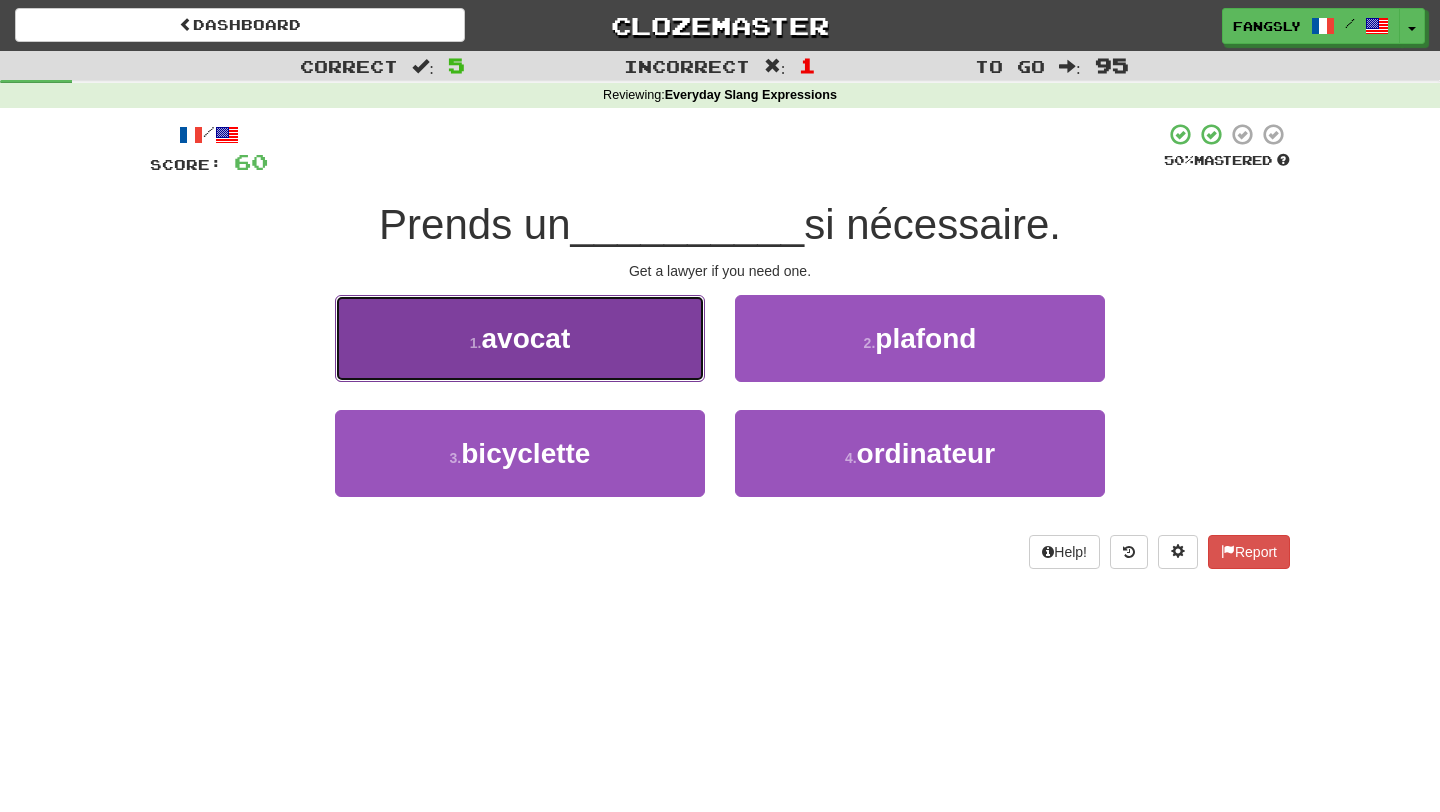 click on "1 .  avocat" at bounding box center (520, 338) 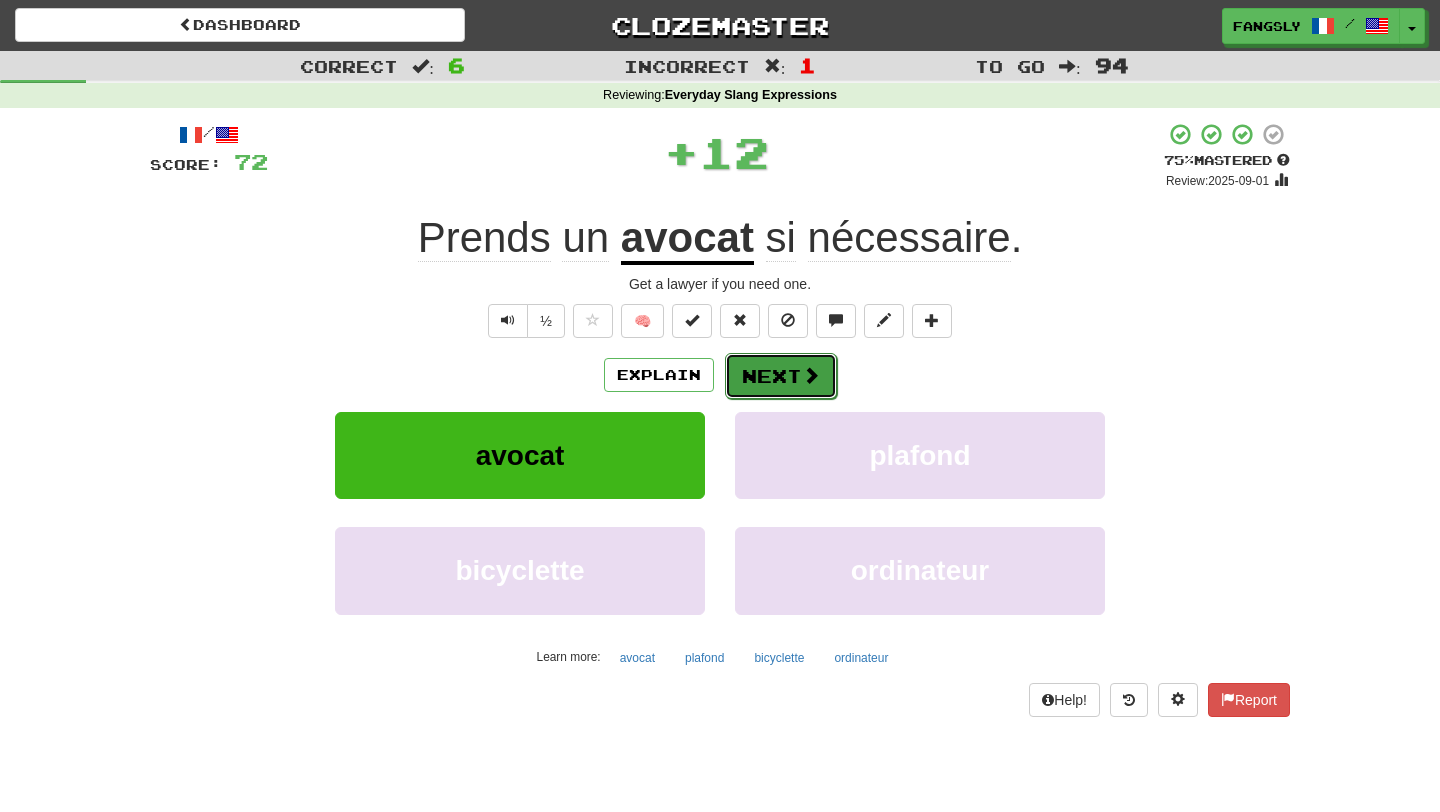 click on "Next" at bounding box center (781, 376) 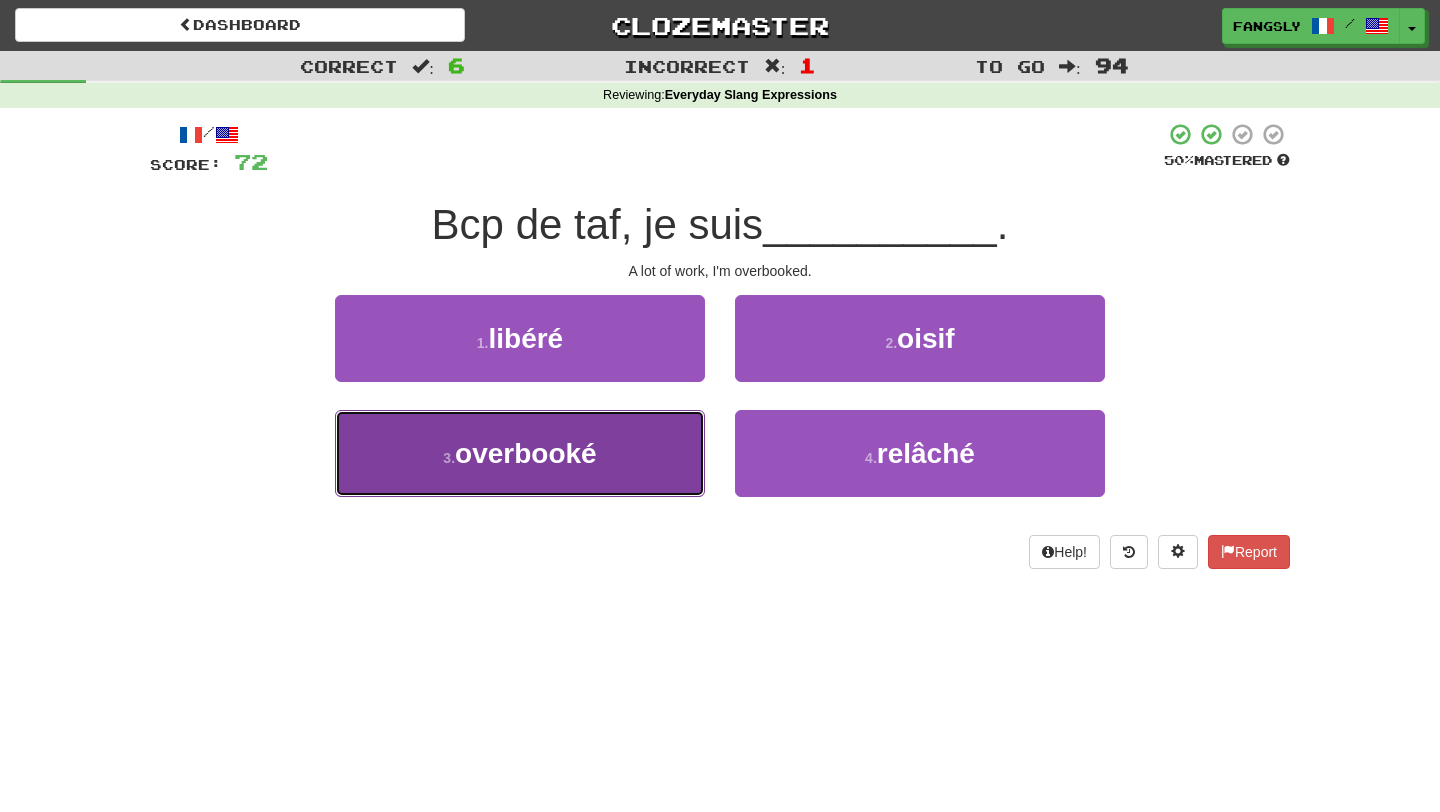 click on "3 .  overbooké" at bounding box center [520, 453] 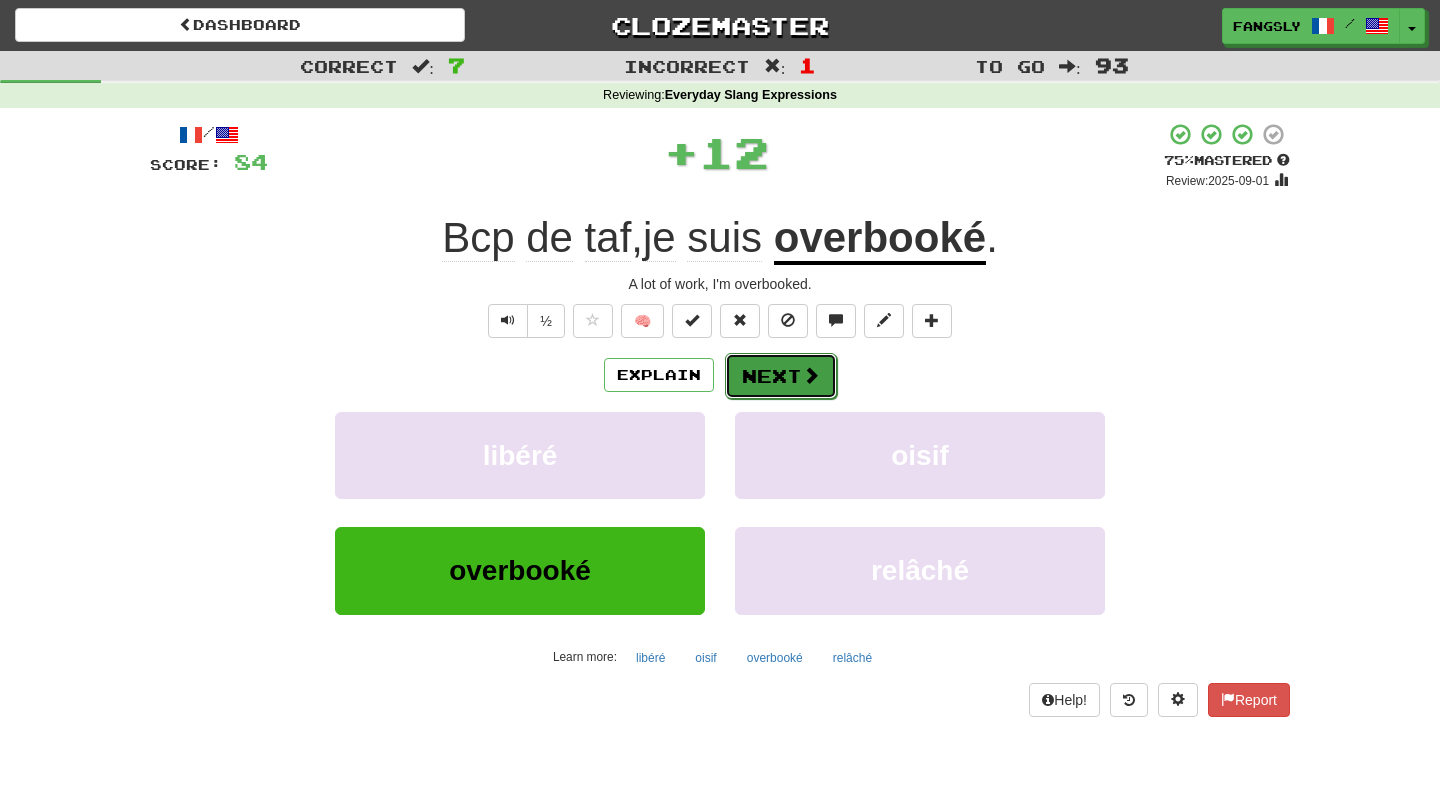click on "Next" at bounding box center [781, 376] 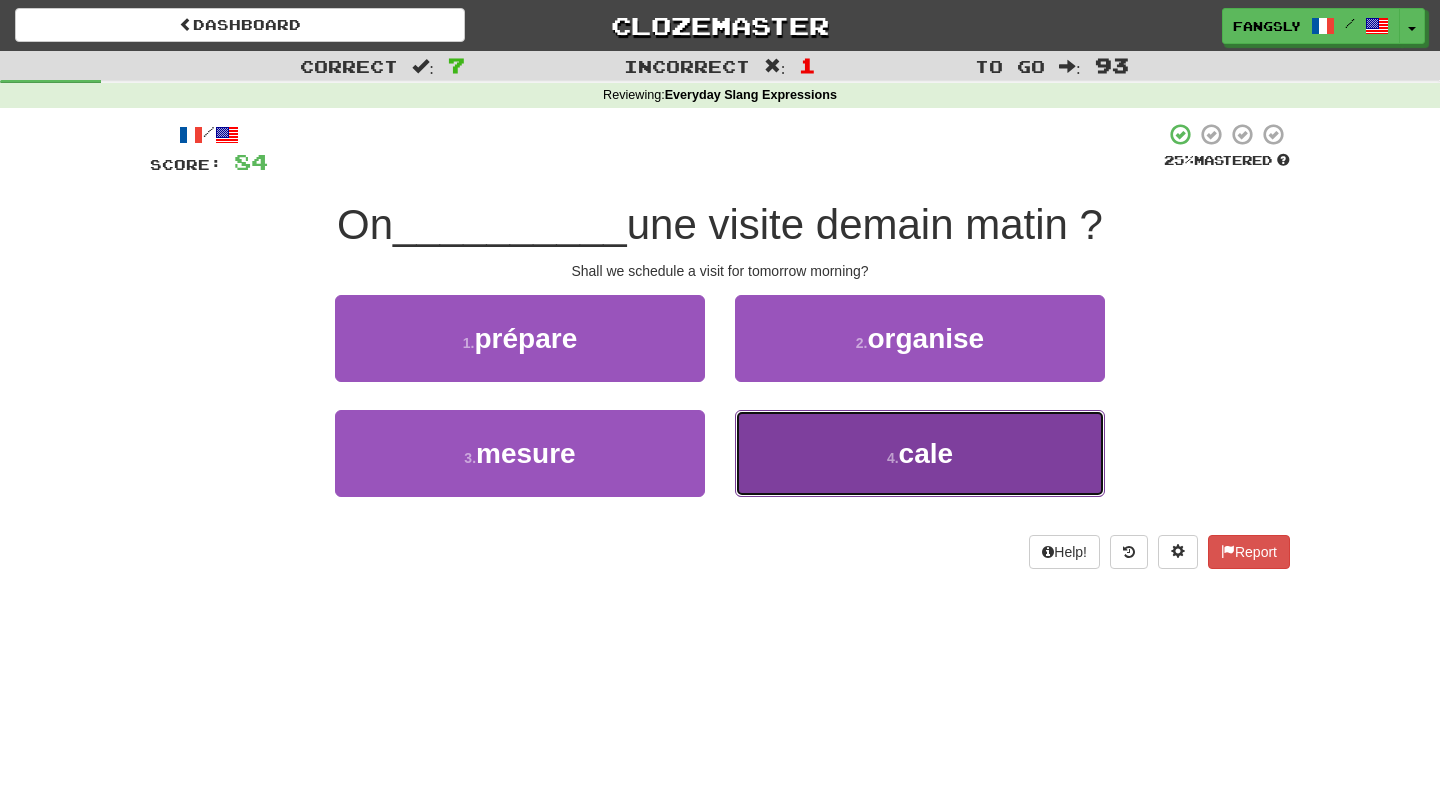 click on "4 .  cale" at bounding box center (920, 453) 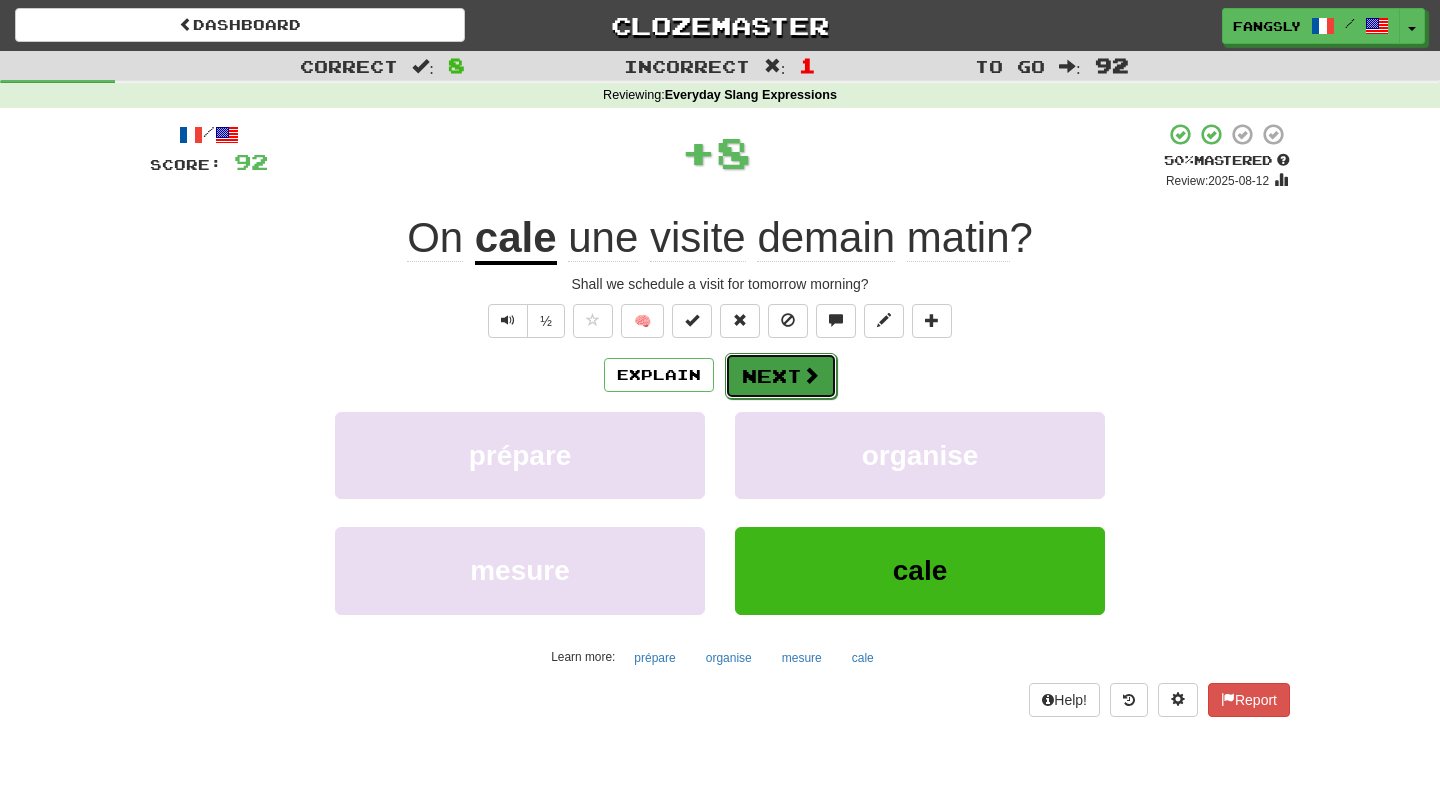 click on "Next" at bounding box center (781, 376) 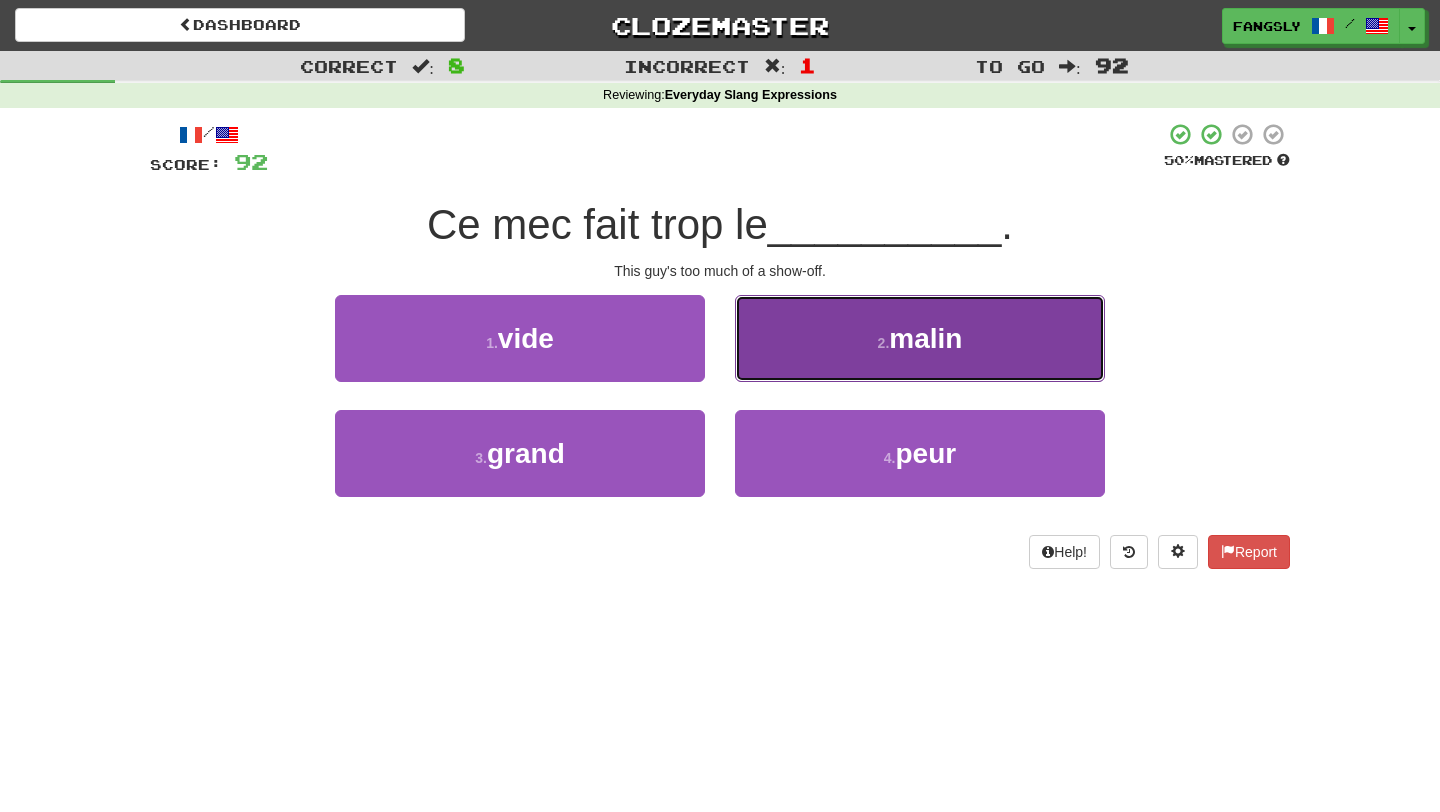 click on "2 .  malin" at bounding box center [920, 338] 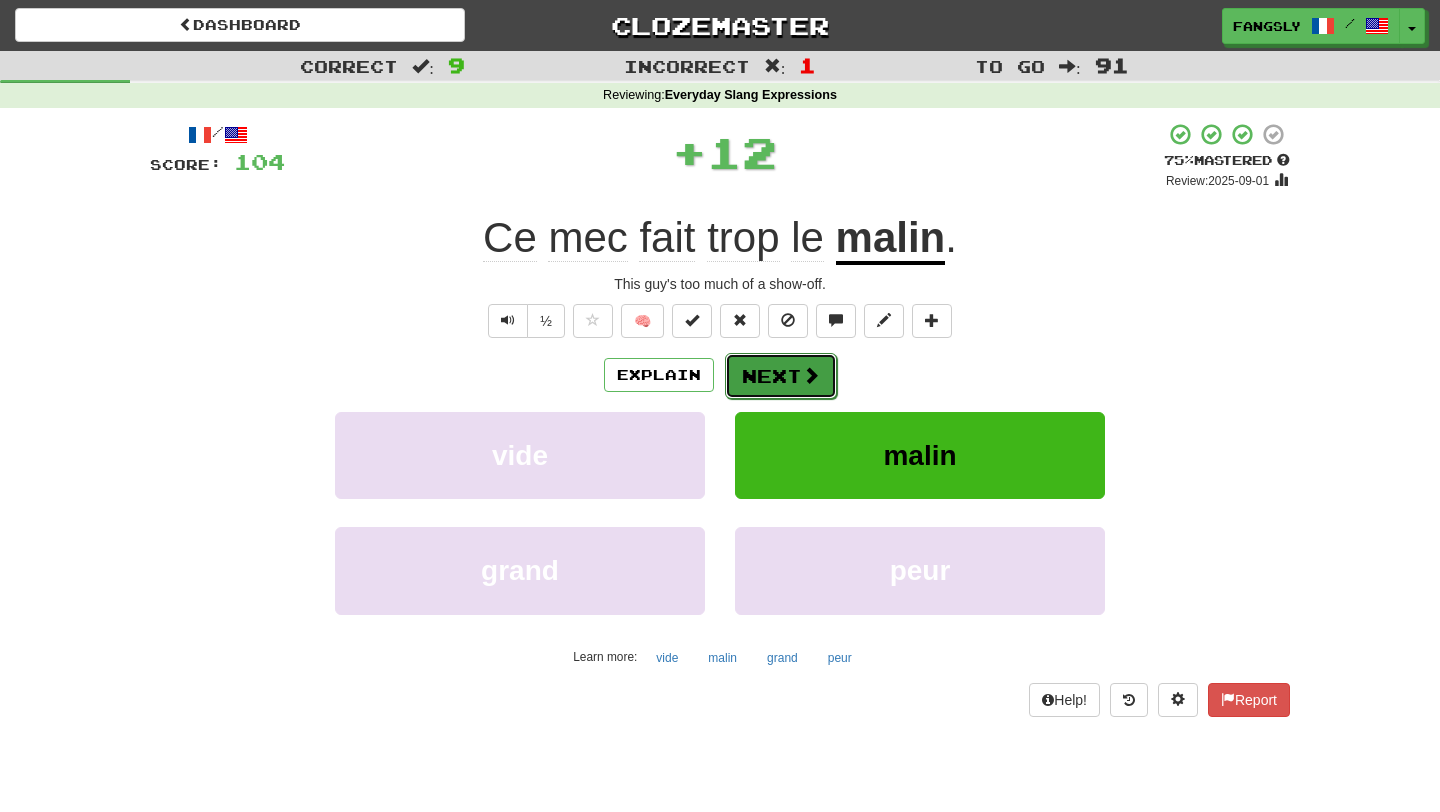 click on "Next" at bounding box center [781, 376] 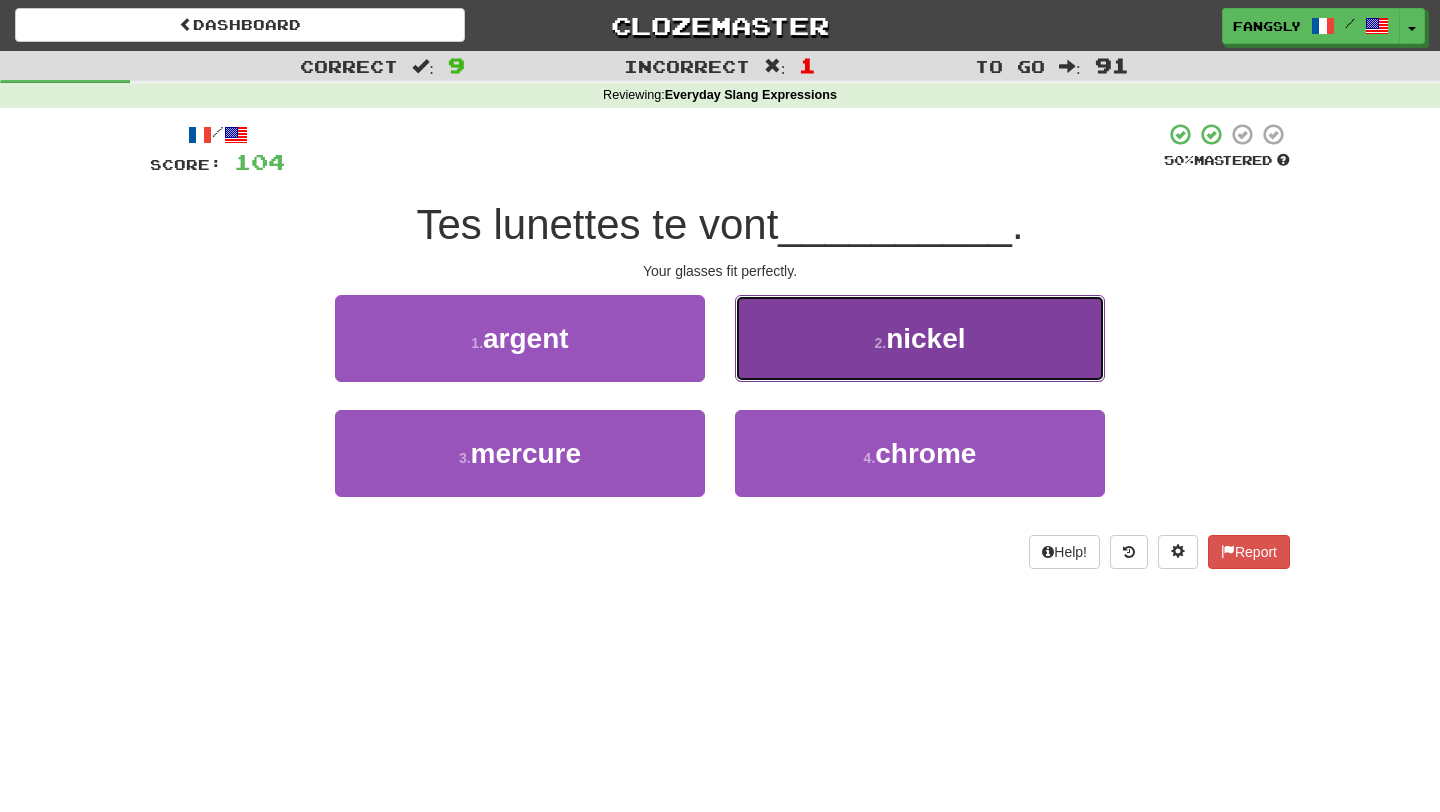 click on "2 .  nickel" at bounding box center (920, 338) 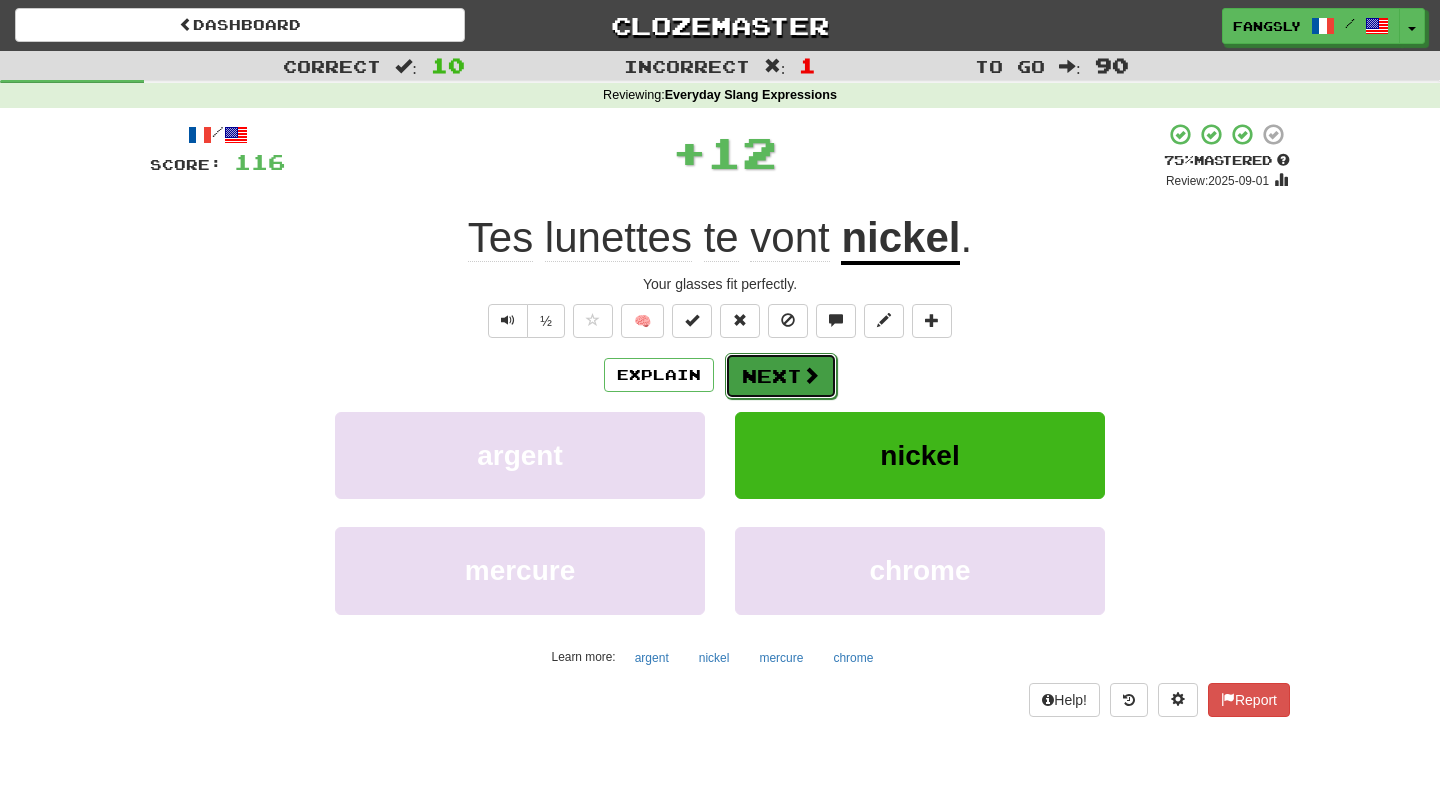 click on "Next" at bounding box center [781, 376] 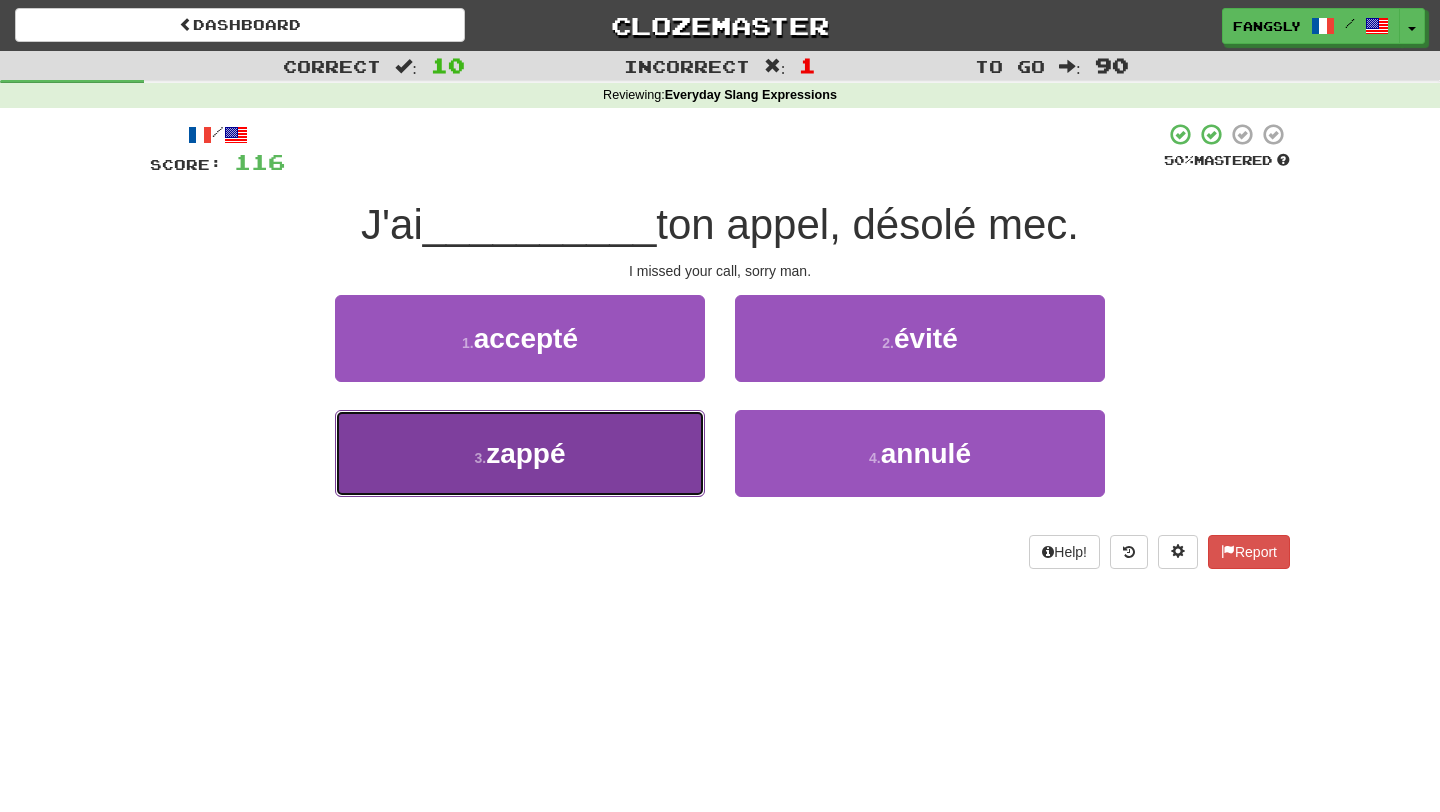 click on "3 .  zappé" at bounding box center [520, 453] 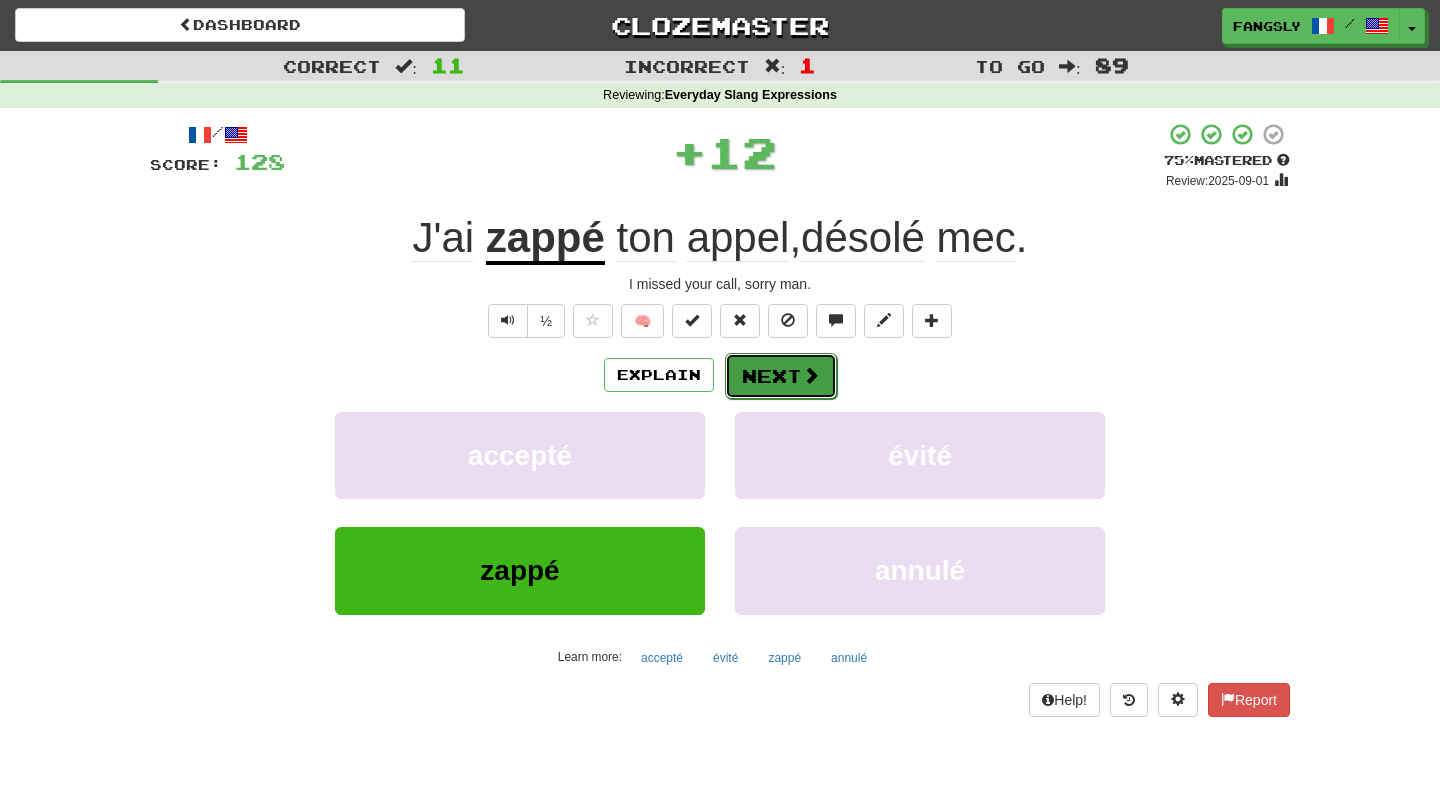 click at bounding box center [811, 375] 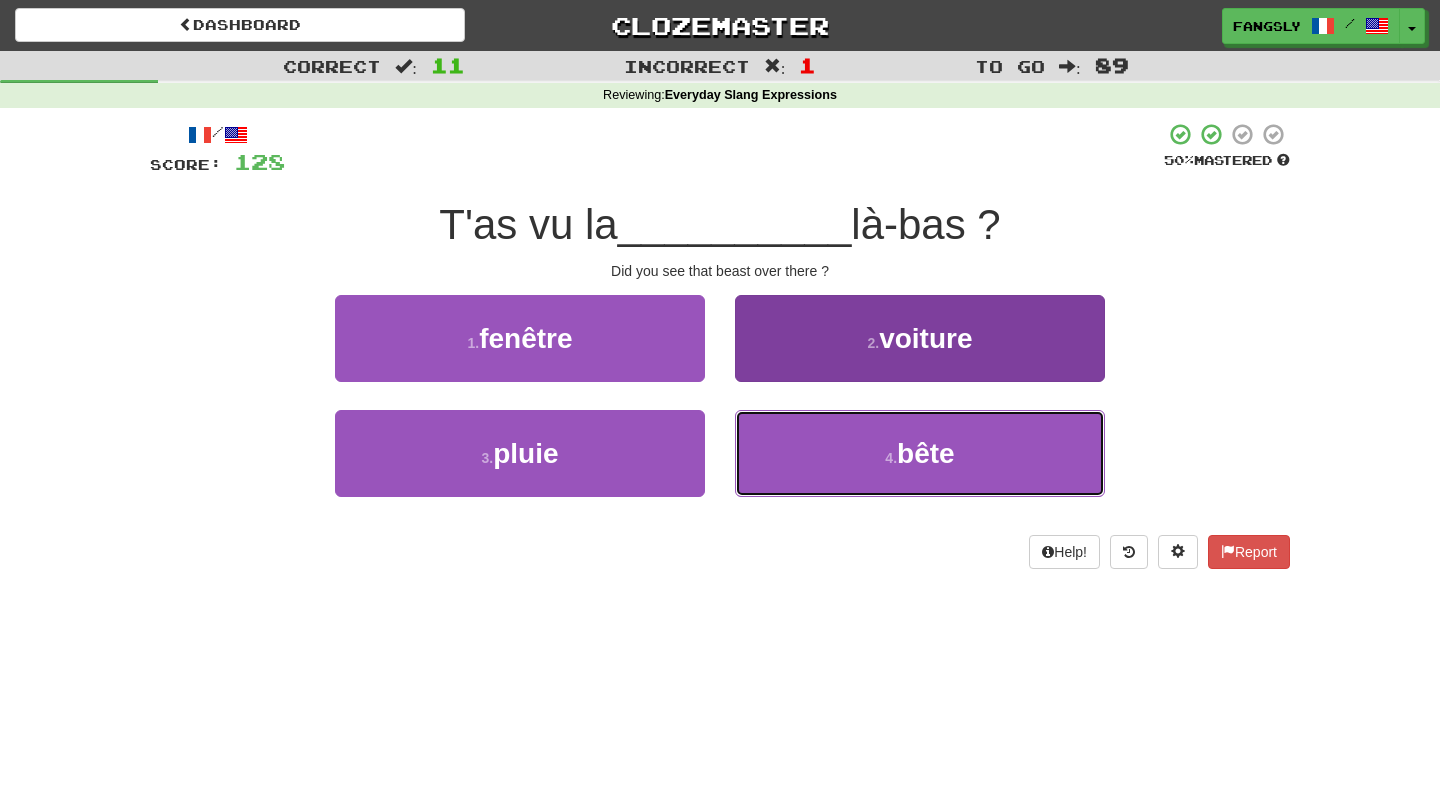 click on "4 .  bête" at bounding box center (920, 453) 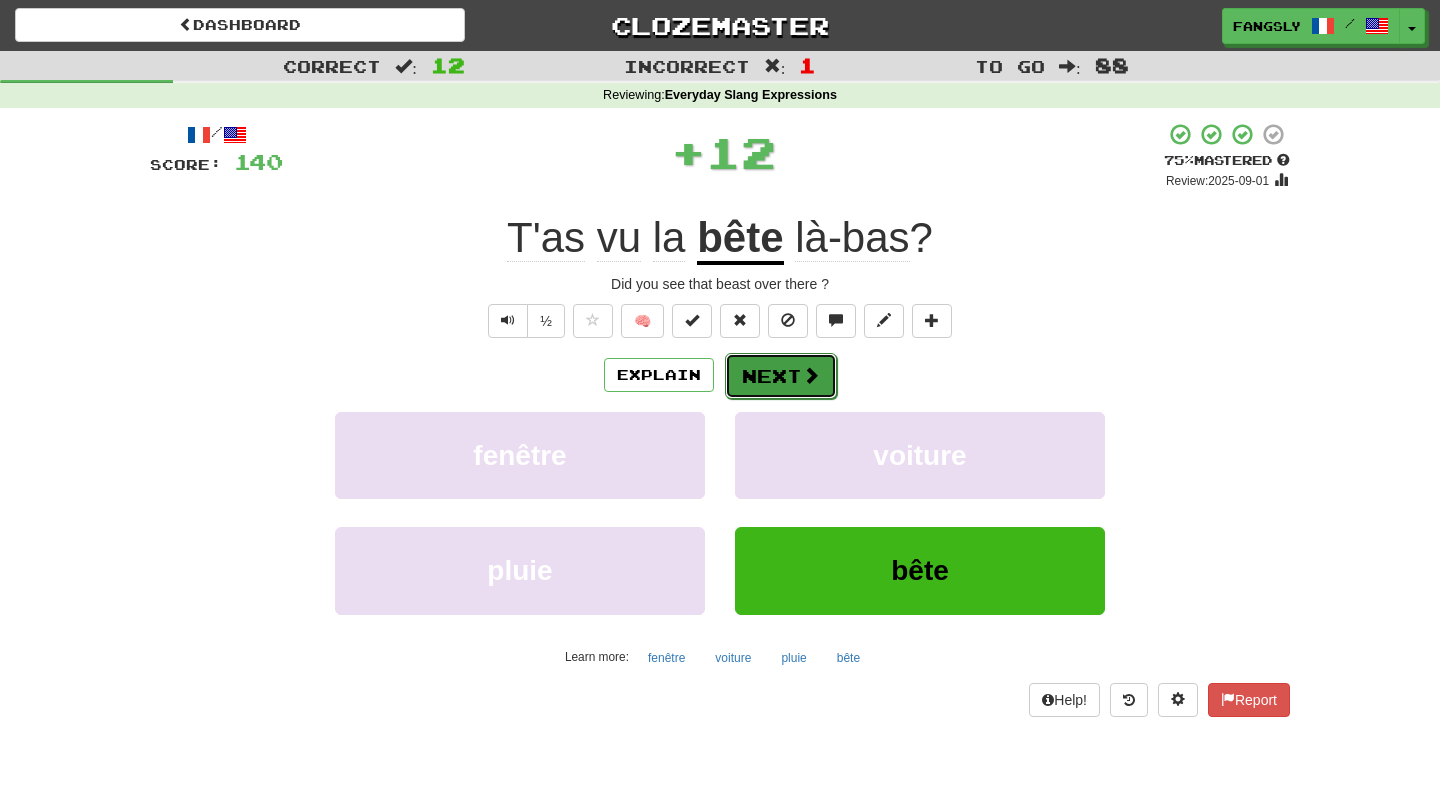 click on "Next" at bounding box center [781, 376] 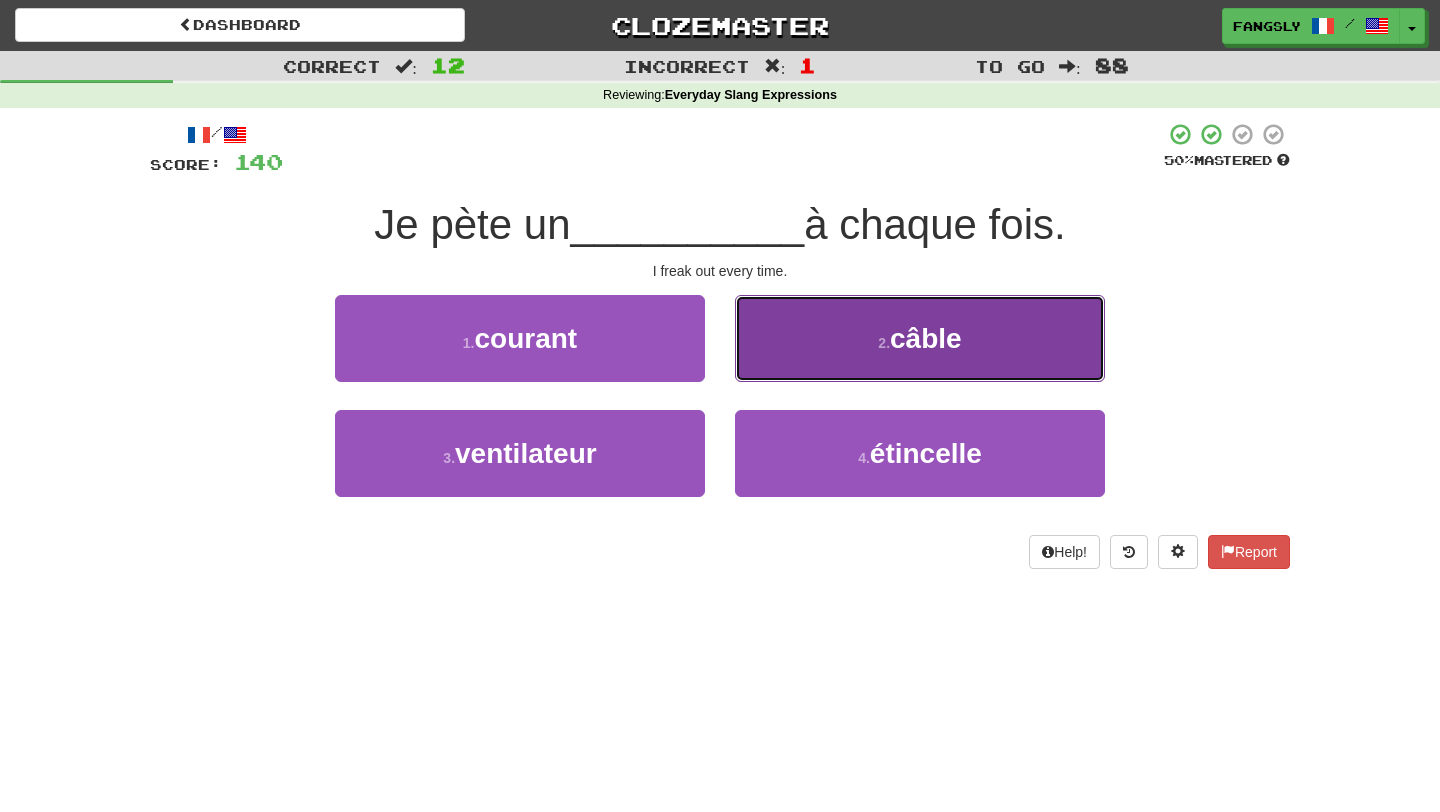 click on "2 .  câble" at bounding box center [920, 338] 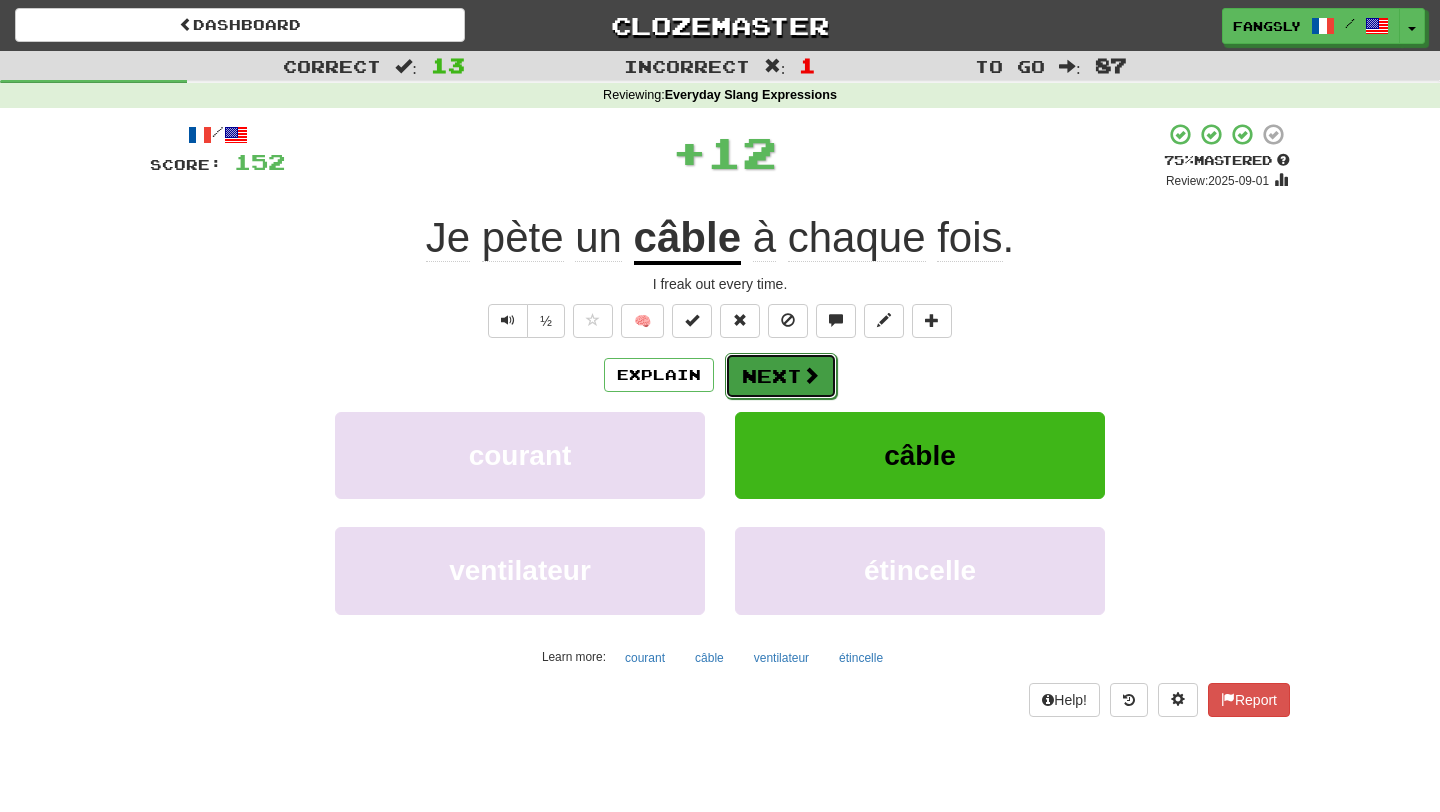click at bounding box center (811, 375) 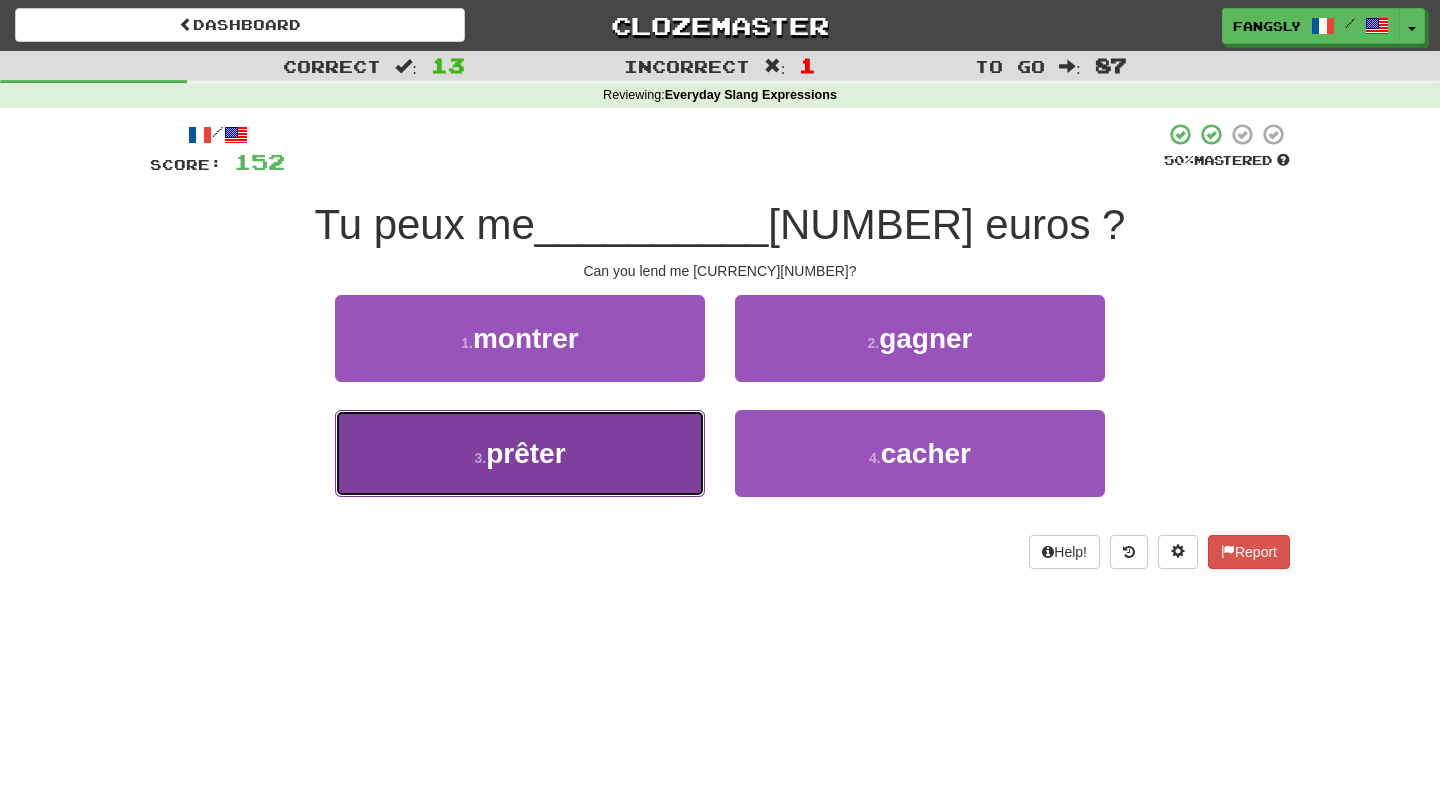 click on "3 .  prêter" at bounding box center (520, 453) 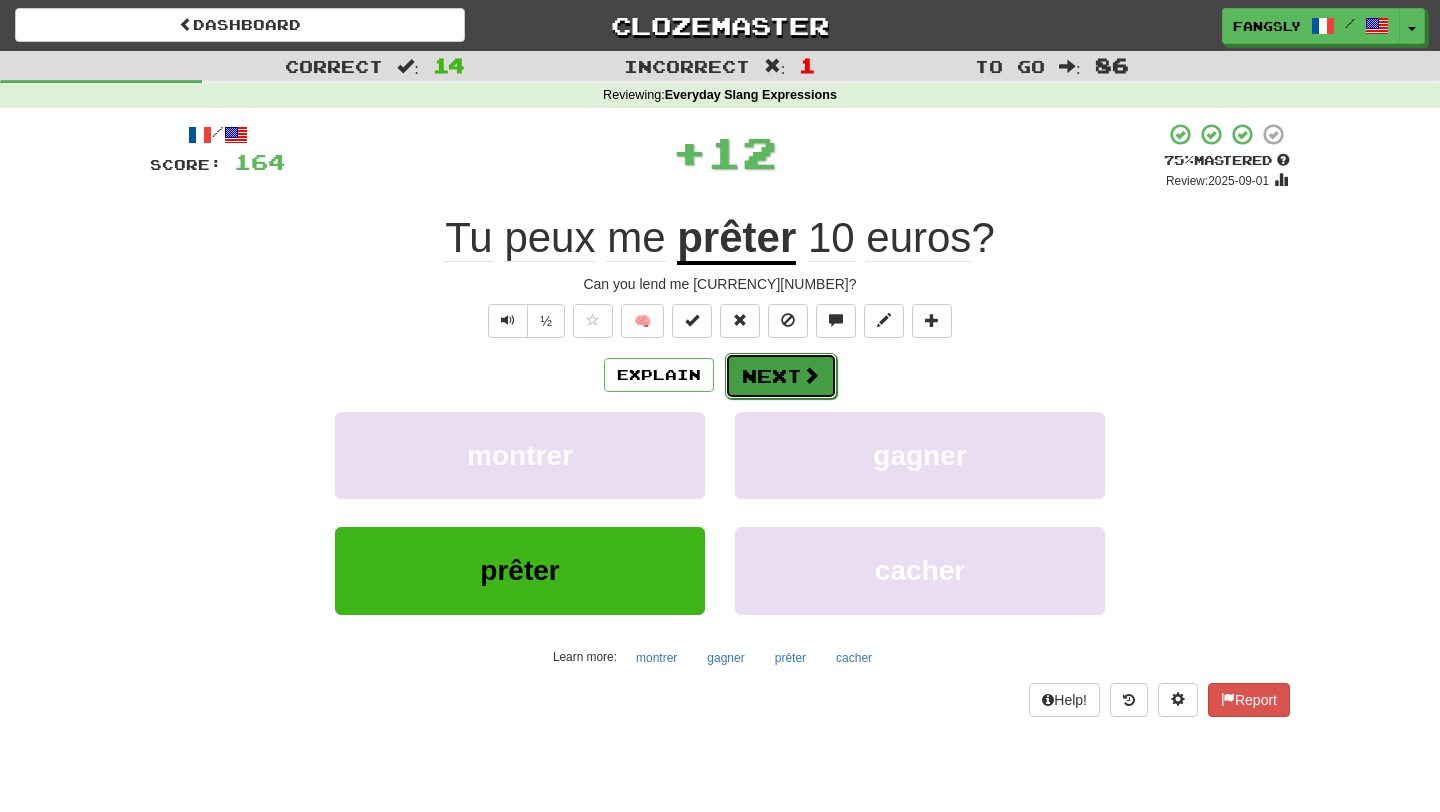 click on "Next" at bounding box center [781, 376] 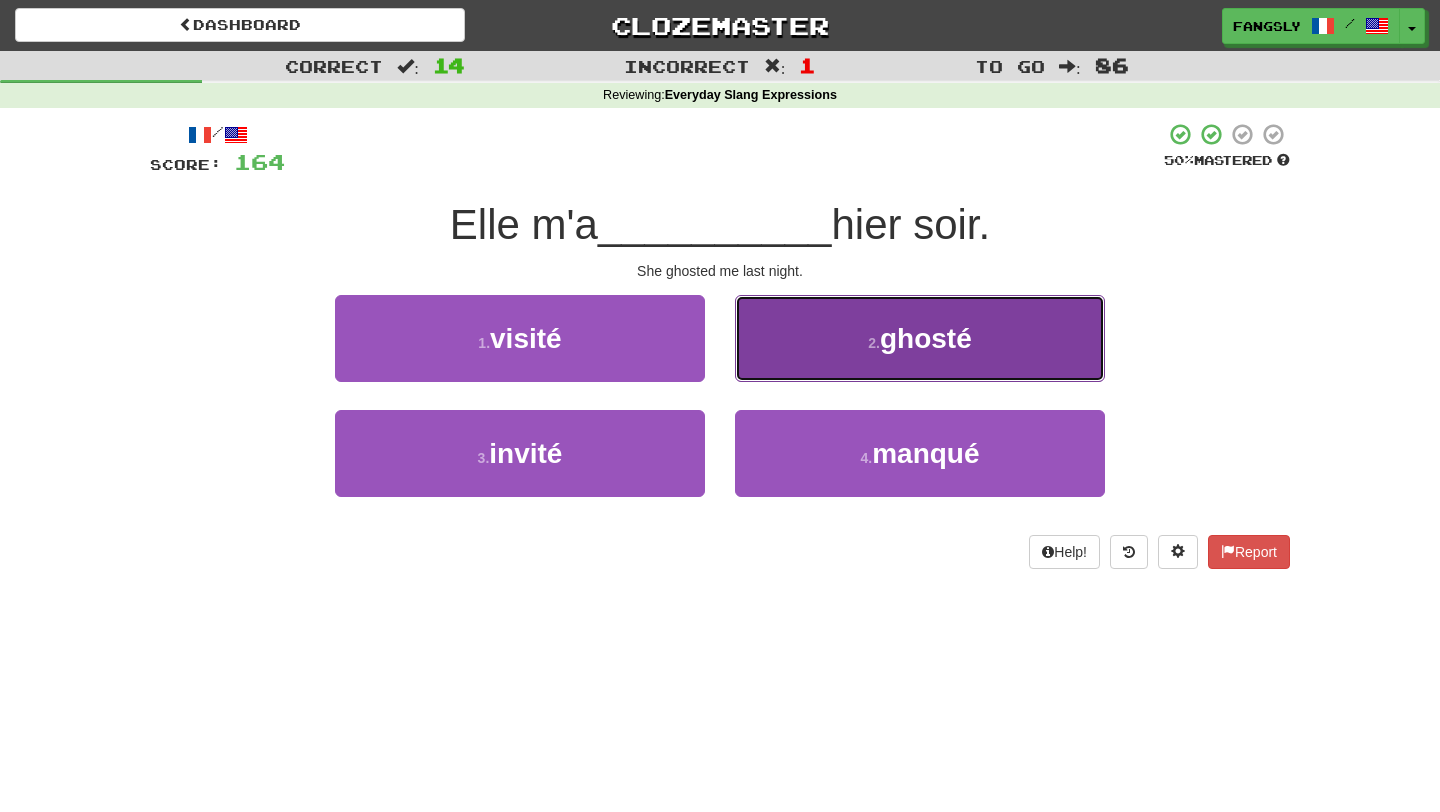 click on "2 .  ghosté" at bounding box center [920, 338] 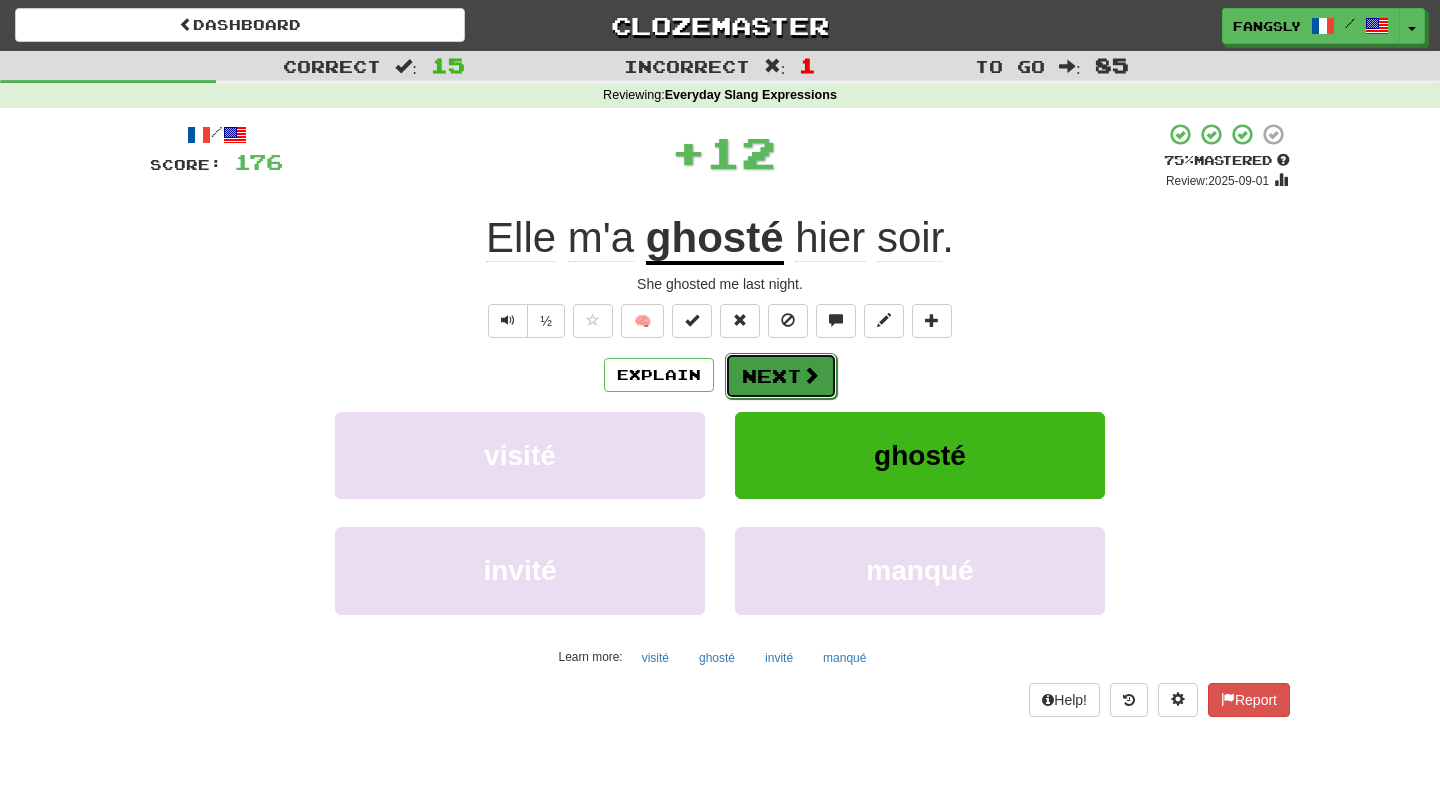 click at bounding box center [811, 375] 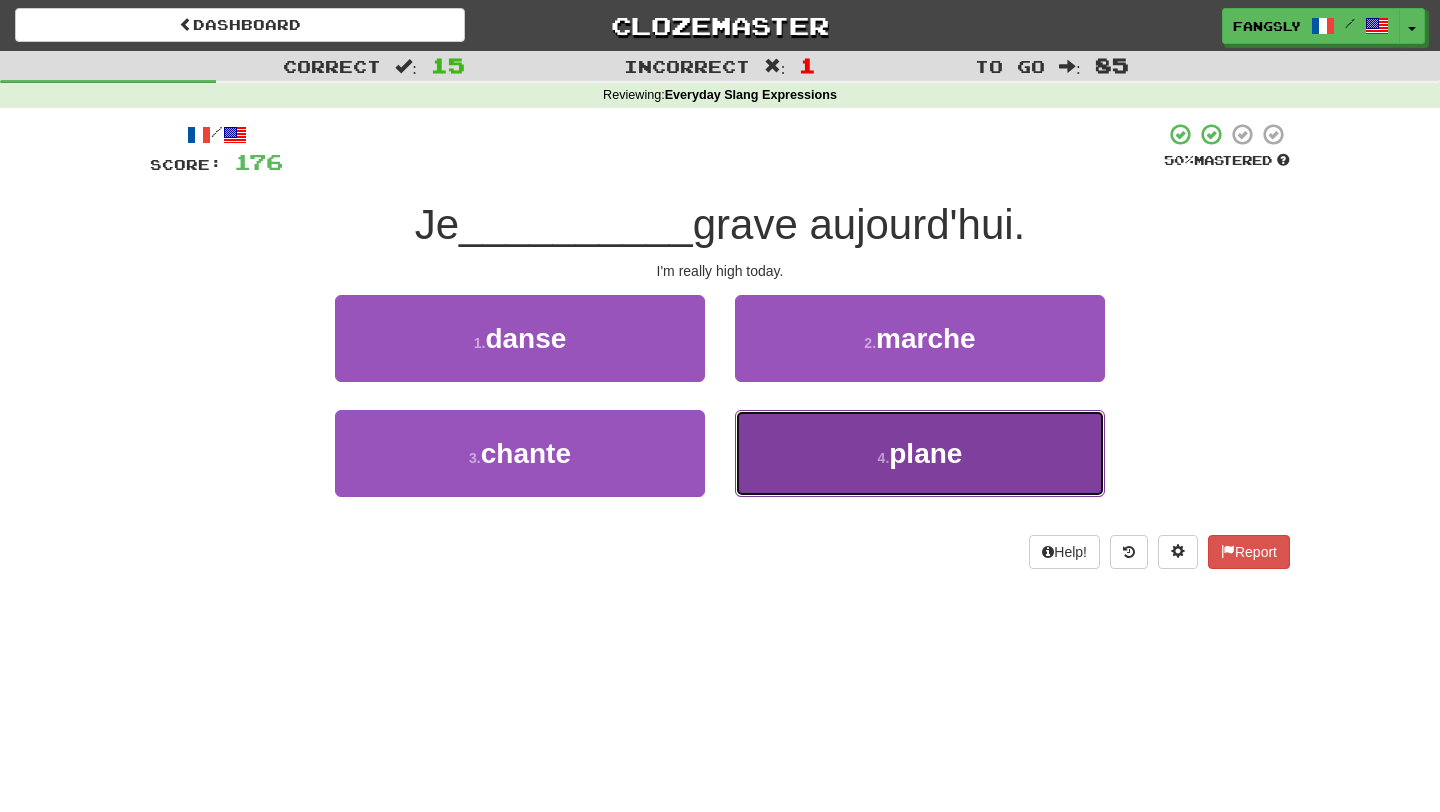 click on "4 .  plane" at bounding box center [920, 453] 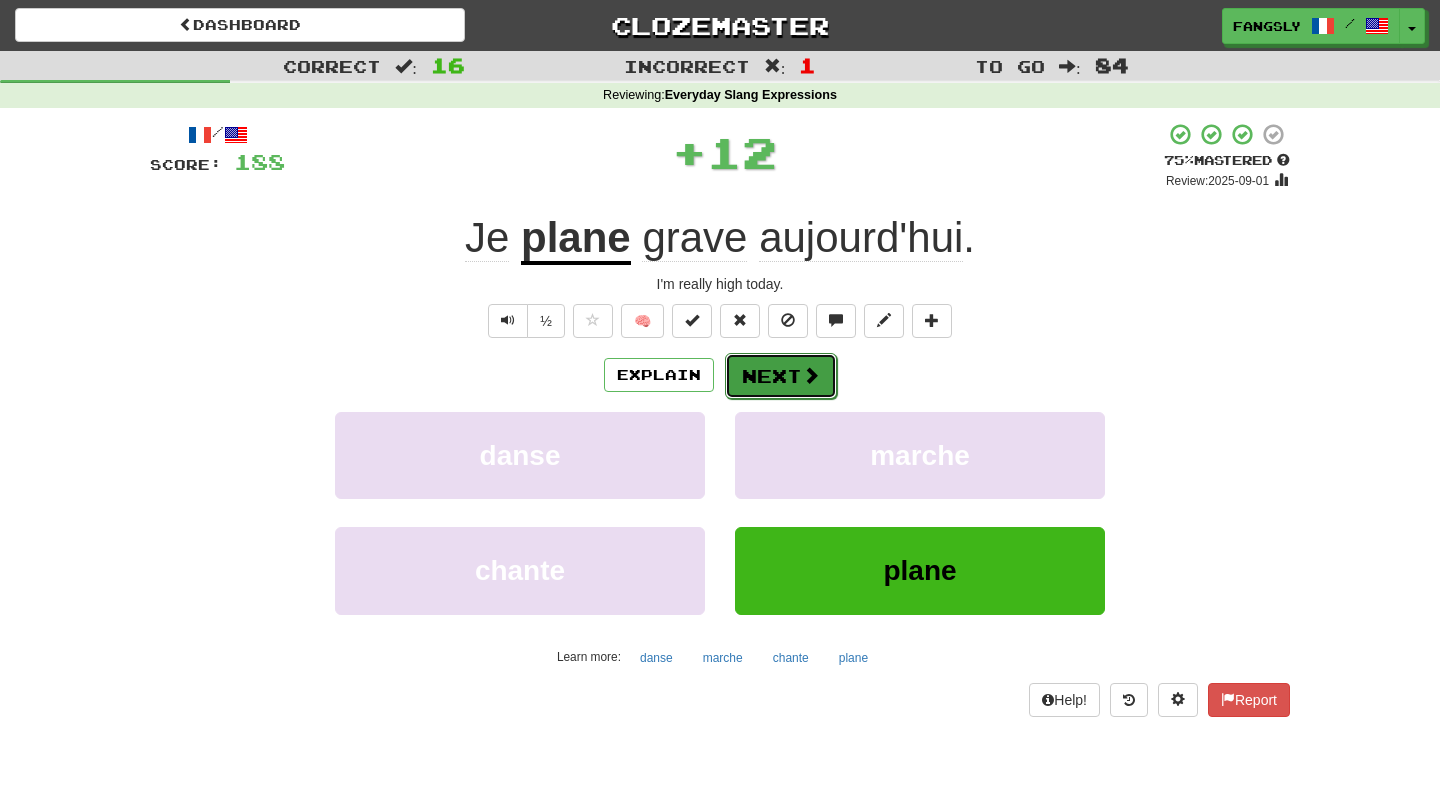 click on "Next" at bounding box center (781, 376) 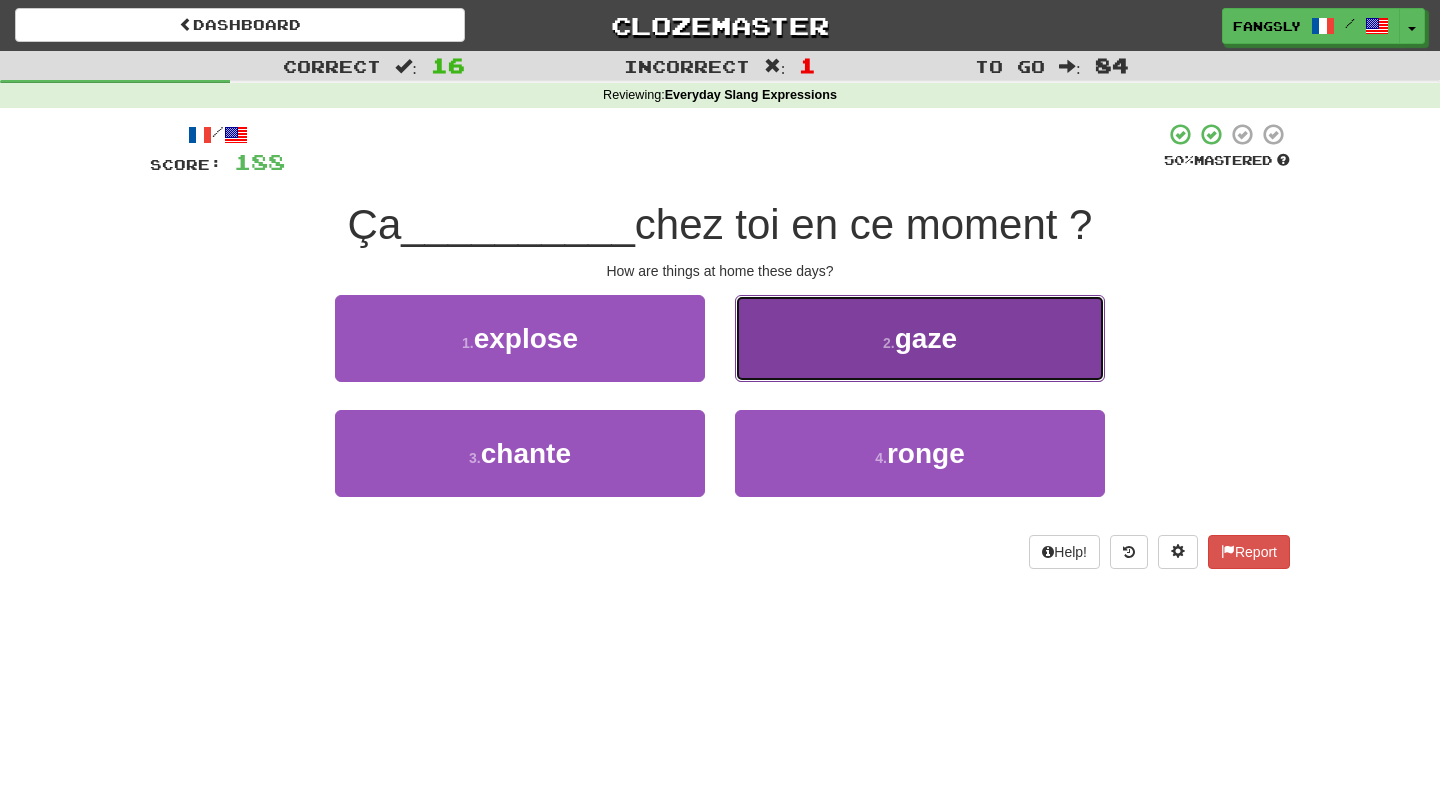 click on "2 .  gaze" at bounding box center (920, 338) 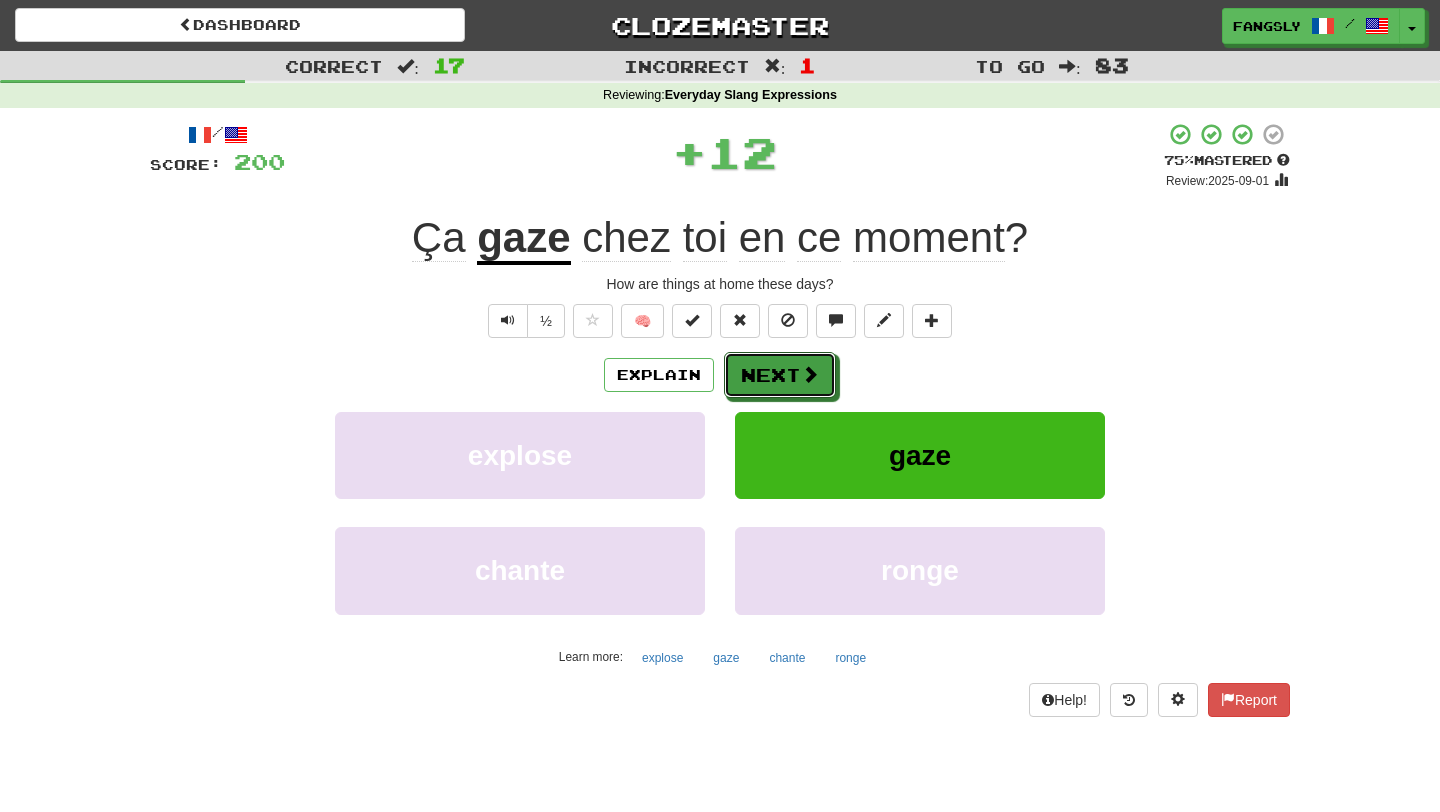 click on "Next" at bounding box center (780, 375) 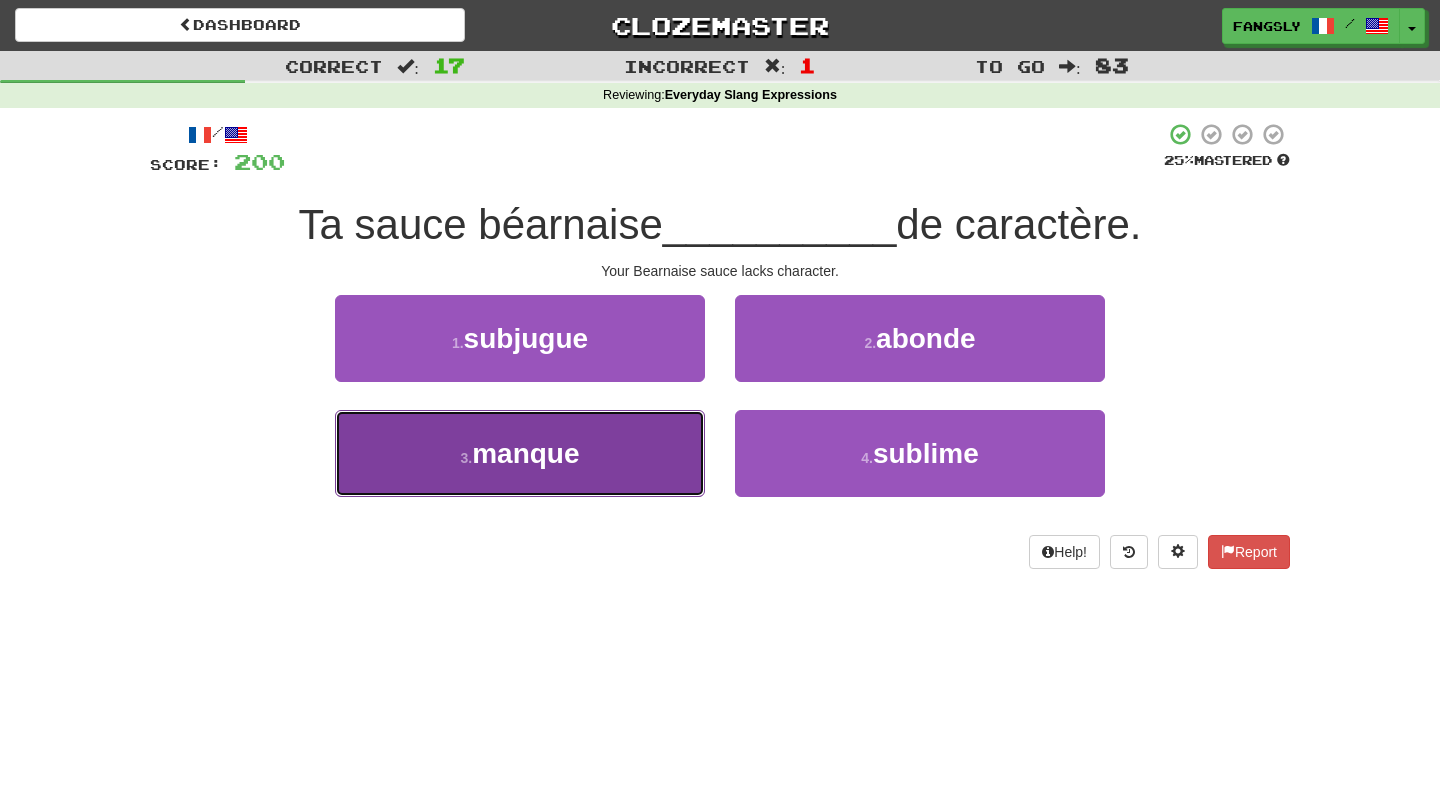 click on "3 .  manque" at bounding box center (520, 453) 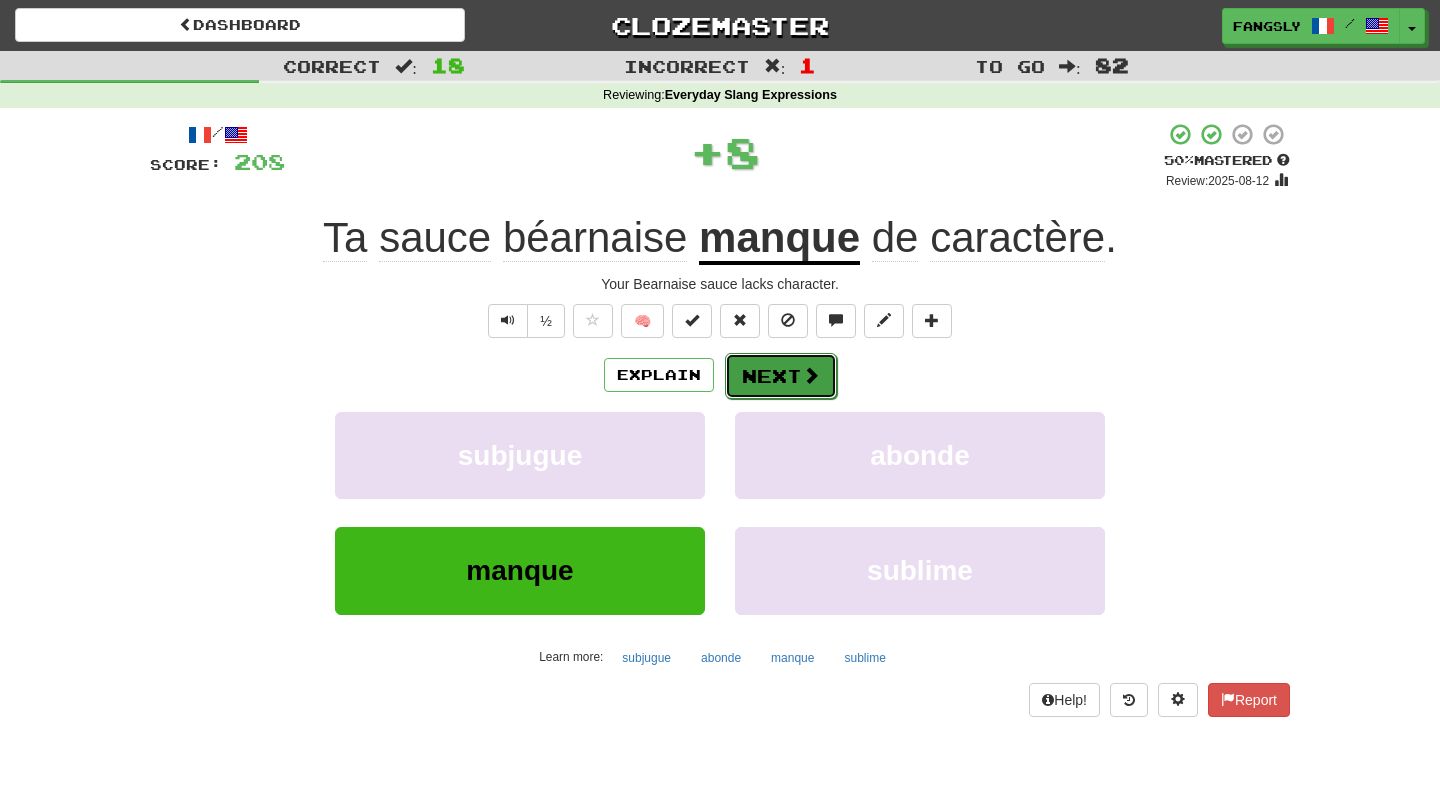 click on "Next" at bounding box center [781, 376] 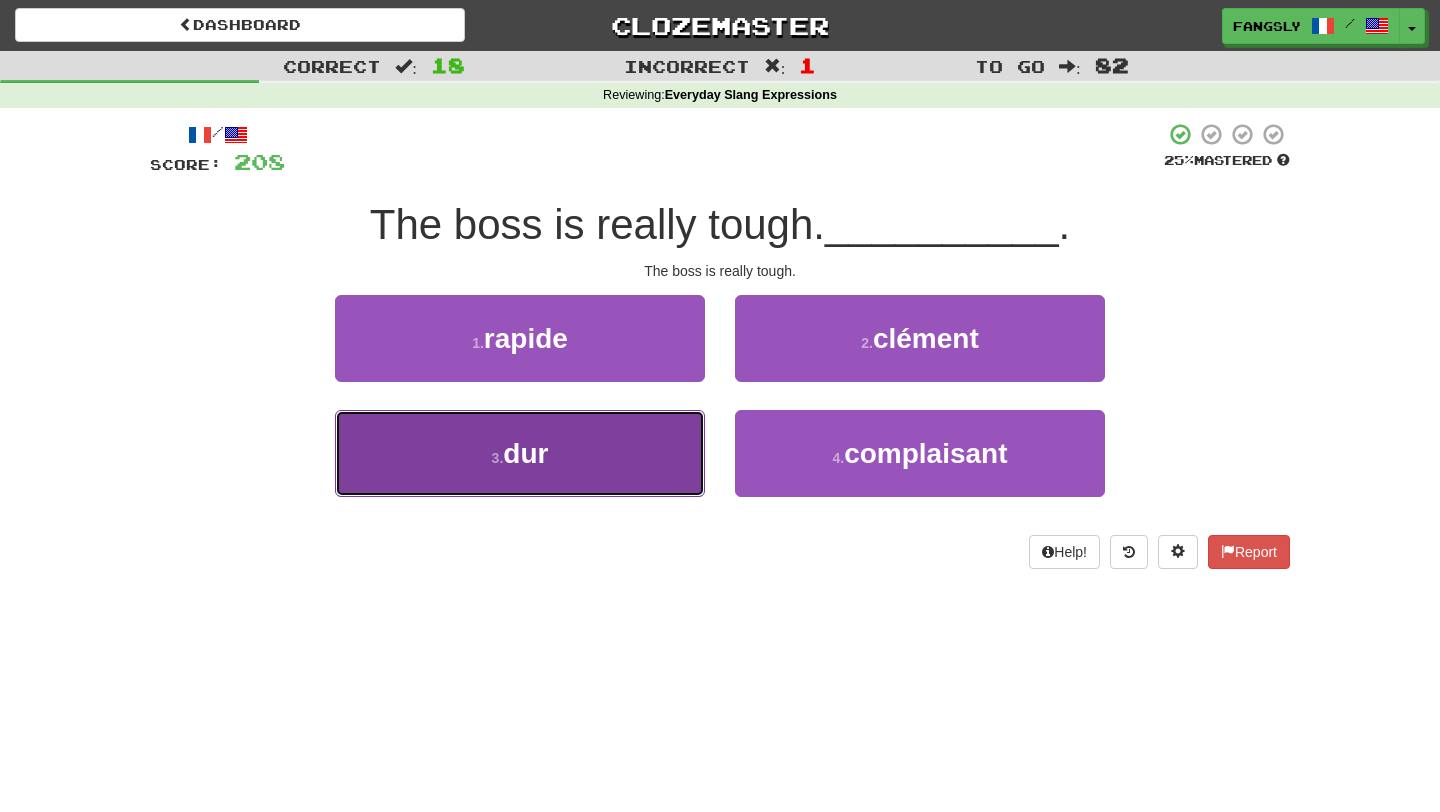 click on "3 .  dur" at bounding box center (520, 453) 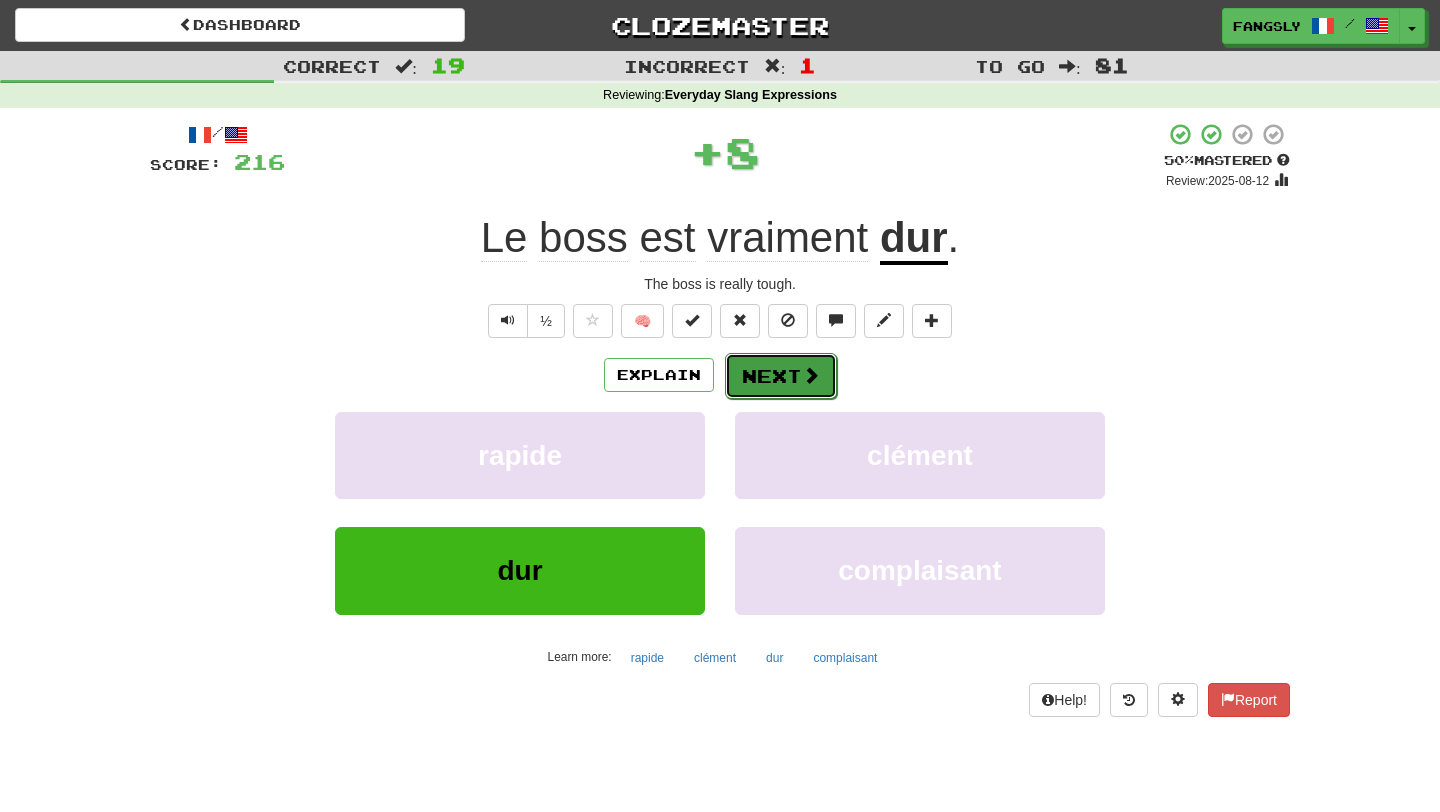 click on "Next" at bounding box center (781, 376) 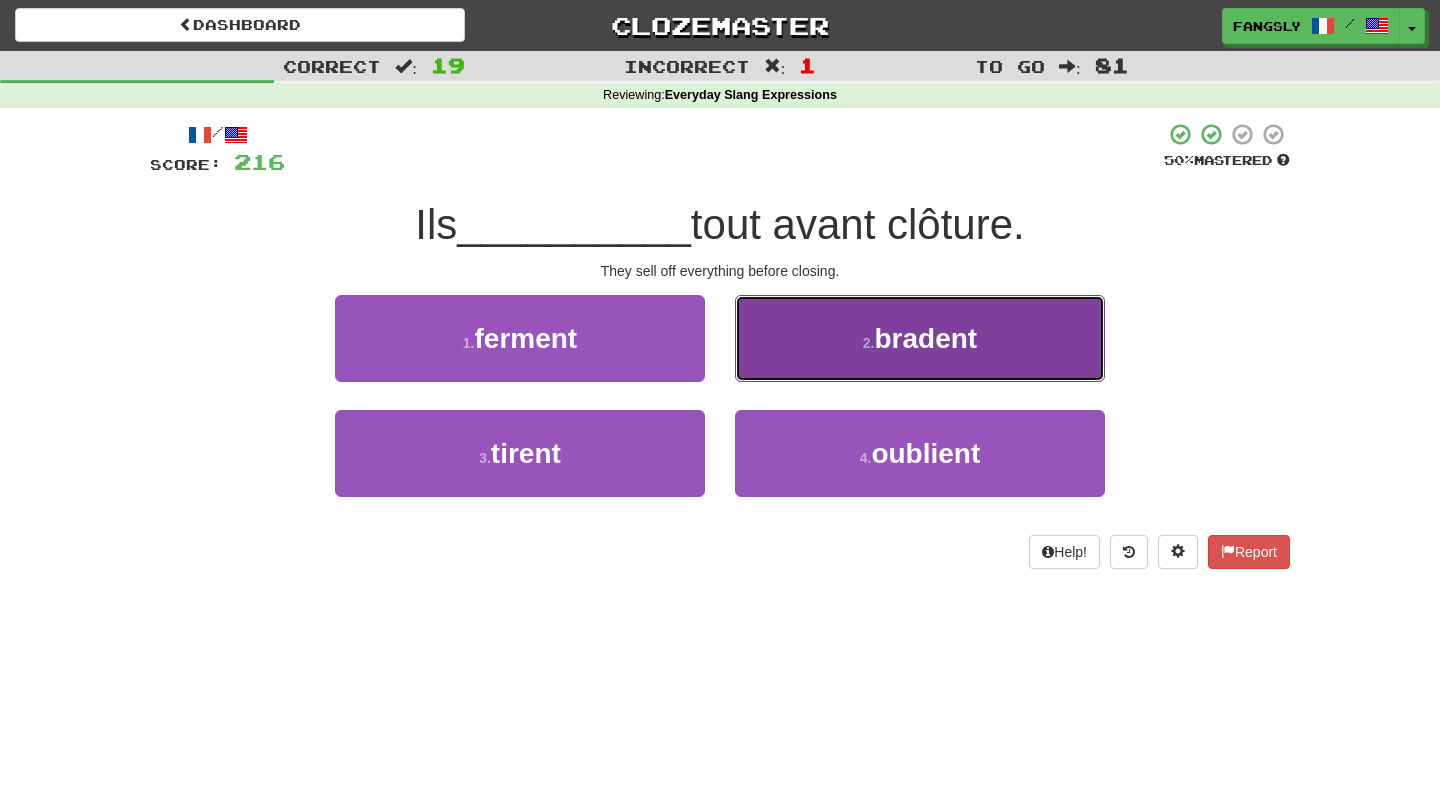 click on "2 .  bradent" at bounding box center (920, 338) 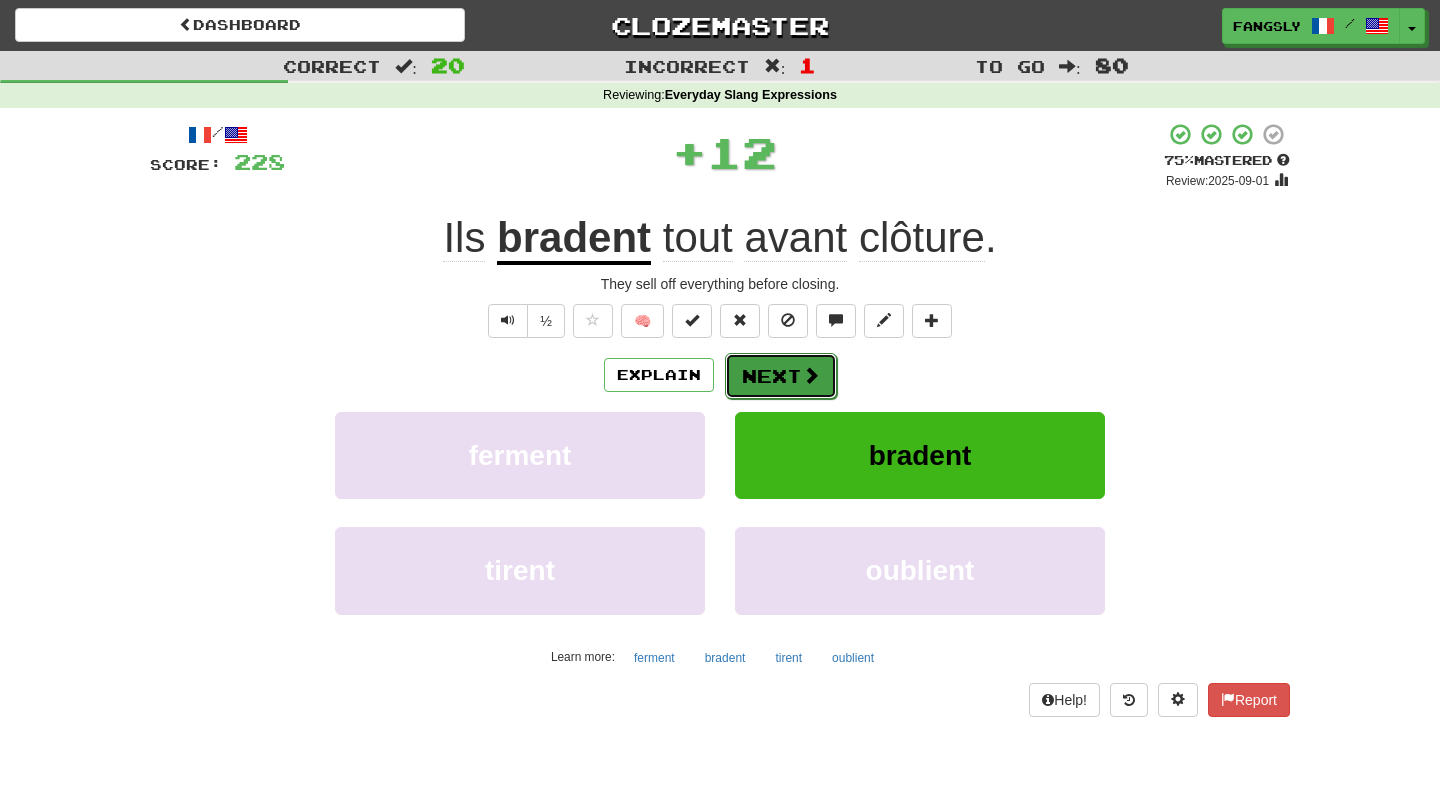 click at bounding box center [811, 375] 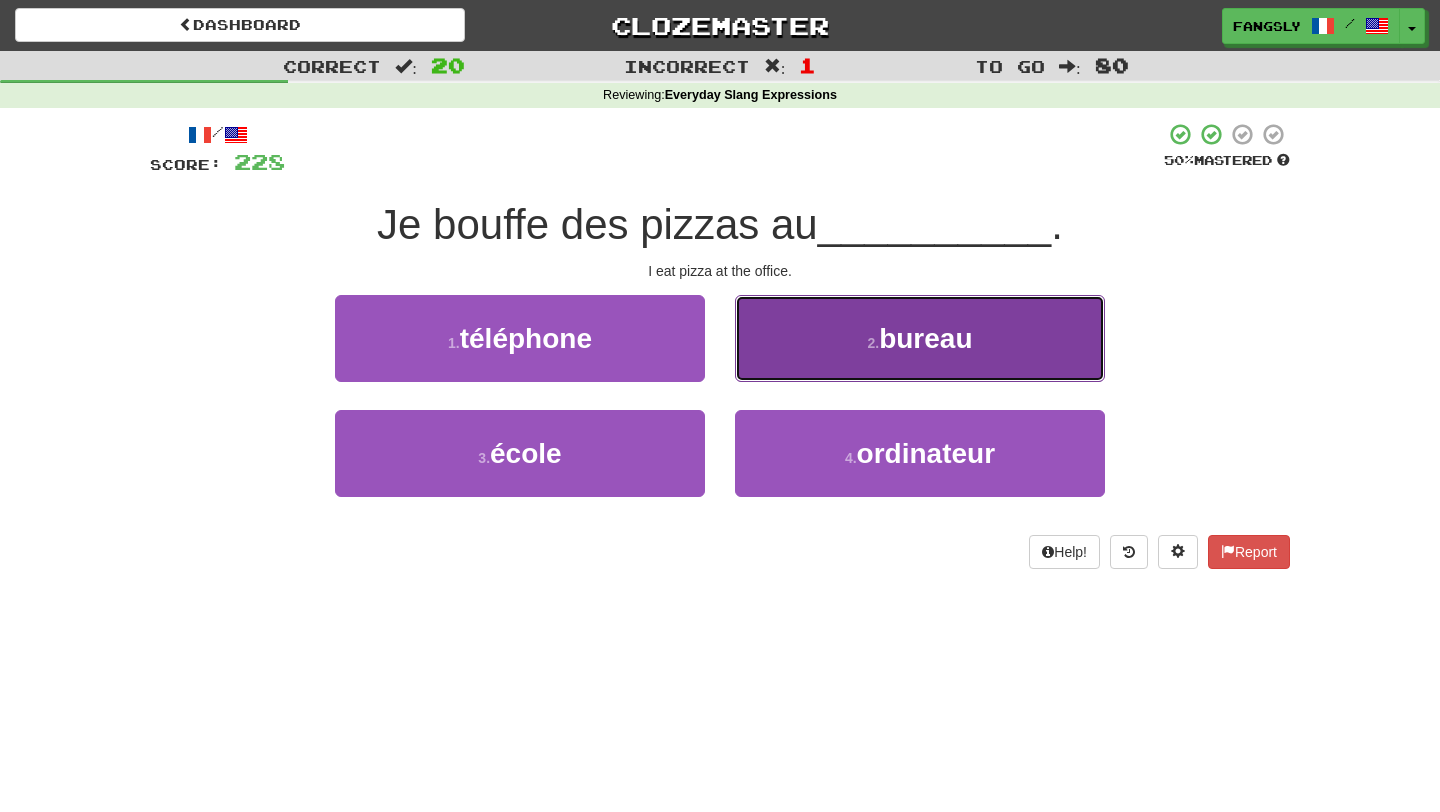 click on "2 .  bureau" at bounding box center [920, 338] 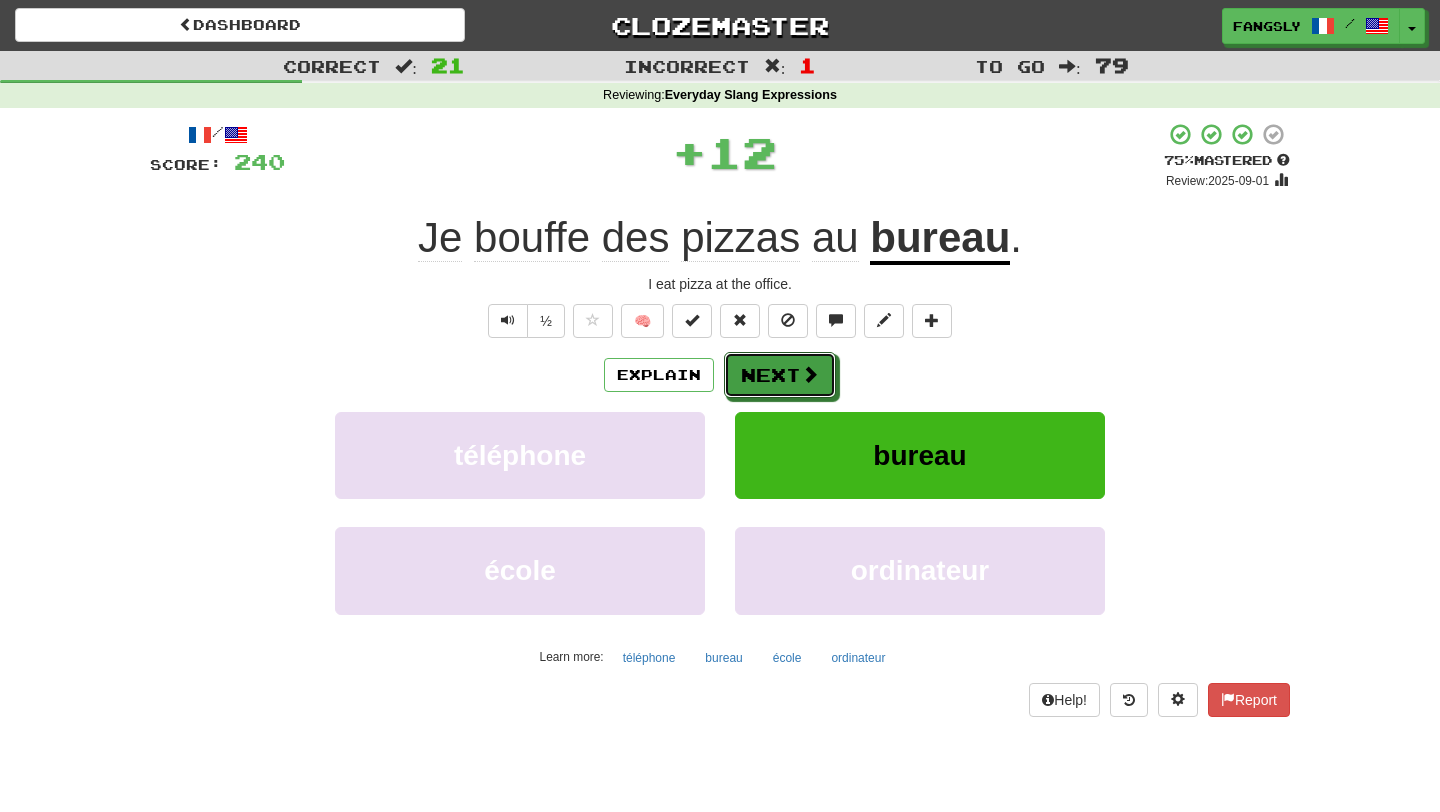 click at bounding box center [810, 374] 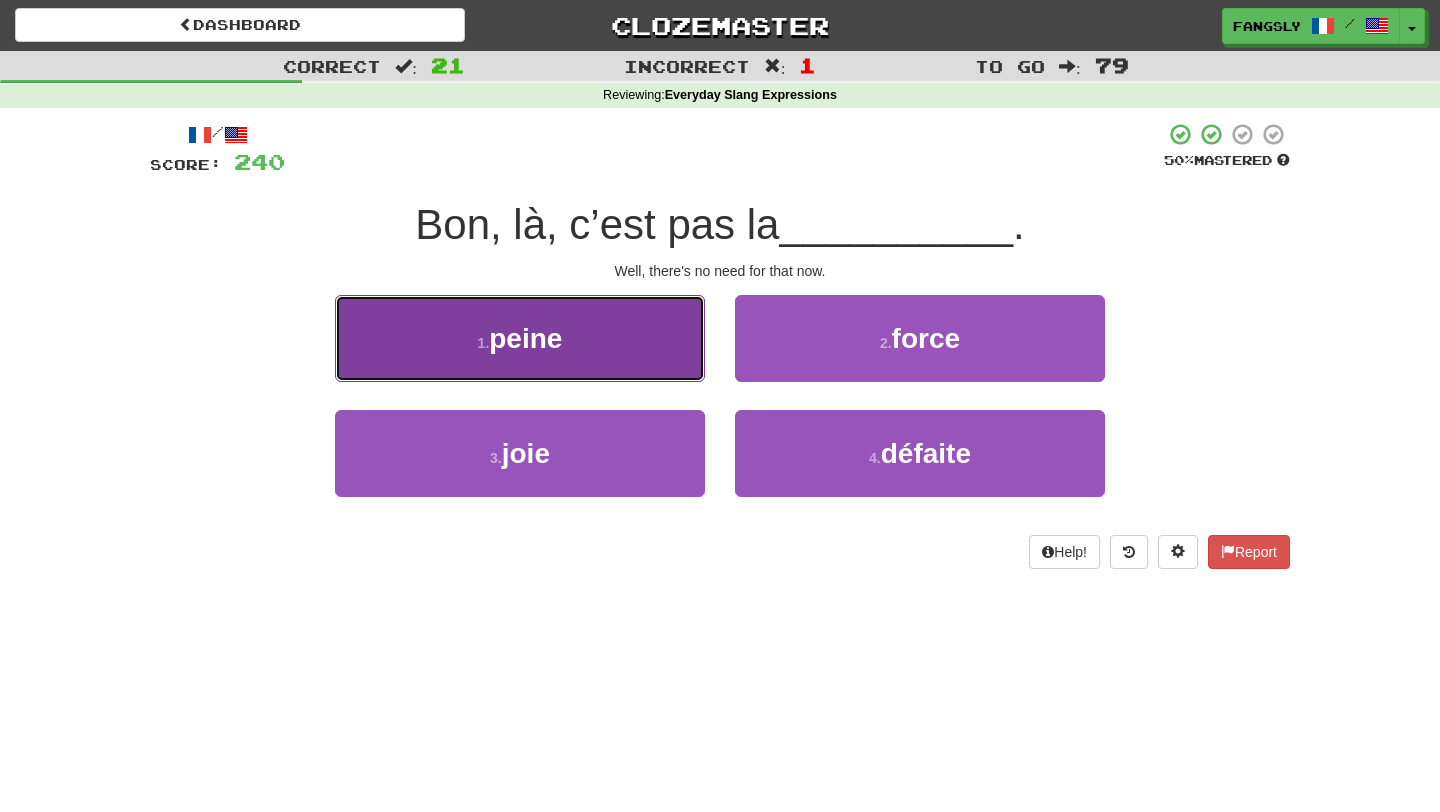 click on "1 .  peine" at bounding box center [520, 338] 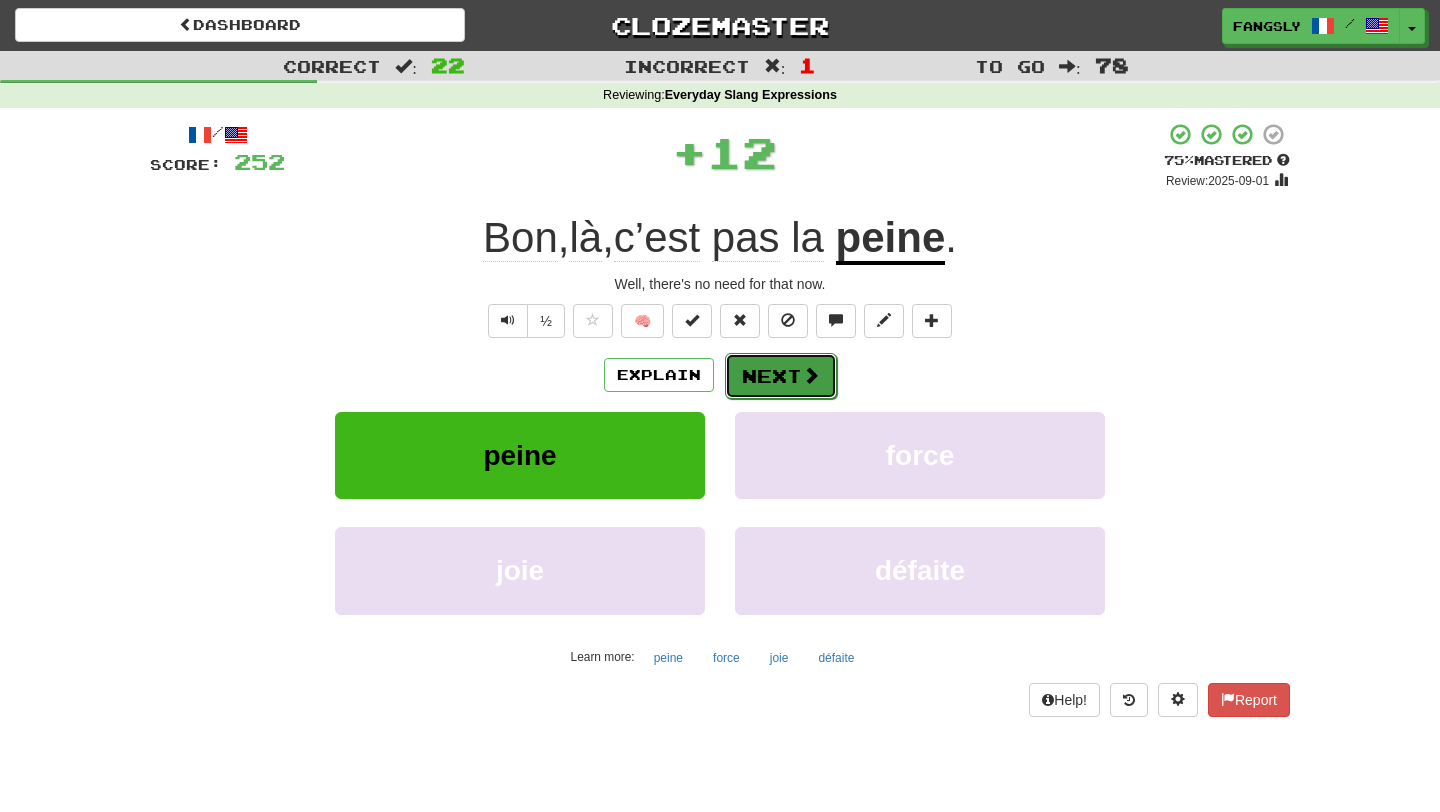 click on "Next" at bounding box center [781, 376] 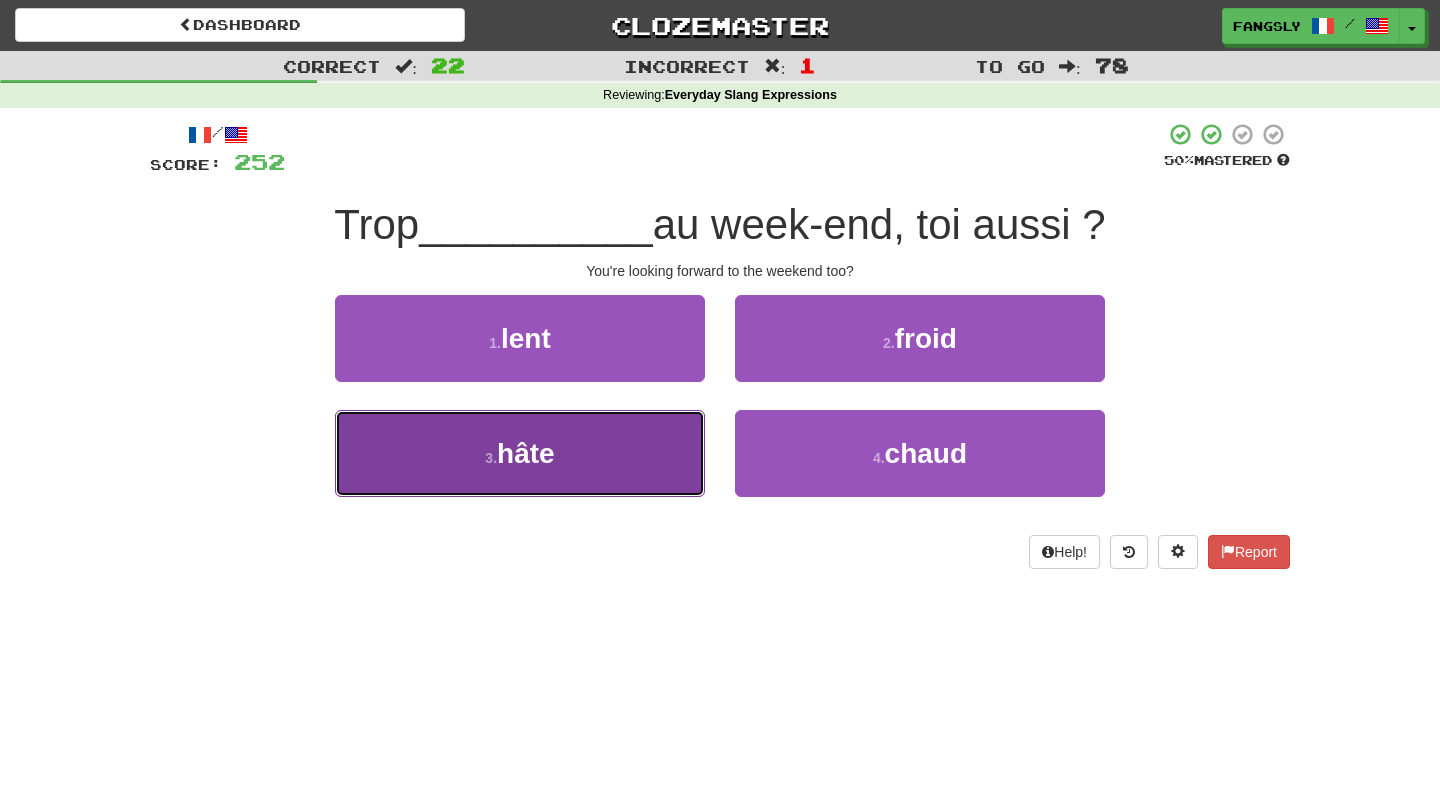click on "3 .  hâte" at bounding box center [520, 453] 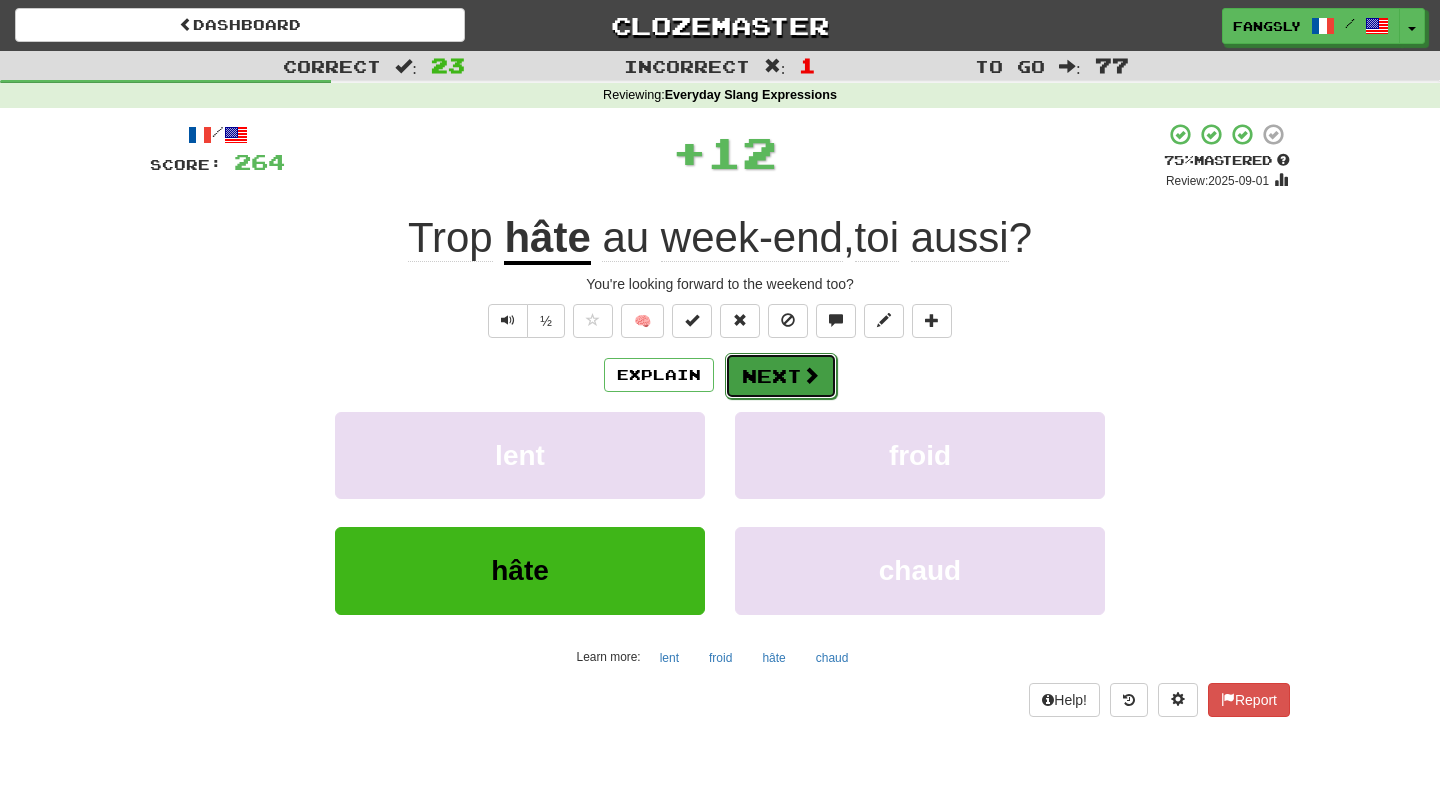 click on "Next" at bounding box center (781, 376) 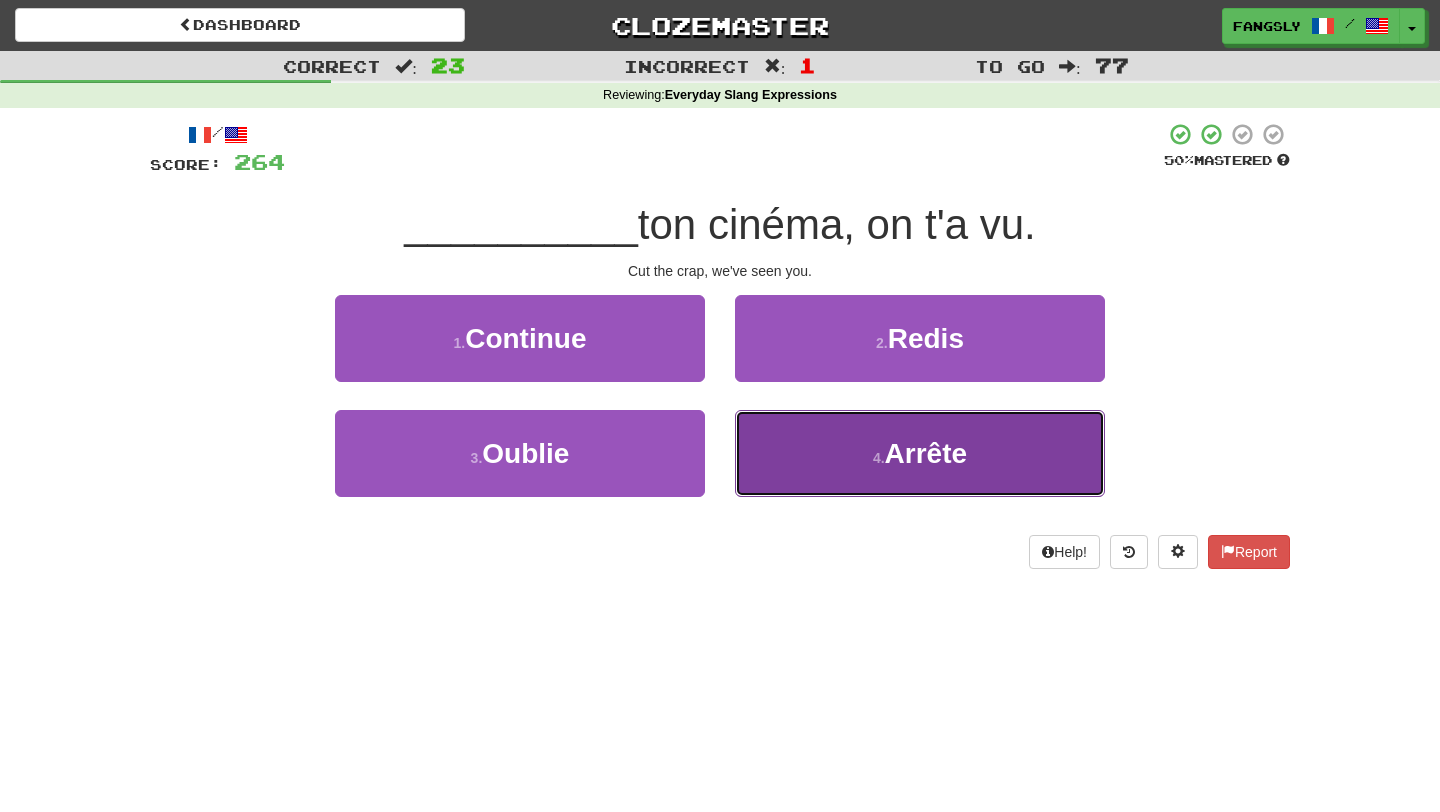 click on "4 .  Arrête" at bounding box center (920, 453) 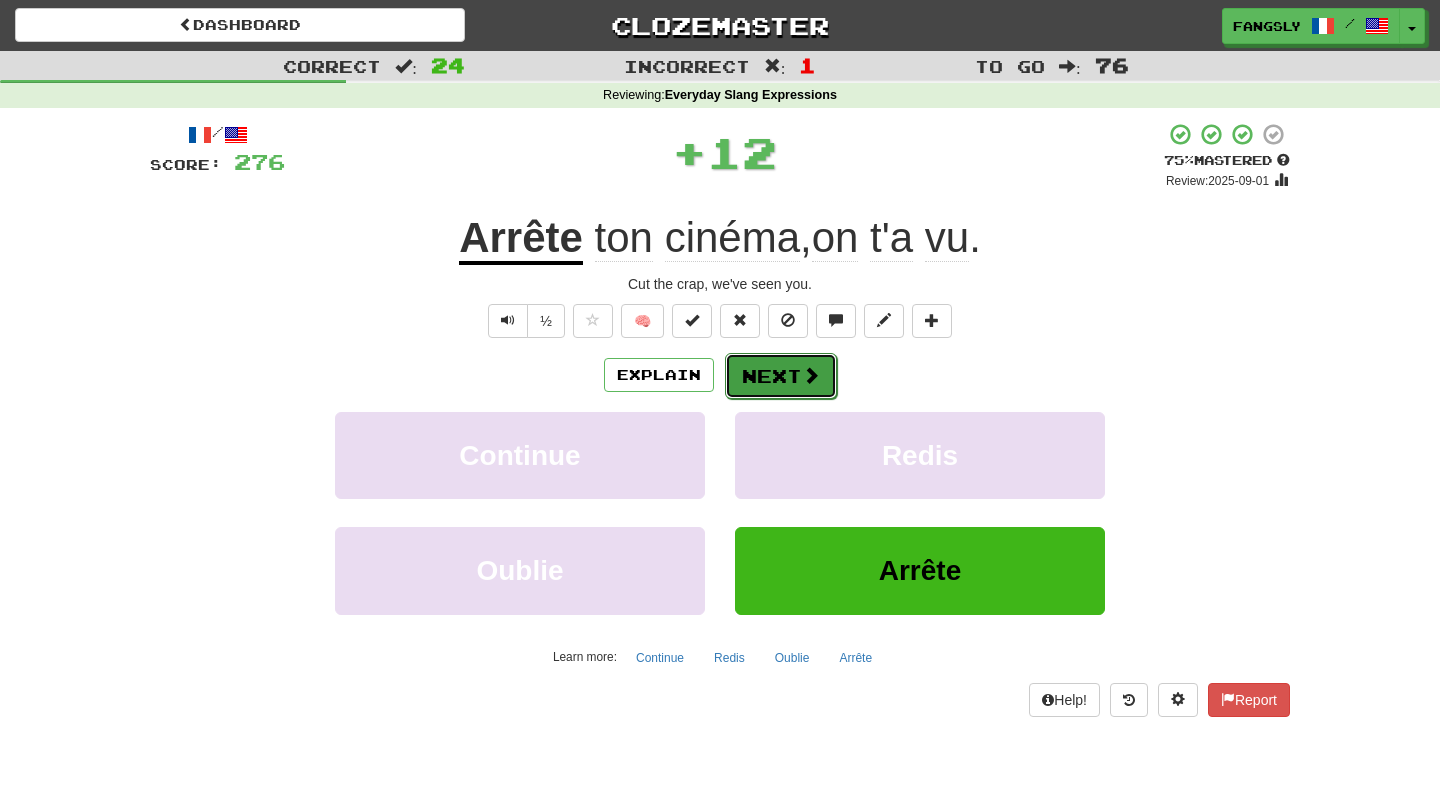 click at bounding box center [811, 375] 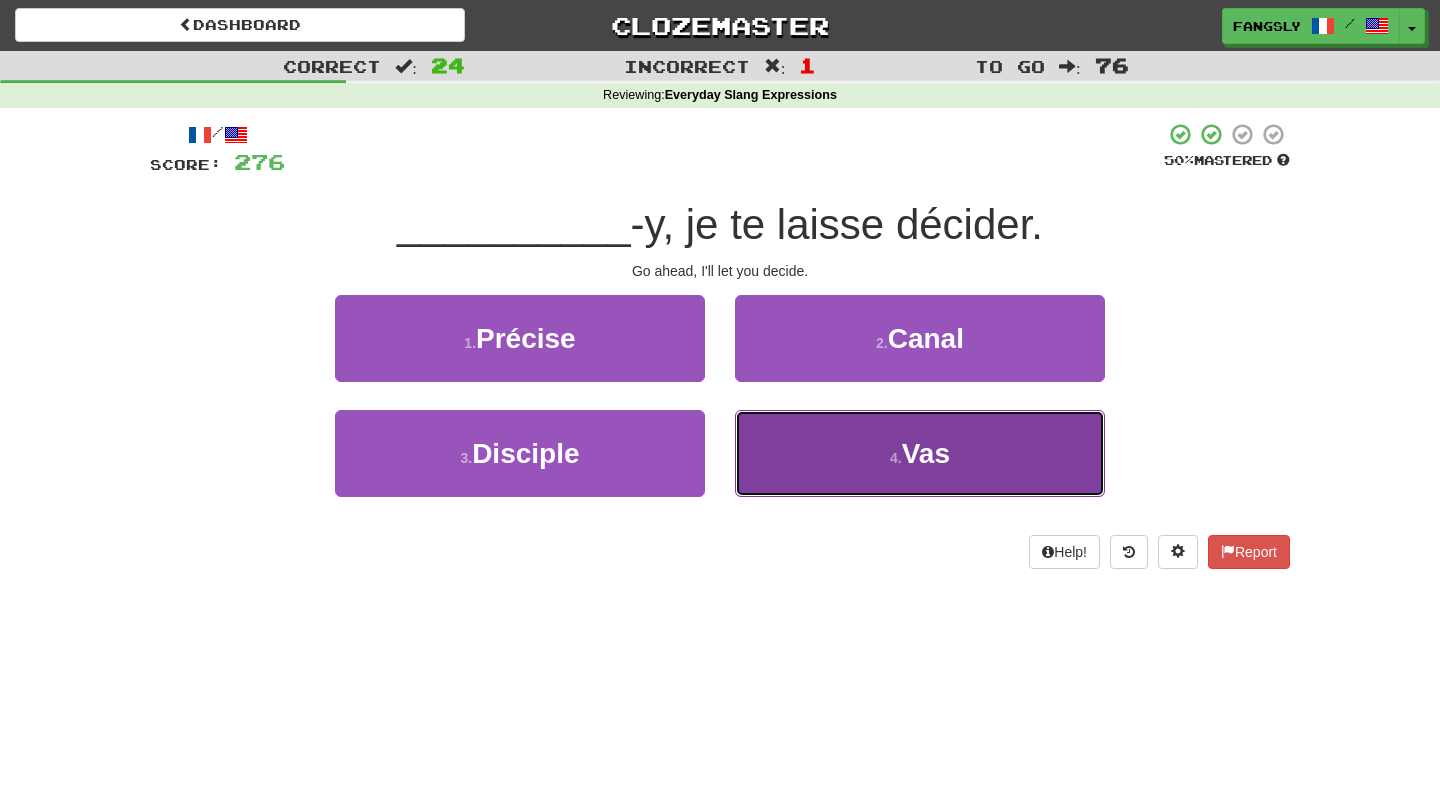 click on "4 .  Vas" at bounding box center (920, 453) 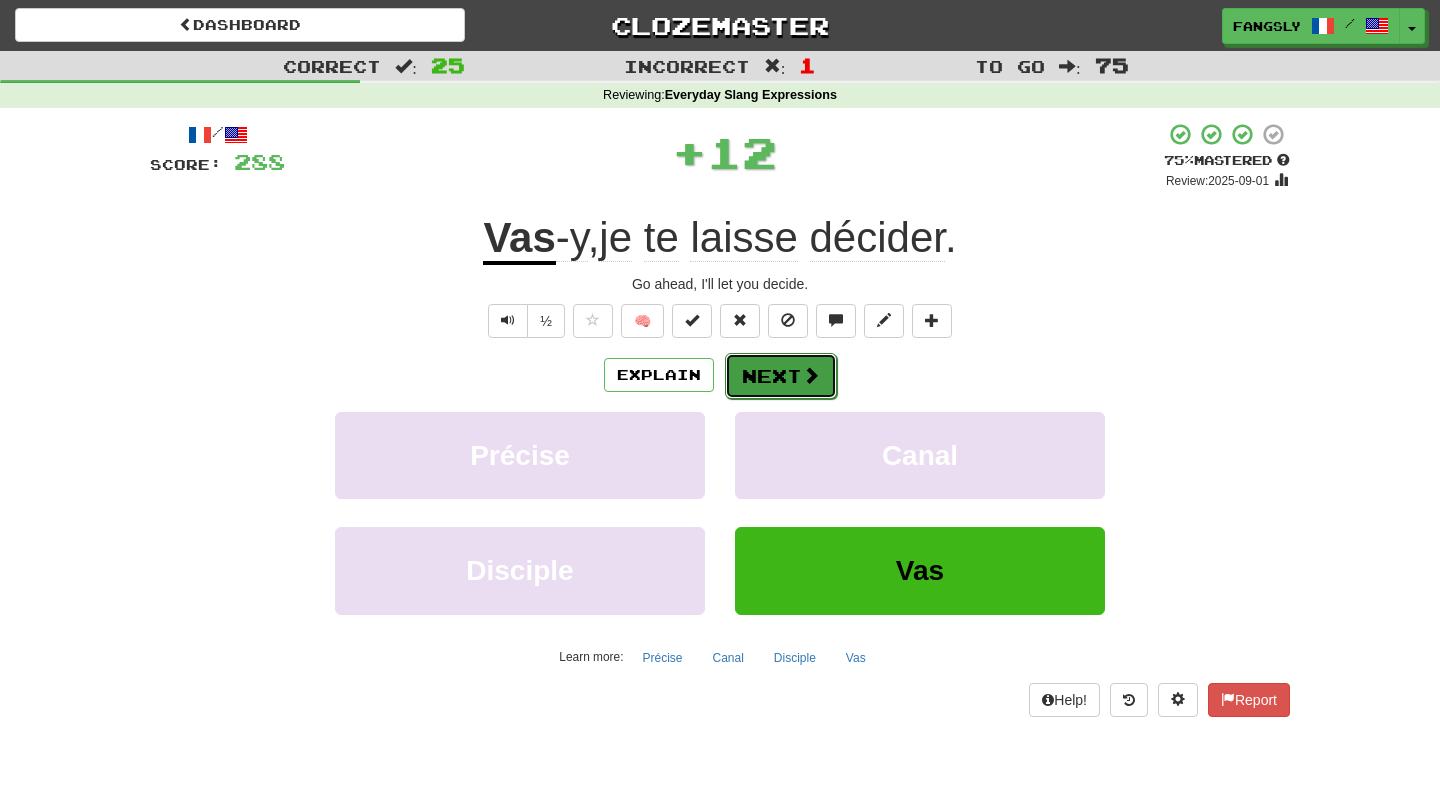 click on "Next" at bounding box center [781, 376] 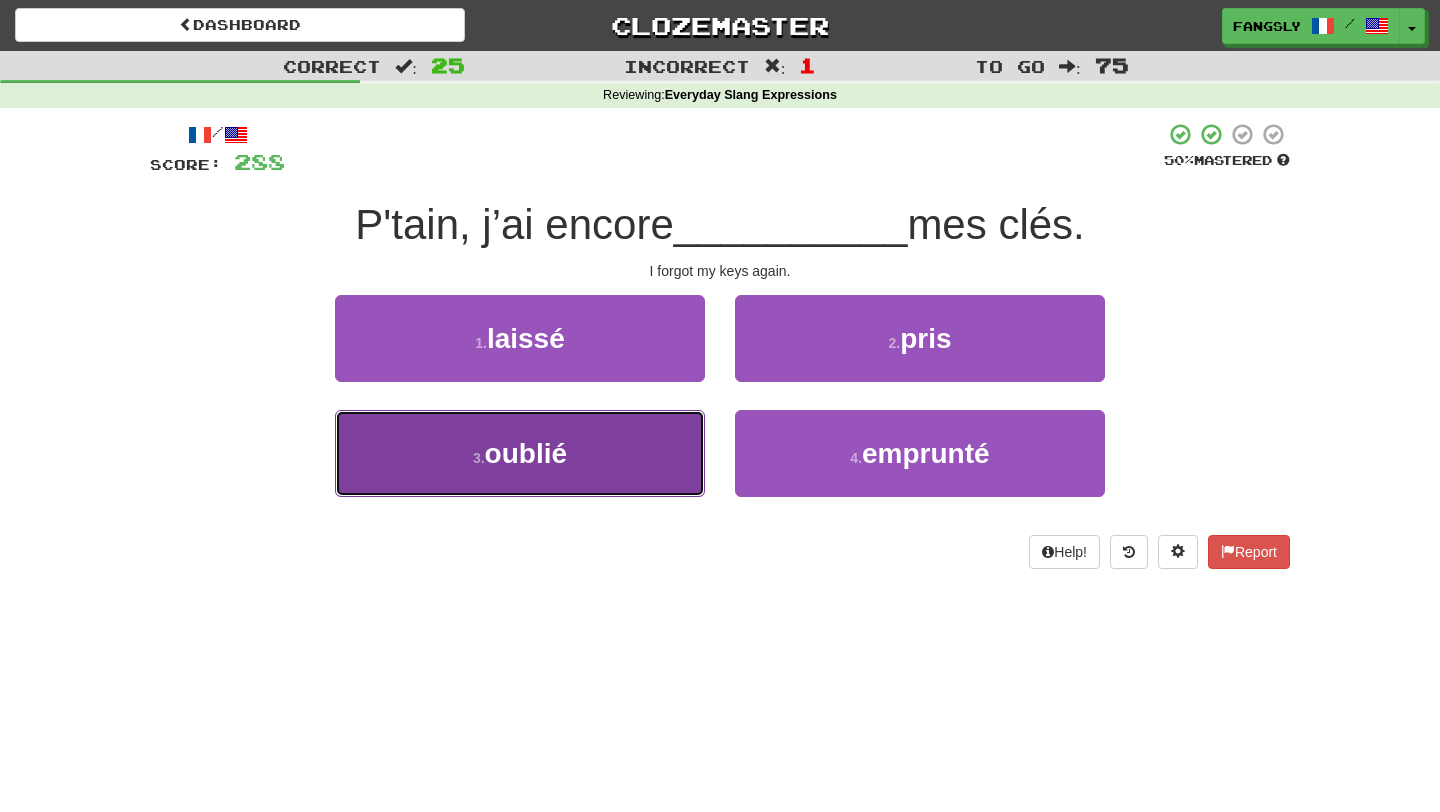 click on "3 .  oublié" at bounding box center (520, 453) 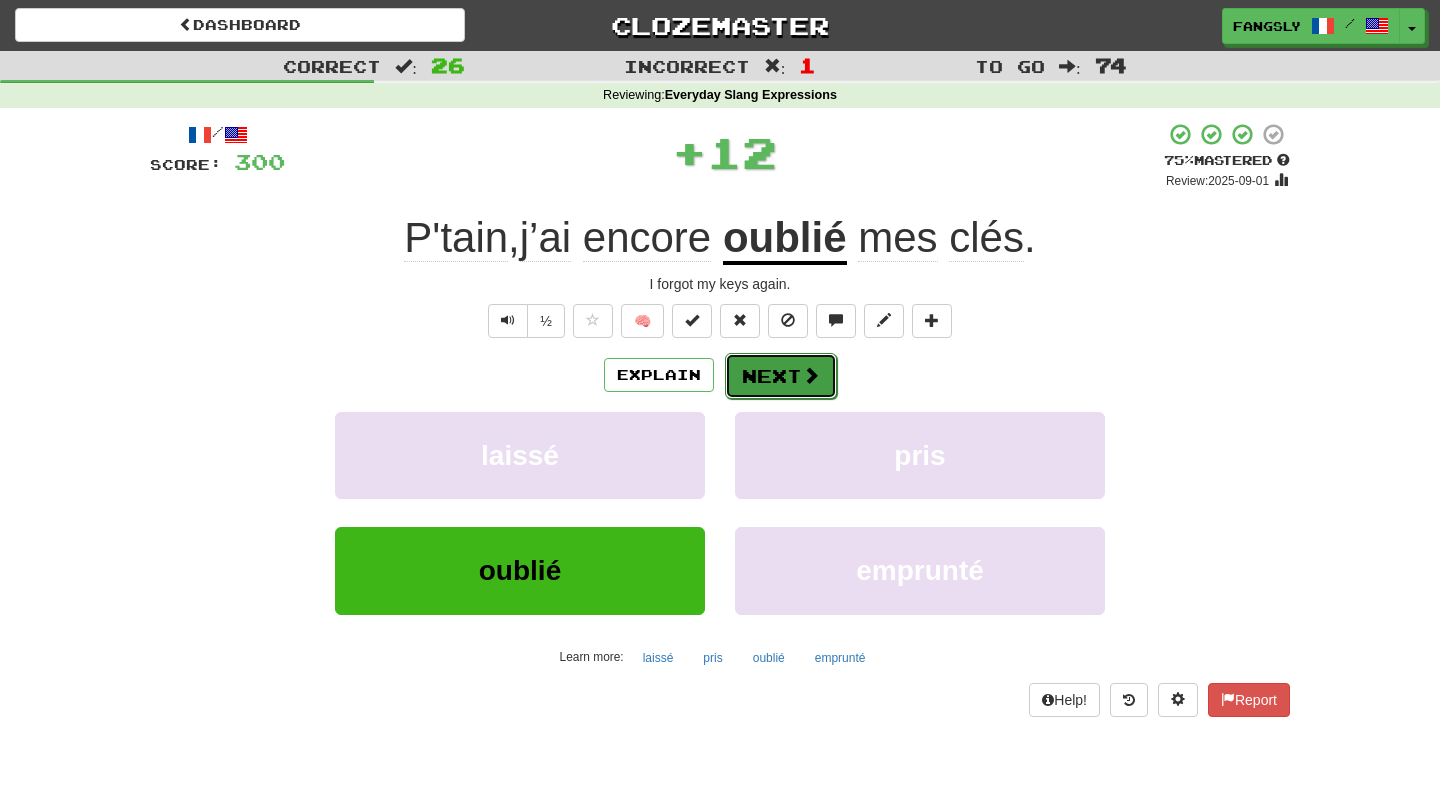 click on "Next" at bounding box center [781, 376] 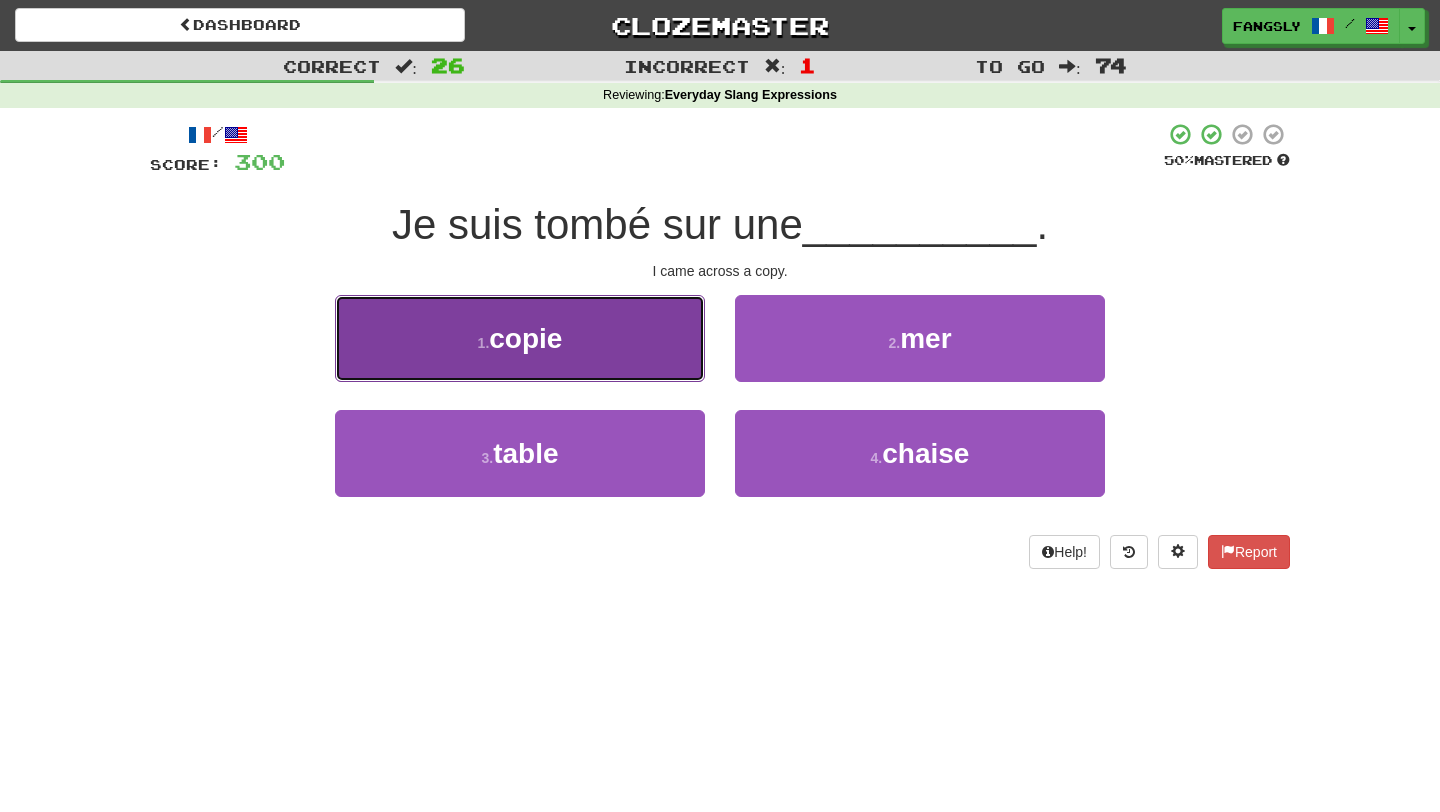 click on "1 .  copie" at bounding box center (520, 338) 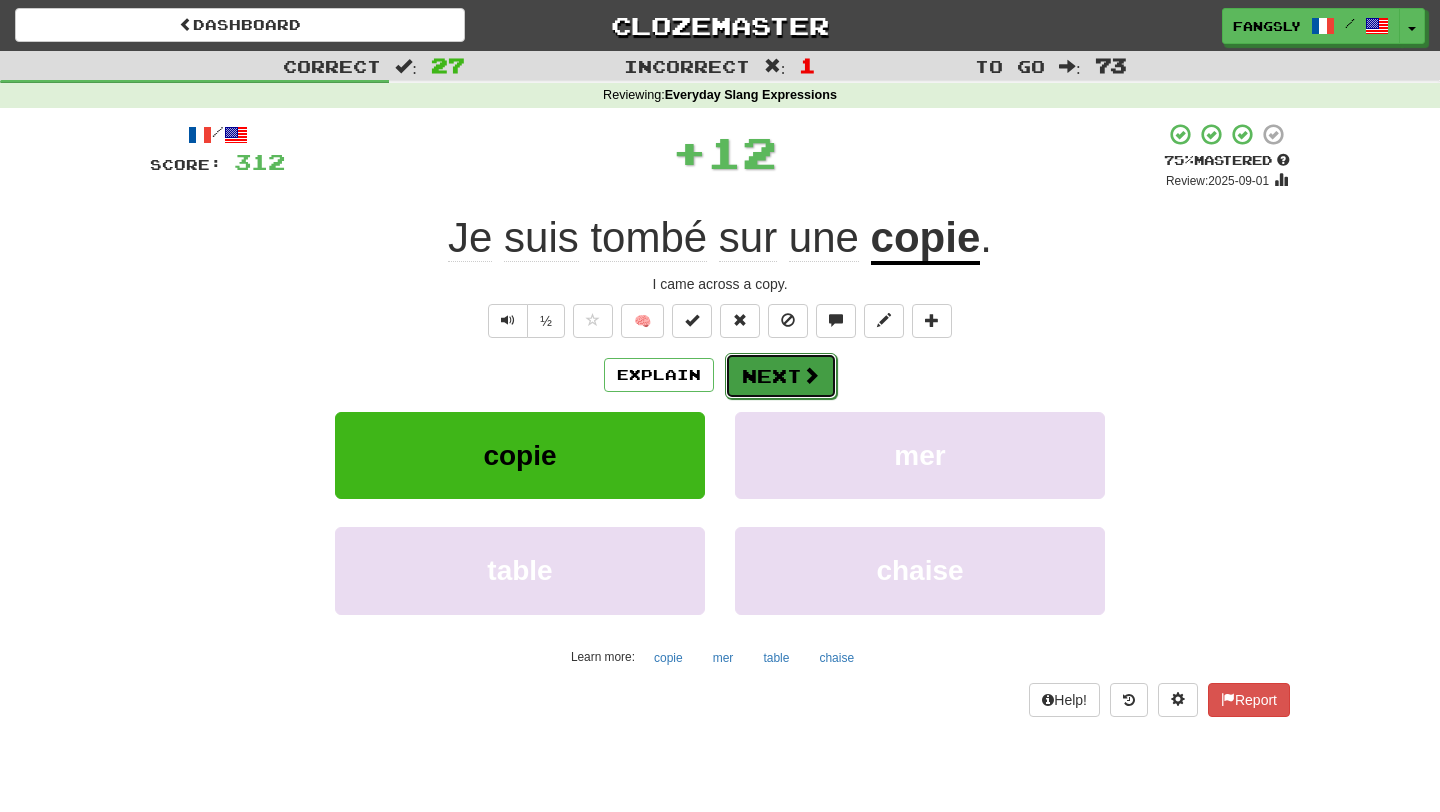 click on "Next" at bounding box center [781, 376] 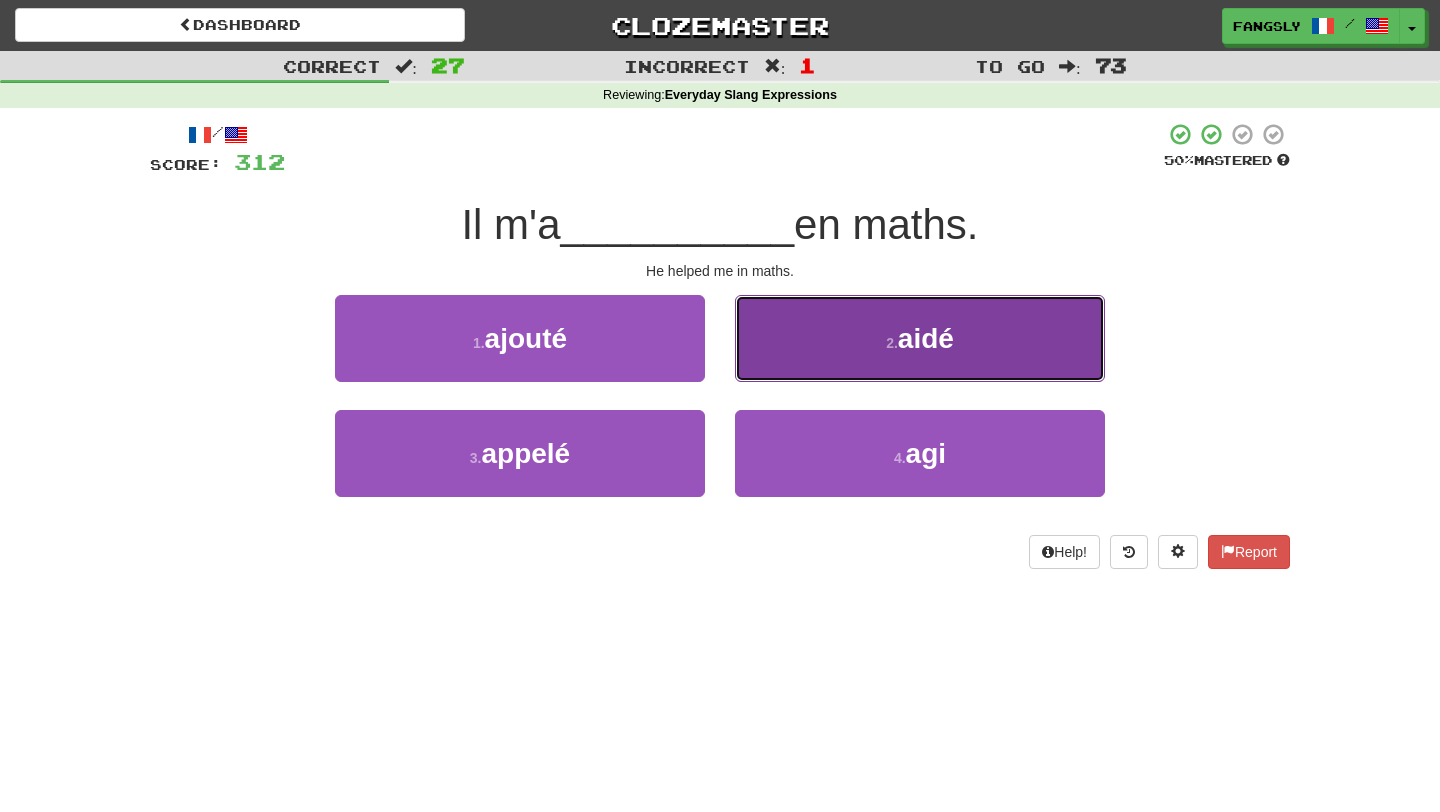 click on "2 .  aidé" at bounding box center (920, 338) 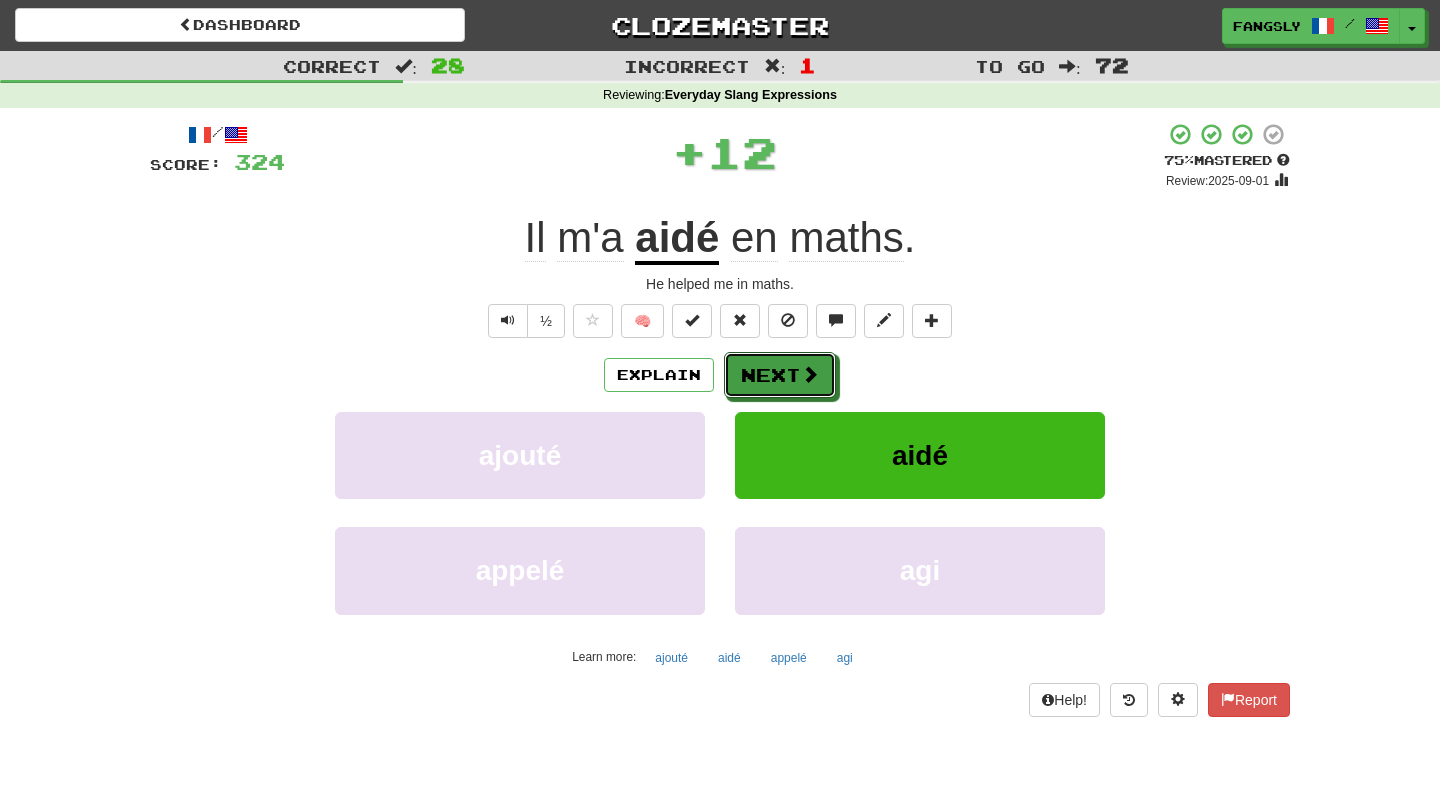 click on "Next" at bounding box center (780, 375) 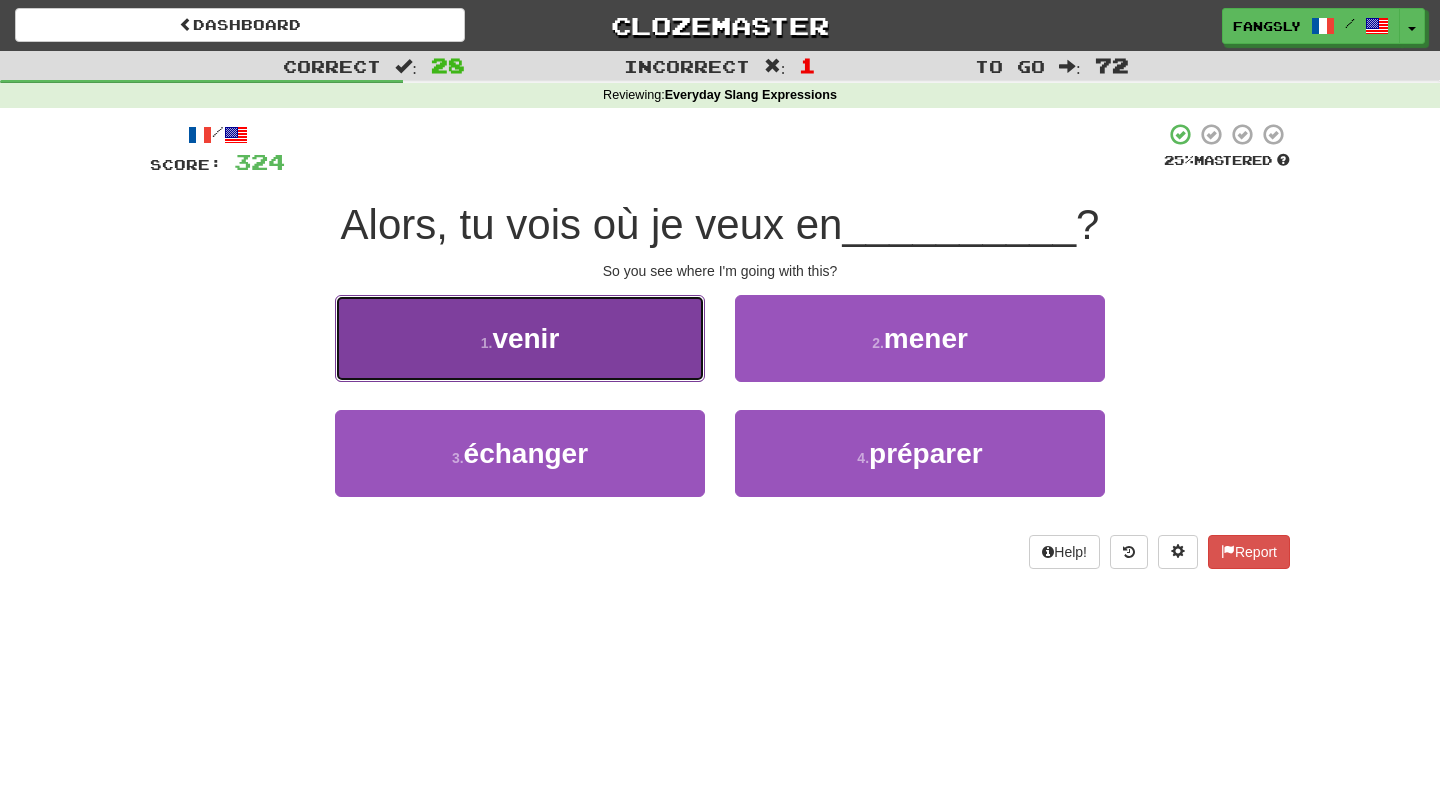 click on "1 .  venir" at bounding box center [520, 338] 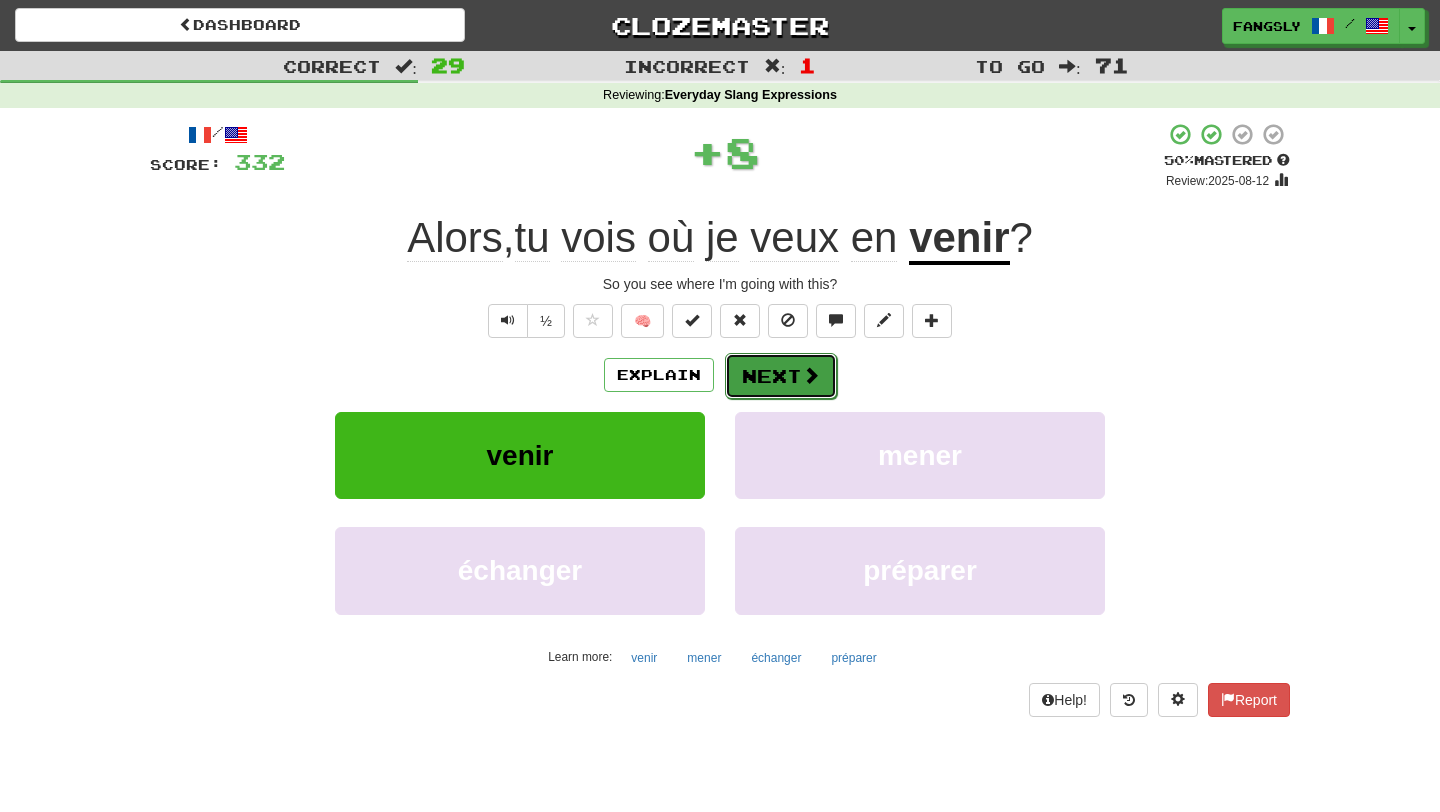 click on "Next" at bounding box center (781, 376) 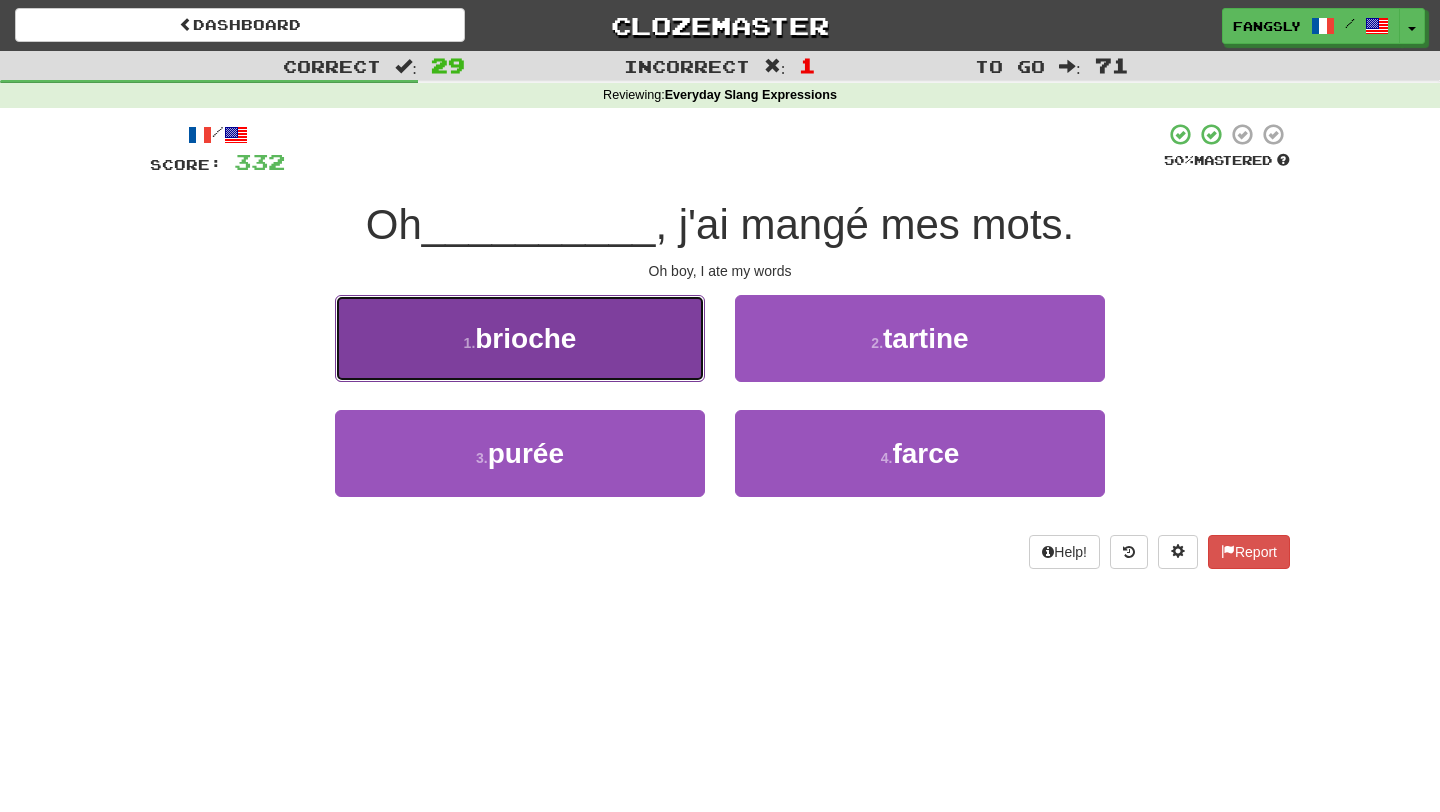 click on "1 .  brioche" at bounding box center (520, 338) 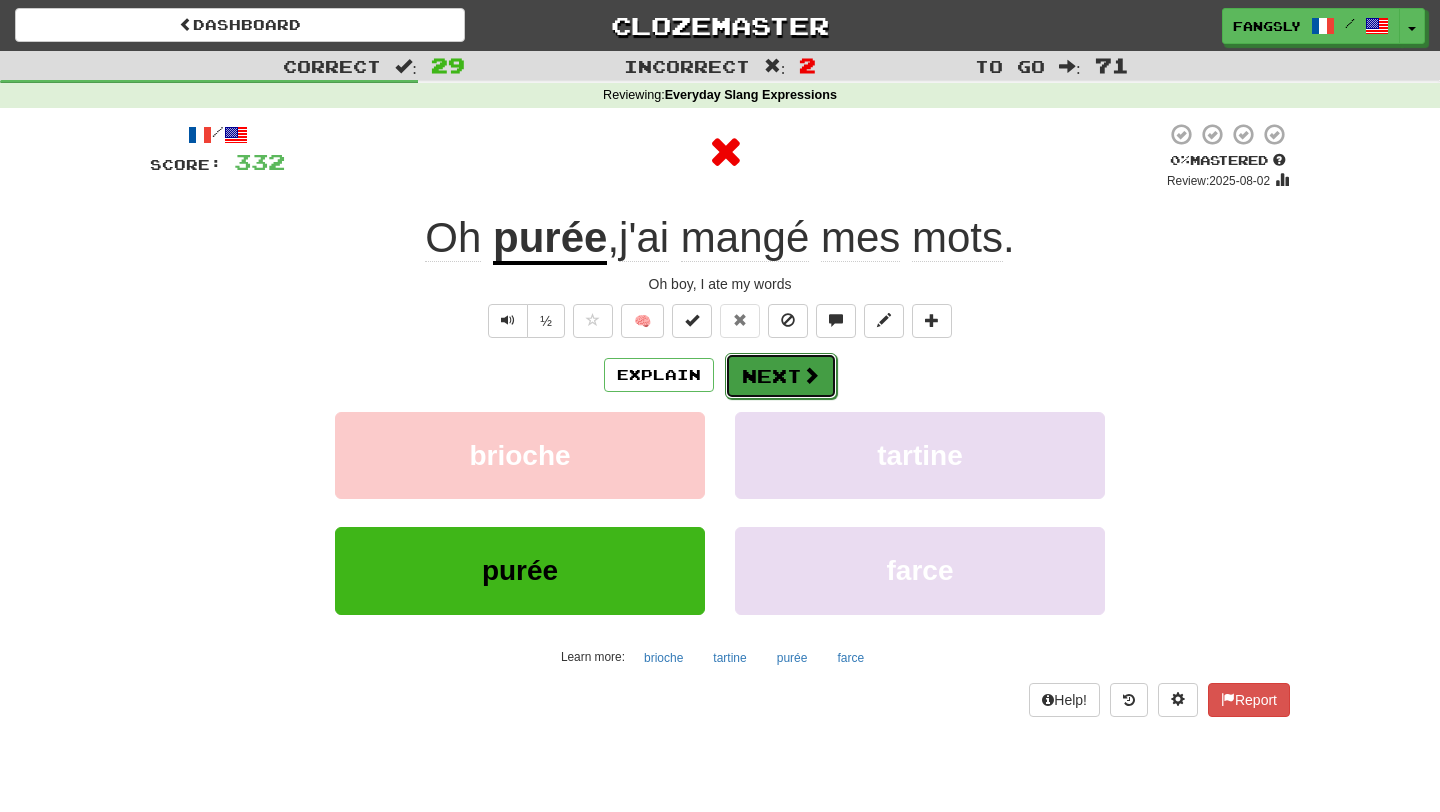 click on "Next" at bounding box center (781, 376) 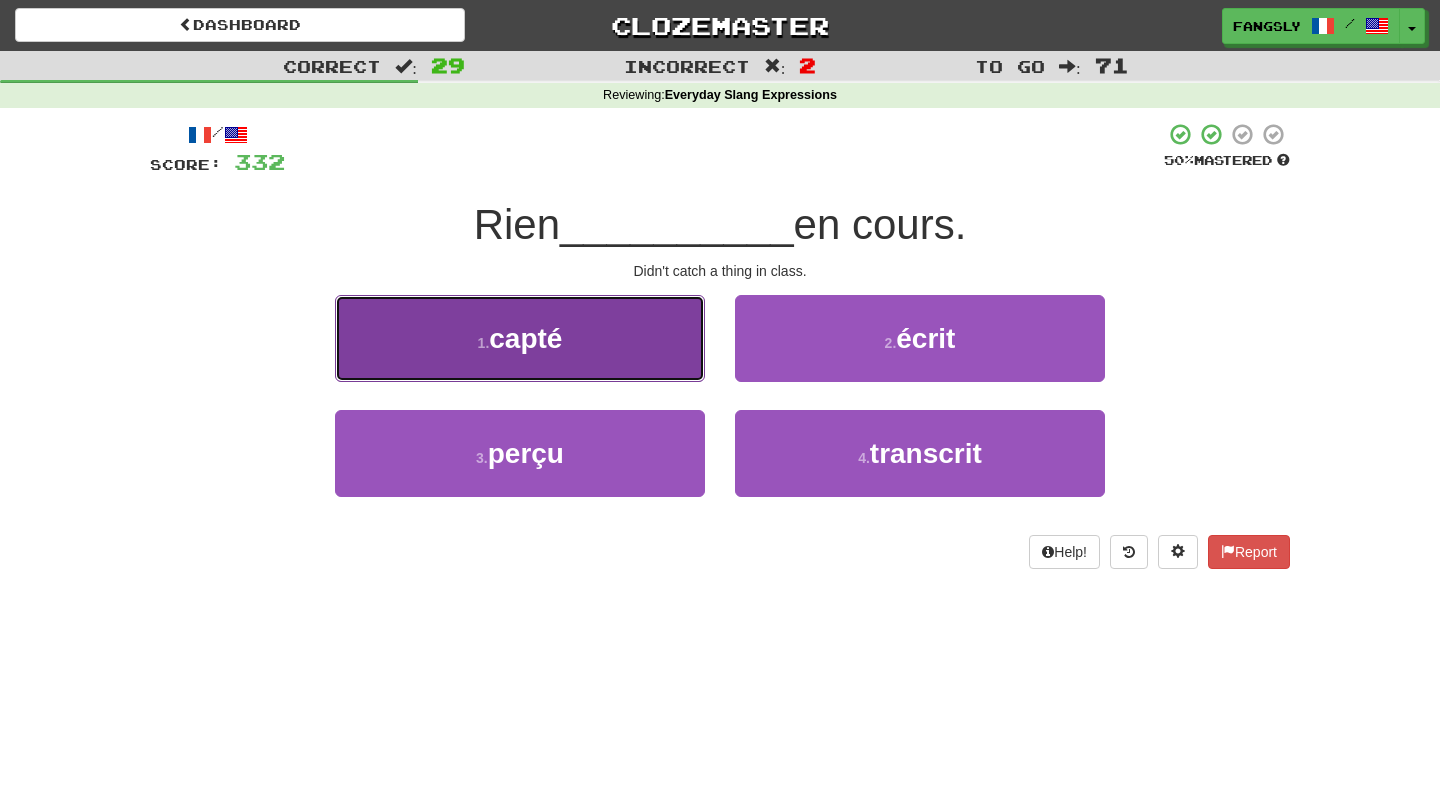 click on "1 .  capté" at bounding box center (520, 338) 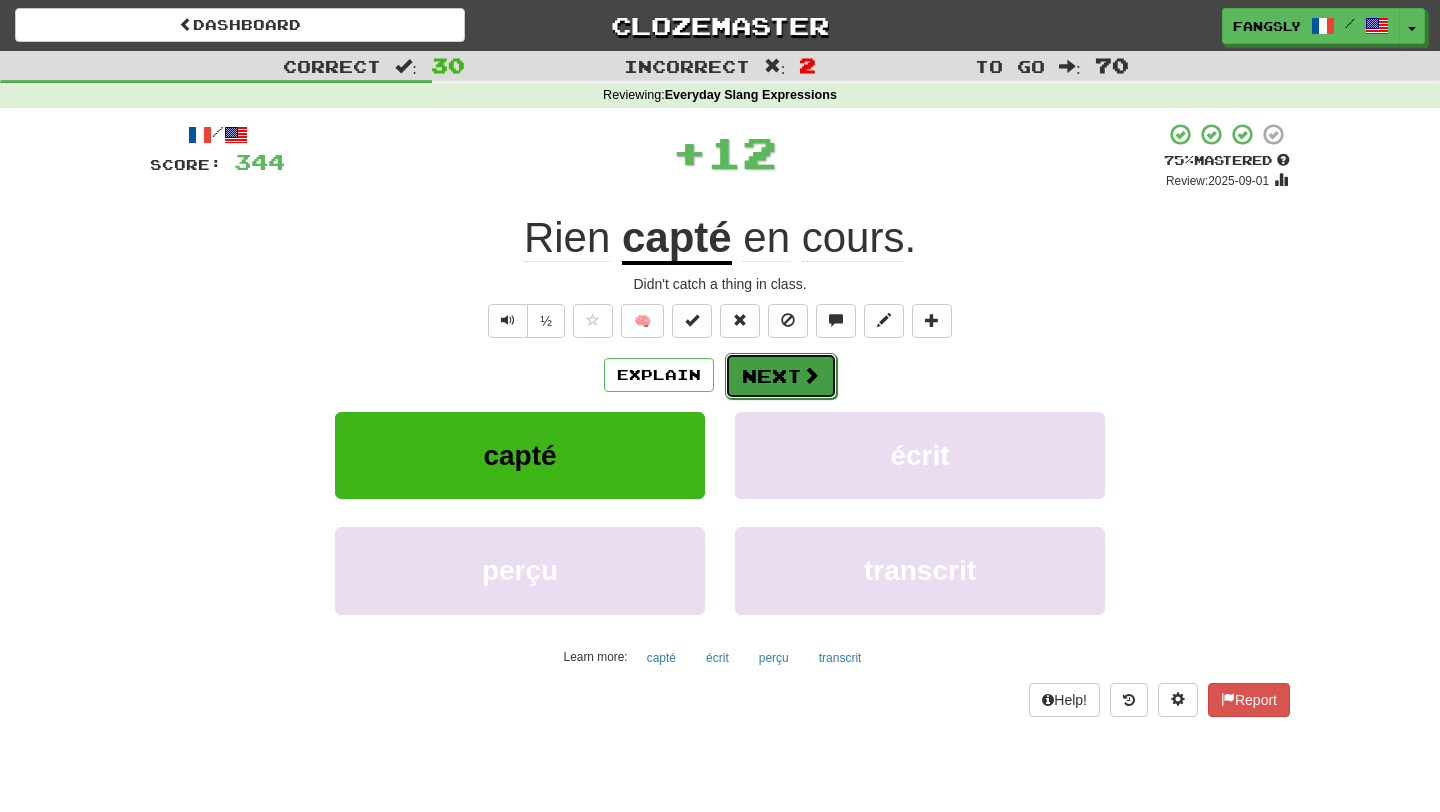 click on "Next" at bounding box center (781, 376) 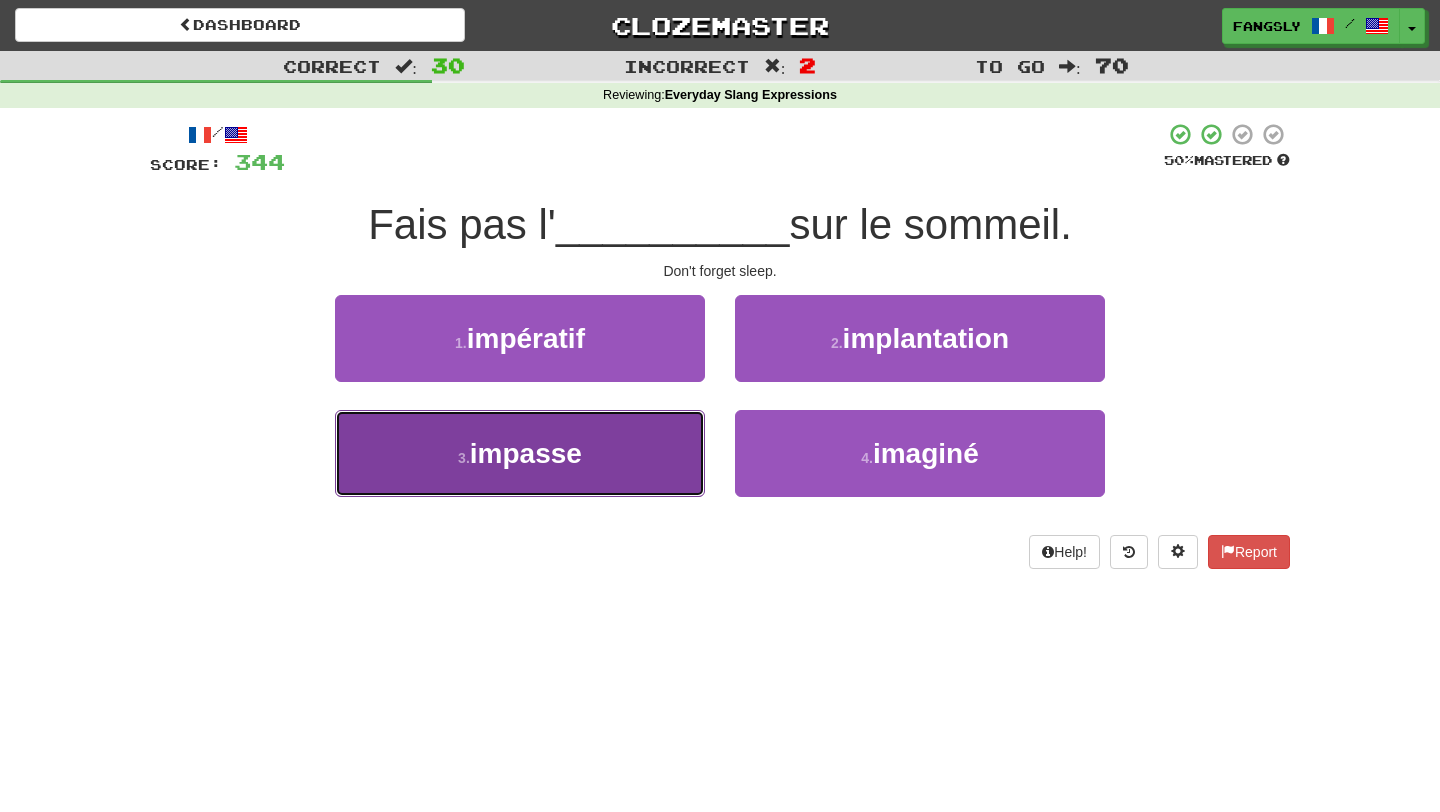 click on "3 .  impasse" at bounding box center [520, 453] 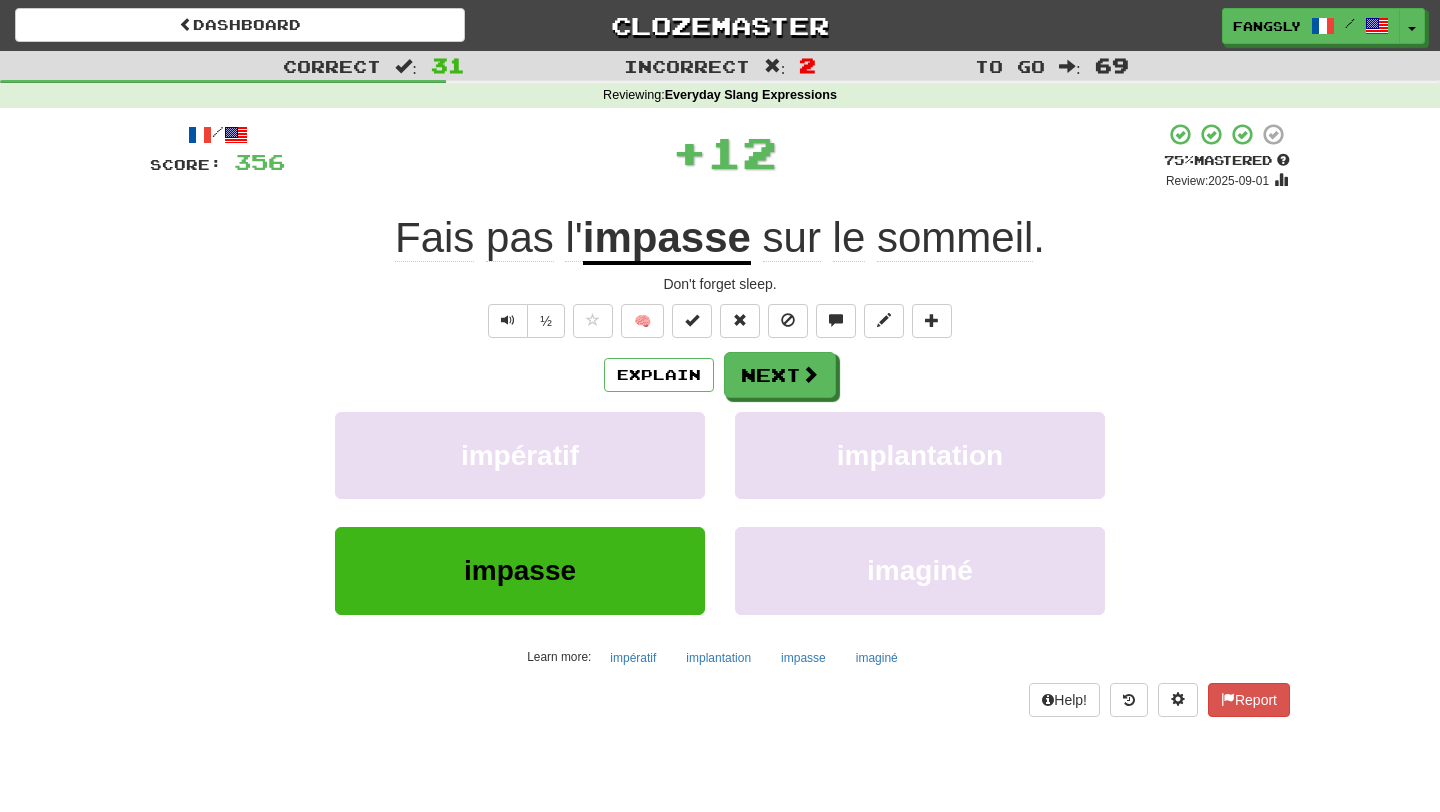 click on "Explain Next" at bounding box center (720, 375) 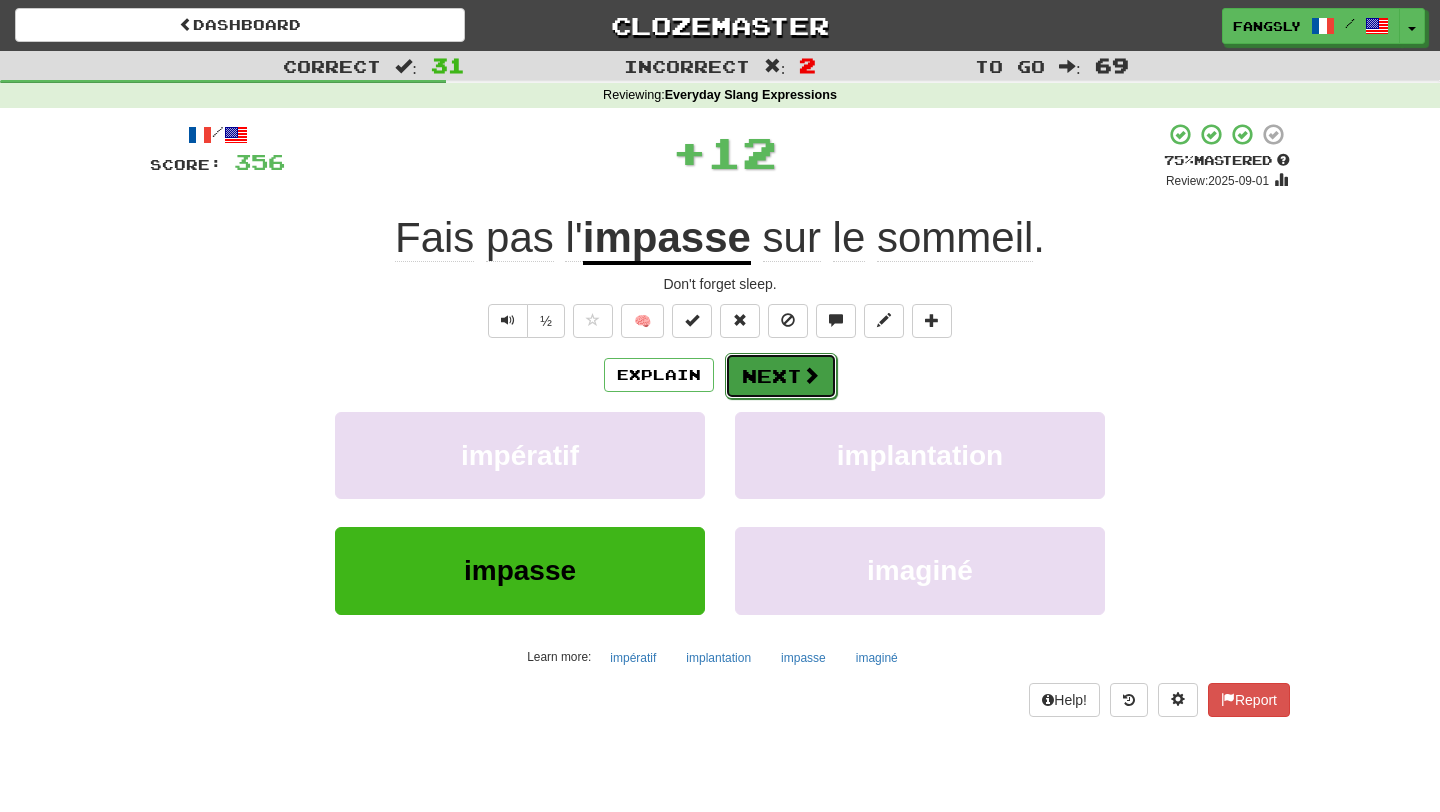 click on "Next" at bounding box center (781, 376) 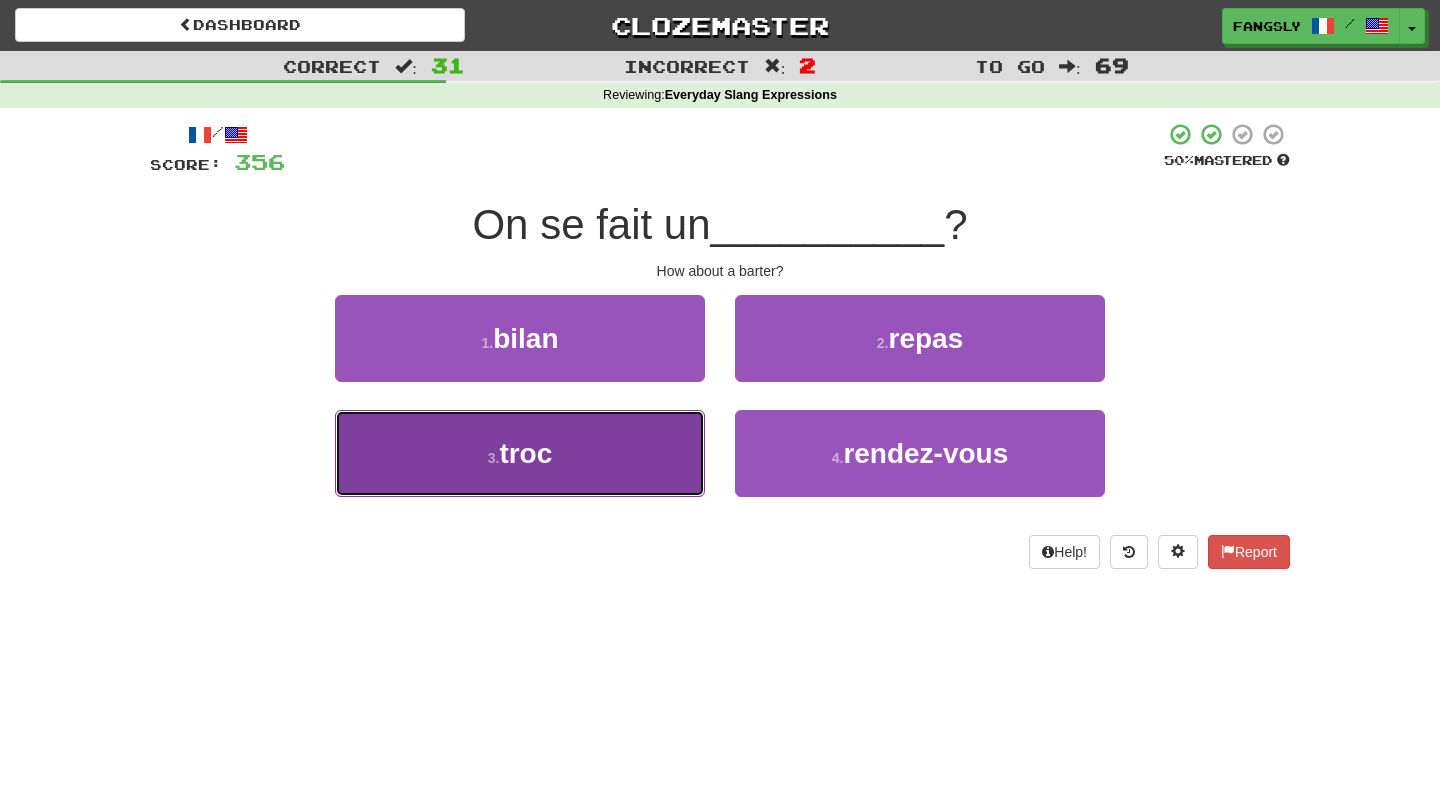 click on "3 .  troc" at bounding box center [520, 453] 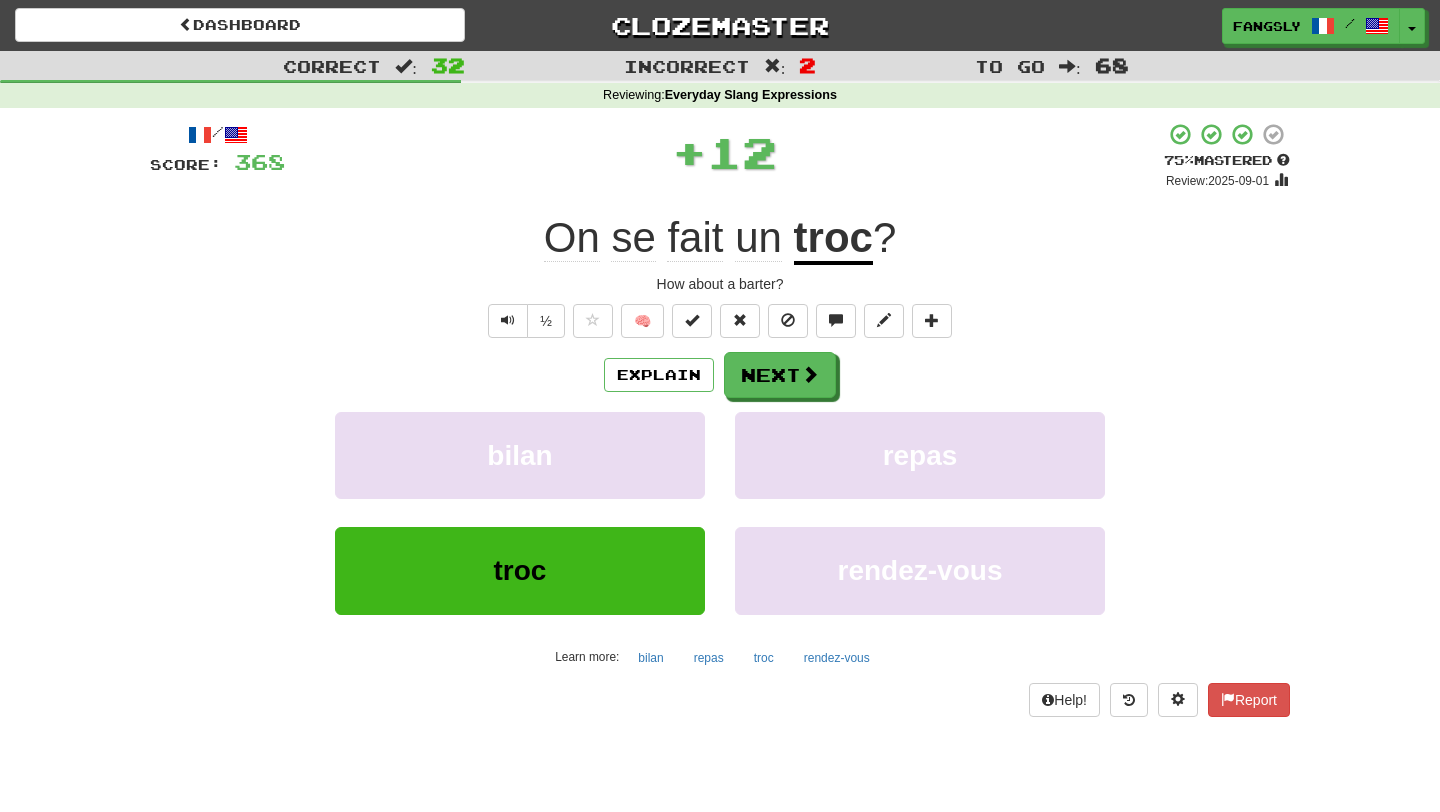 click on "Explain Next" at bounding box center (720, 375) 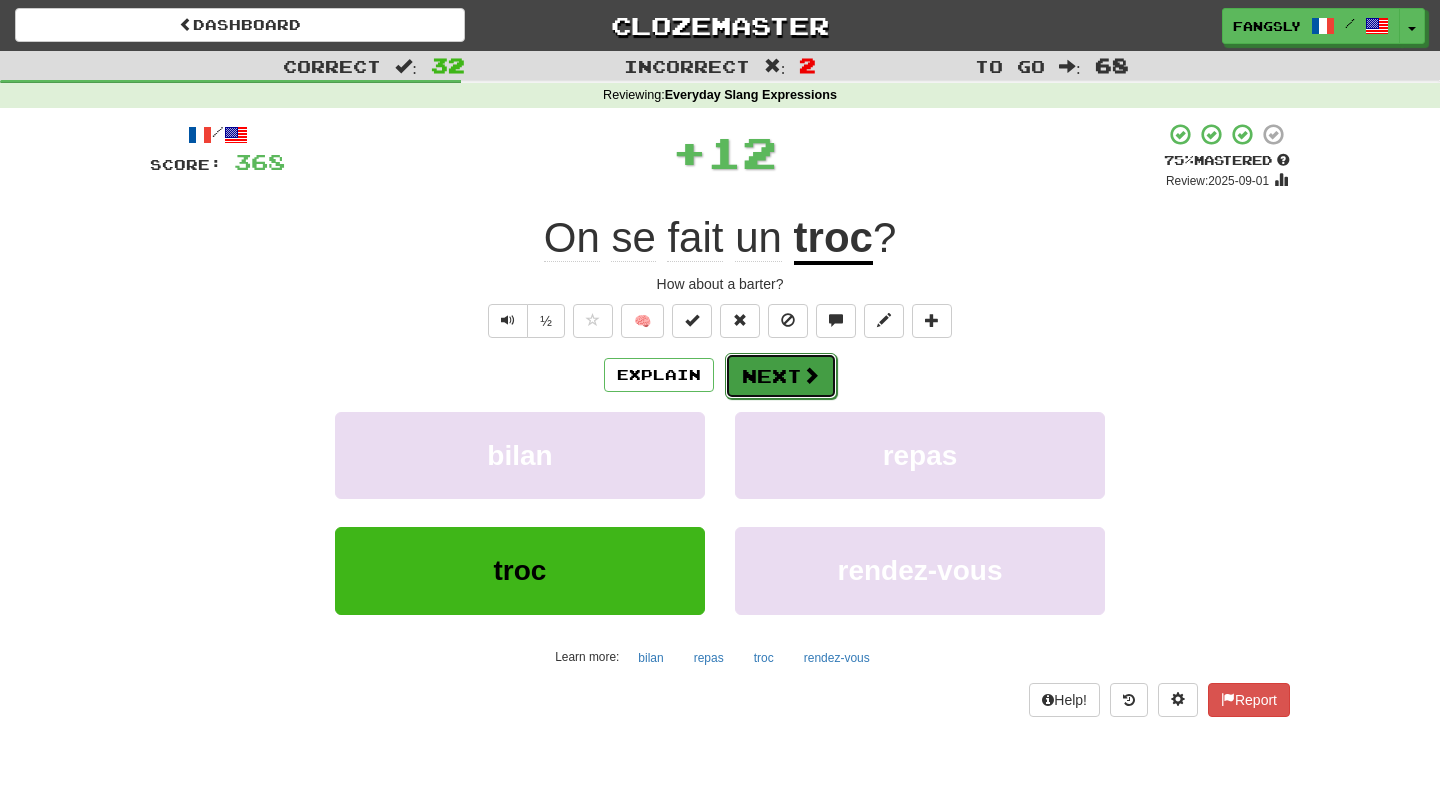 click at bounding box center (811, 375) 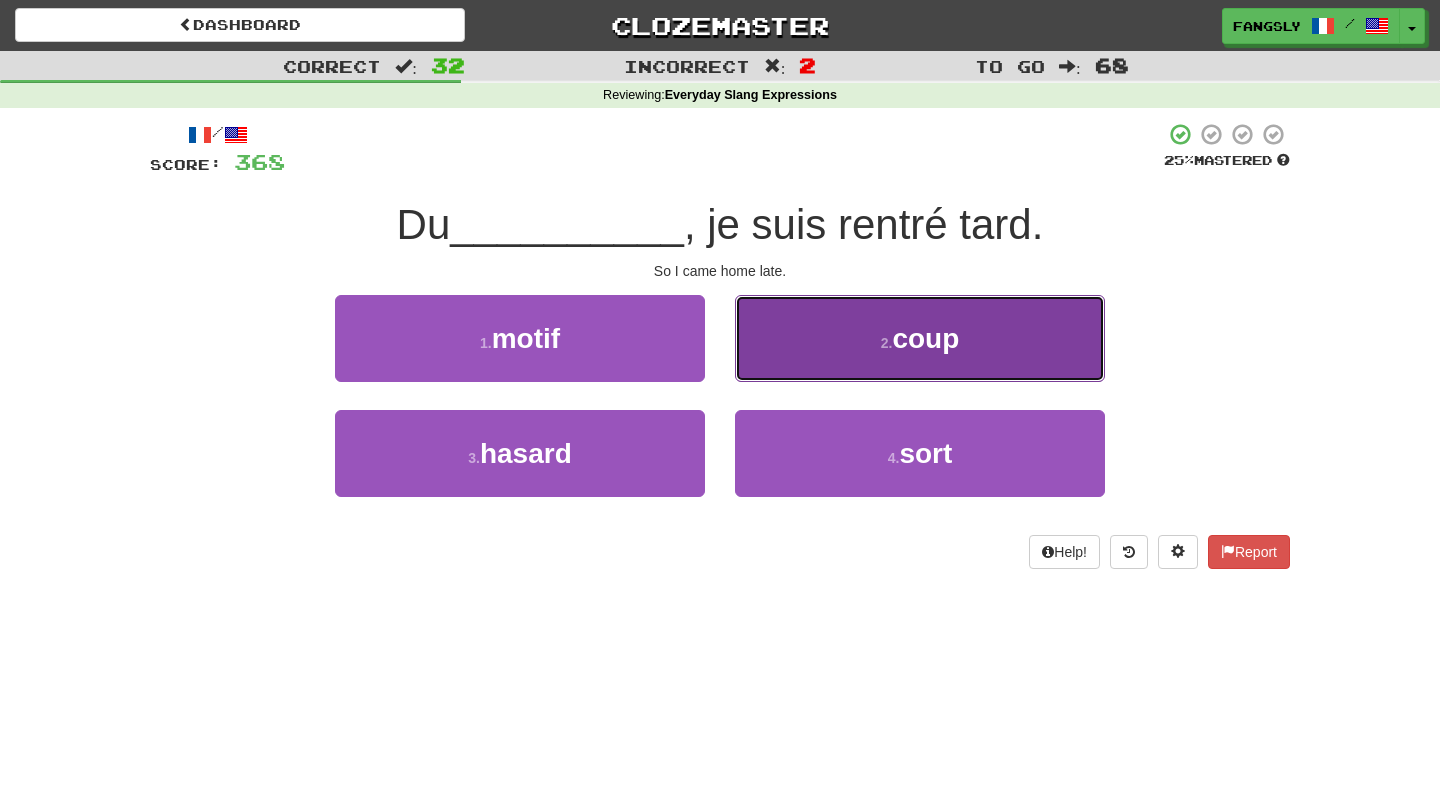 click on "2 .  coup" at bounding box center (920, 338) 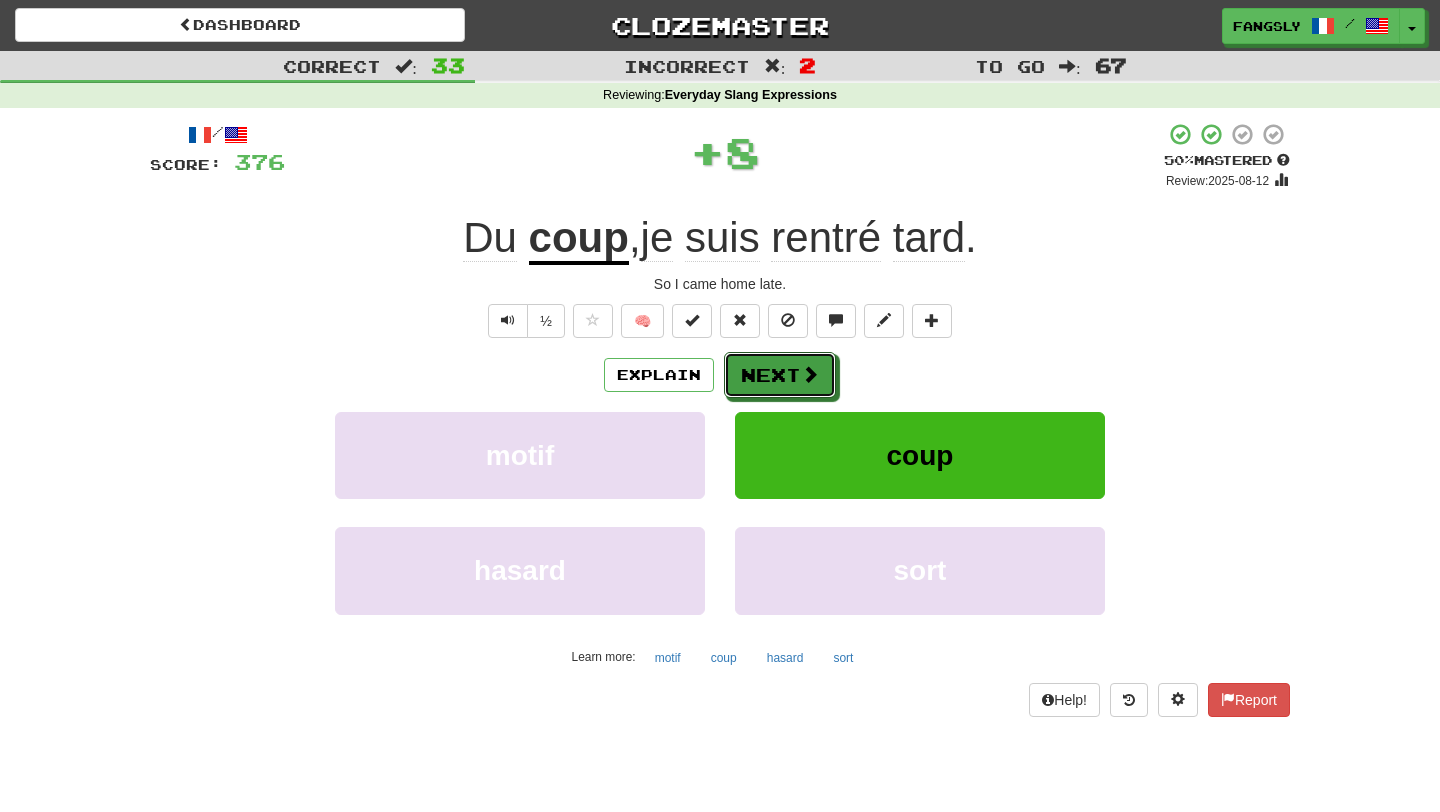 click at bounding box center (810, 374) 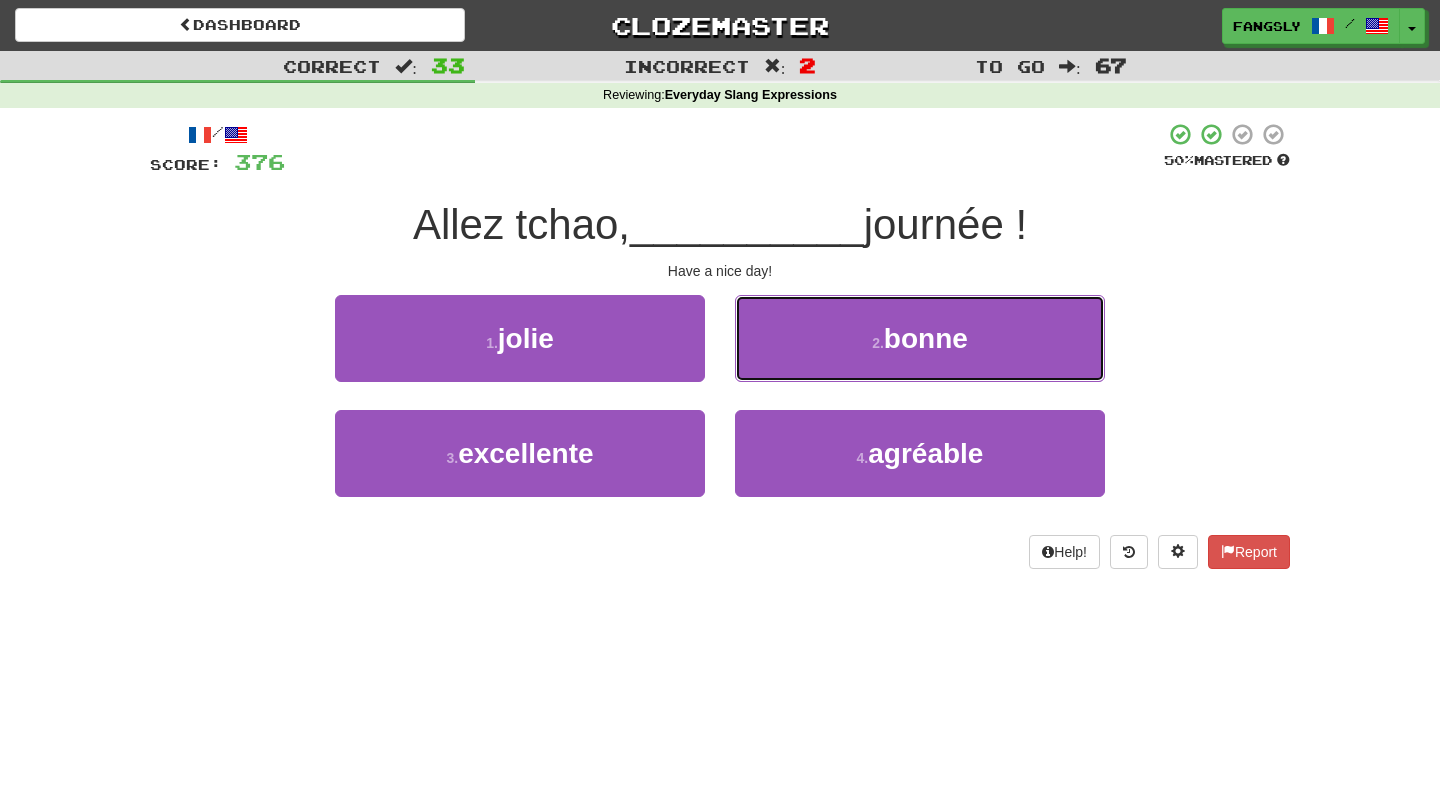 click on "2 .  bonne" at bounding box center [920, 338] 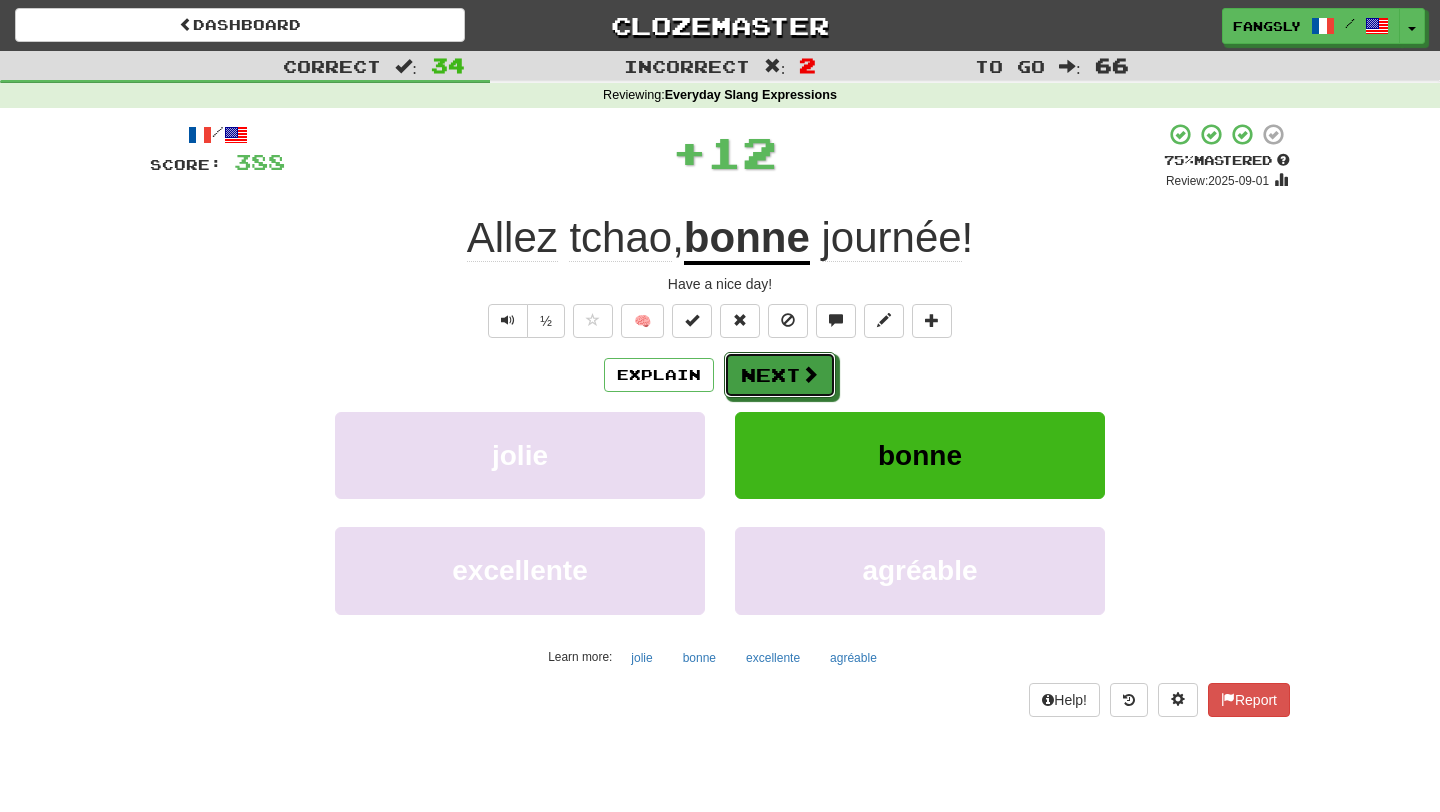 click at bounding box center (810, 374) 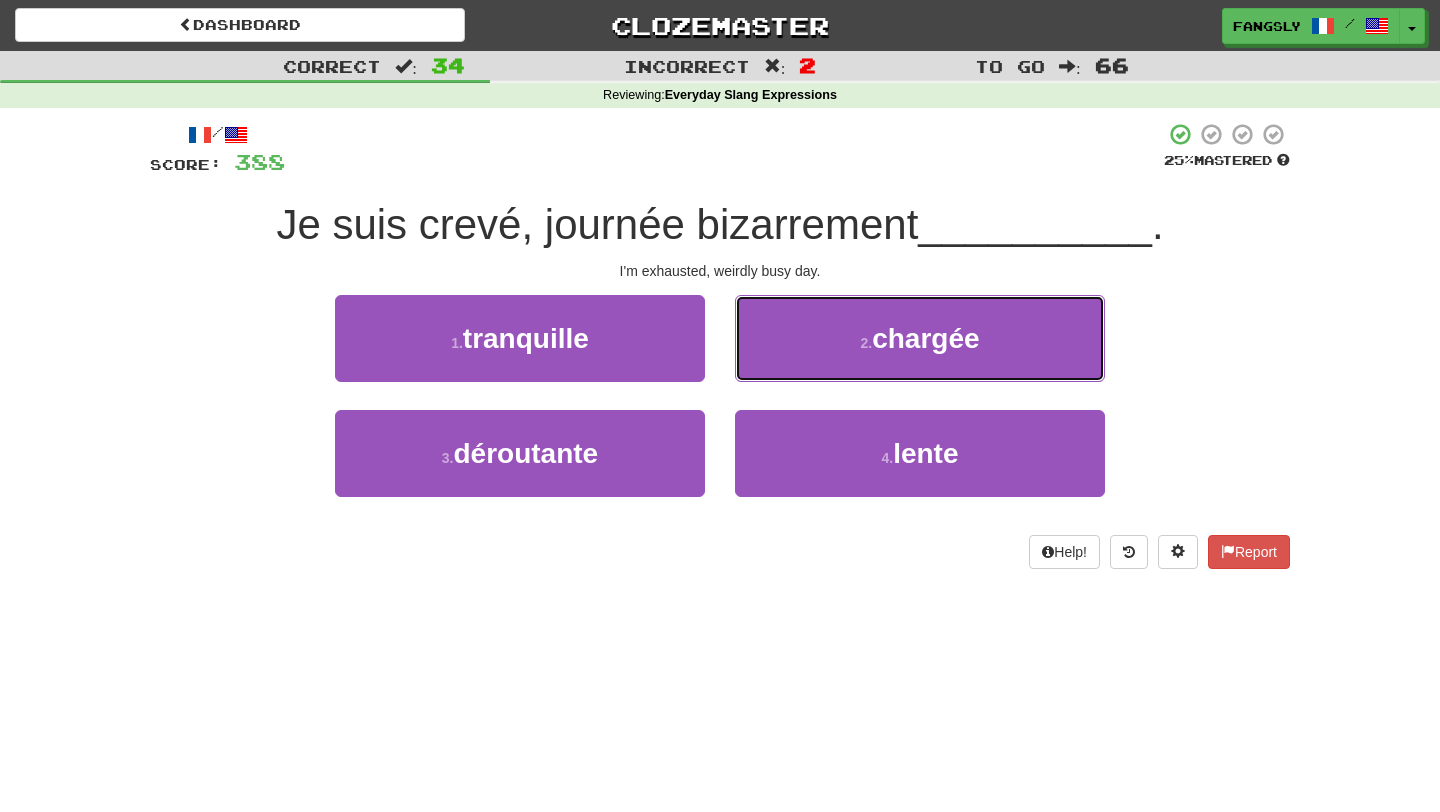 click on "2 .  chargée" at bounding box center [920, 338] 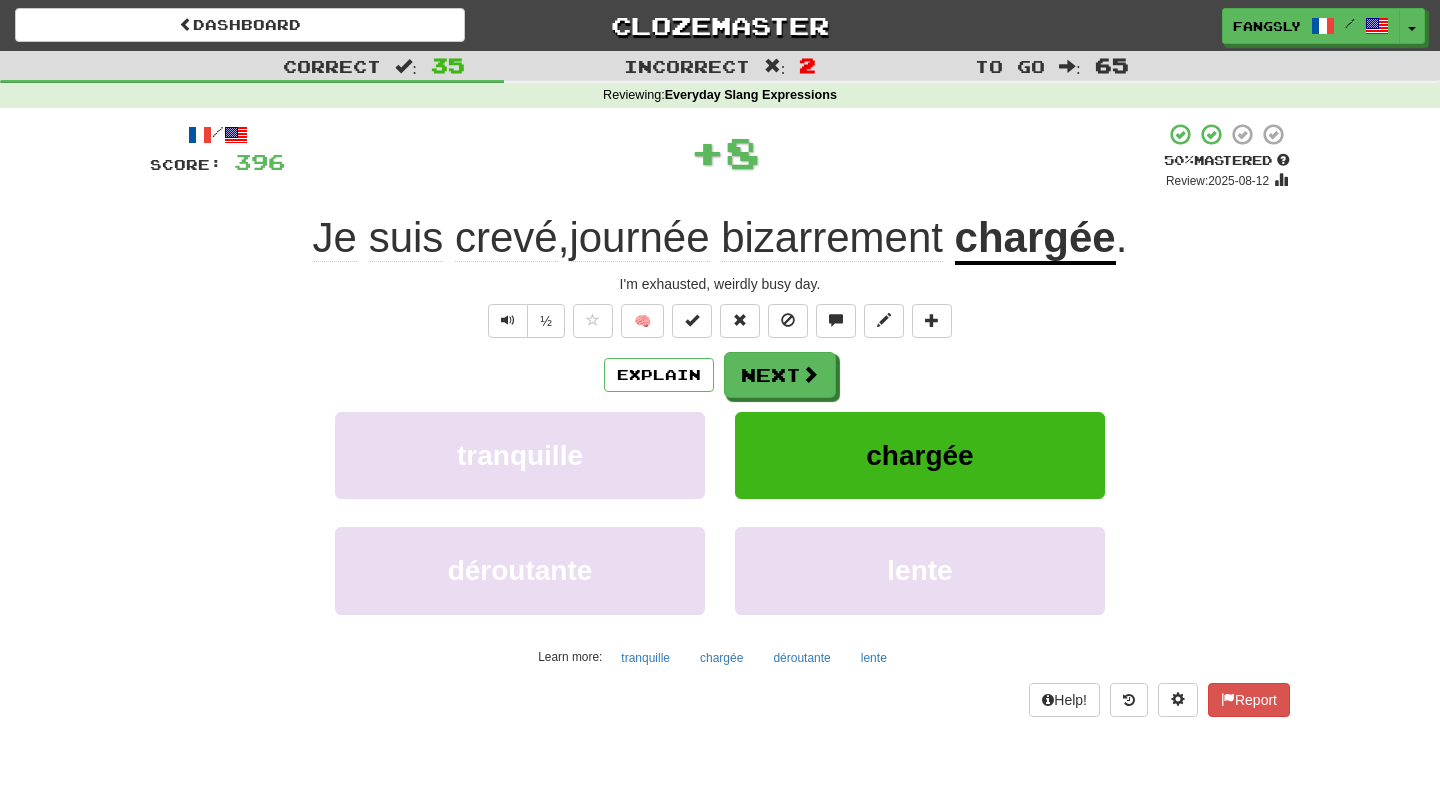 click at bounding box center (810, 374) 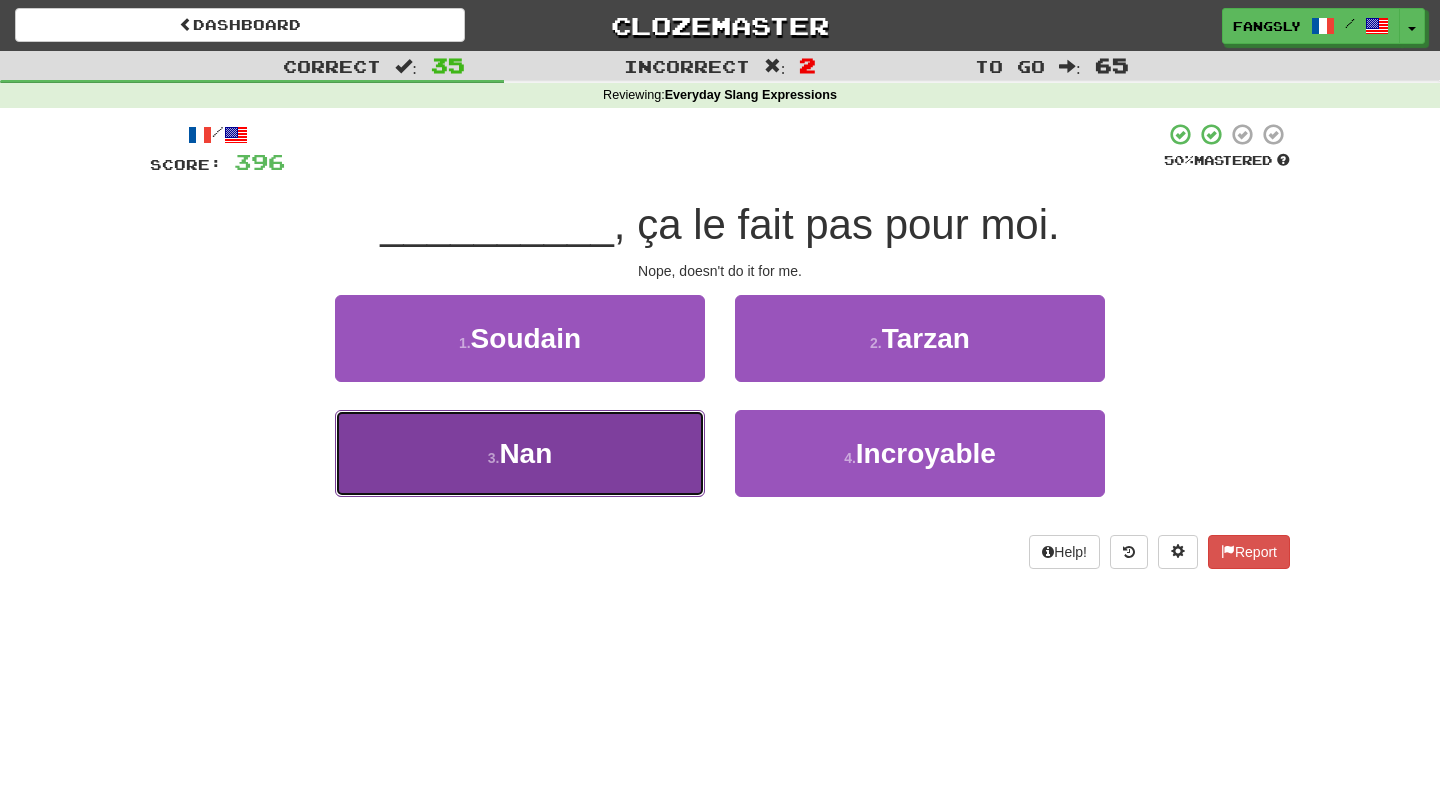 click on "3 .  Nan" at bounding box center [520, 453] 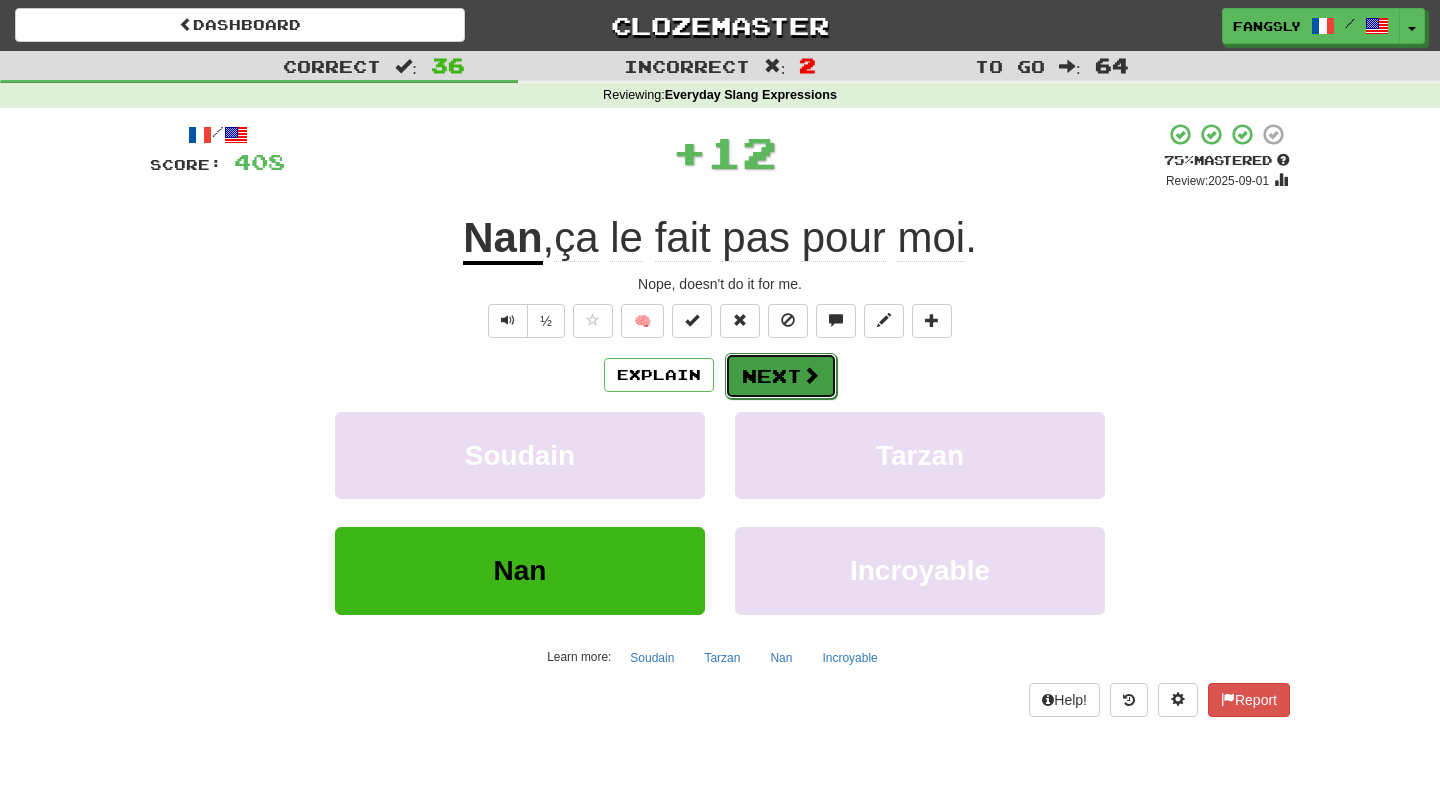 click on "Next" at bounding box center [781, 376] 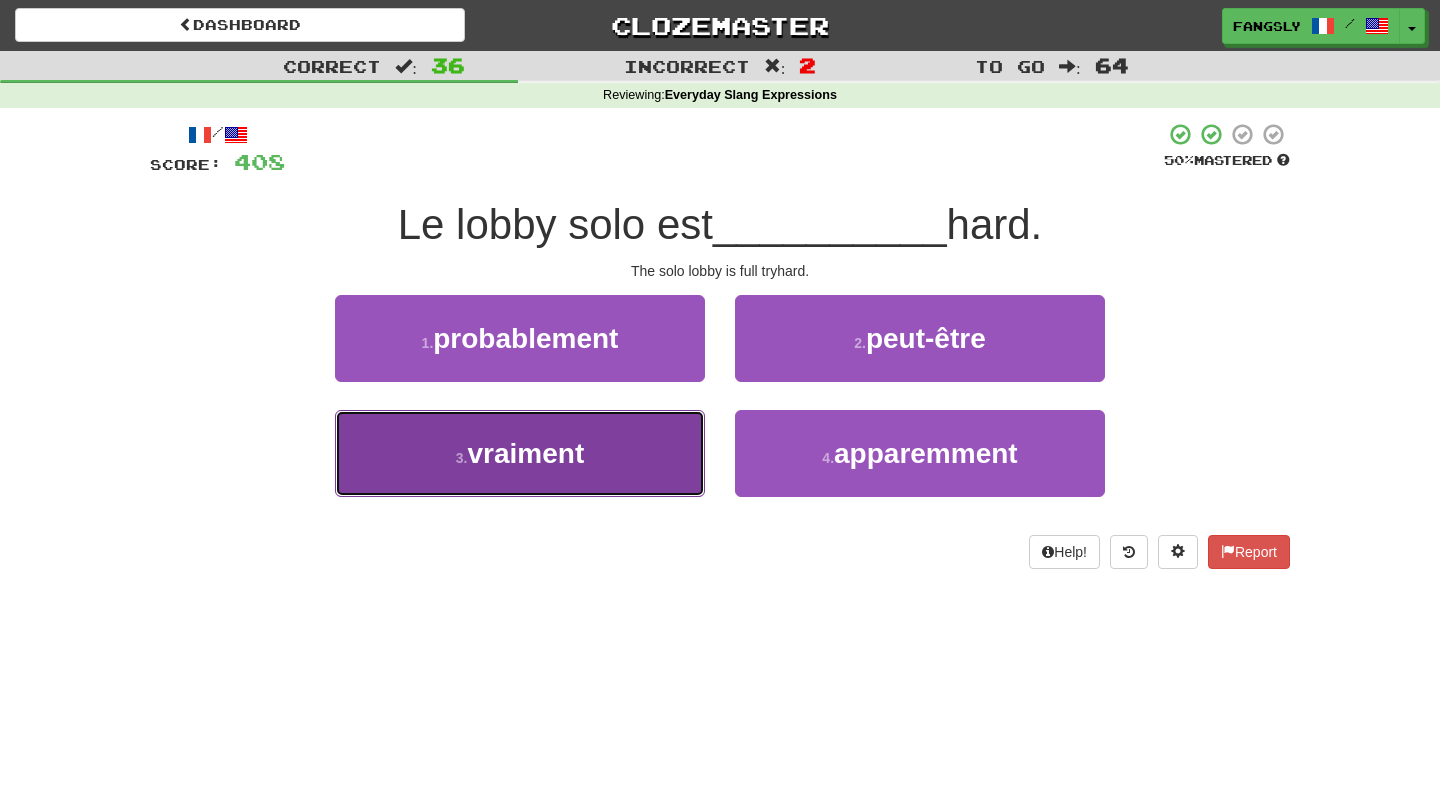 click on "3 .  vraiment" at bounding box center [520, 453] 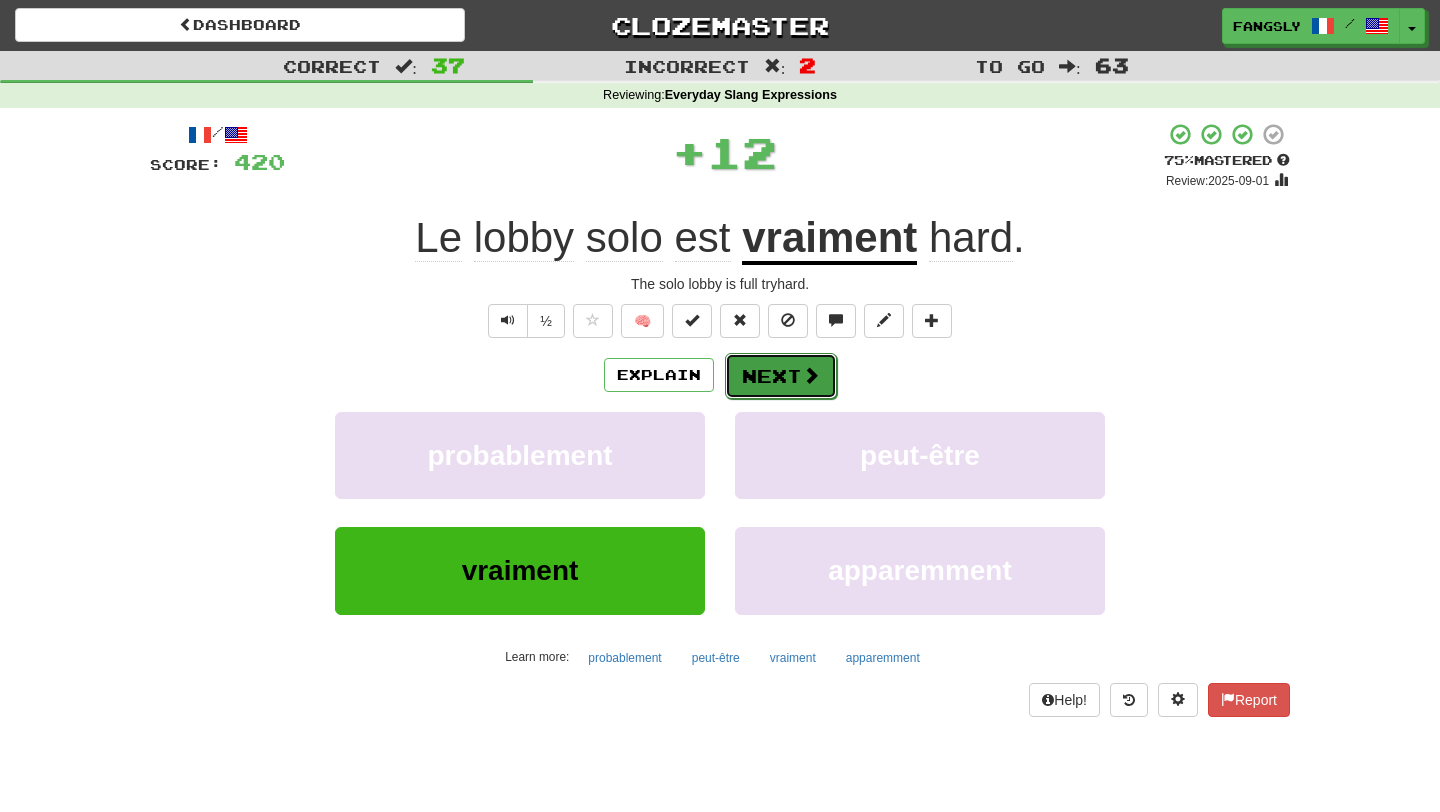 click at bounding box center [811, 375] 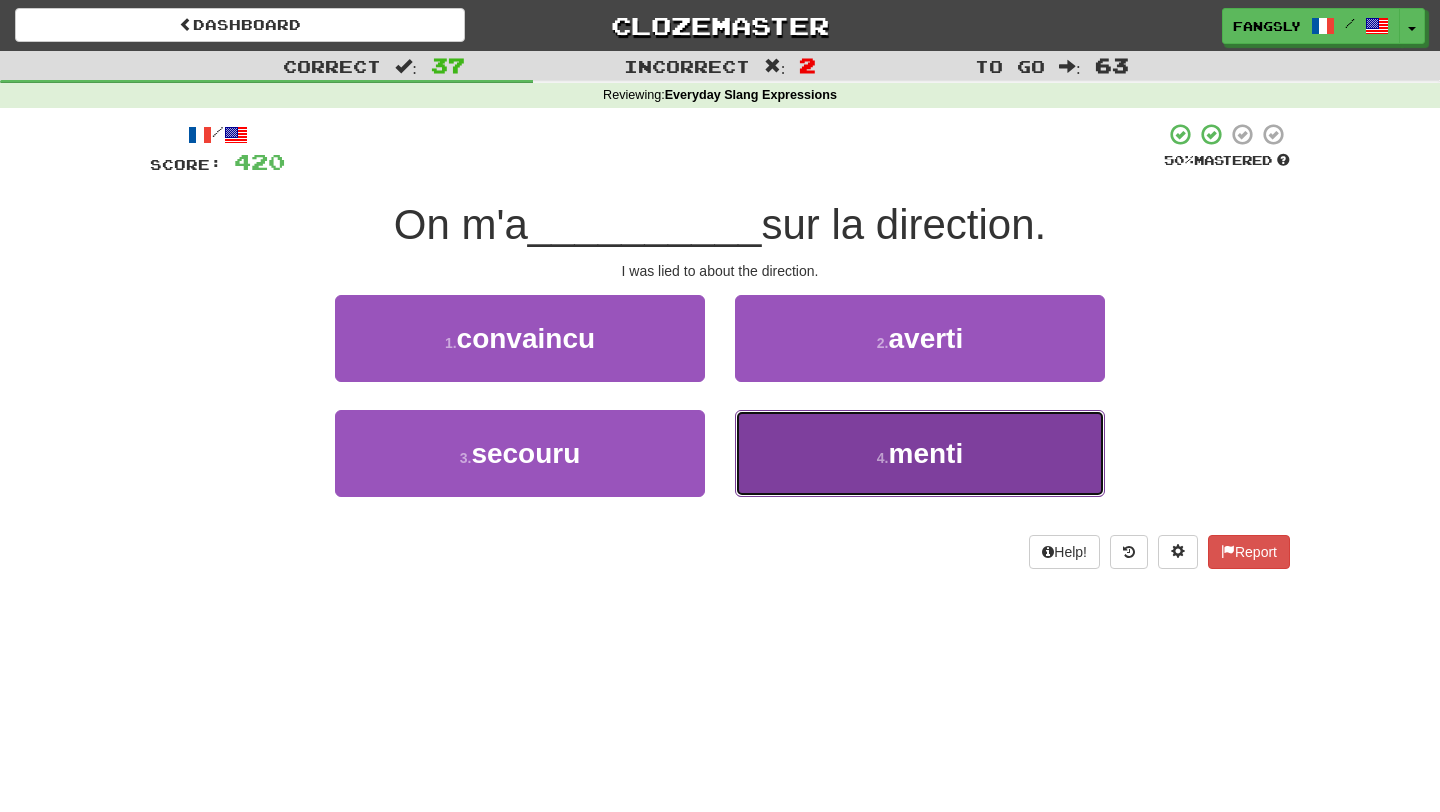 click on "4 .  menti" at bounding box center (920, 453) 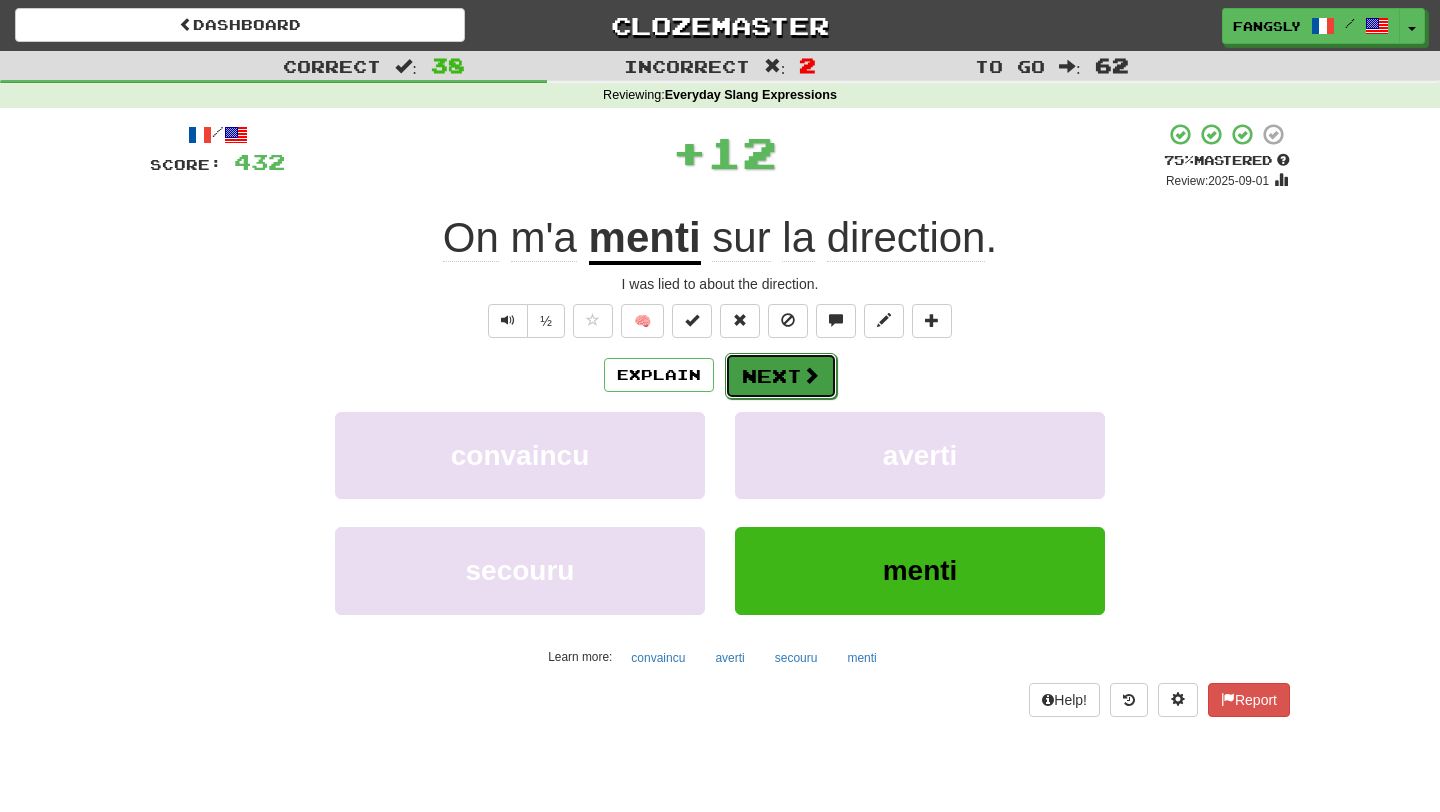 click on "Next" at bounding box center (781, 376) 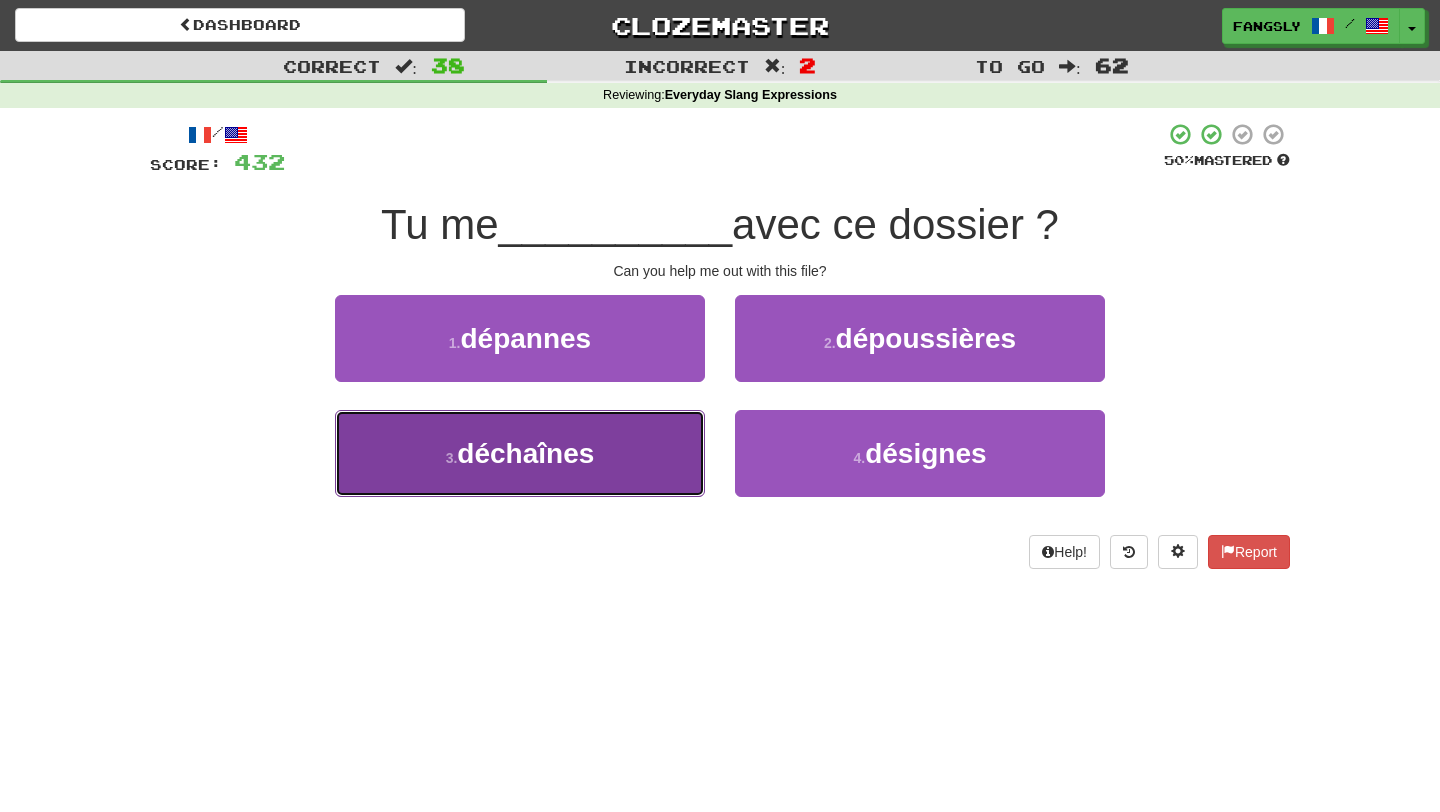 click on "3 .  déchaînes" at bounding box center [520, 453] 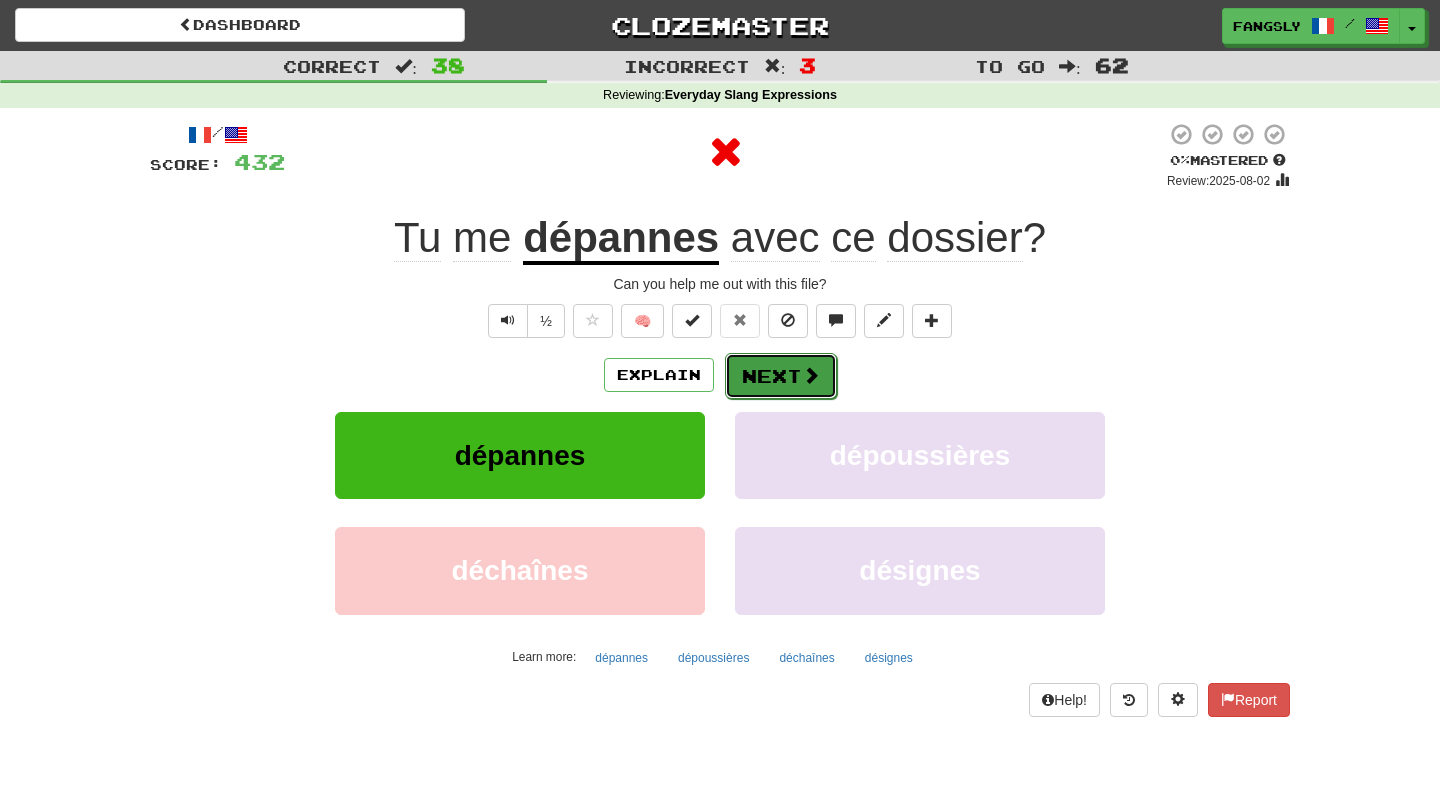 click on "Next" at bounding box center [781, 376] 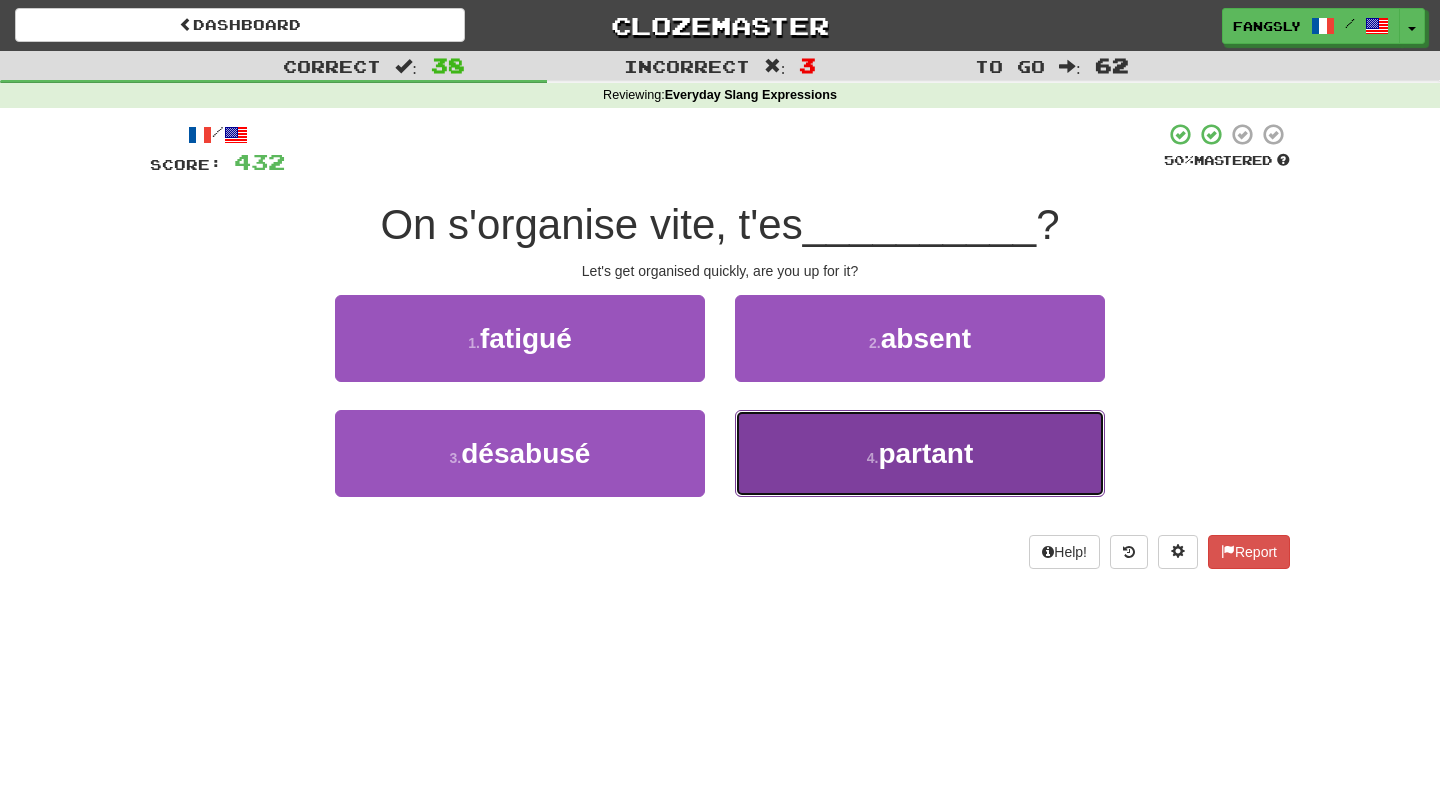 click on "4 .  partant" at bounding box center (920, 453) 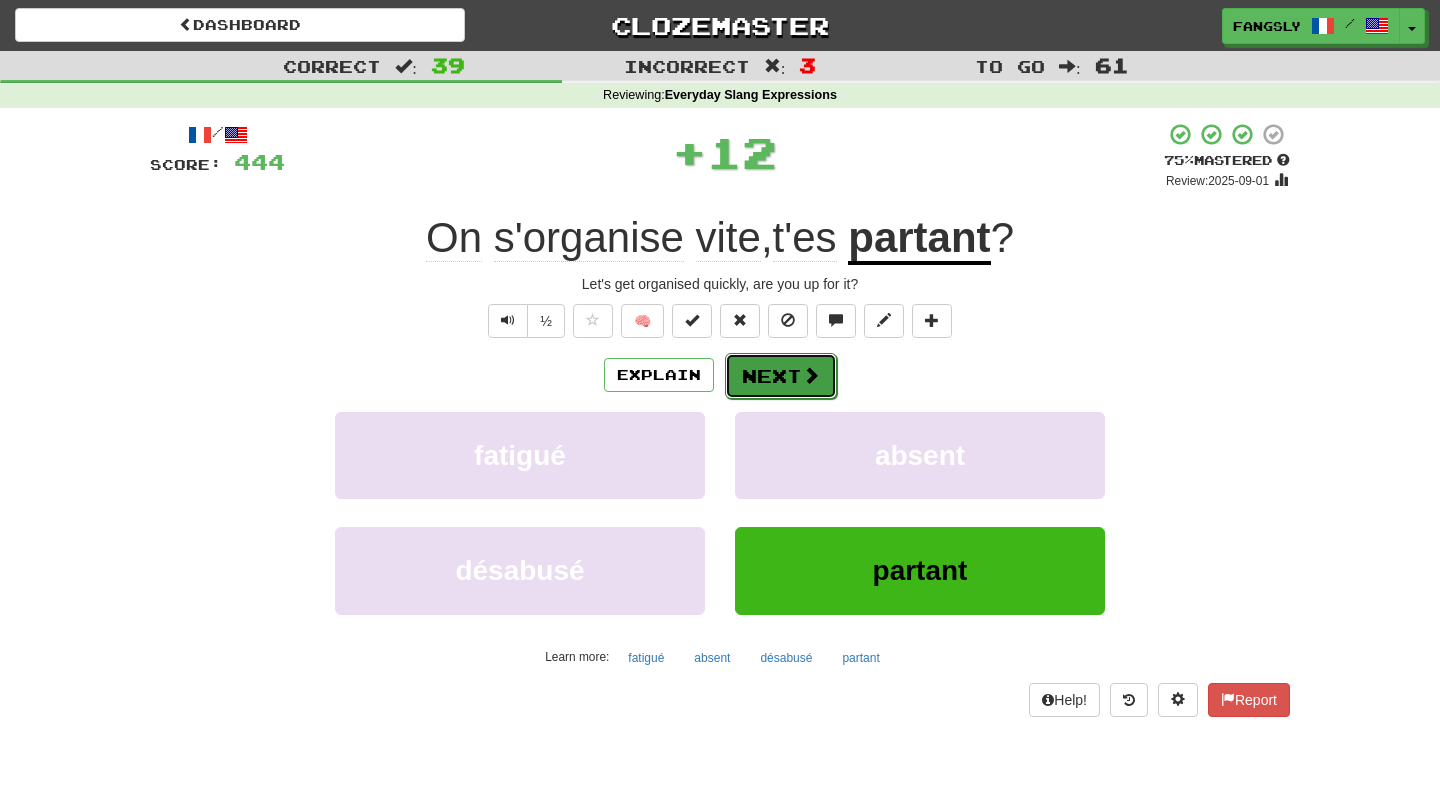 click on "Next" at bounding box center [781, 376] 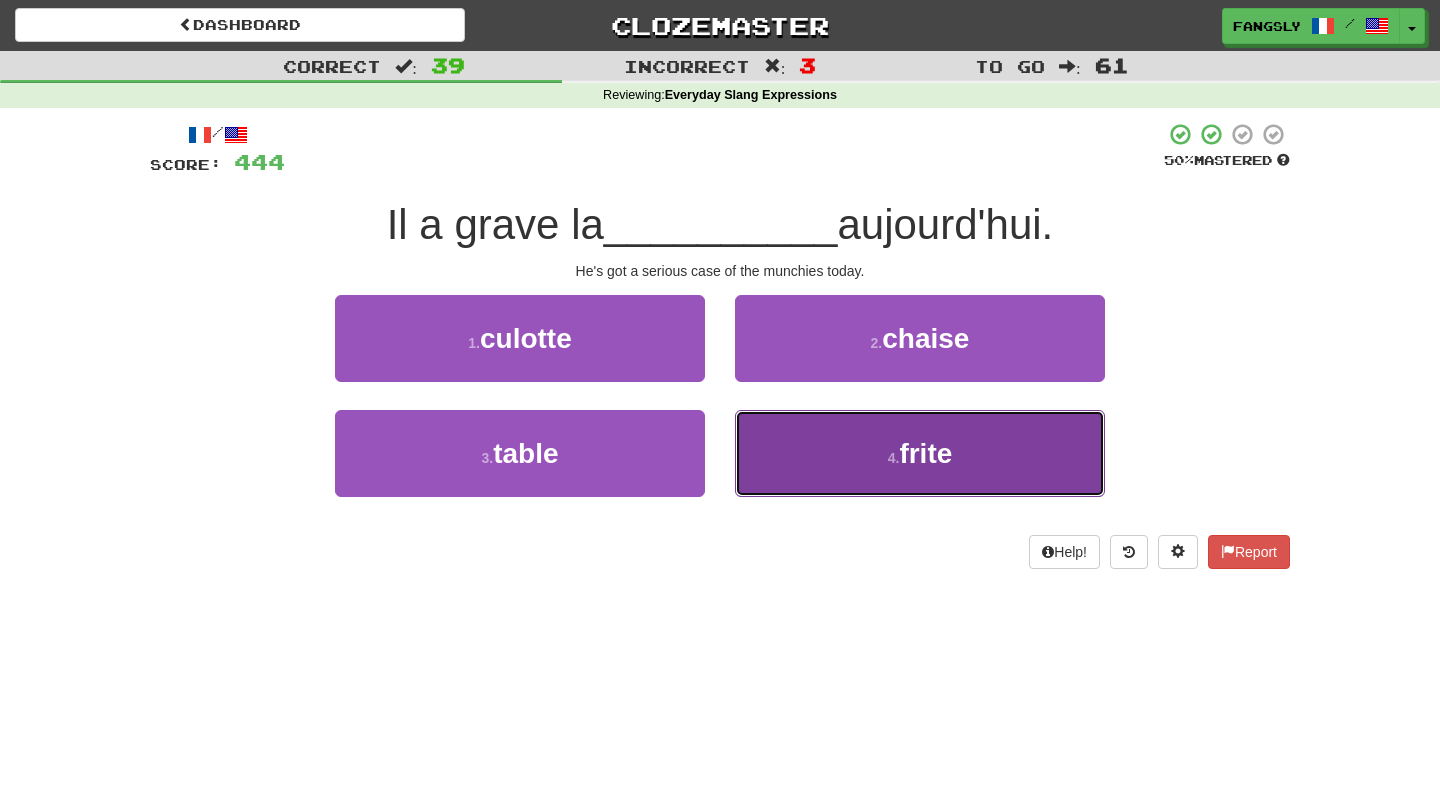 click on "4 .  frite" at bounding box center [920, 453] 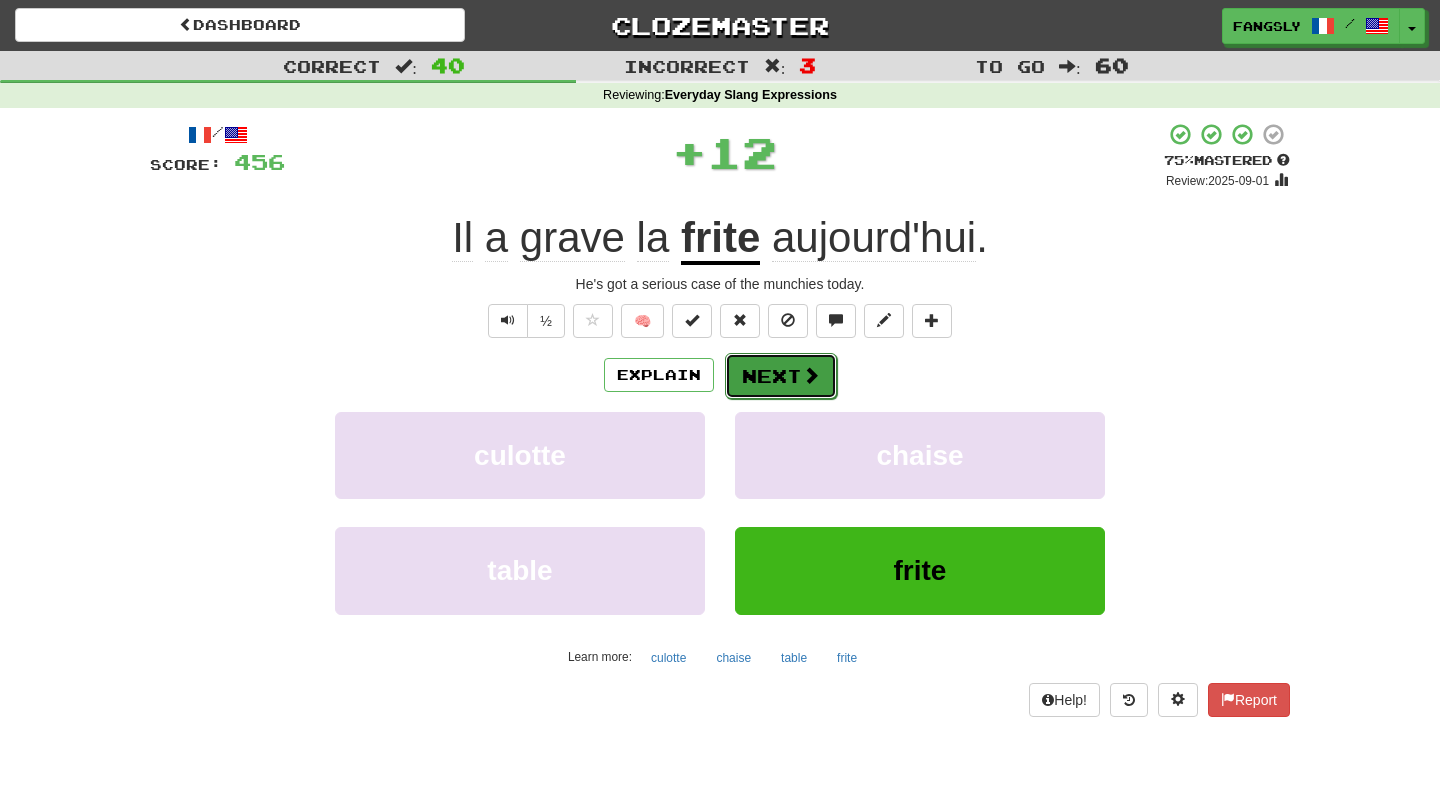 click on "Next" at bounding box center [781, 376] 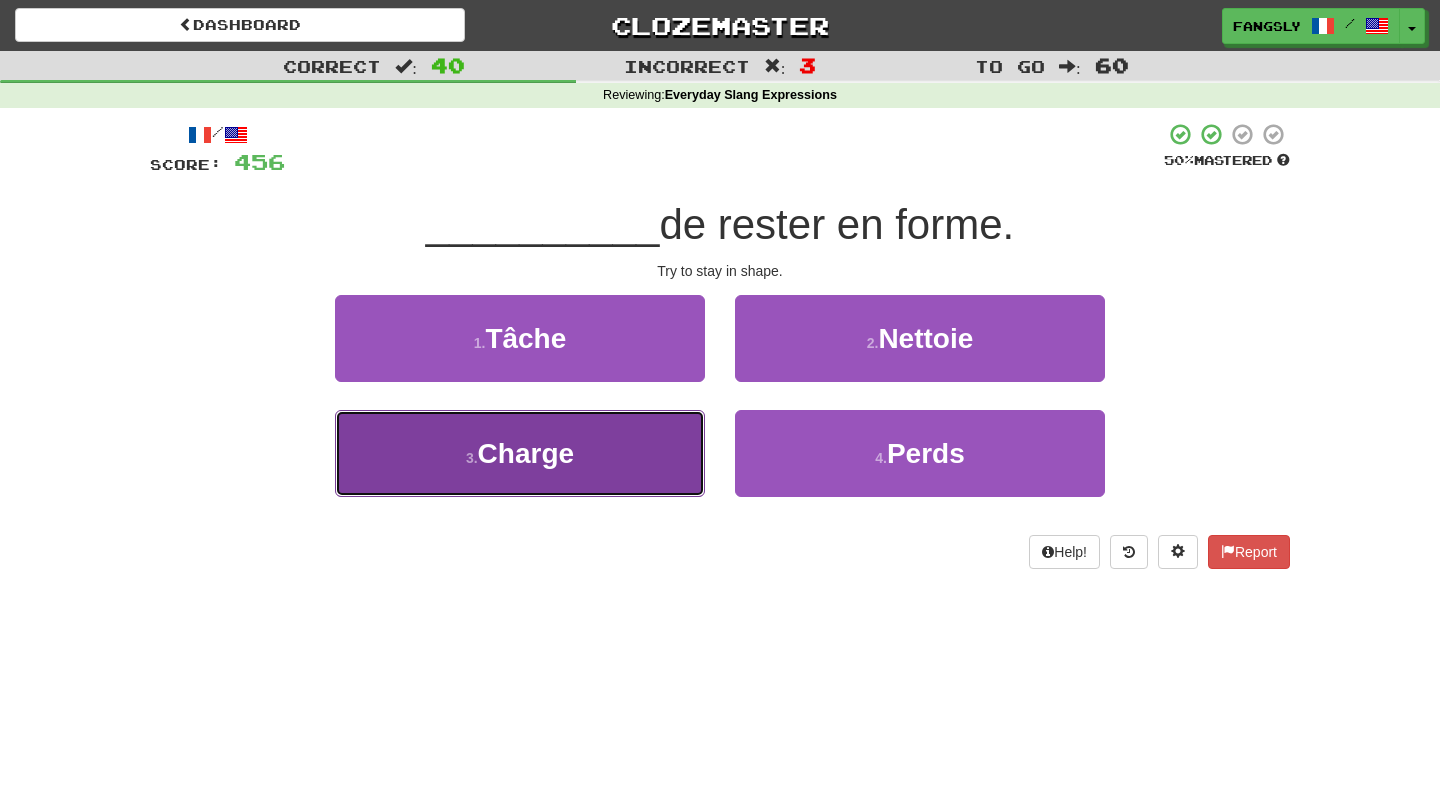click on "3 .  Charge" at bounding box center [520, 453] 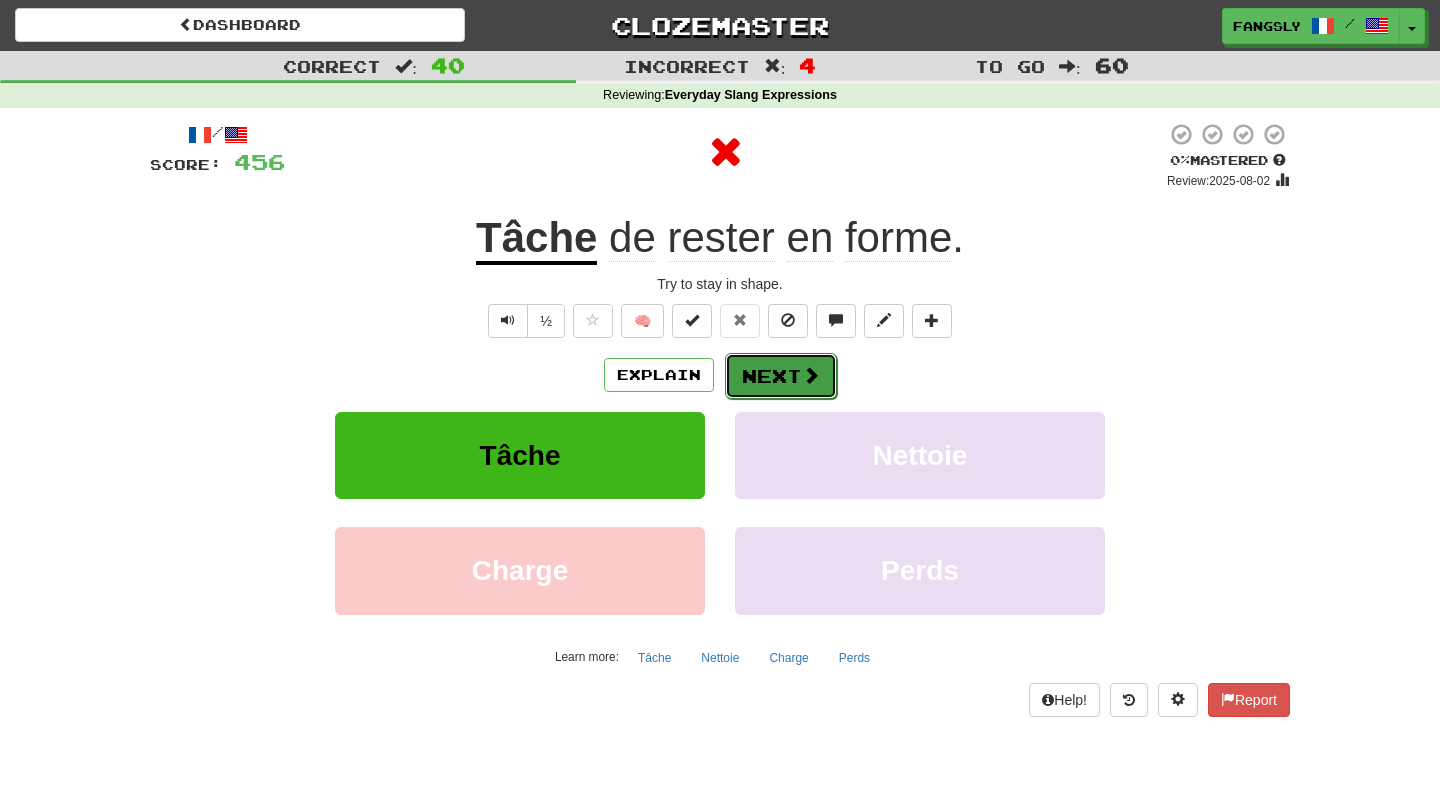 click on "Next" at bounding box center (781, 376) 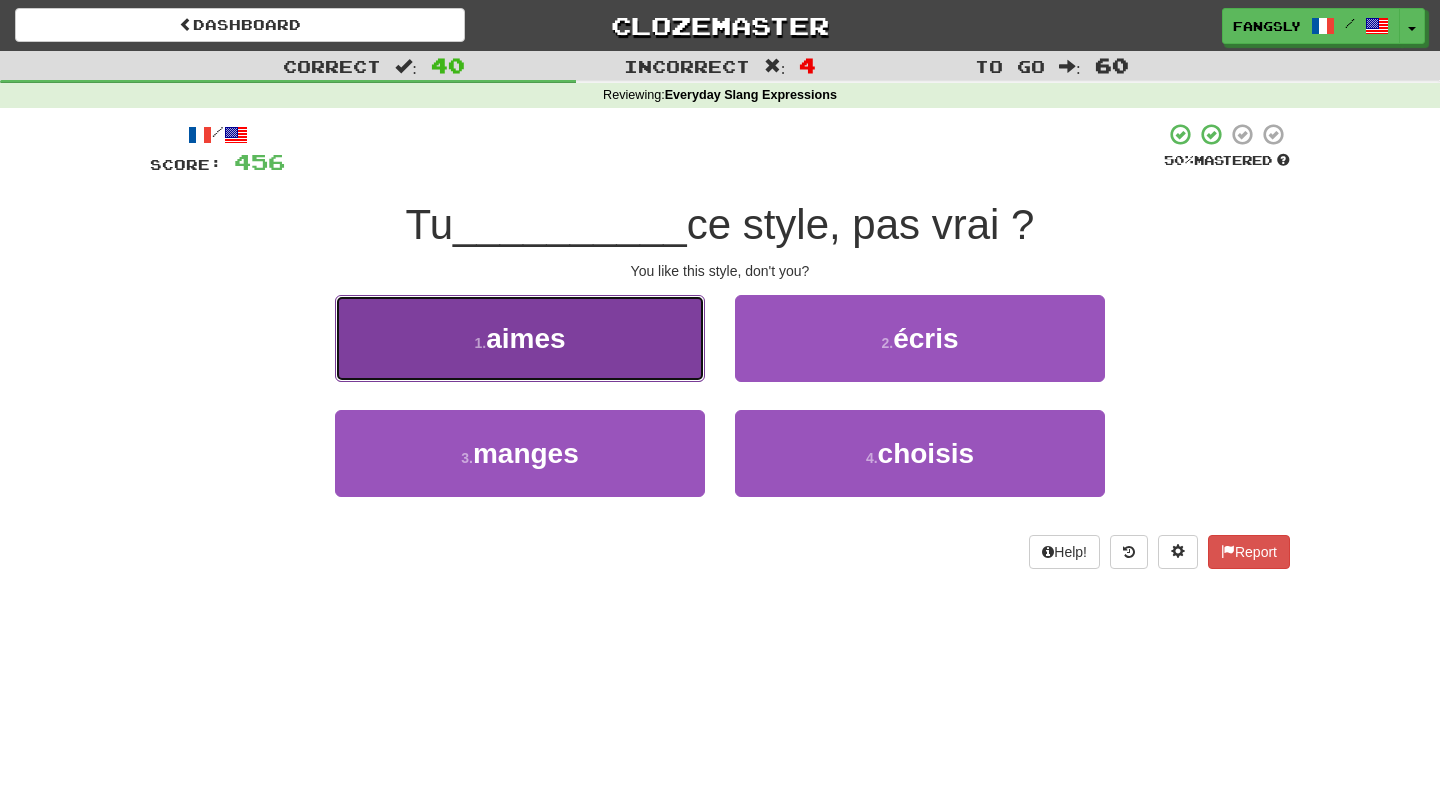 click on "1 .  aimes" at bounding box center [520, 338] 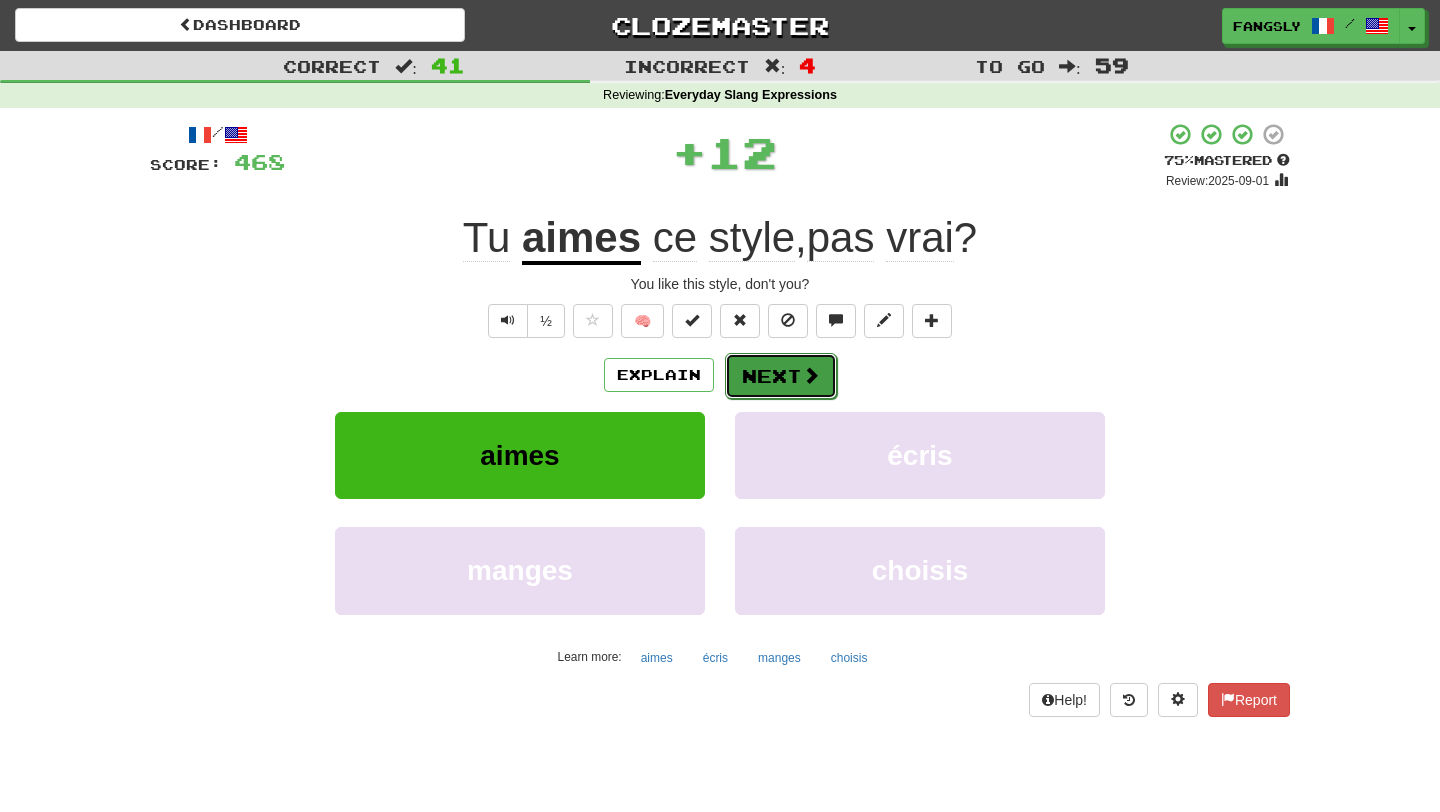 click on "Next" at bounding box center [781, 376] 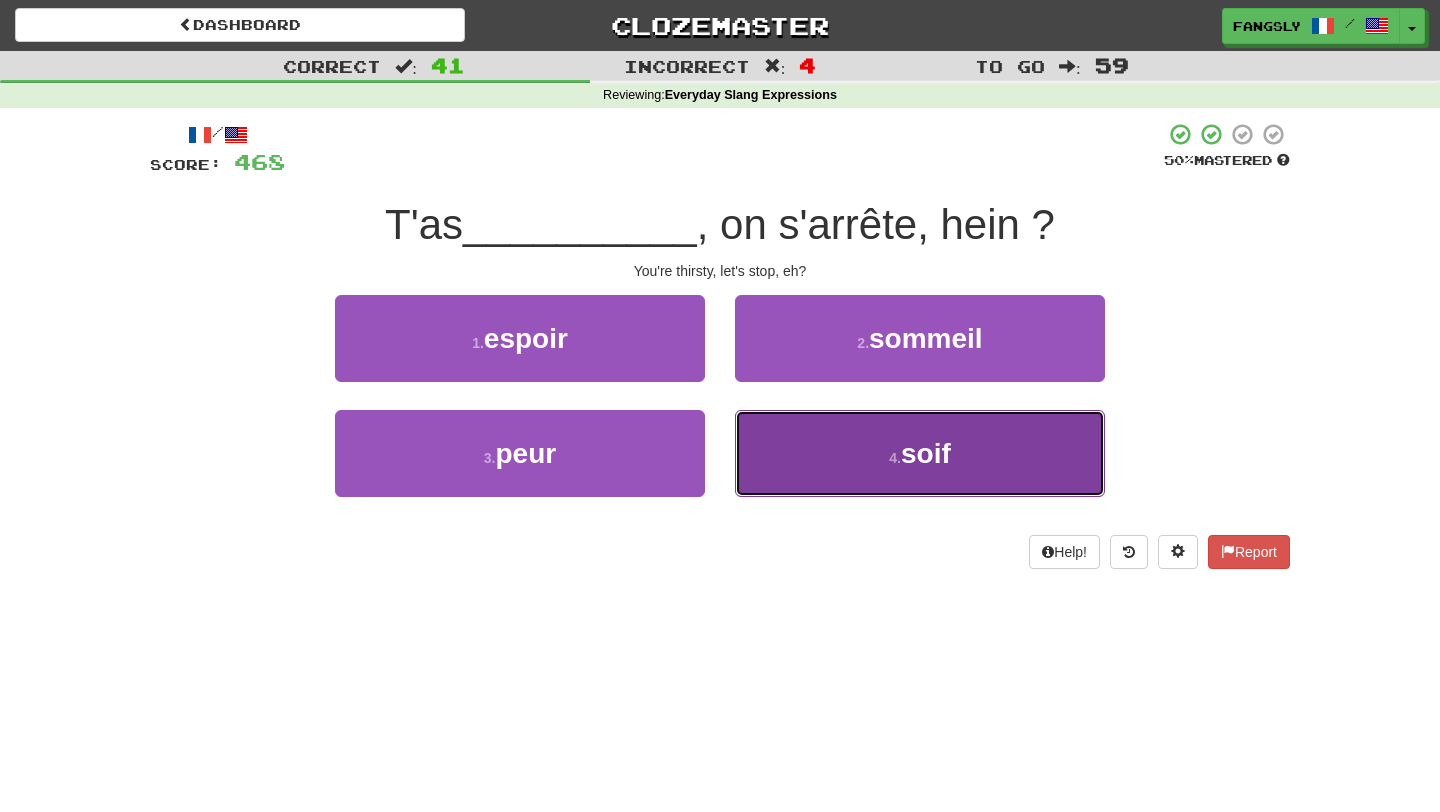 click on "4 .  soif" at bounding box center (920, 453) 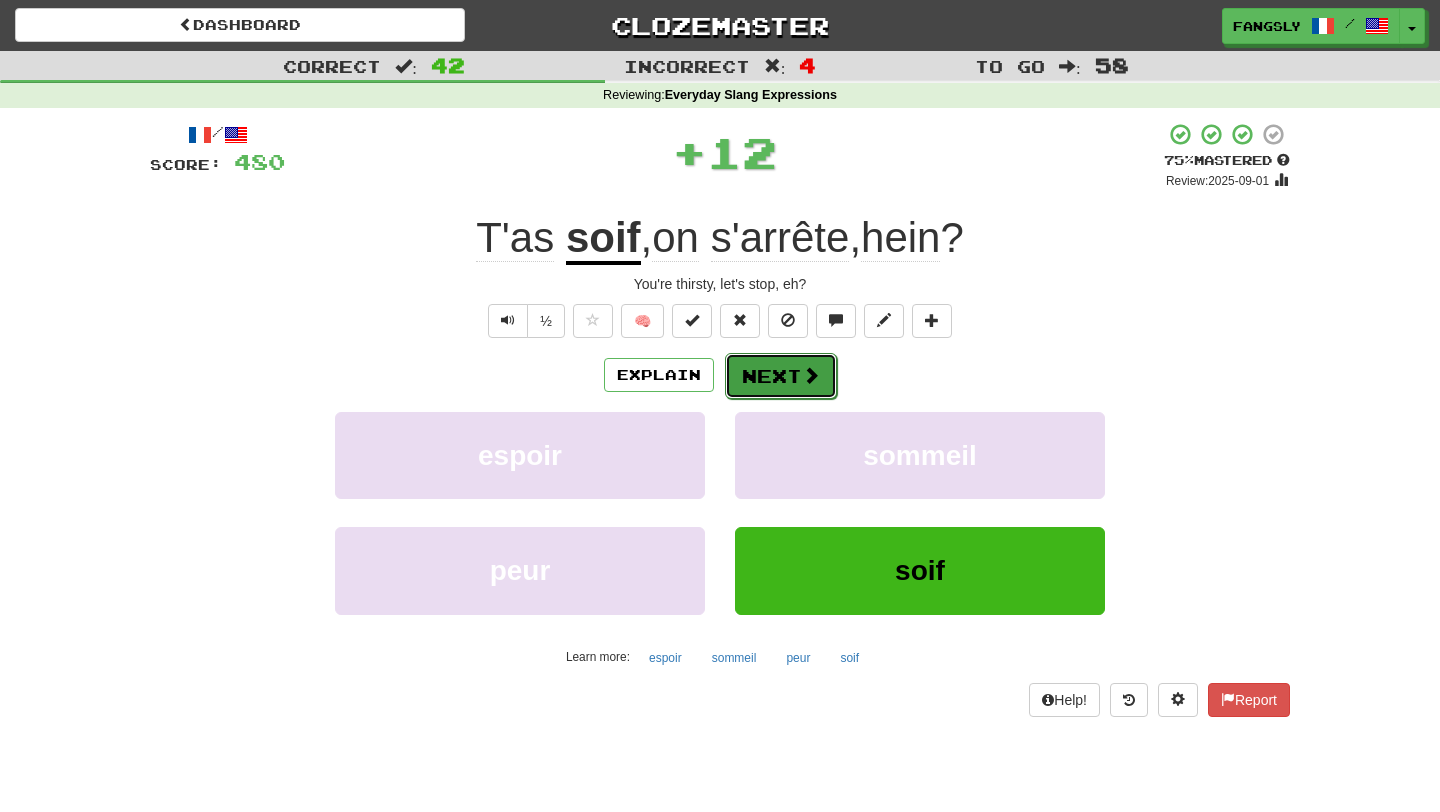 click at bounding box center [811, 375] 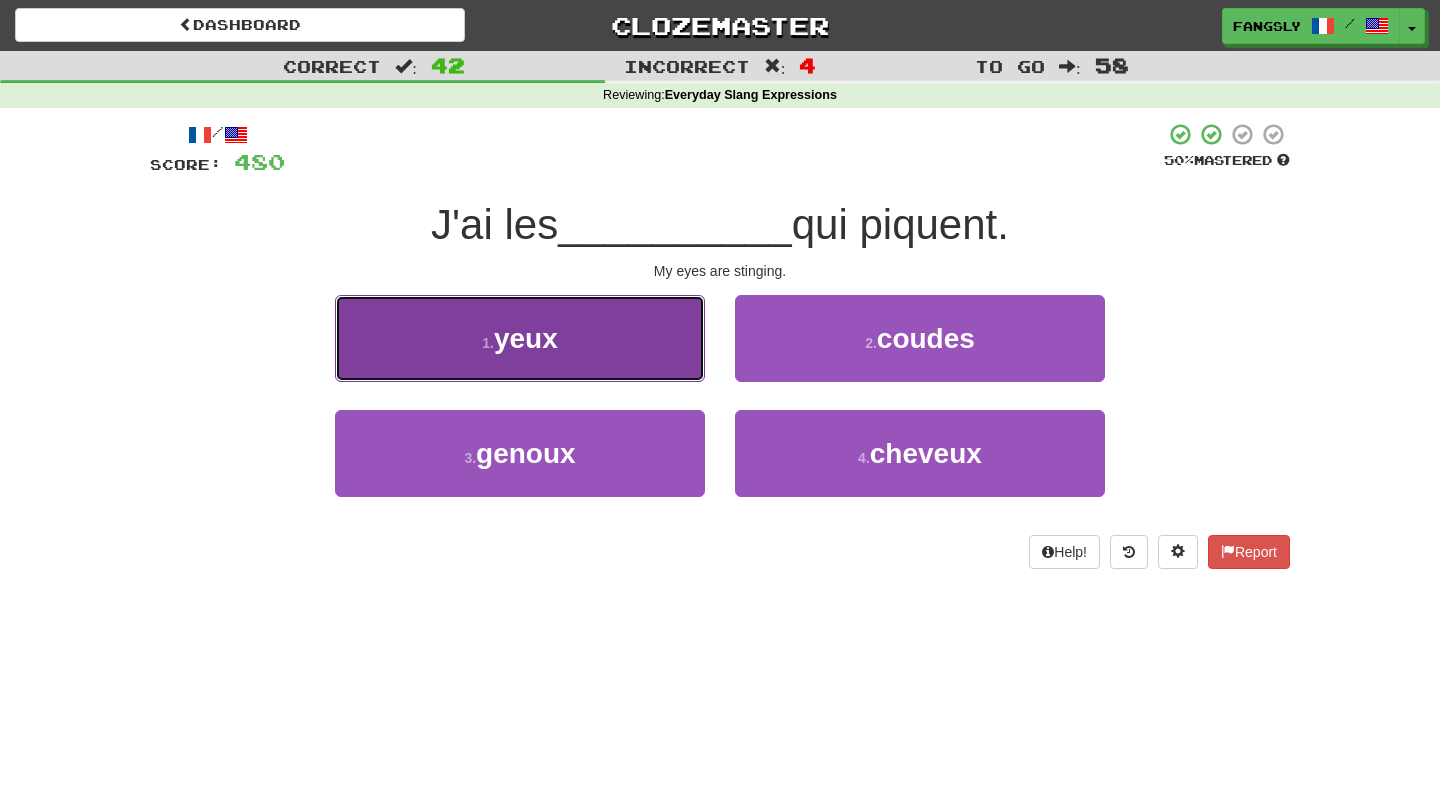 click on "1 .  yeux" at bounding box center [520, 338] 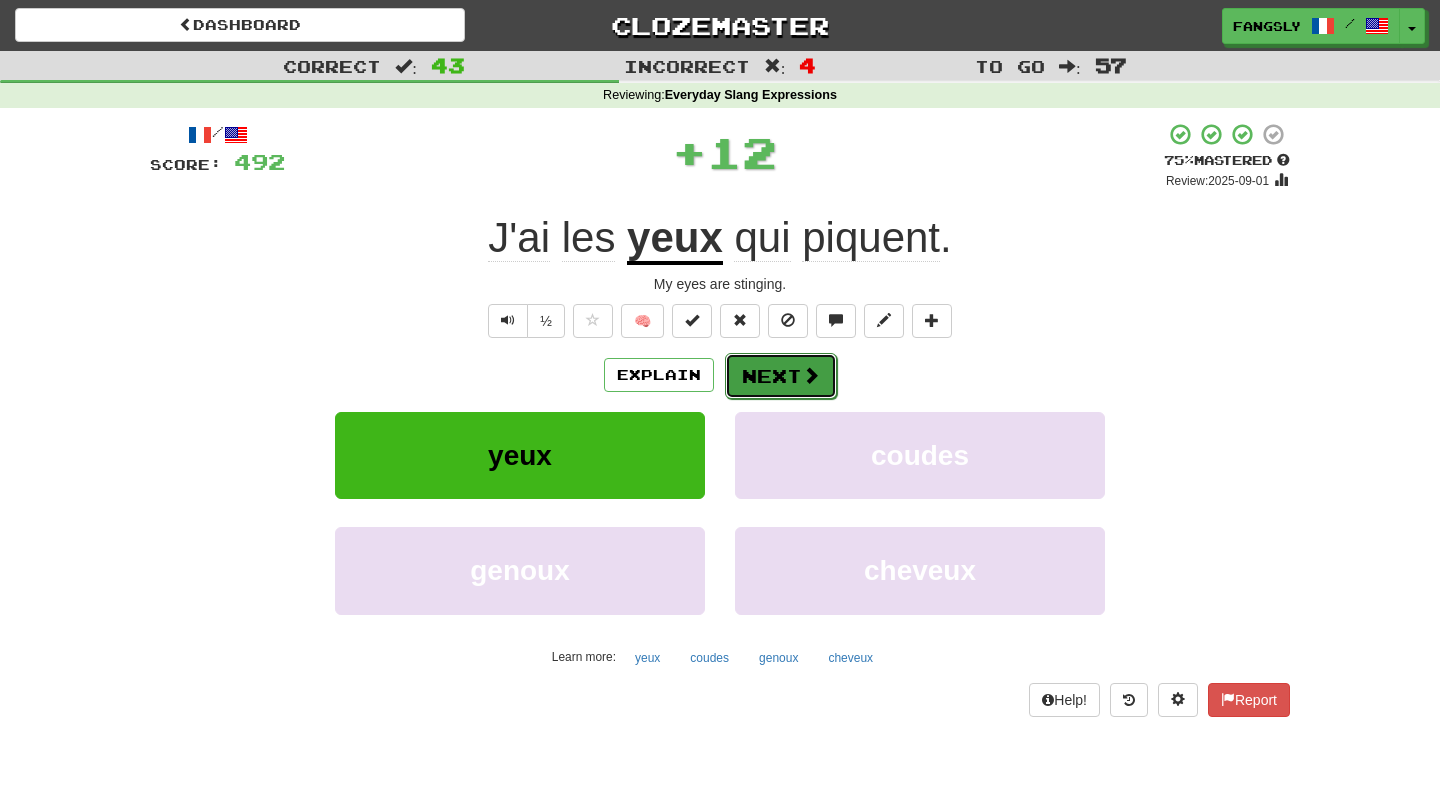 click on "Next" at bounding box center (781, 376) 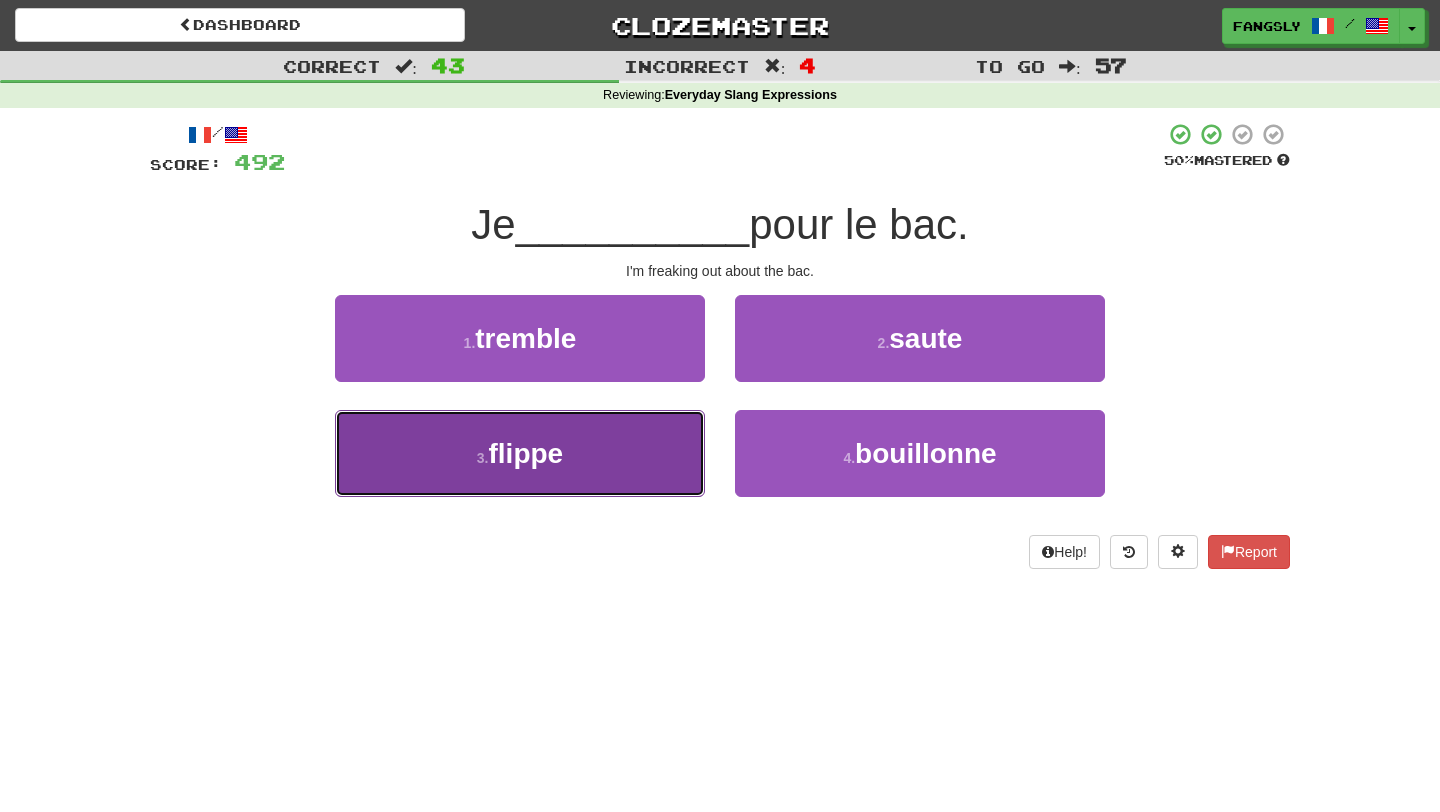 click on "3 .  flippe" at bounding box center [520, 453] 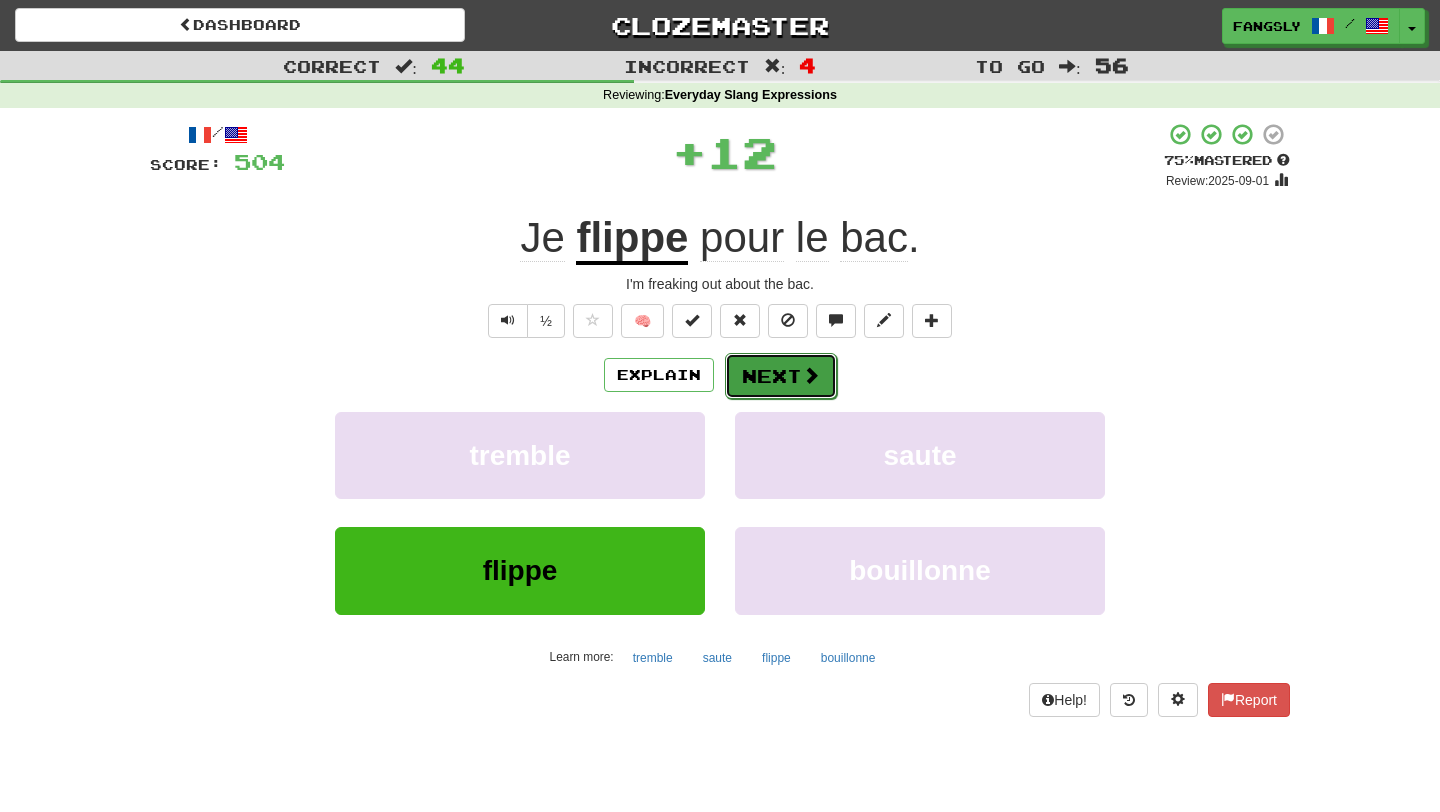 click on "Next" at bounding box center [781, 376] 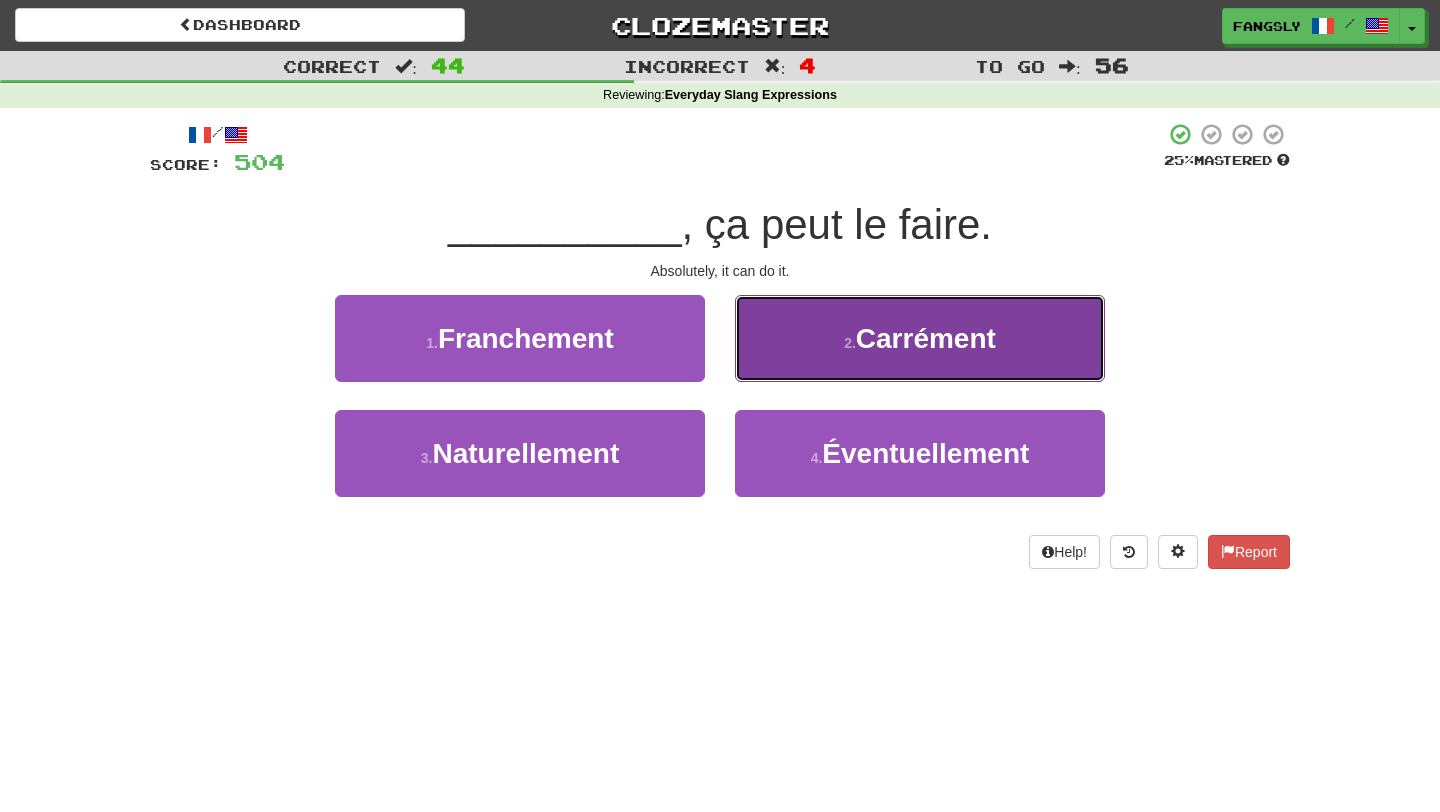 click on "2 .  Carrément" at bounding box center (920, 338) 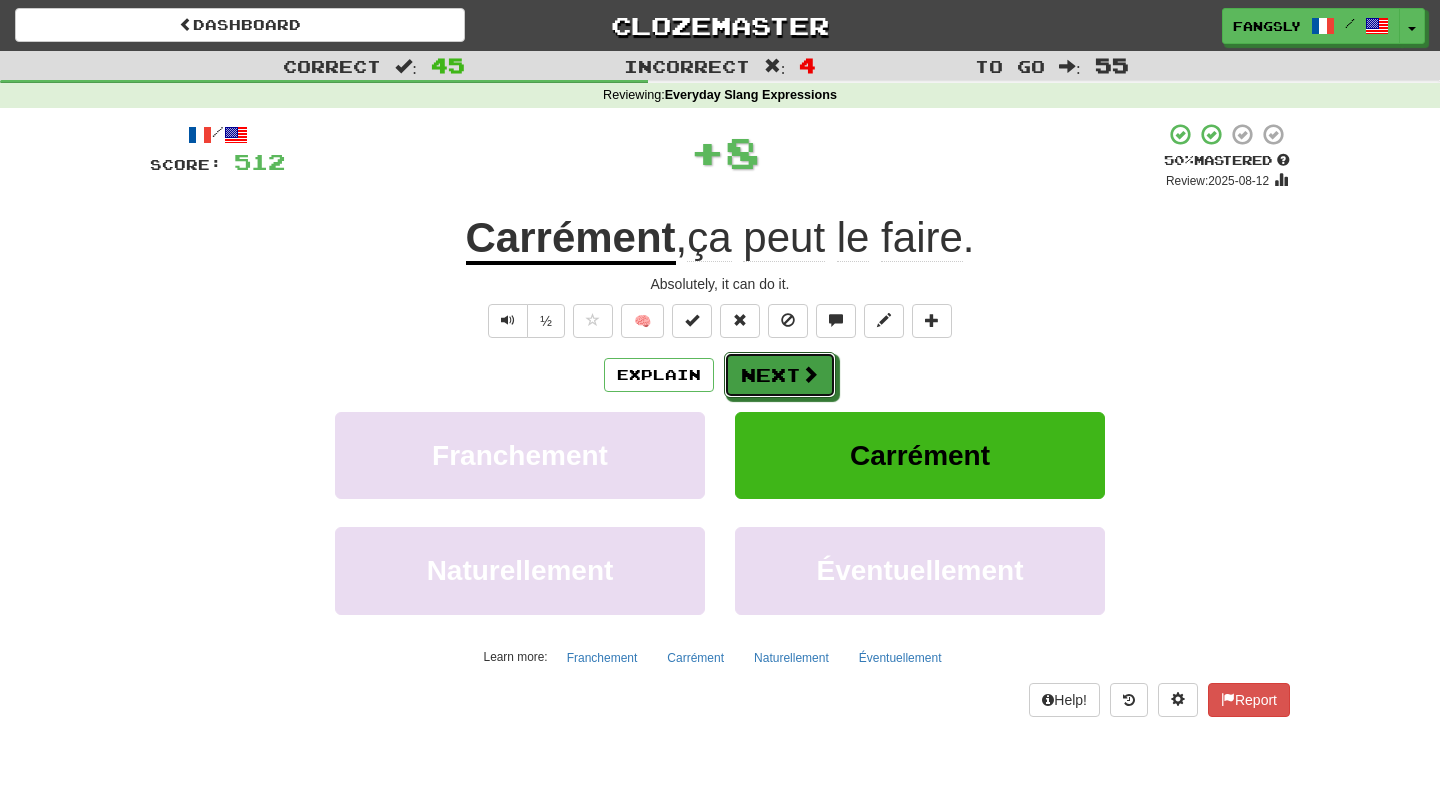 click on "Next" at bounding box center [780, 375] 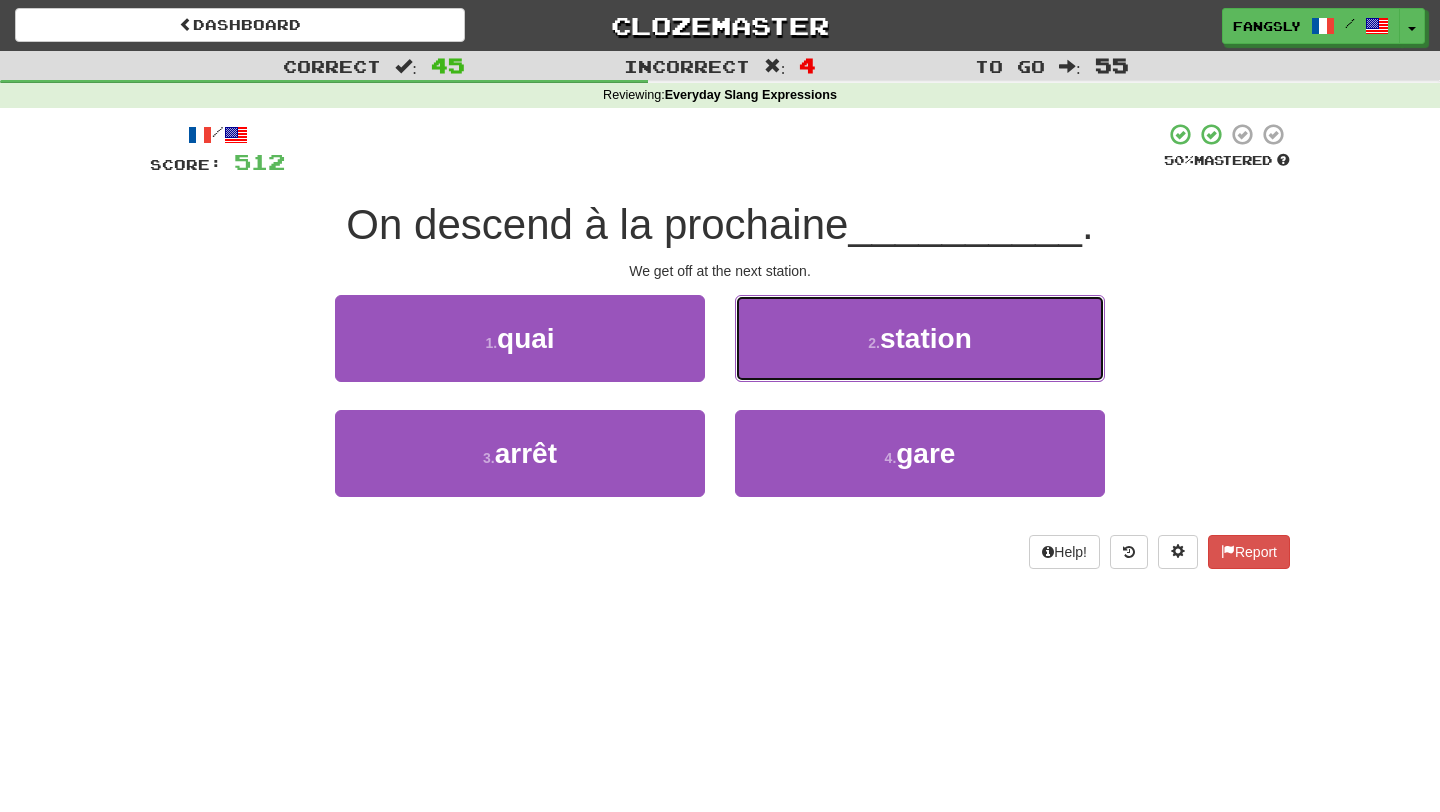 click on "2 .  station" at bounding box center [920, 338] 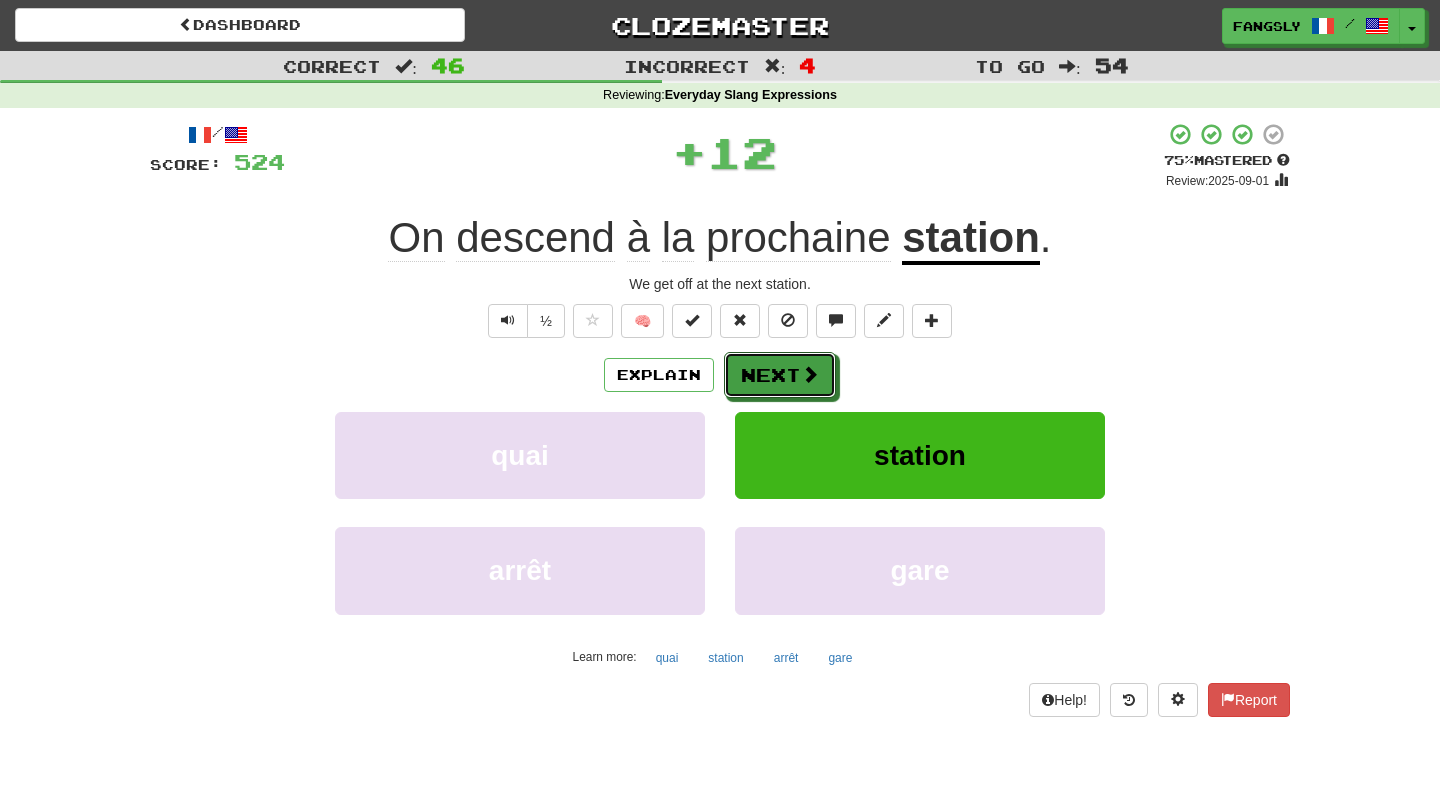 click on "Next" at bounding box center [780, 375] 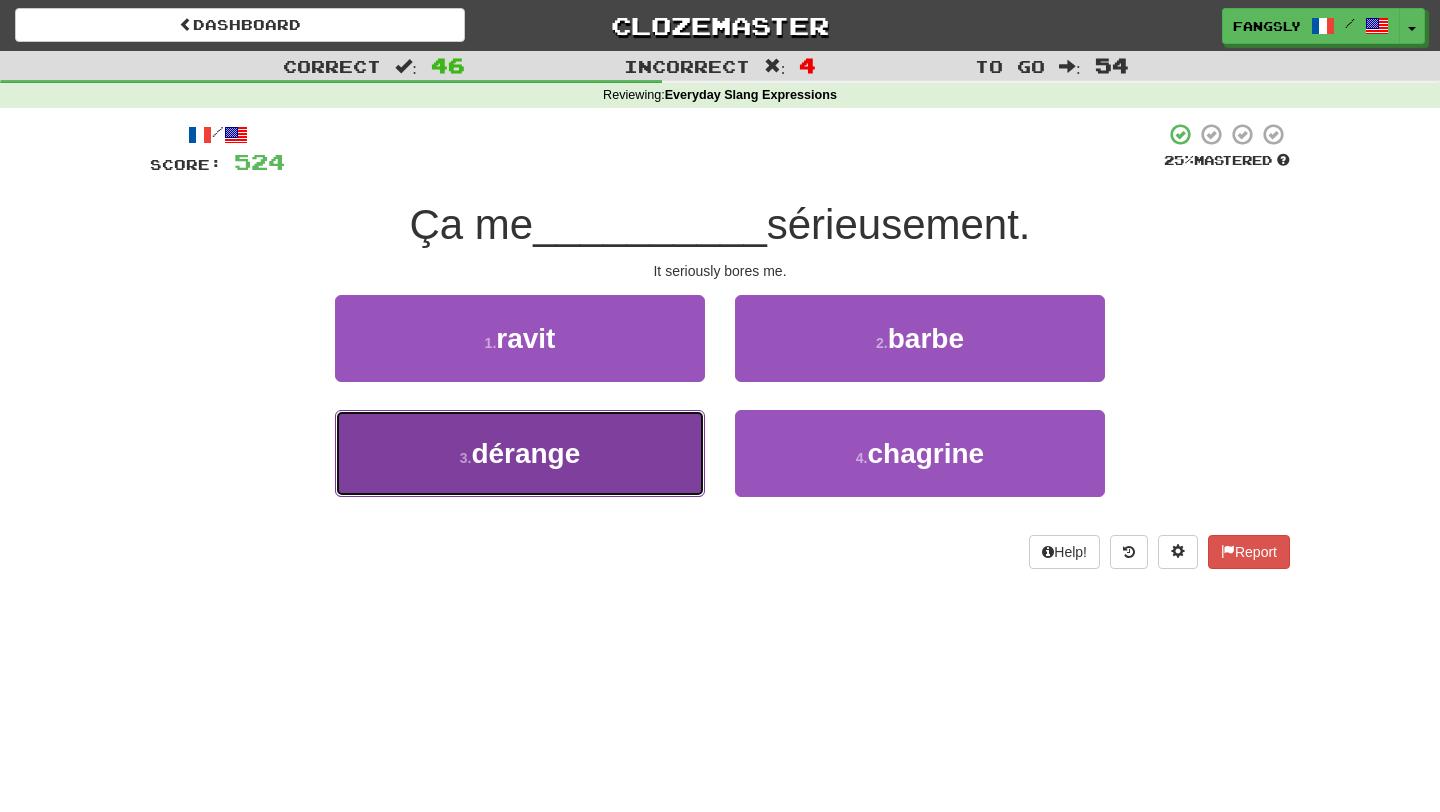 click on "3 .  dérange" at bounding box center [520, 453] 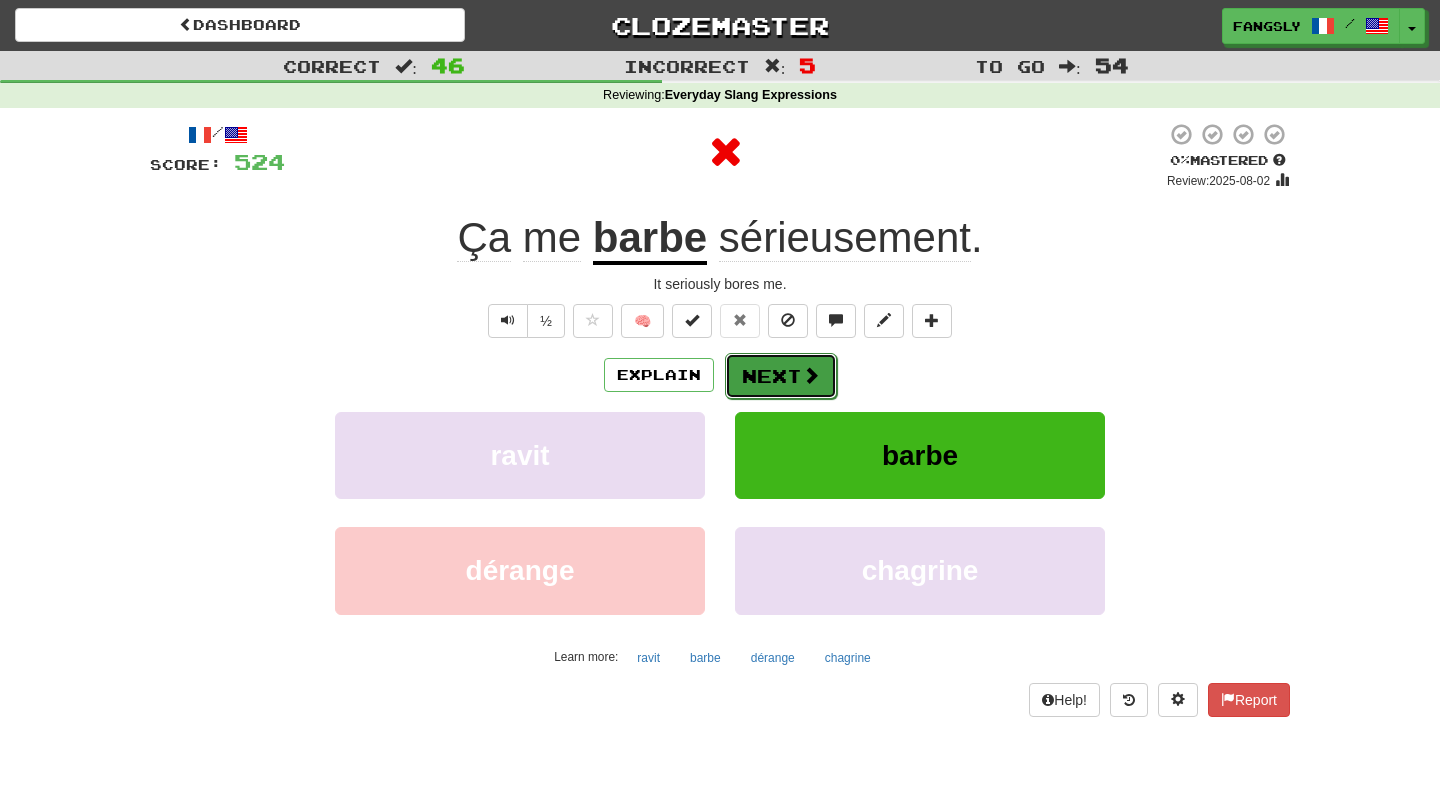 click on "Next" at bounding box center [781, 376] 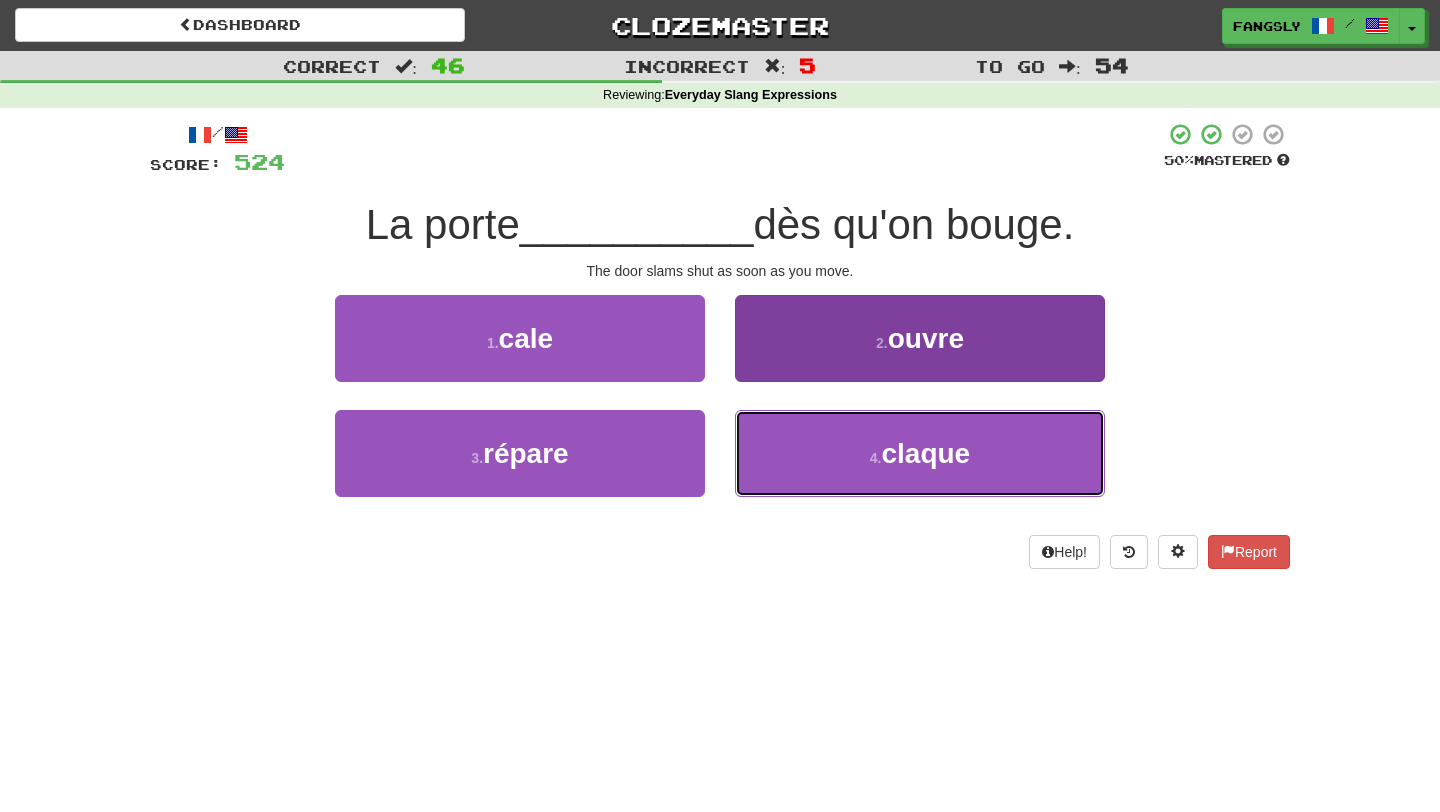 click on "4 .  claque" at bounding box center (920, 453) 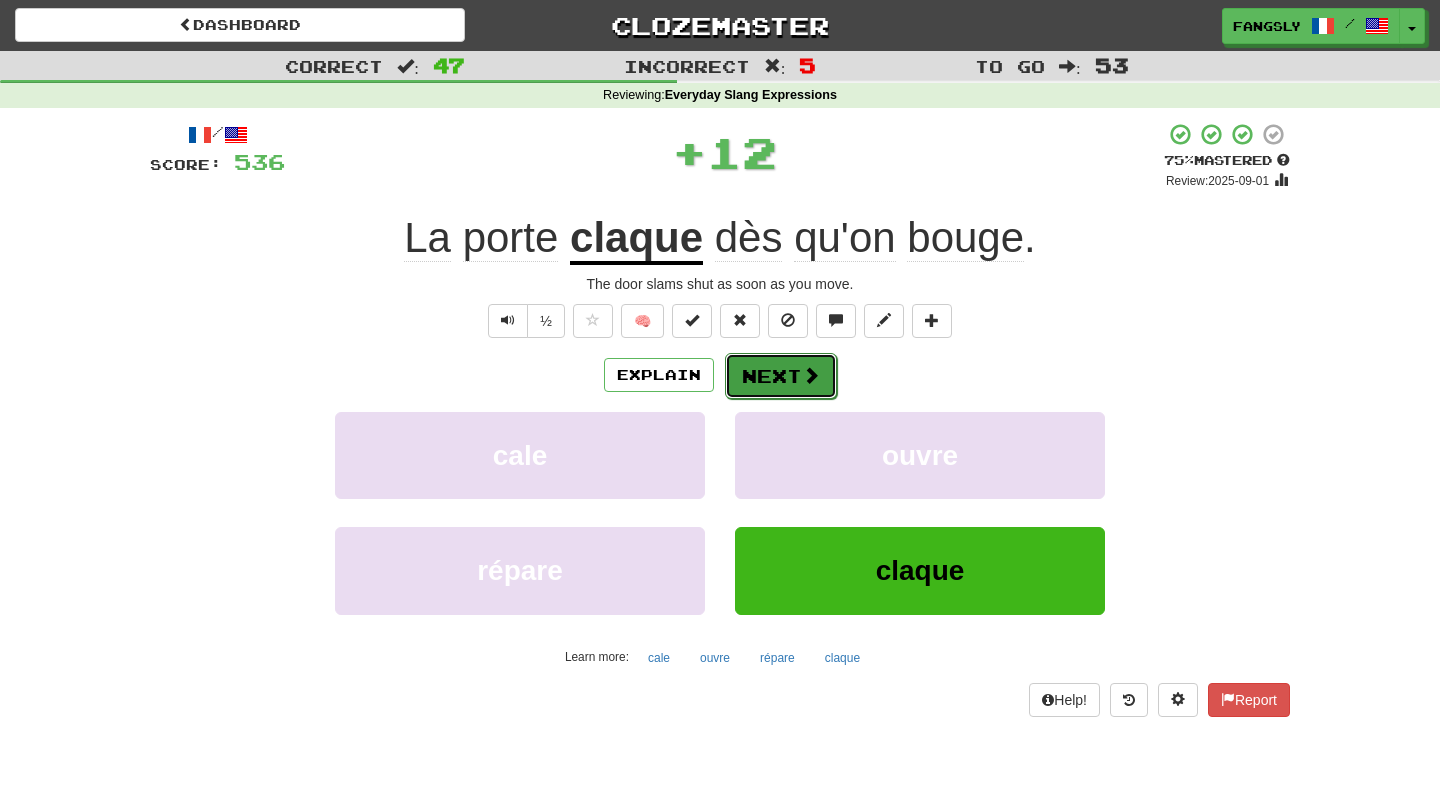 click on "Next" at bounding box center [781, 376] 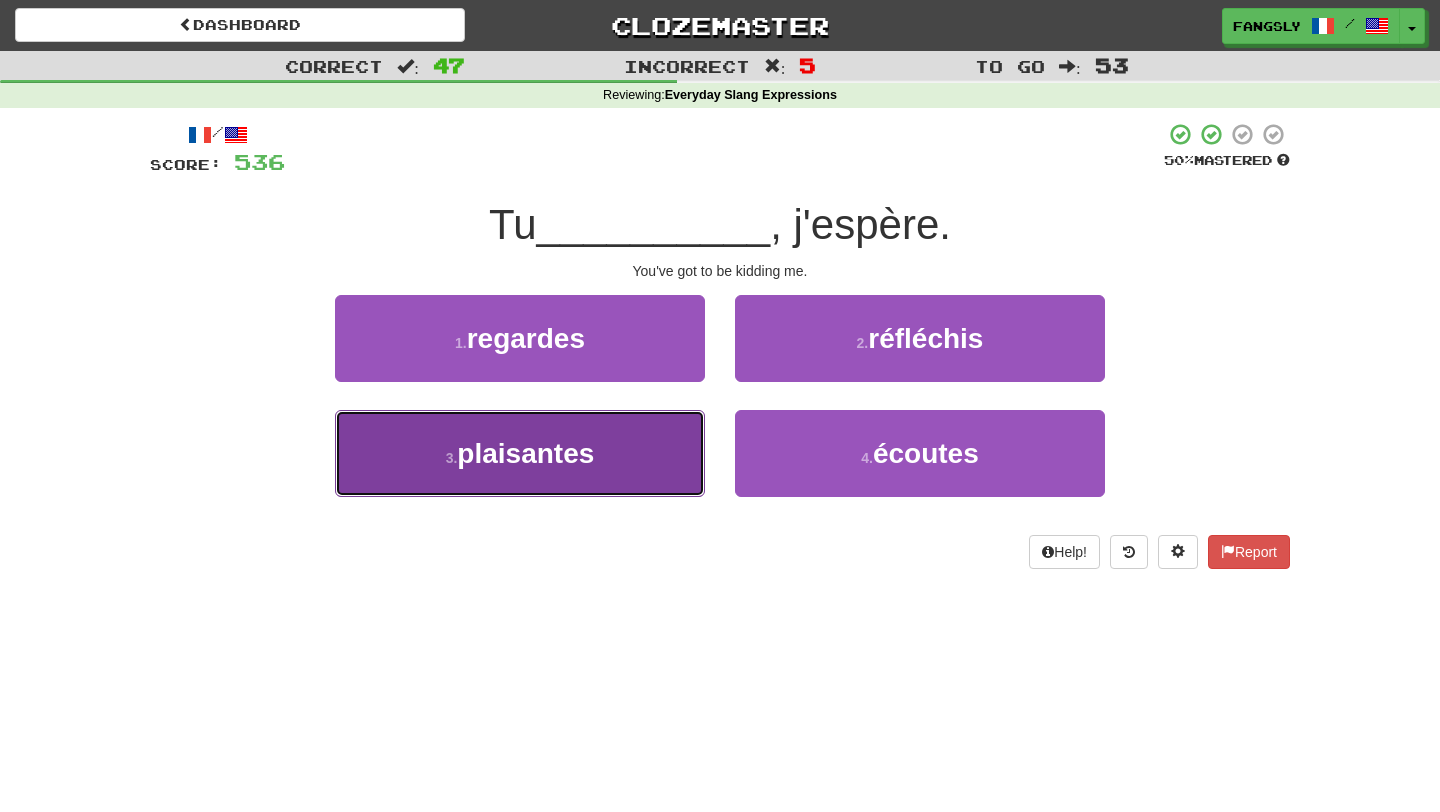 click on "3 .  plaisantes" at bounding box center (520, 453) 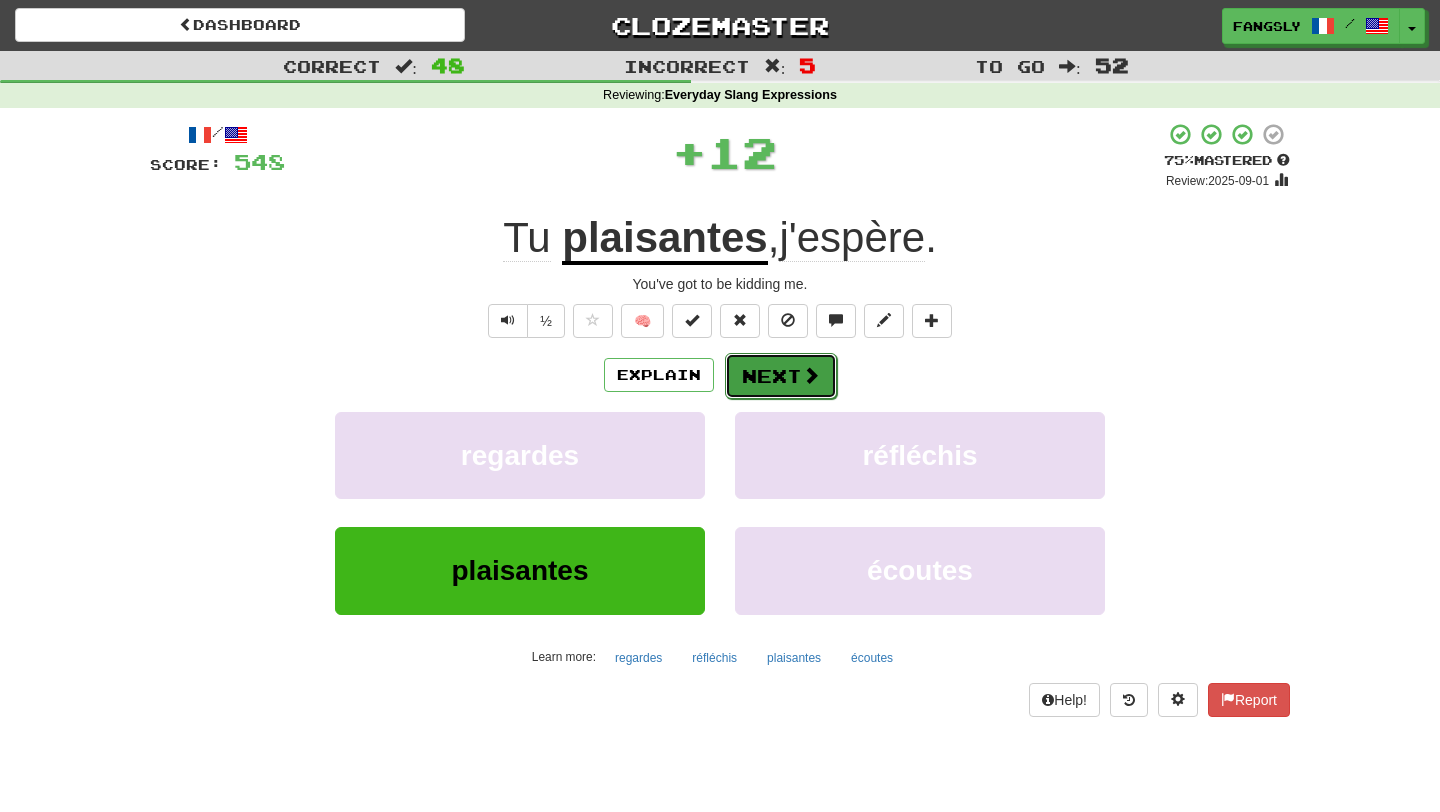 click on "Next" at bounding box center [781, 376] 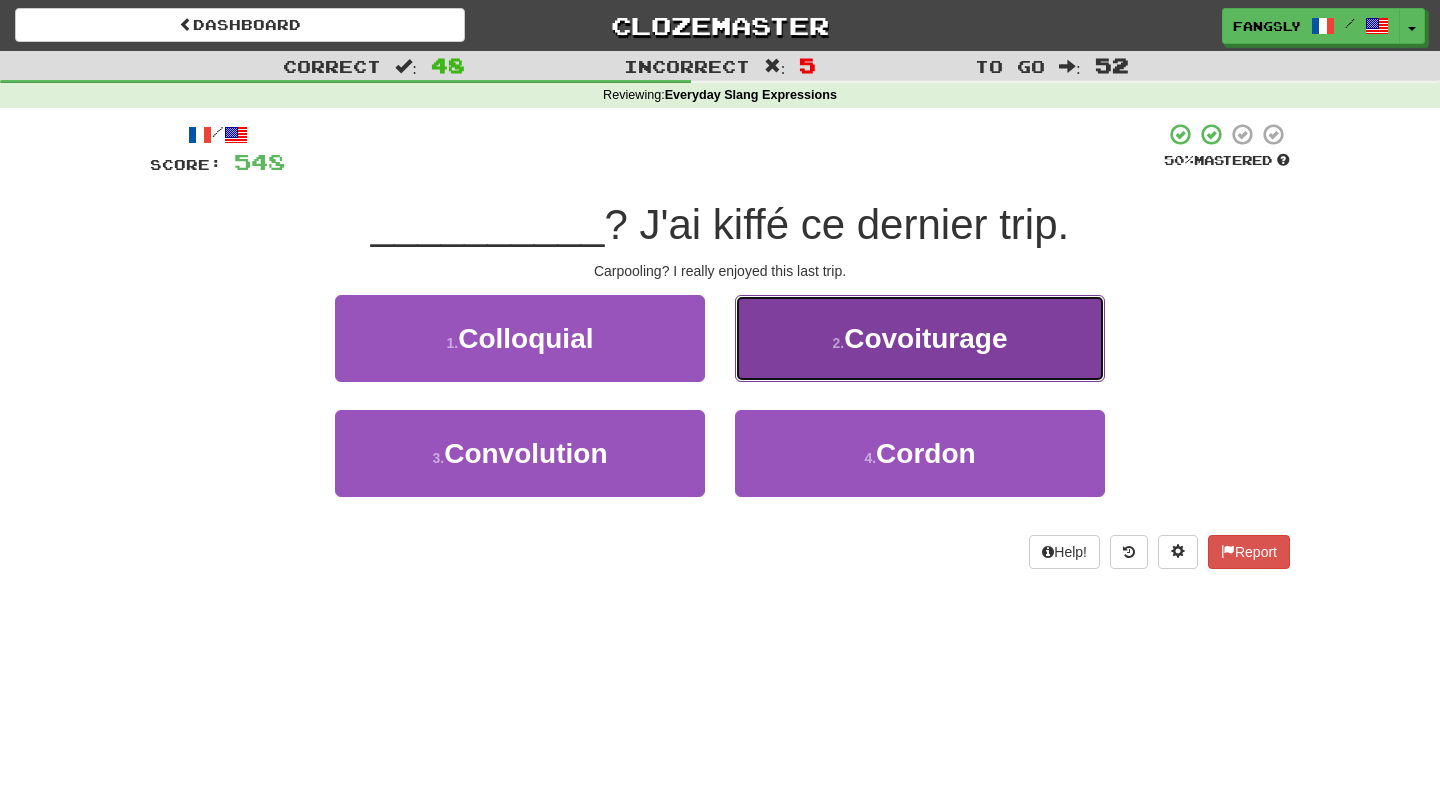 click on "2 .  Covoiturage" at bounding box center (920, 338) 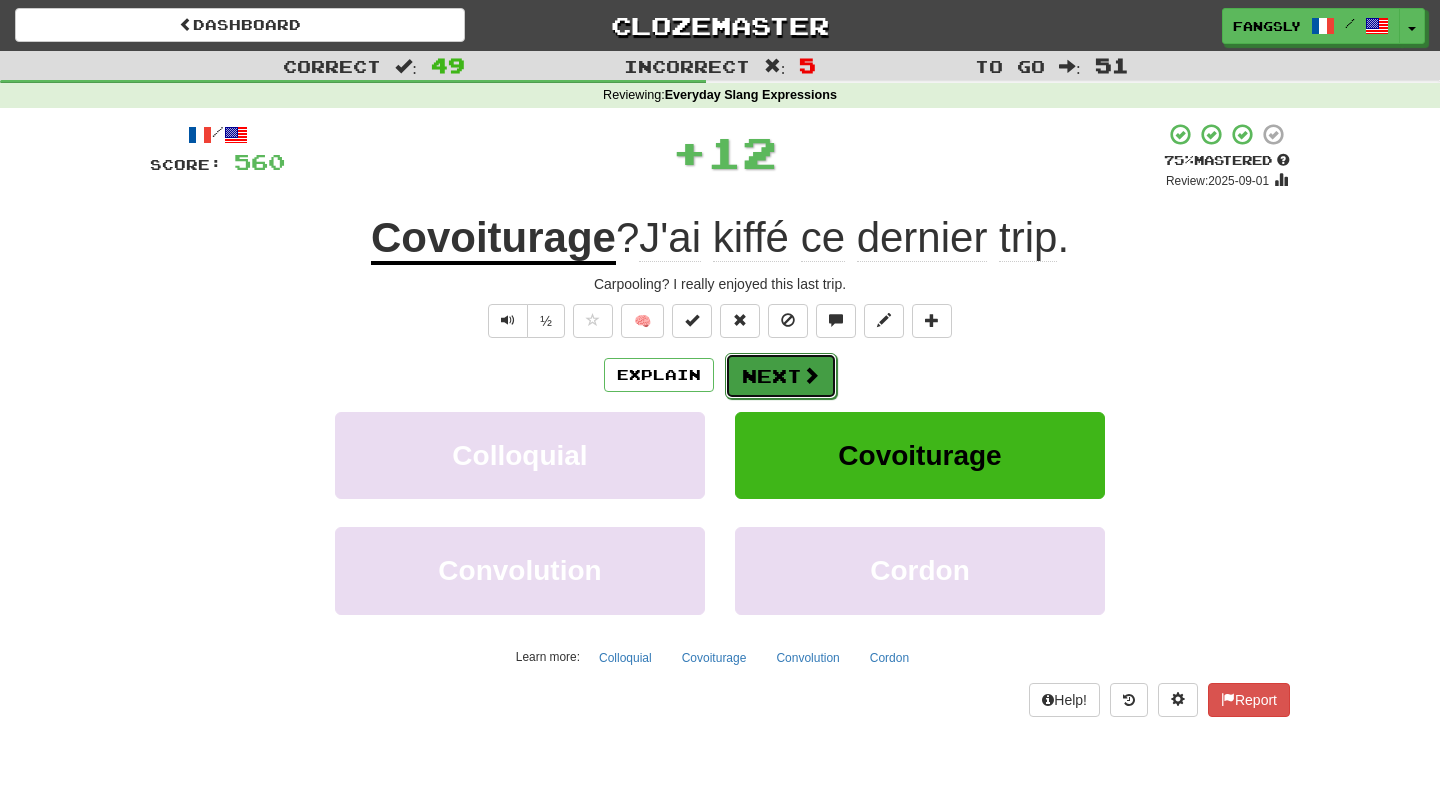 click at bounding box center (811, 375) 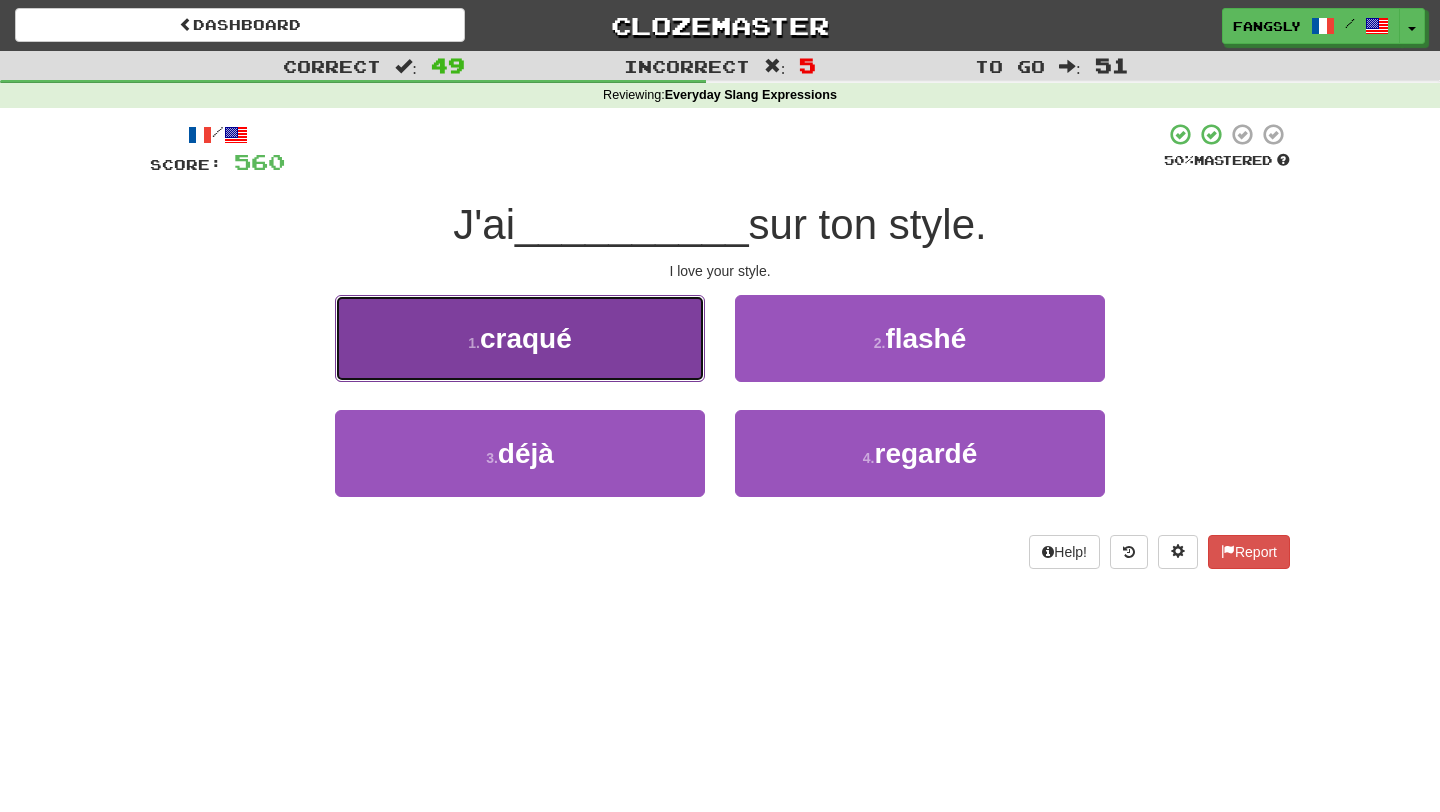 click on "1 .  craqué" at bounding box center [520, 338] 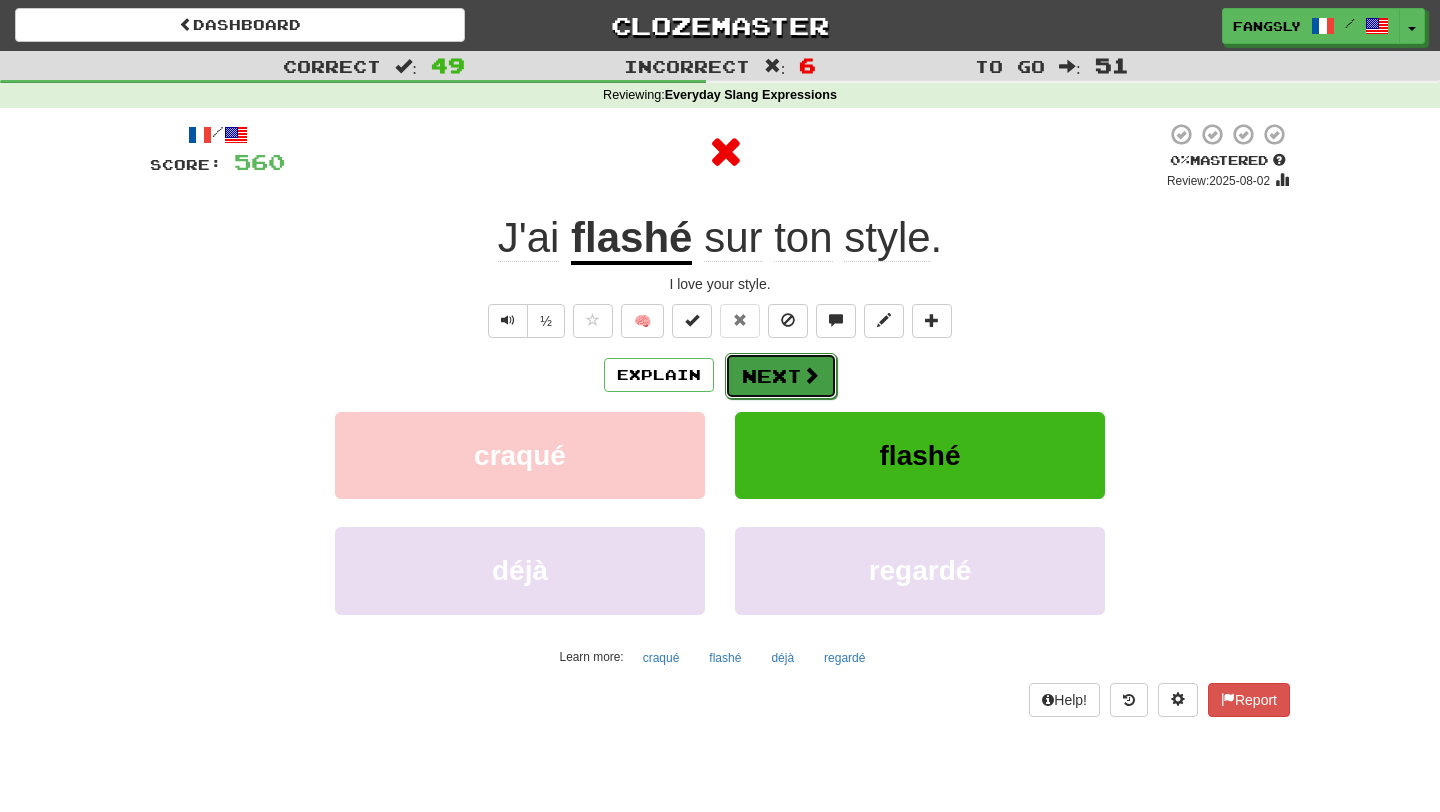 click at bounding box center (811, 375) 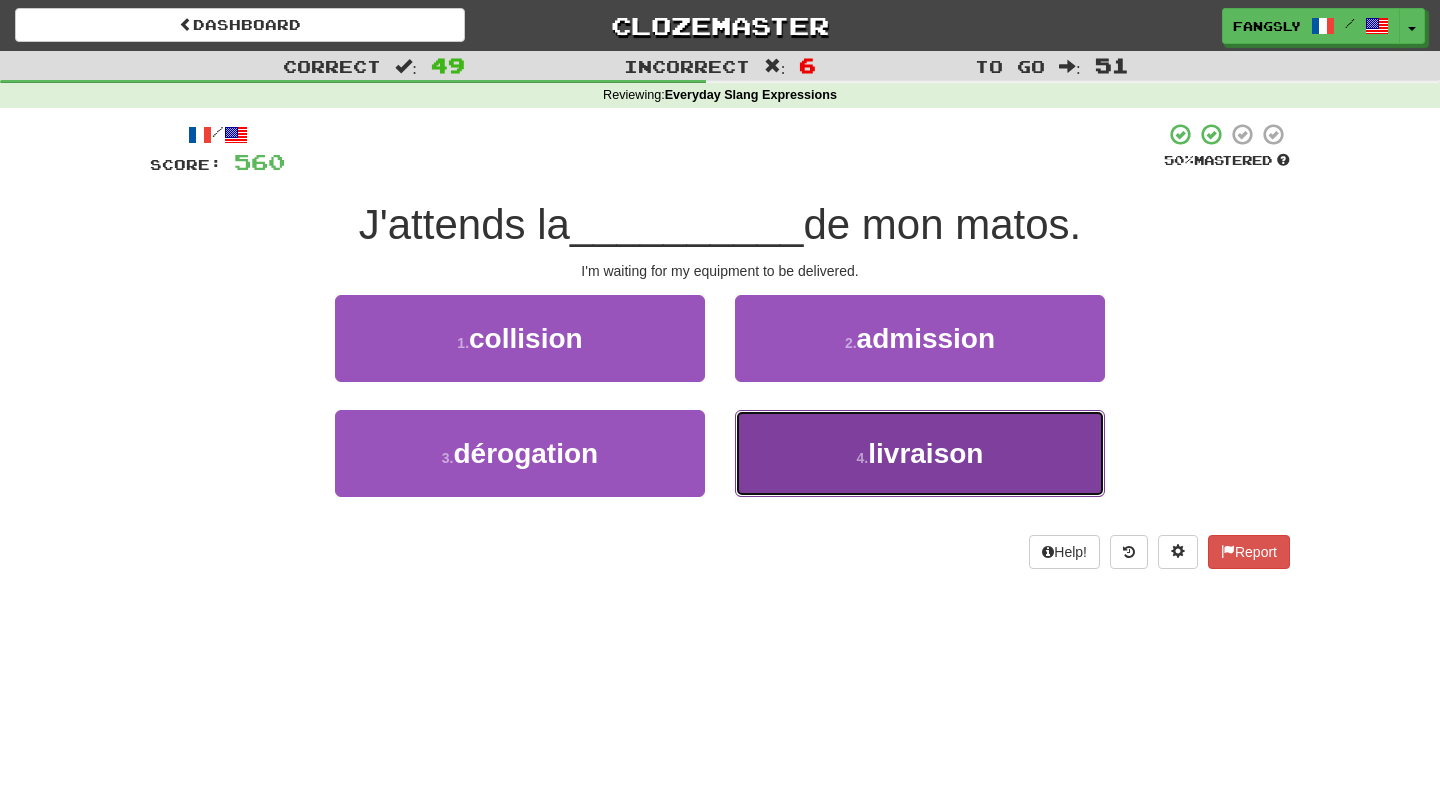 click on "4 .  livraison" at bounding box center (920, 453) 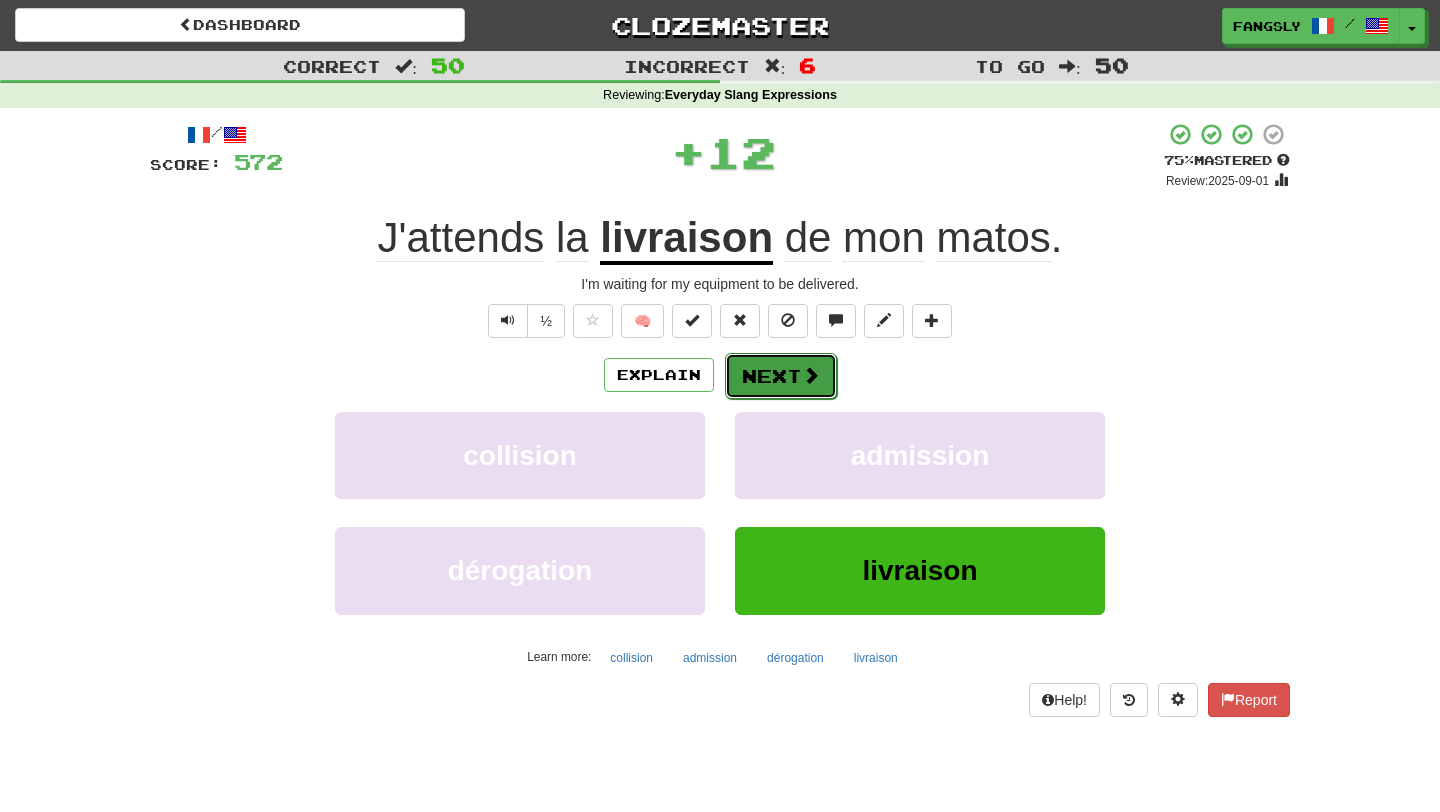click on "Next" at bounding box center [781, 376] 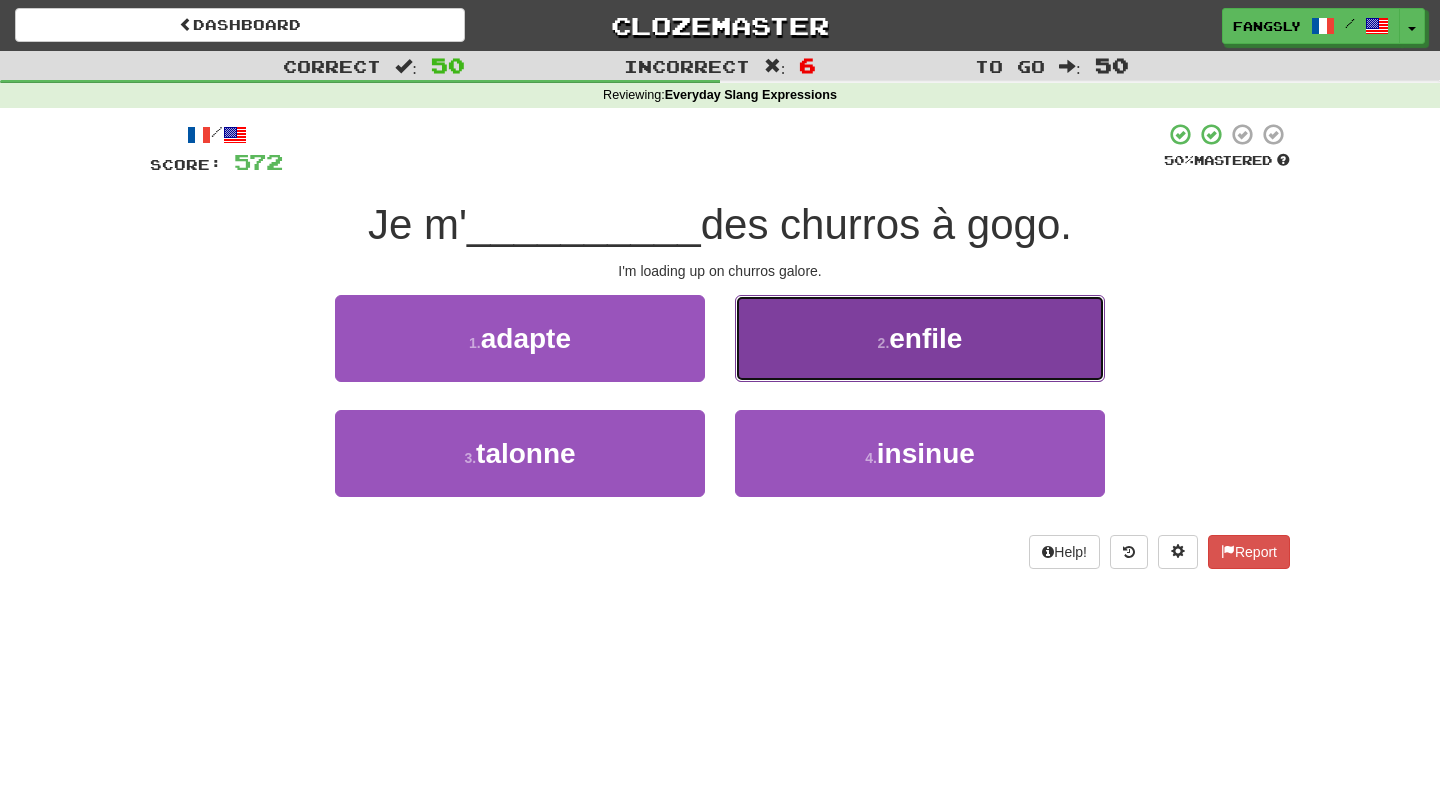 click on "2 .  enfile" at bounding box center (920, 338) 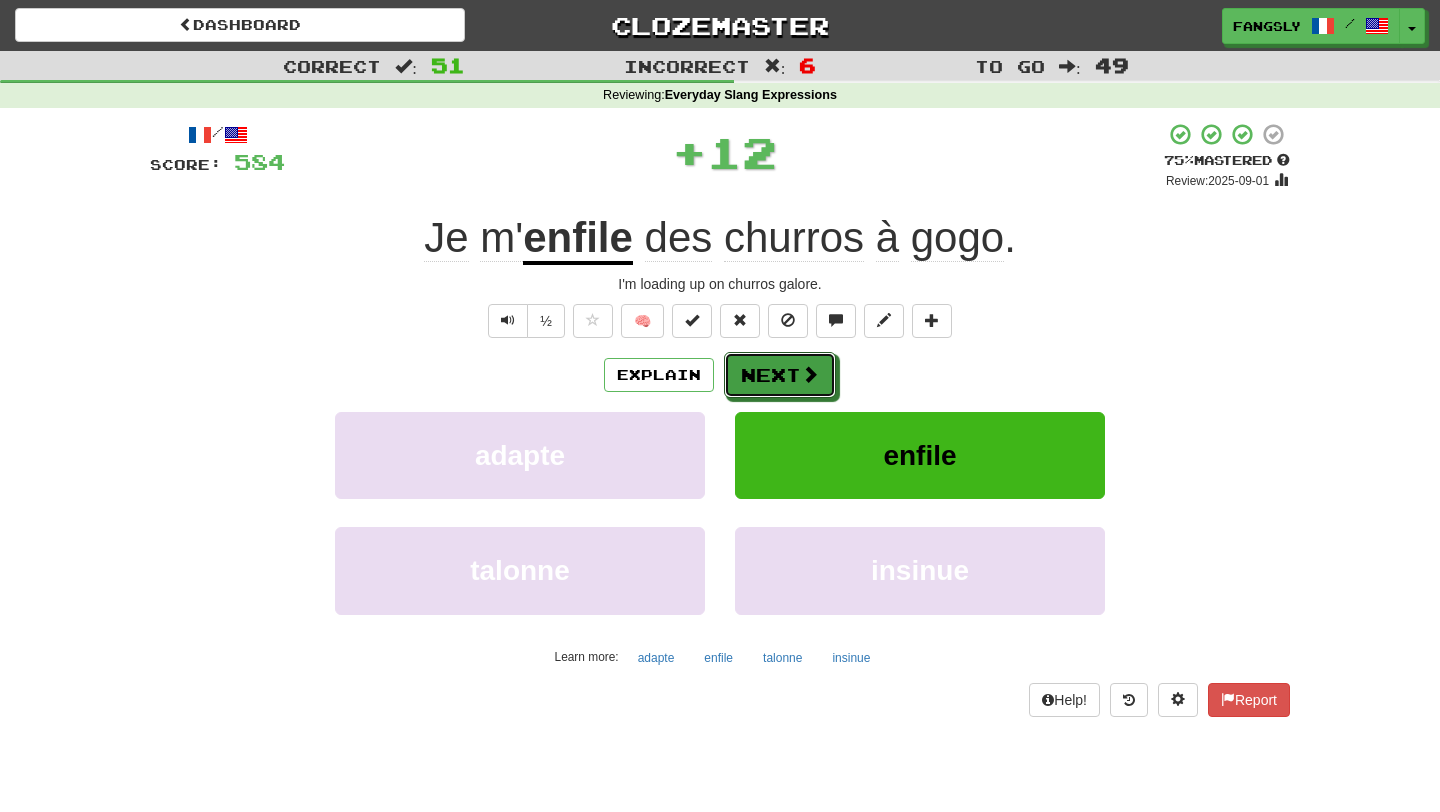 click on "Next" at bounding box center (780, 375) 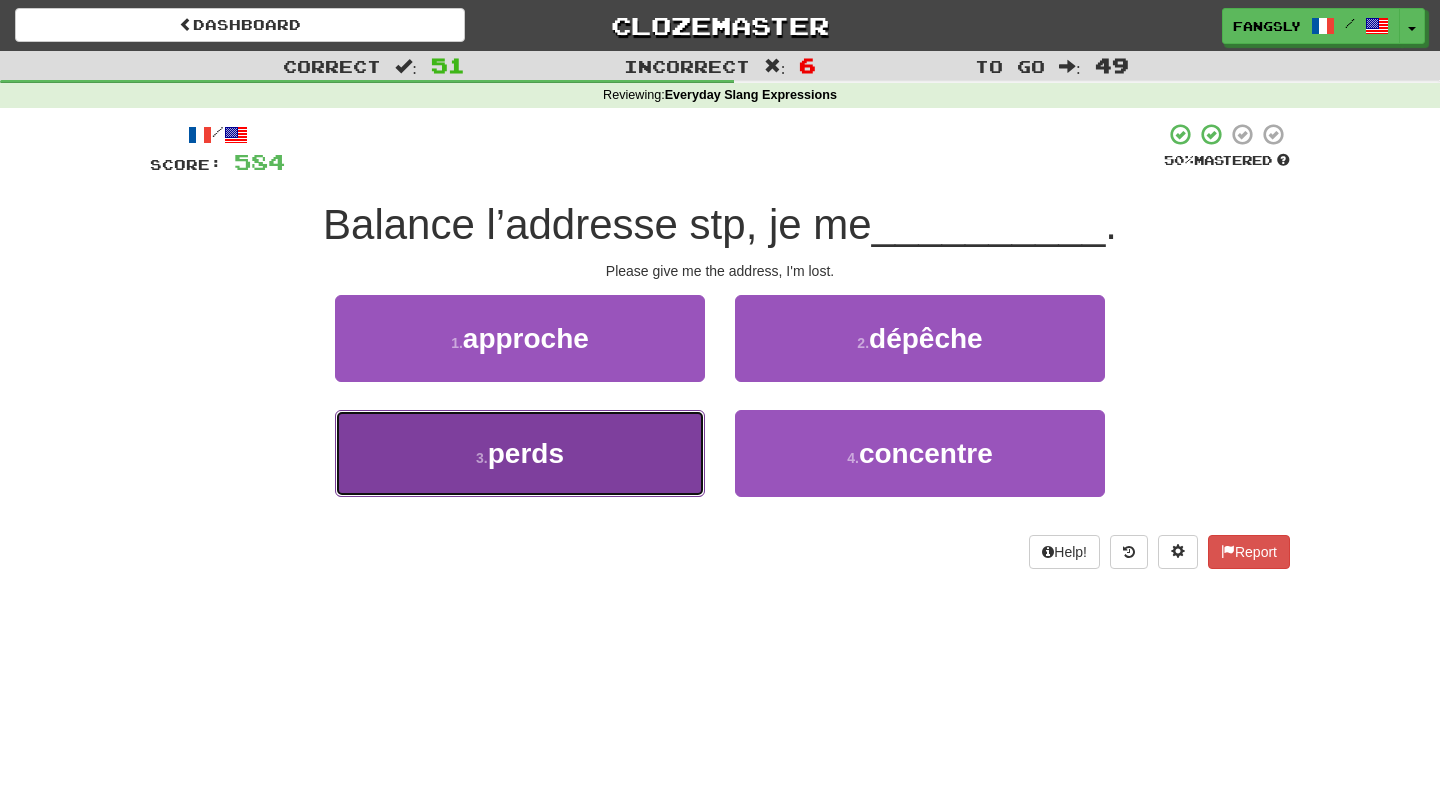 click on "3 .  perds" at bounding box center [520, 453] 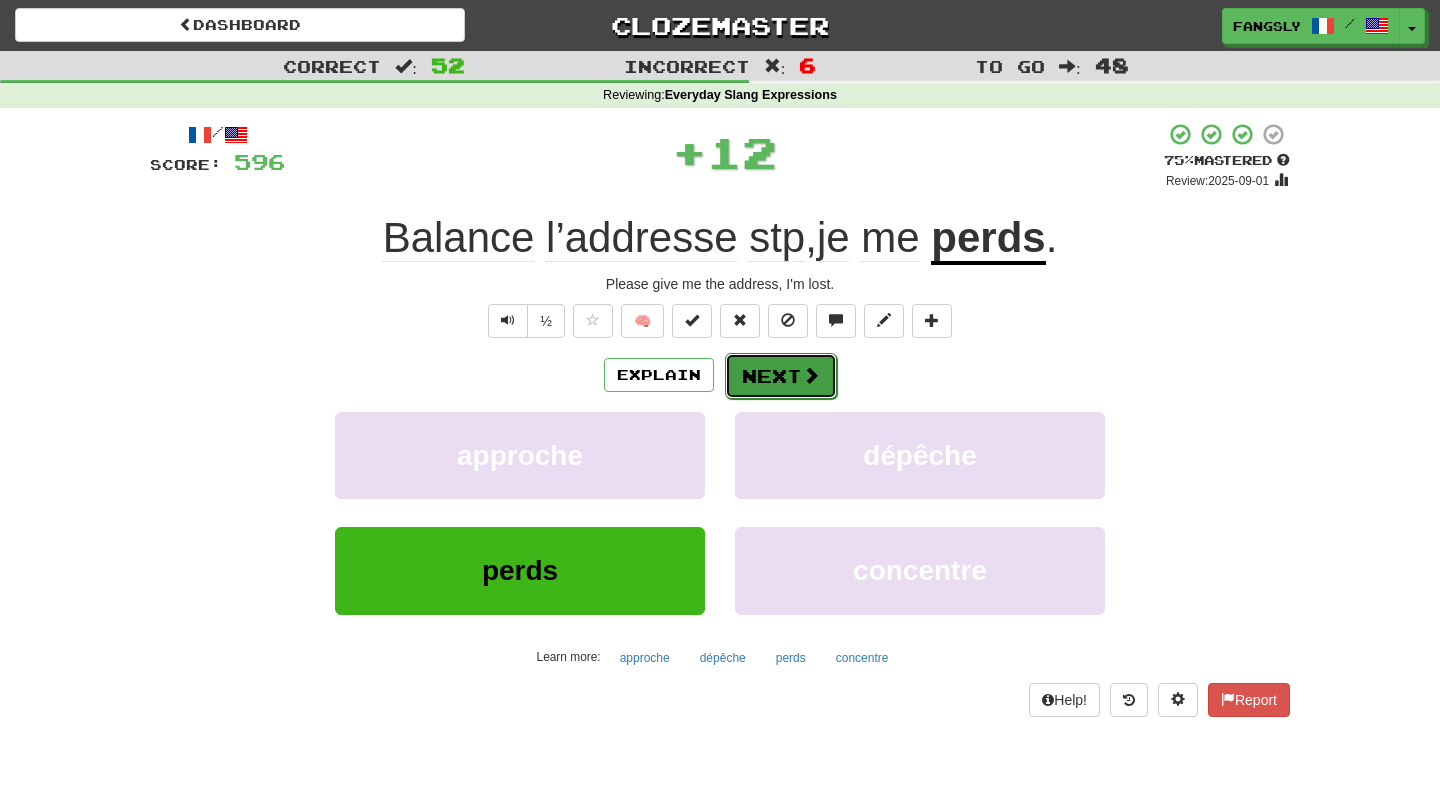 click on "Next" at bounding box center [781, 376] 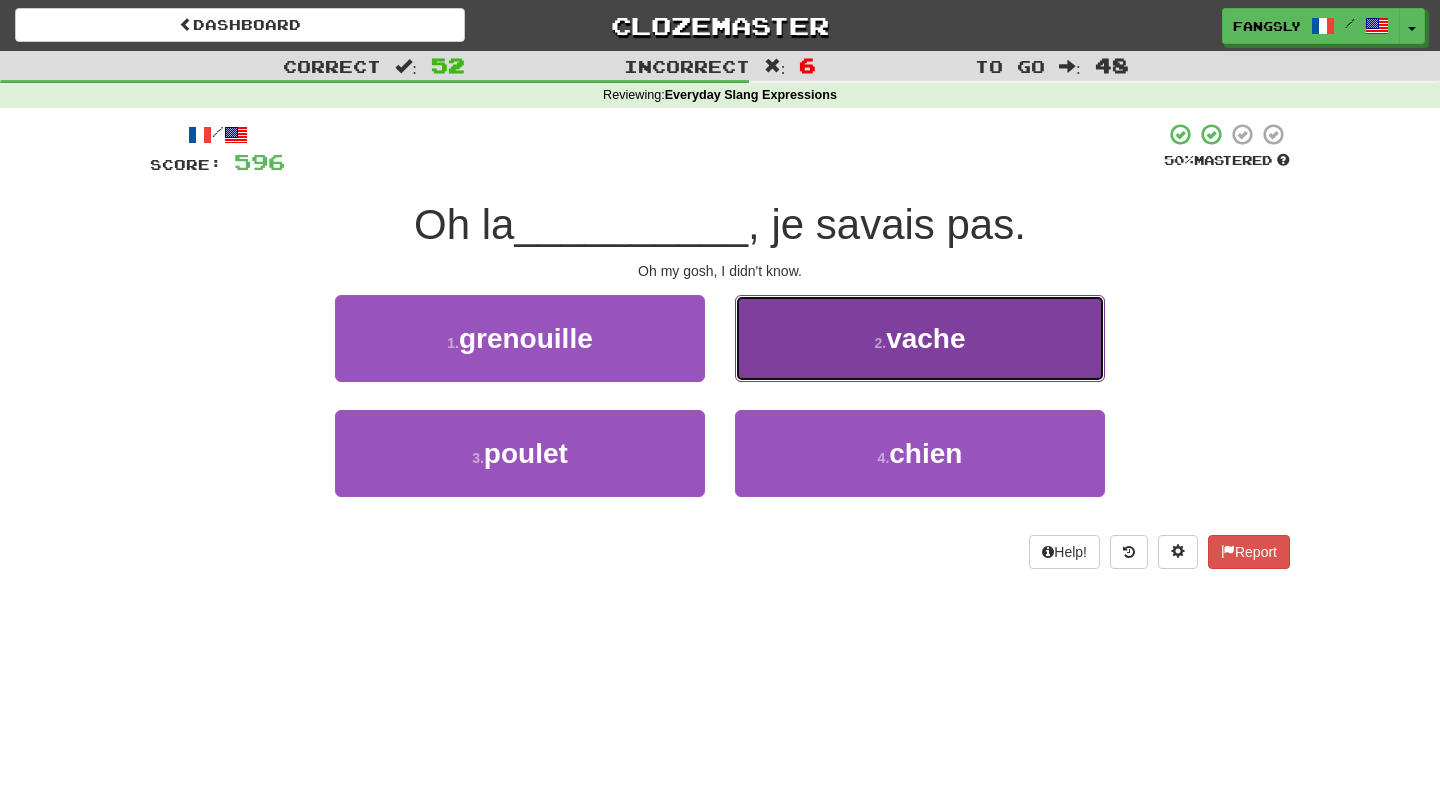 click on "2 .  vache" at bounding box center (920, 338) 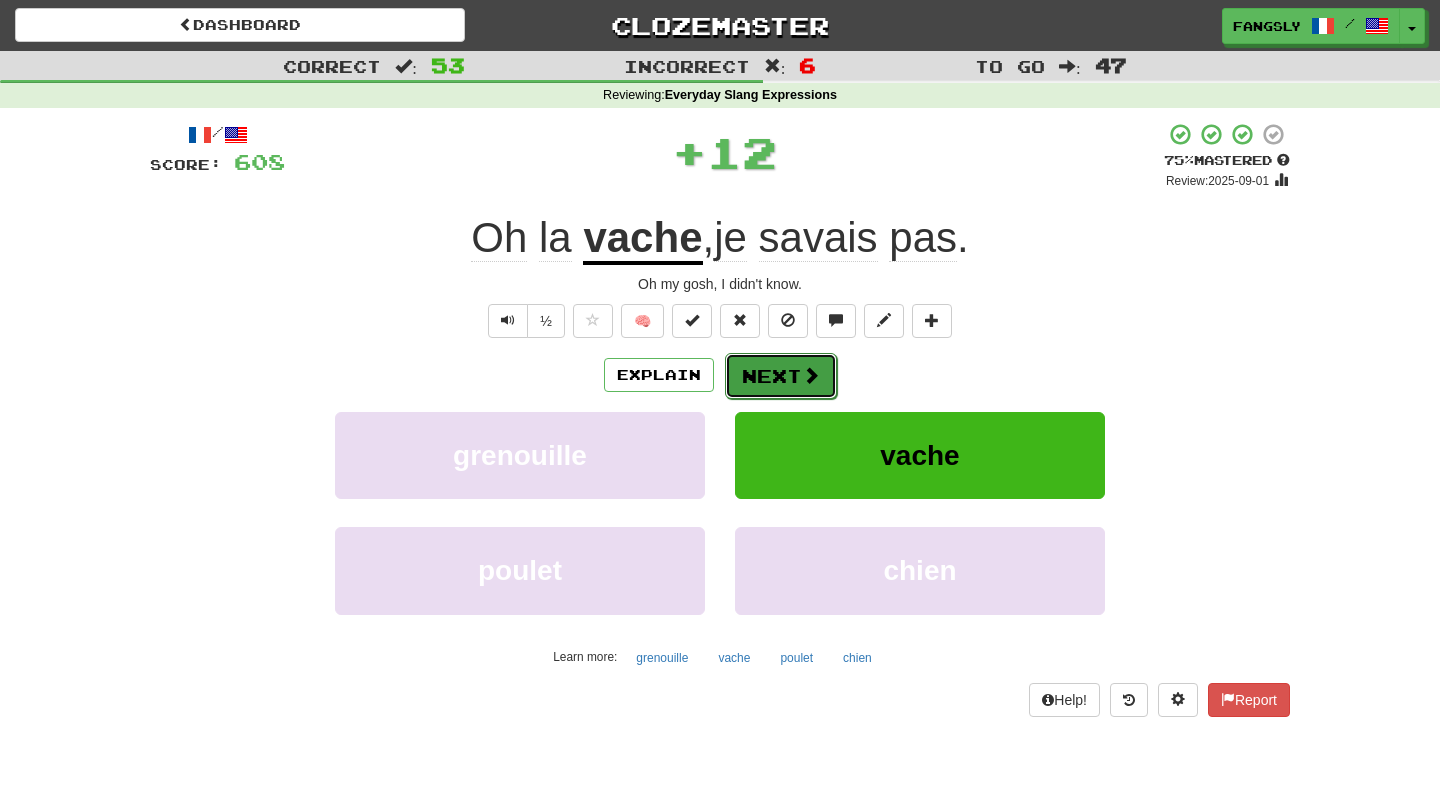 click on "Next" at bounding box center [781, 376] 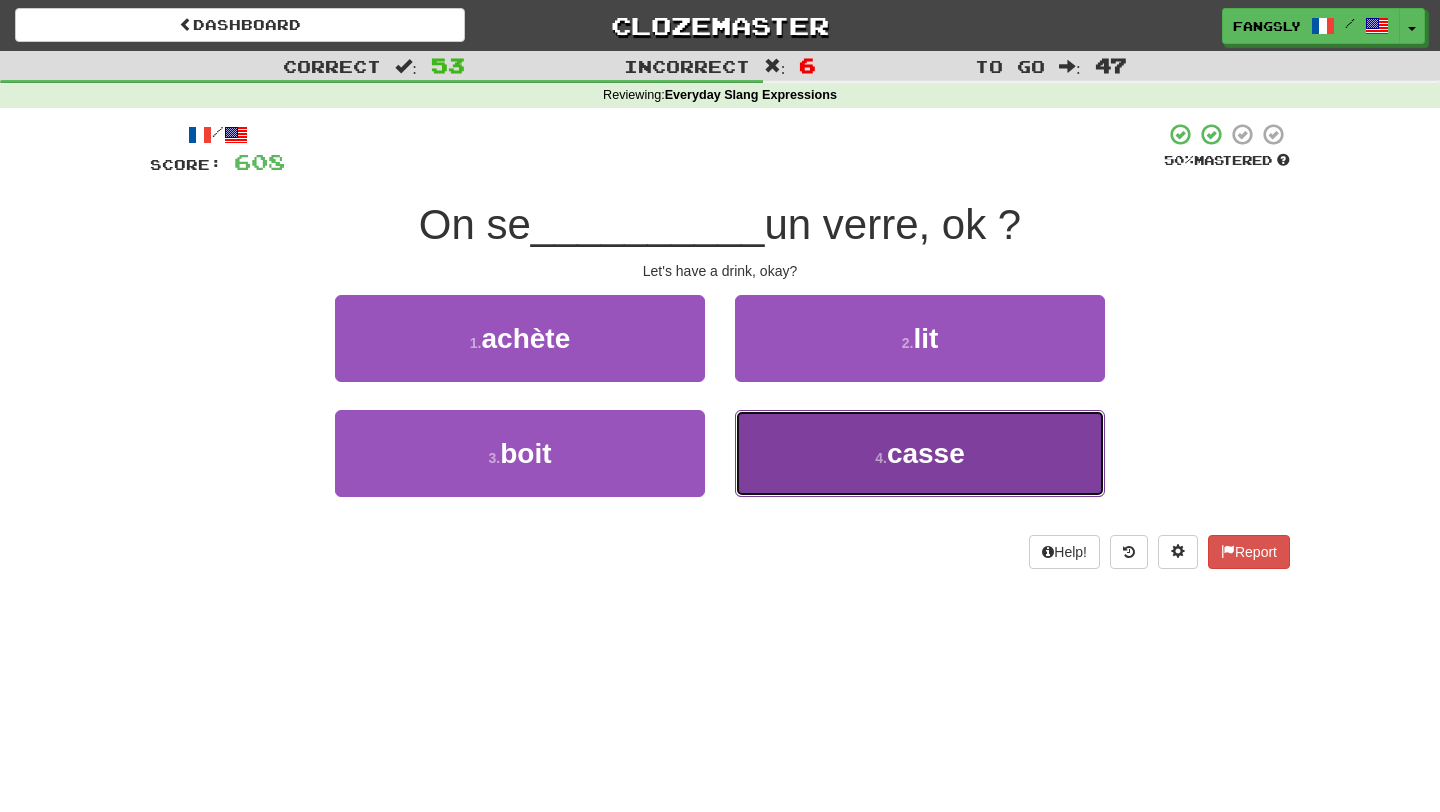 click on "4 .  casse" at bounding box center [920, 453] 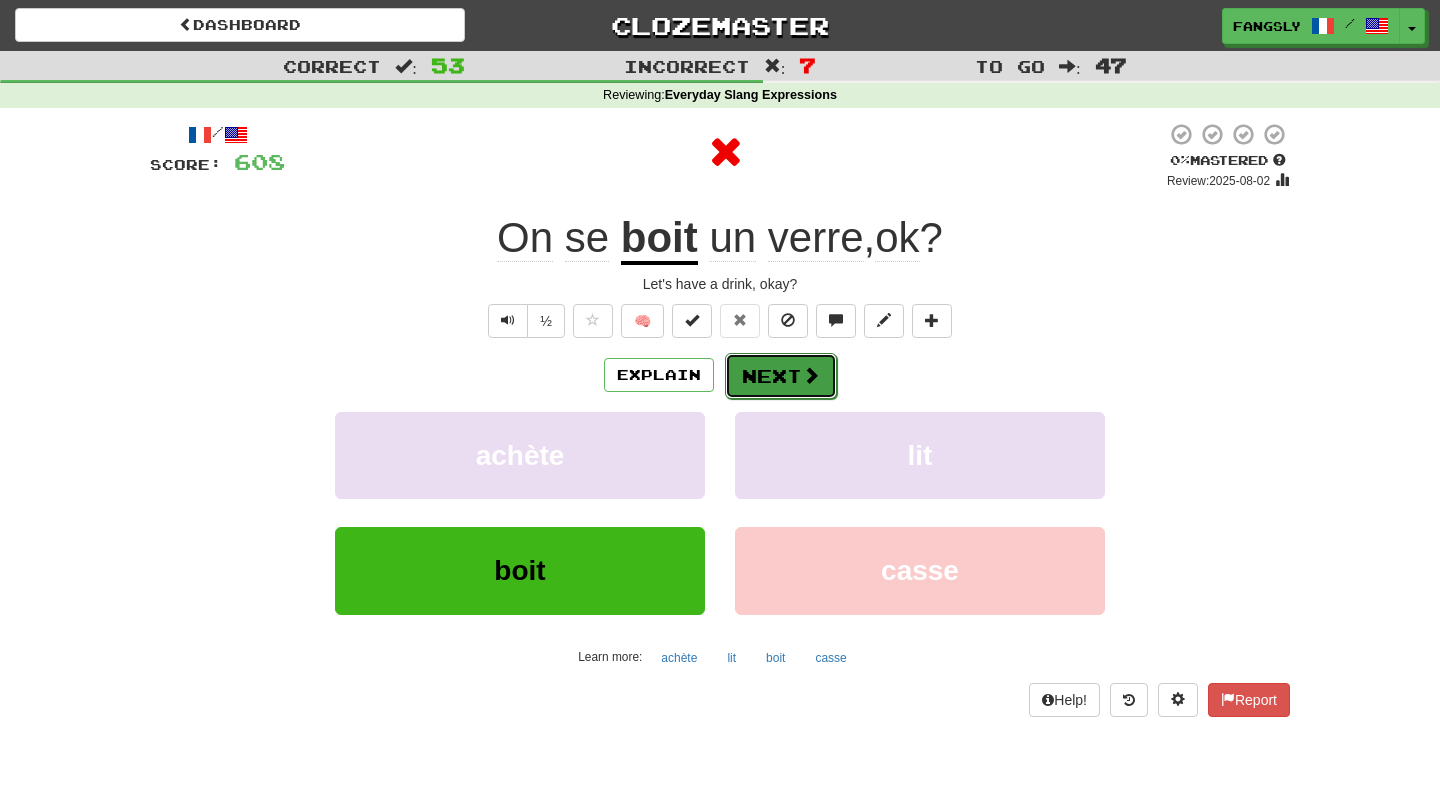click on "Next" at bounding box center (781, 376) 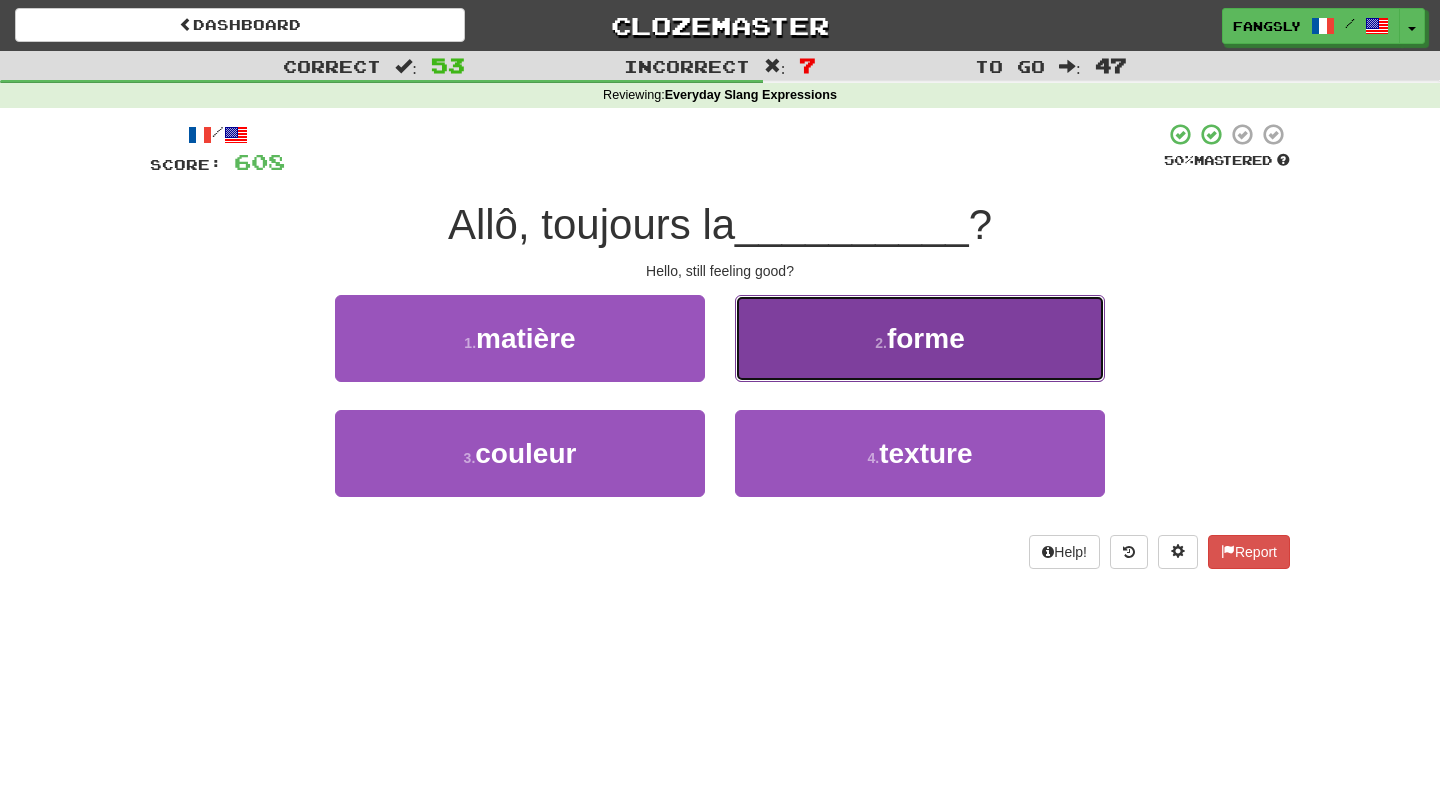 click on "2 .  forme" at bounding box center (920, 338) 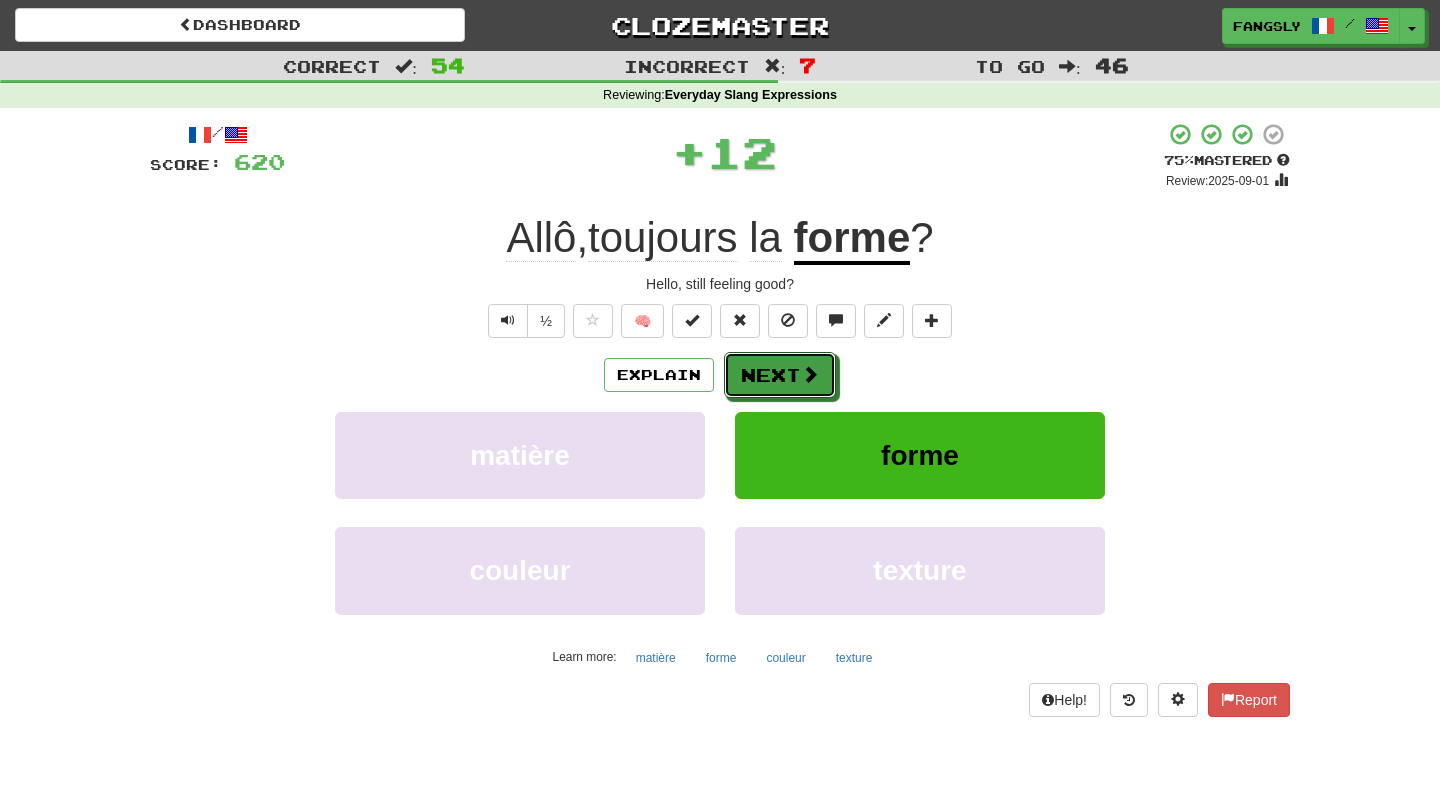 click on "Next" at bounding box center (780, 375) 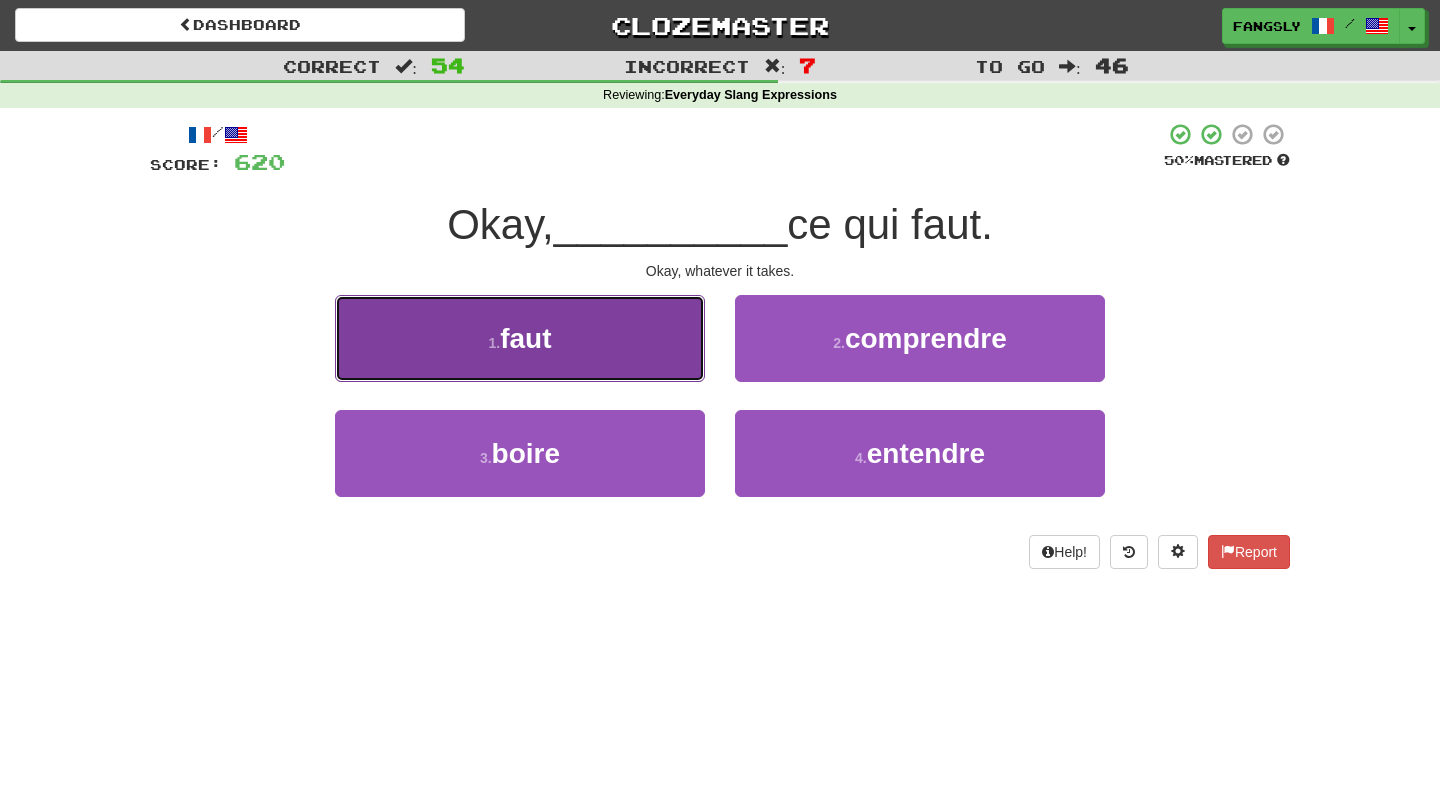 click on "1 .  faut" at bounding box center (520, 338) 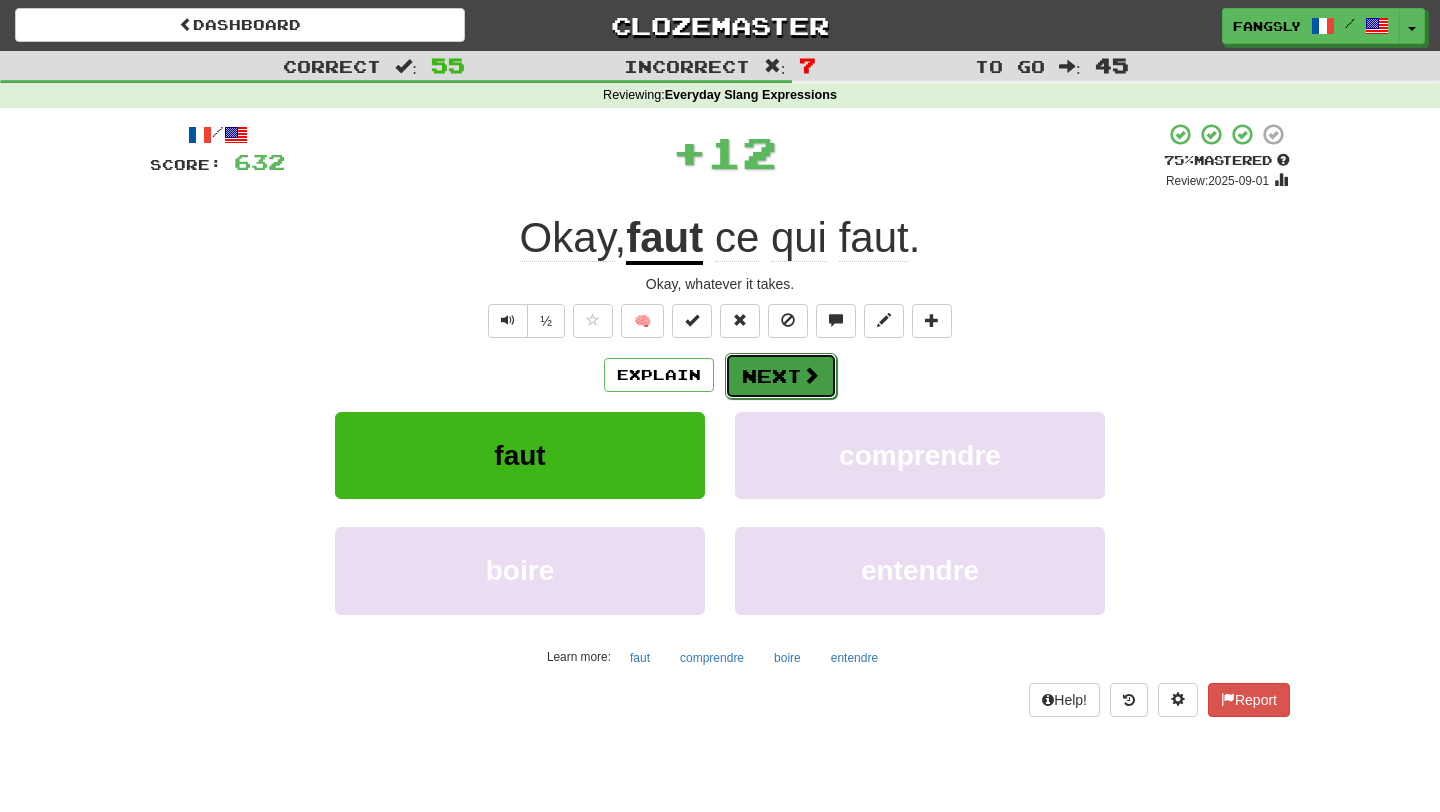 click on "Next" at bounding box center [781, 376] 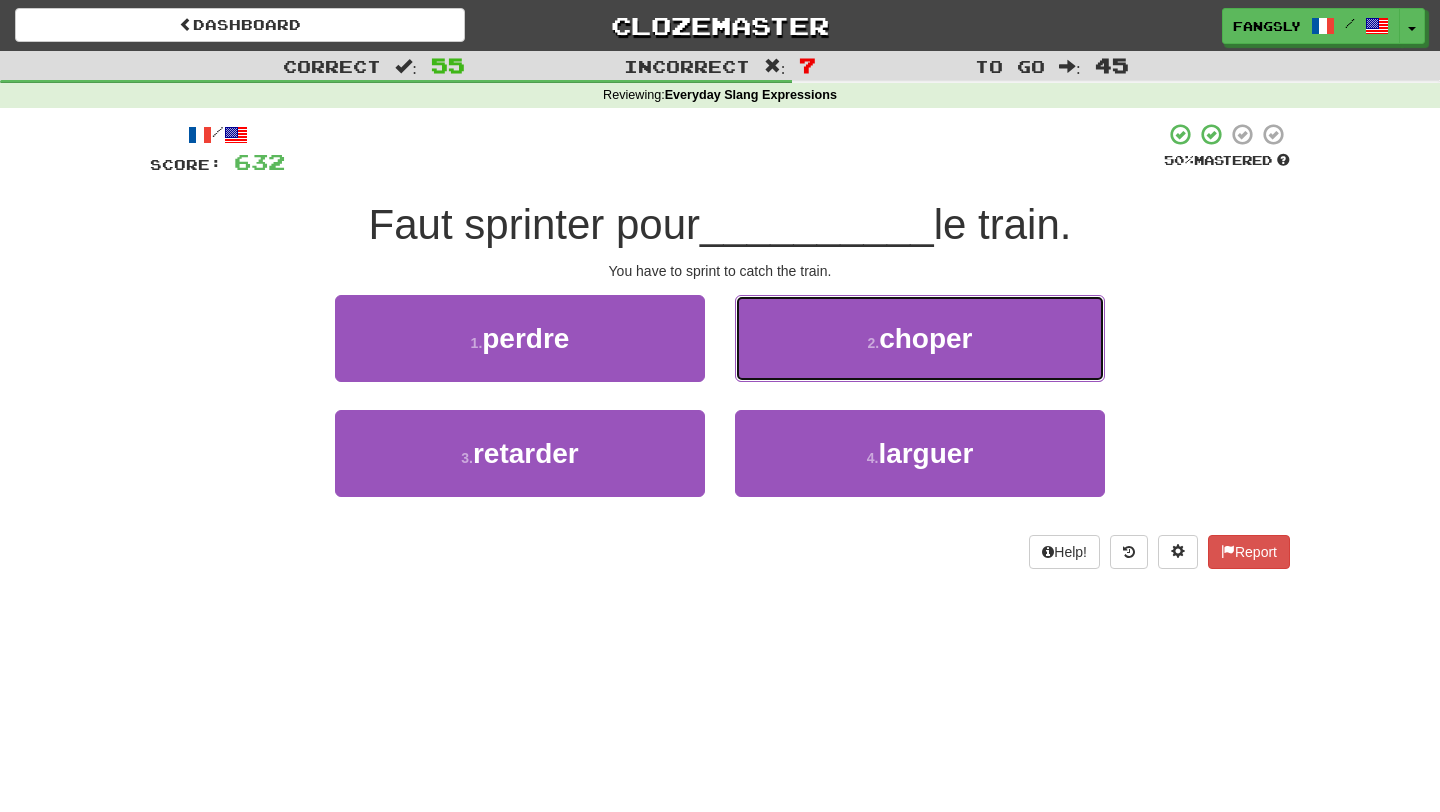 click on "2 .  choper" at bounding box center [920, 338] 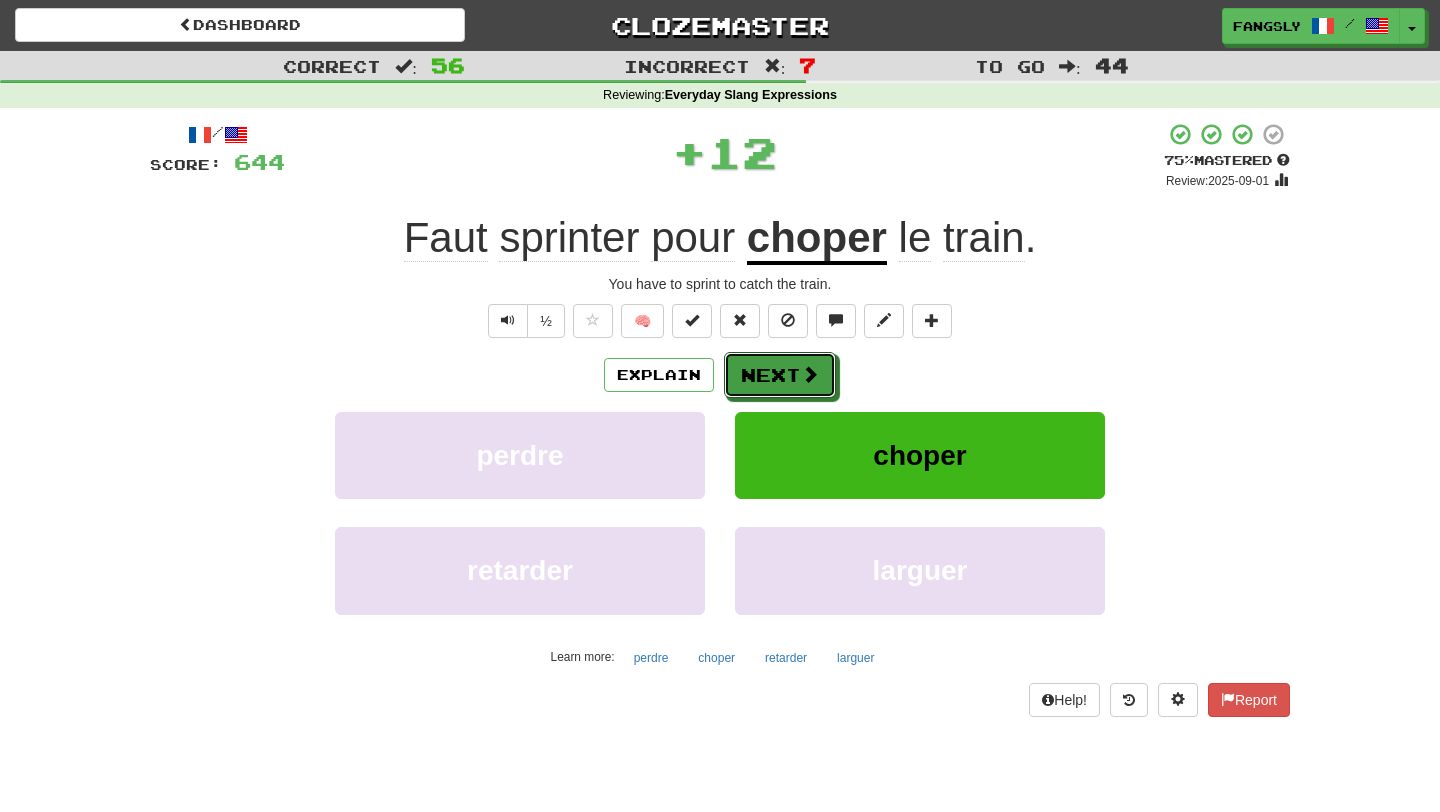 click on "Next" at bounding box center [780, 375] 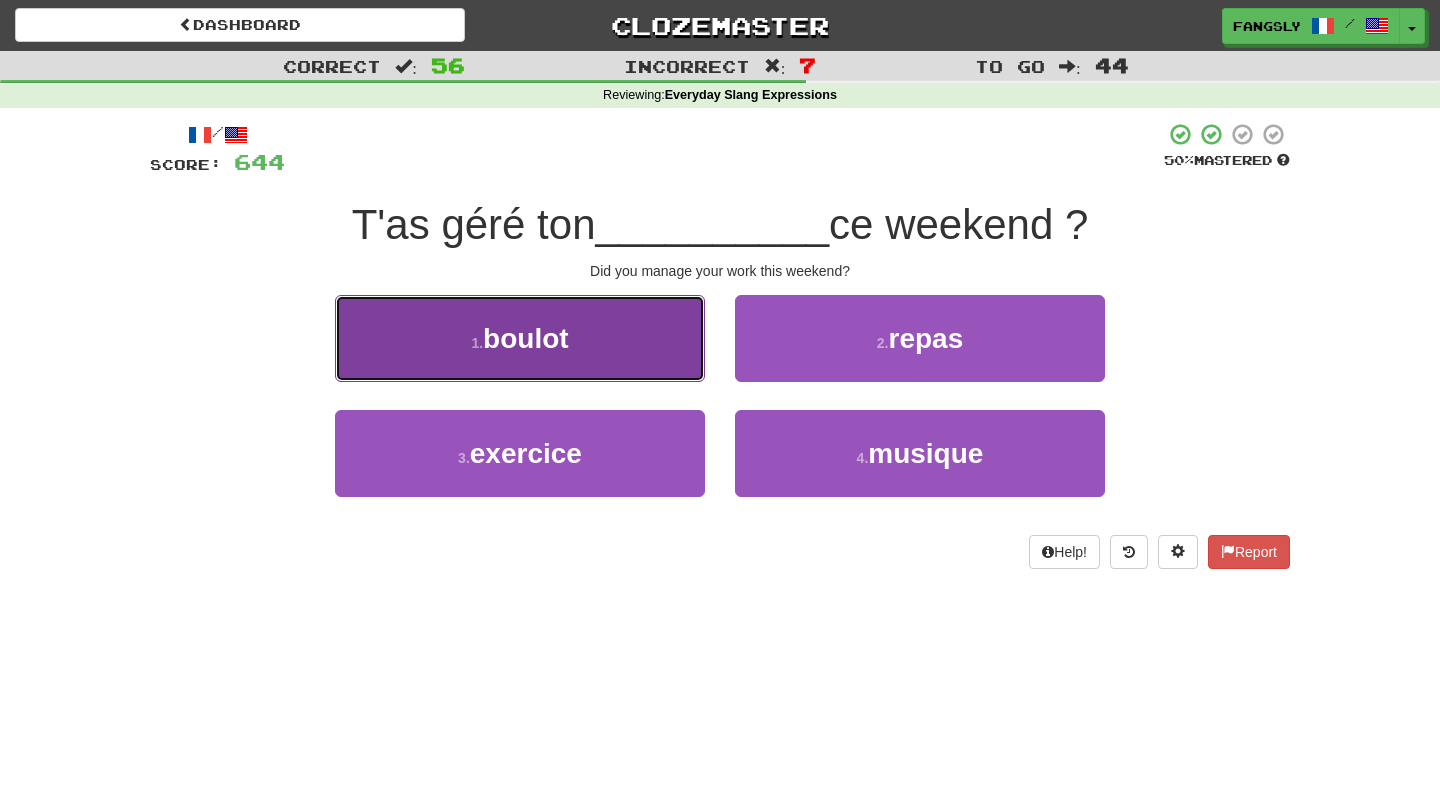 click on "1 .  boulot" at bounding box center [520, 338] 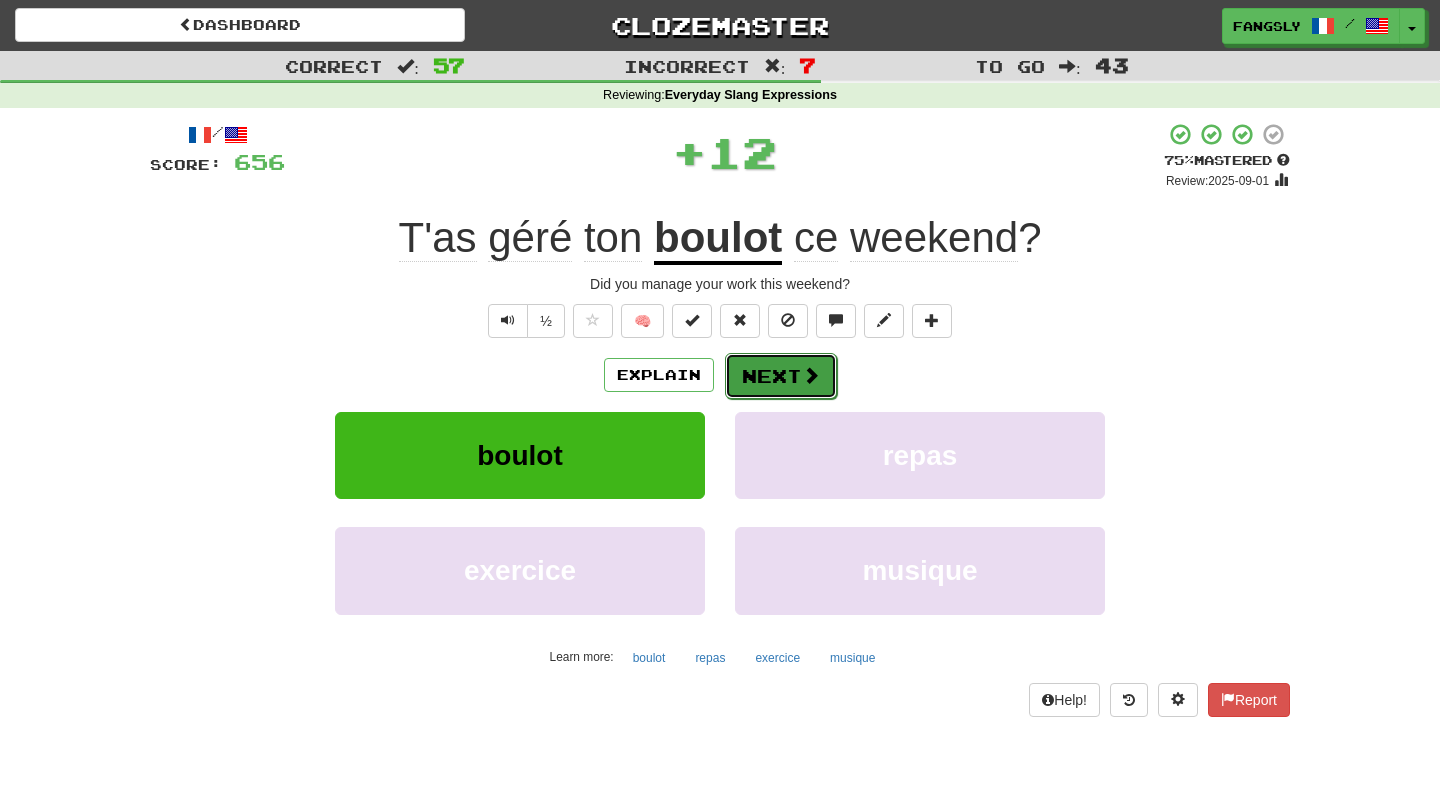 click on "Next" at bounding box center (781, 376) 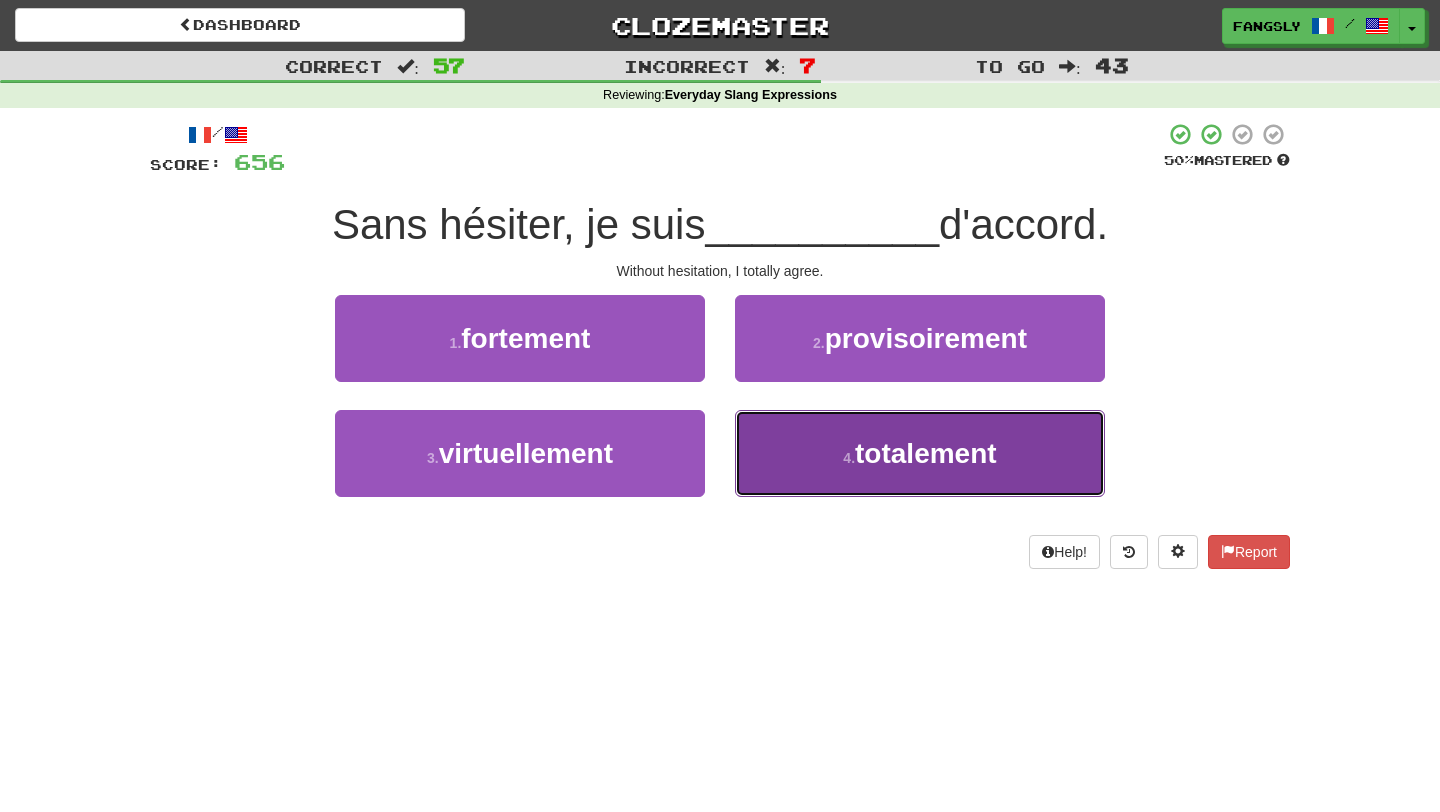 click on "4 .  totalement" at bounding box center (920, 453) 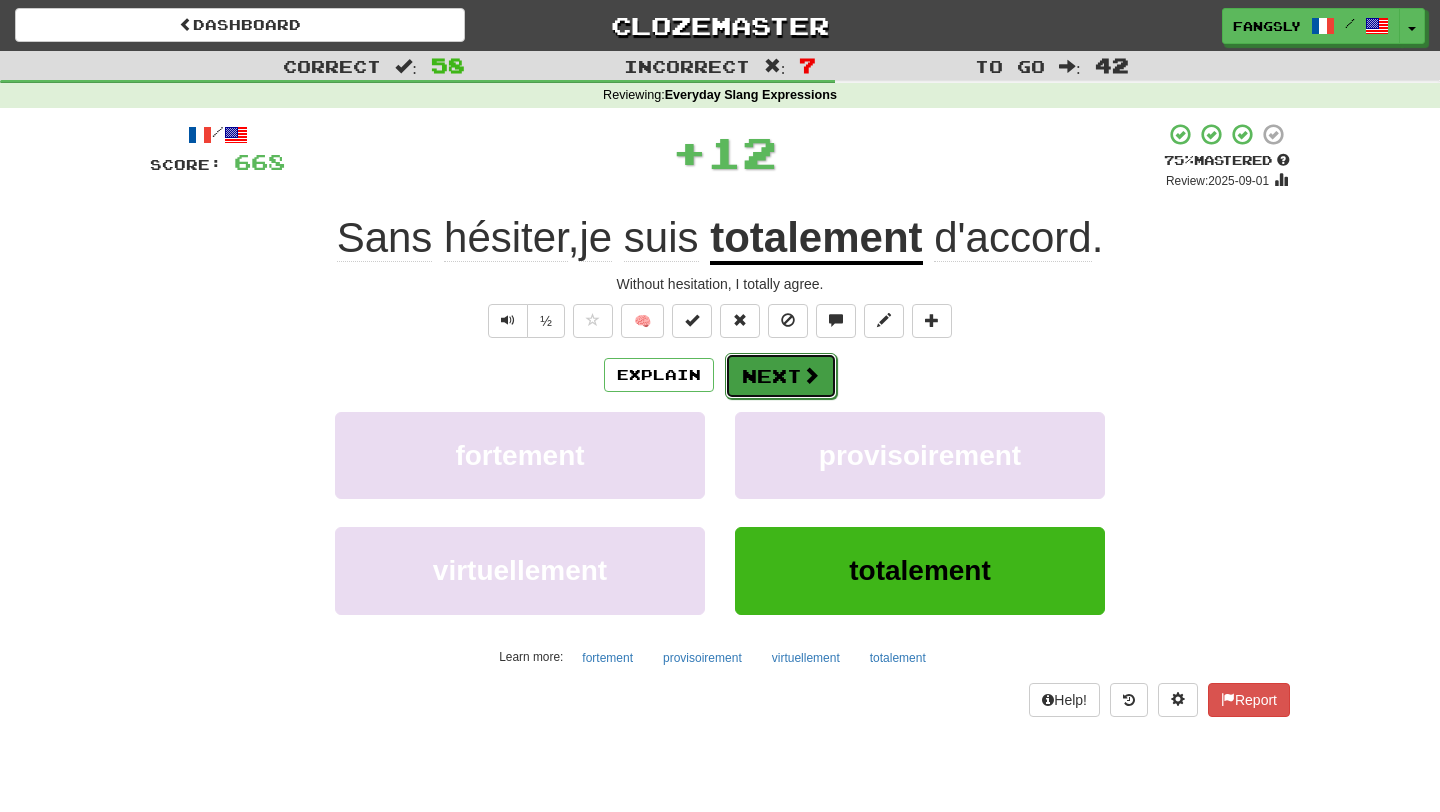 click on "Next" at bounding box center [781, 376] 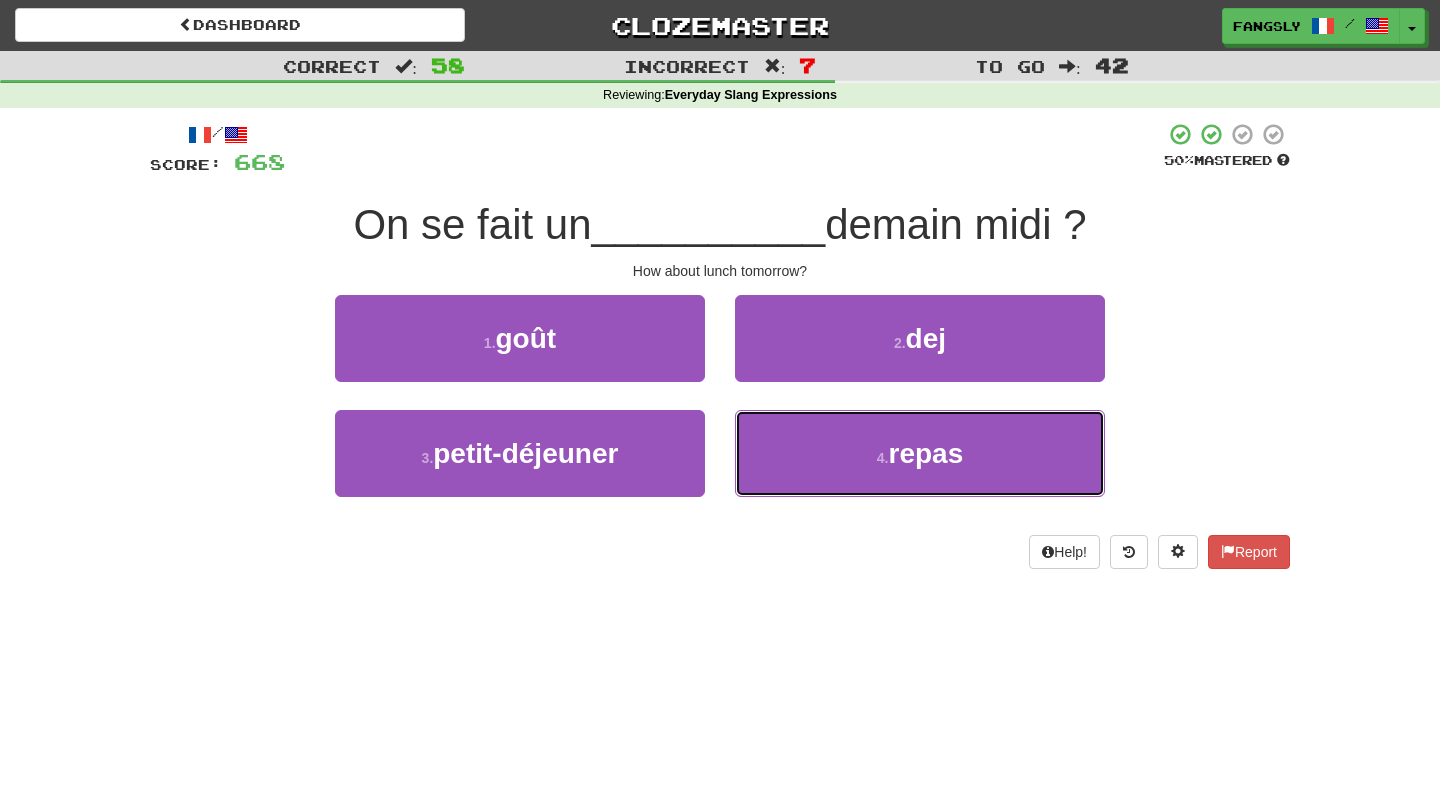 drag, startPoint x: 777, startPoint y: 465, endPoint x: 665, endPoint y: 624, distance: 194.4865 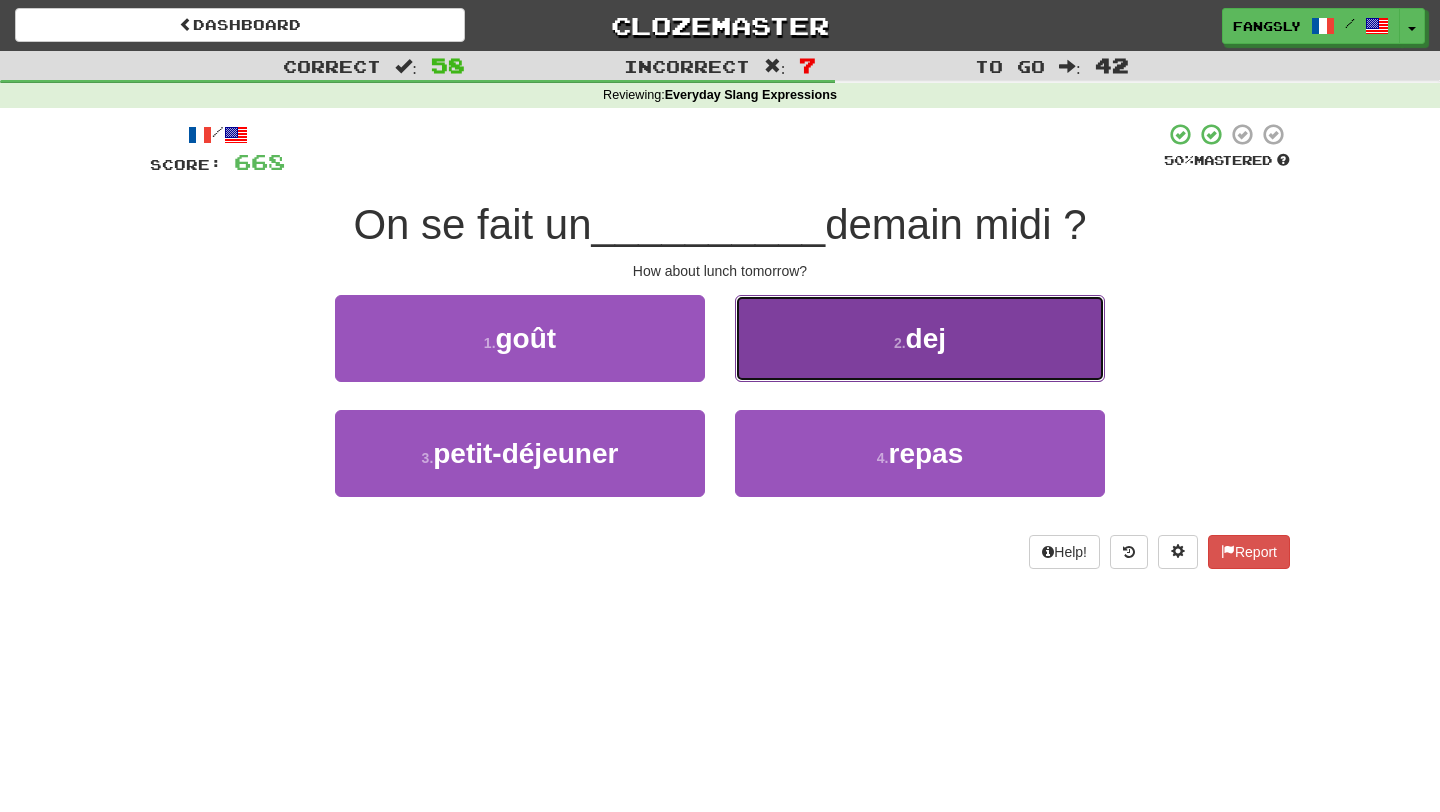 click on "2 .  dej" at bounding box center [920, 338] 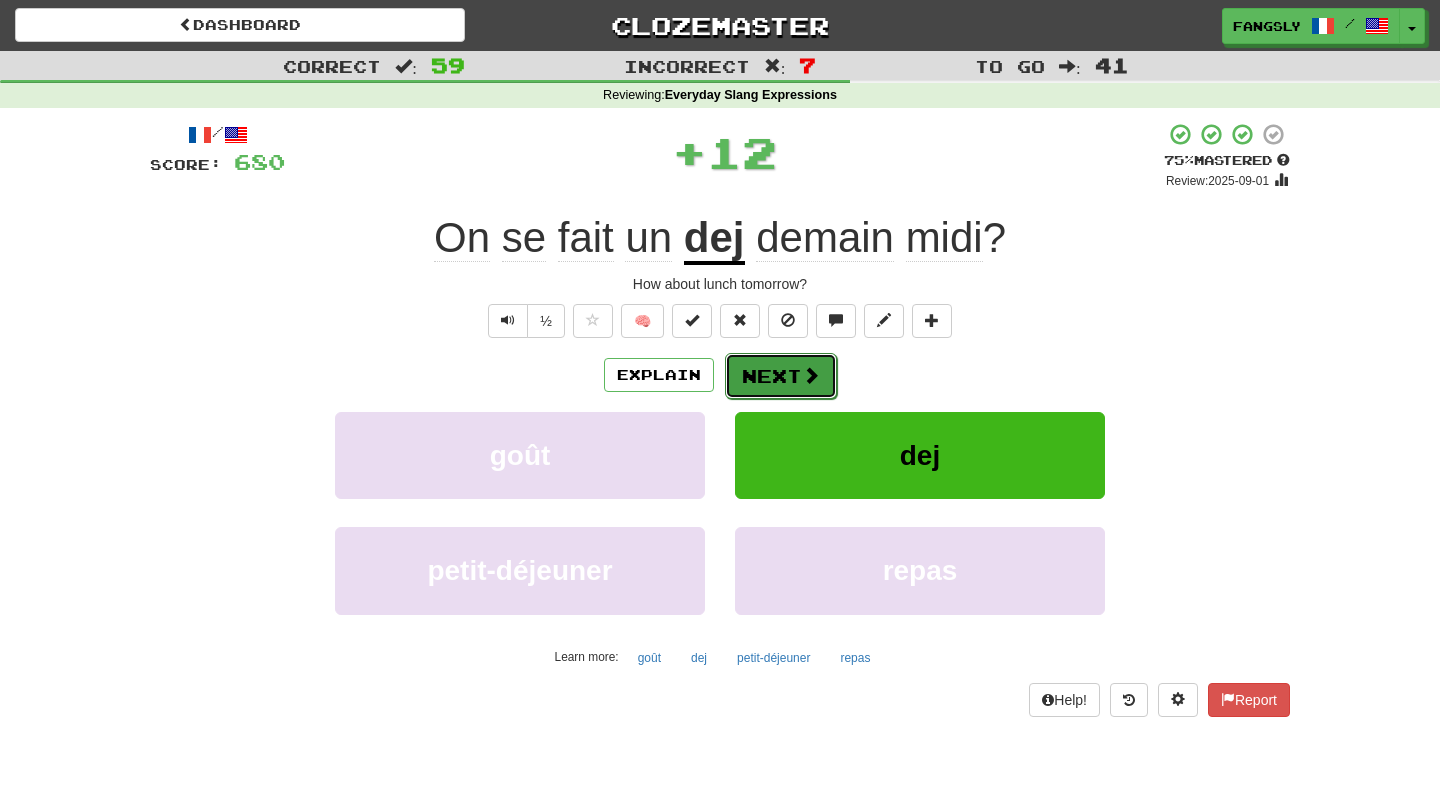 click on "Next" at bounding box center (781, 376) 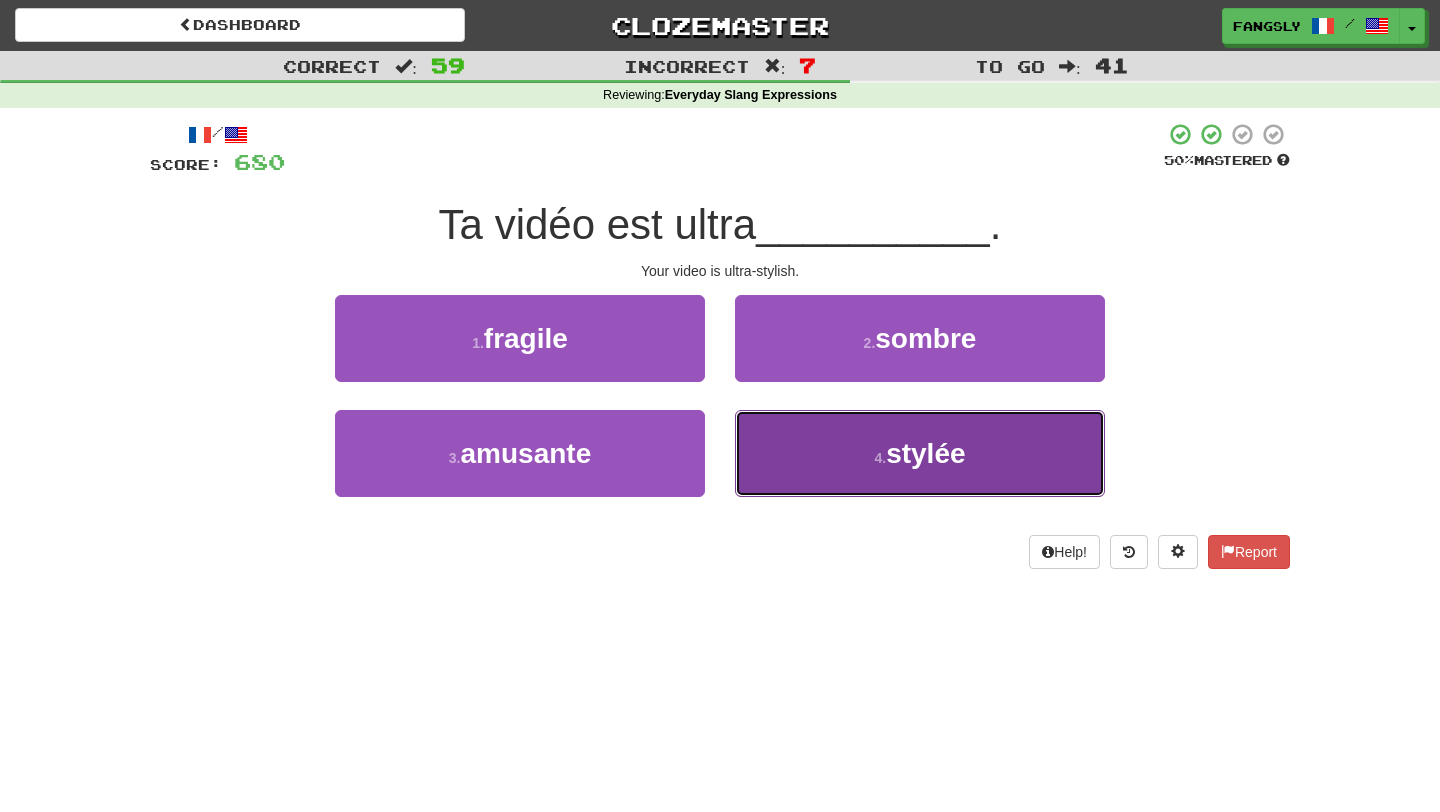 click on "4 .  stylée" at bounding box center [920, 453] 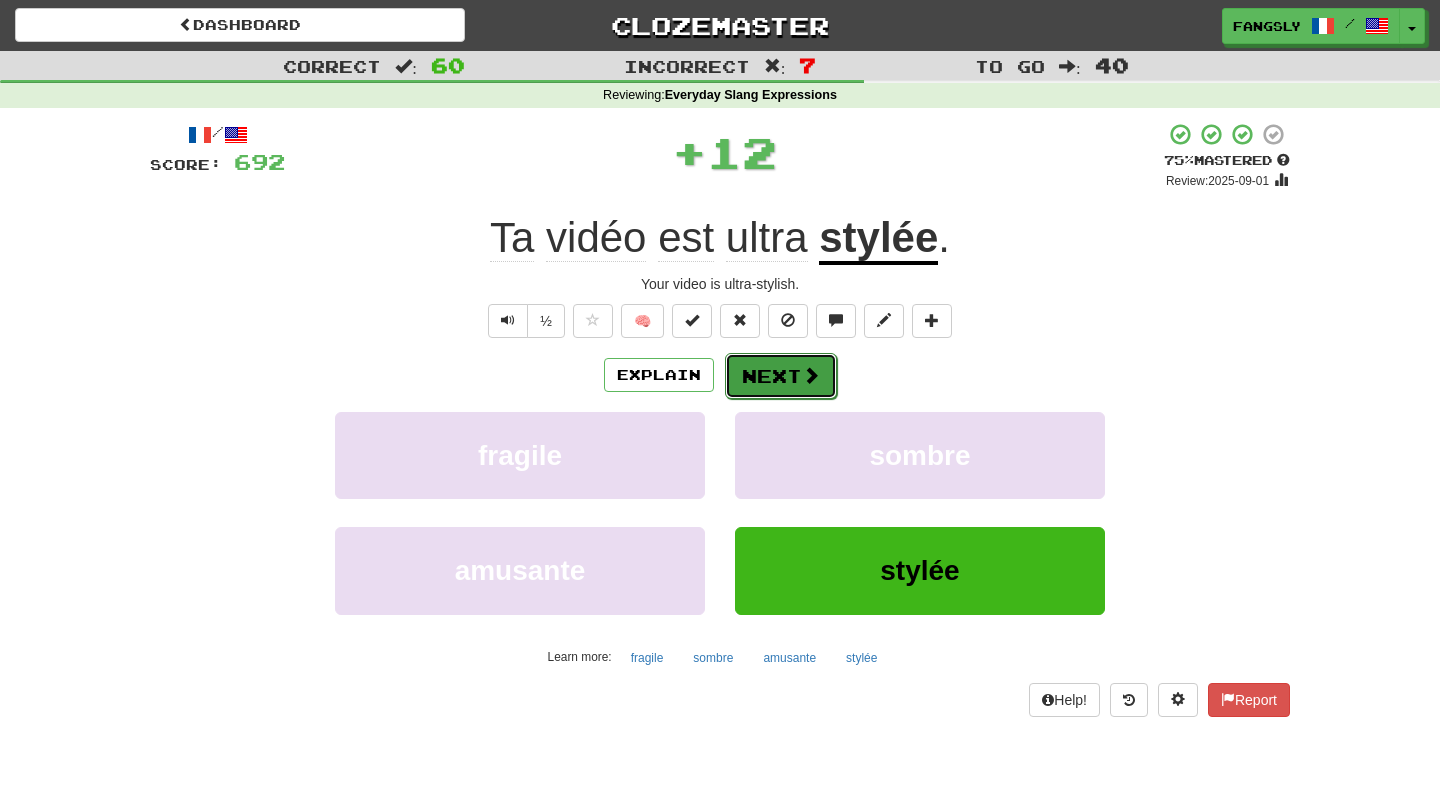 click on "Next" at bounding box center [781, 376] 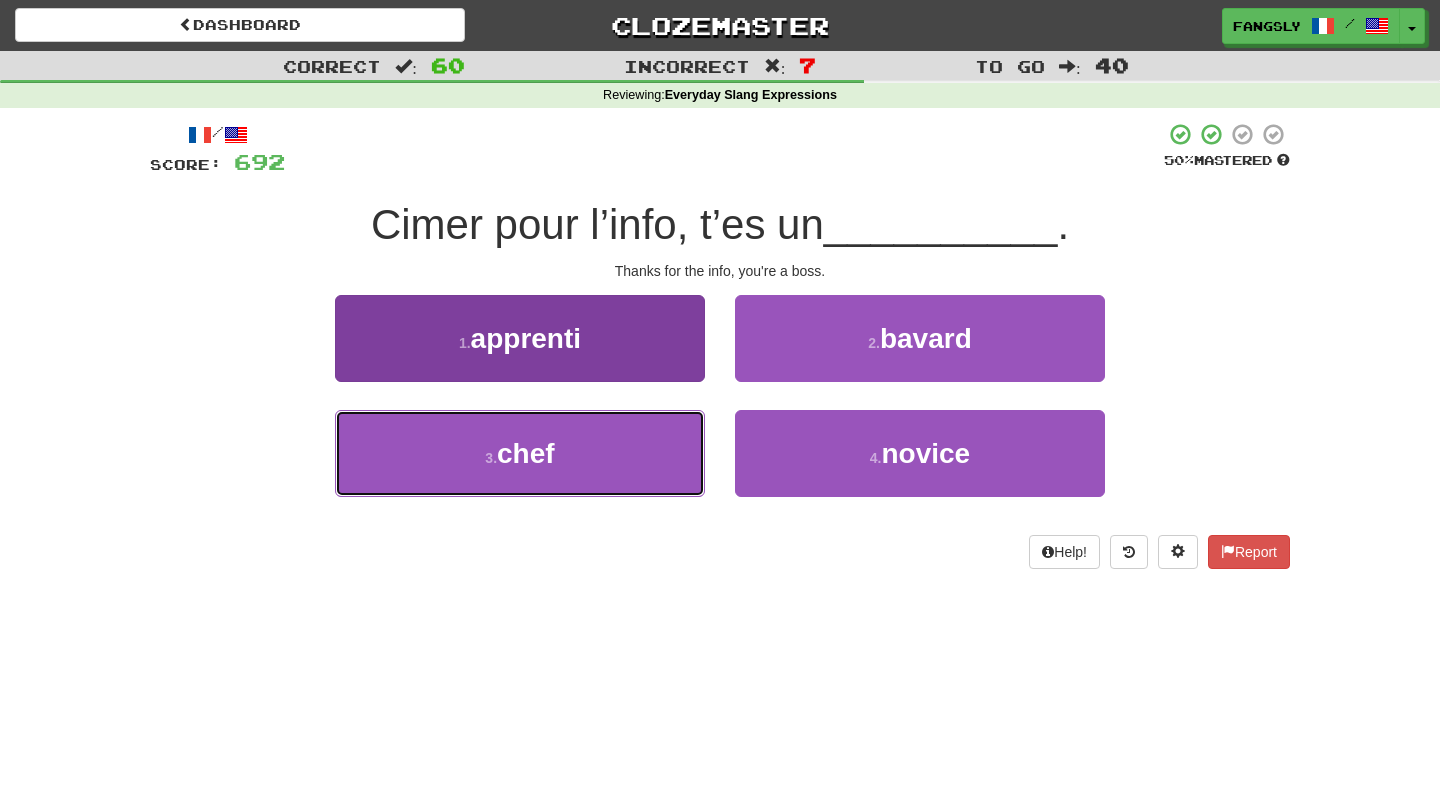 click on "3 .  chef" at bounding box center (520, 453) 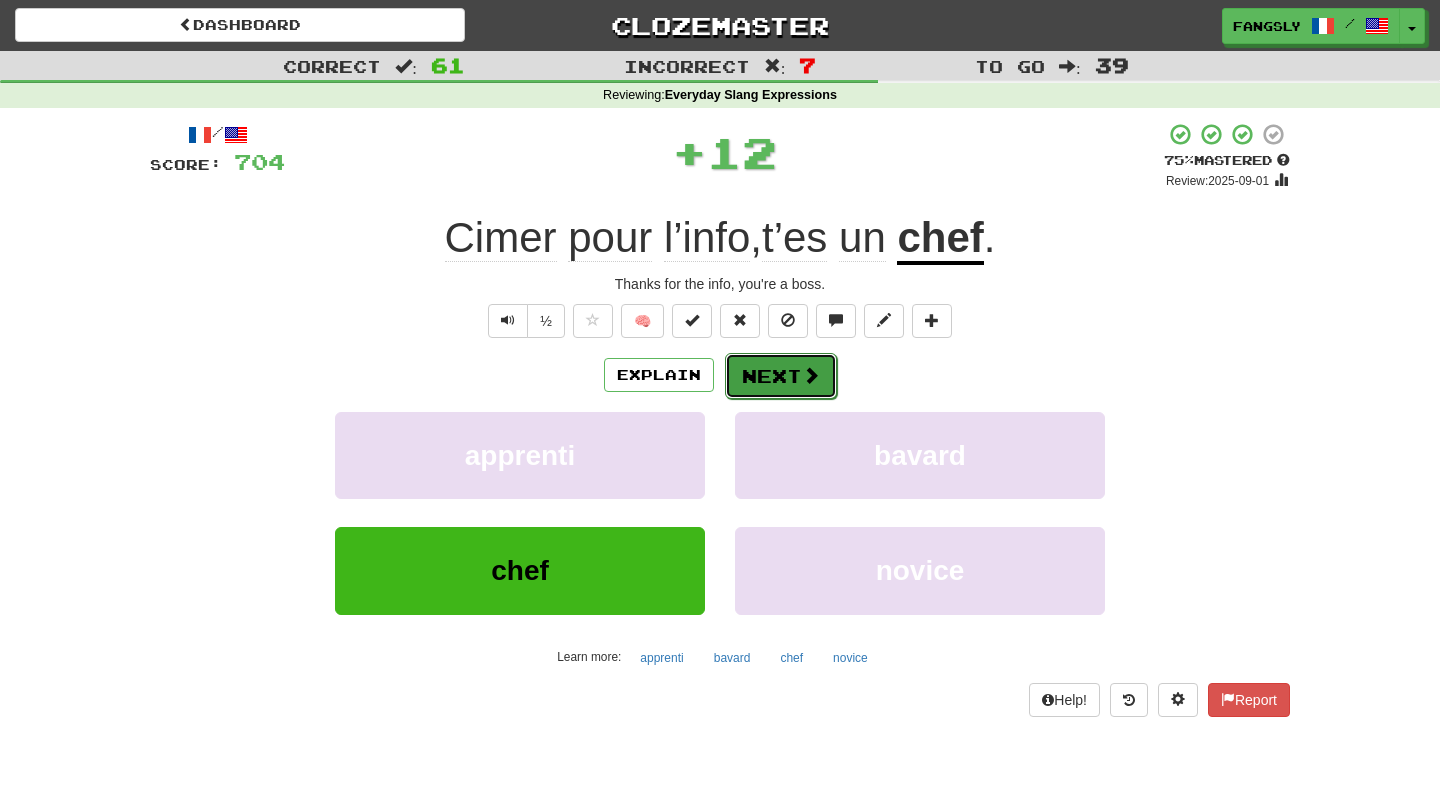 click on "Dashboard
Clozemaster
Fangsly
/
Toggle Dropdown
Dashboard
Leaderboard
Activity Feed
Notifications
8
Profile
Discussions
Dansk
/
English
Streak:
0
Review:
20
Points Today: 0
Deutsch
/
English
Streak:
0
Review:
1,006
Points Today: 0
Français
/
English
Streak:
15
Review:
200
Points Today: 926
Gàidhlig
/
English
Streak:
0
Review:
7
Points Today: 0
Nederlands
/
English
Streak:
0
Review:
20
Points Today: 0
Polski
/
Русский
Streak:
0
Review:
20
Points Today: 0
Polski
/
English
Streak:
0
Review:
0
Points Today: 0
Português
/" at bounding box center (720, 761) 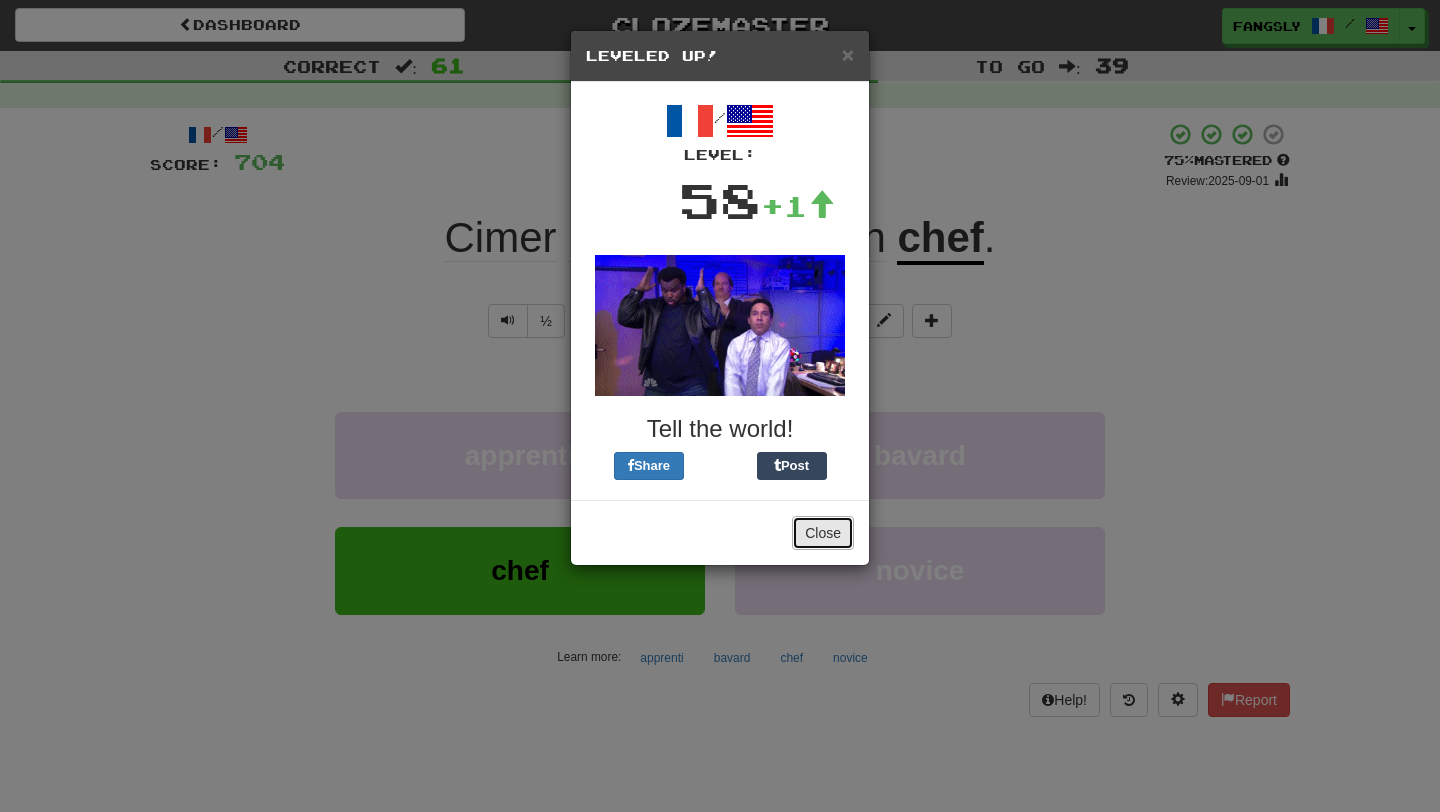 click on "Close" at bounding box center (823, 533) 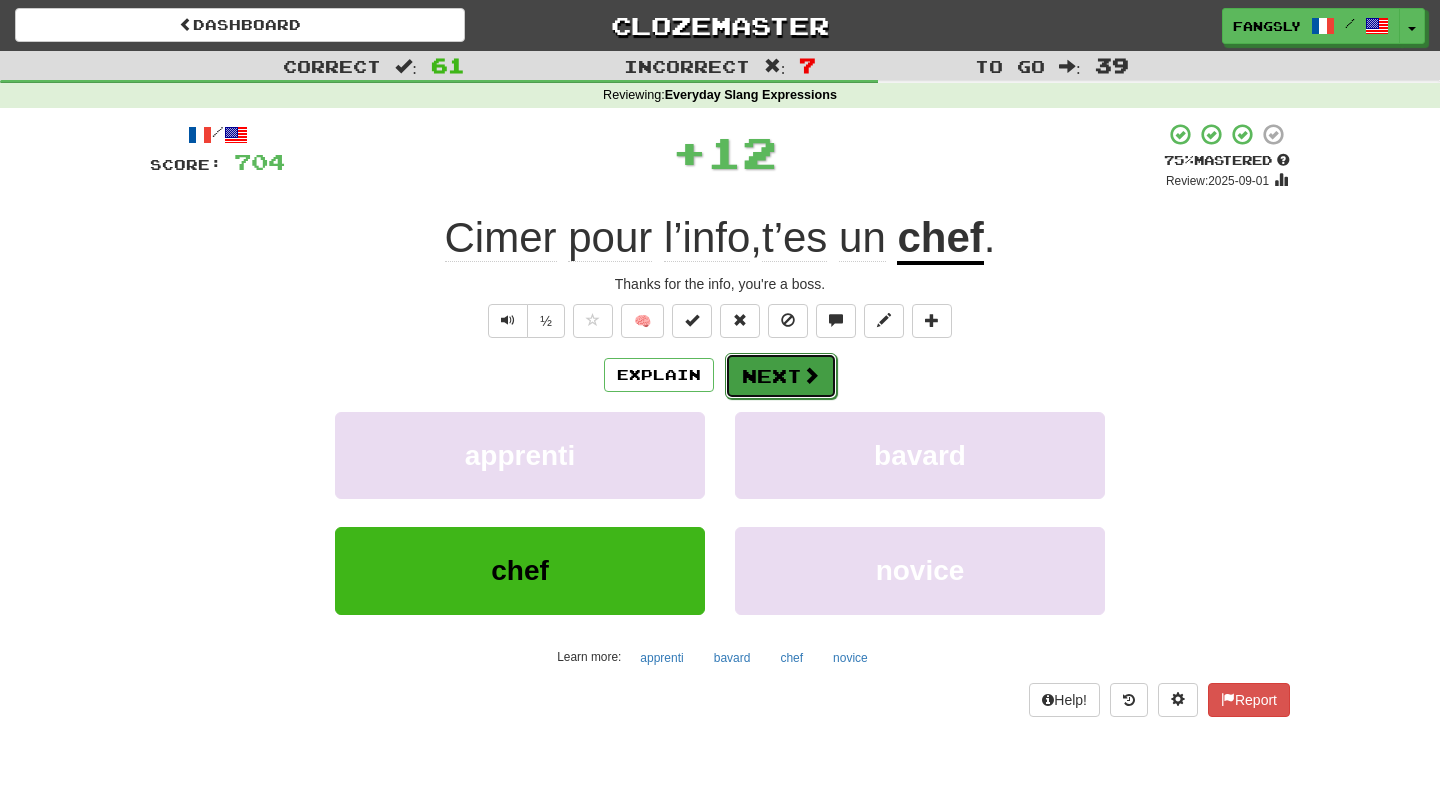 click on "Next" at bounding box center (781, 376) 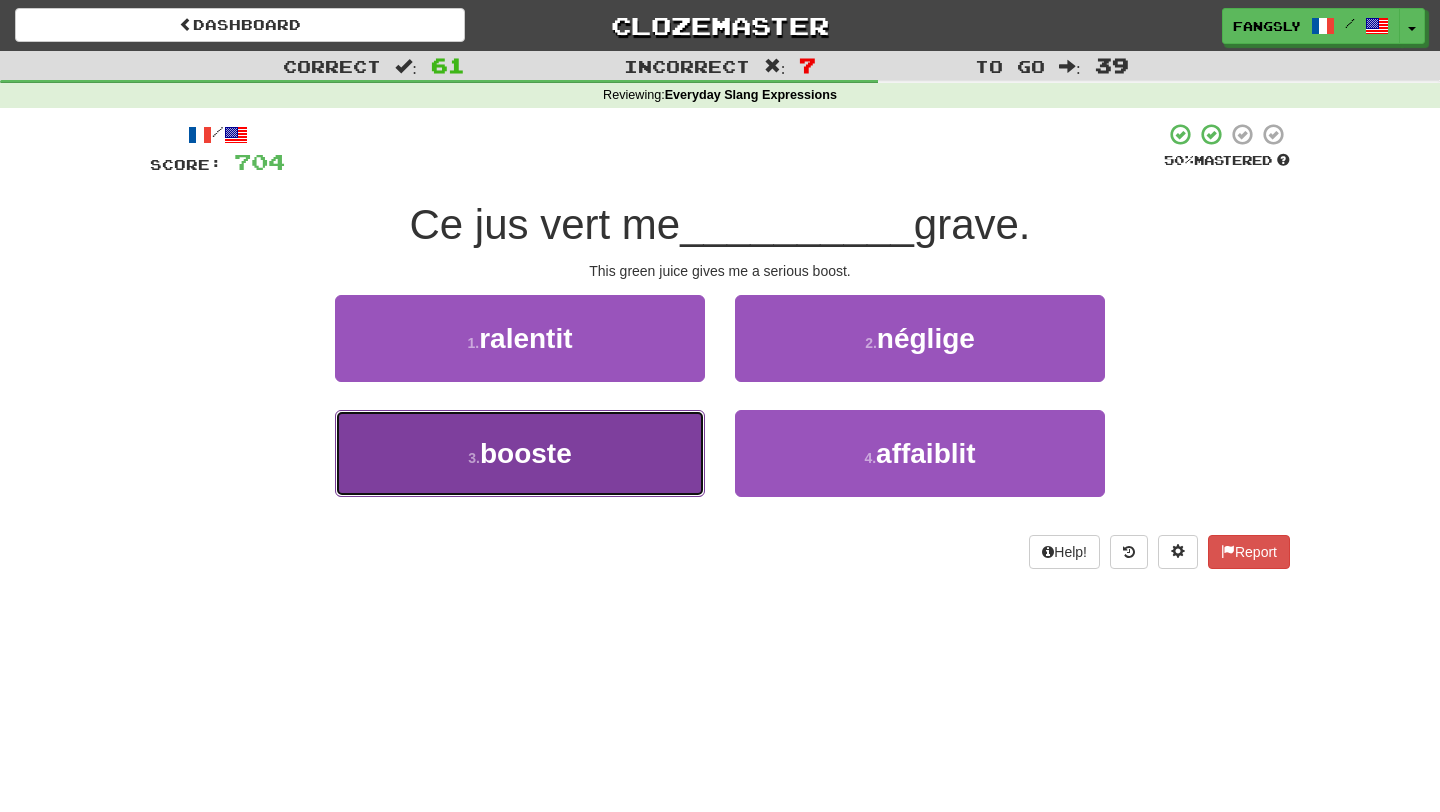 click on "3 .  booste" at bounding box center [520, 453] 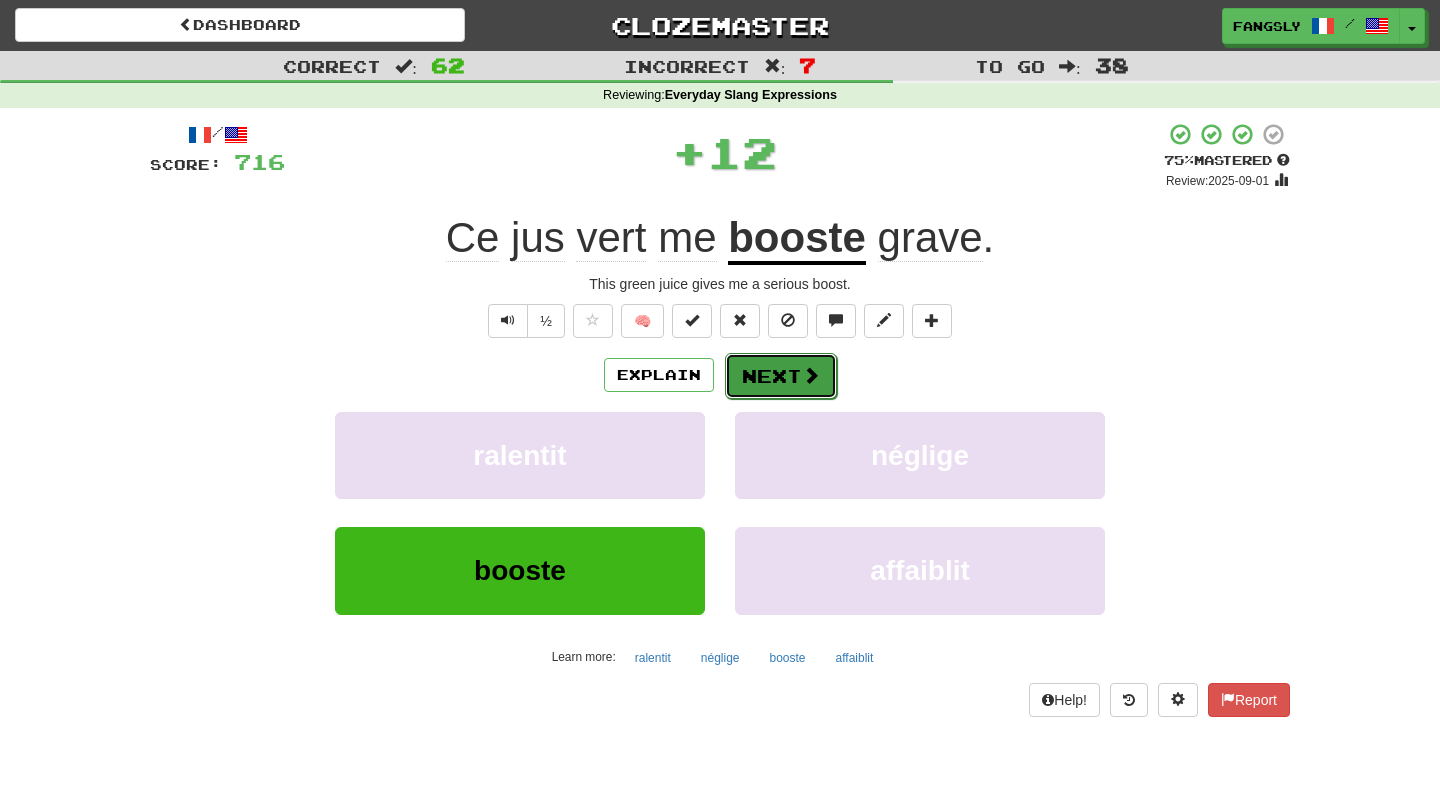 click on "Next" at bounding box center (781, 376) 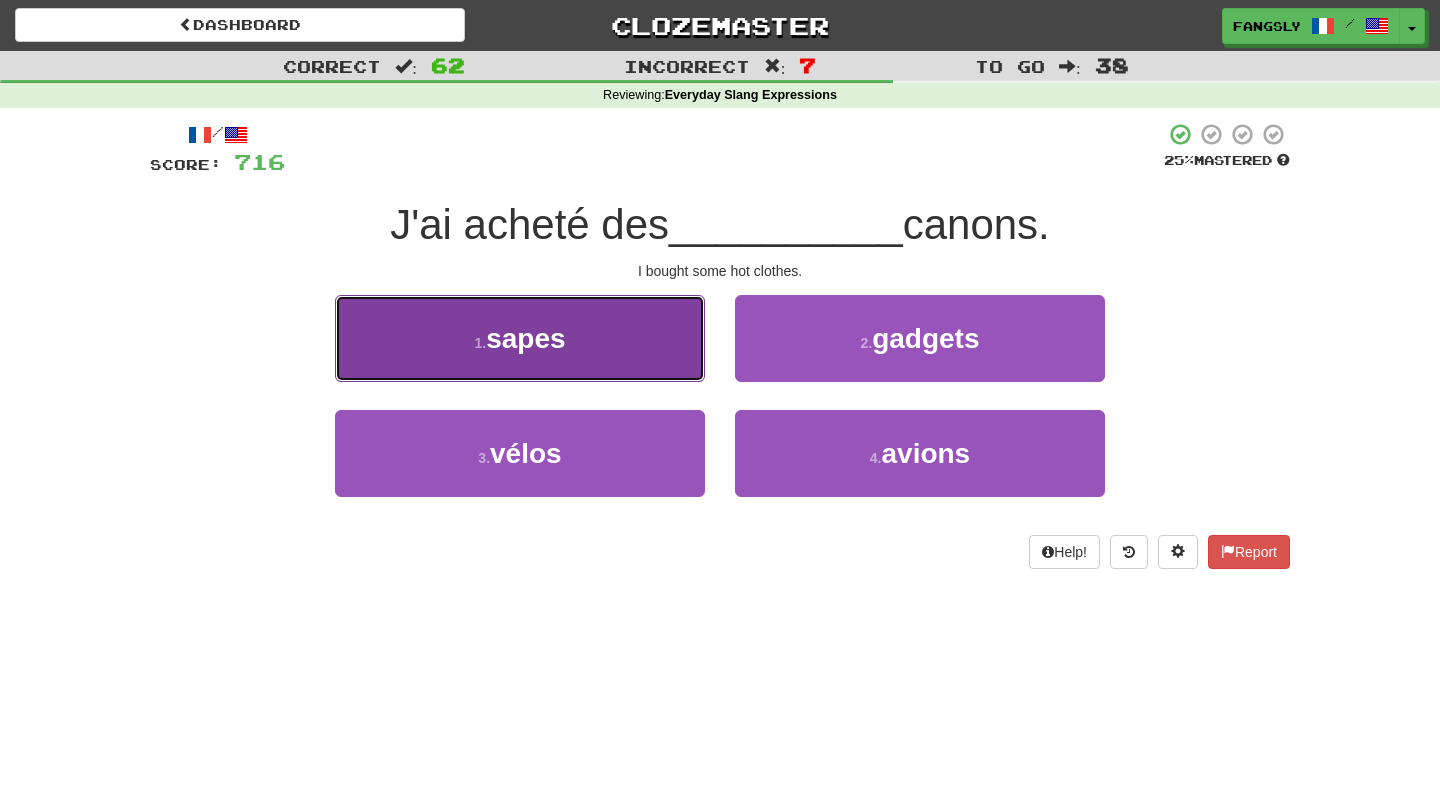 click on "1 .  sapes" at bounding box center [520, 338] 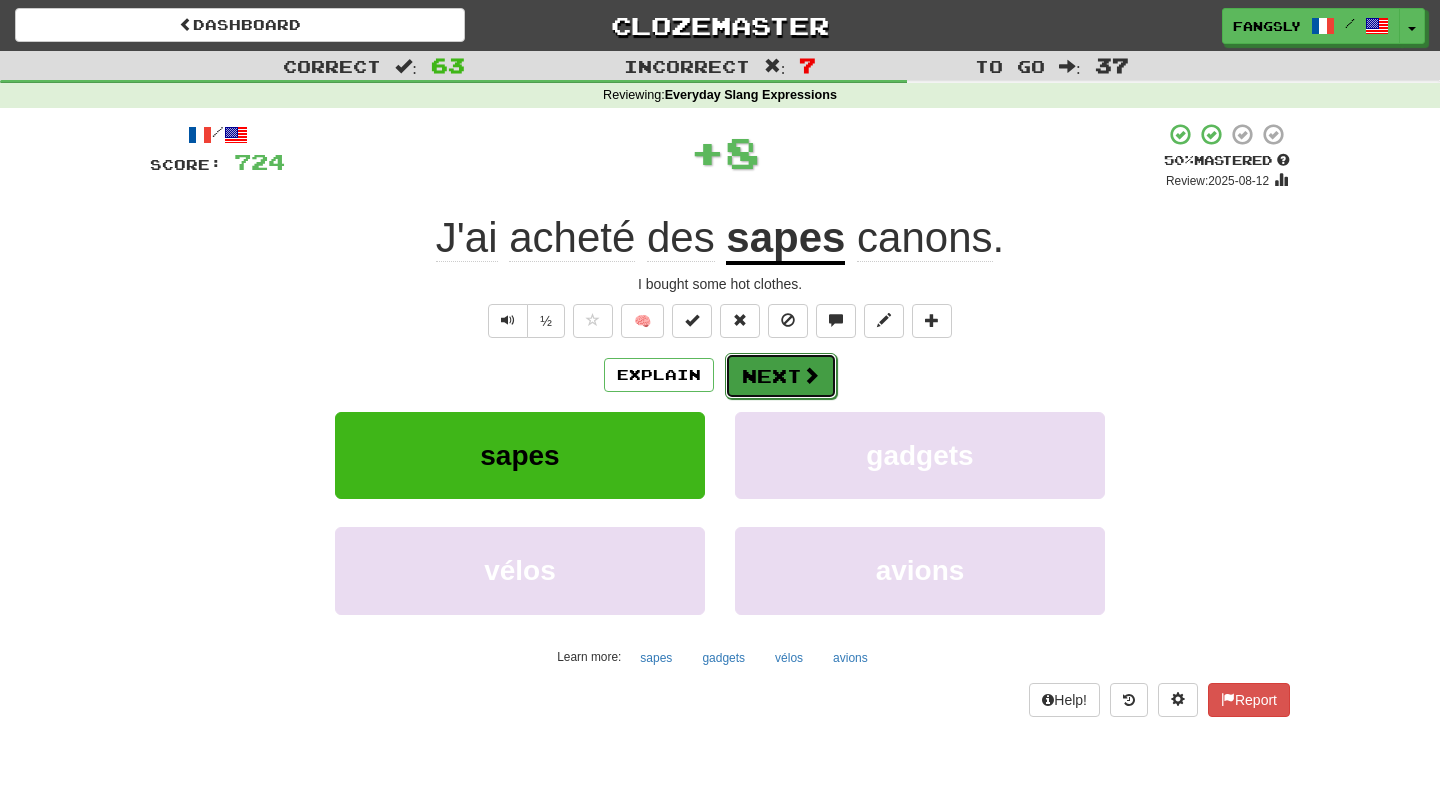 click on "Next" at bounding box center (781, 376) 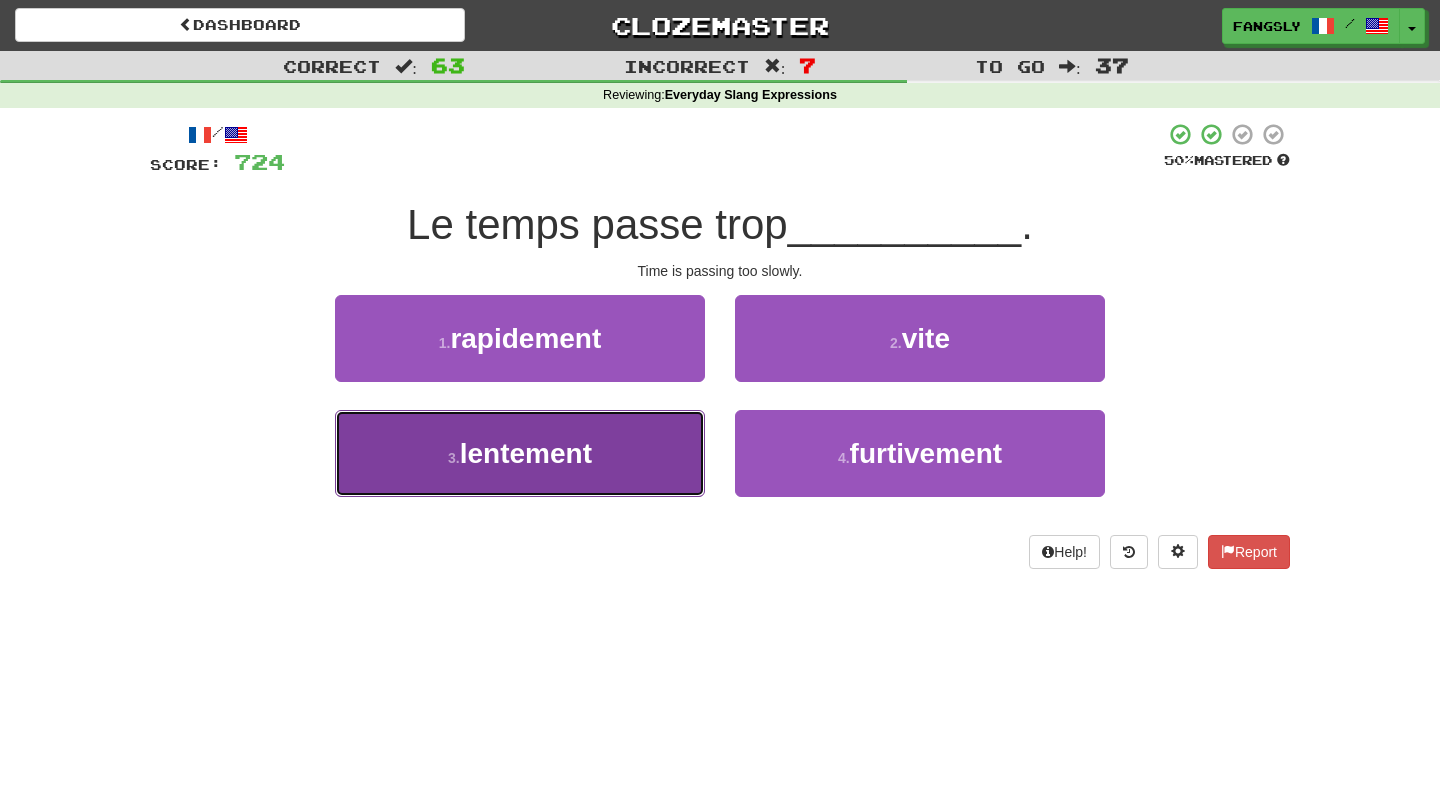 click on "3 .  lentement" at bounding box center (520, 453) 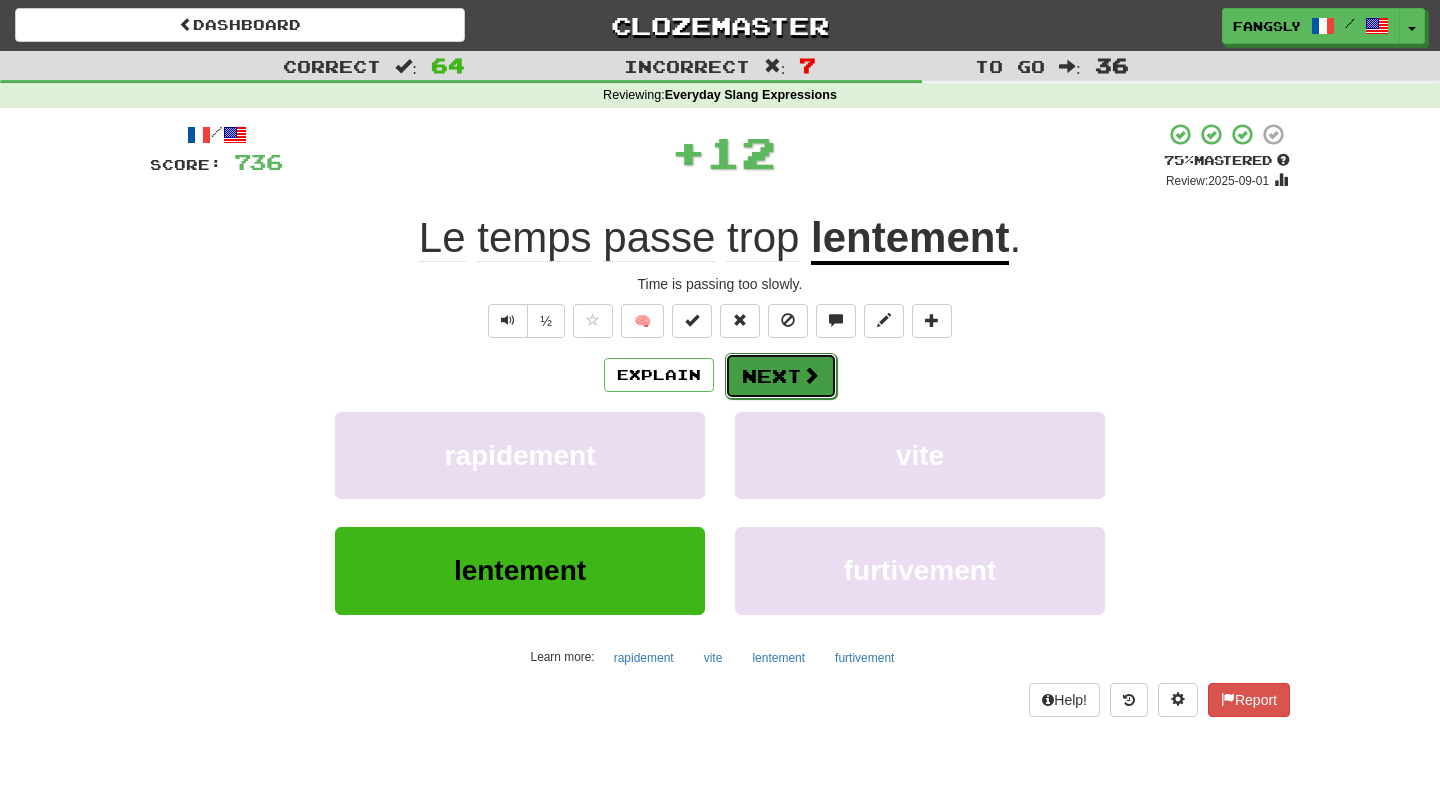 click on "Next" at bounding box center [781, 376] 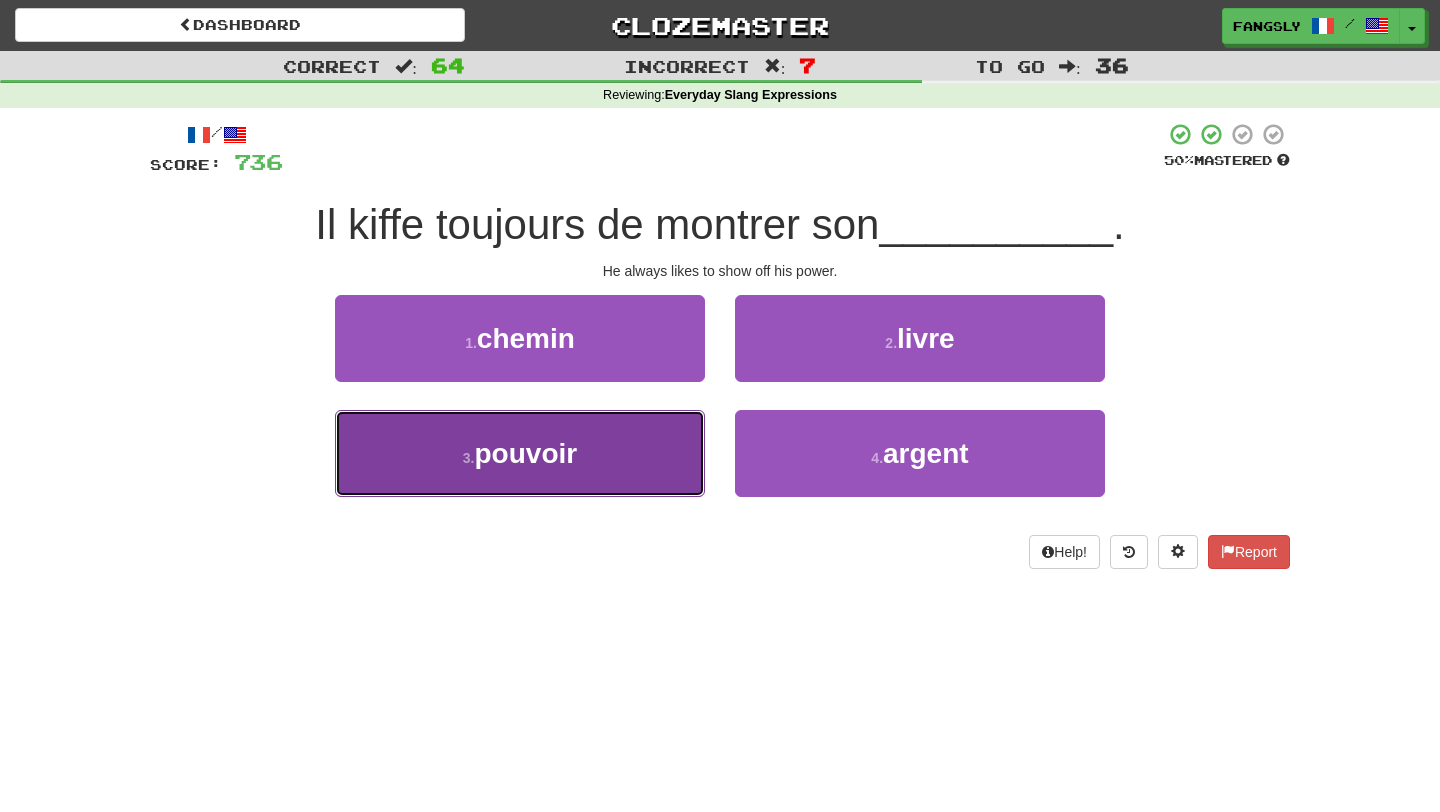 click on "3 .  pouvoir" at bounding box center (520, 453) 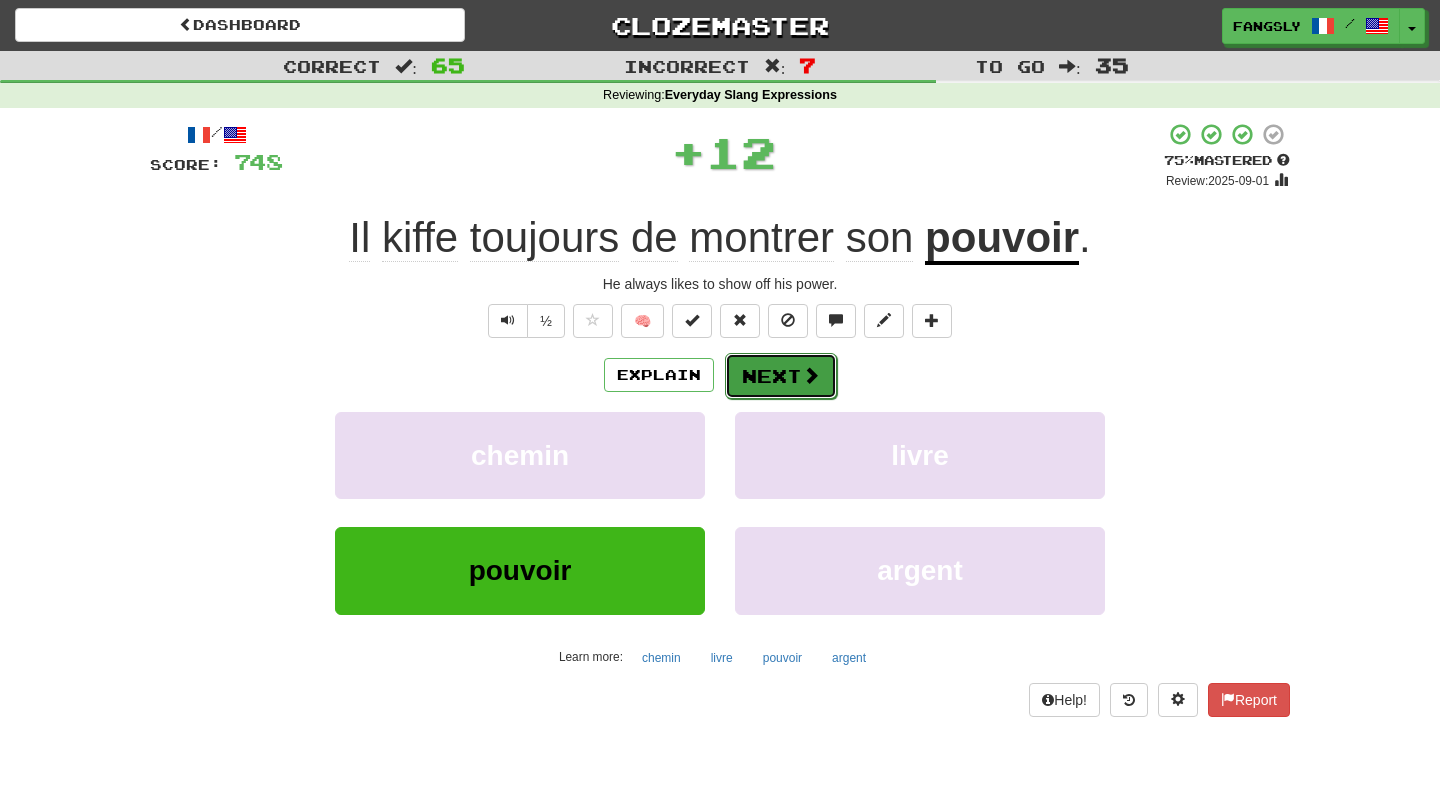 click on "Next" at bounding box center [781, 376] 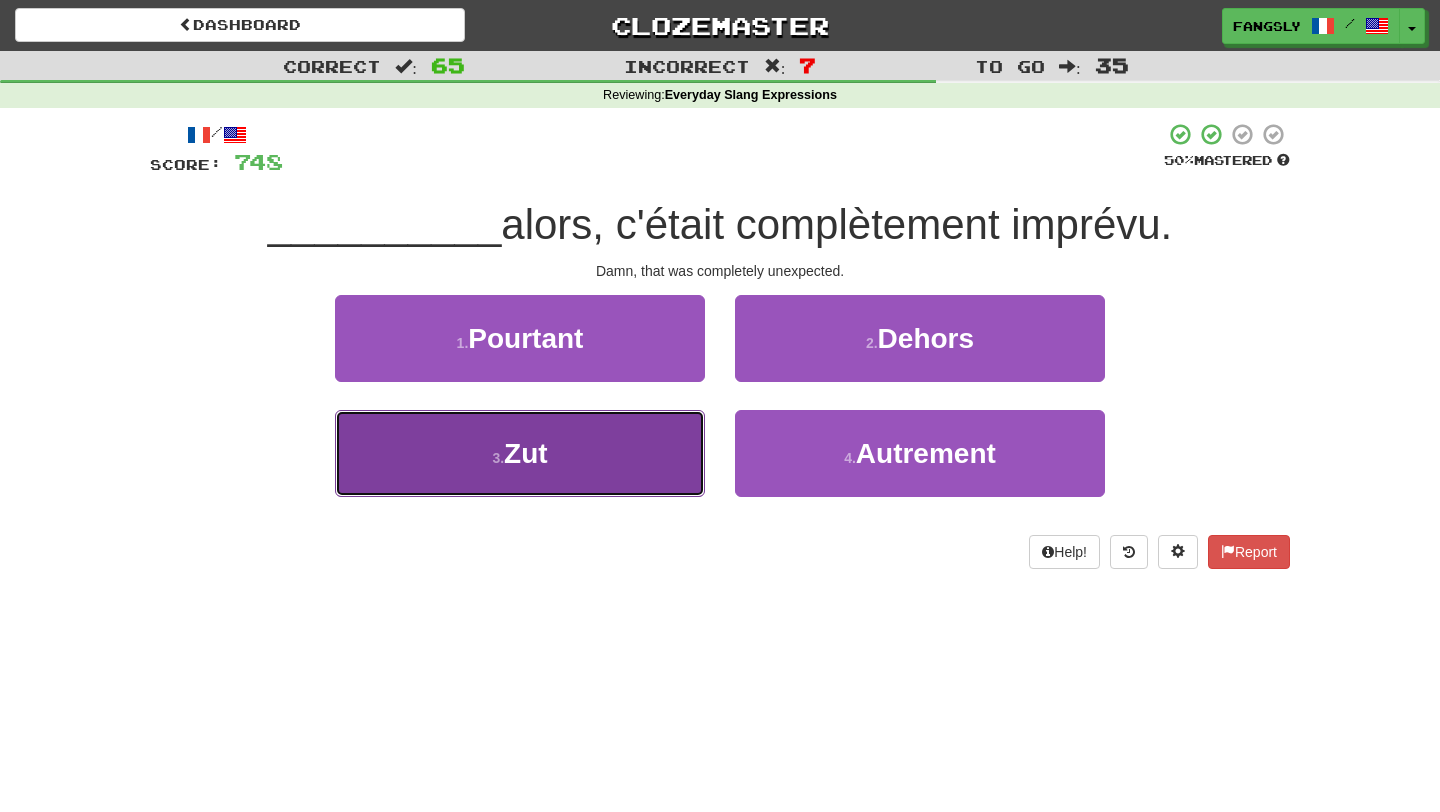 click on "3 .  Zut" at bounding box center (520, 453) 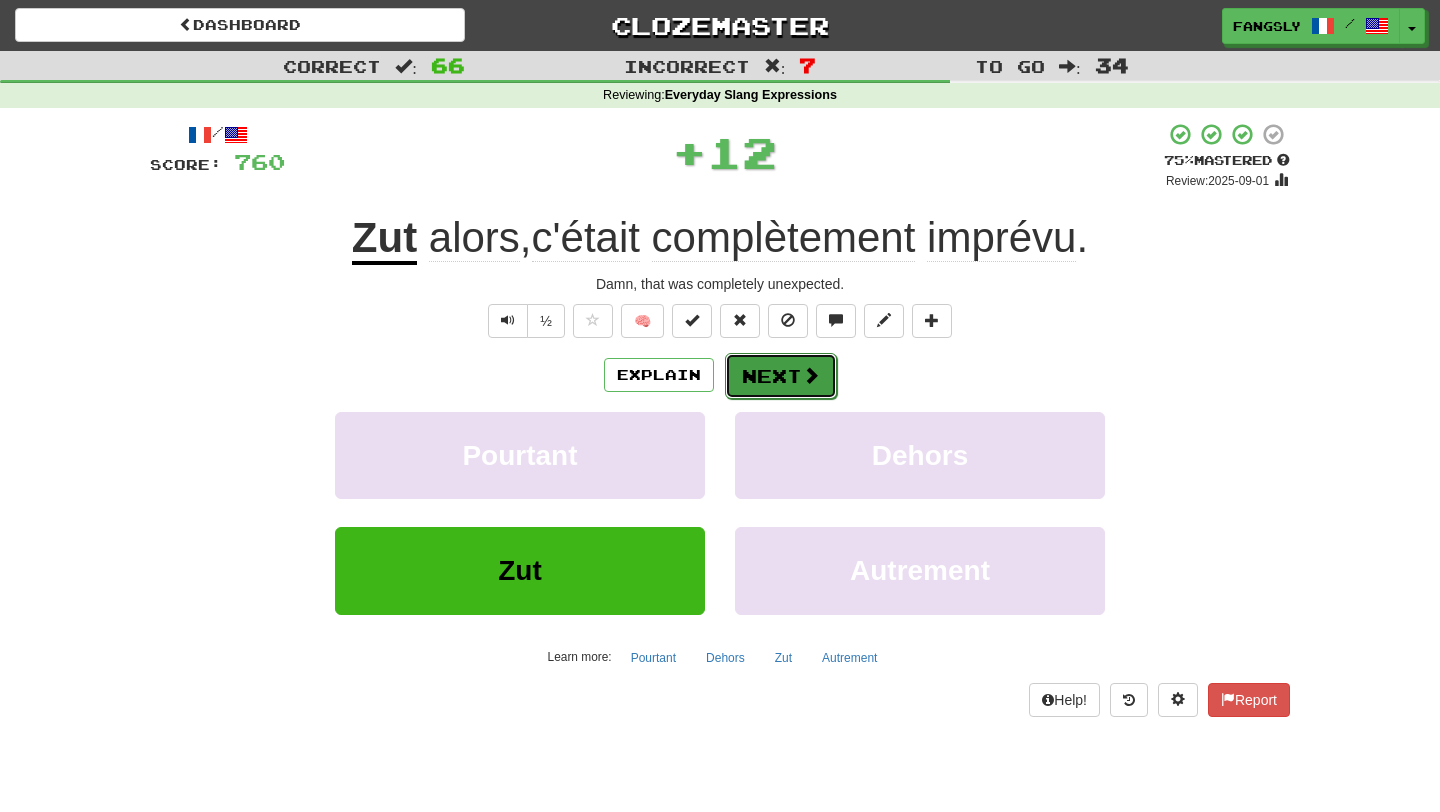 click on "Next" at bounding box center [781, 376] 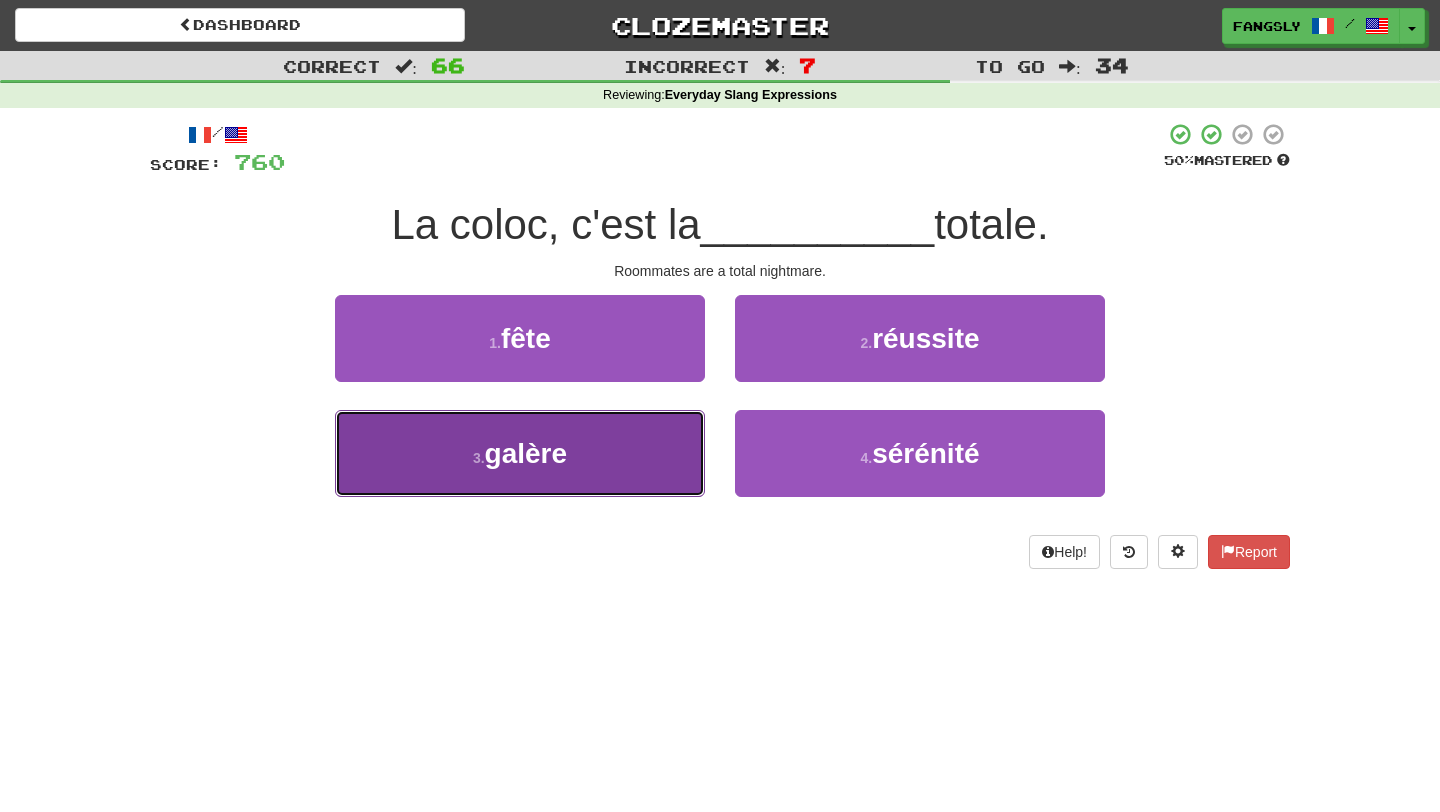 click on "3 .  galère" at bounding box center [520, 453] 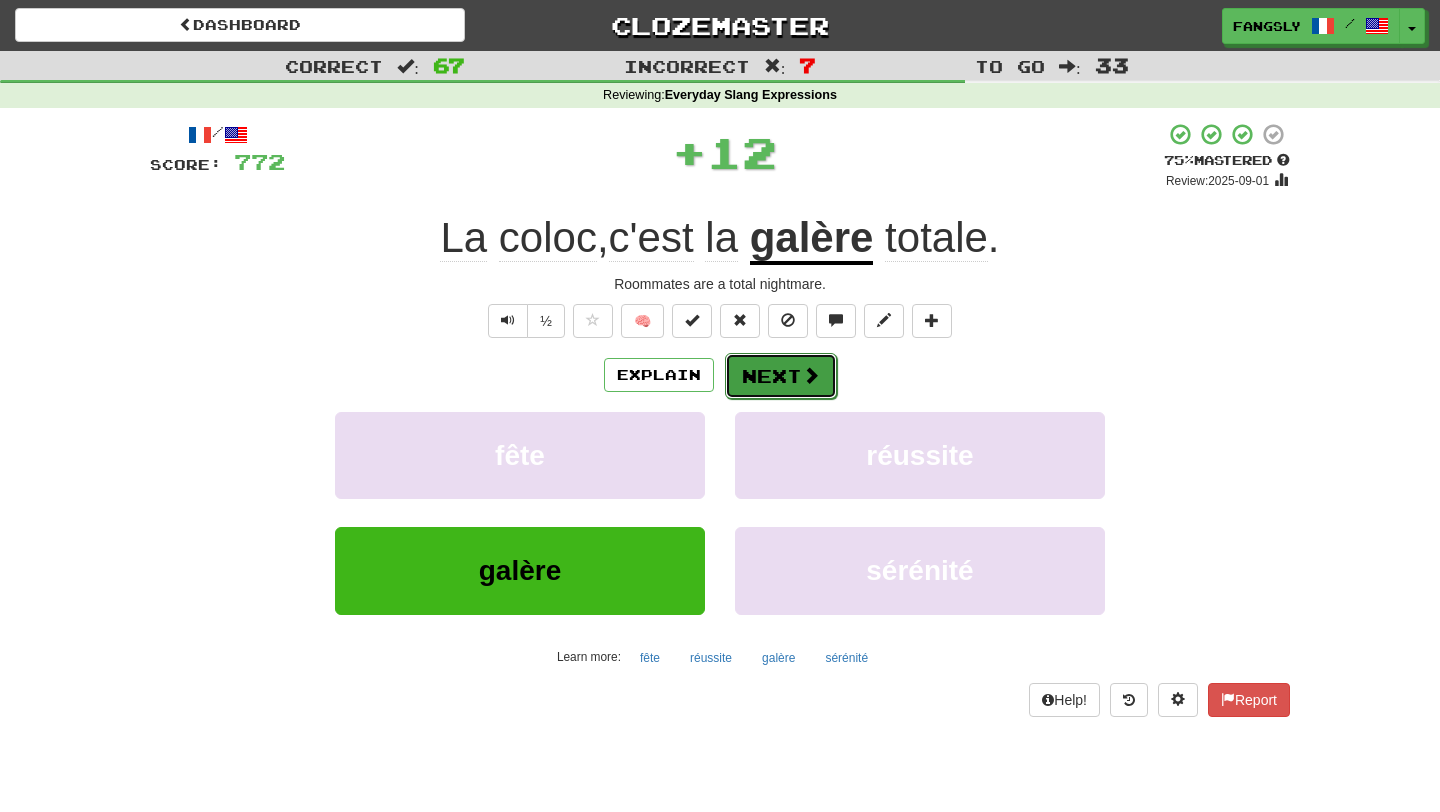 click on "Next" at bounding box center [781, 376] 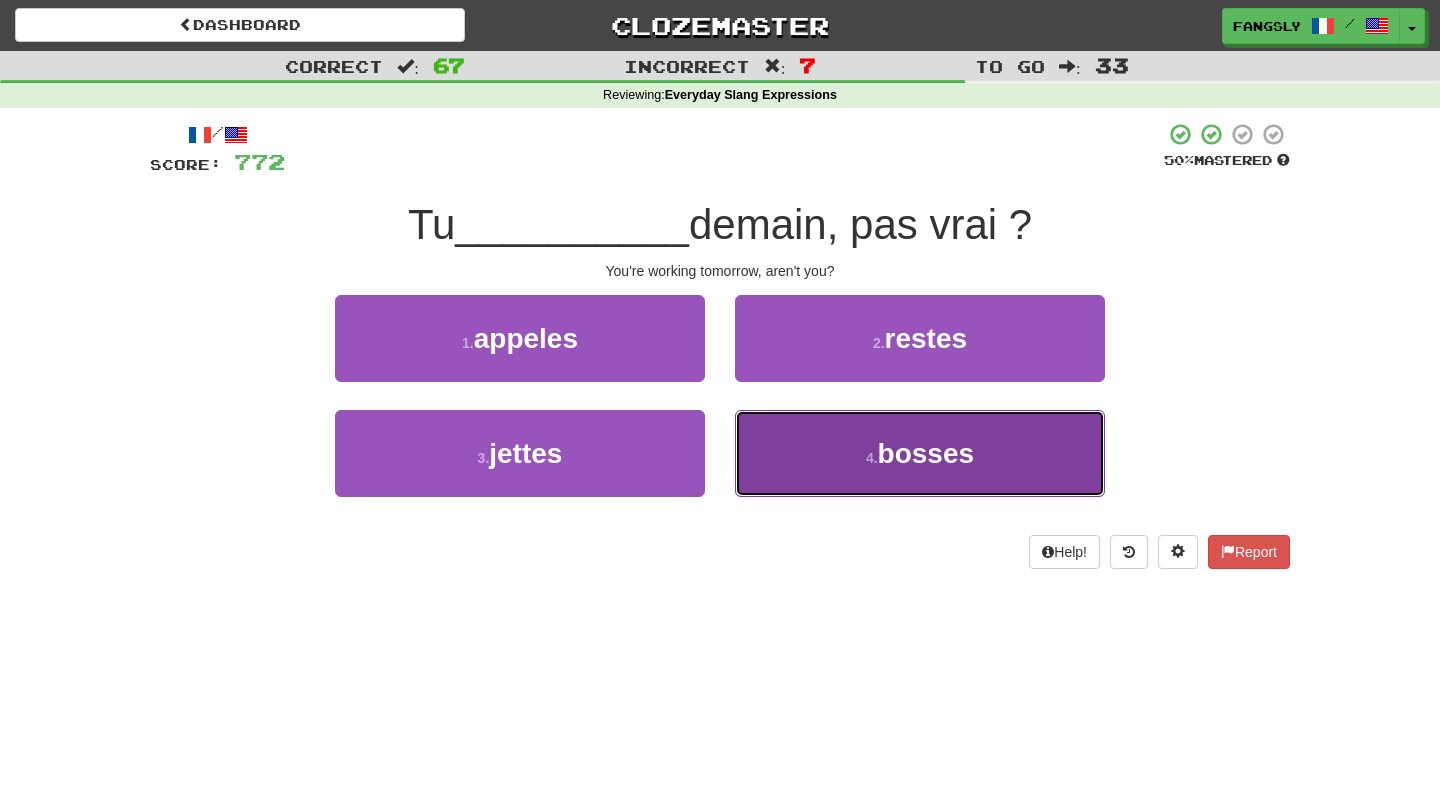 click on "4 .  bosses" at bounding box center (920, 453) 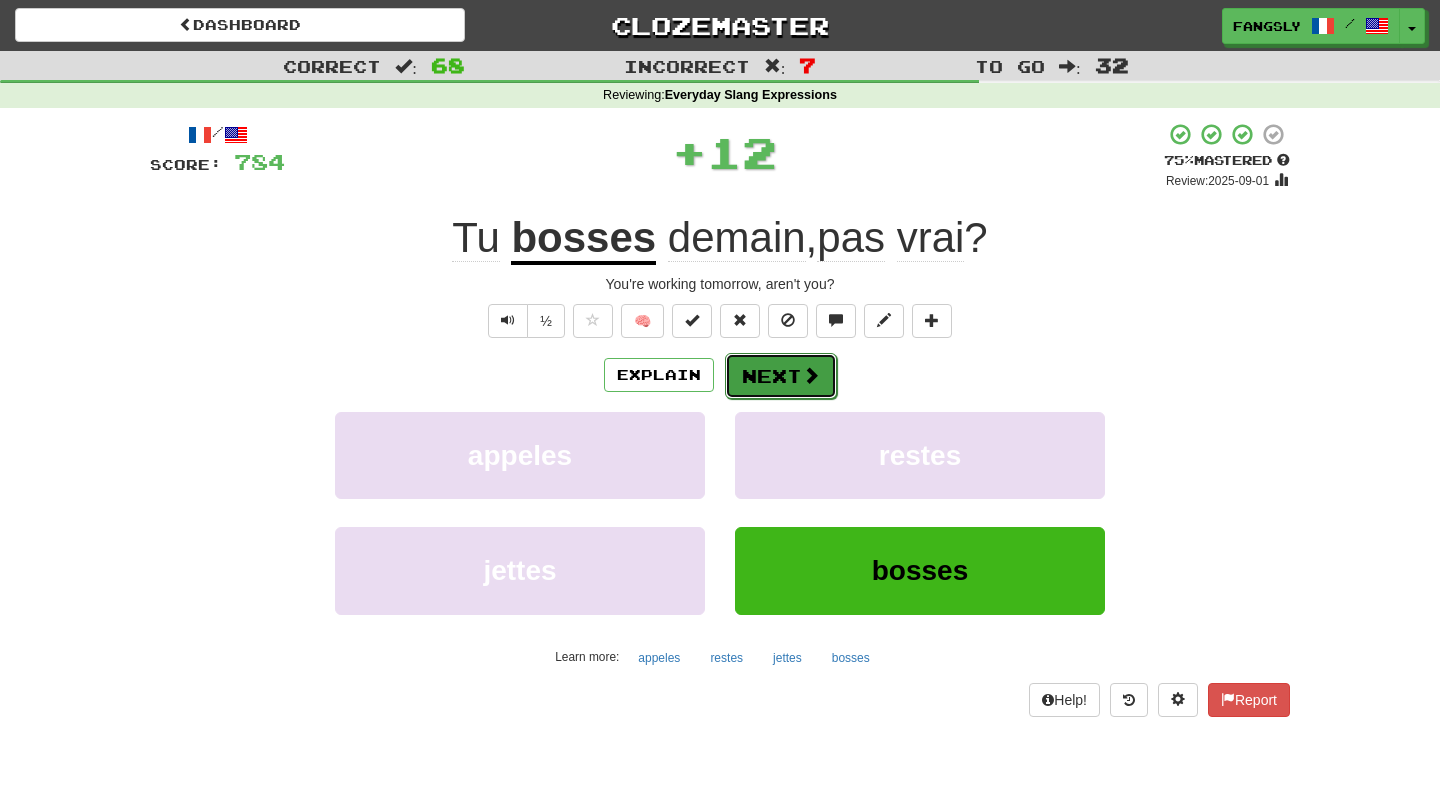 click on "Next" at bounding box center [781, 376] 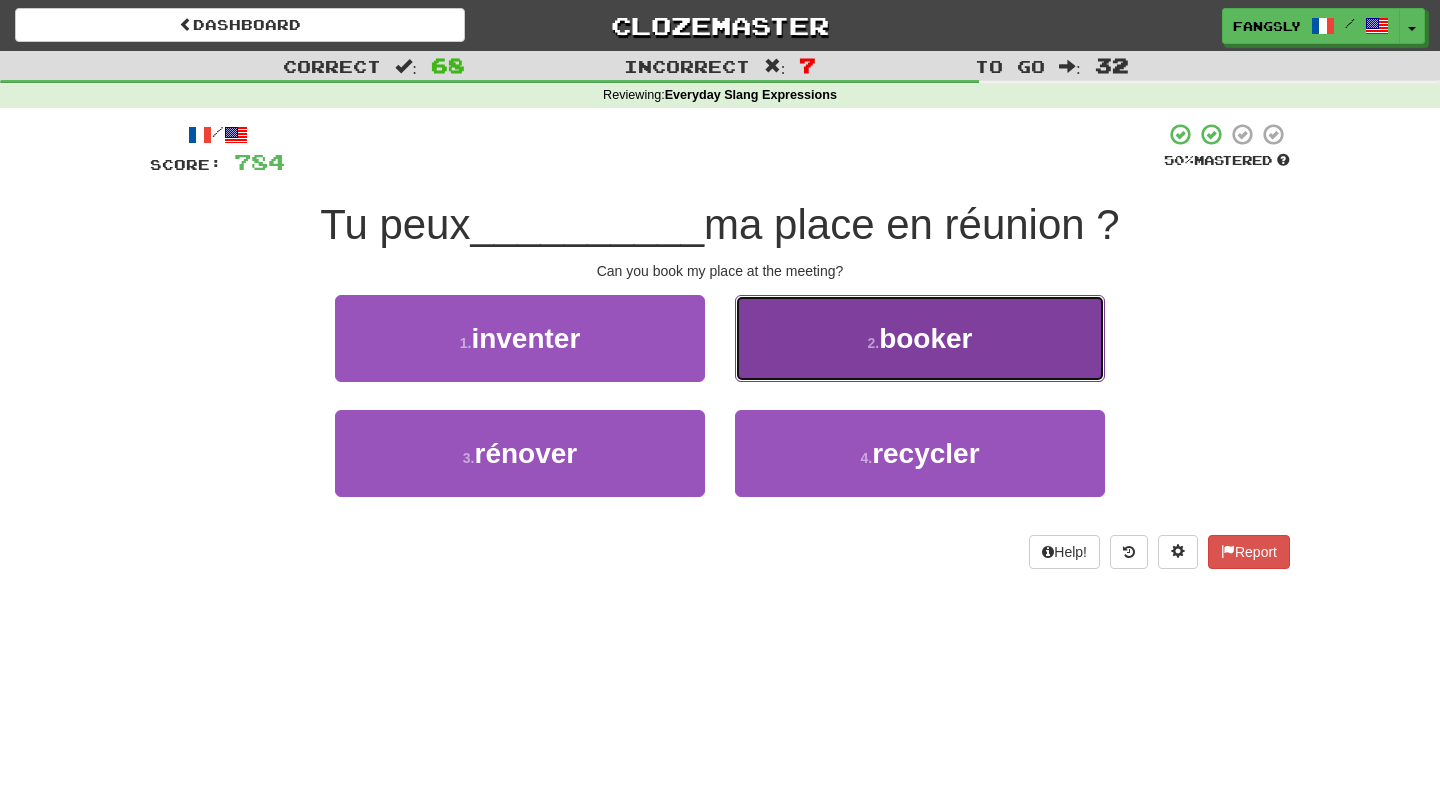 click on "2 .  booker" at bounding box center (920, 338) 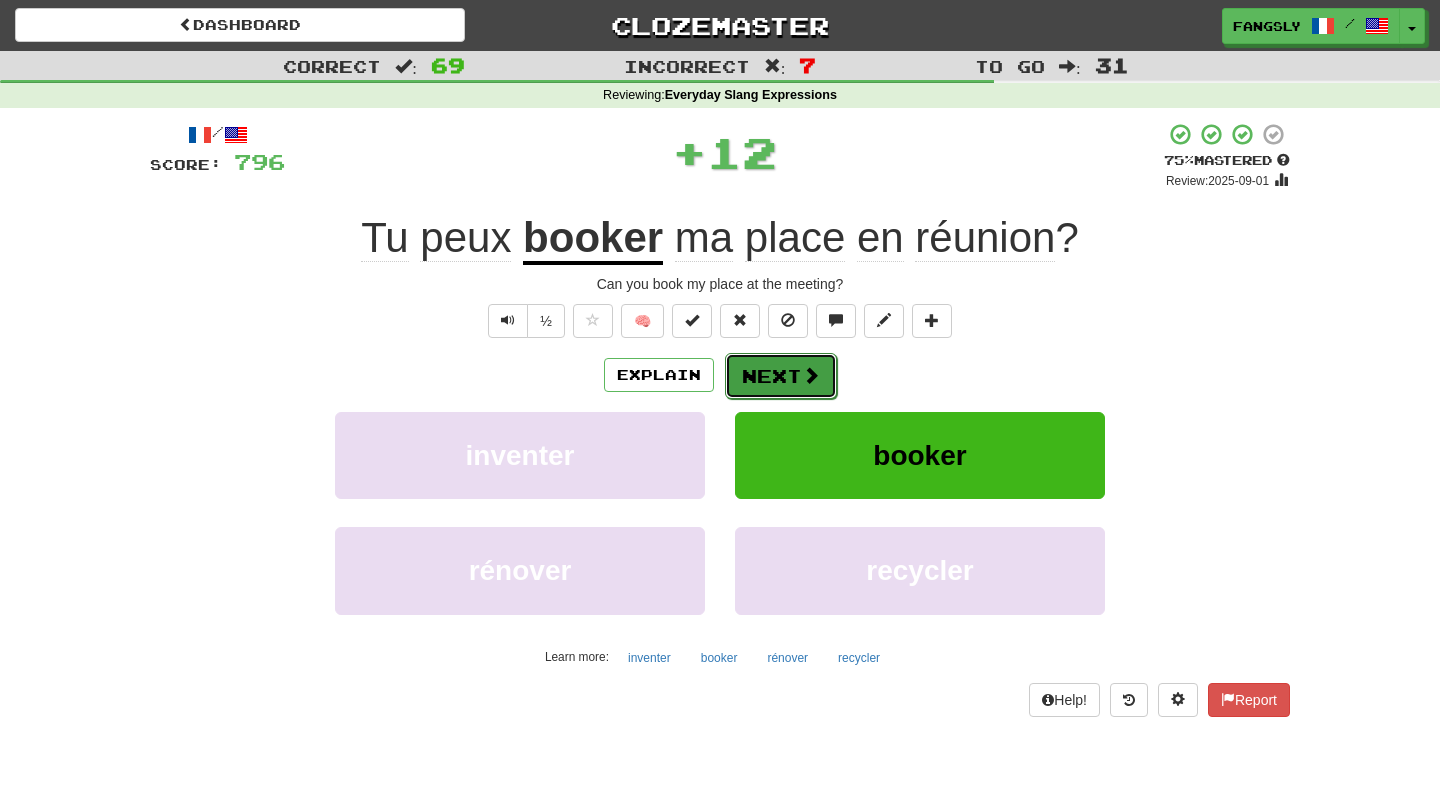 click on "Next" at bounding box center (781, 376) 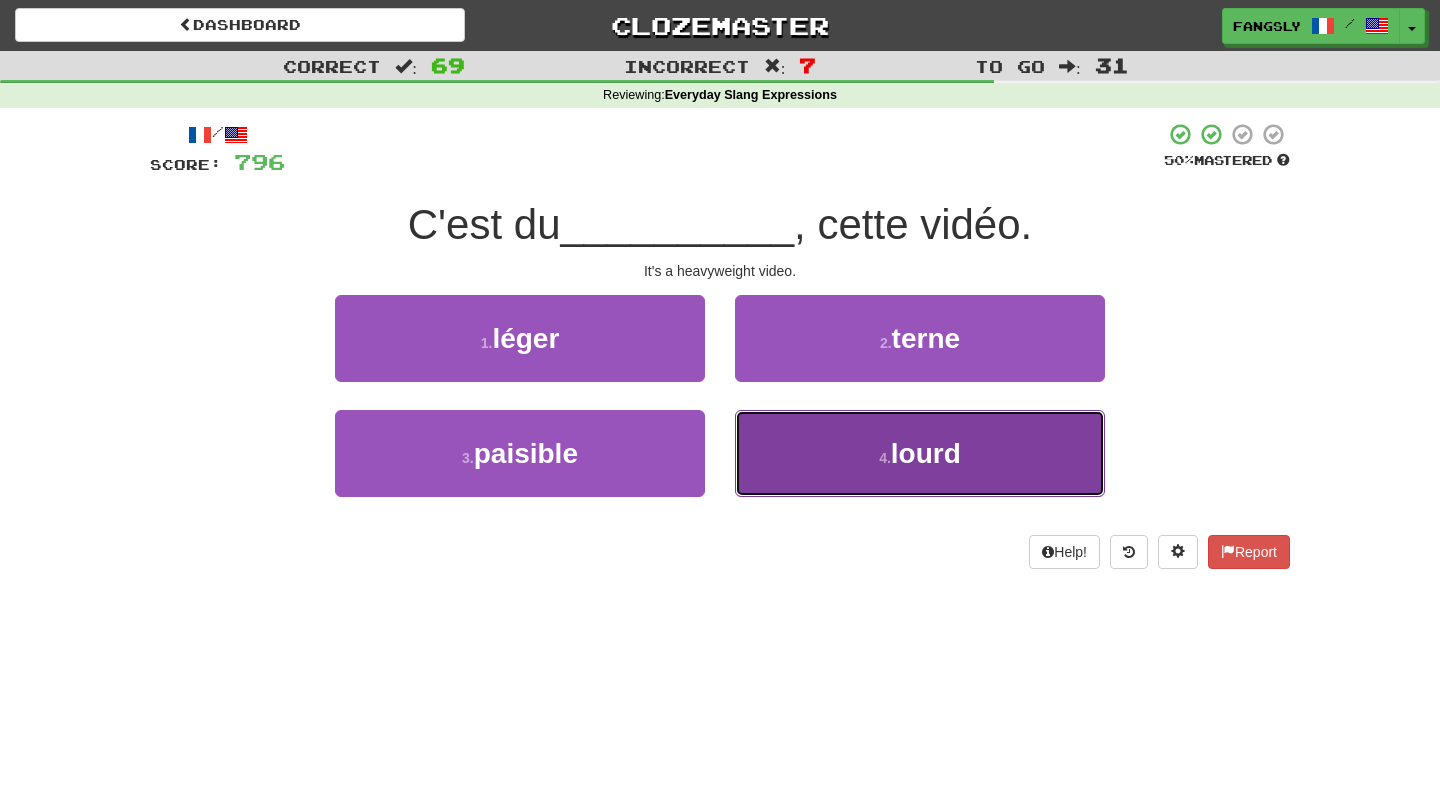 click on "4 .  lourd" at bounding box center [920, 453] 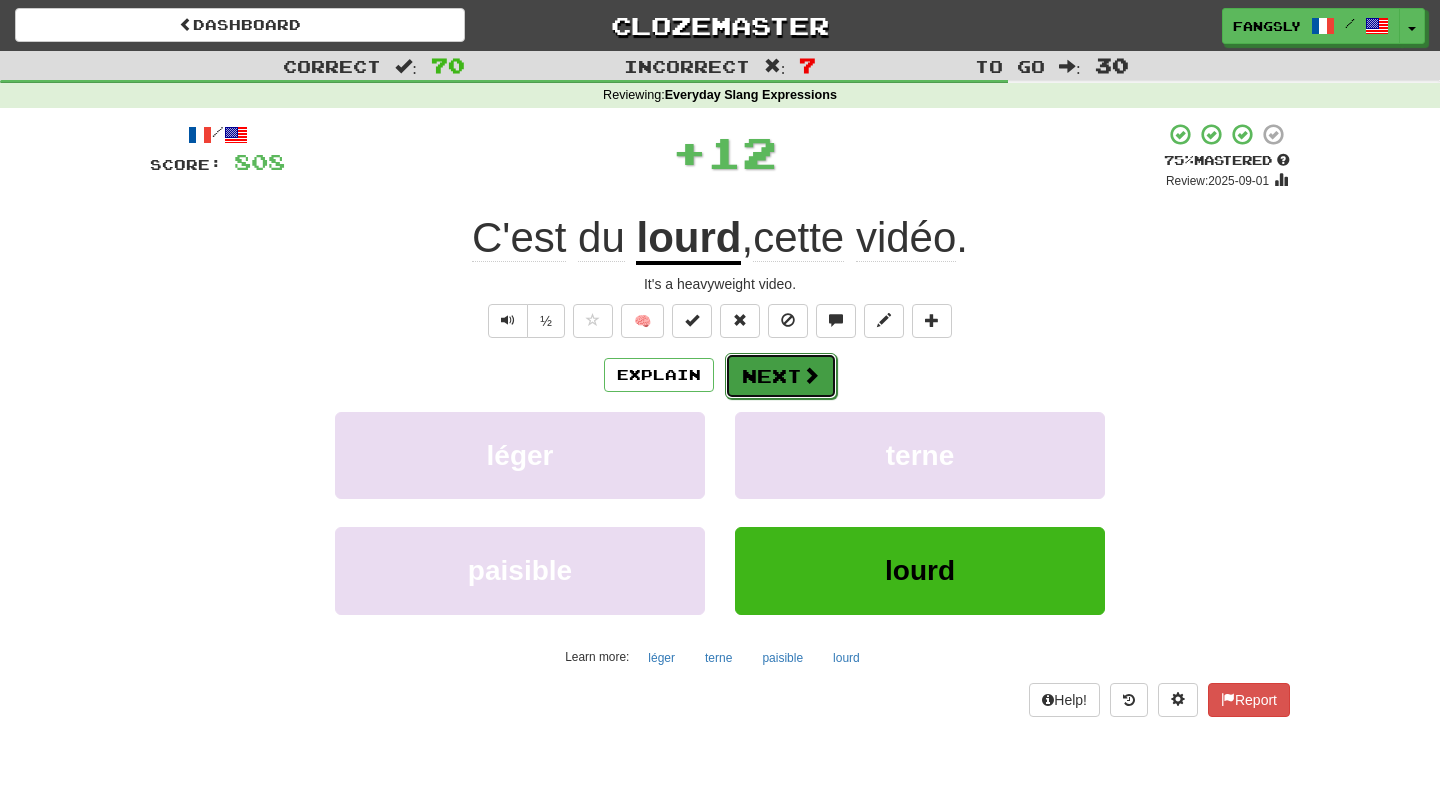 click on "Next" at bounding box center [781, 376] 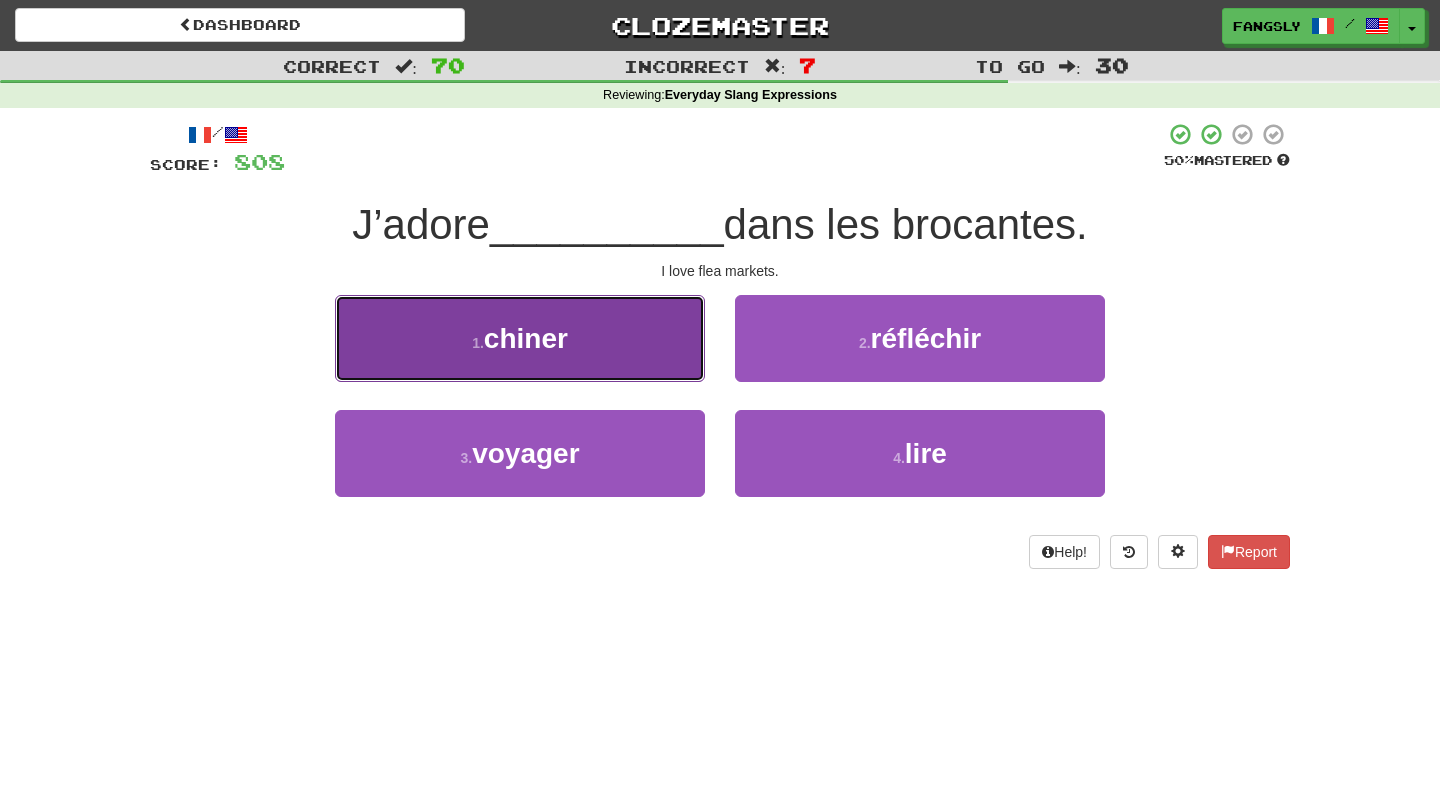 click on "1 .  chiner" at bounding box center [520, 338] 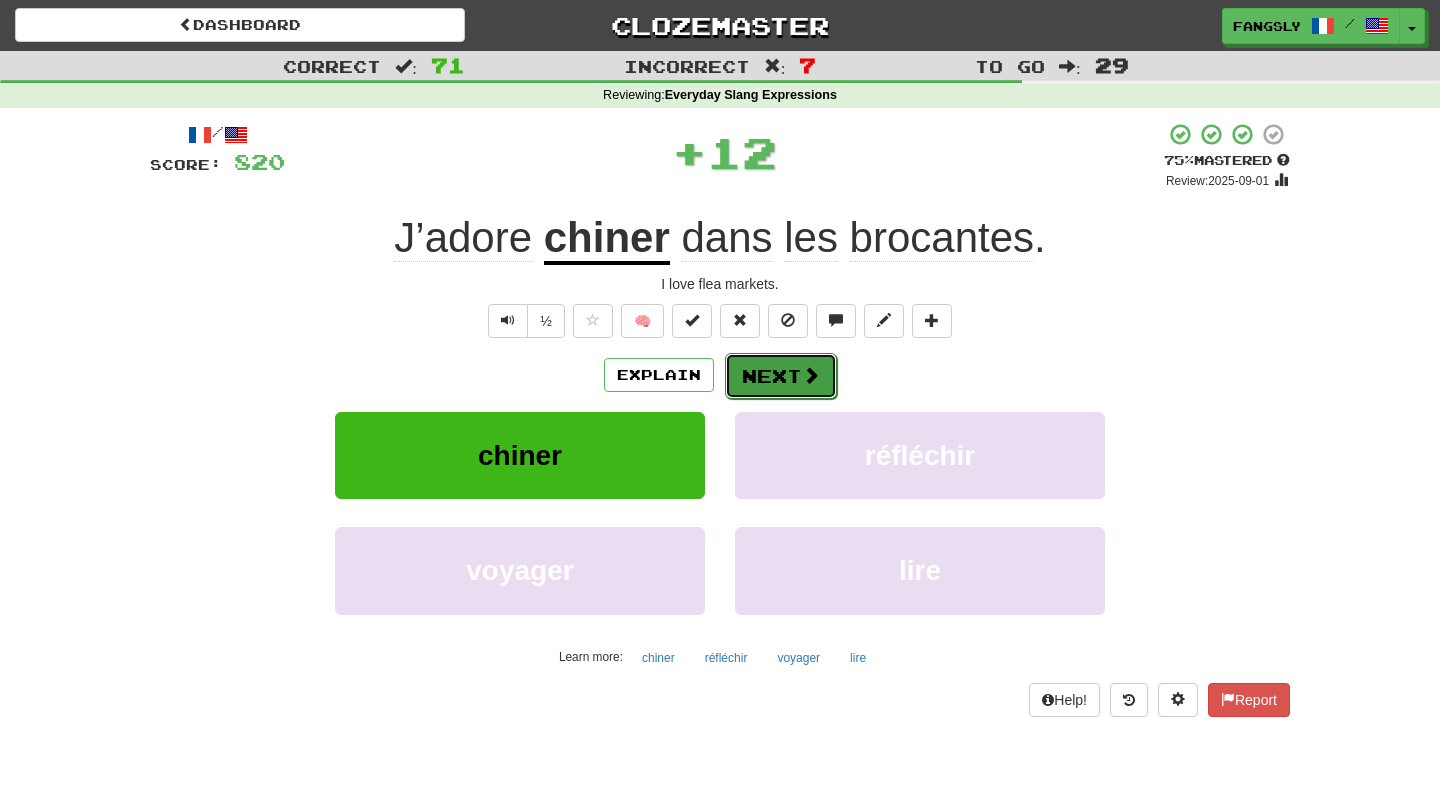 click on "Next" at bounding box center [781, 376] 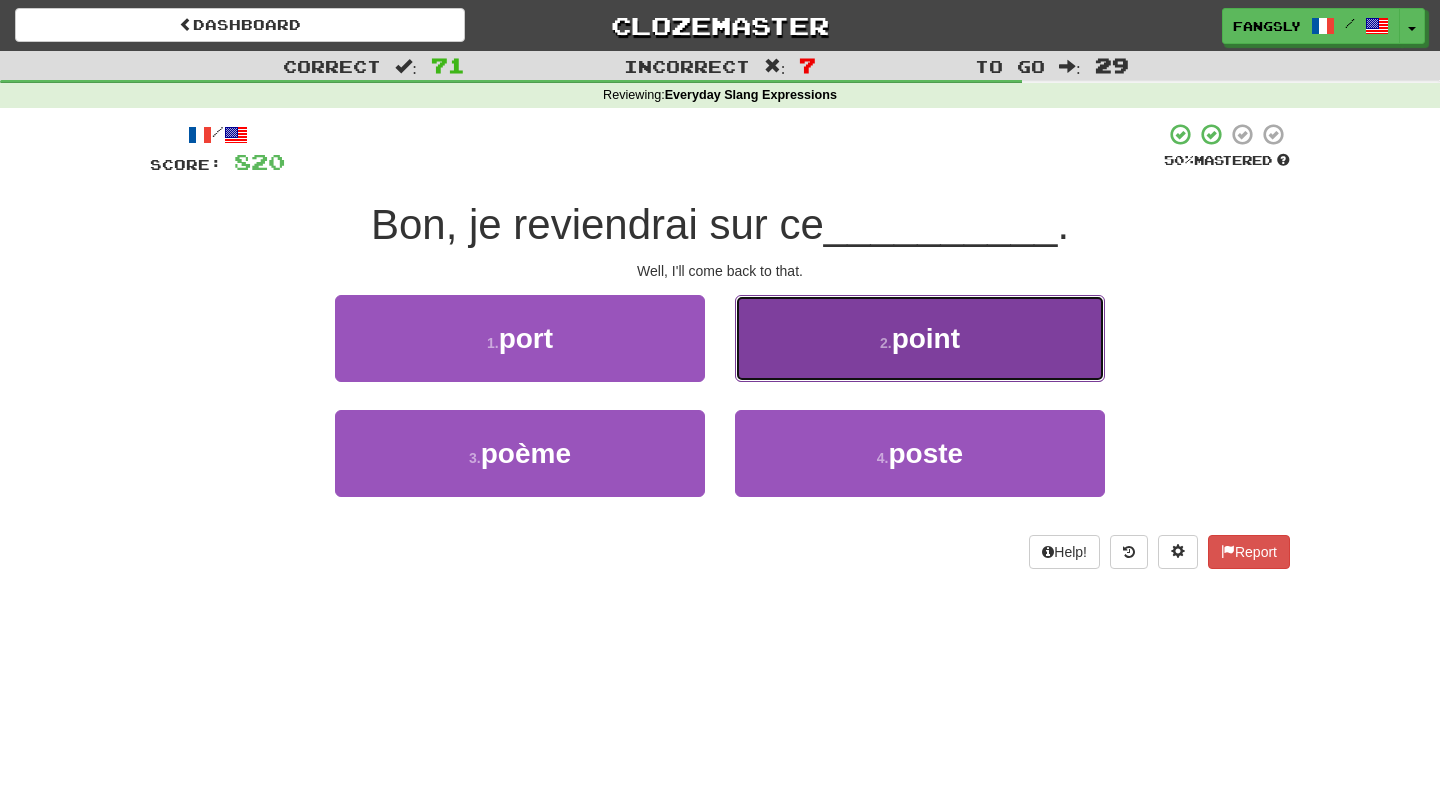click on "2 .  point" at bounding box center [920, 338] 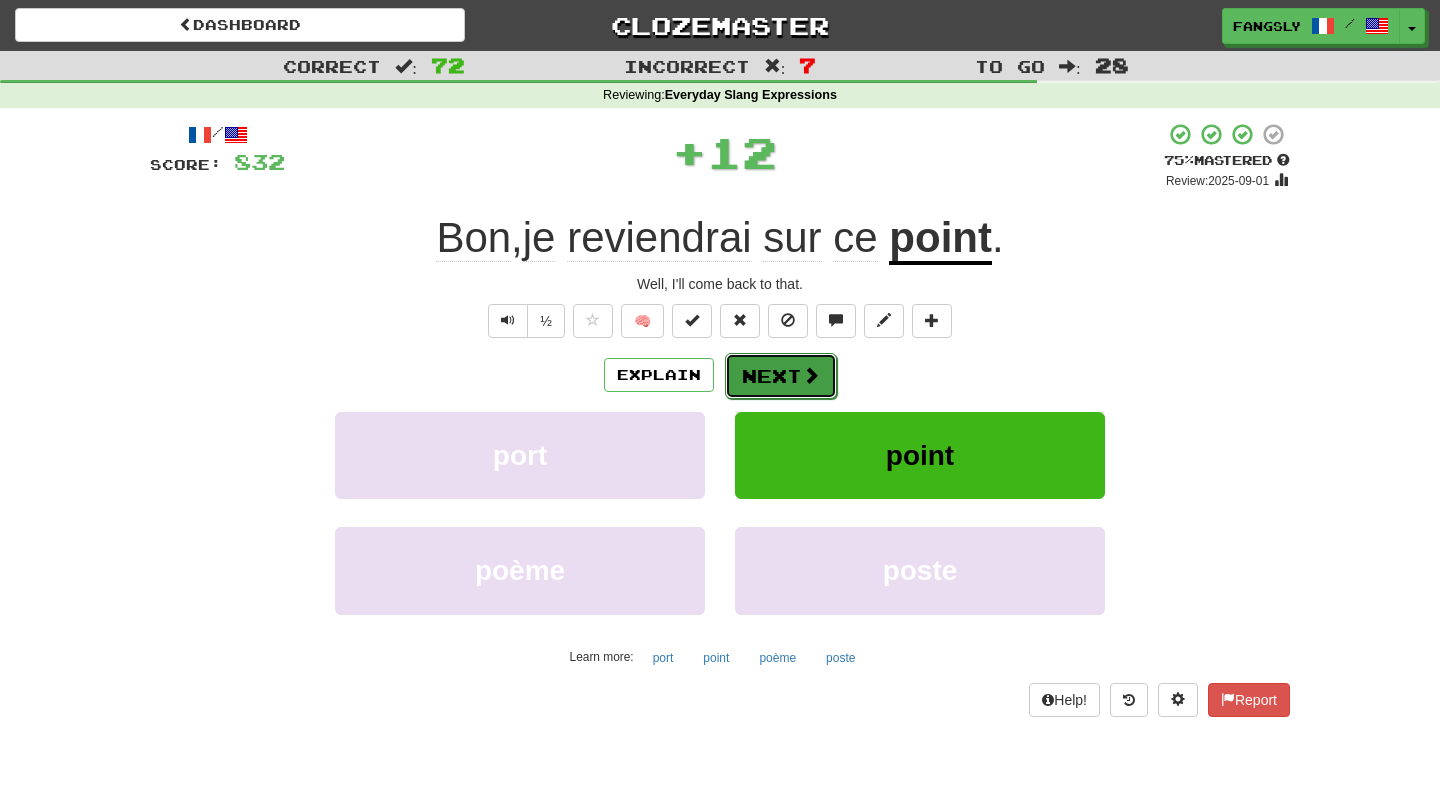 click on "Next" at bounding box center [781, 376] 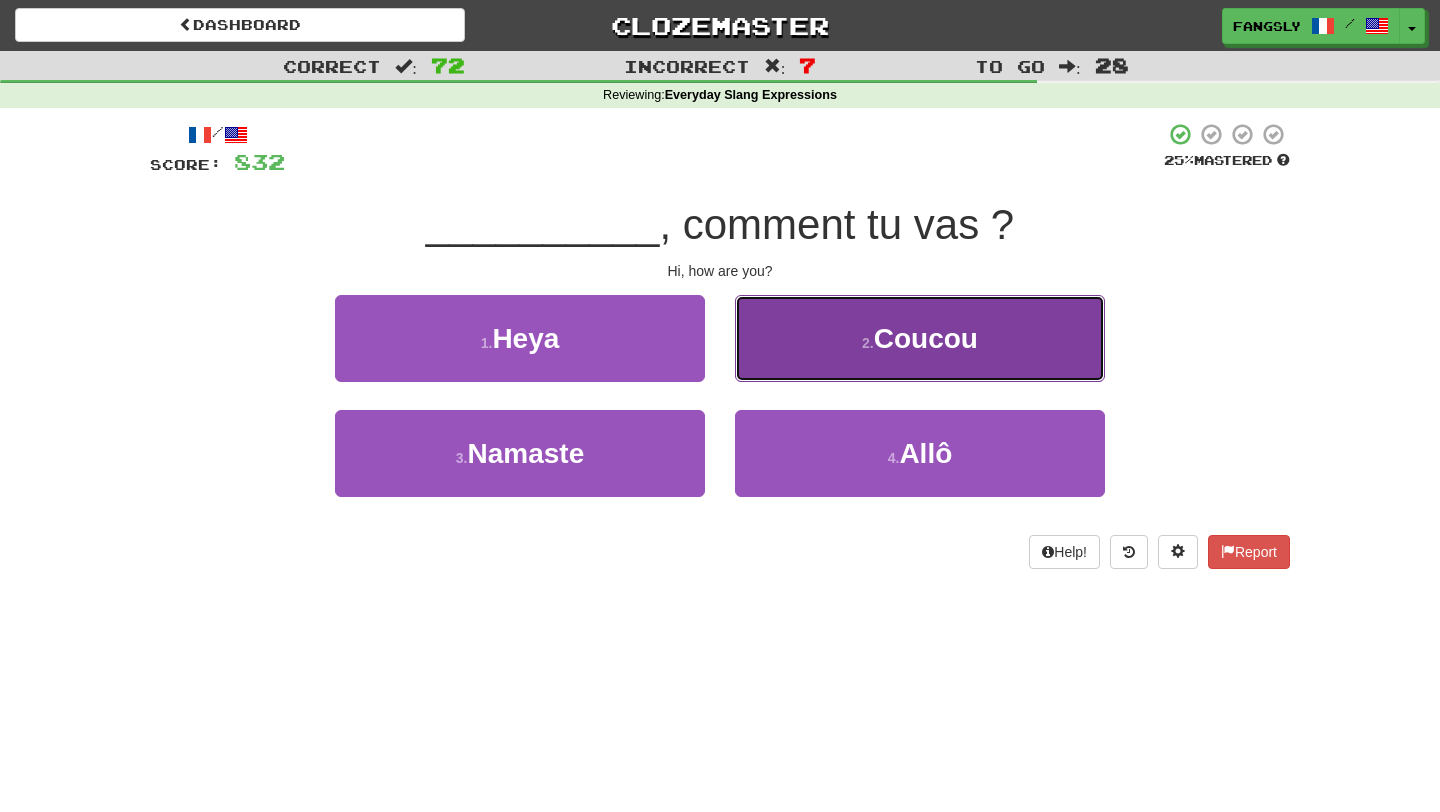 click on "2 .  Coucou" at bounding box center (920, 338) 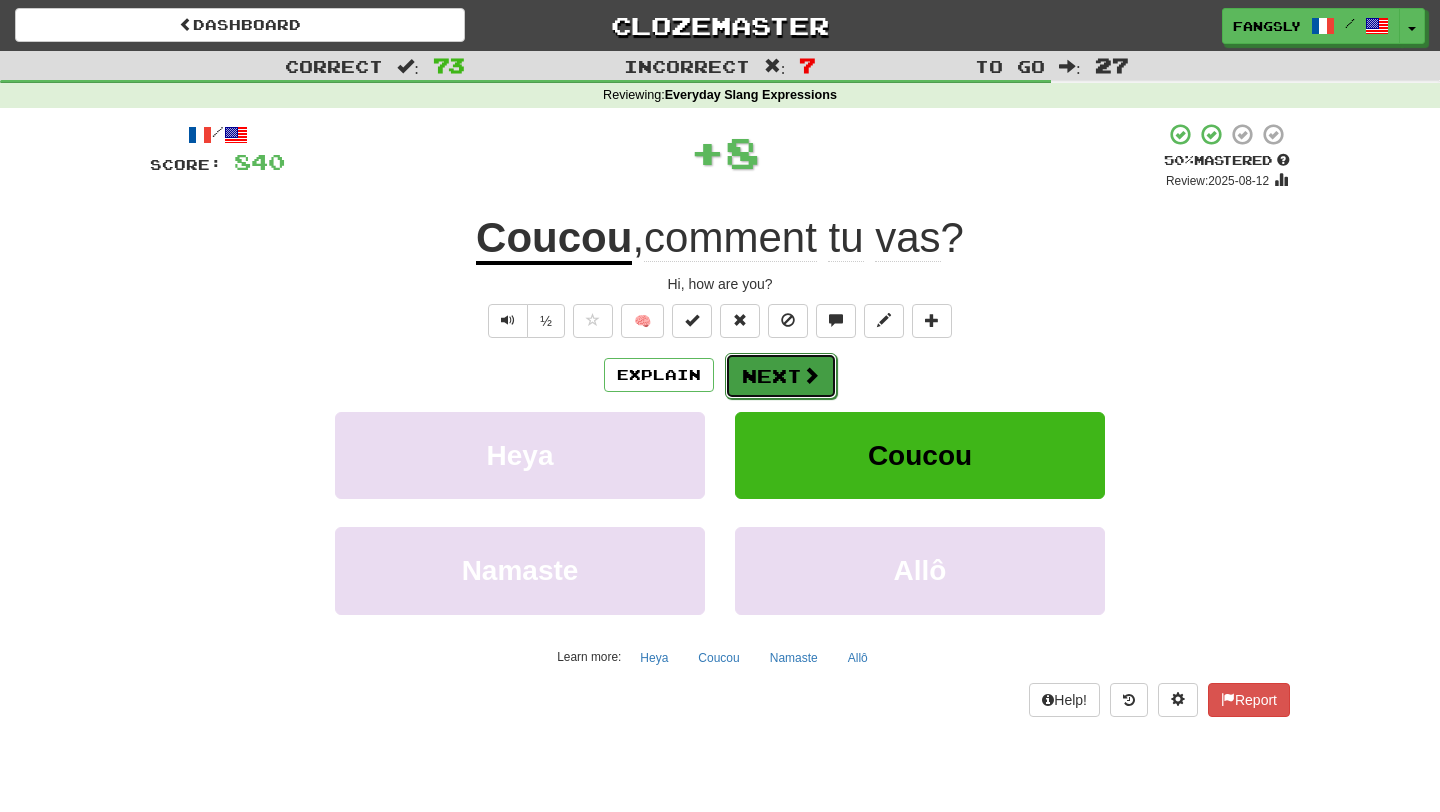 click at bounding box center [811, 375] 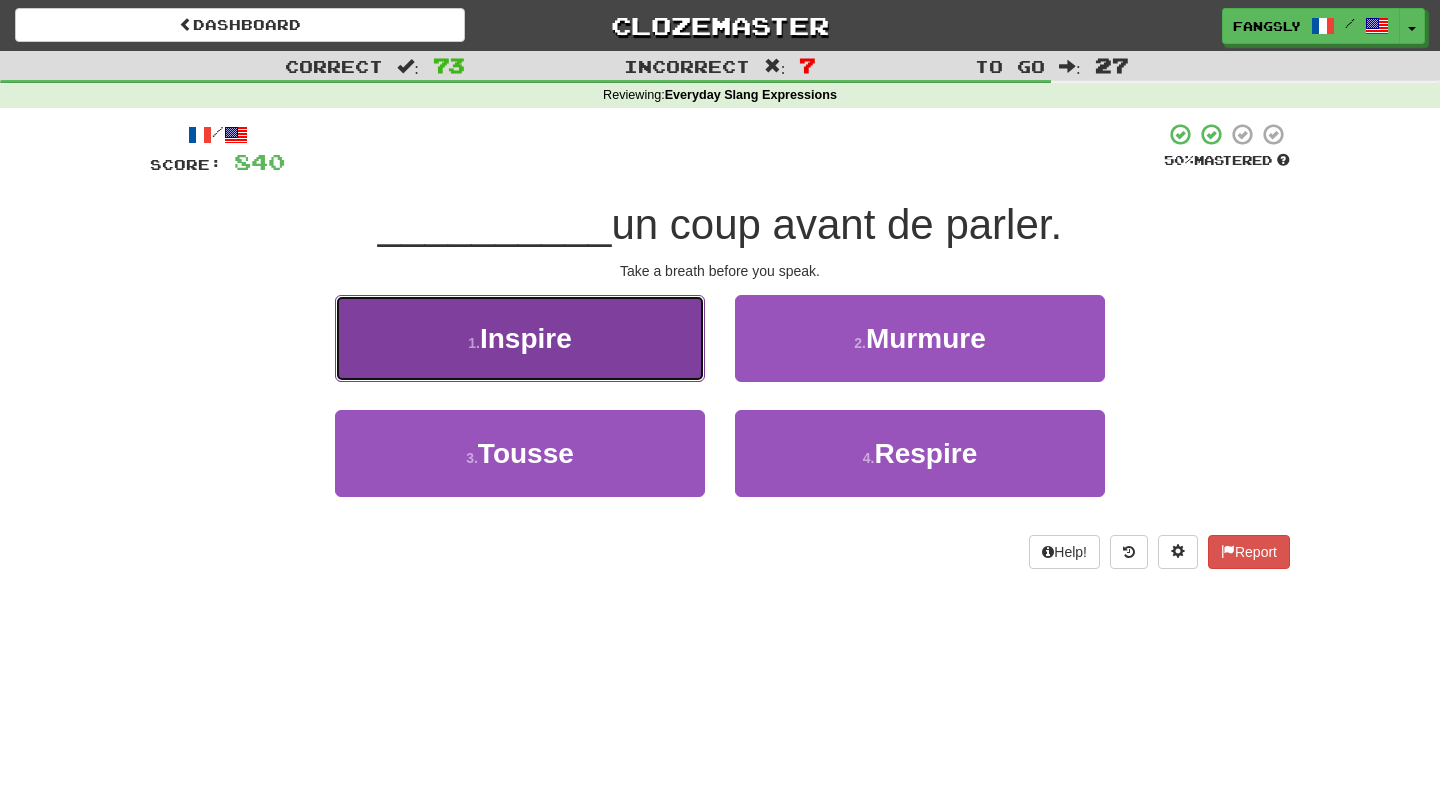 click on "1 .  Inspire" at bounding box center [520, 338] 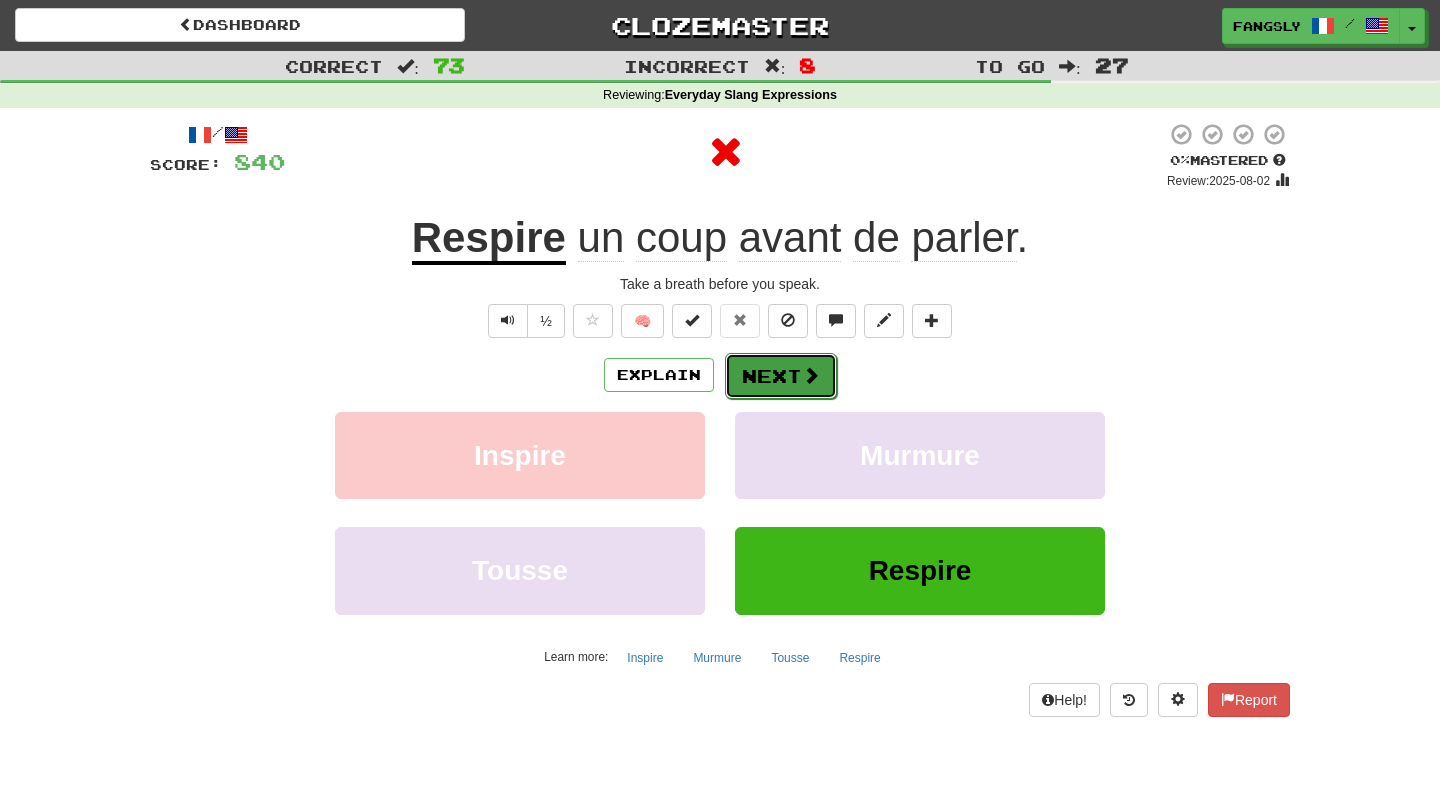 click on "Next" at bounding box center (781, 376) 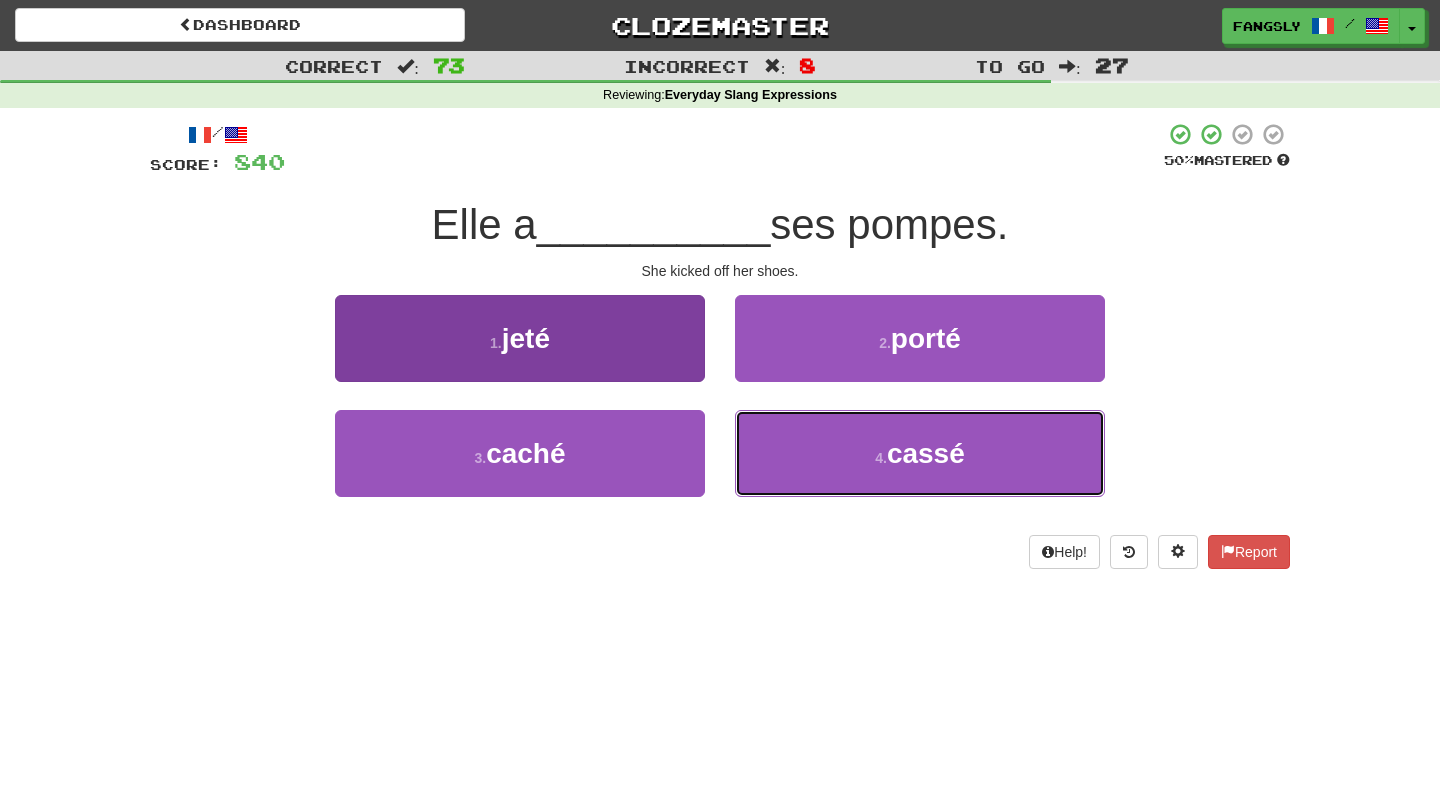 drag, startPoint x: 766, startPoint y: 460, endPoint x: 571, endPoint y: 347, distance: 225.37524 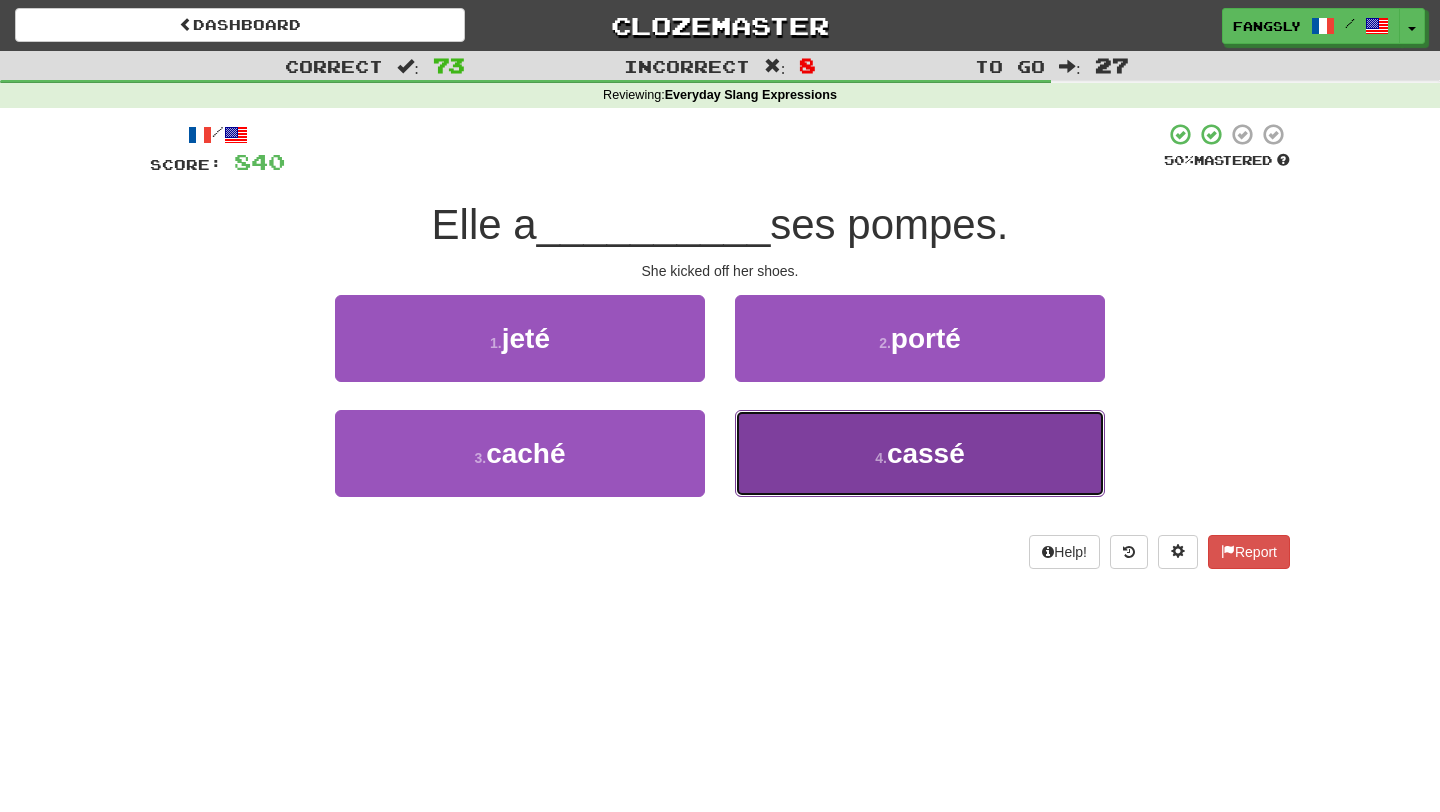 click on "4 .  cassé" at bounding box center [920, 453] 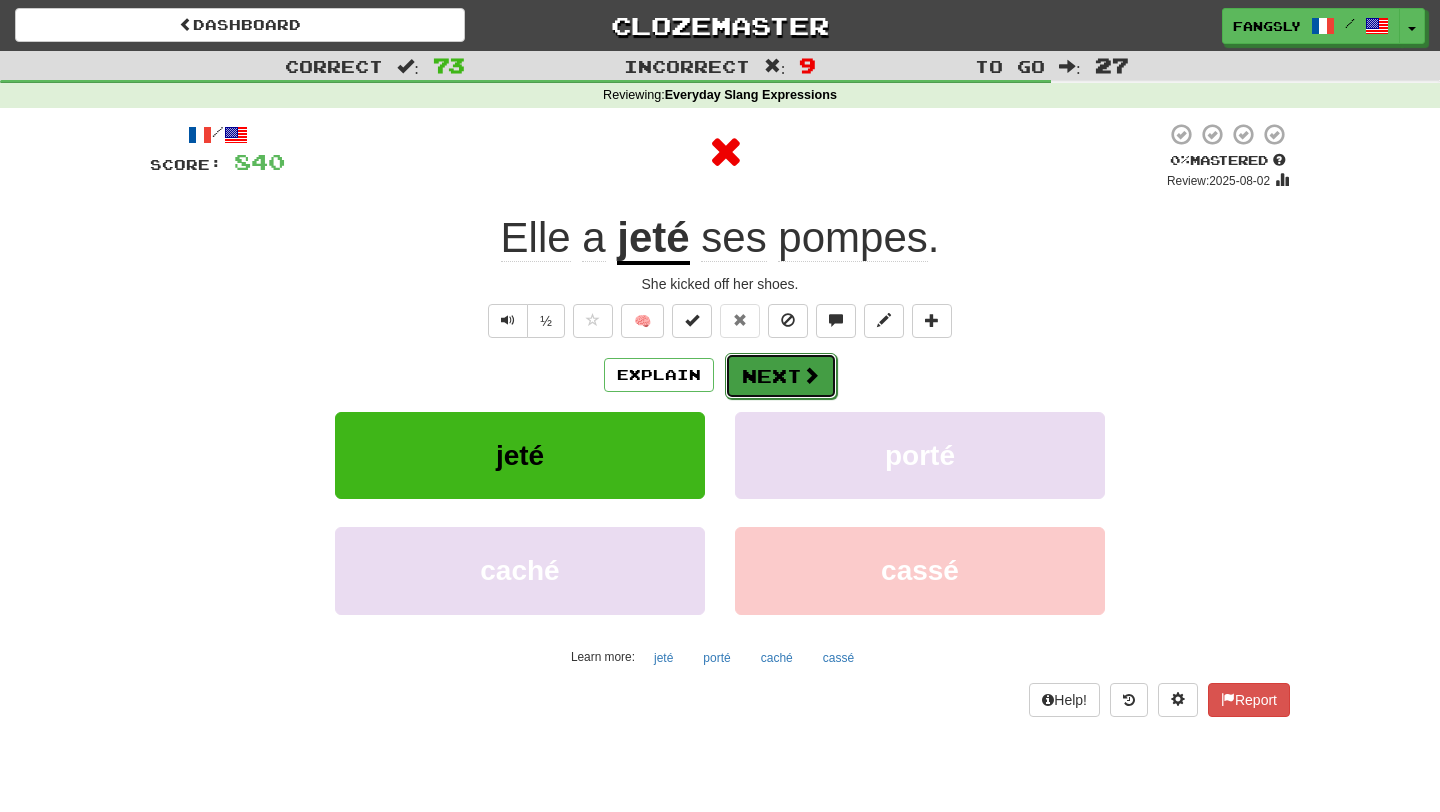 click on "Next" at bounding box center (781, 376) 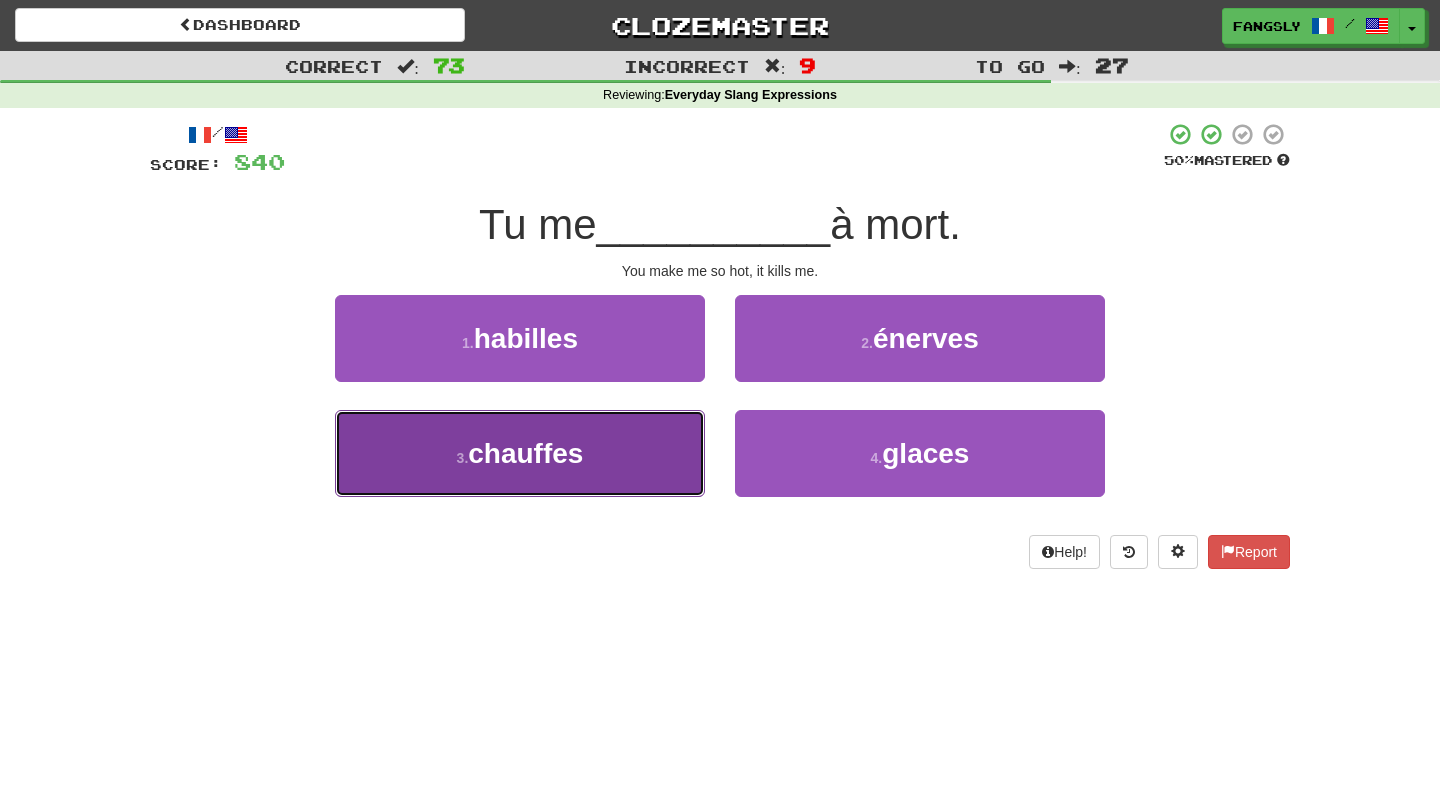 click on "3 .  chauffes" at bounding box center (520, 453) 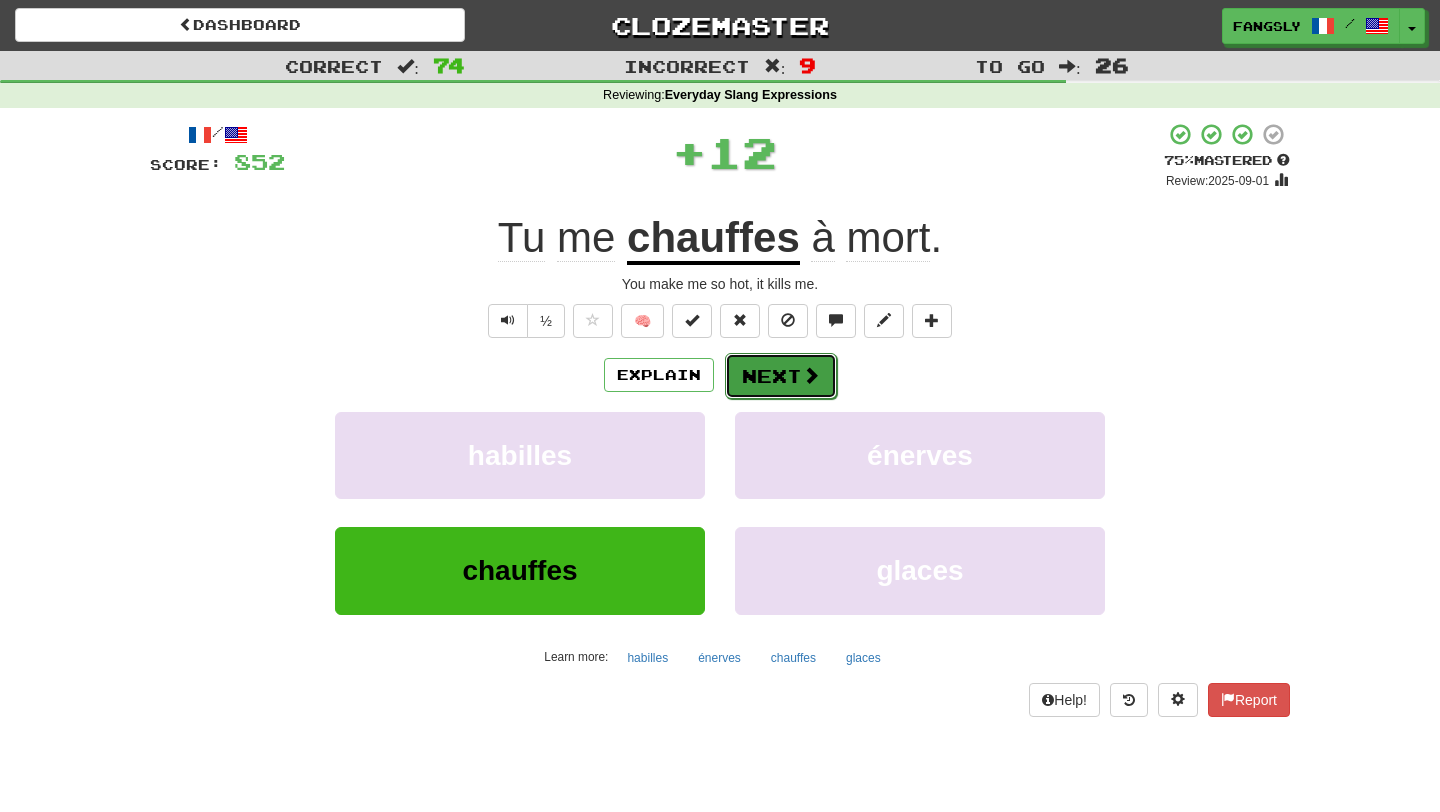 click on "Next" at bounding box center (781, 376) 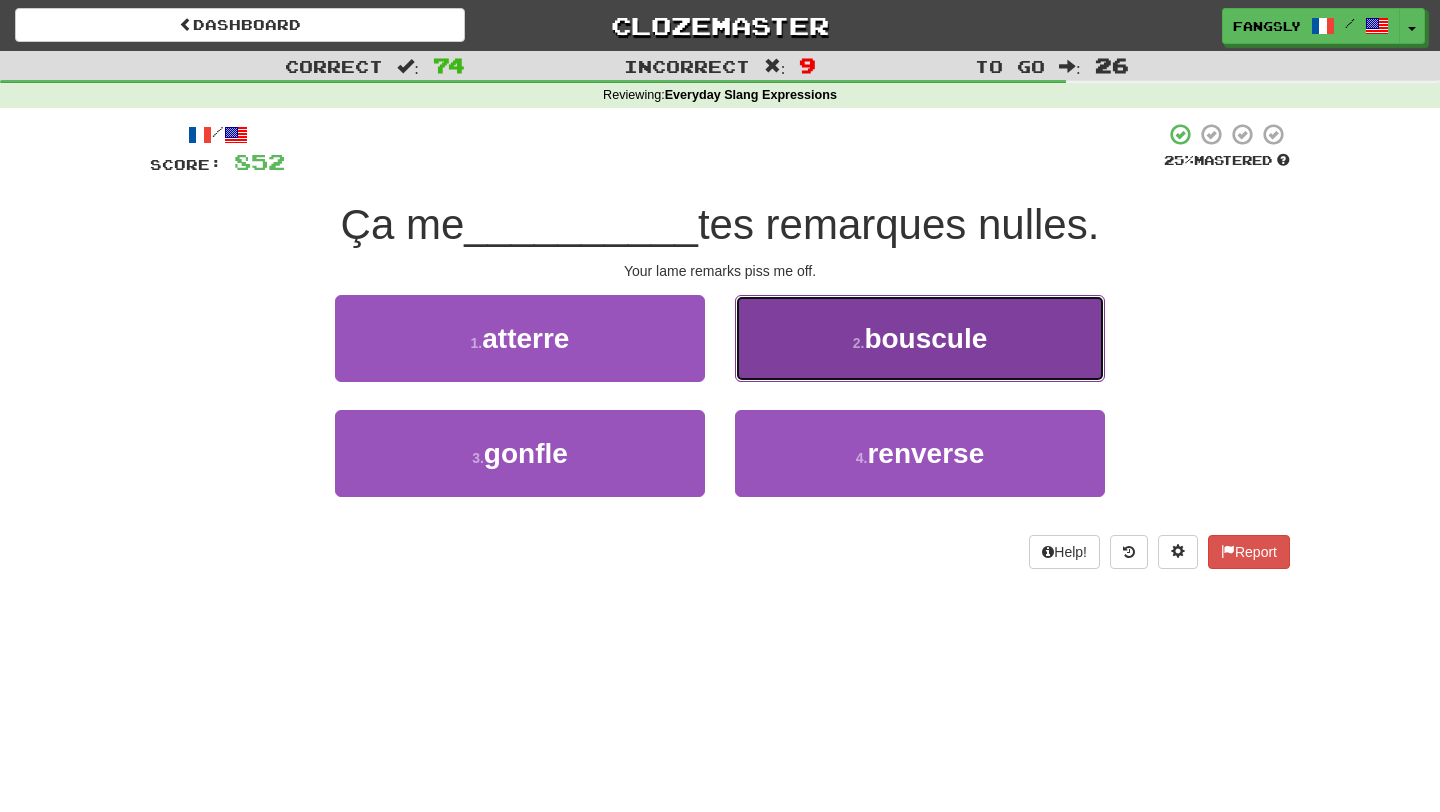 click on "2 .  bouscule" at bounding box center [920, 338] 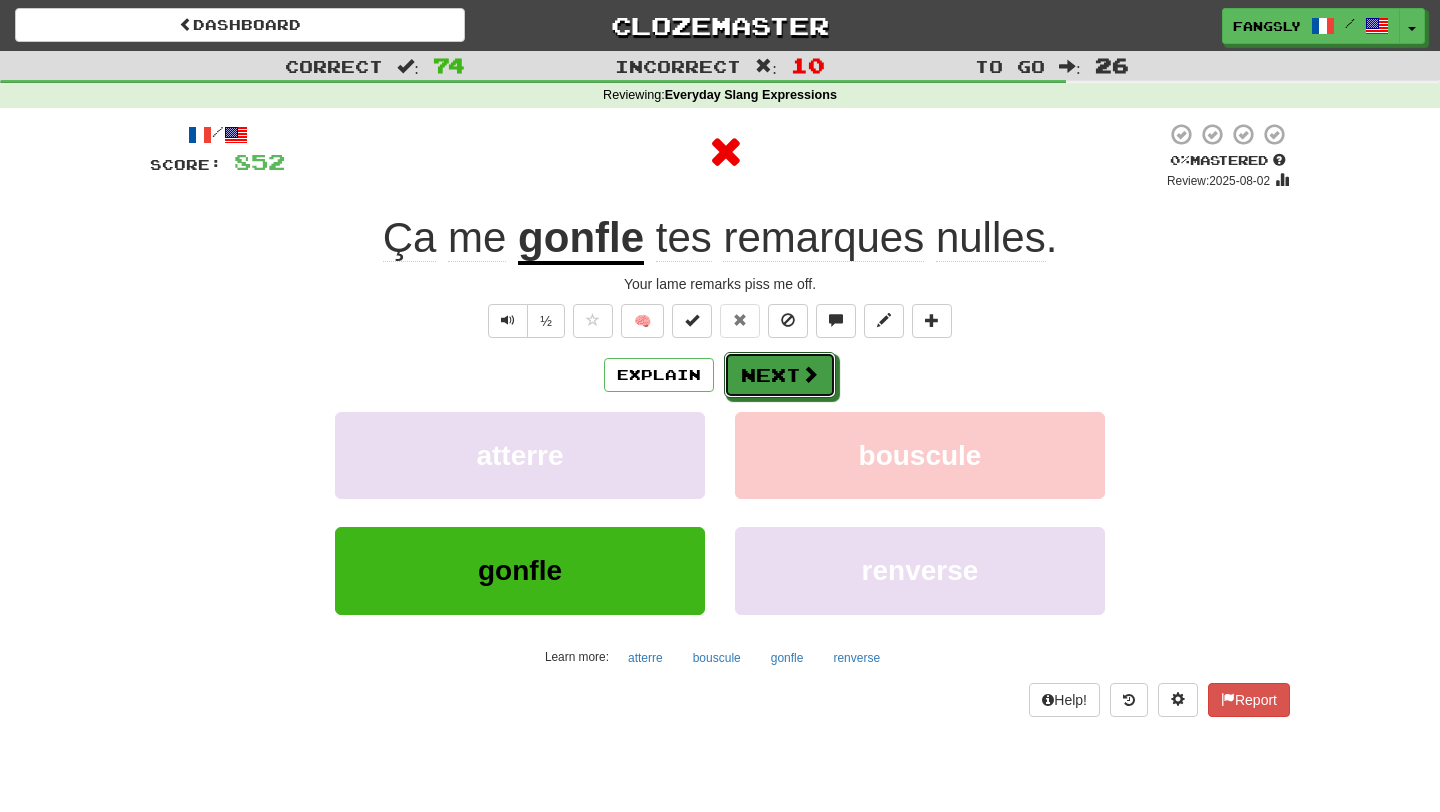 click on "Next" at bounding box center (780, 375) 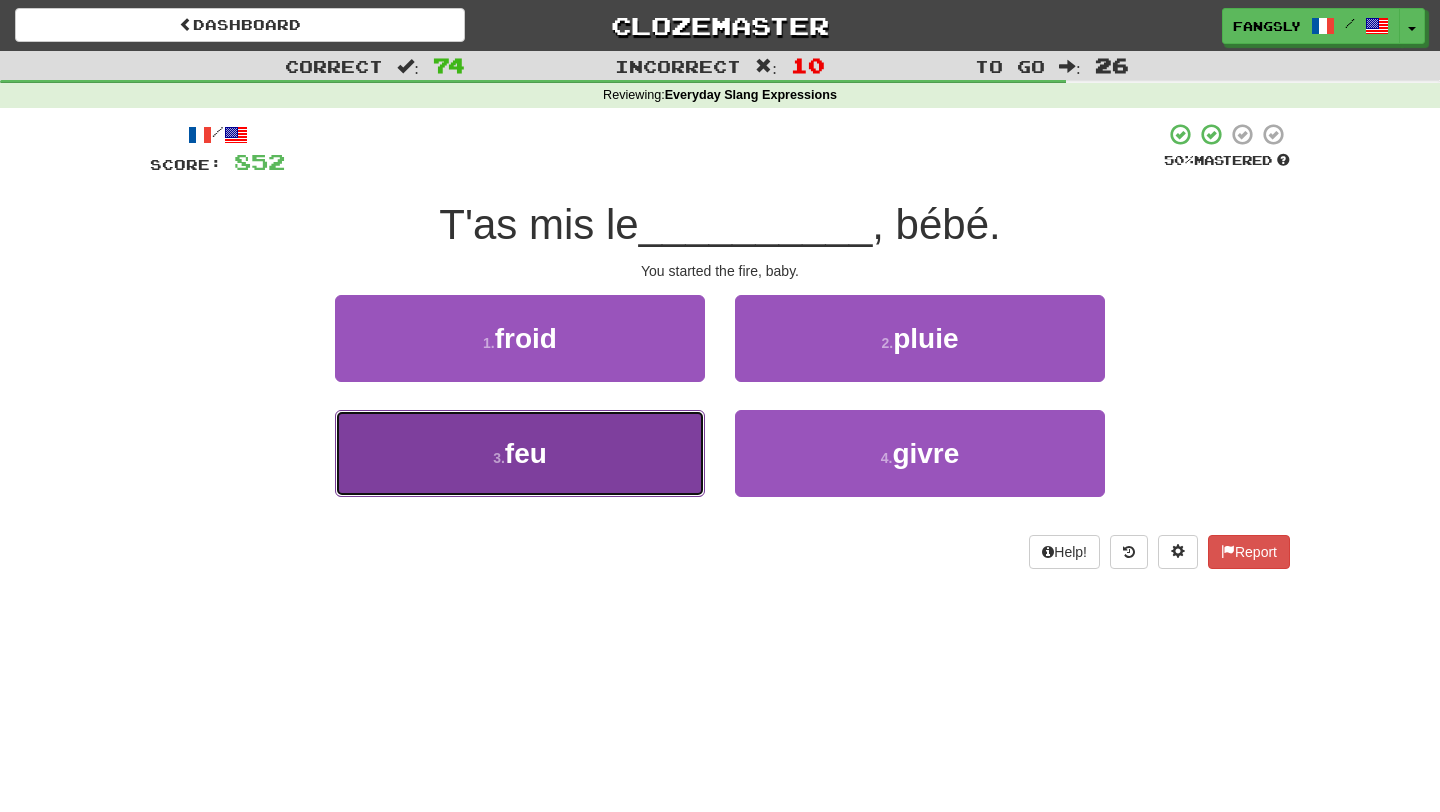 click on "3 .  feu" at bounding box center (520, 453) 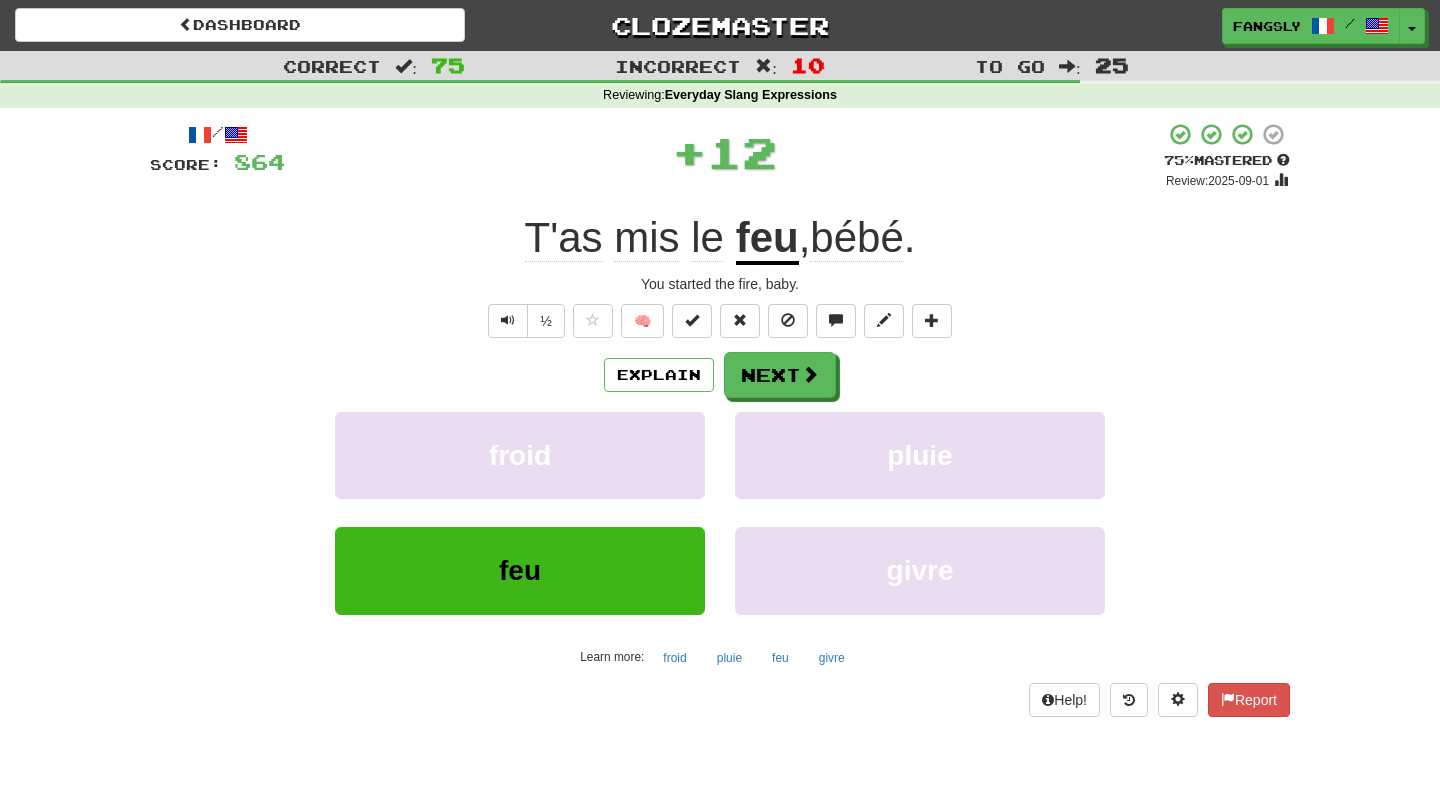 click on "Explain Next froid pluie feu givre Learn more: froid pluie feu givre" at bounding box center [720, 512] 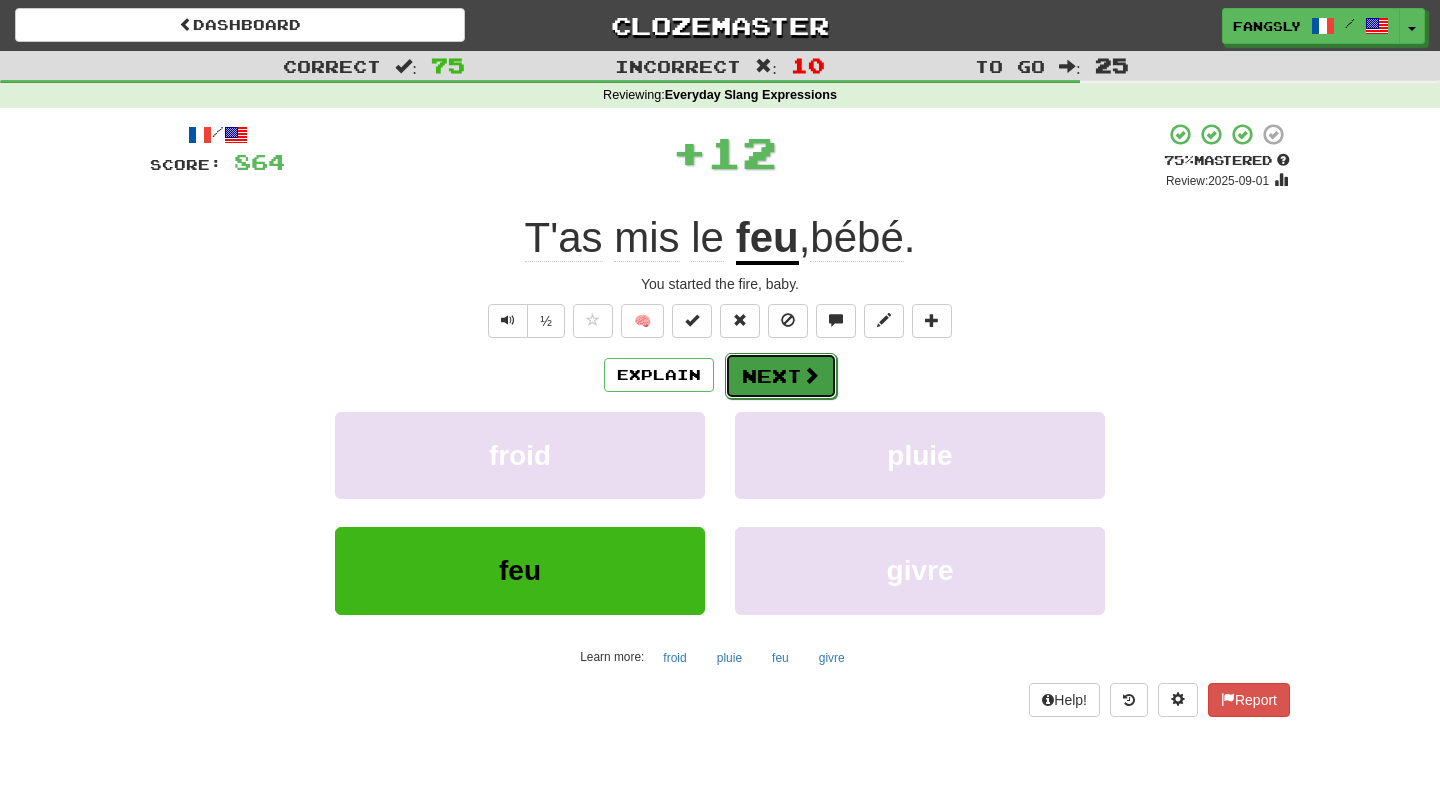 click on "Next" at bounding box center [781, 376] 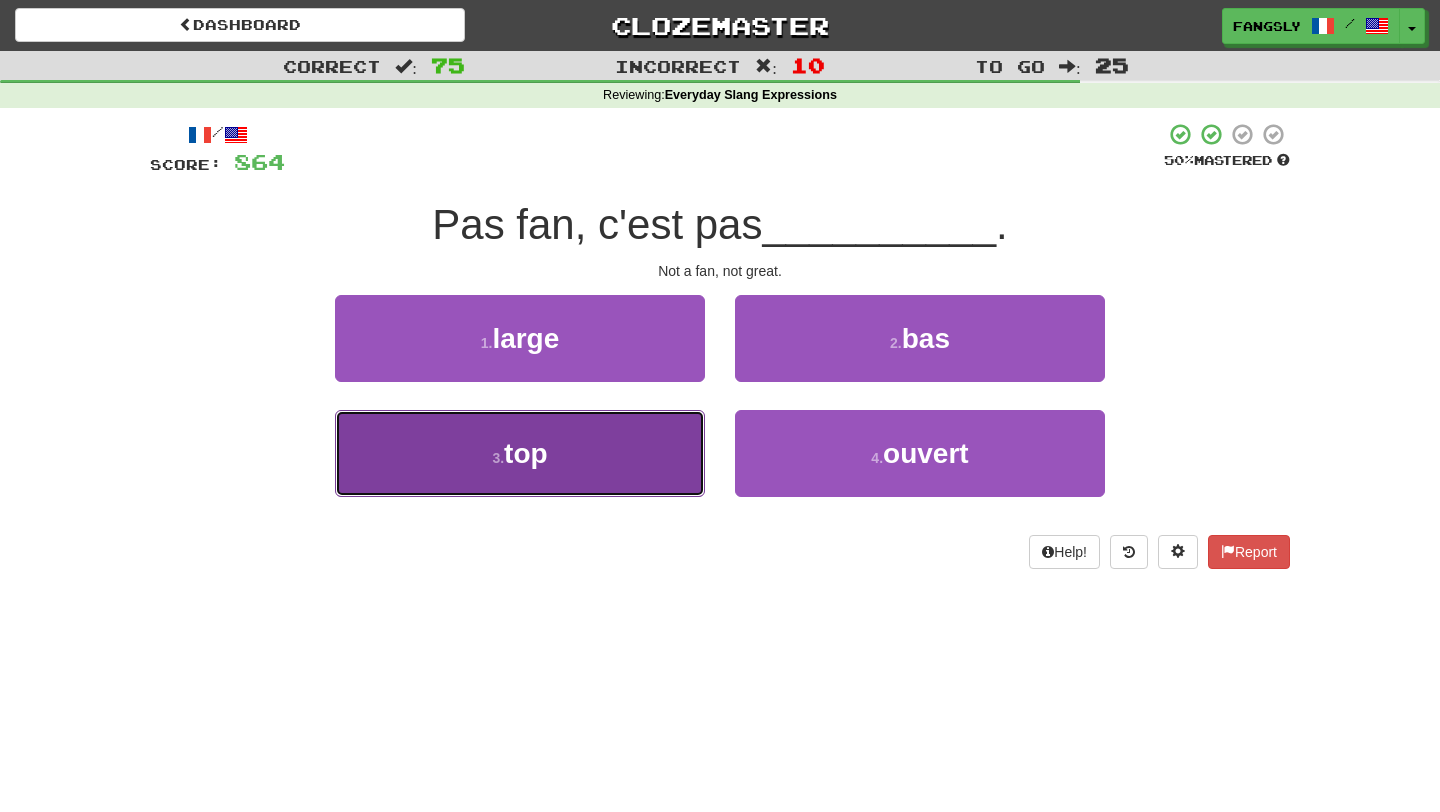 click on "3 .  top" at bounding box center (520, 453) 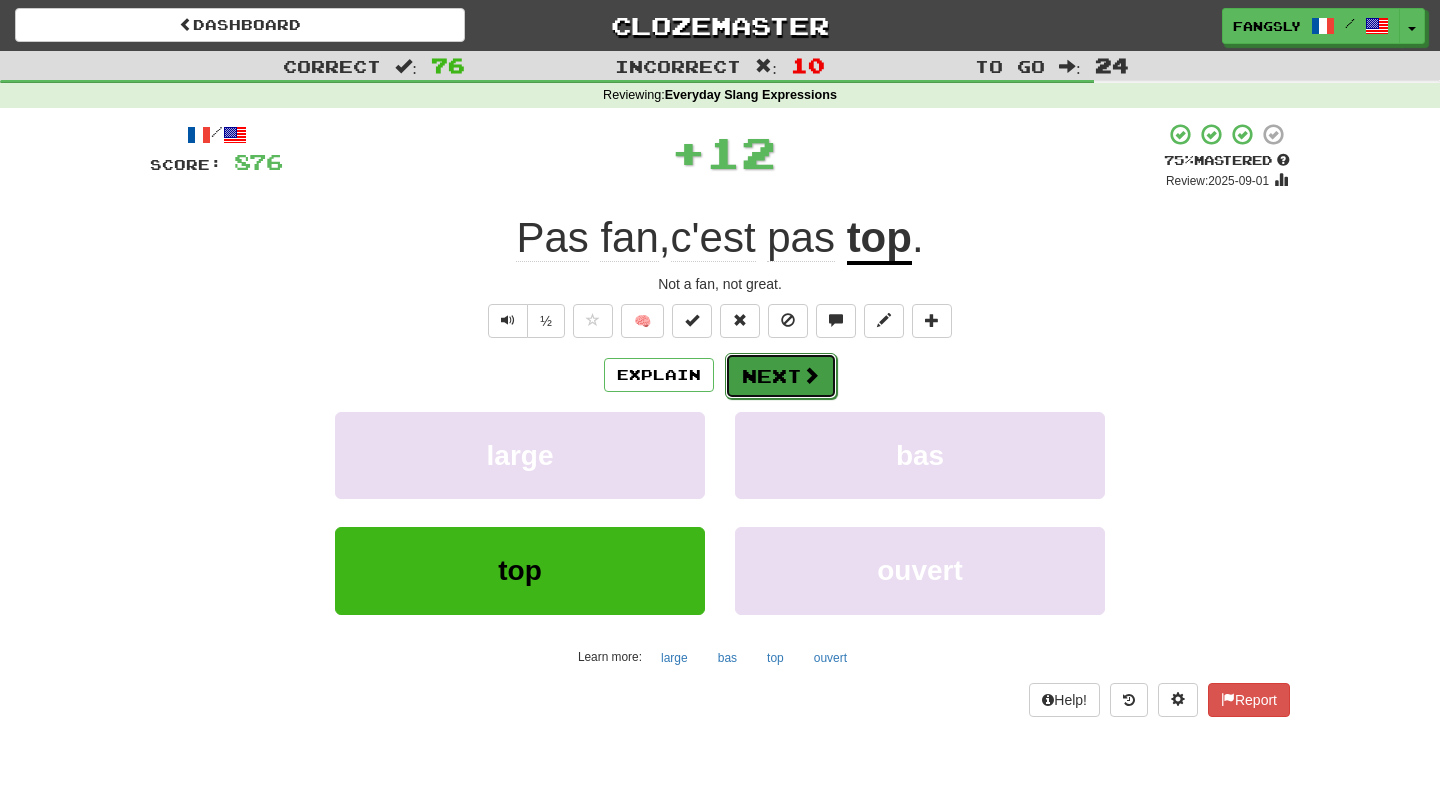 click on "Next" at bounding box center [781, 376] 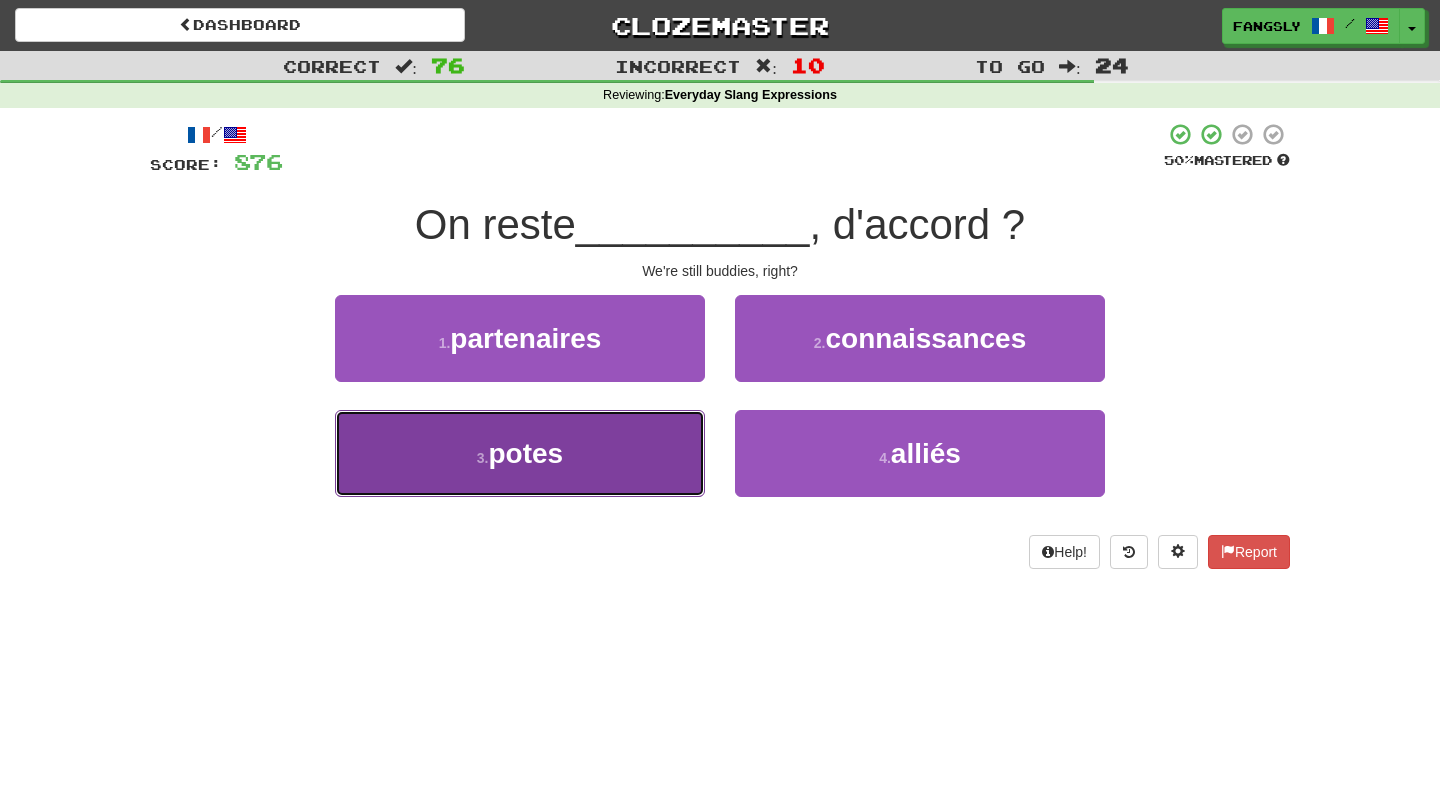 click on "3 .  potes" at bounding box center [520, 453] 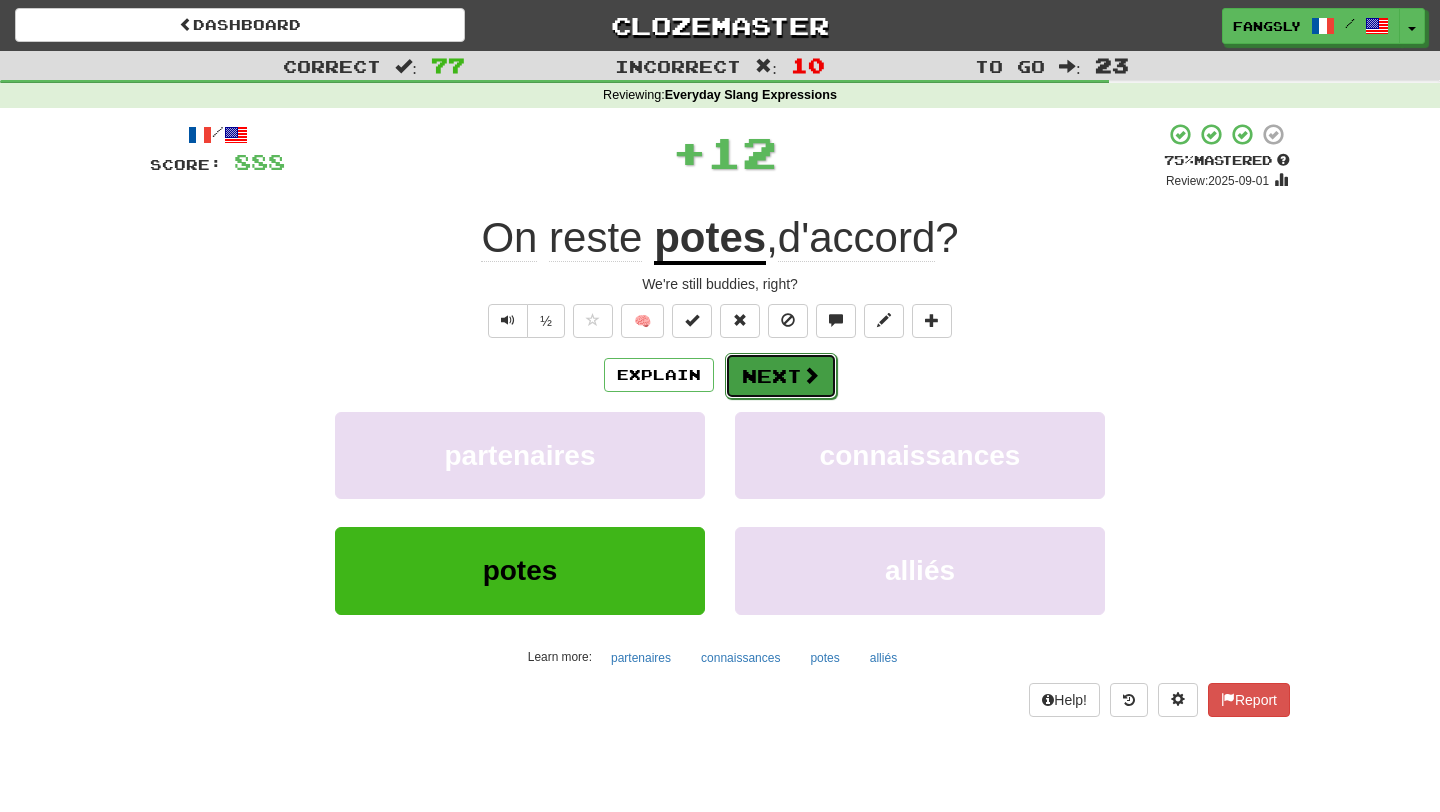 click on "Next" at bounding box center (781, 376) 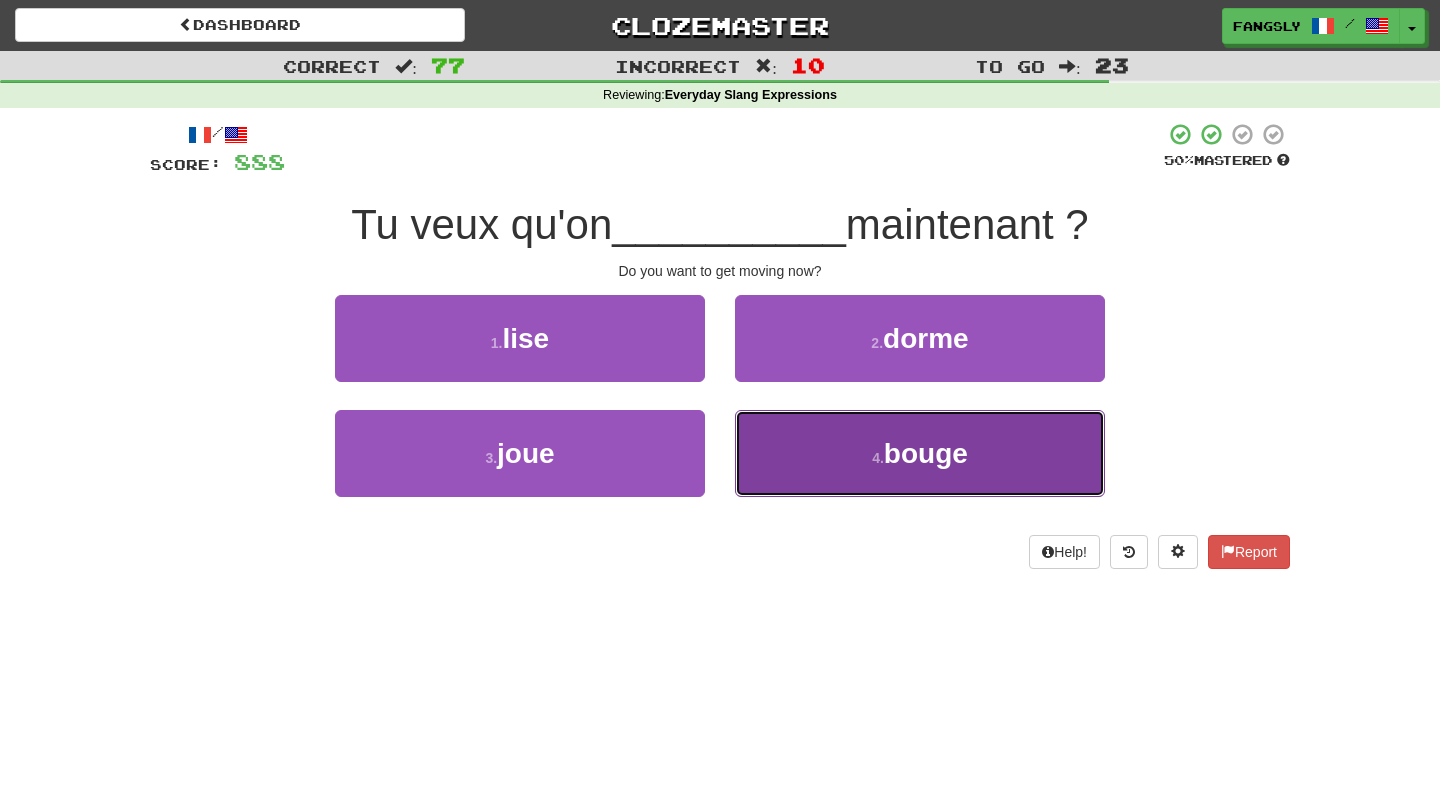 click on "4 .  bouge" at bounding box center (920, 453) 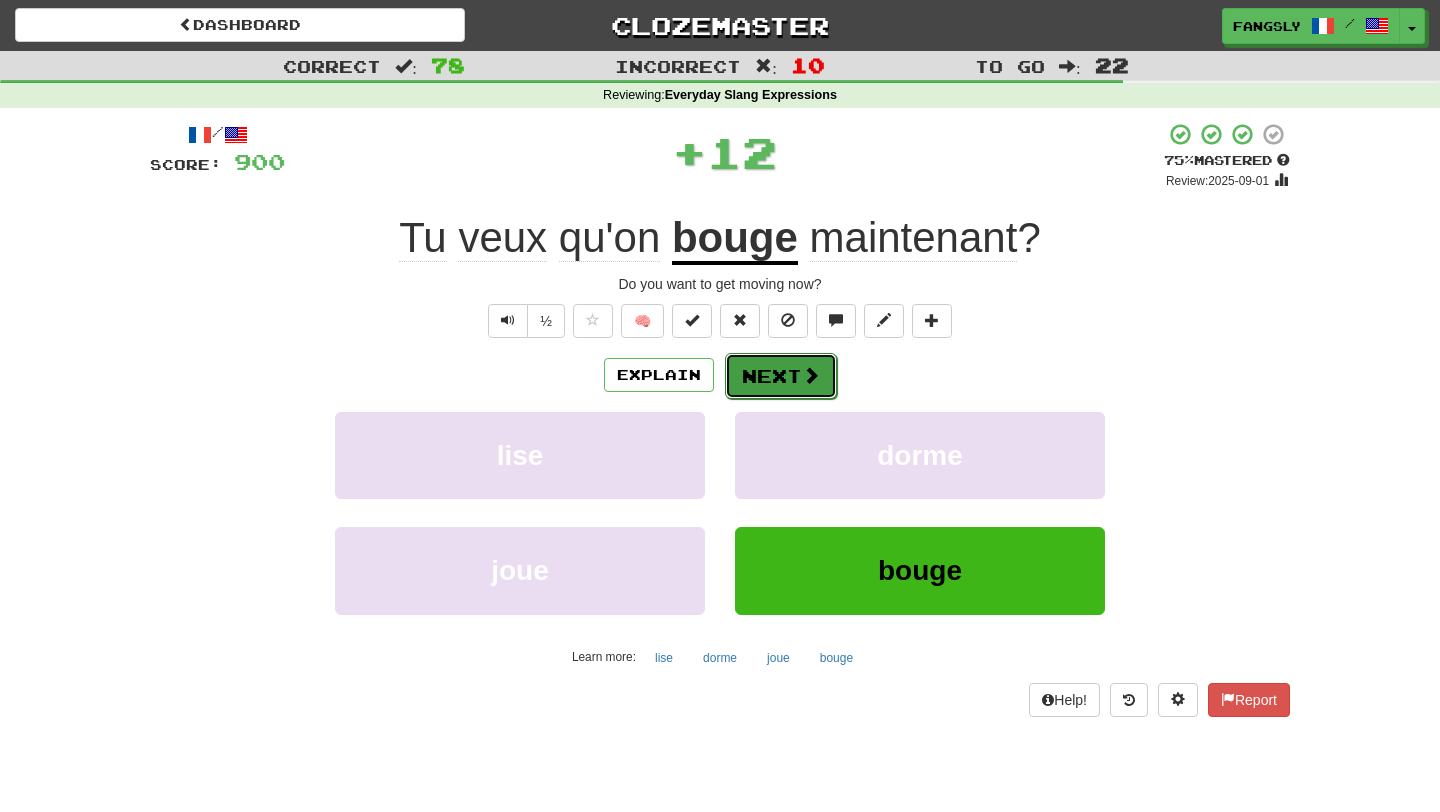 click at bounding box center [811, 375] 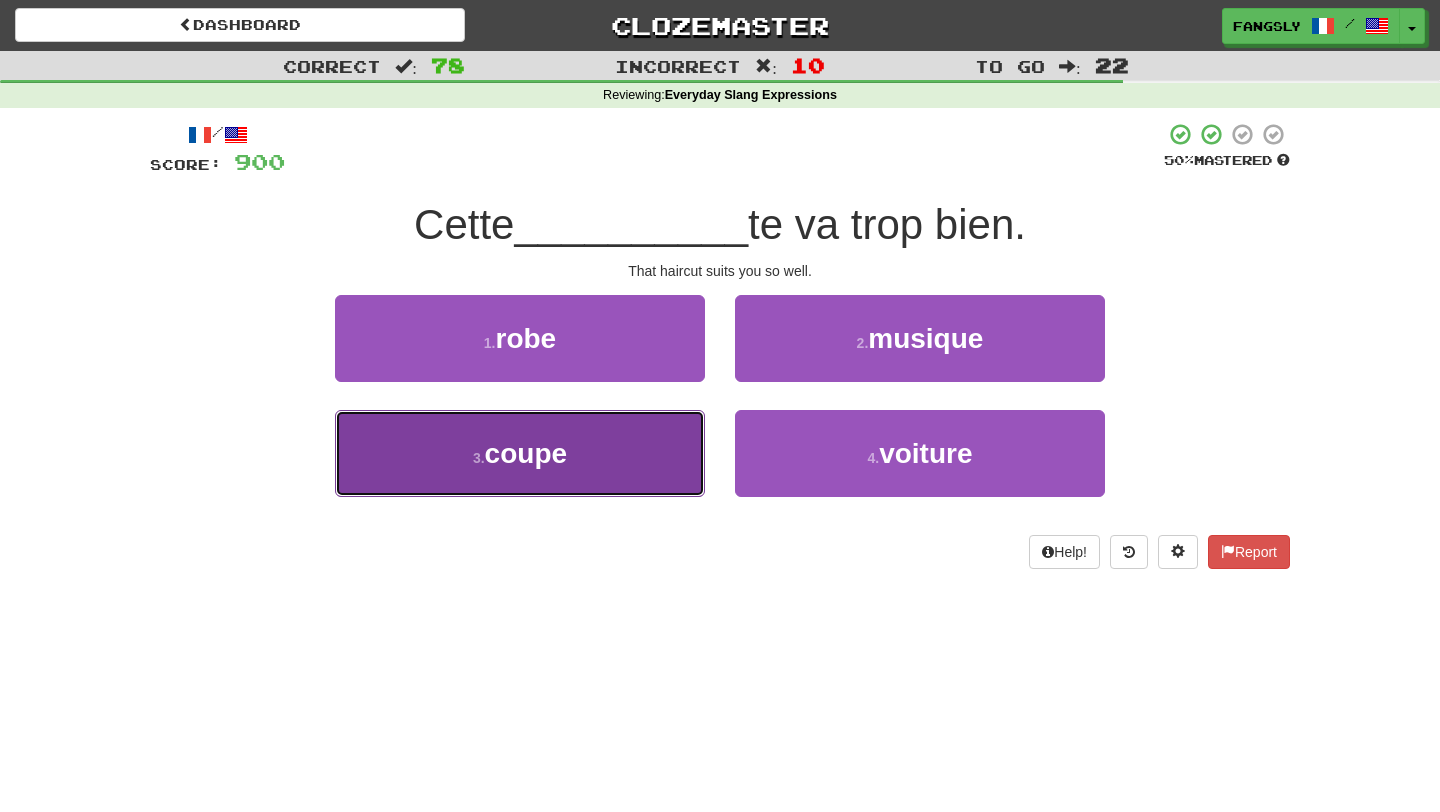 click on "3 .  coupe" at bounding box center [520, 453] 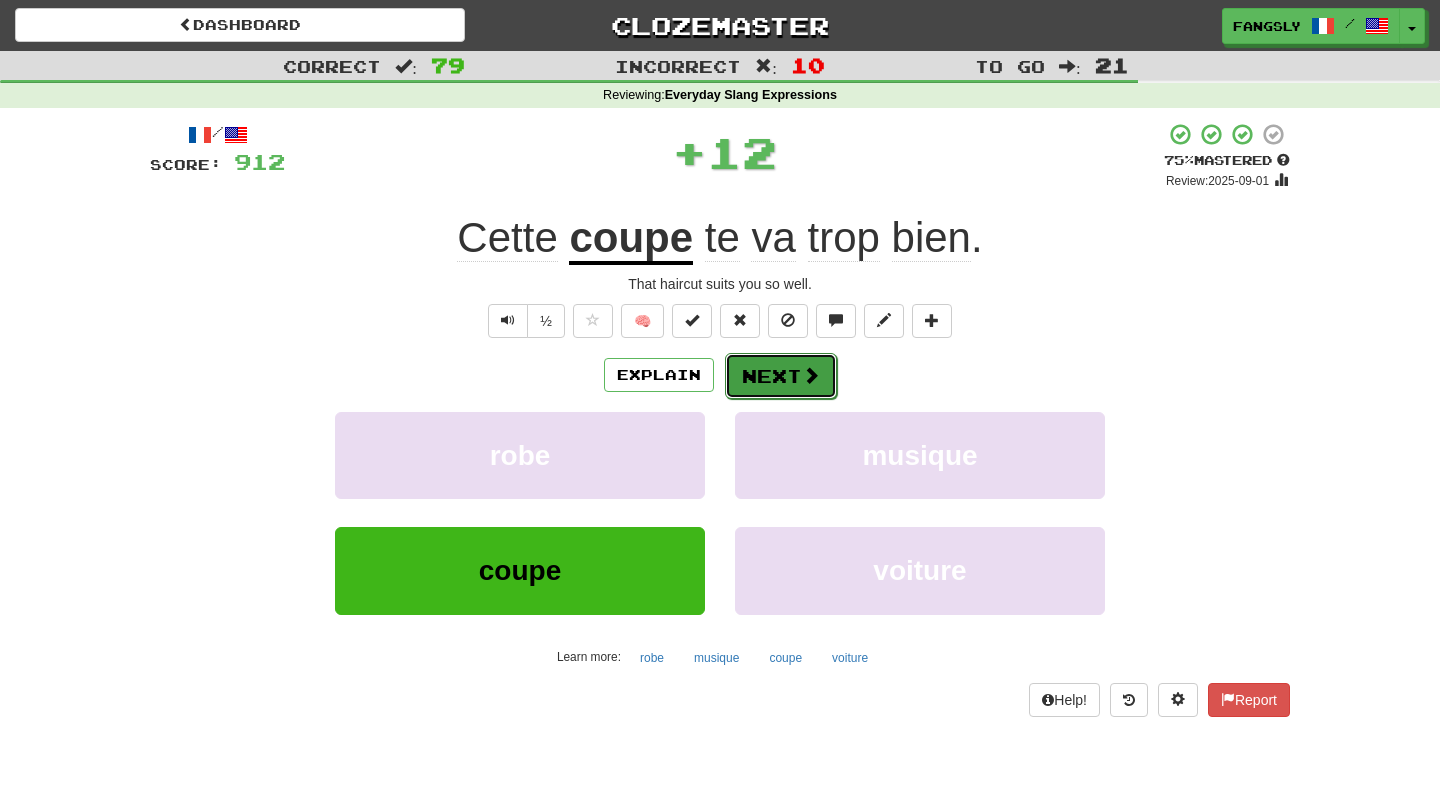 click at bounding box center (811, 375) 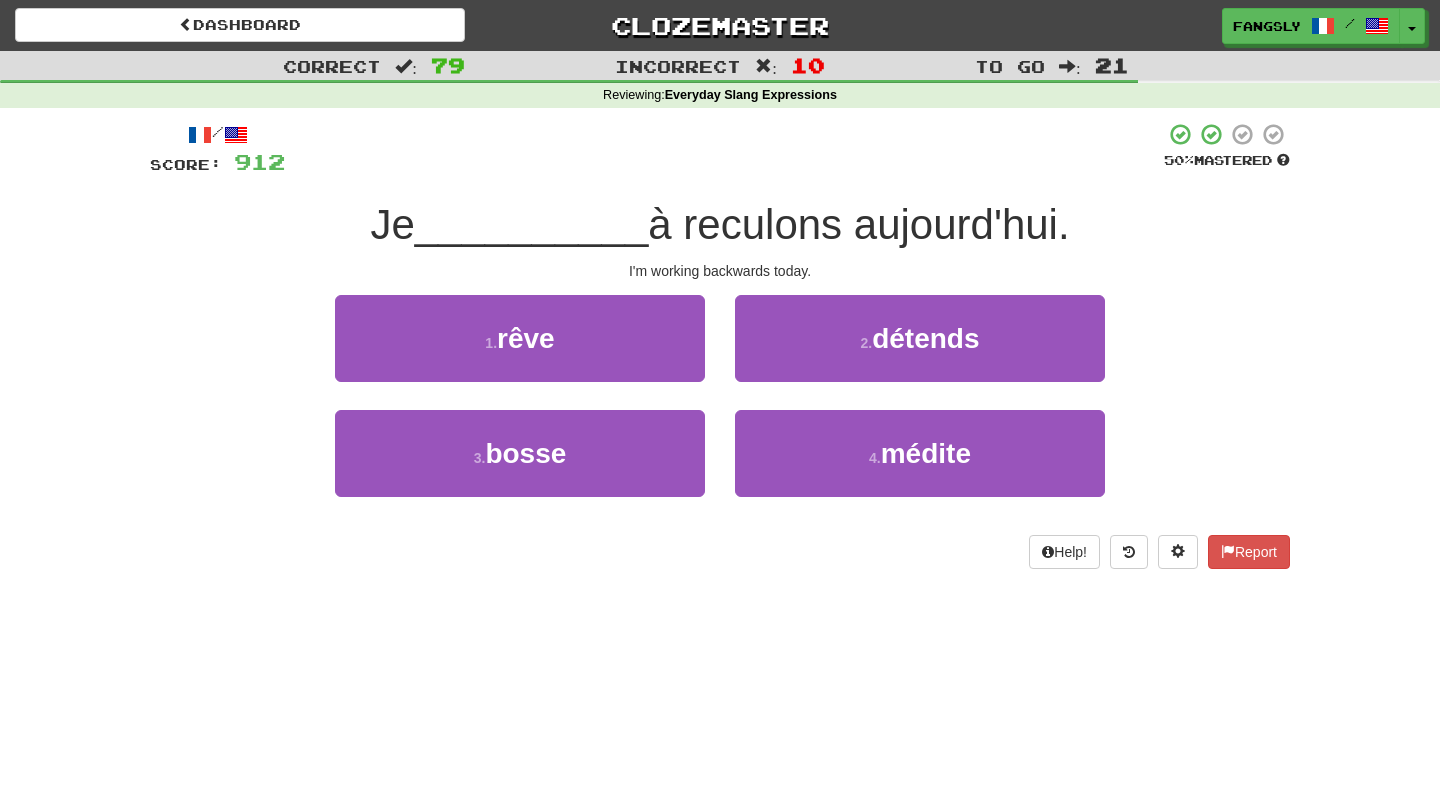 click on "3 .  bosse" at bounding box center (520, 467) 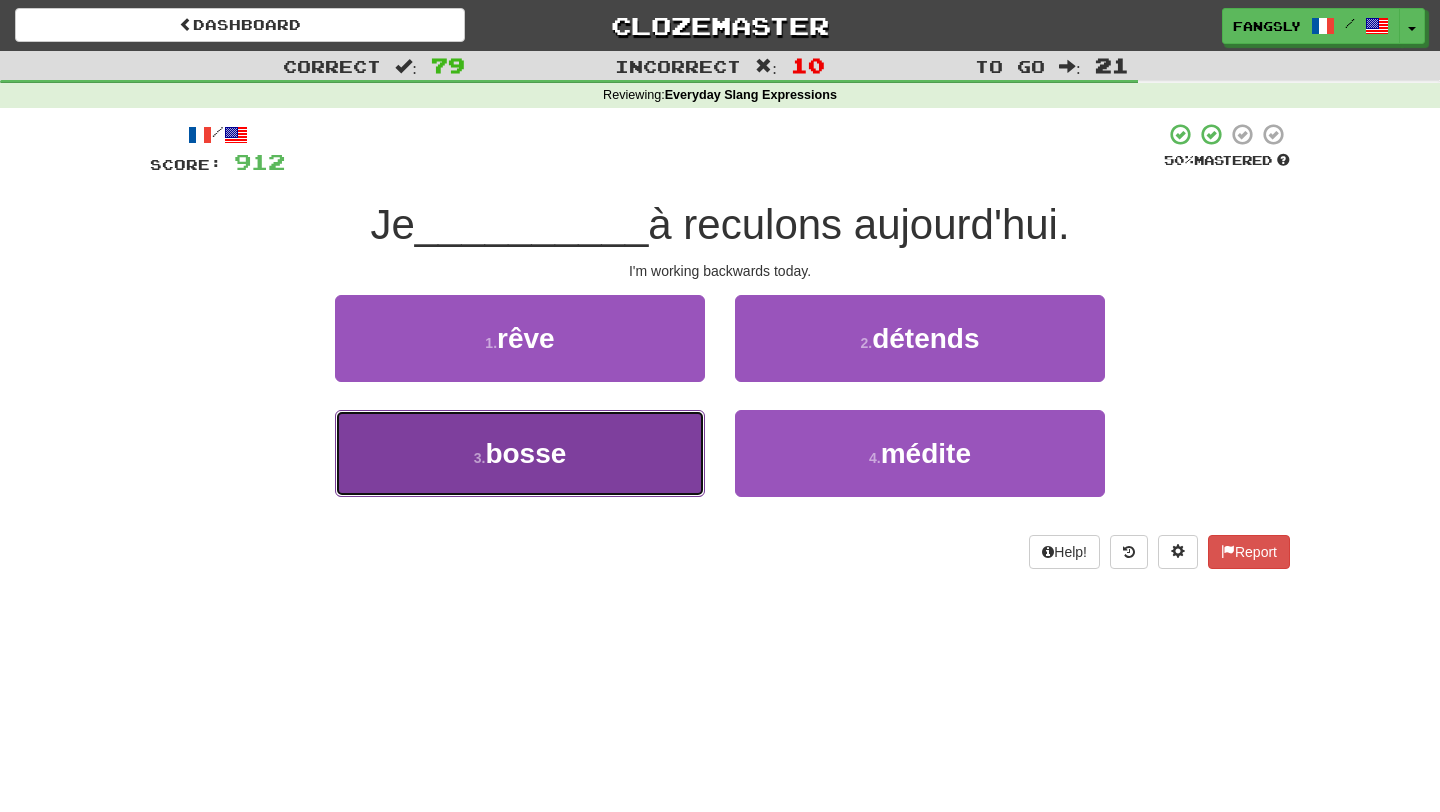 click on "3 .  bosse" at bounding box center (520, 453) 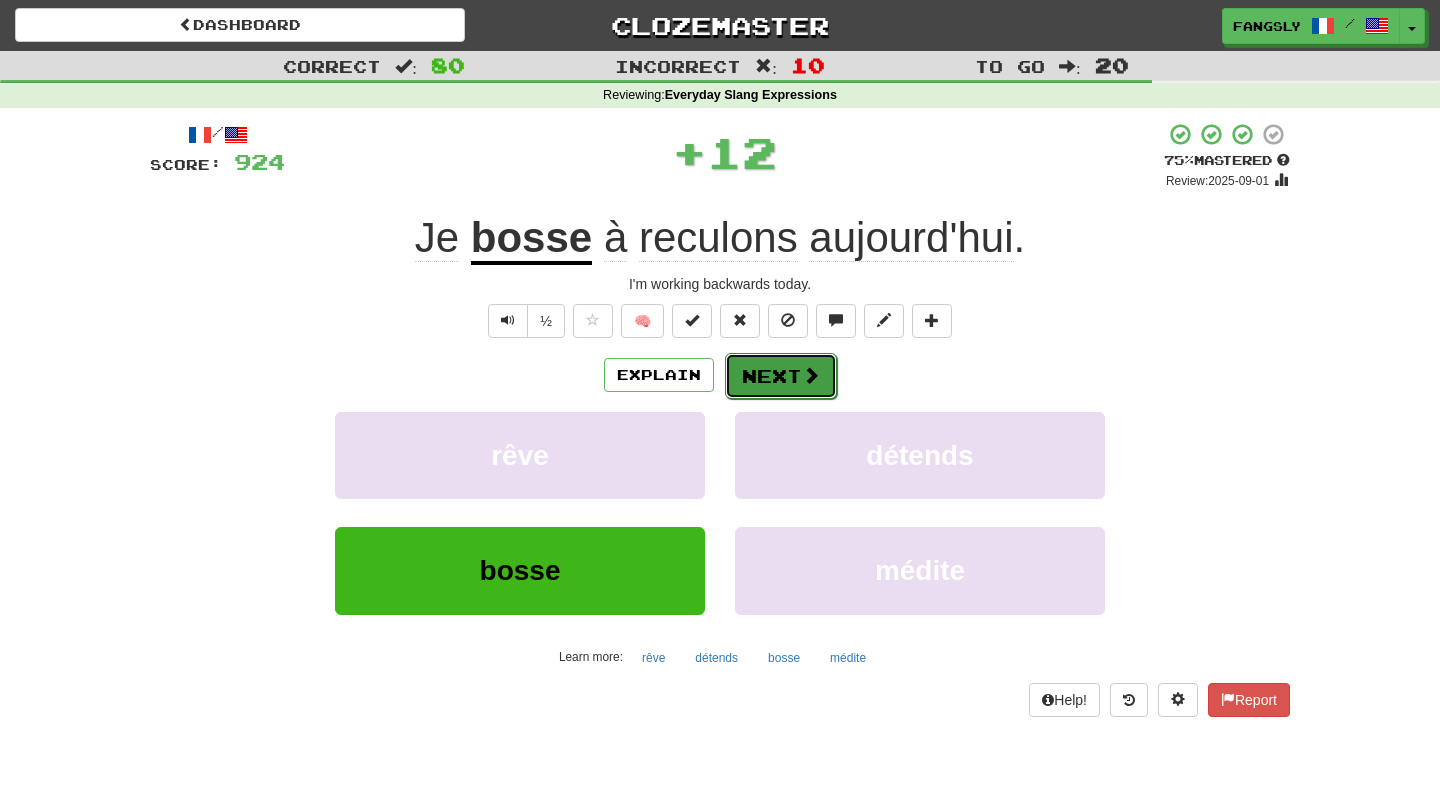 click on "Next" at bounding box center (781, 376) 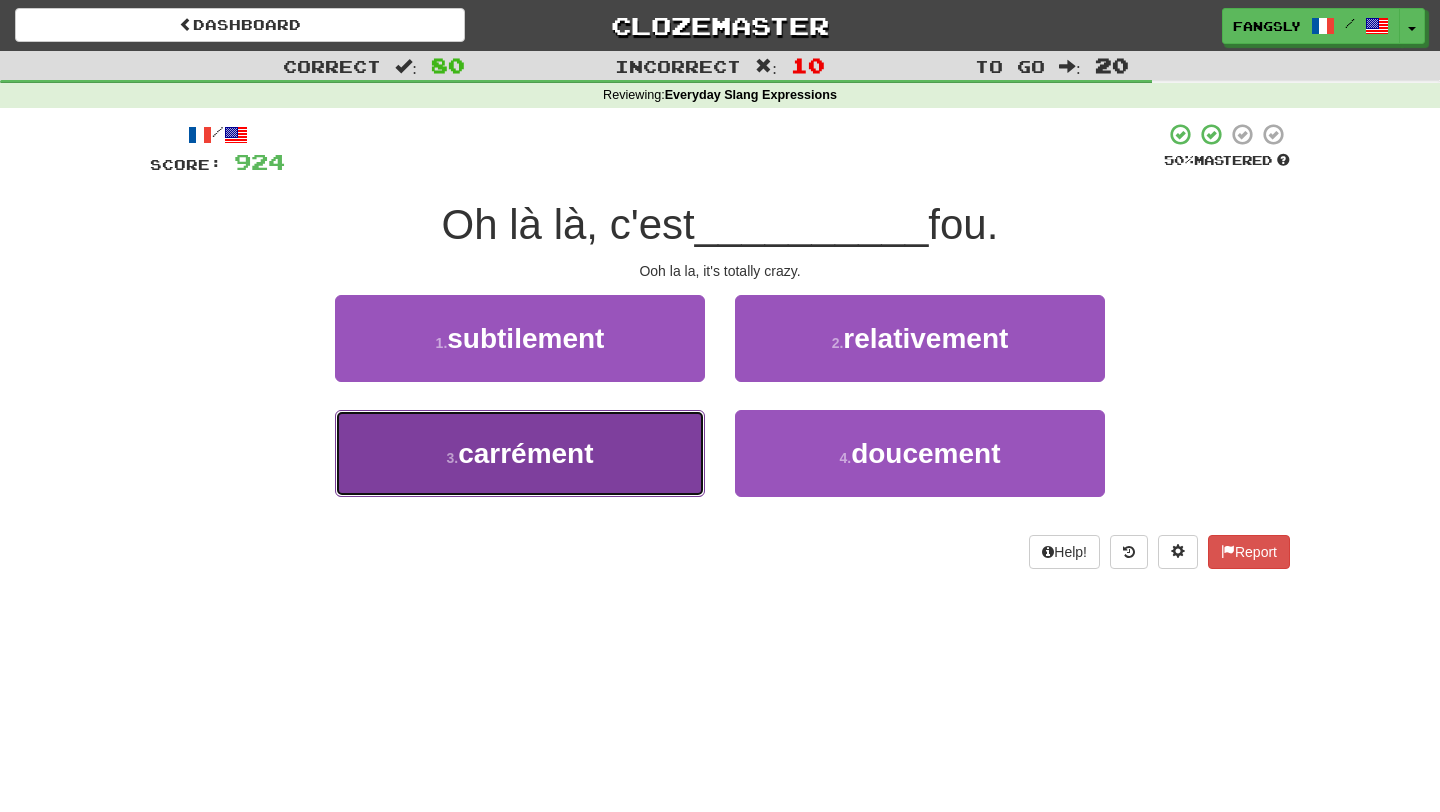 click on "3 .  carrément" at bounding box center (520, 453) 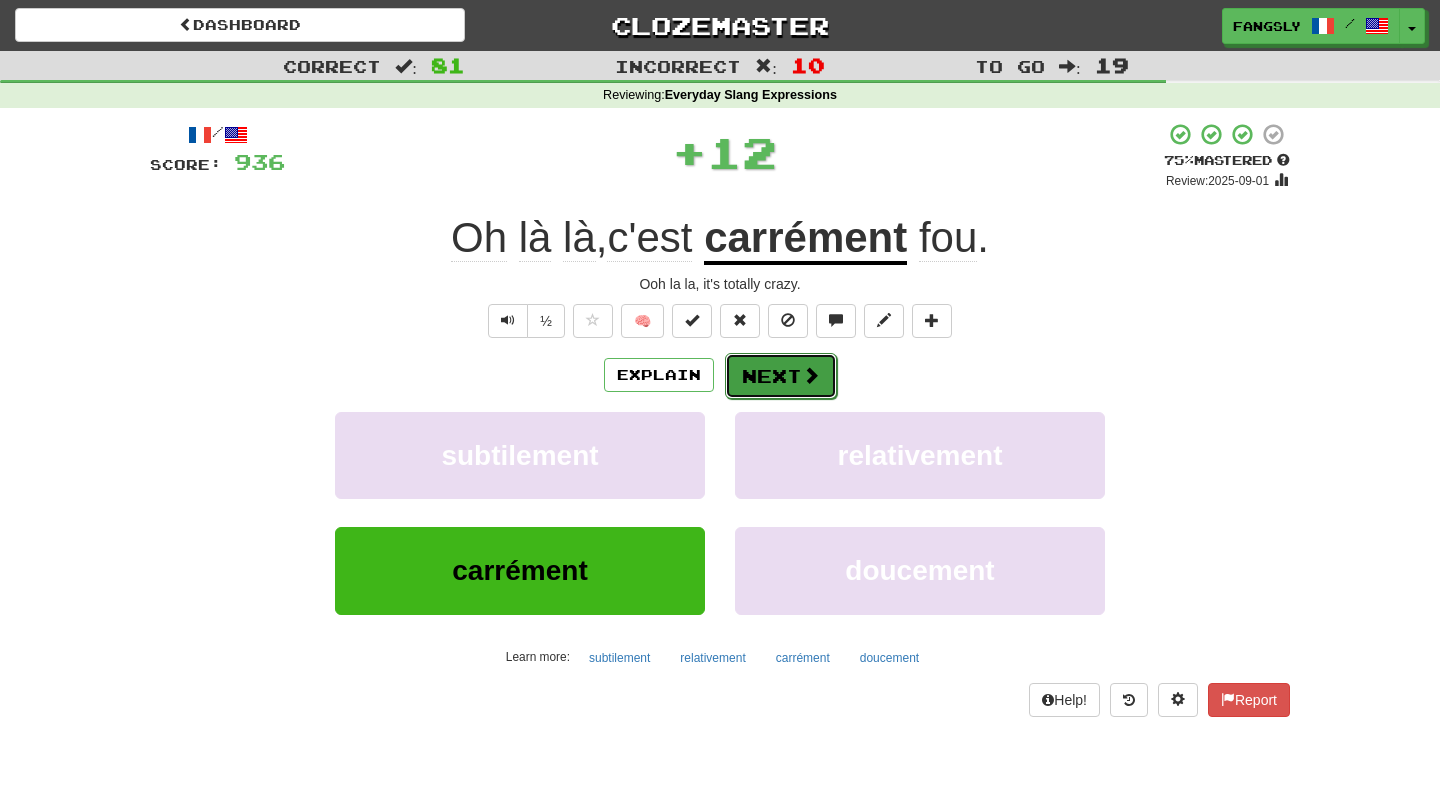 click on "Next" at bounding box center [781, 376] 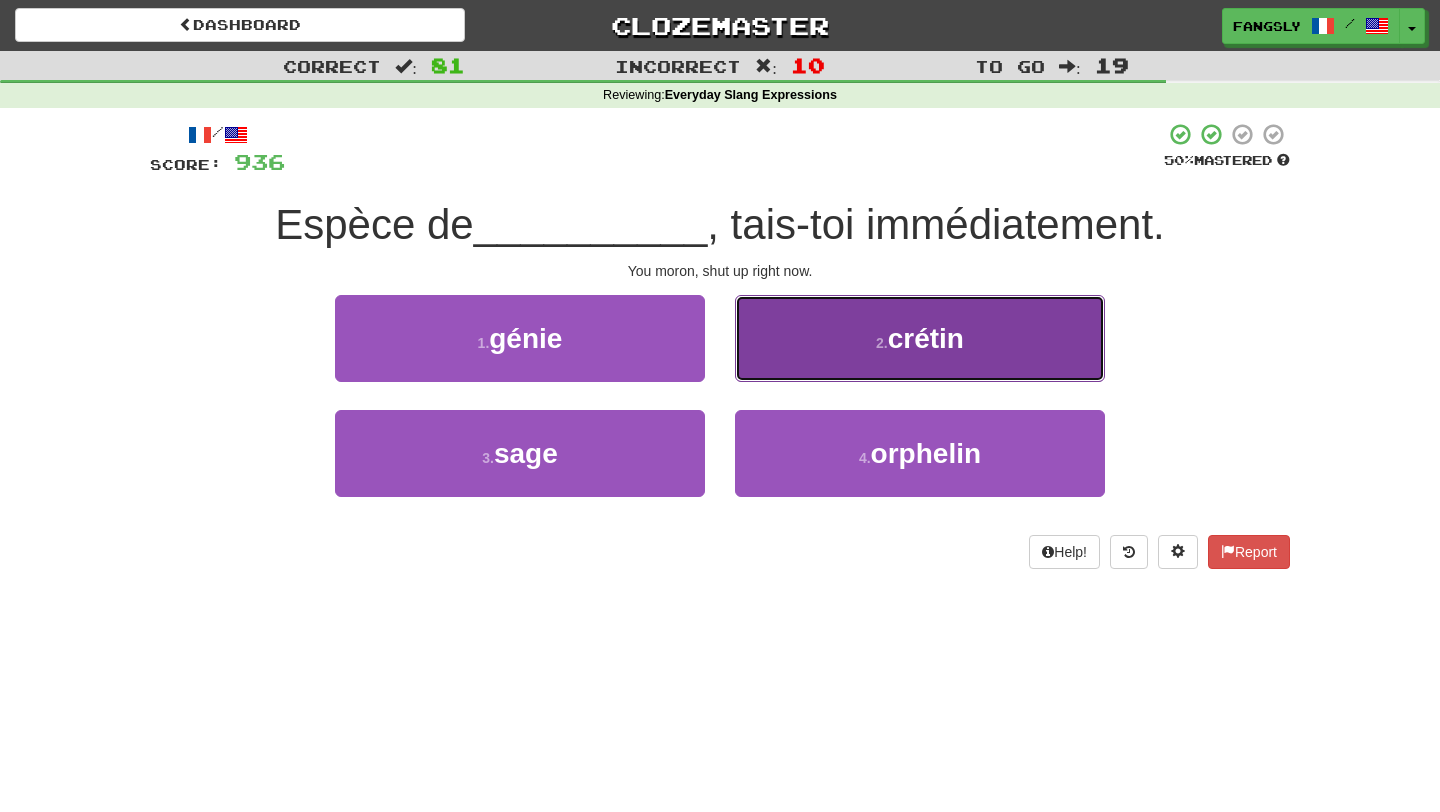 click on "2 .  crétin" at bounding box center [920, 338] 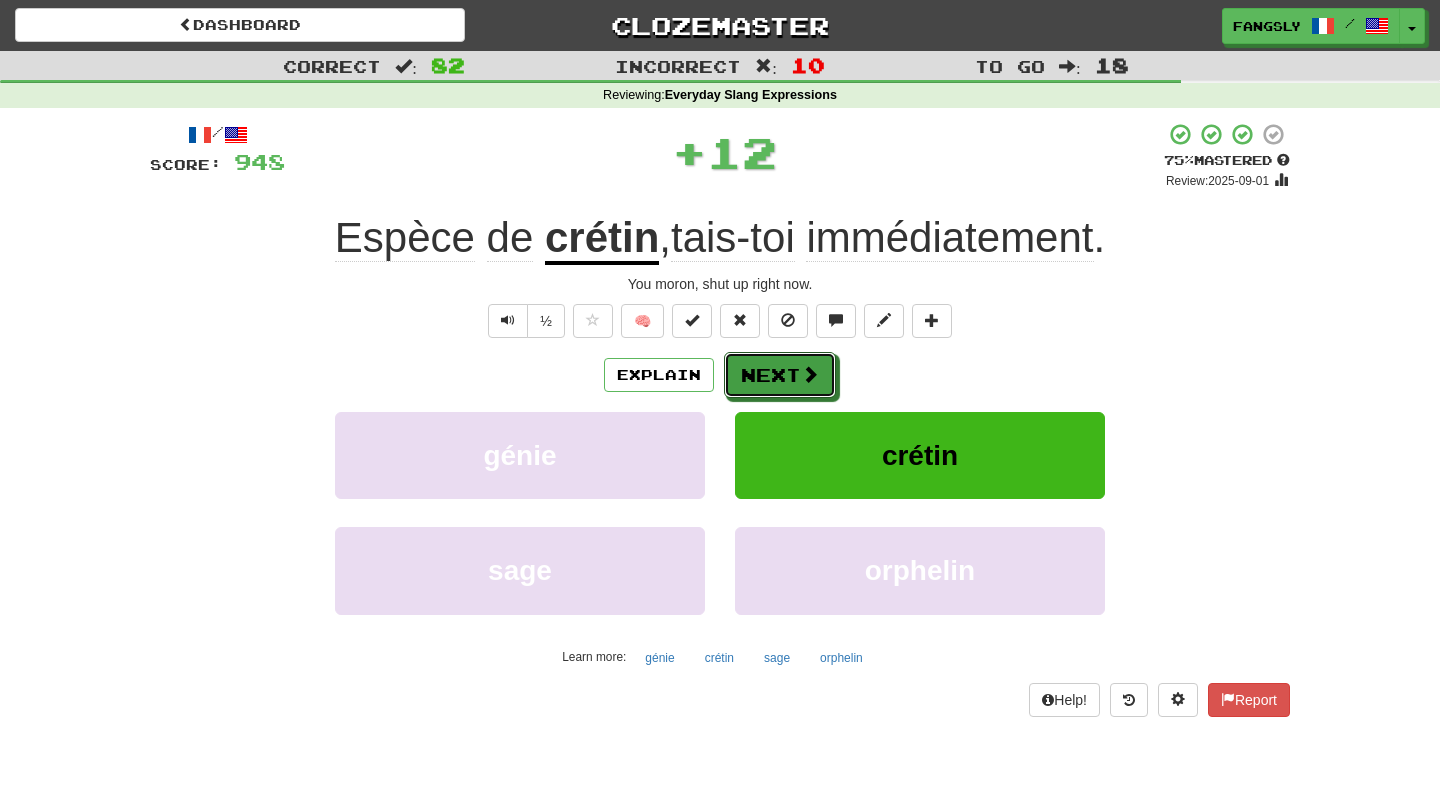 click on "Next" at bounding box center [780, 375] 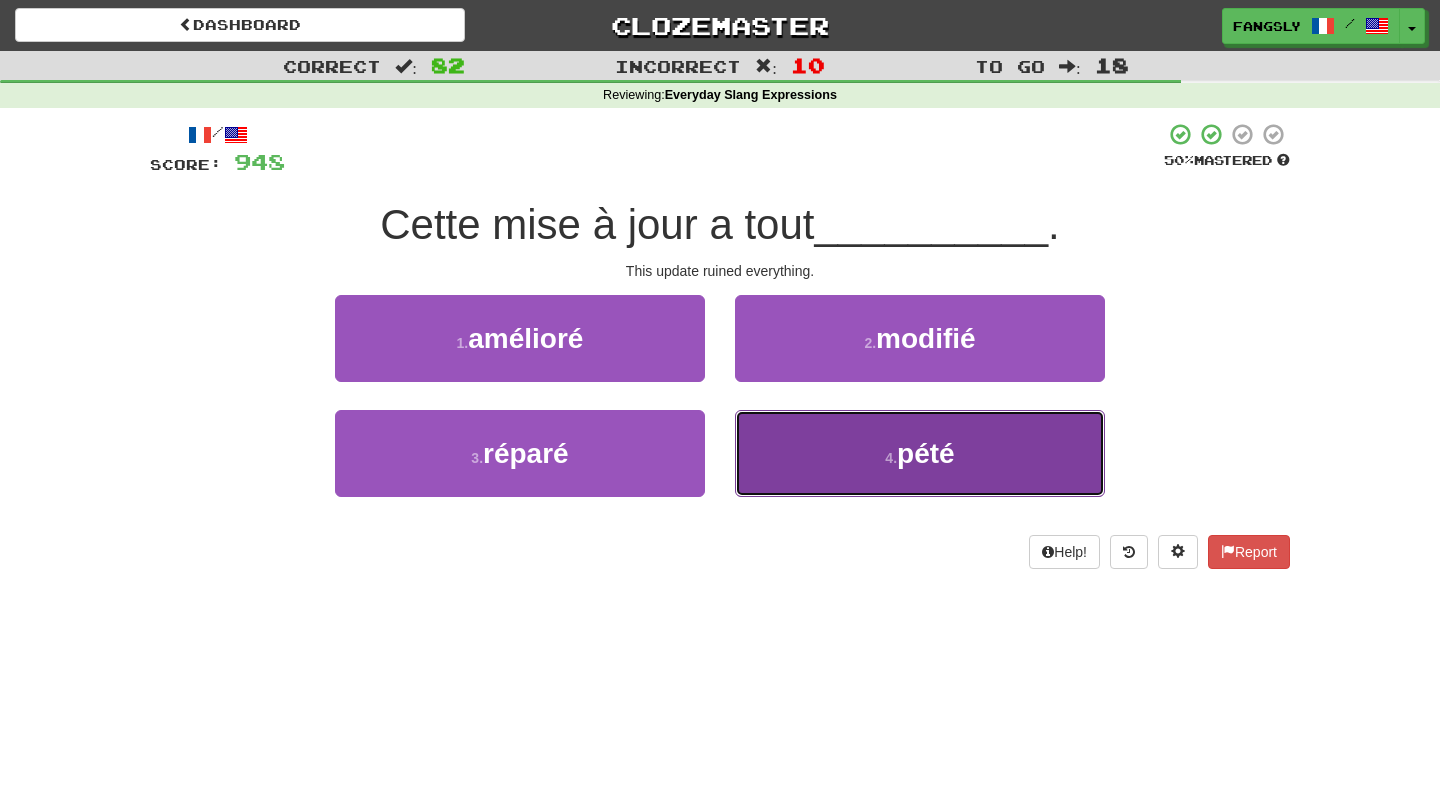 click on "4 .  pété" at bounding box center [920, 453] 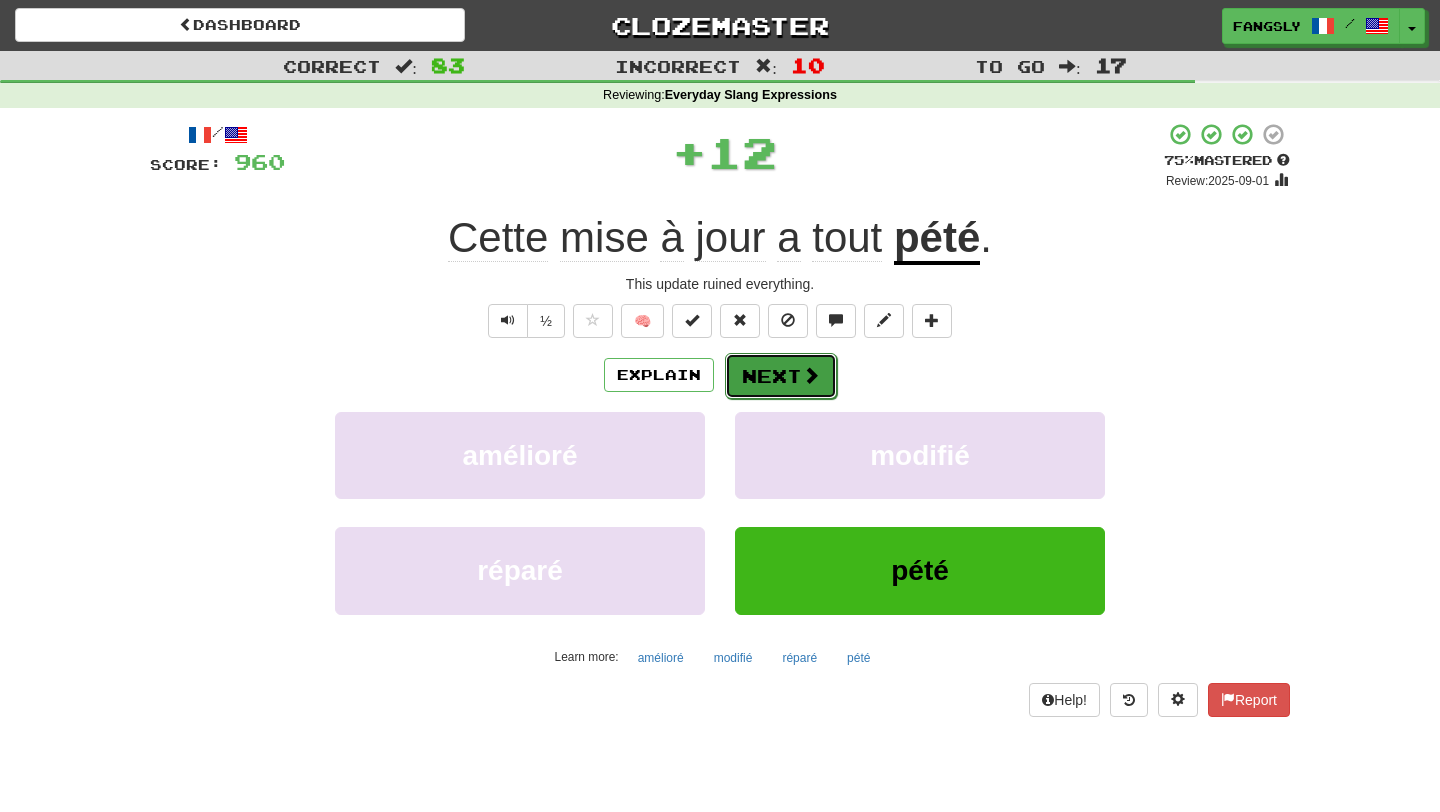 click on "Next" at bounding box center (781, 376) 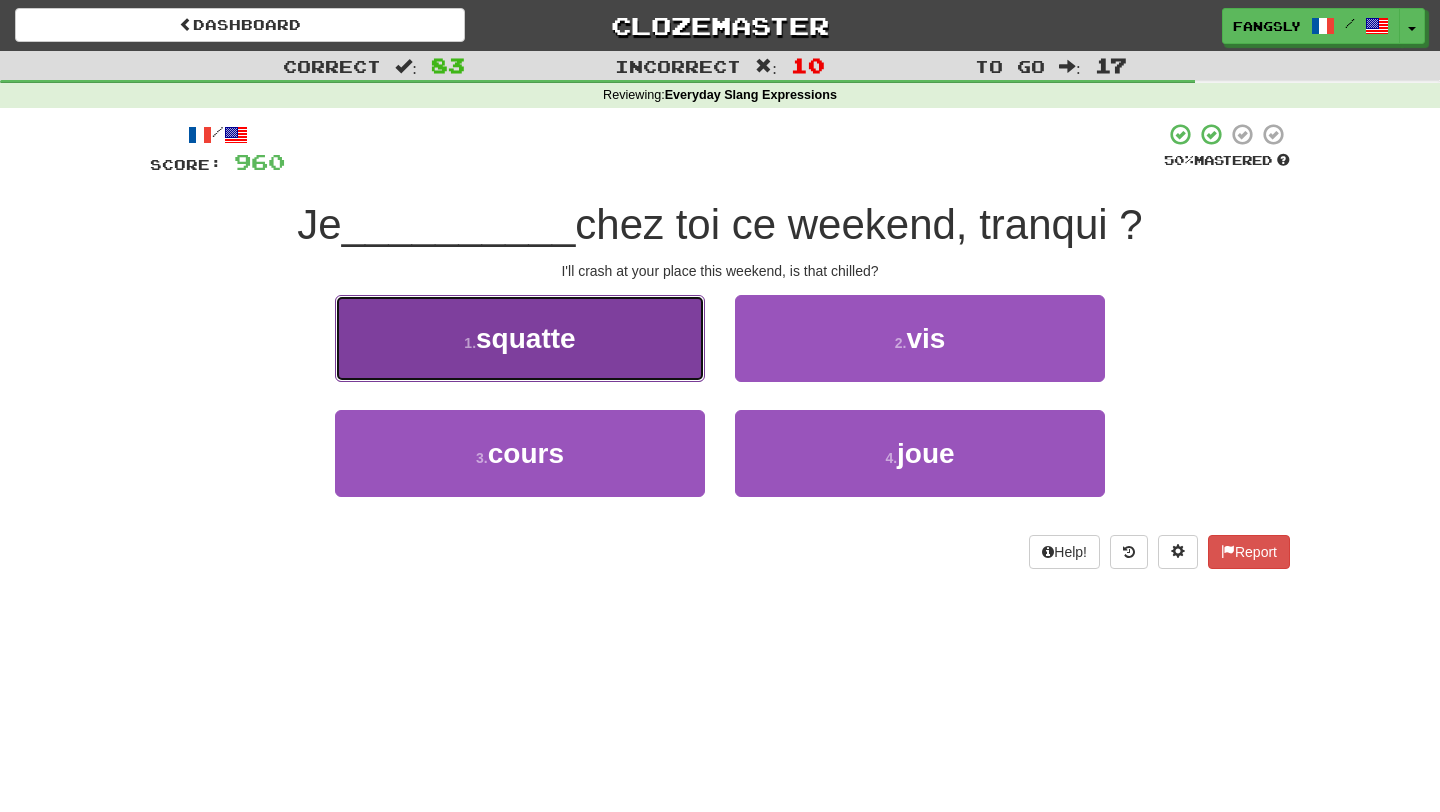 click on "1 .  squatte" at bounding box center [520, 338] 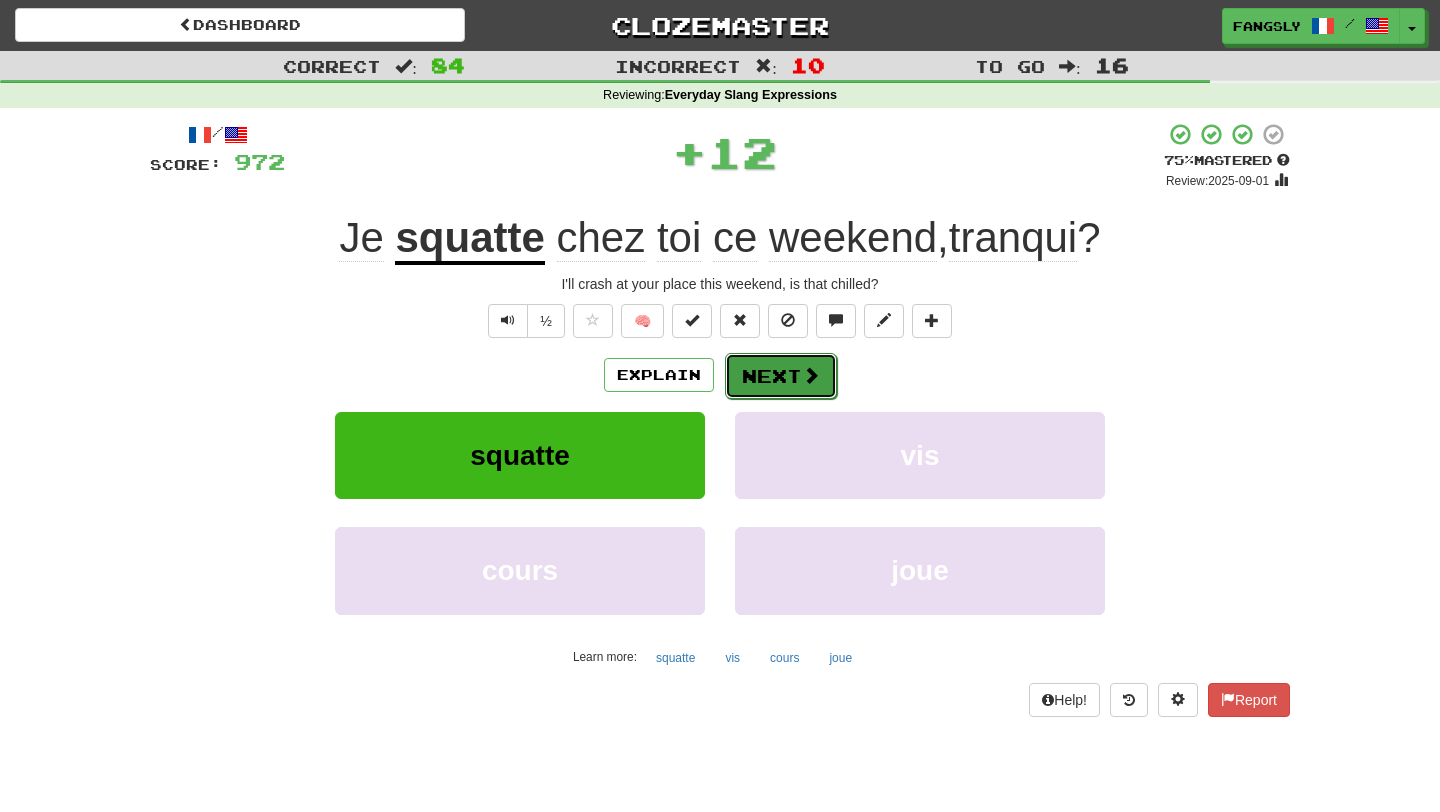 click on "Next" at bounding box center (781, 376) 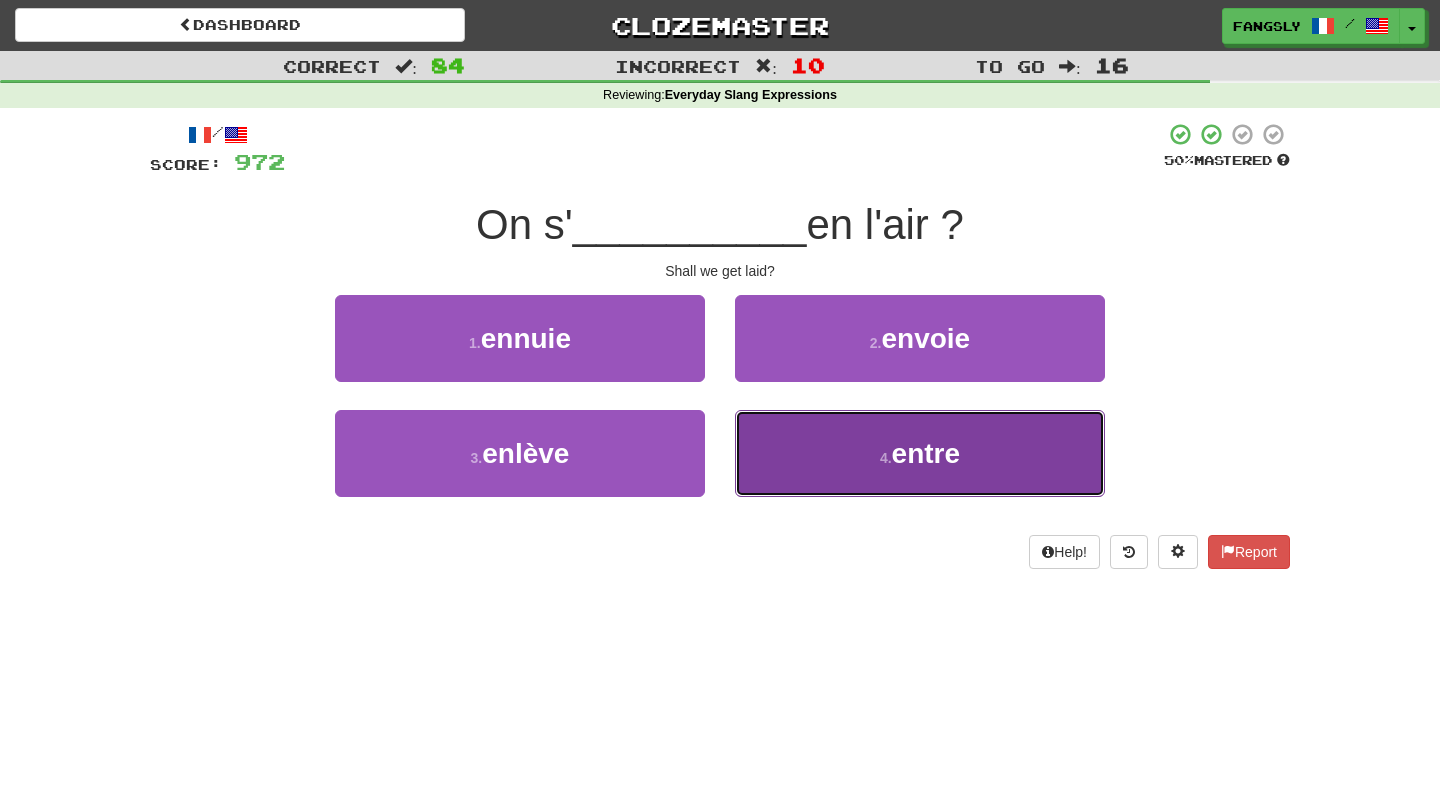 click on "4 .  entre" at bounding box center [920, 453] 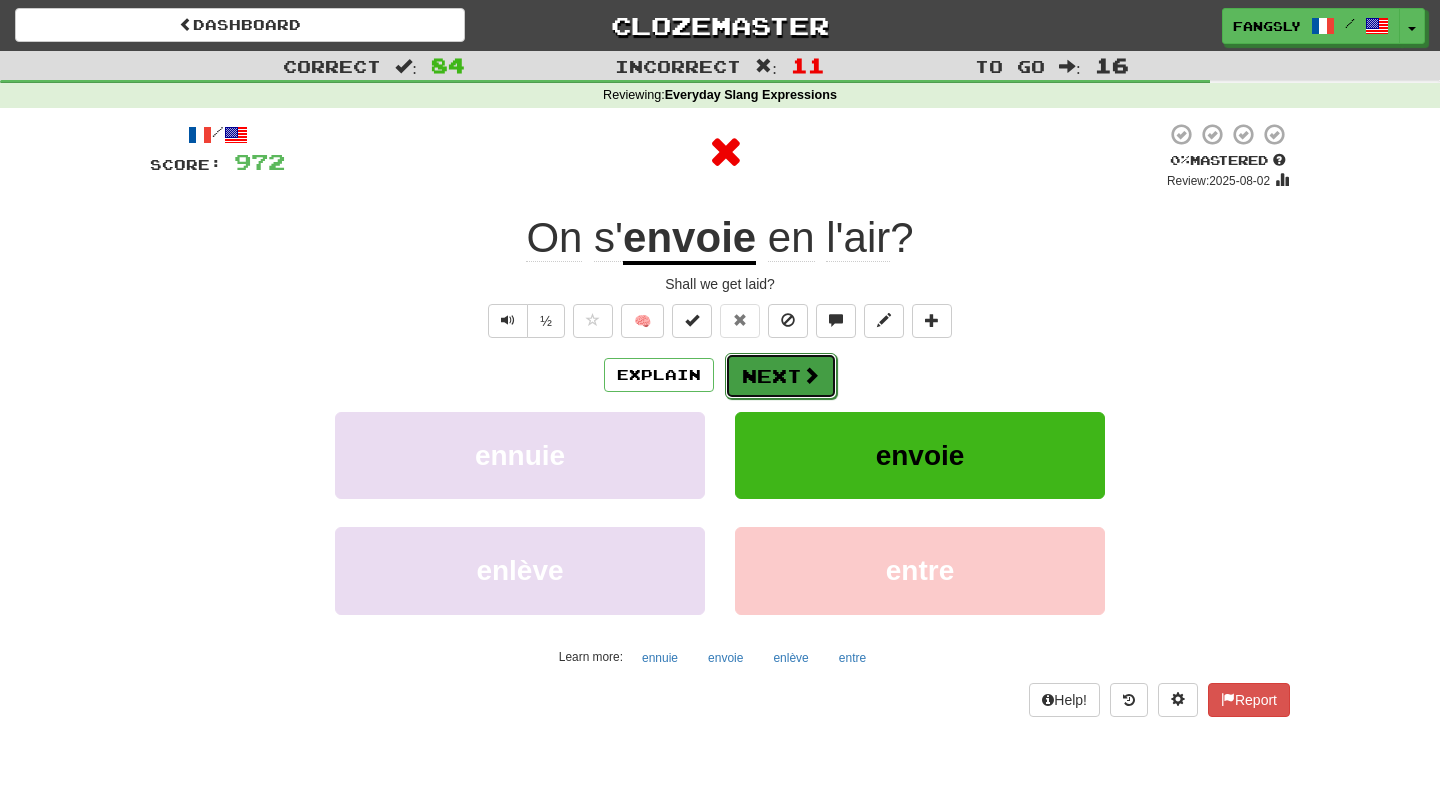 click on "Next" at bounding box center [781, 376] 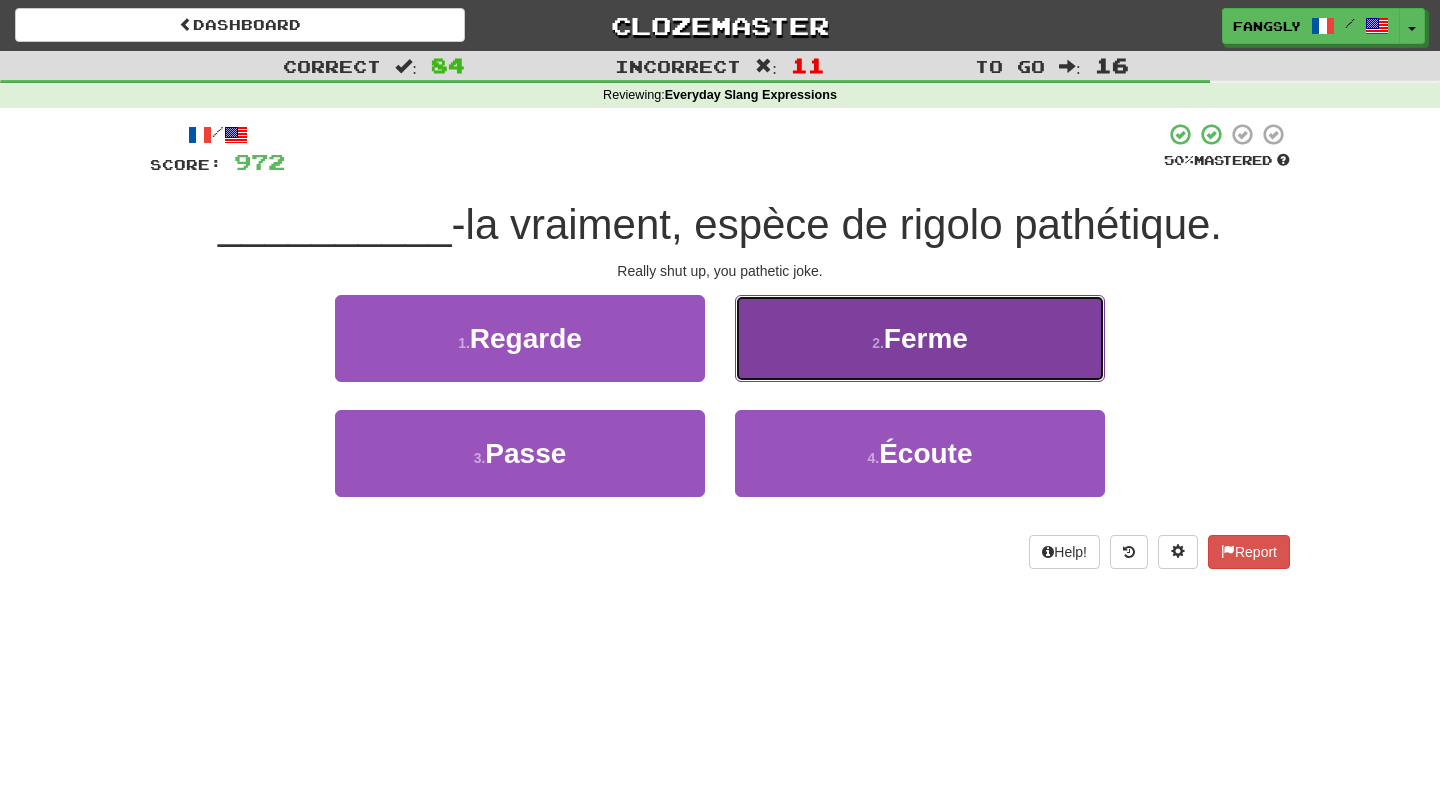 click on "2 .  Ferme" at bounding box center (920, 338) 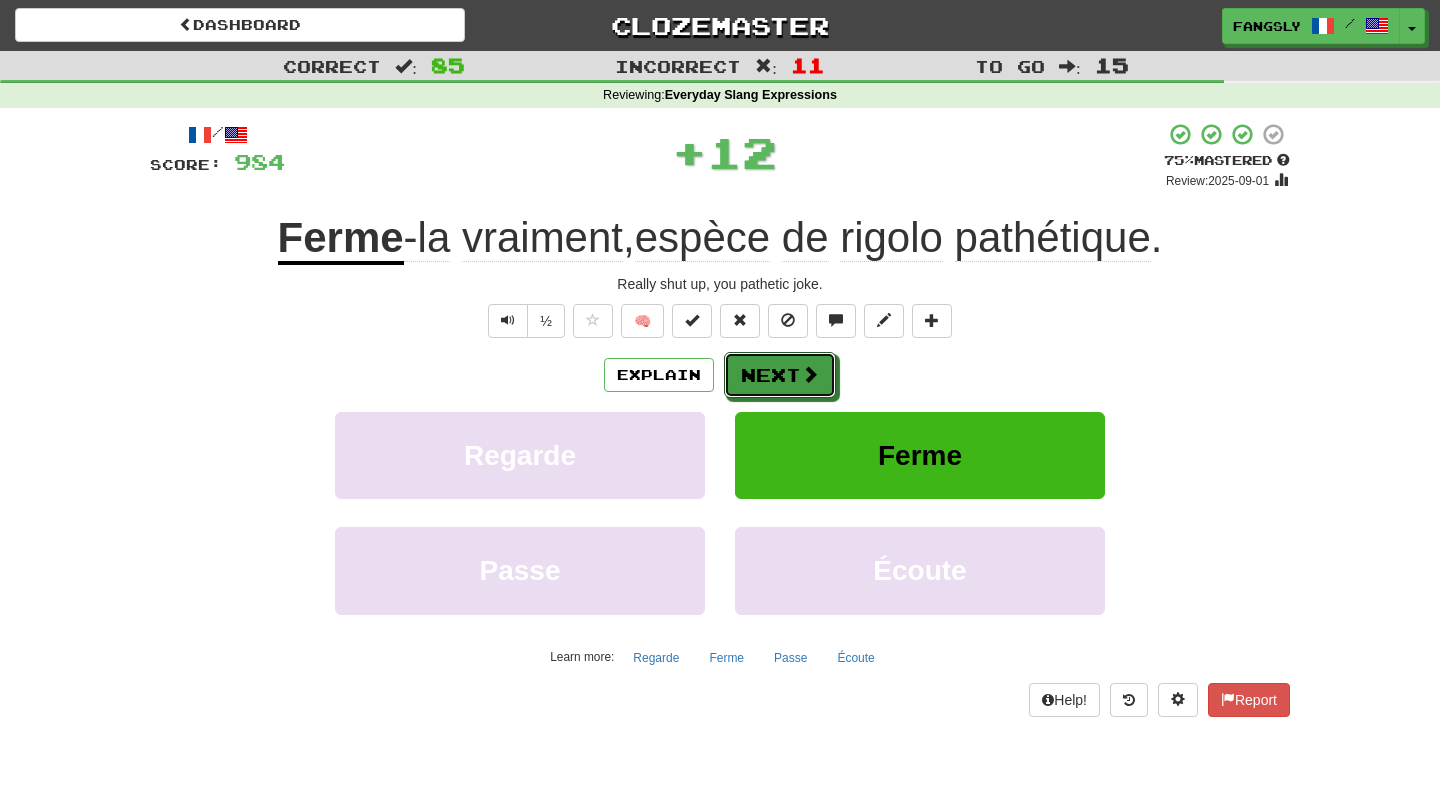 click on "Next" at bounding box center [780, 375] 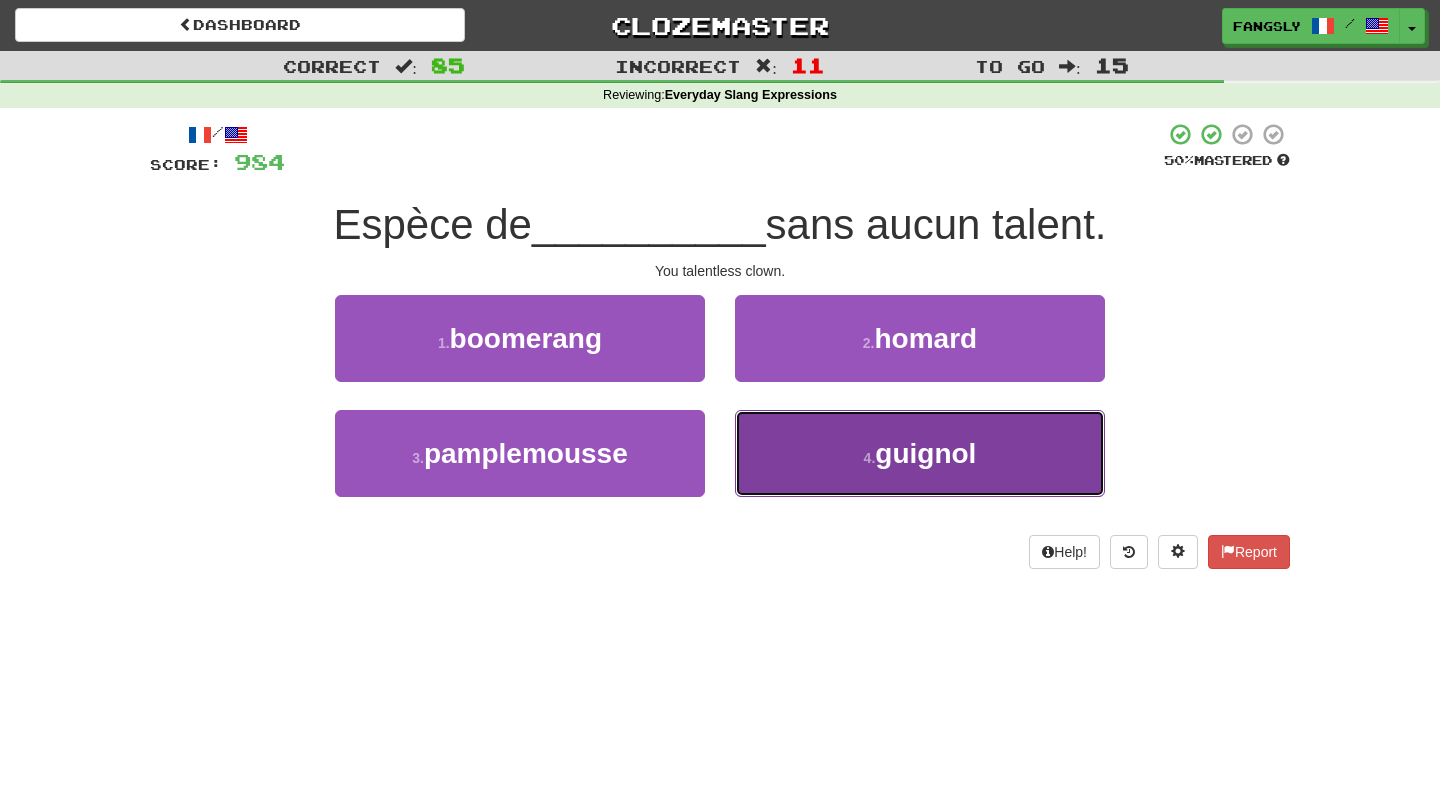 click on "4 .  guignol" at bounding box center (920, 453) 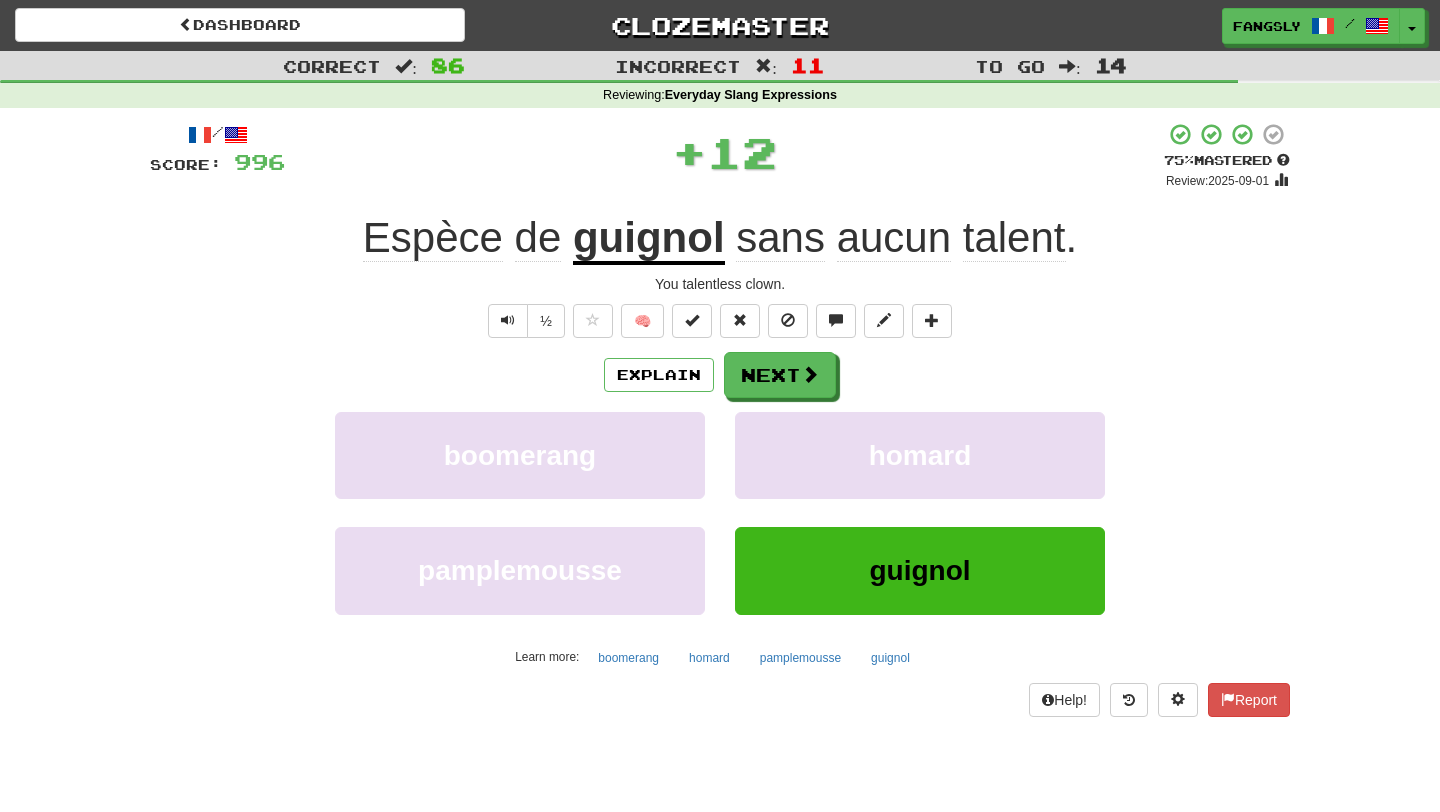 click on "Explain Next" at bounding box center [720, 375] 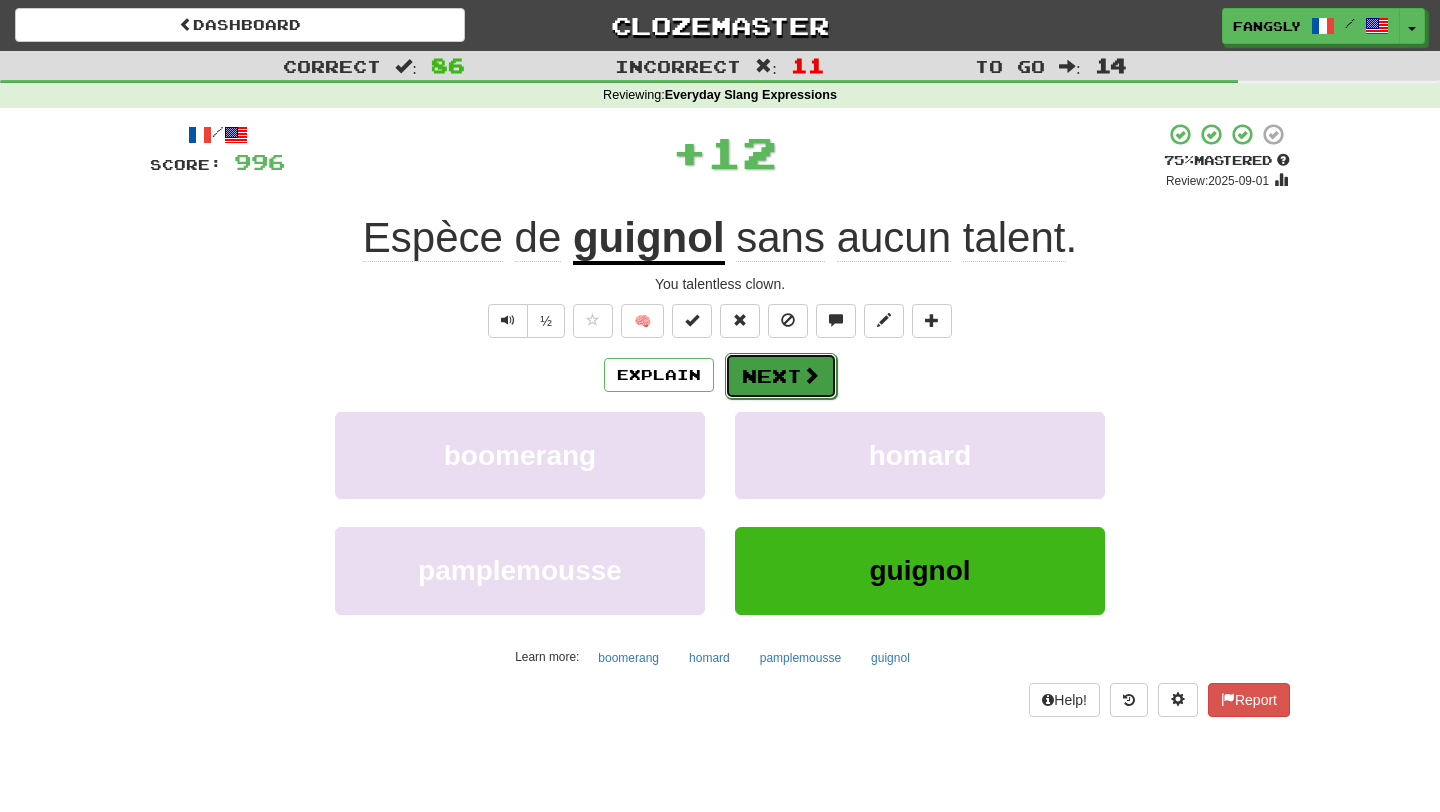 click on "Next" at bounding box center (781, 376) 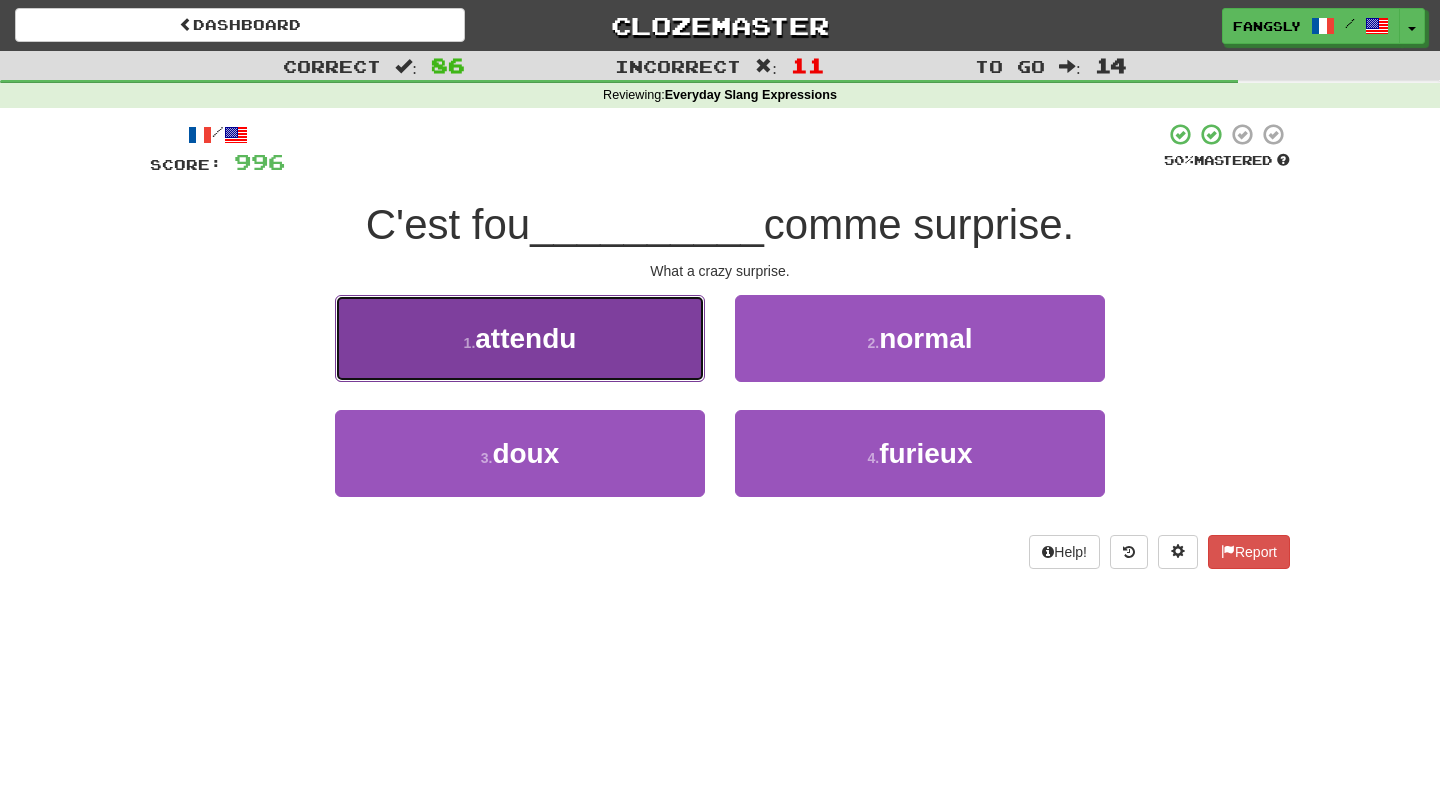 click on "1 .  attendu" at bounding box center (520, 338) 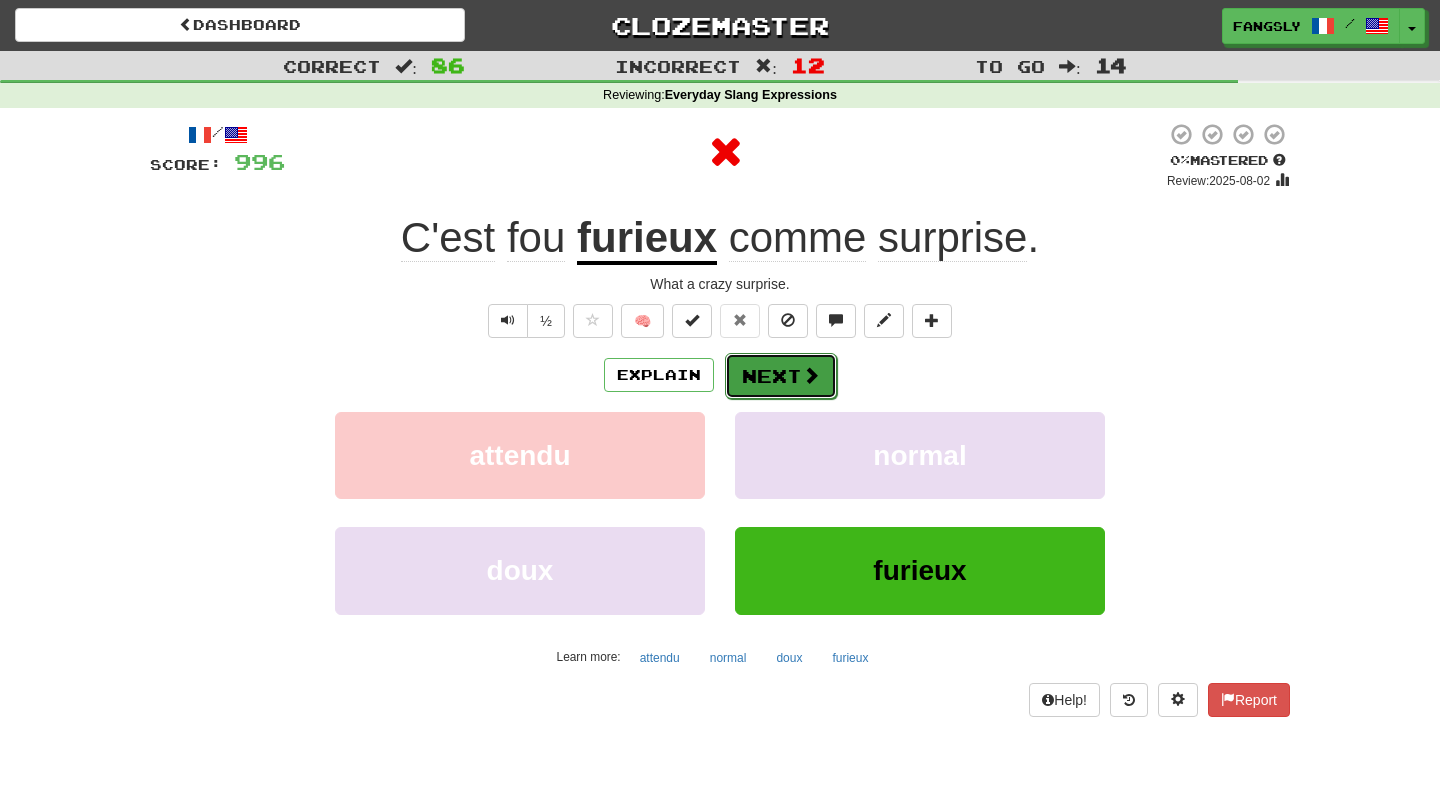 click on "Next" at bounding box center (781, 376) 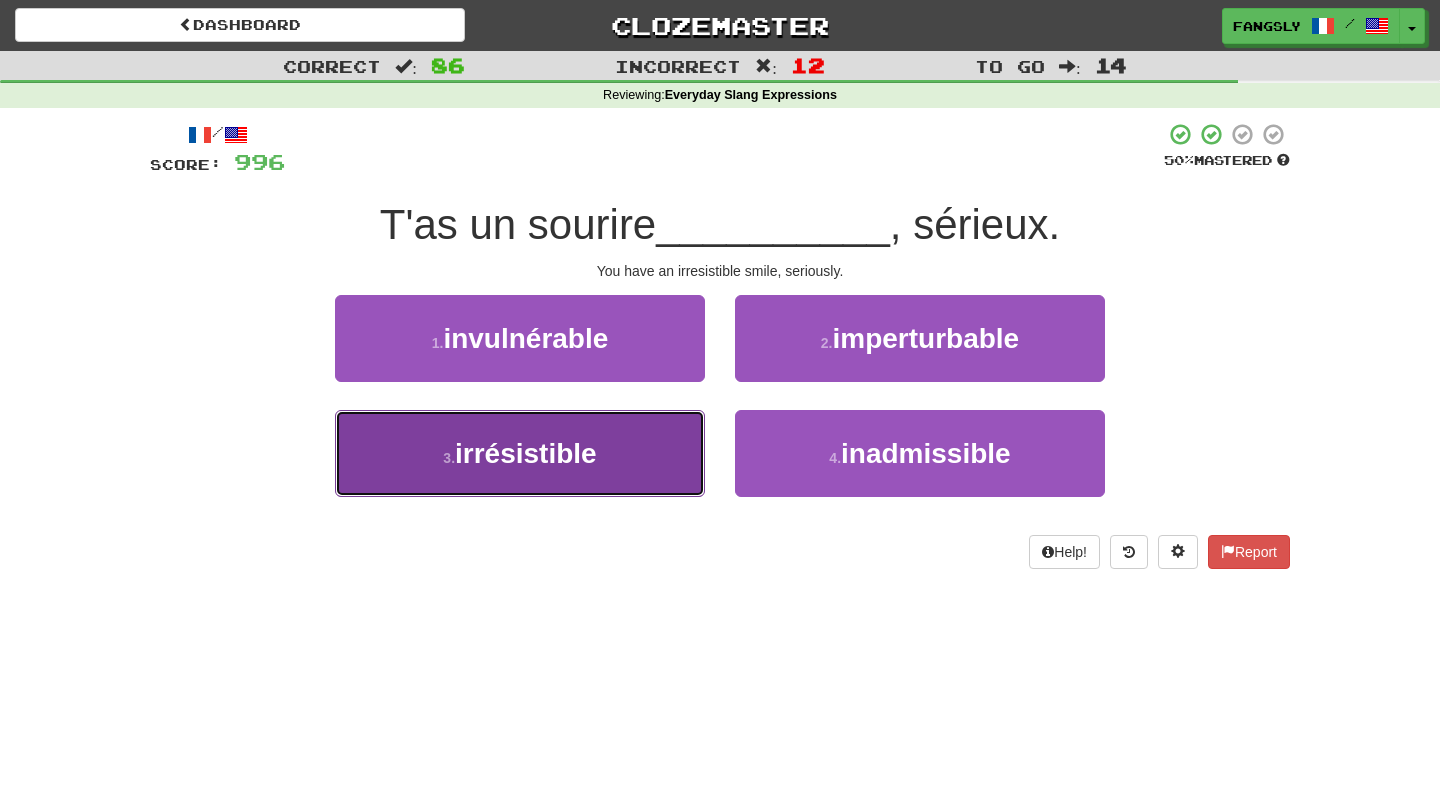 click on "3 .  irrésistible" at bounding box center (520, 453) 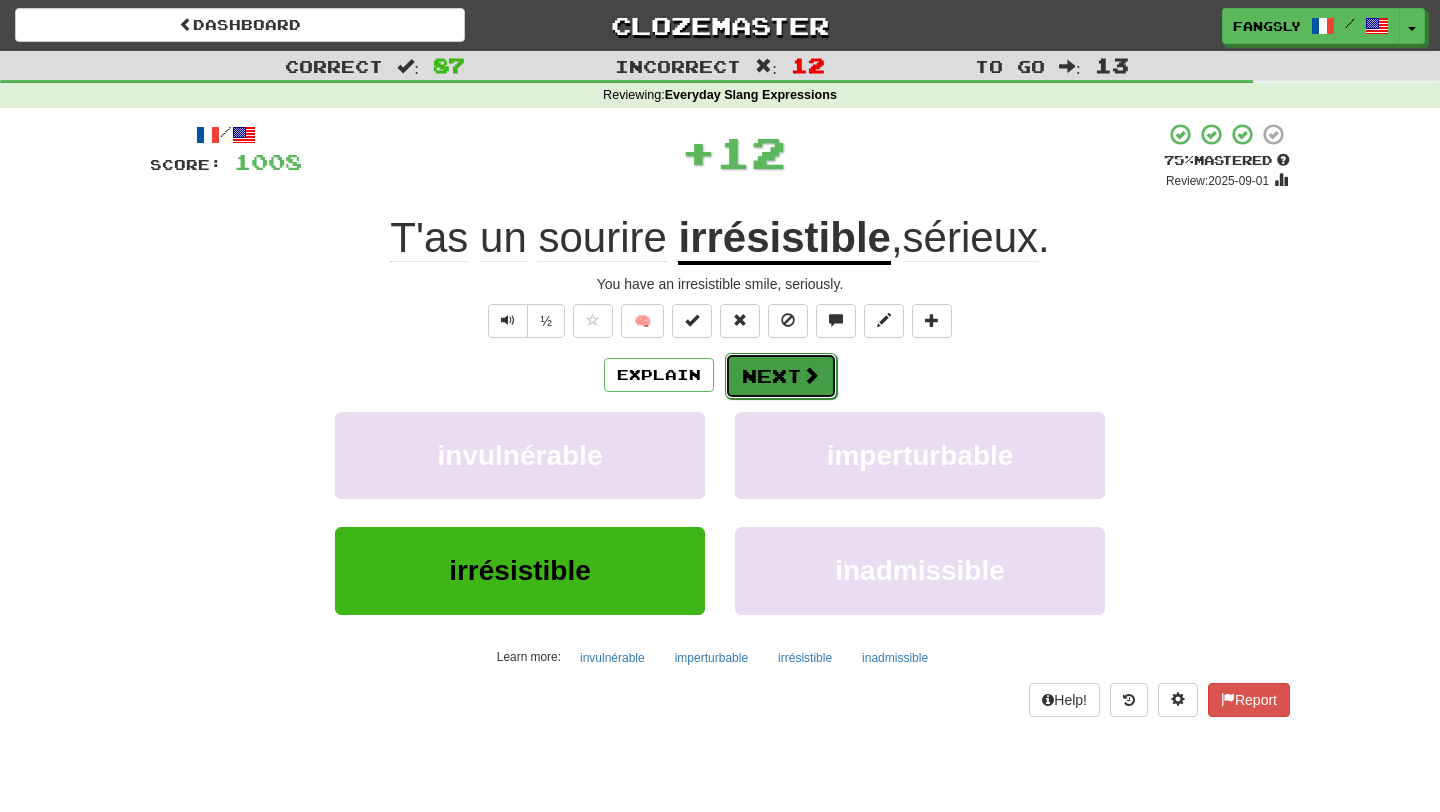 click on "Next" at bounding box center (781, 376) 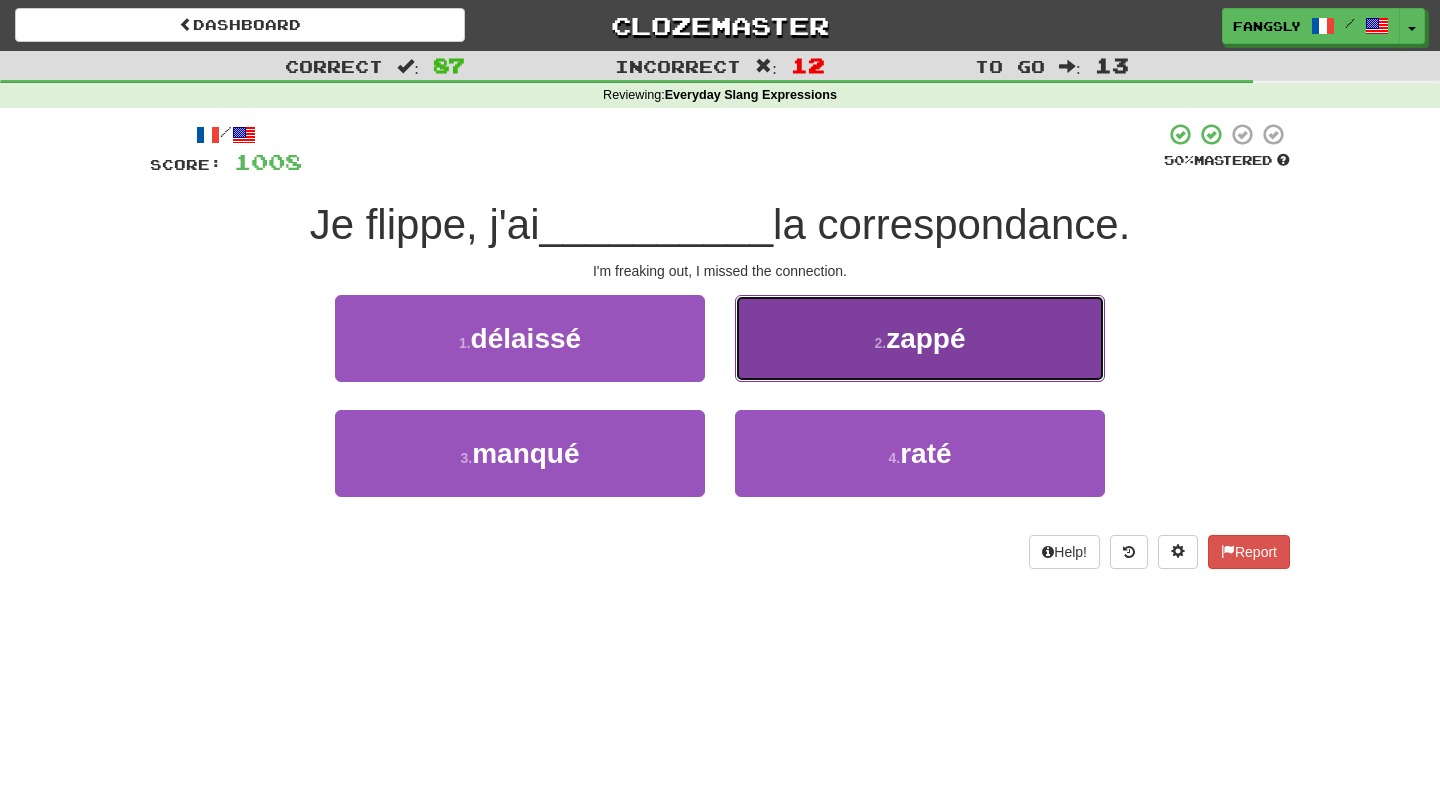 click on "2 .  zappé" at bounding box center (920, 338) 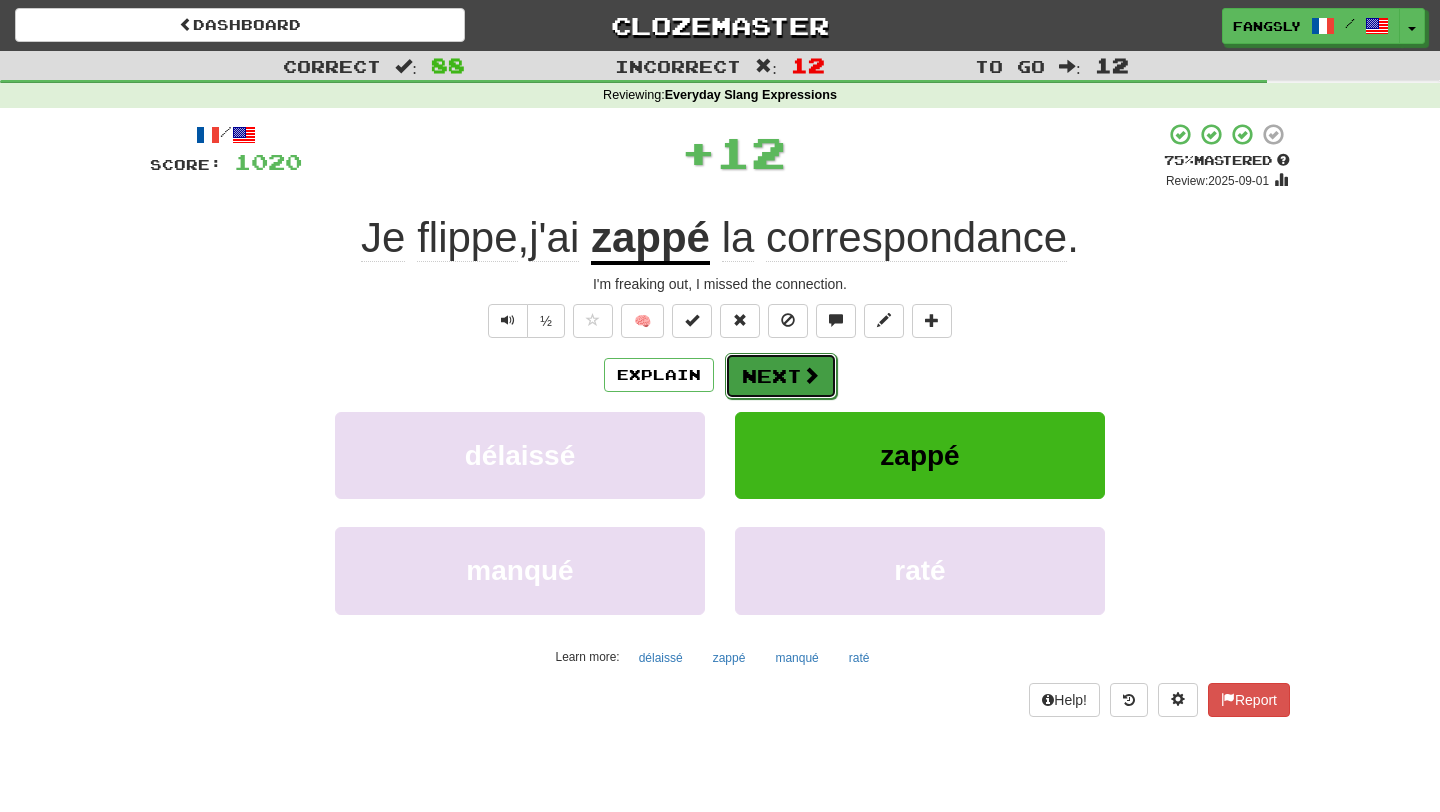 click on "Next" at bounding box center (781, 376) 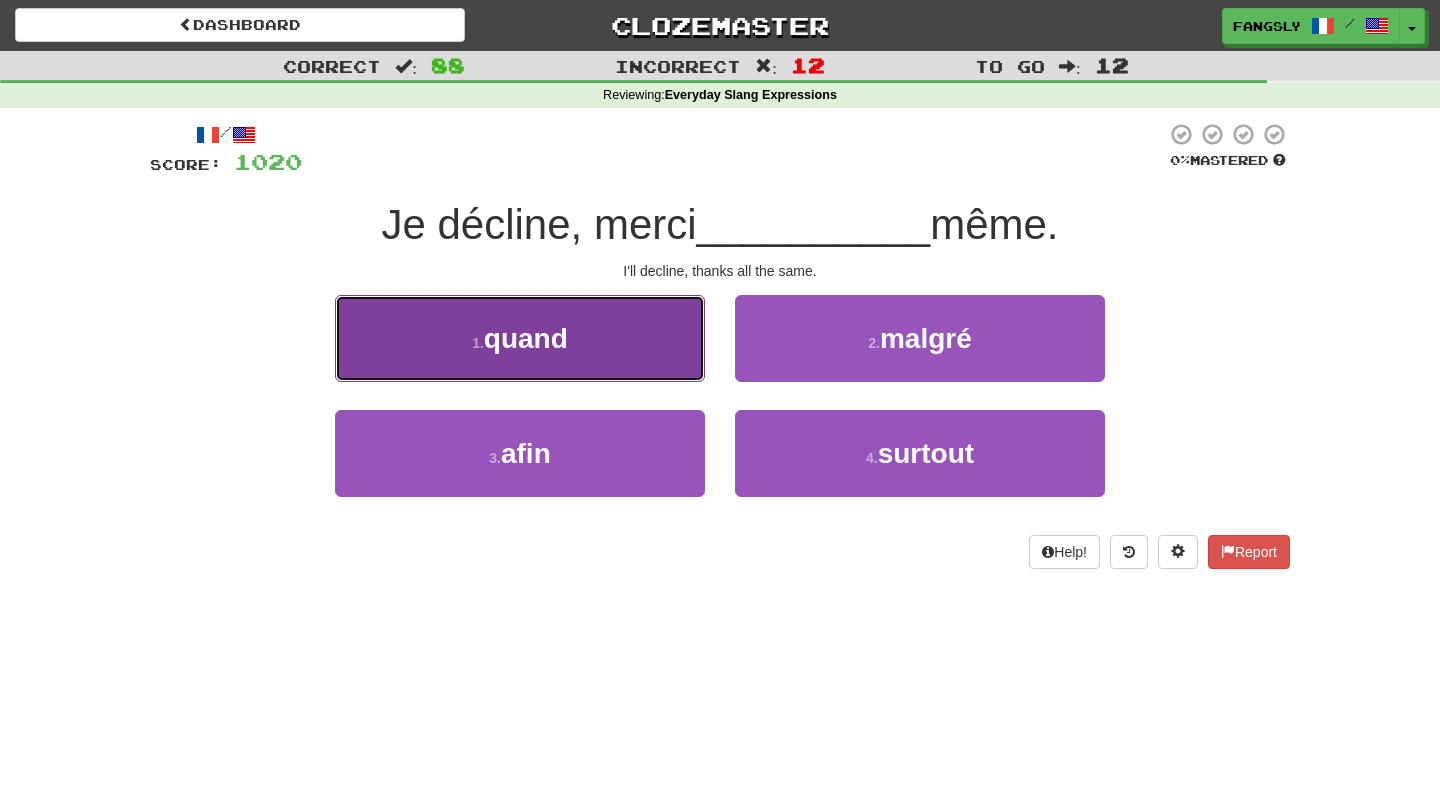 click on "1 .  quand" at bounding box center (520, 338) 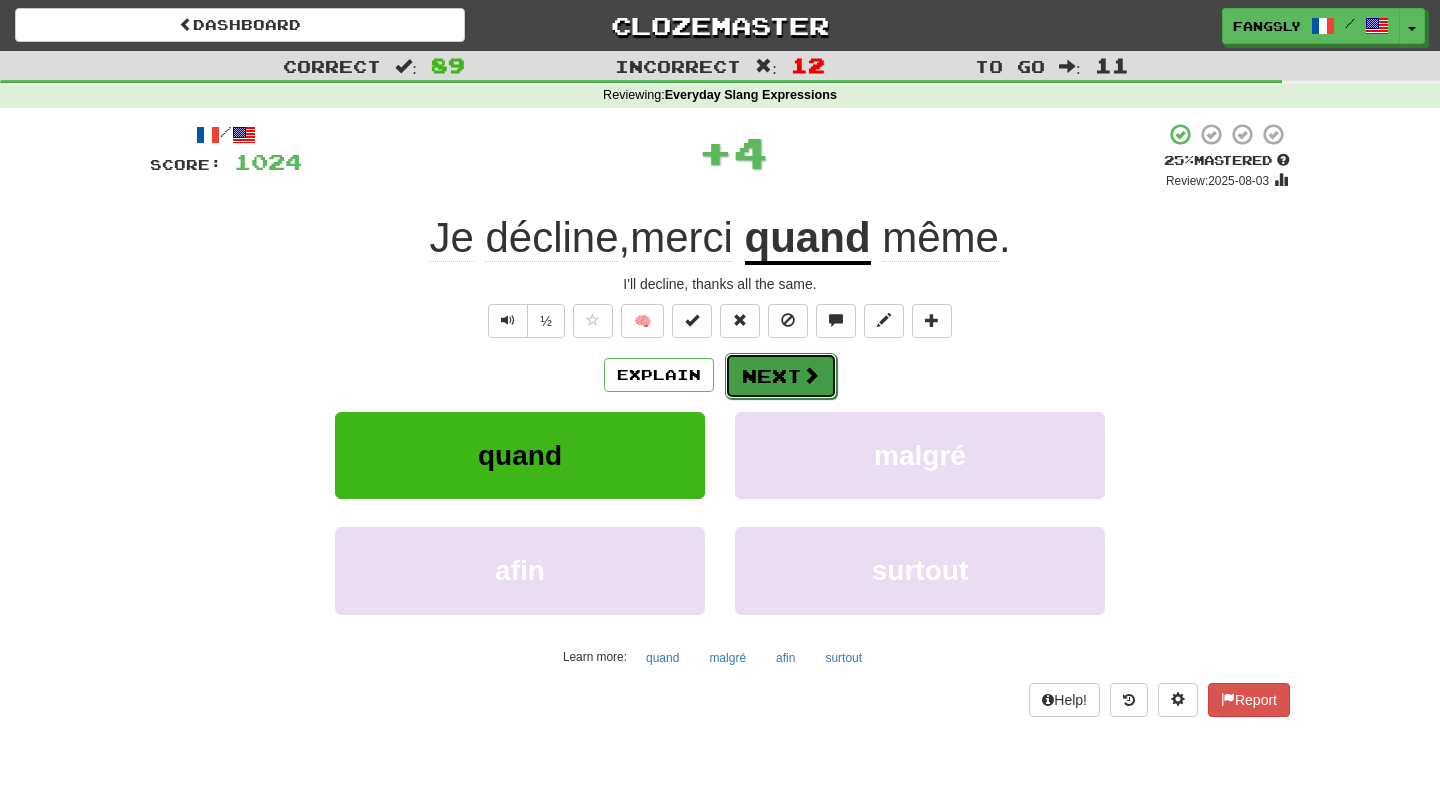 click at bounding box center (811, 375) 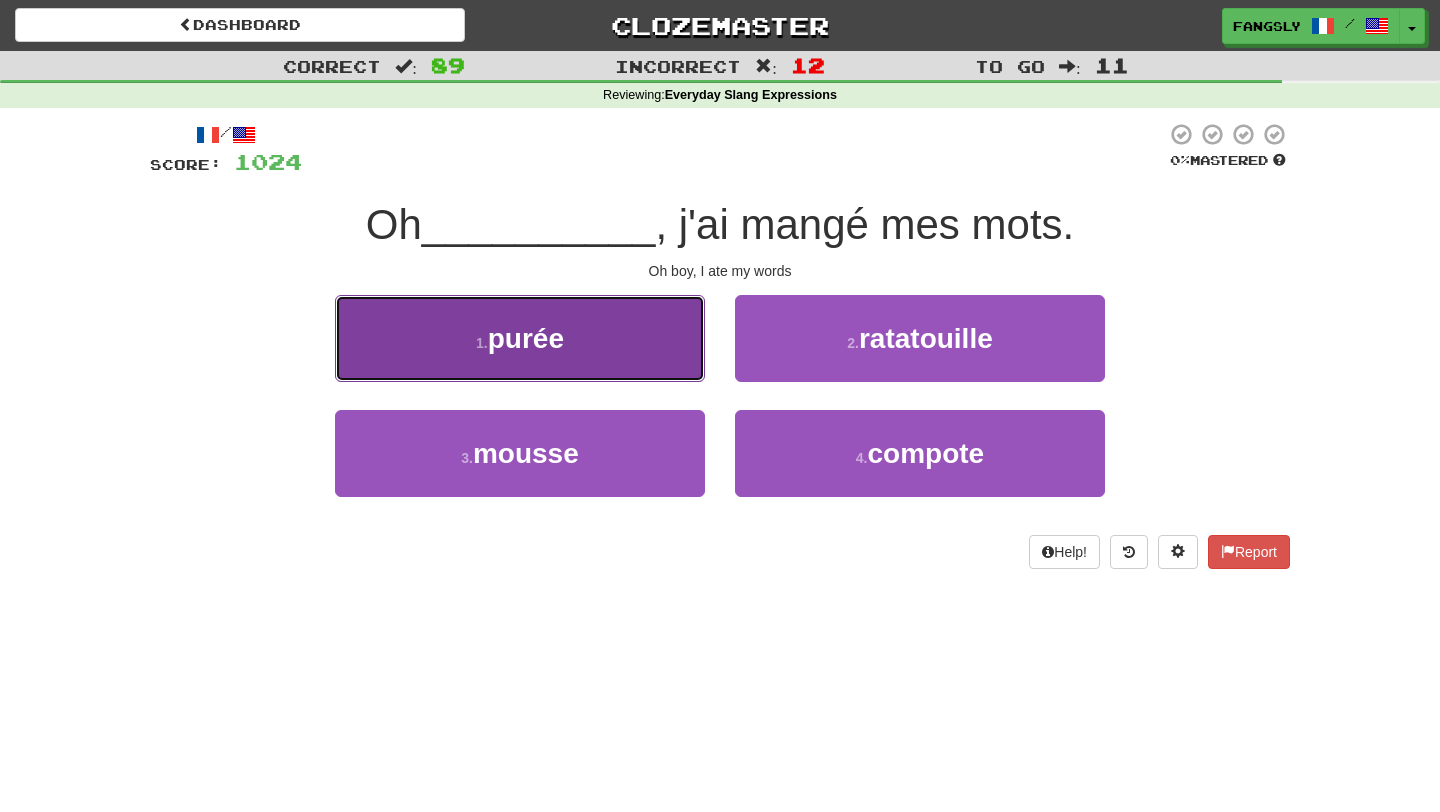 click on "1 .  purée" at bounding box center [520, 338] 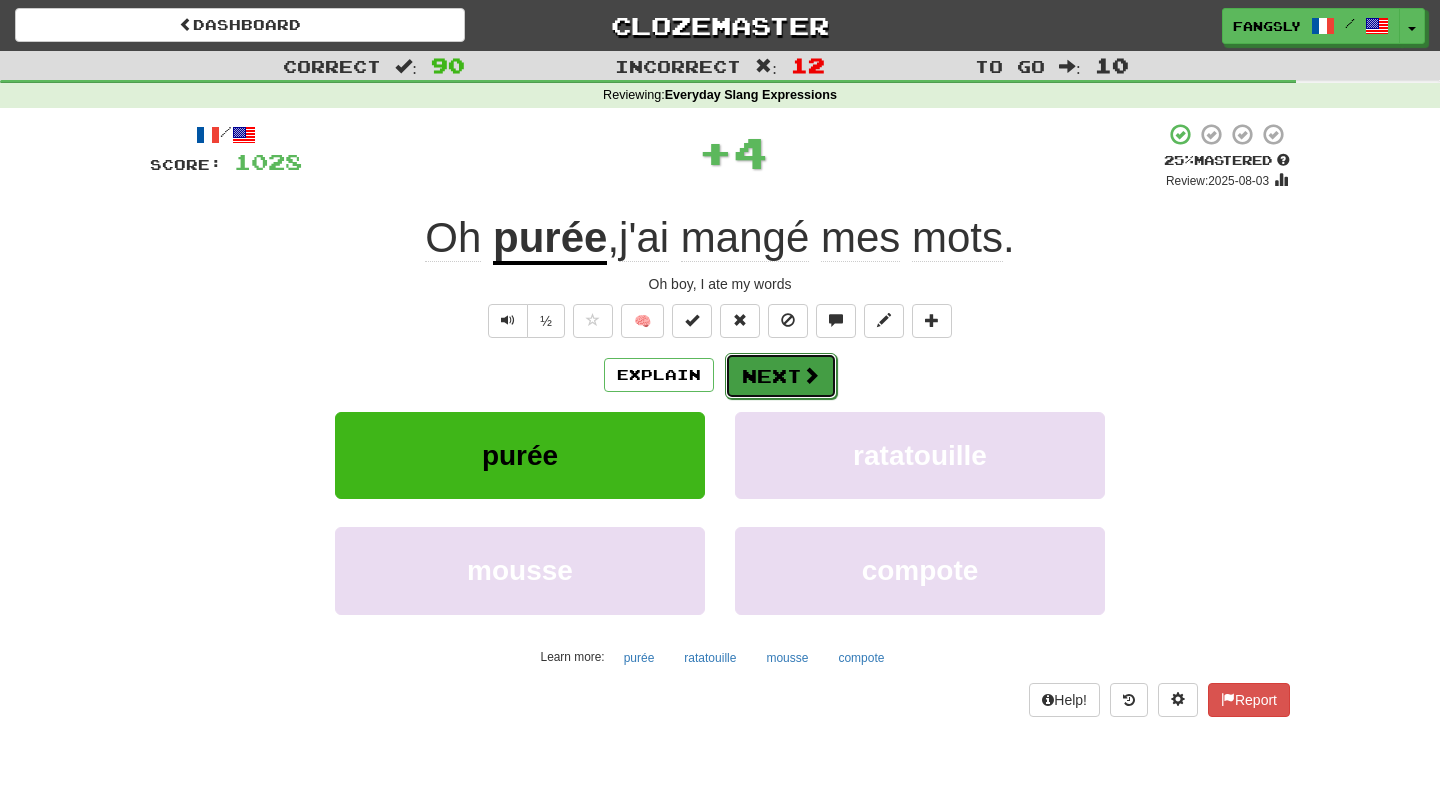 click on "Next" at bounding box center (781, 376) 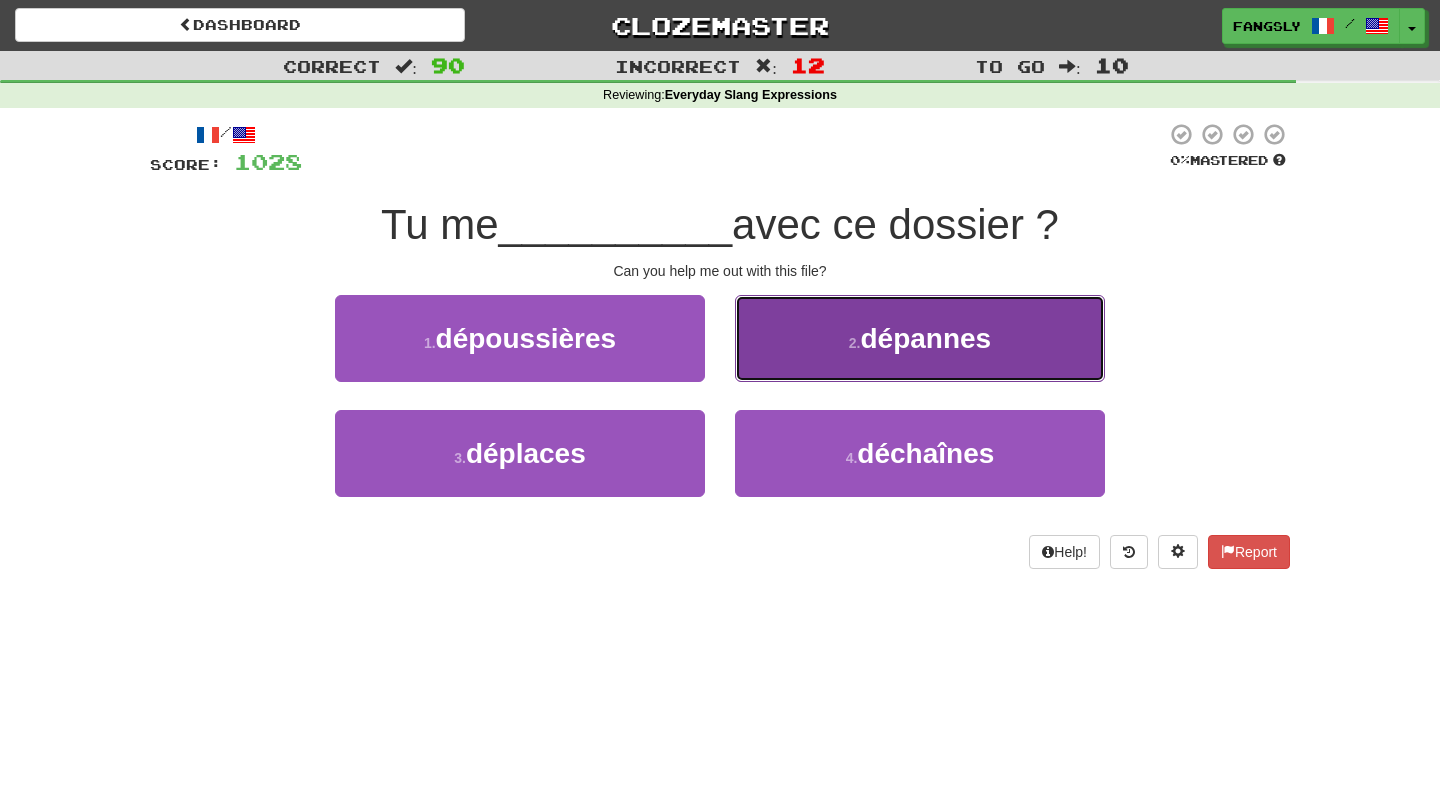click on "2 .  dépannes" at bounding box center [920, 338] 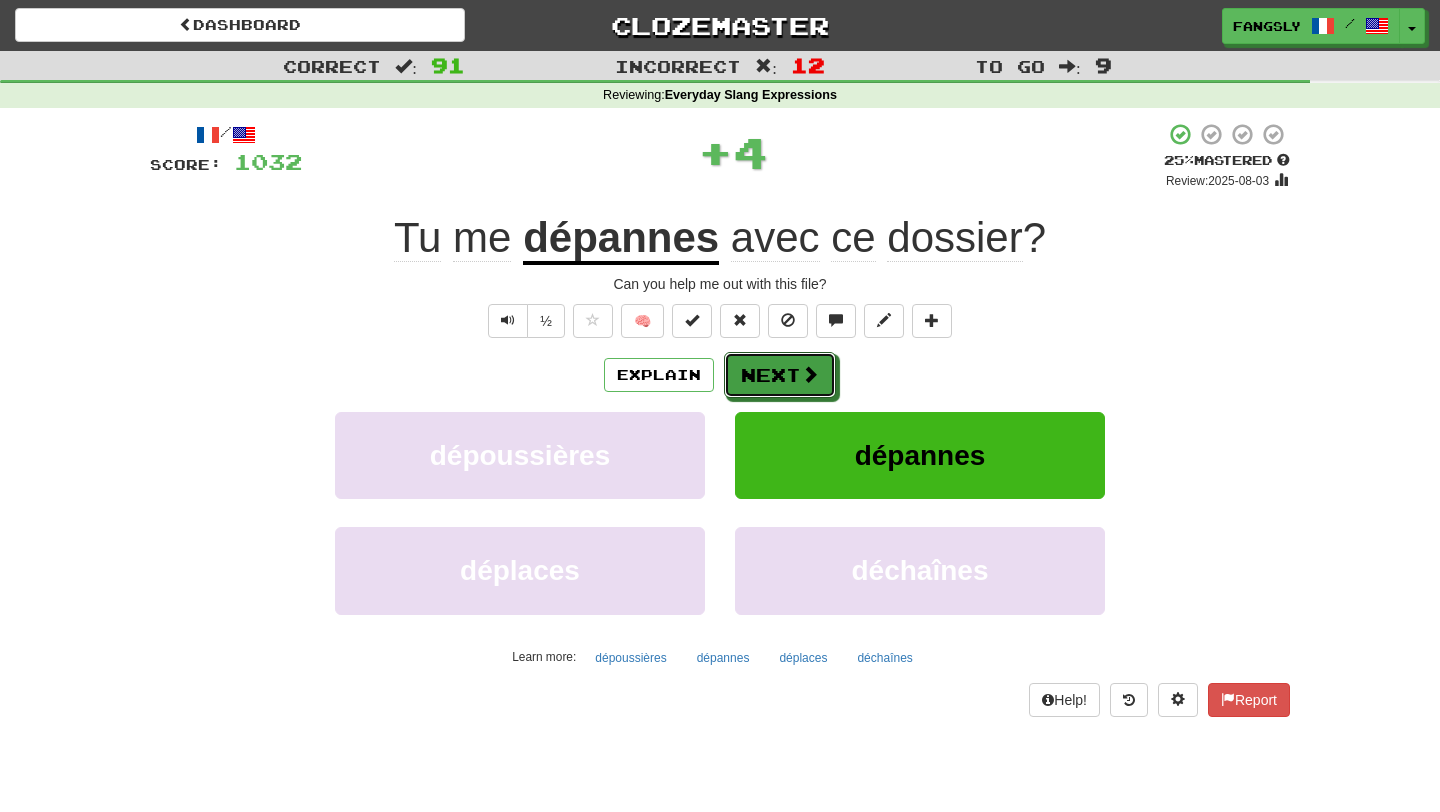 click on "Next" at bounding box center (780, 375) 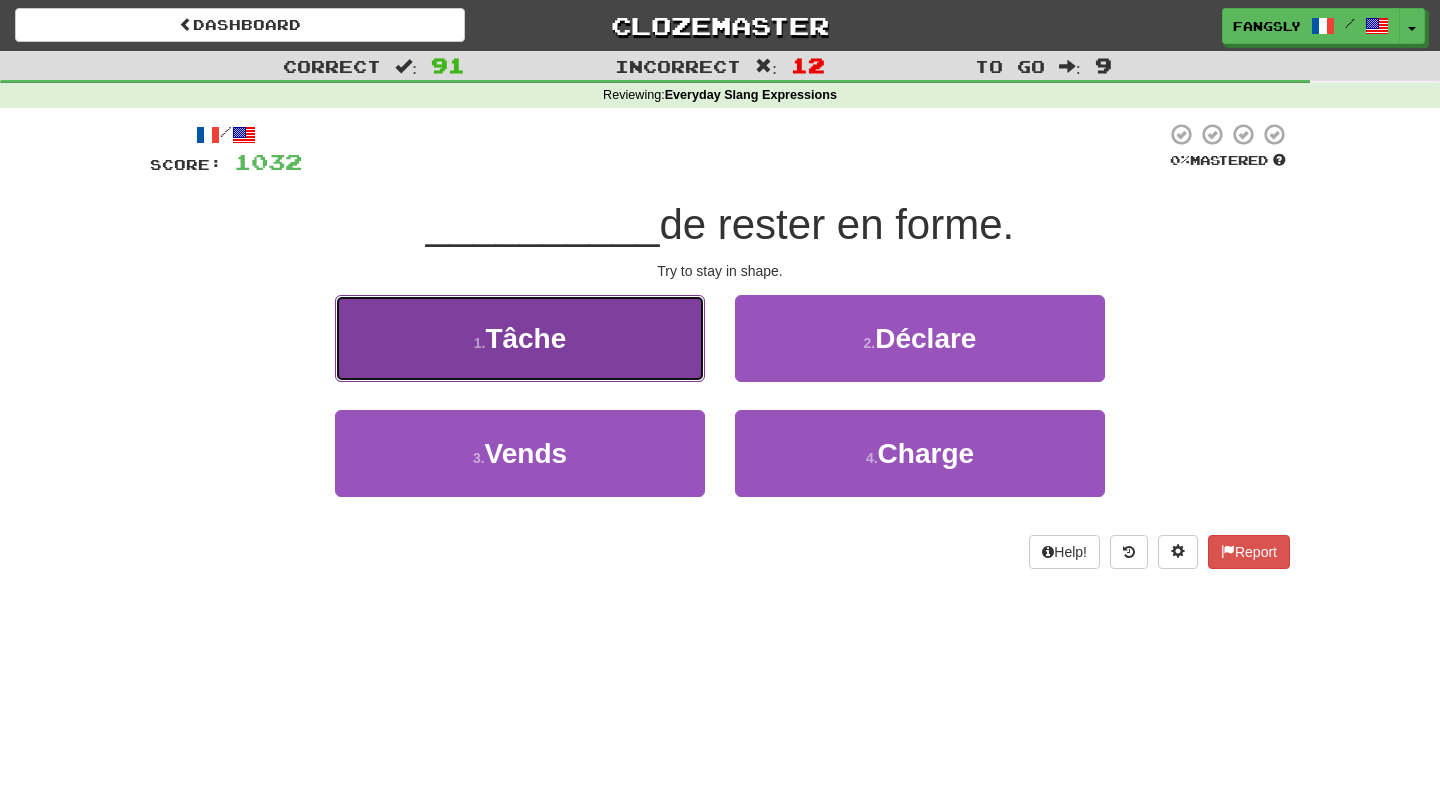 click on "1 .  Tâche" at bounding box center [520, 338] 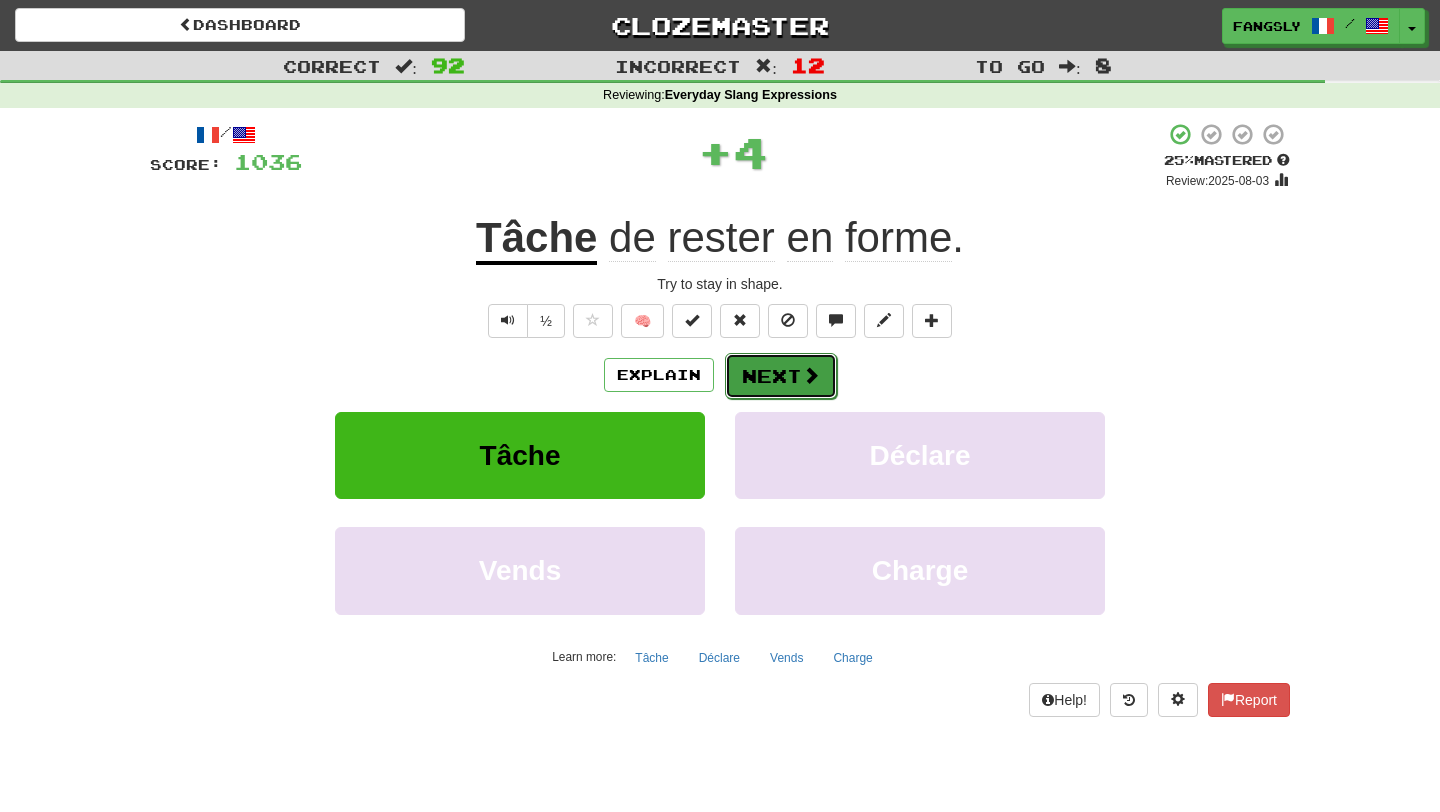 click on "Next" at bounding box center [781, 376] 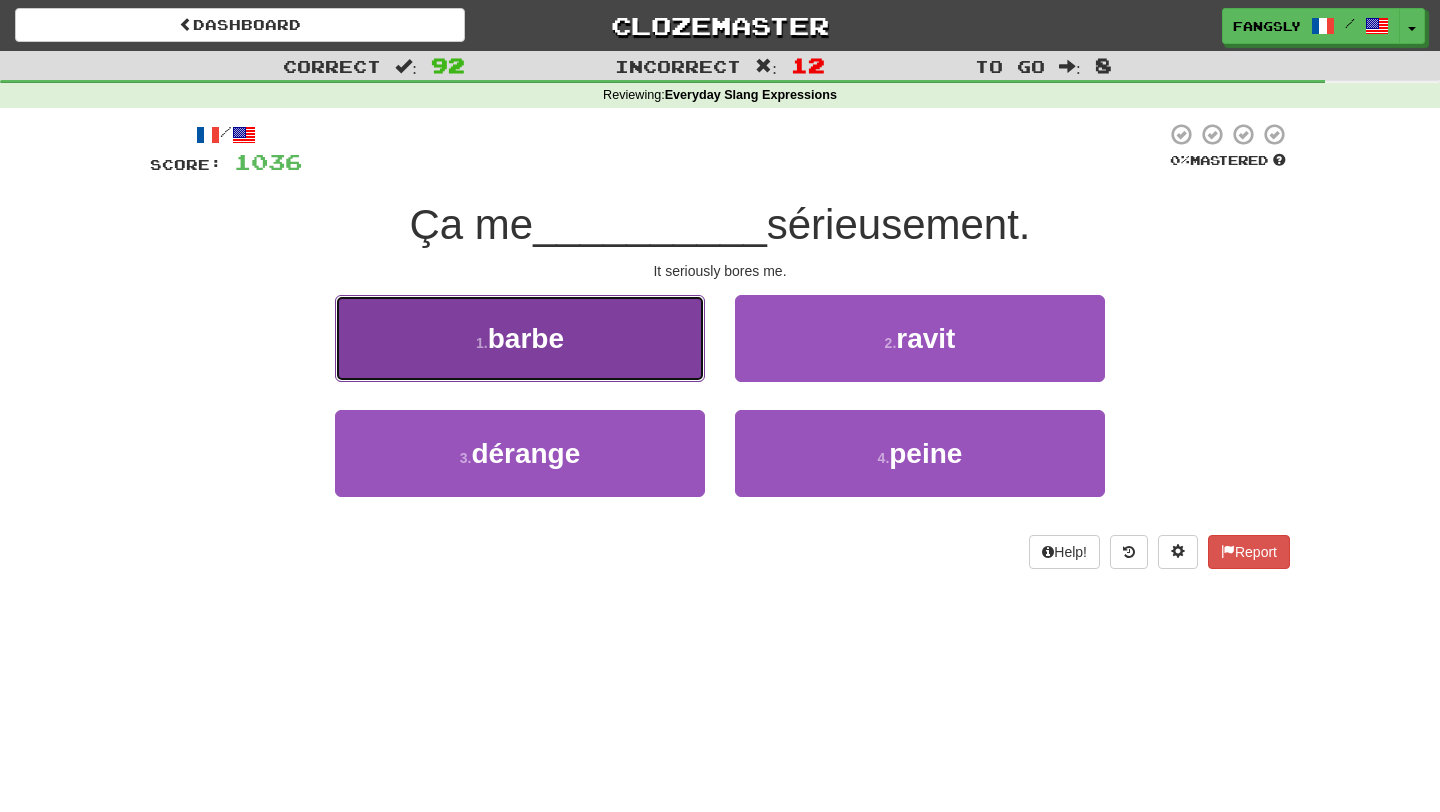 click on "1 .  barbe" at bounding box center [520, 338] 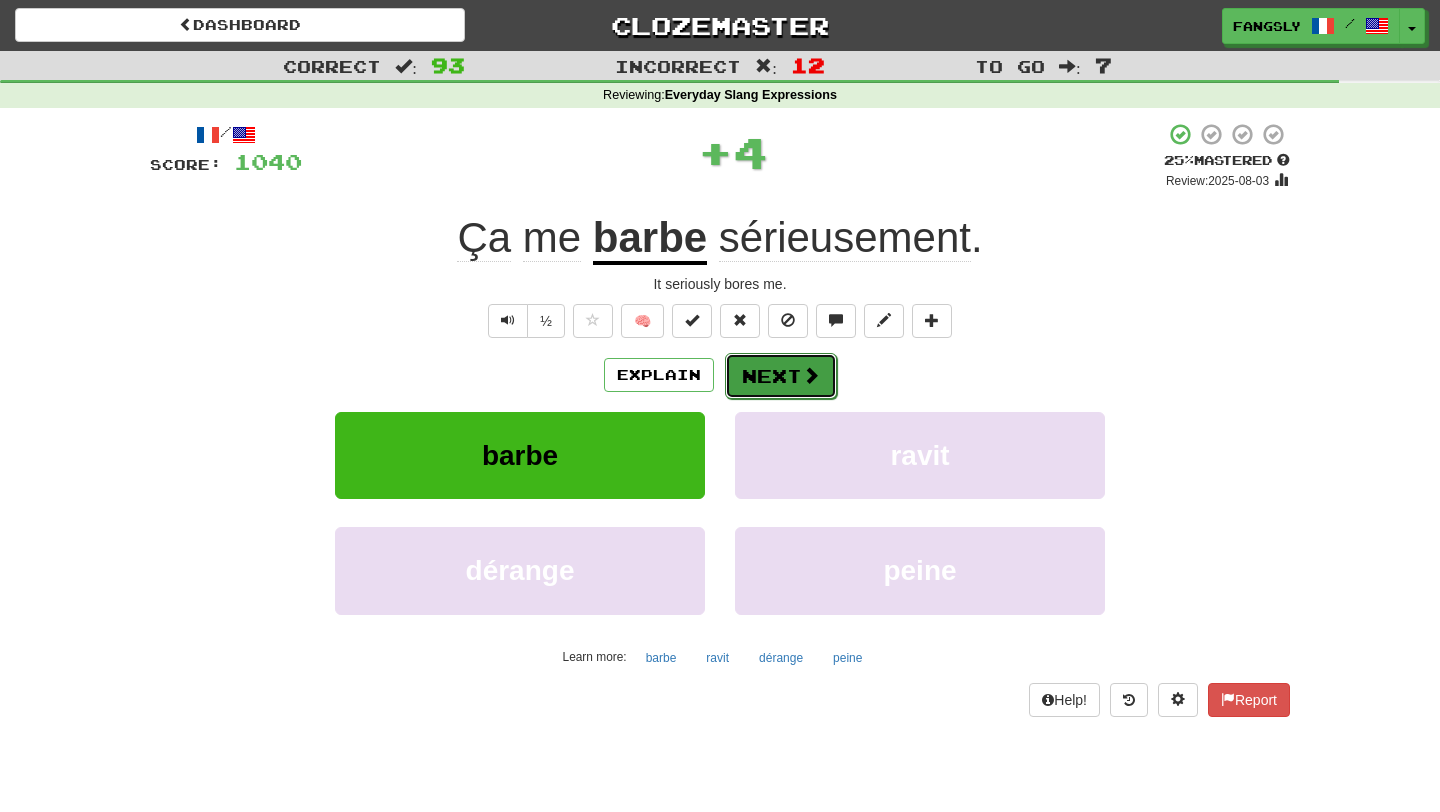 click on "Next" at bounding box center [781, 376] 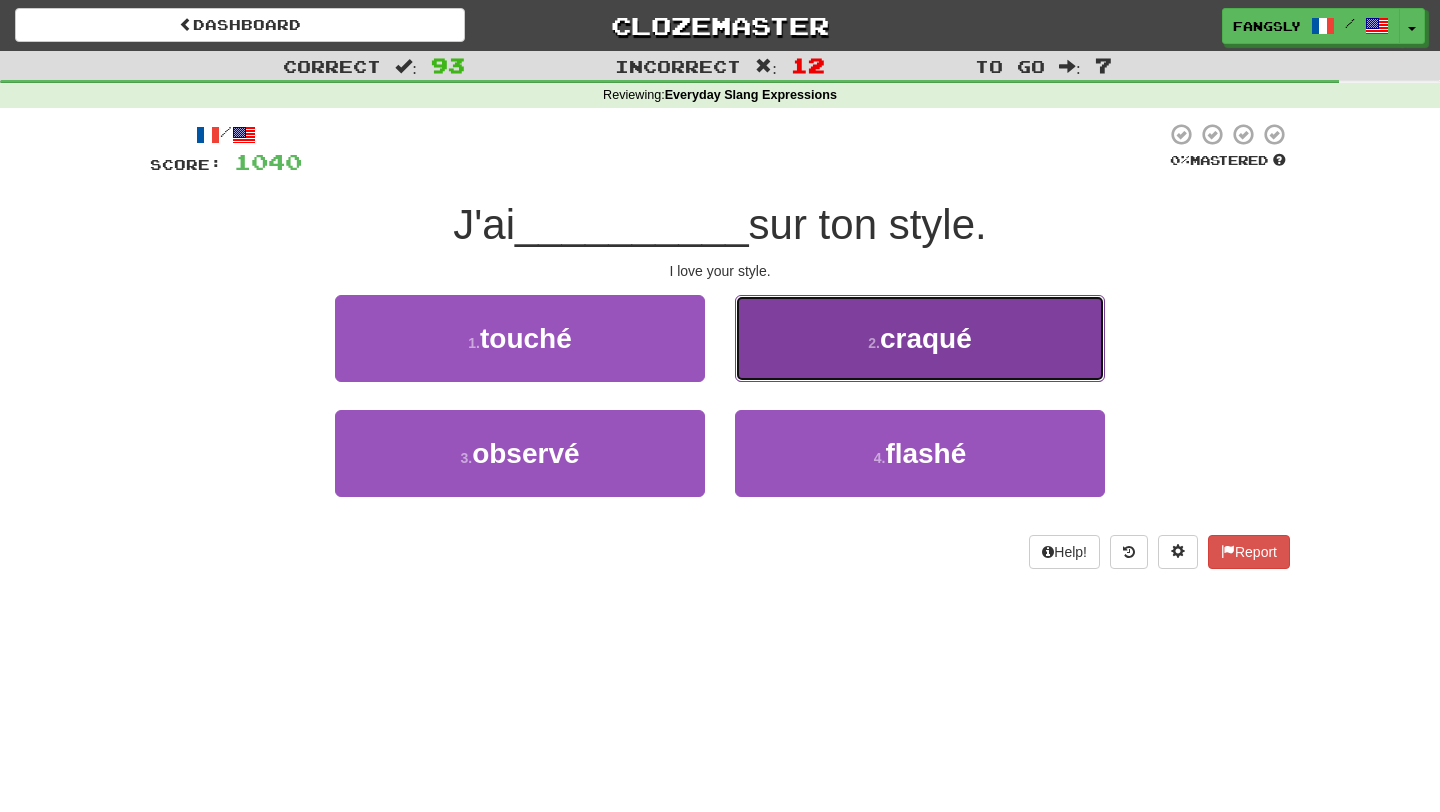 click on "2 .  craqué" at bounding box center [920, 338] 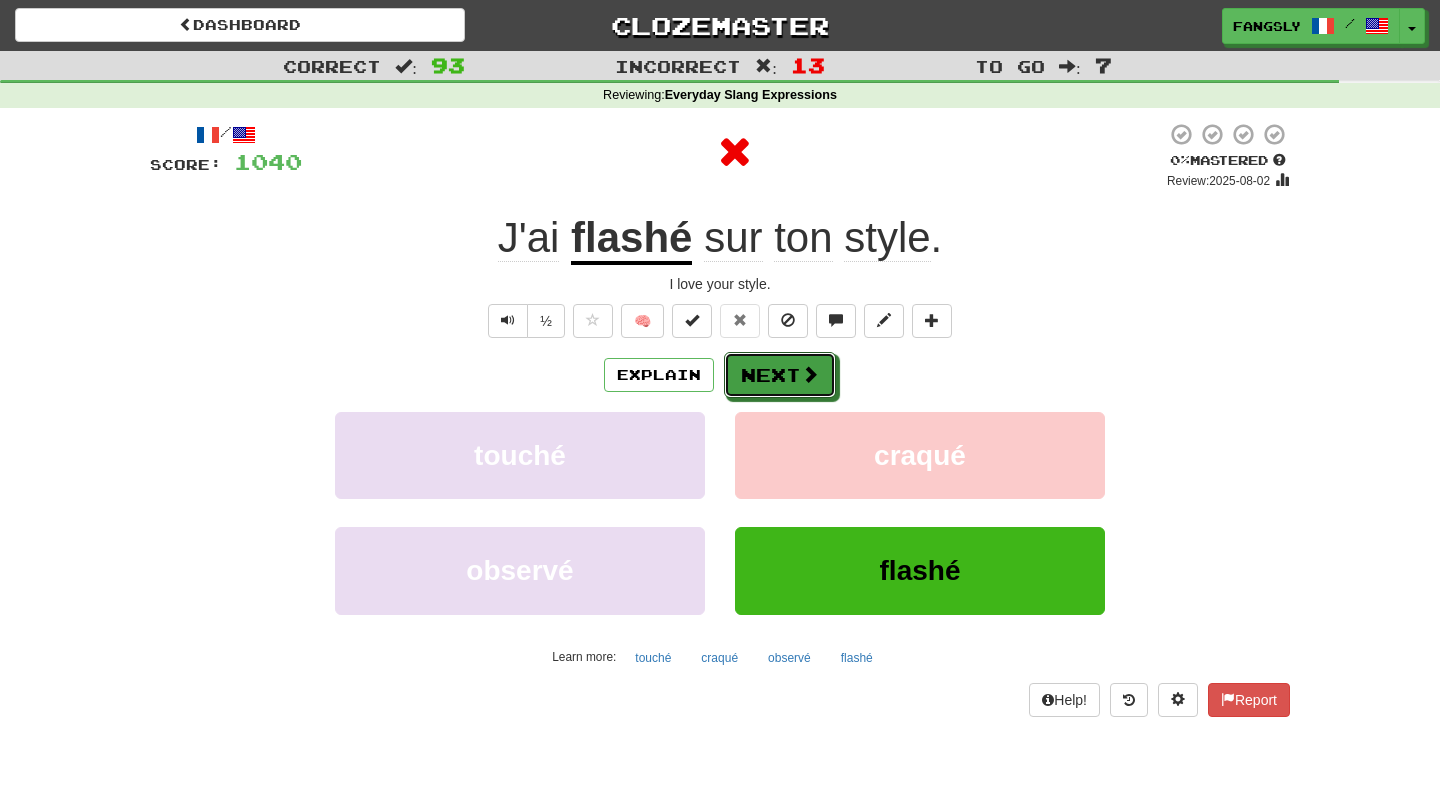 click on "Next" at bounding box center [780, 375] 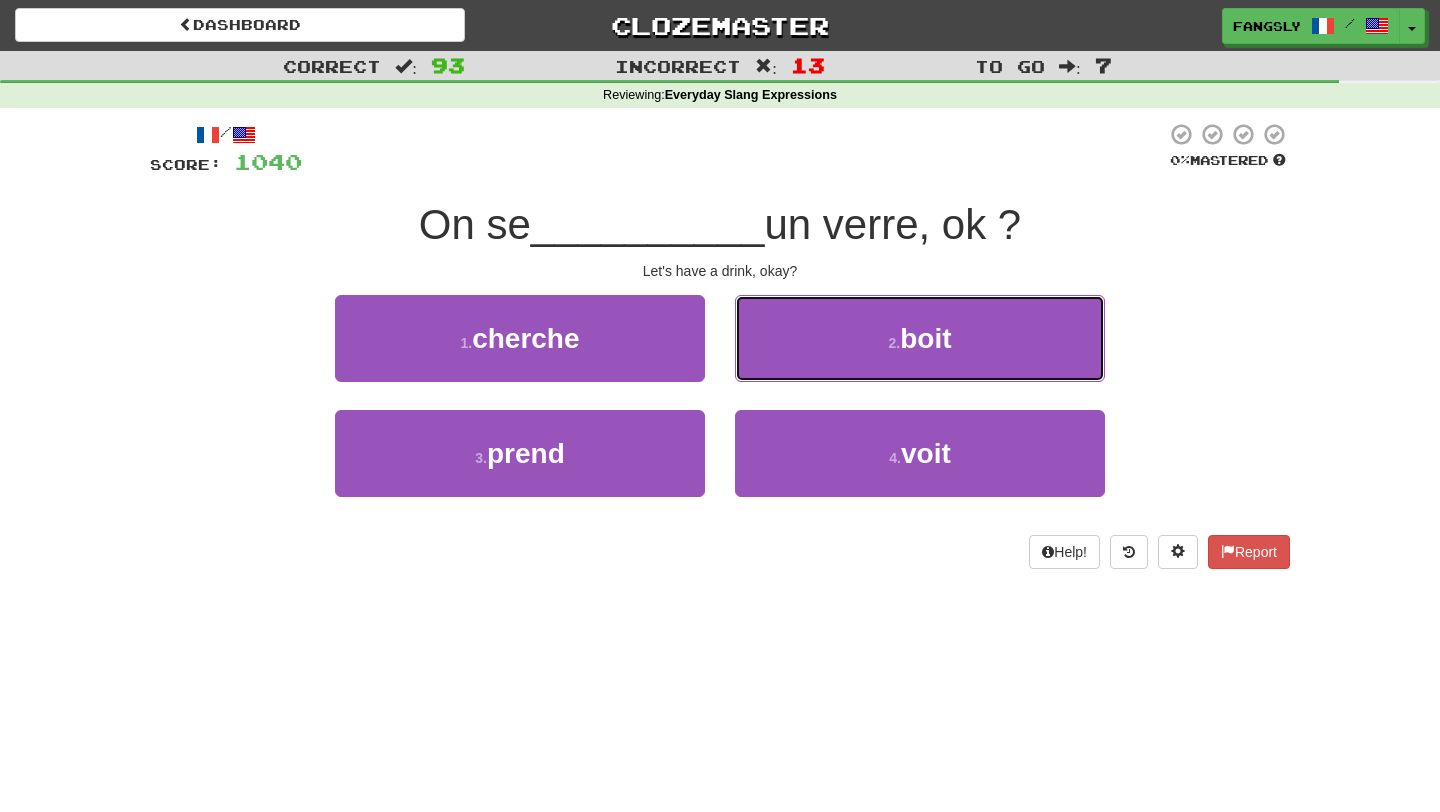 click on "2 .  boit" at bounding box center [920, 338] 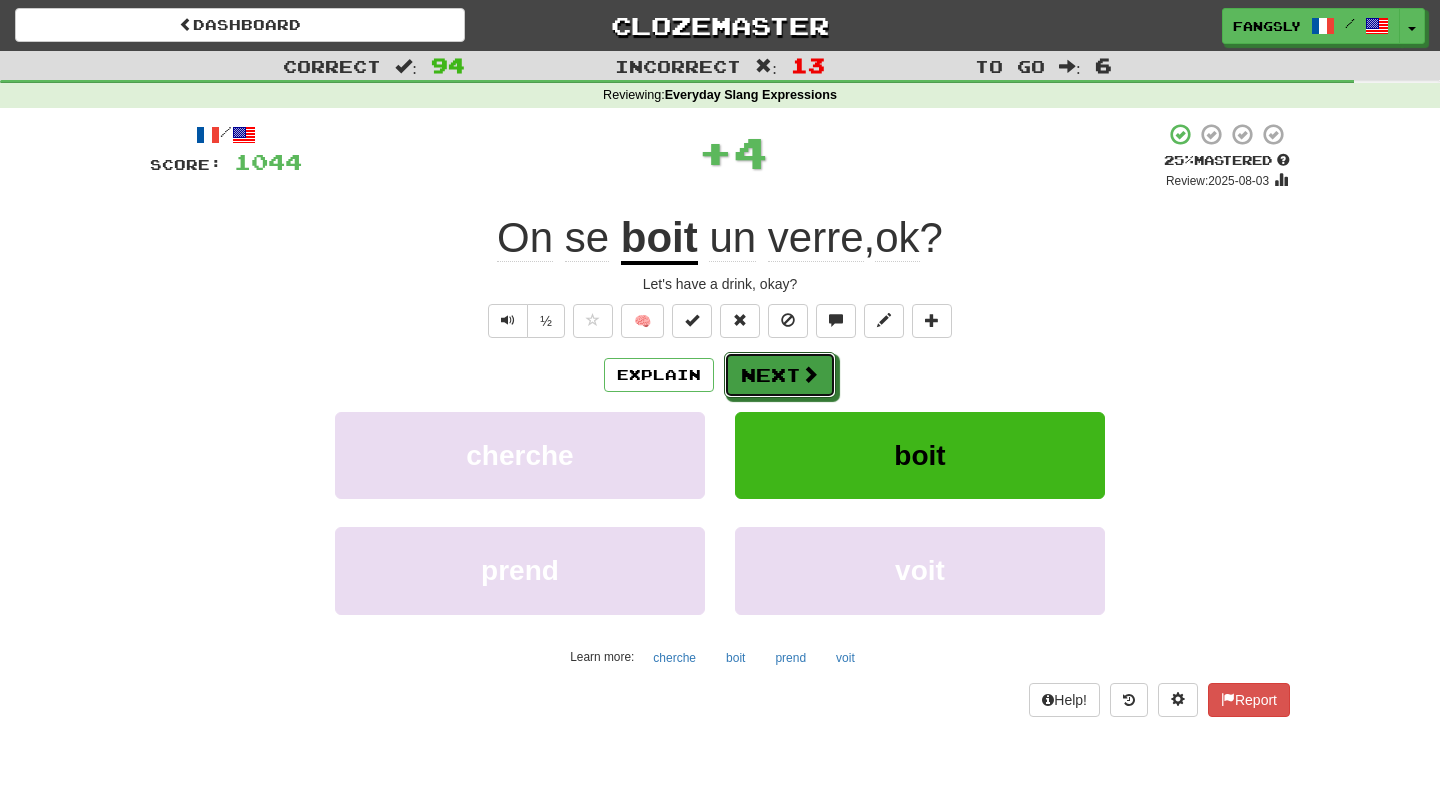 click on "Next" at bounding box center (780, 375) 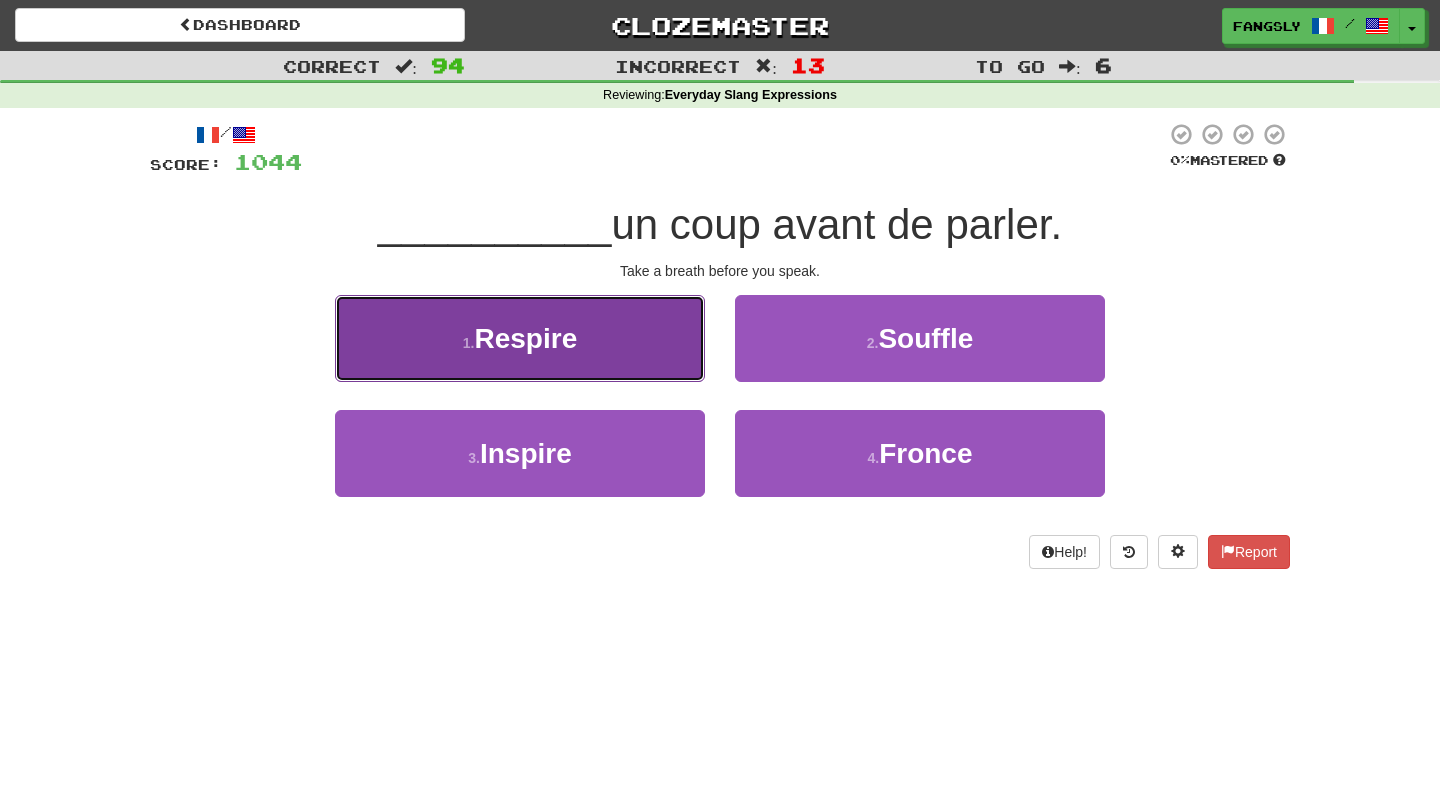 click on "1 .  Respire" at bounding box center [520, 338] 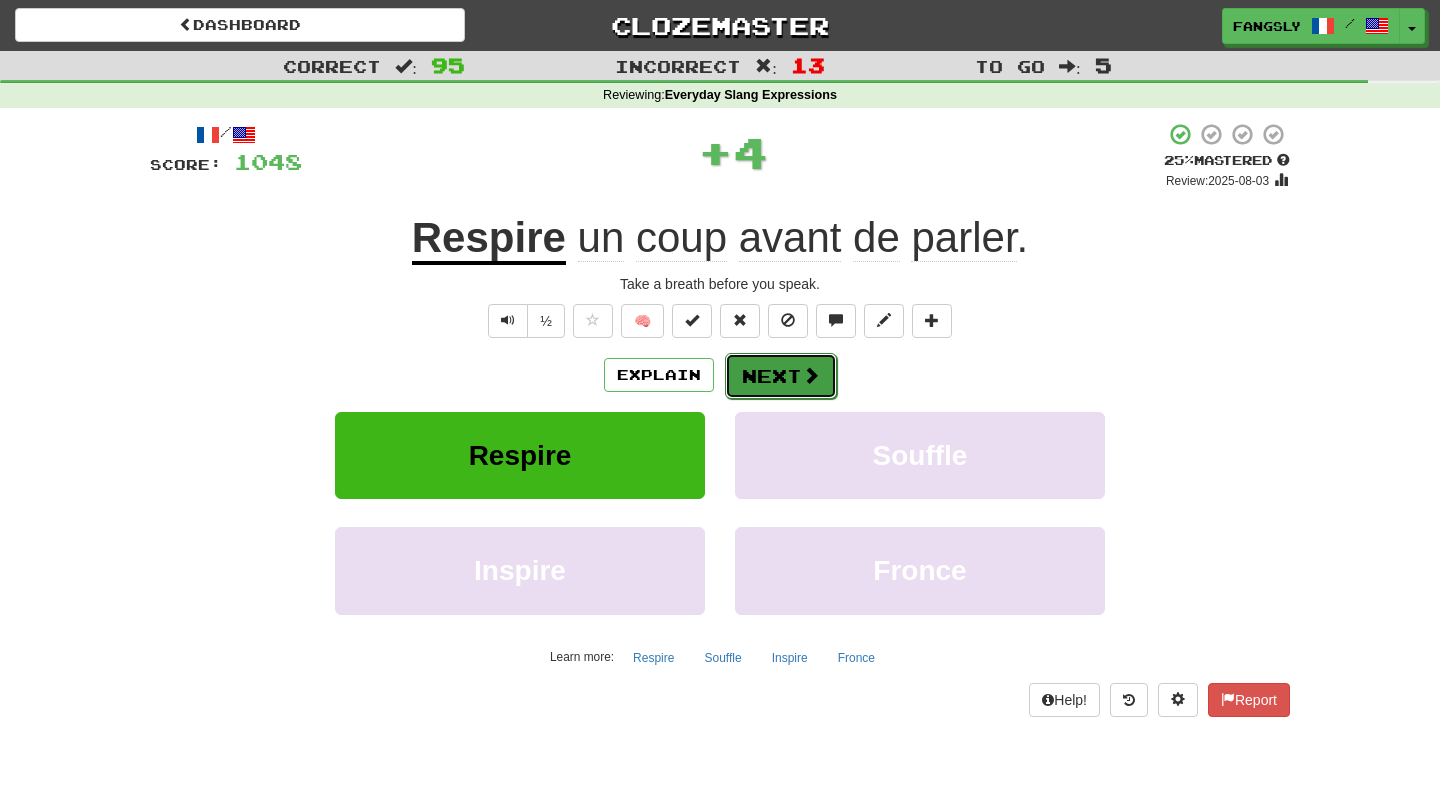 click on "Next" at bounding box center (781, 376) 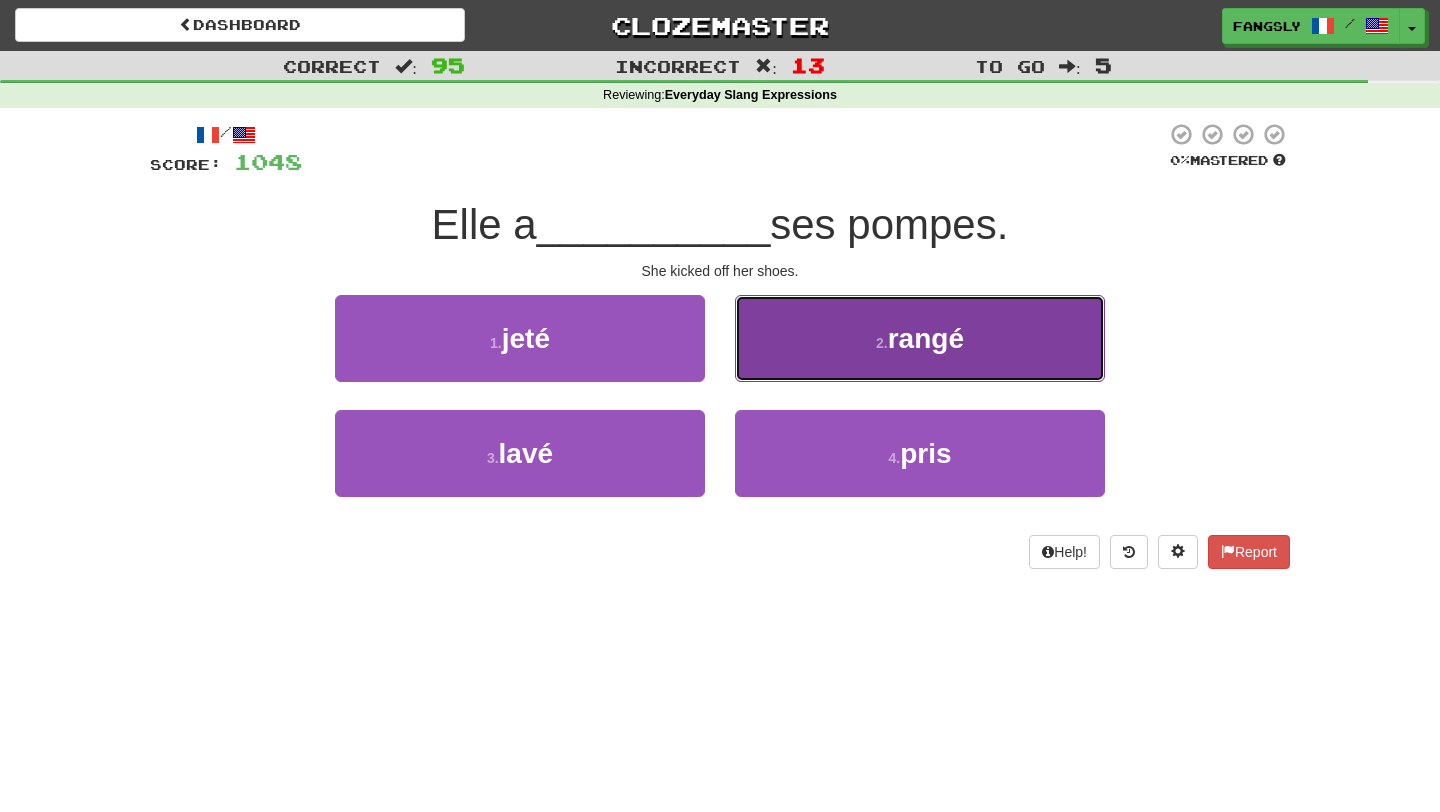 click on "2 .  rangé" at bounding box center (920, 338) 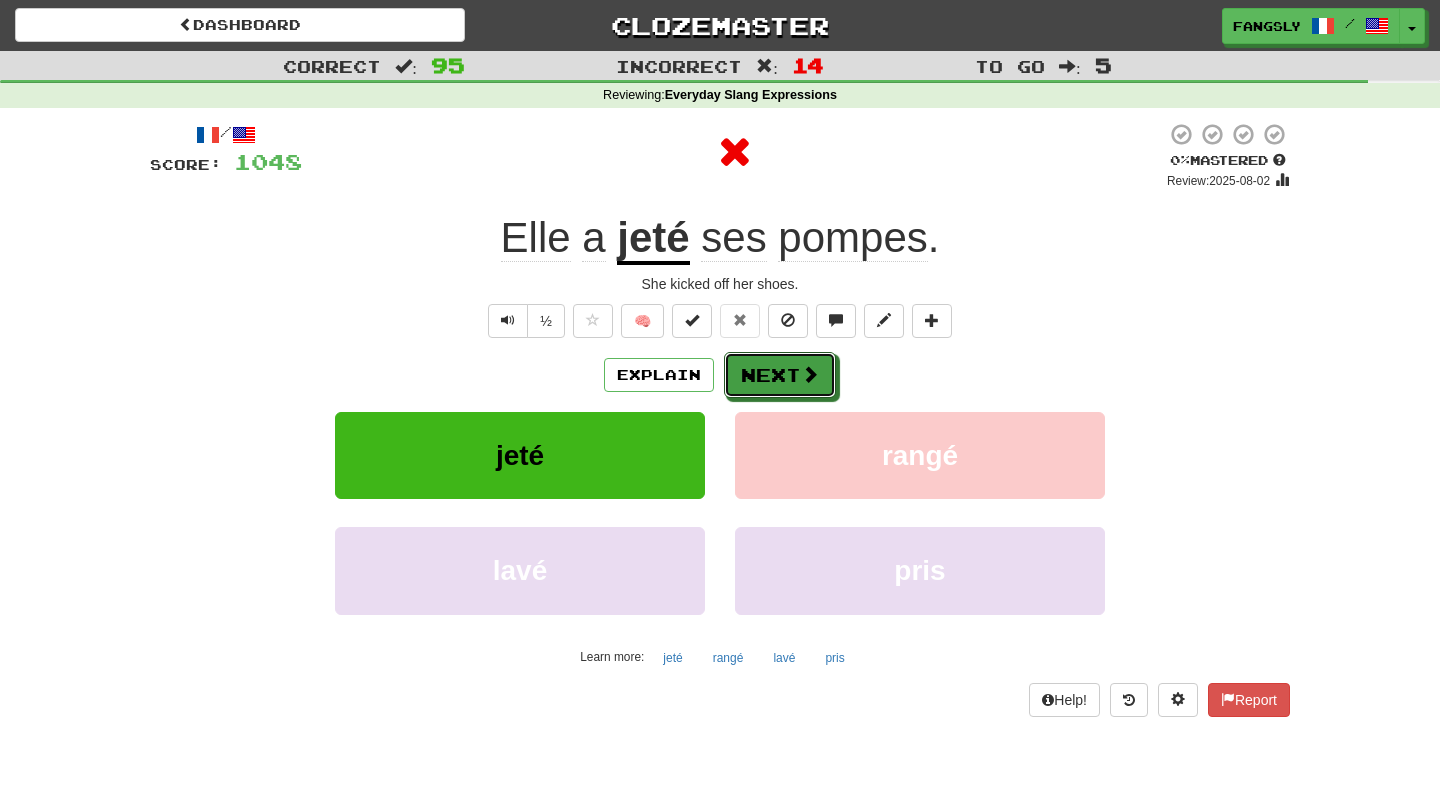 click on "Next" at bounding box center (780, 375) 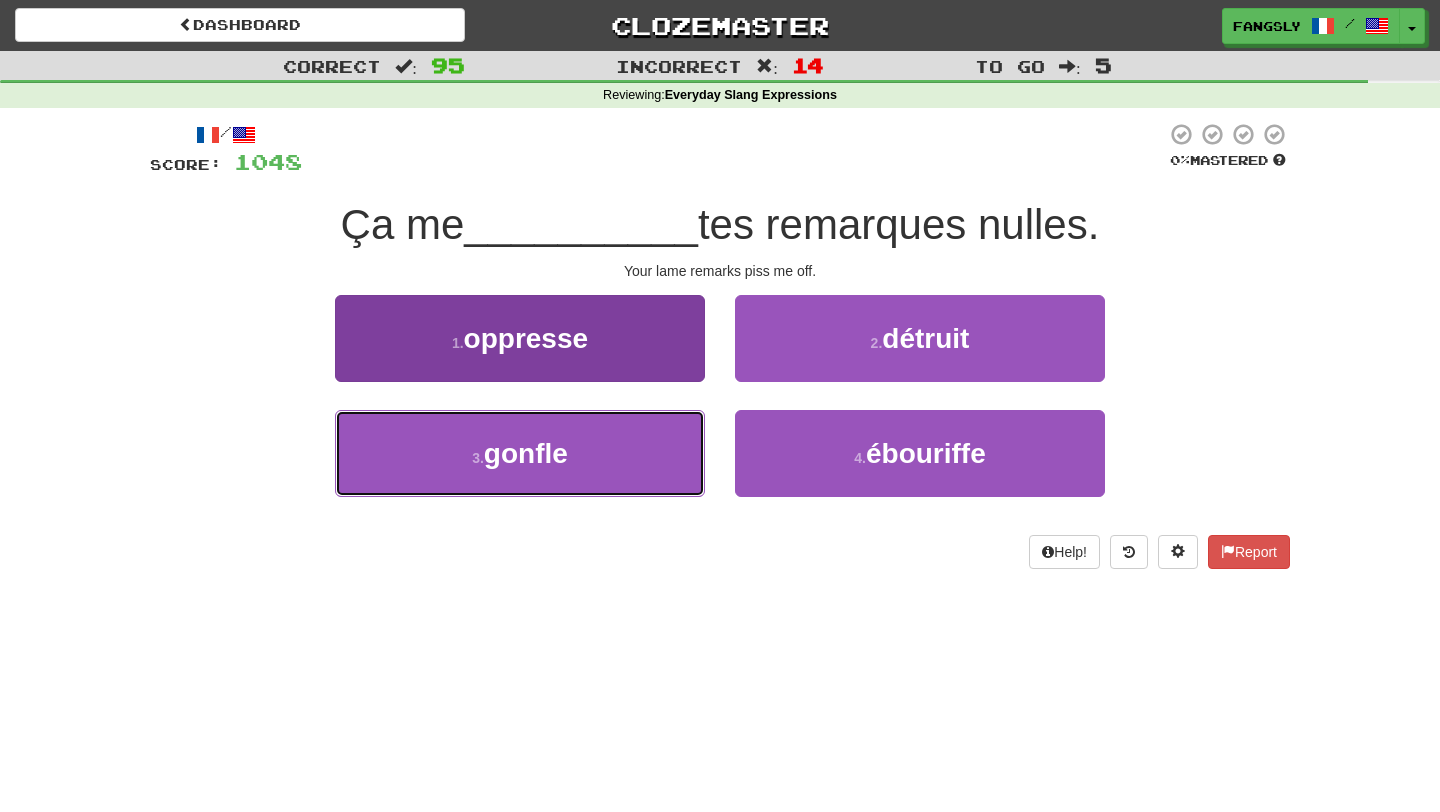 click on "3 .  gonfle" at bounding box center [520, 453] 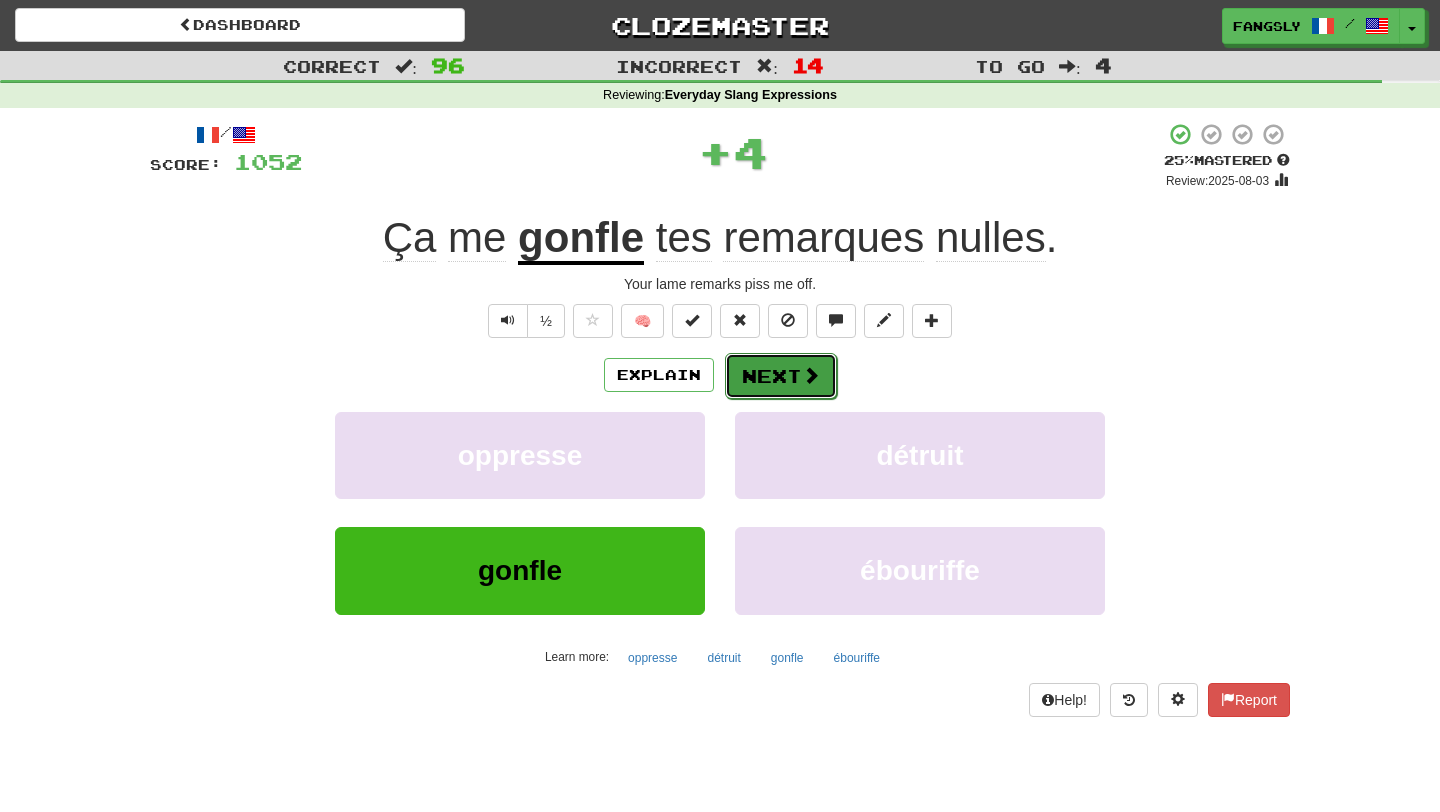 click at bounding box center (811, 375) 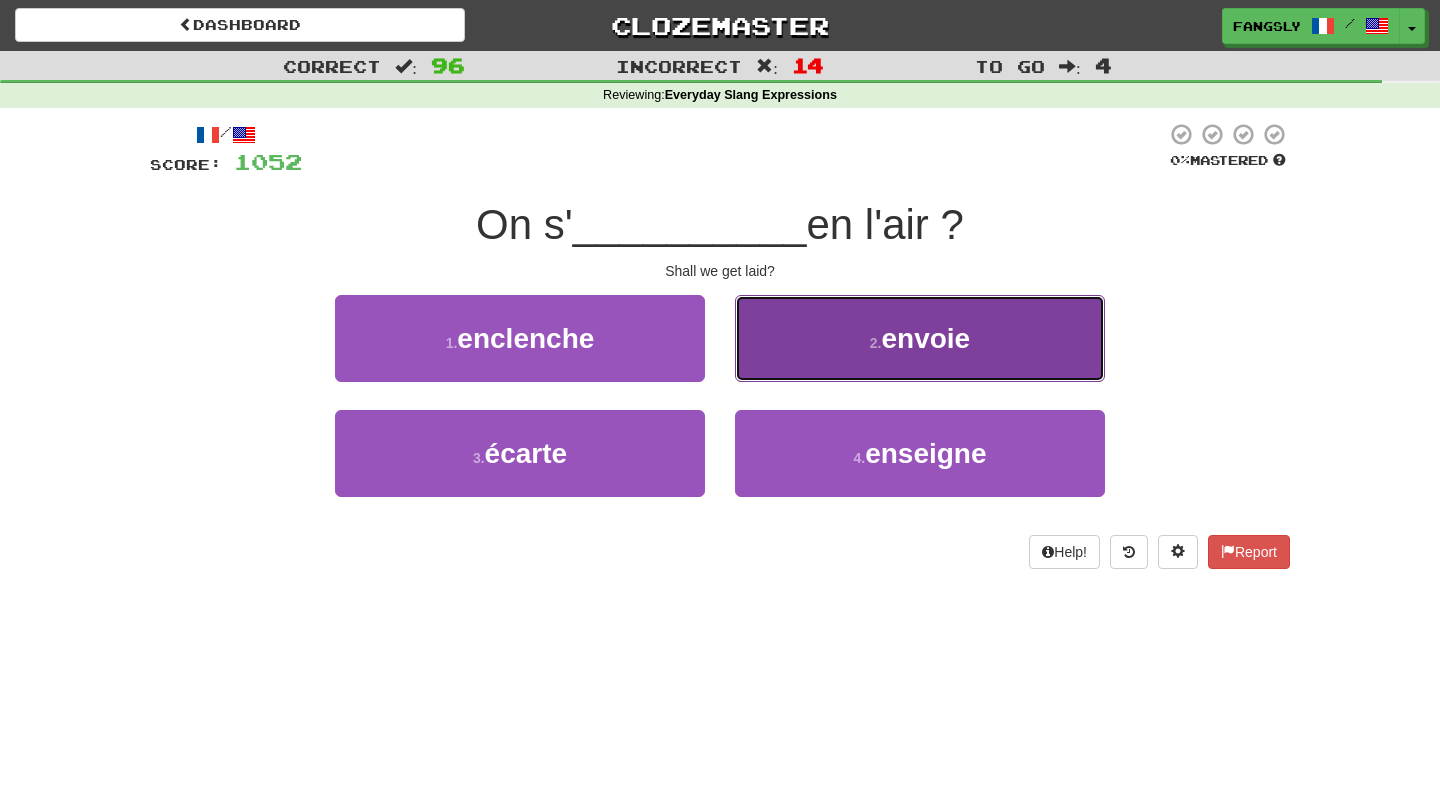 click on "2 .  envoie" at bounding box center (920, 338) 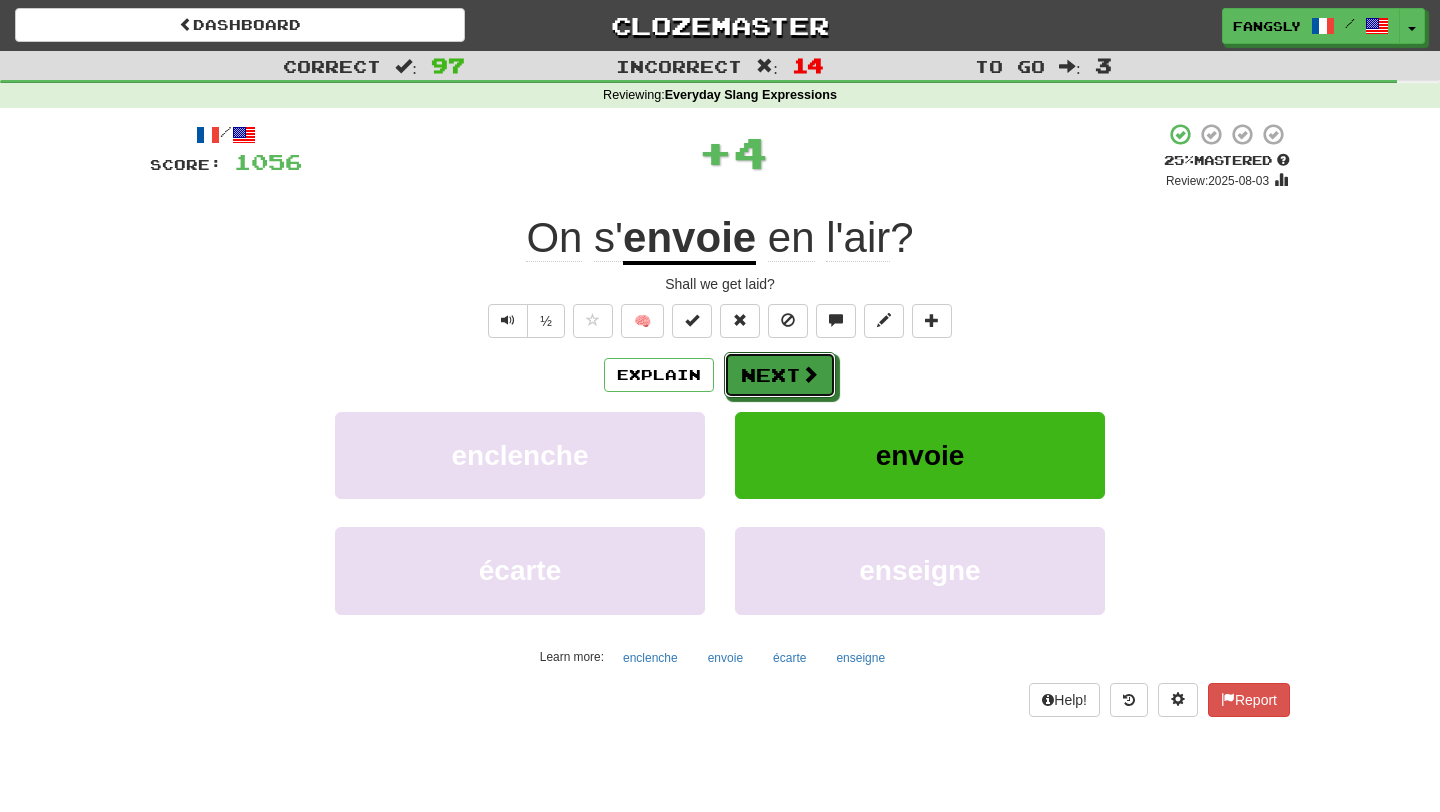 click at bounding box center [810, 374] 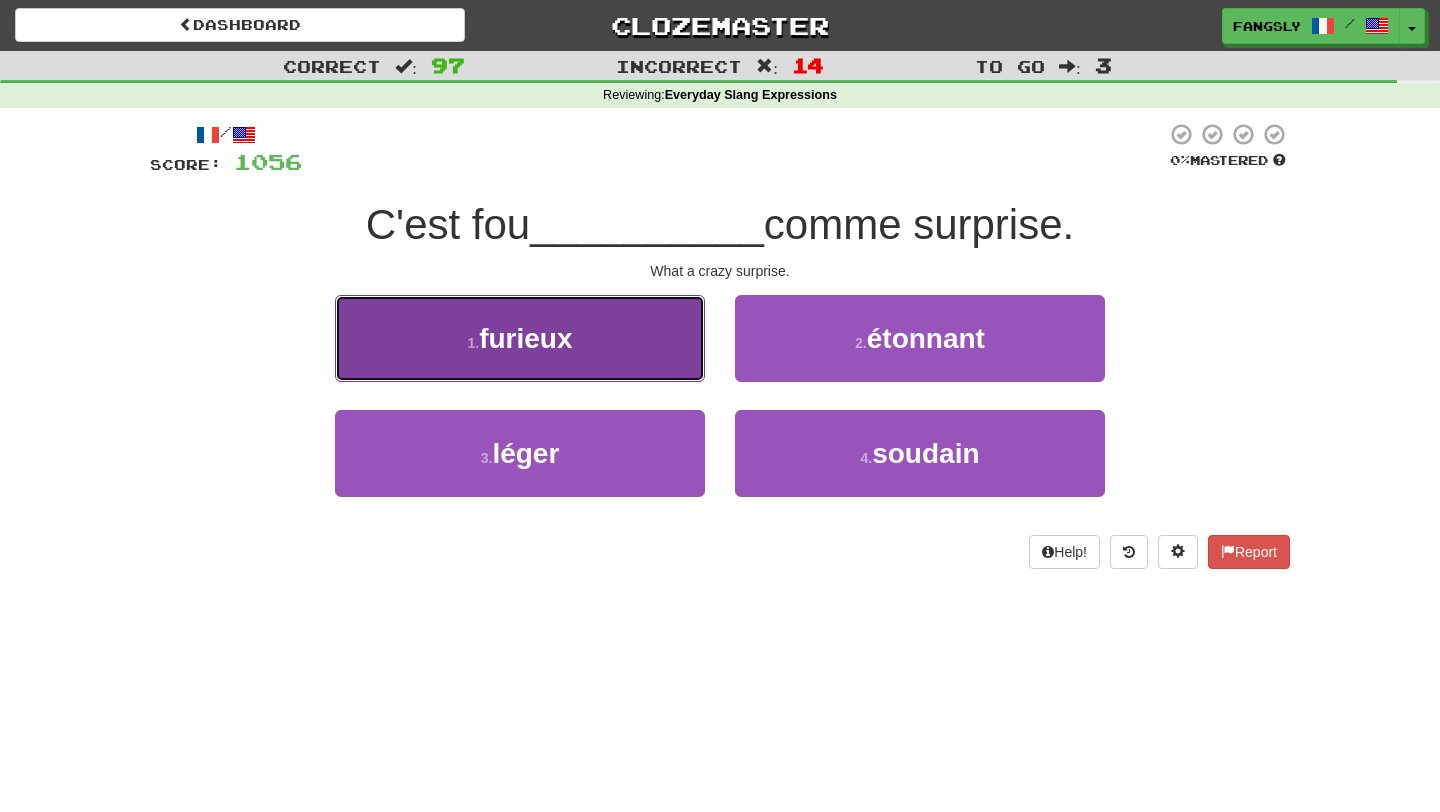click on "1 .  furieux" at bounding box center [520, 338] 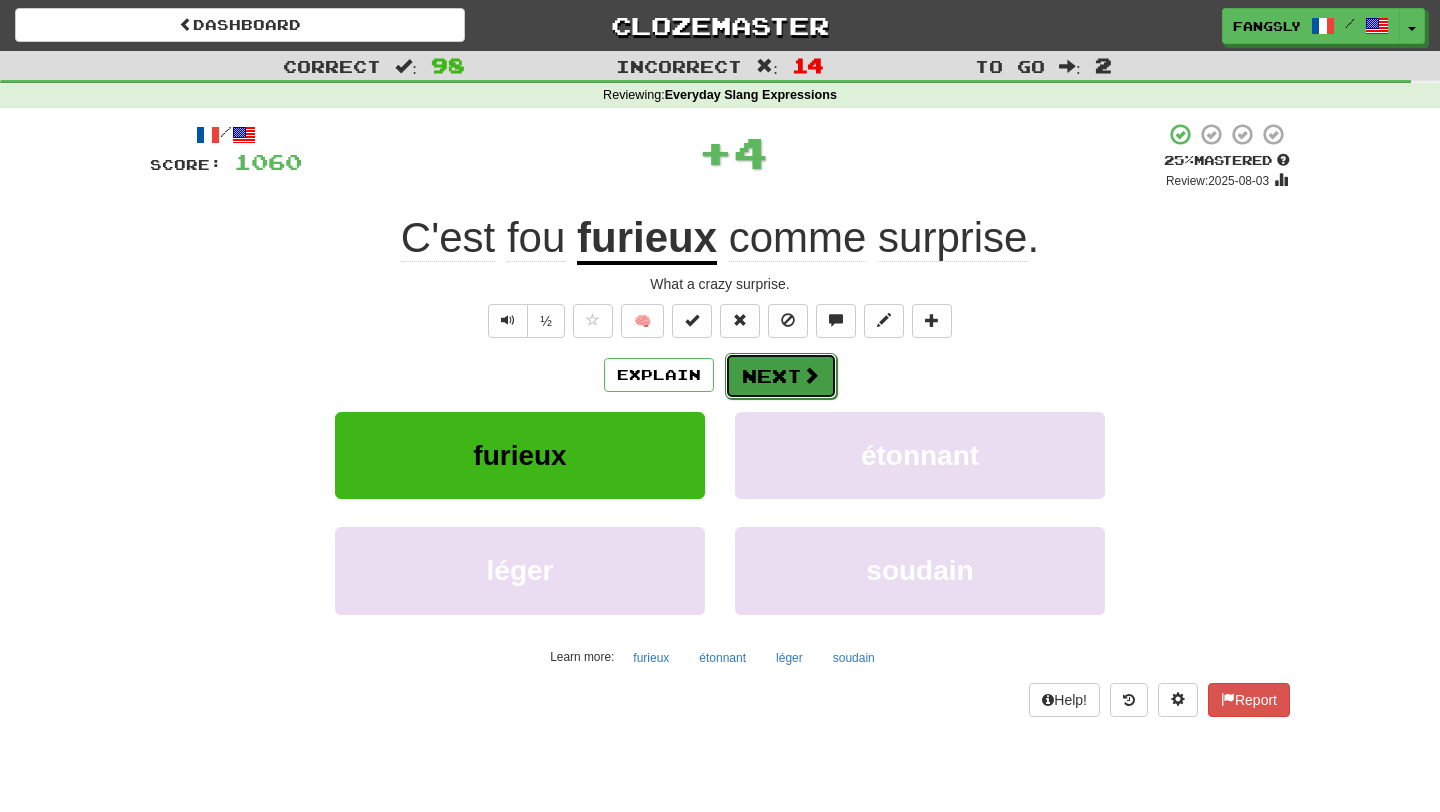 click on "Next" at bounding box center [781, 376] 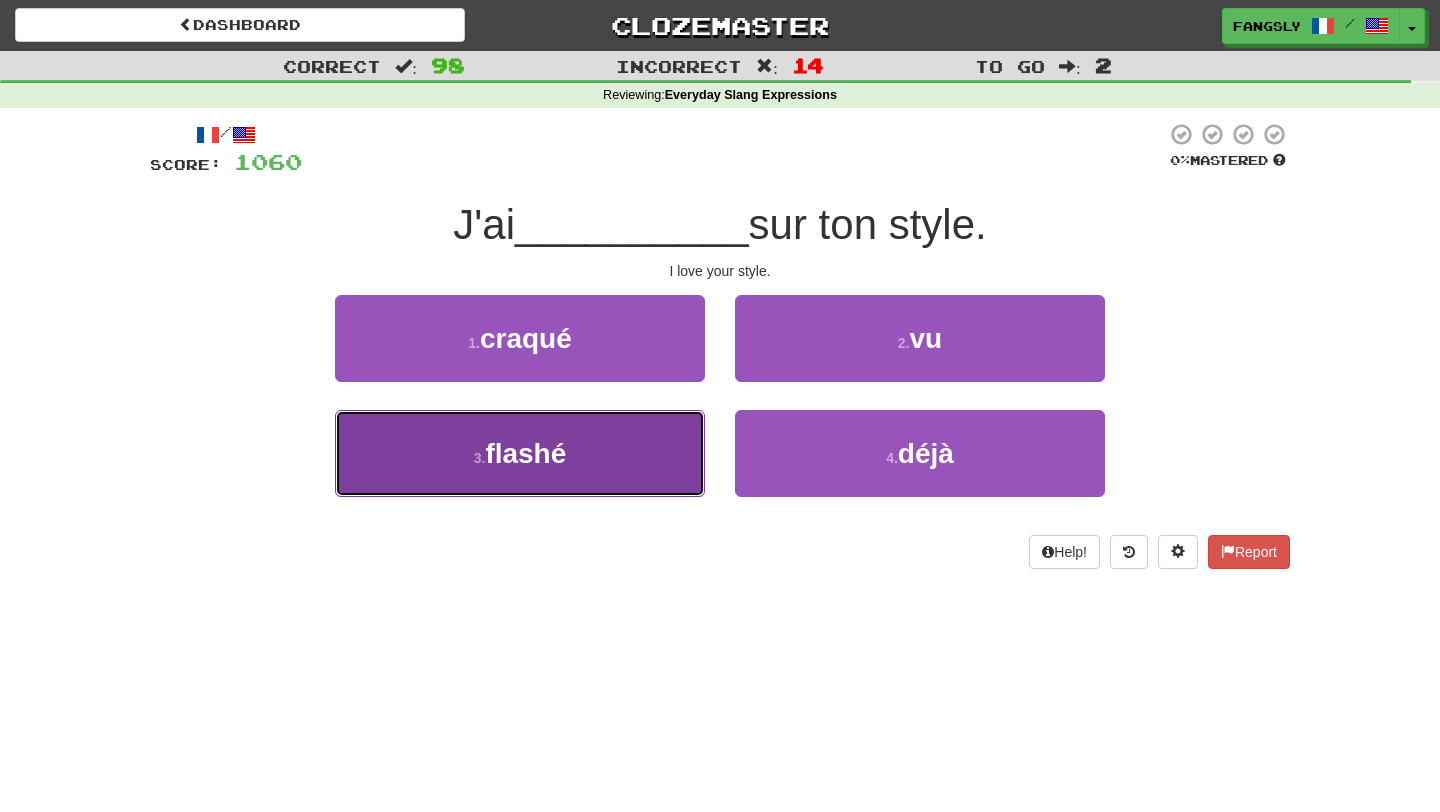 click on "3 .  flashé" at bounding box center [520, 453] 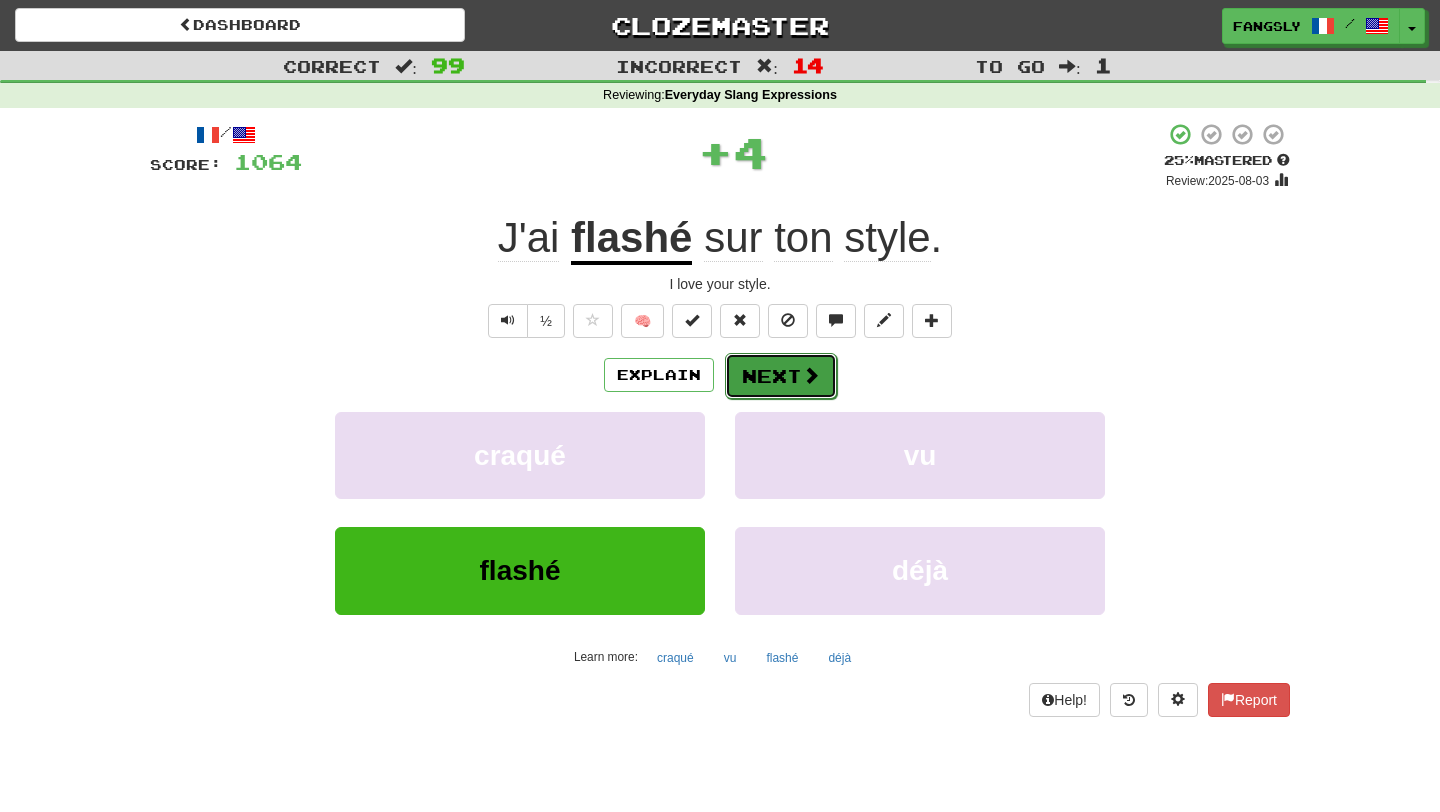 click on "Next" at bounding box center (781, 376) 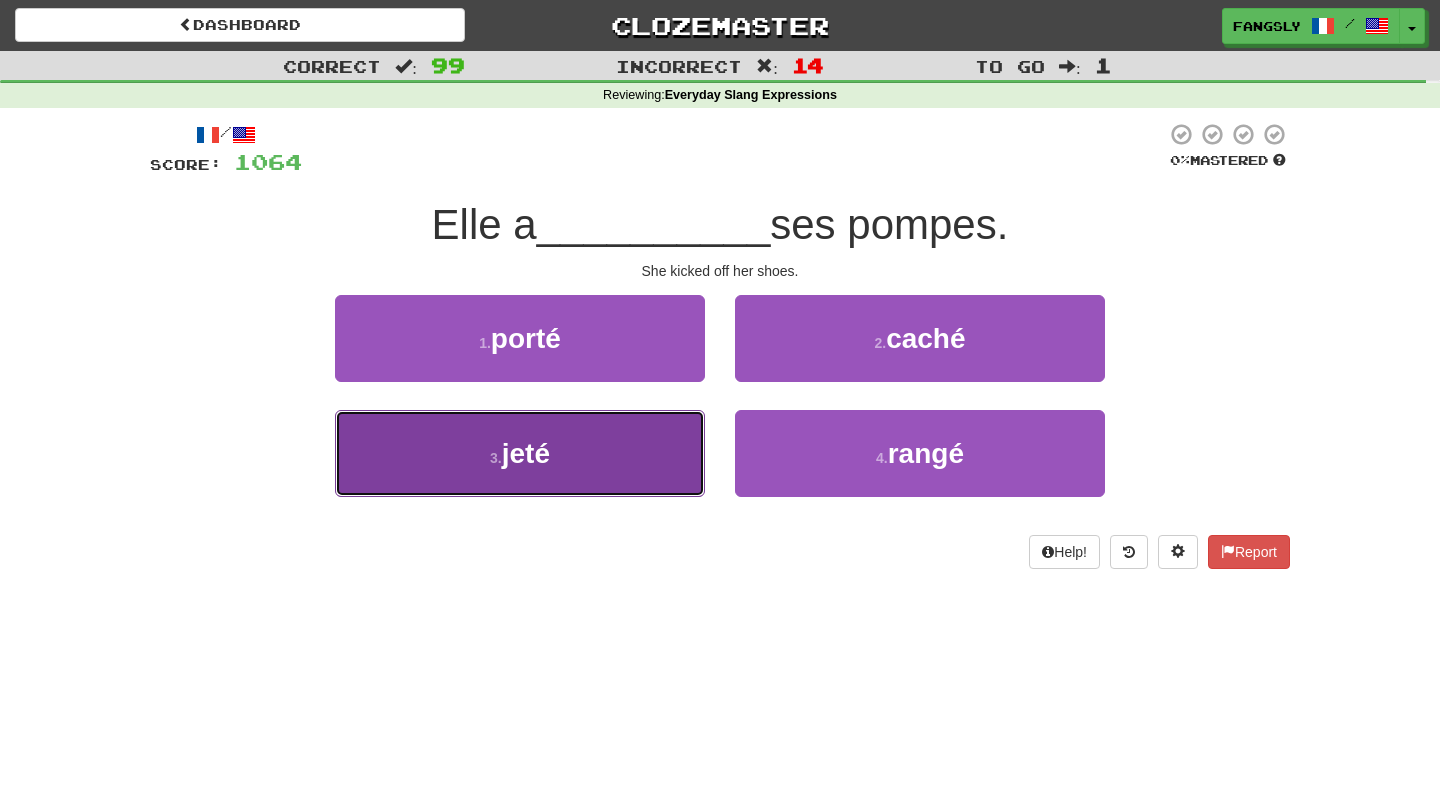 click on "3 .  jeté" at bounding box center [520, 453] 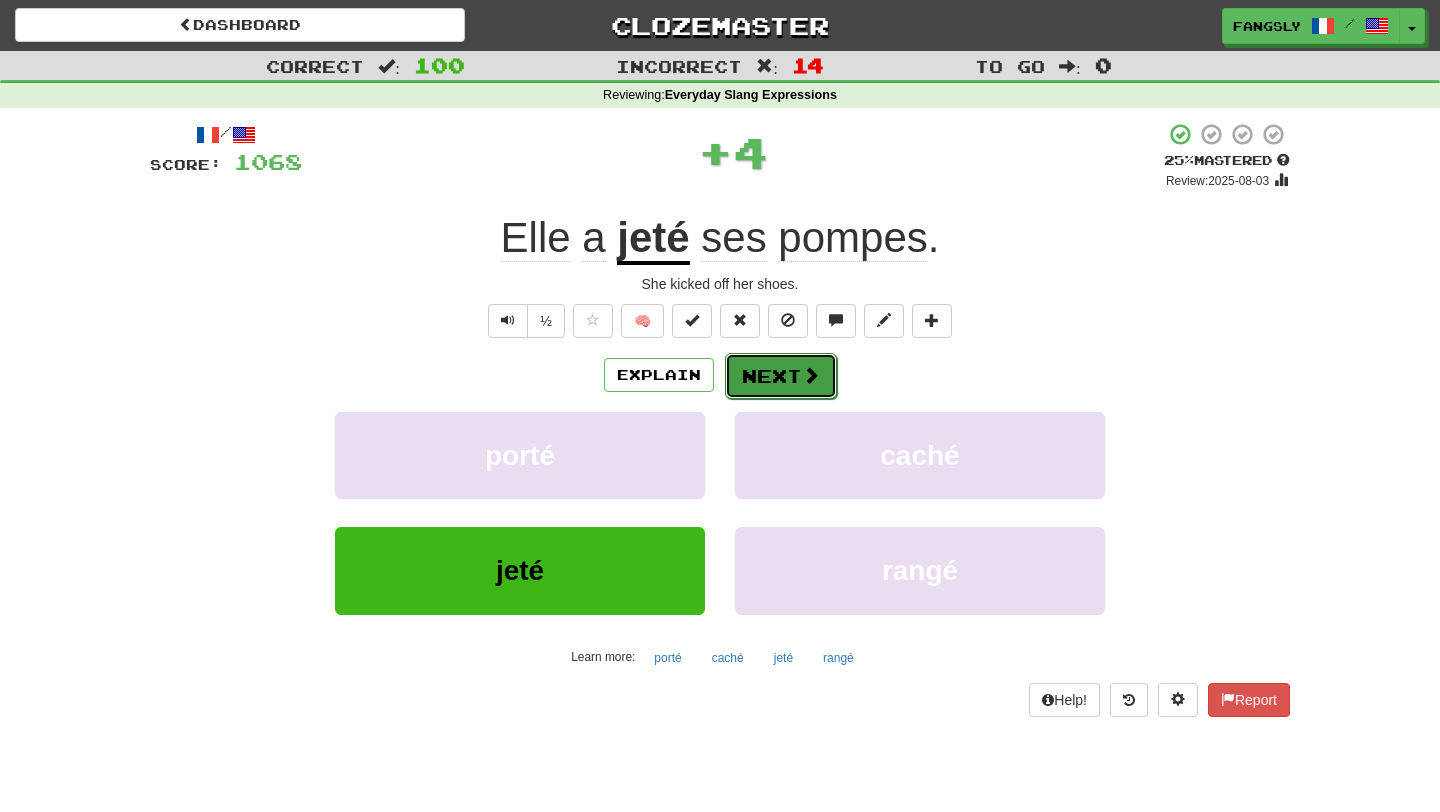 click on "Next" at bounding box center [781, 376] 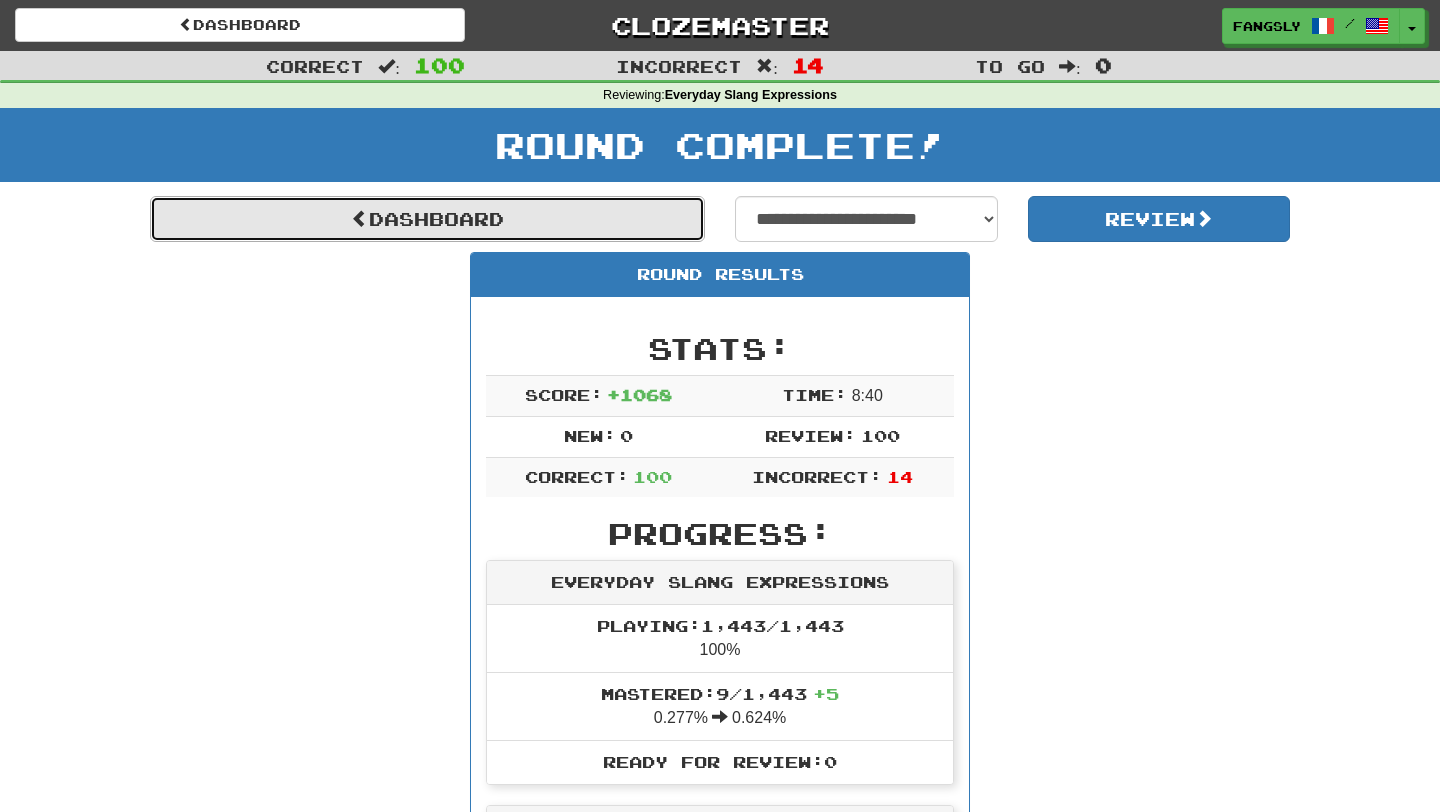 click on "Dashboard" at bounding box center [427, 219] 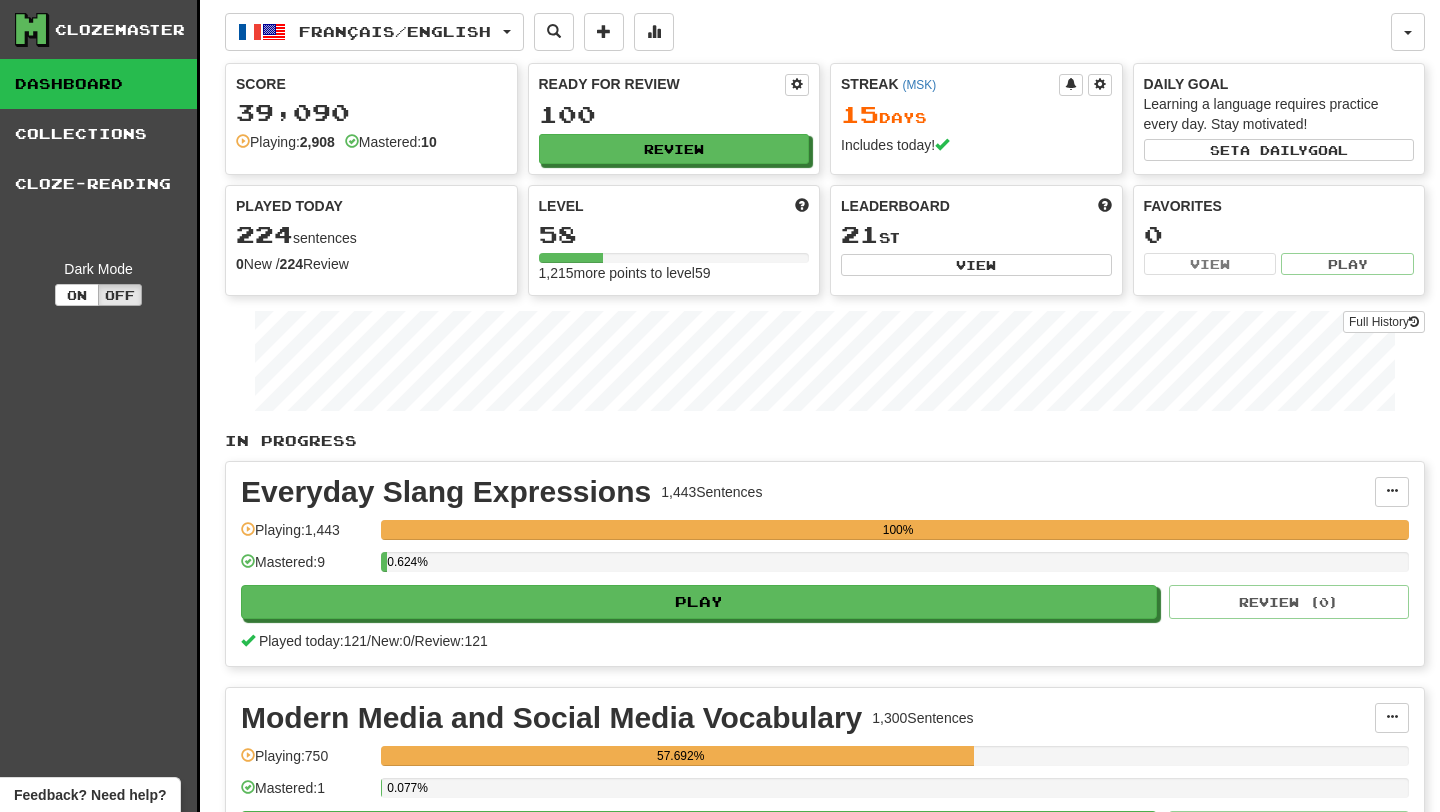 scroll, scrollTop: 0, scrollLeft: 0, axis: both 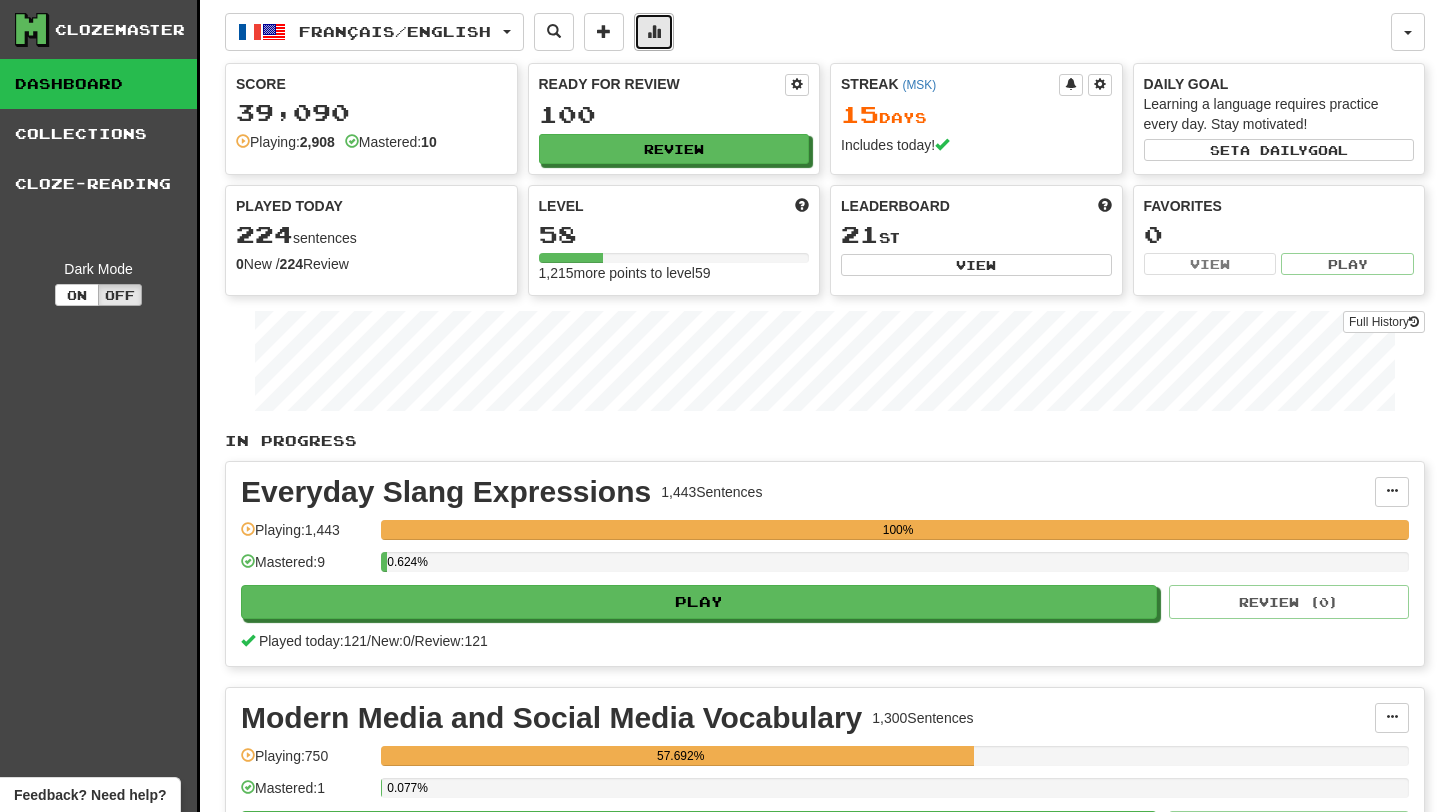 click at bounding box center (654, 31) 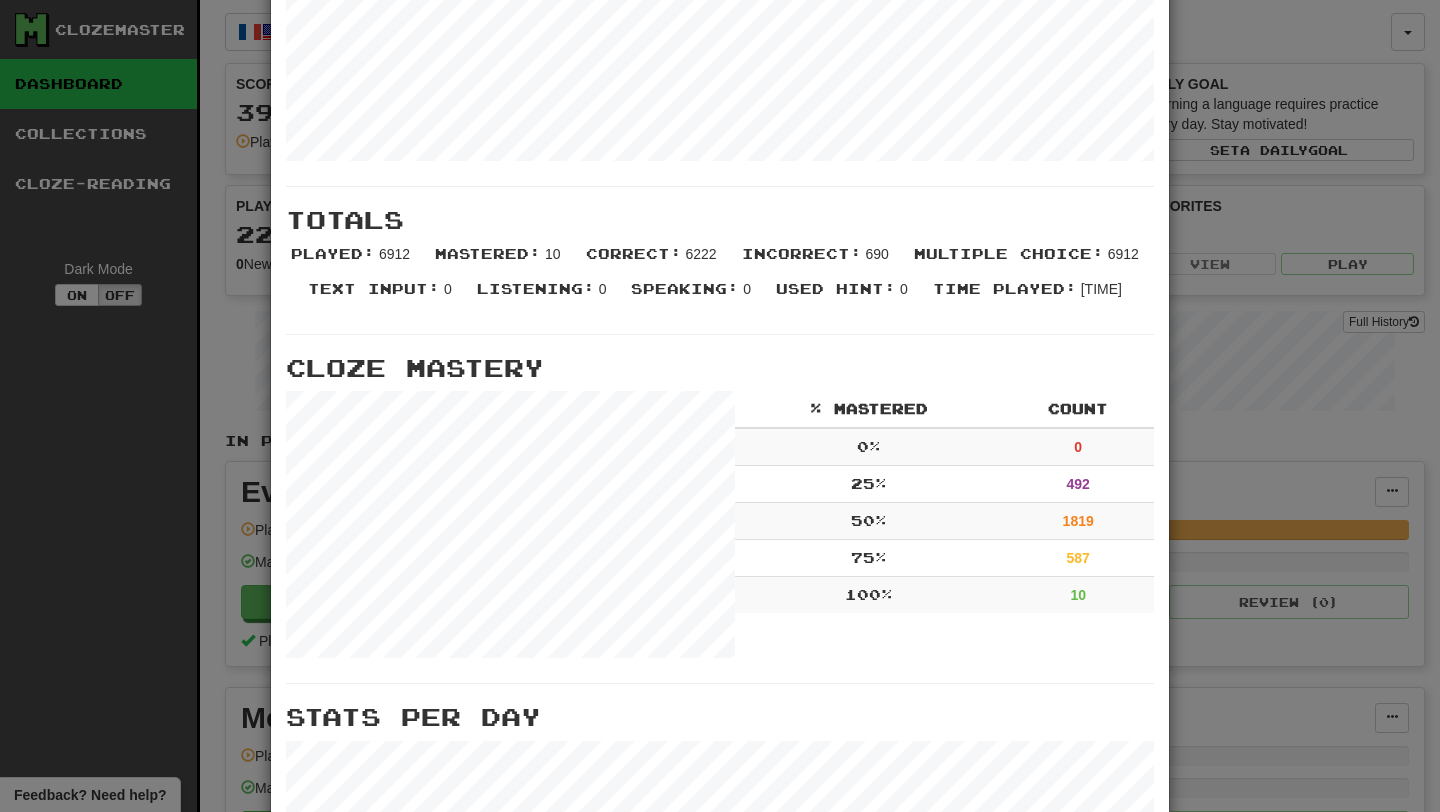 scroll, scrollTop: 277, scrollLeft: 0, axis: vertical 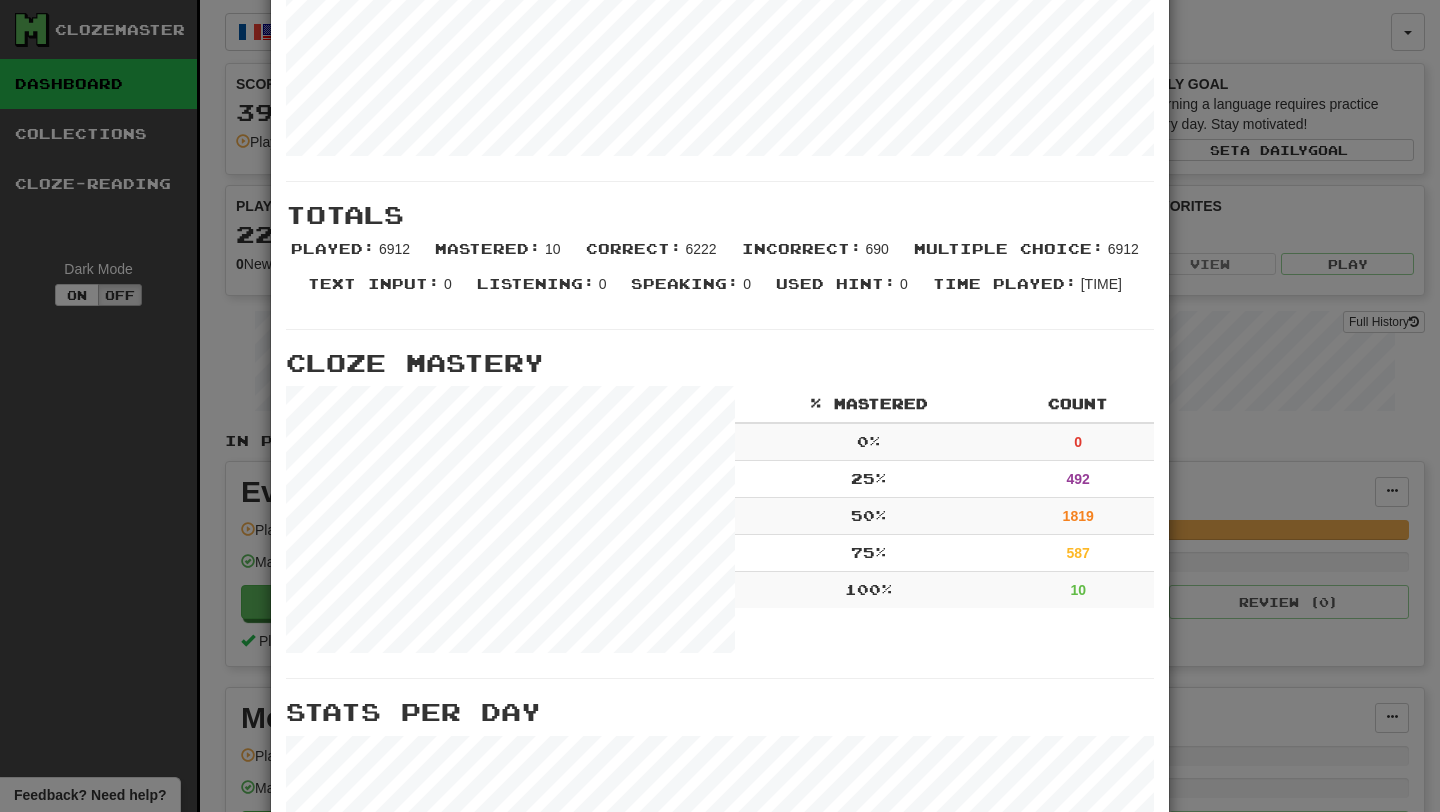 click on "× More Stats Review Forecast Totals Played :   6912 Mastered :   10 Correct :   6222 Incorrect :   690 Multiple Choice :   6912 Text Input :   0 Listening :   0 Speaking :   0 Used Hint :   0 Time Played :   8:34:12 Cloze Mastery % Mastered Count 0 % 0 25 % 492 50 % 1819 75 % 587 100 % 10 Stats Per Day Close" at bounding box center [720, 406] 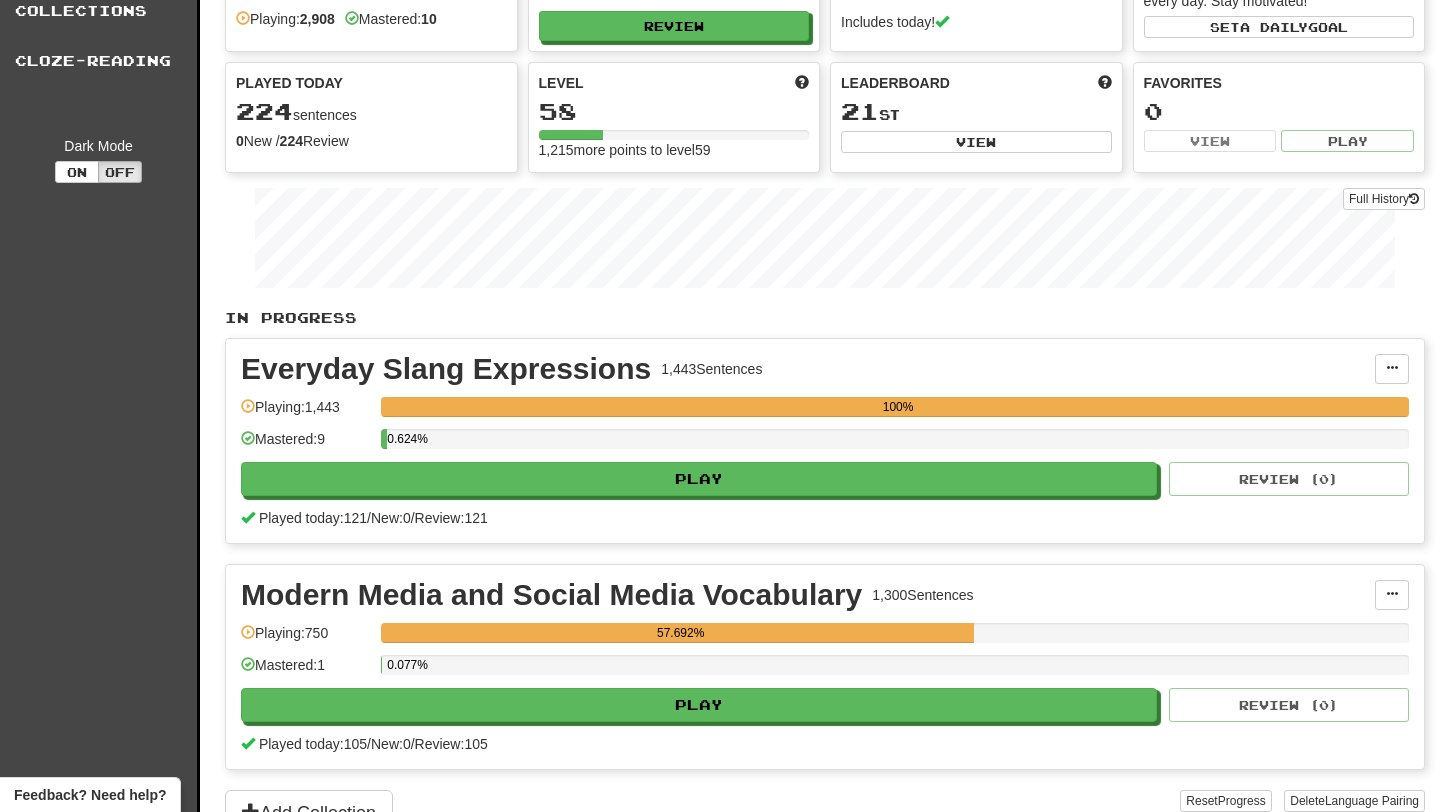 scroll, scrollTop: 127, scrollLeft: 0, axis: vertical 